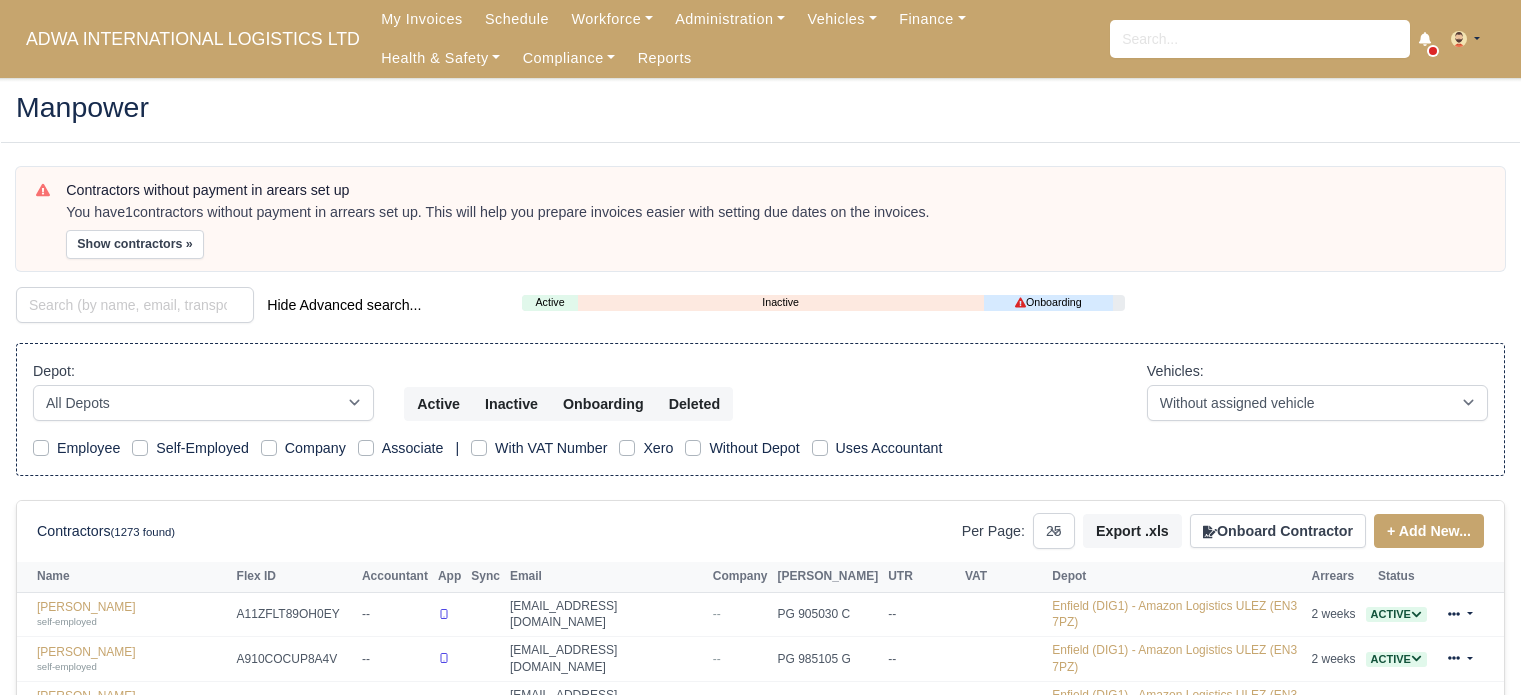 select on "25" 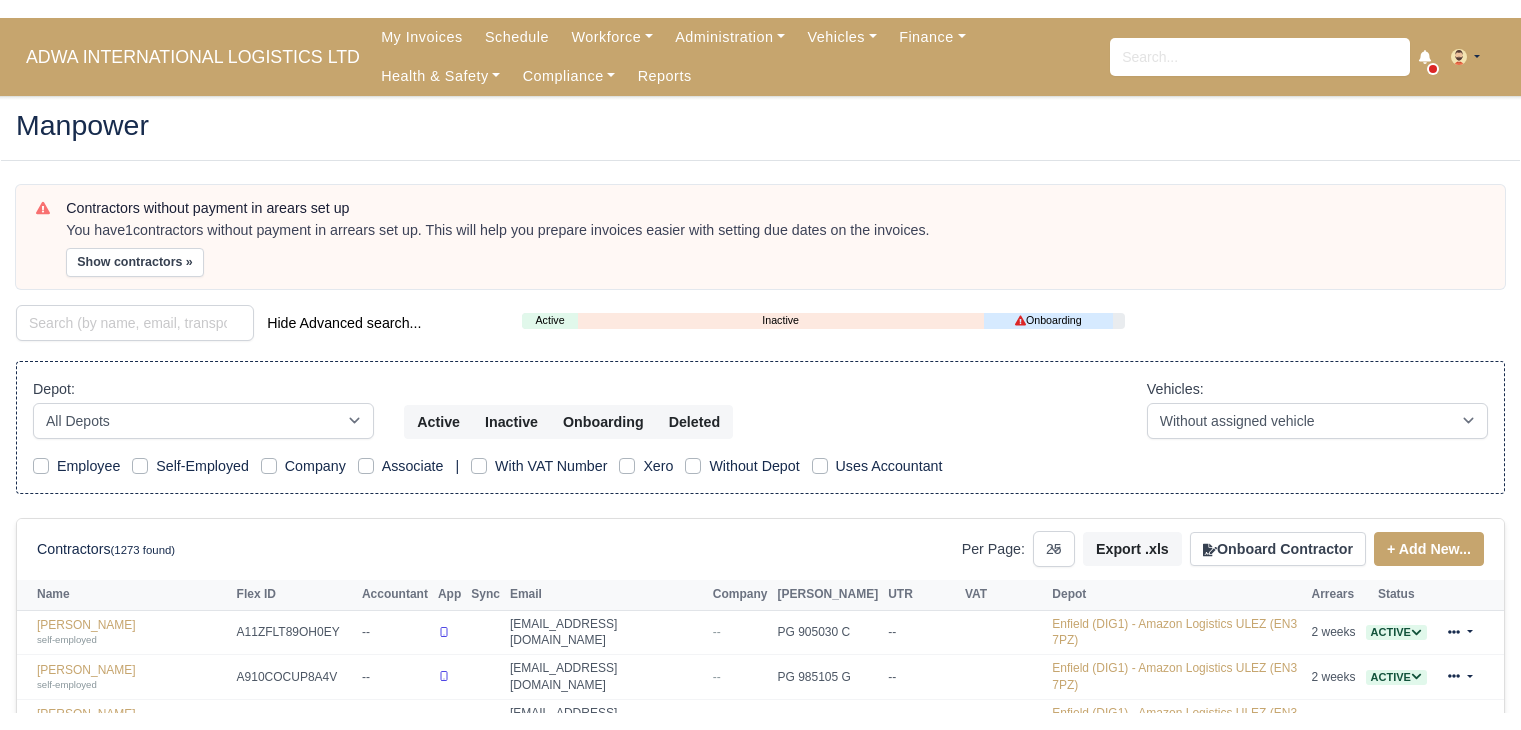 scroll, scrollTop: 0, scrollLeft: 0, axis: both 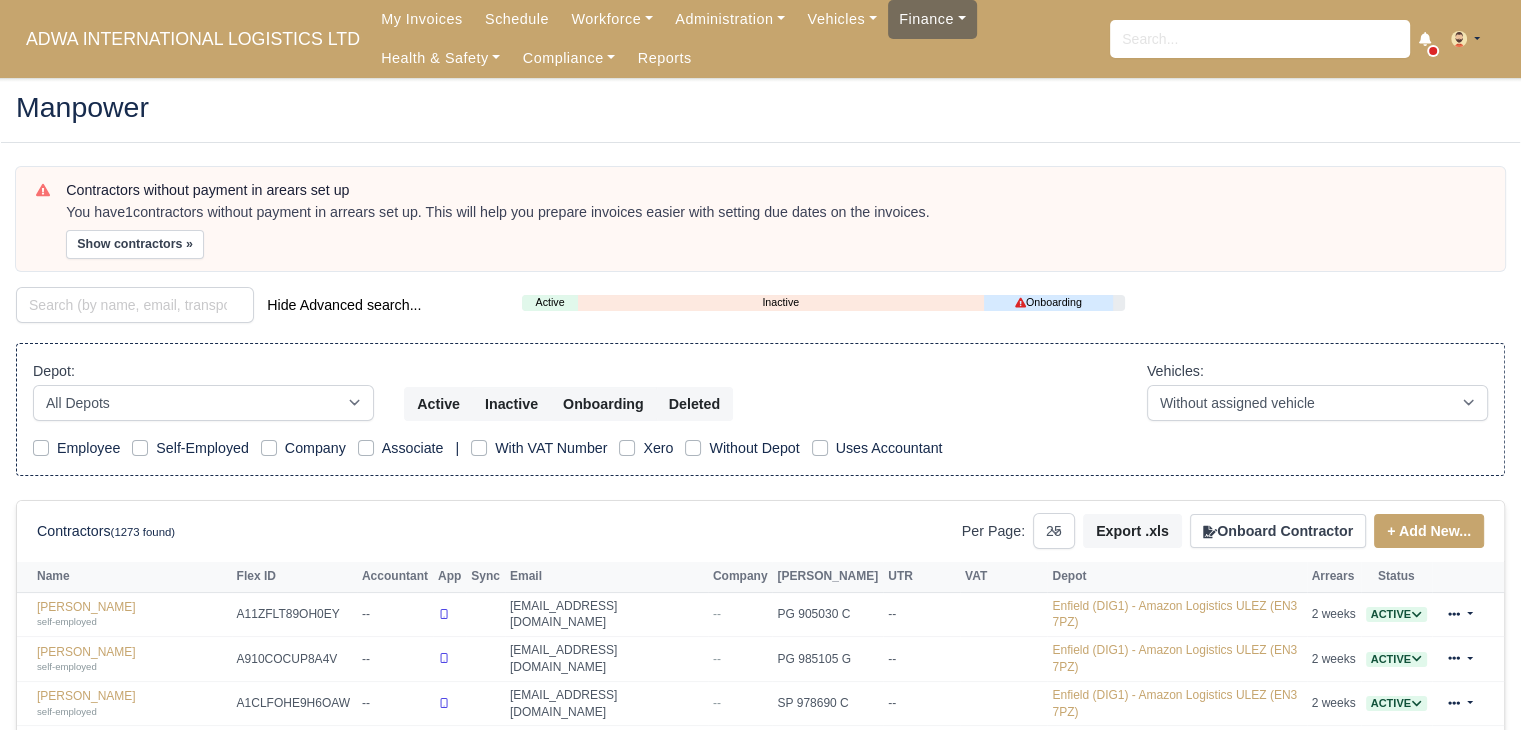 click on "Finance" at bounding box center [932, 19] 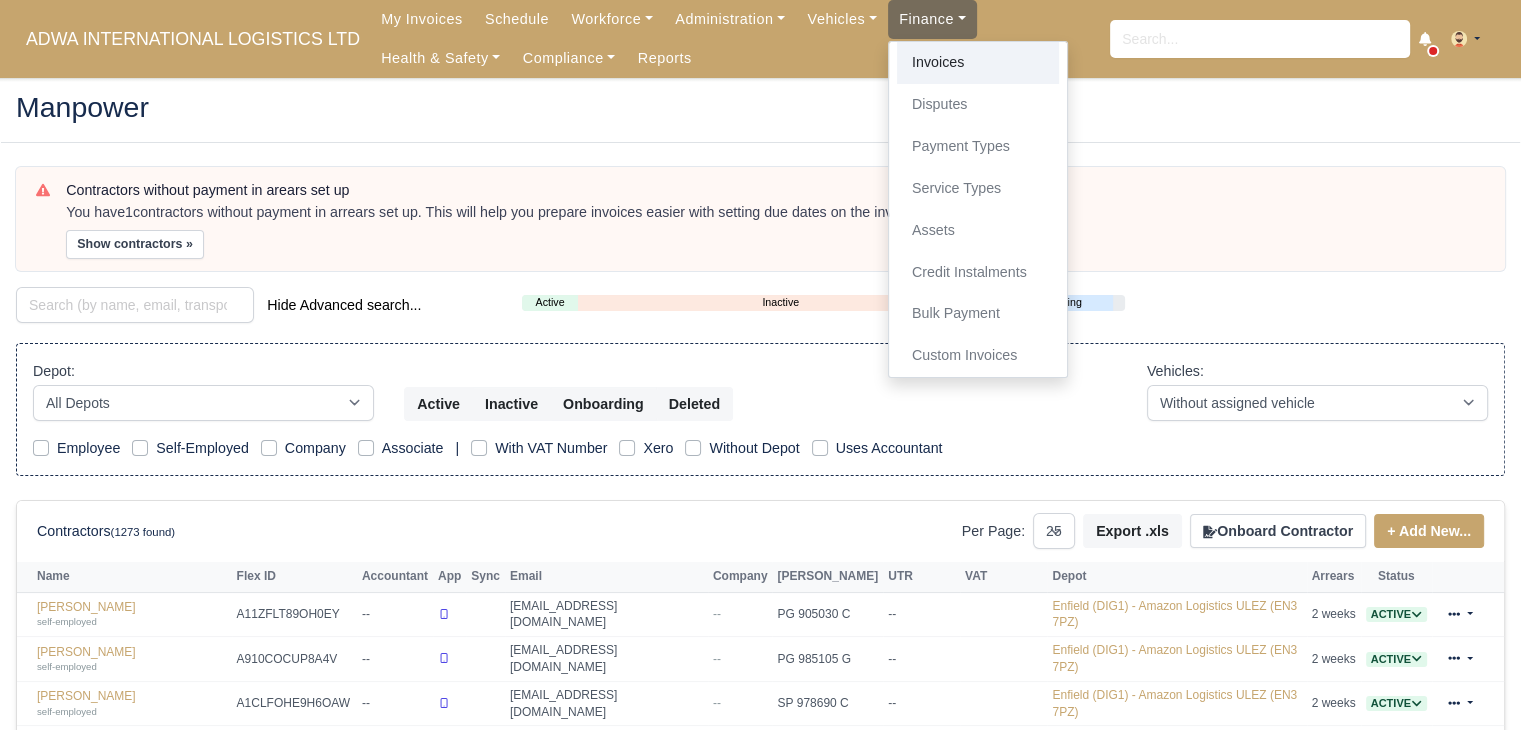click on "Invoices" at bounding box center (978, 63) 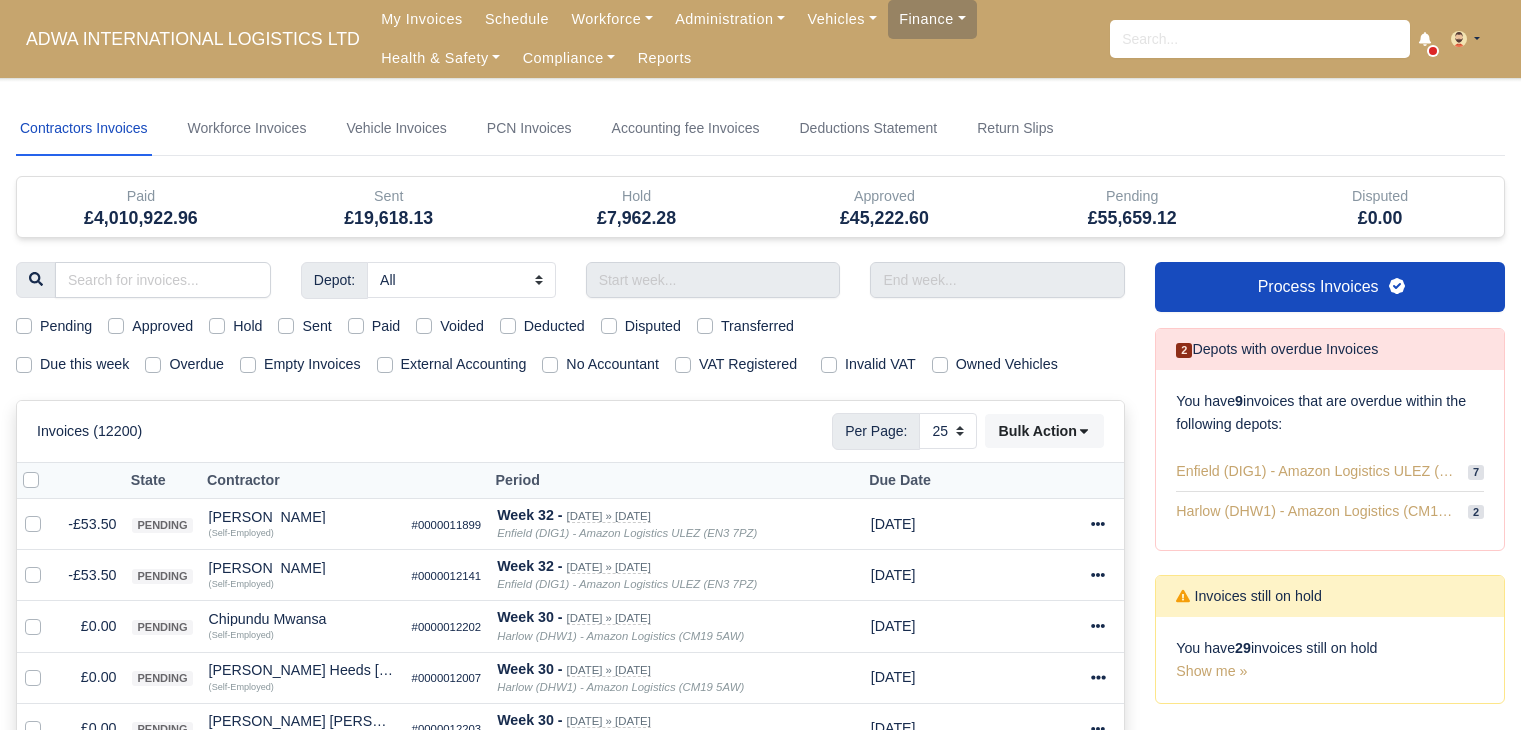 select on "25" 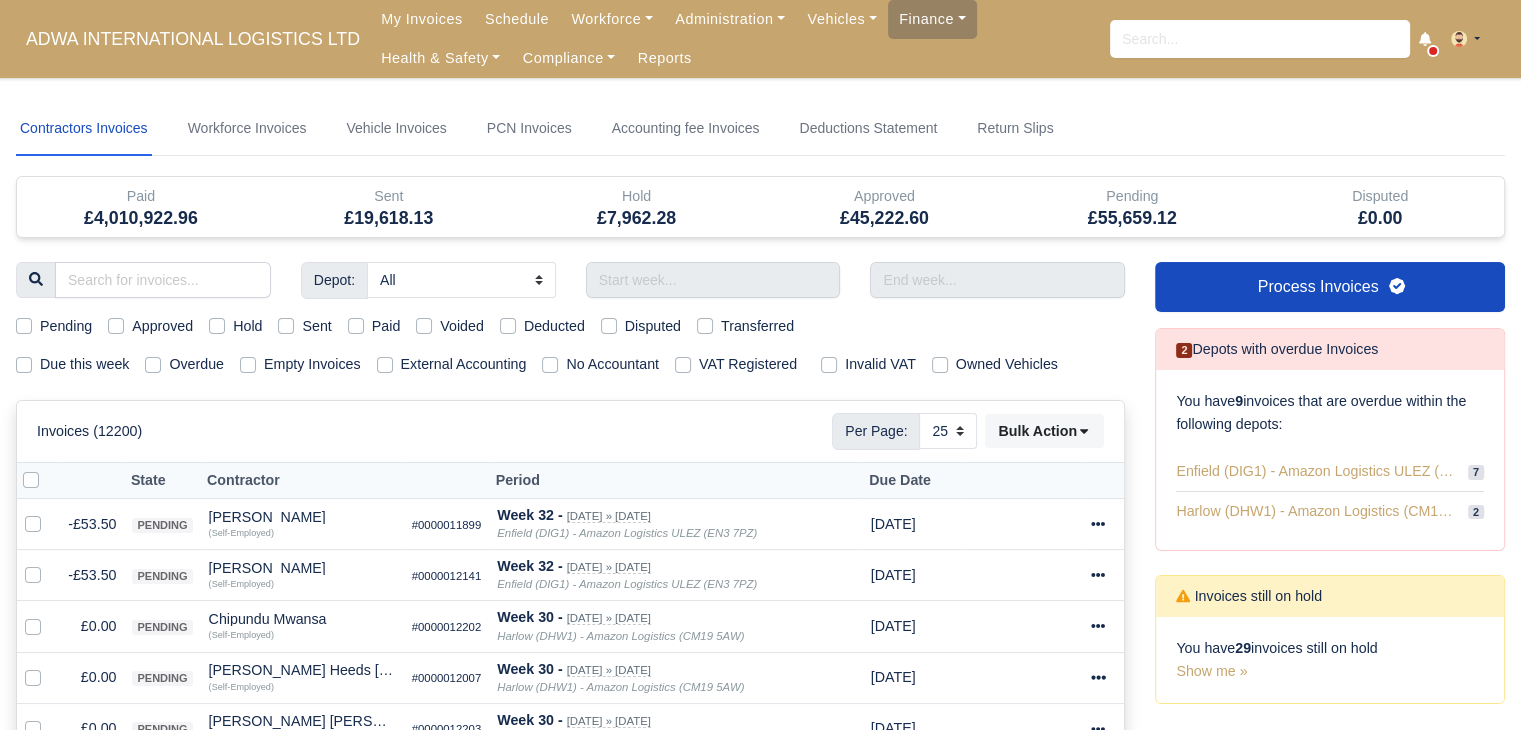click on "Due this week" at bounding box center [84, 364] 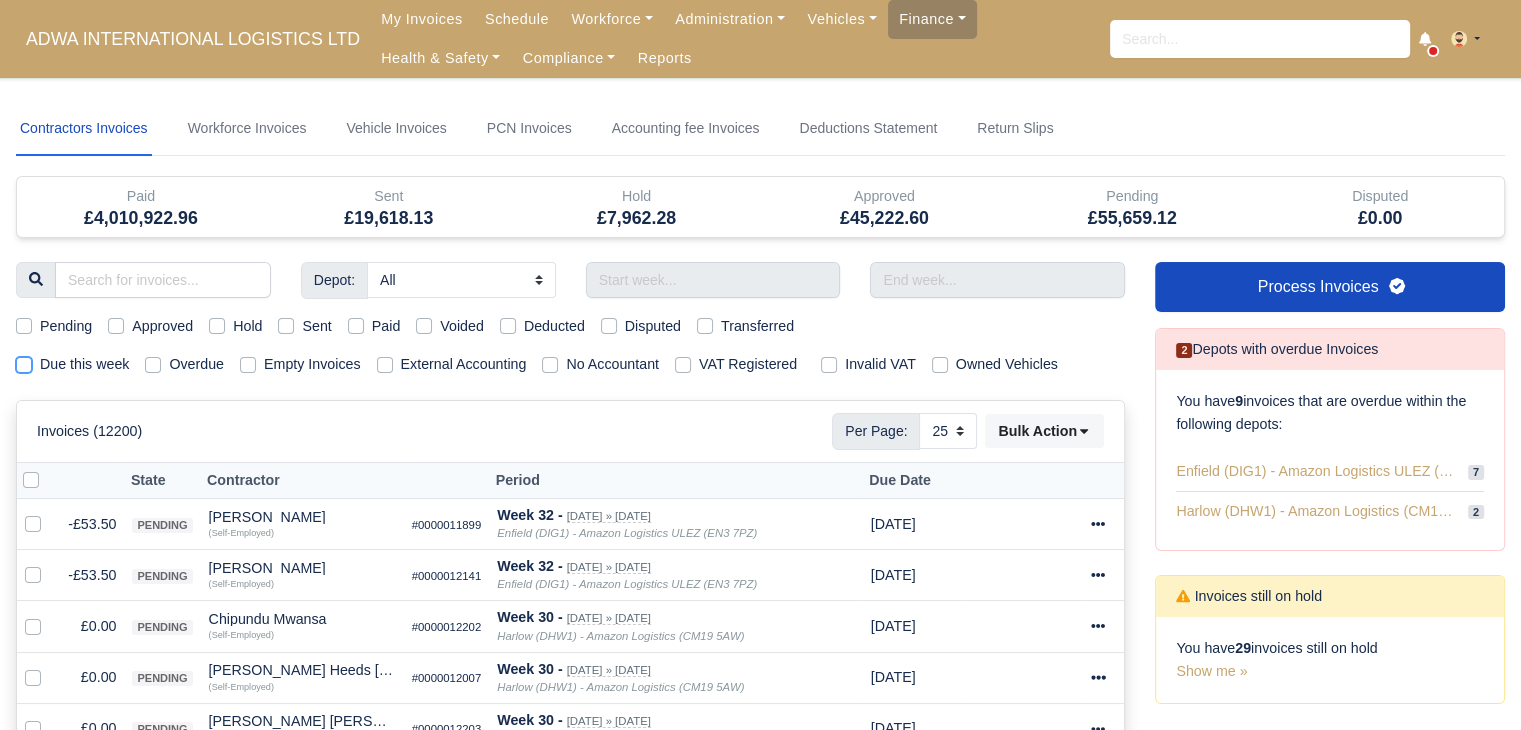 click on "Due this week" at bounding box center [24, 361] 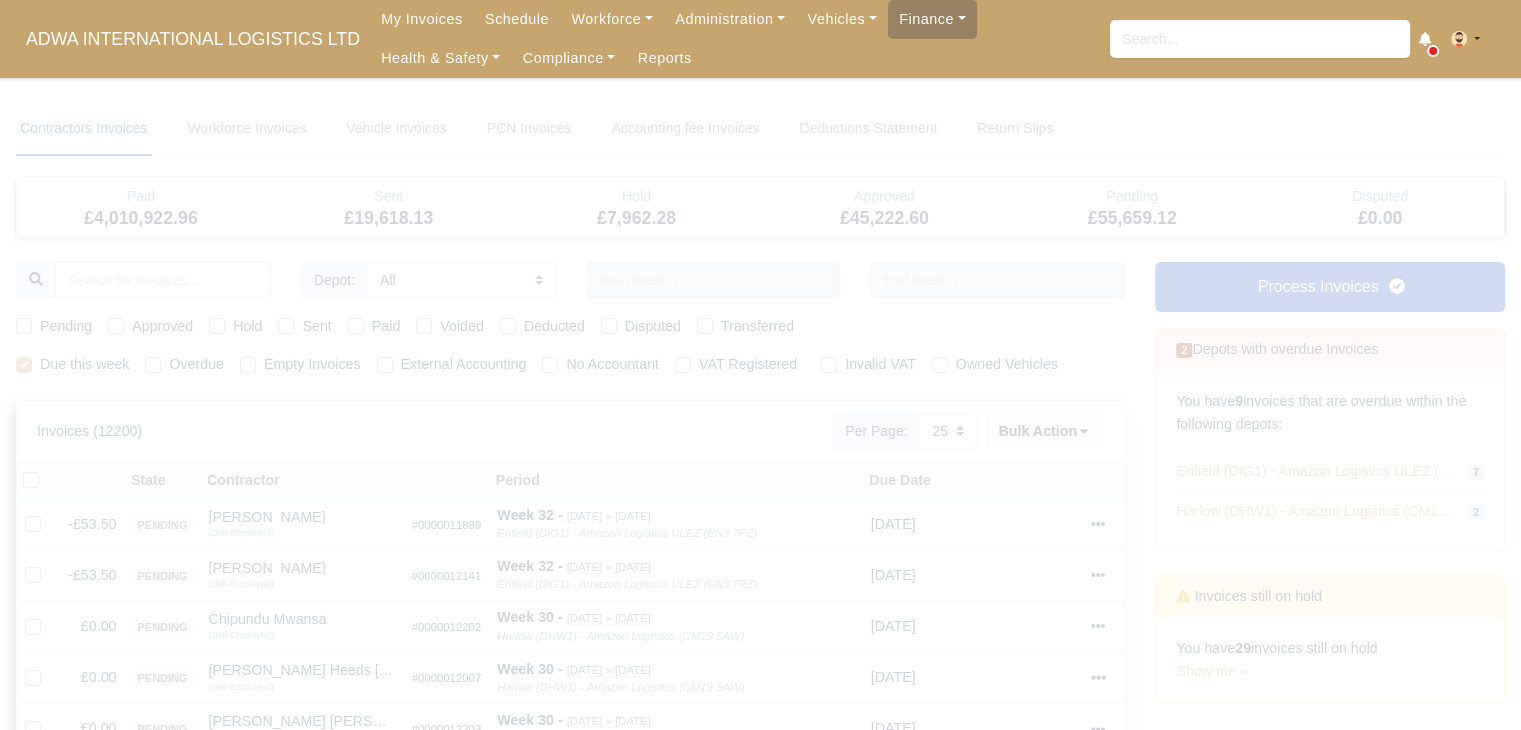 type 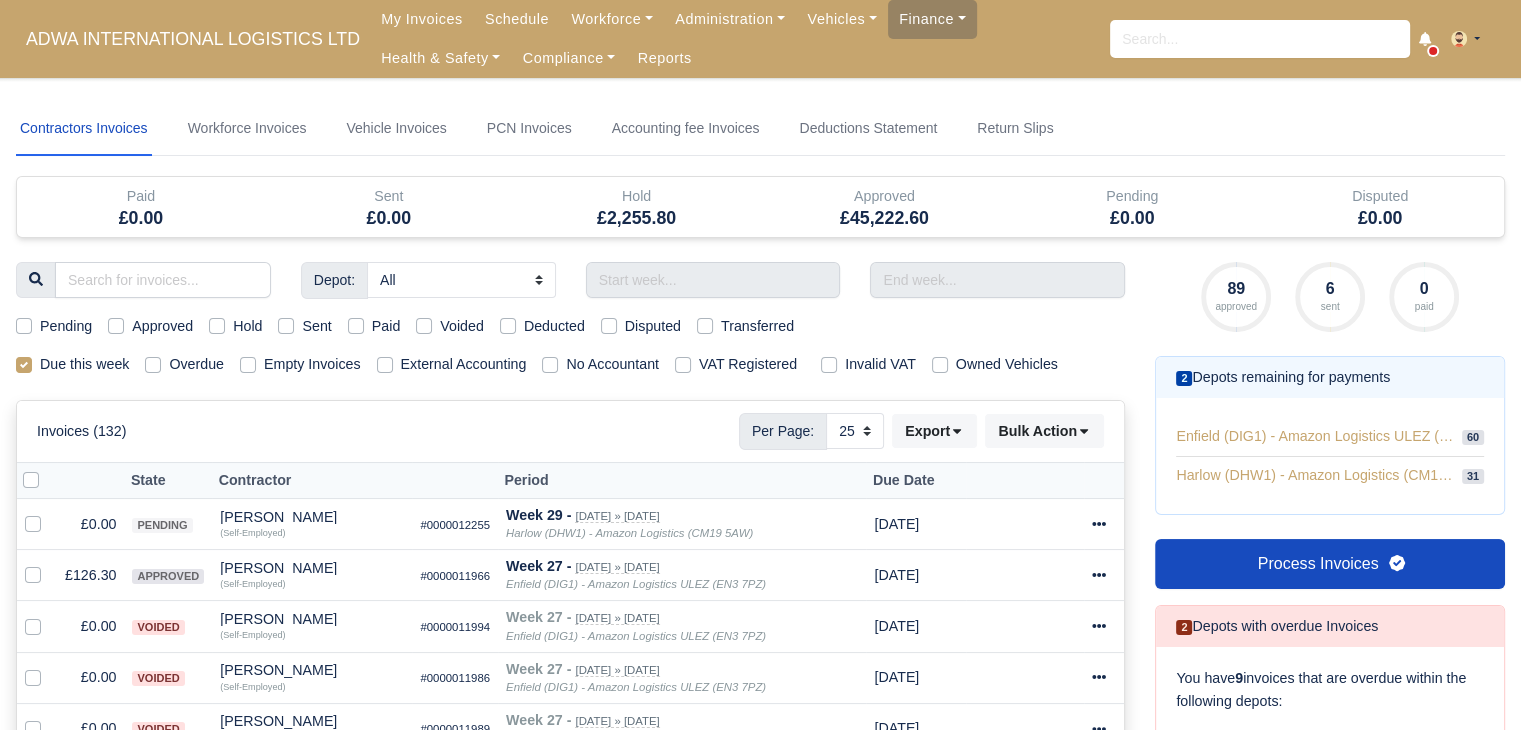 click on "Due this week" at bounding box center (84, 364) 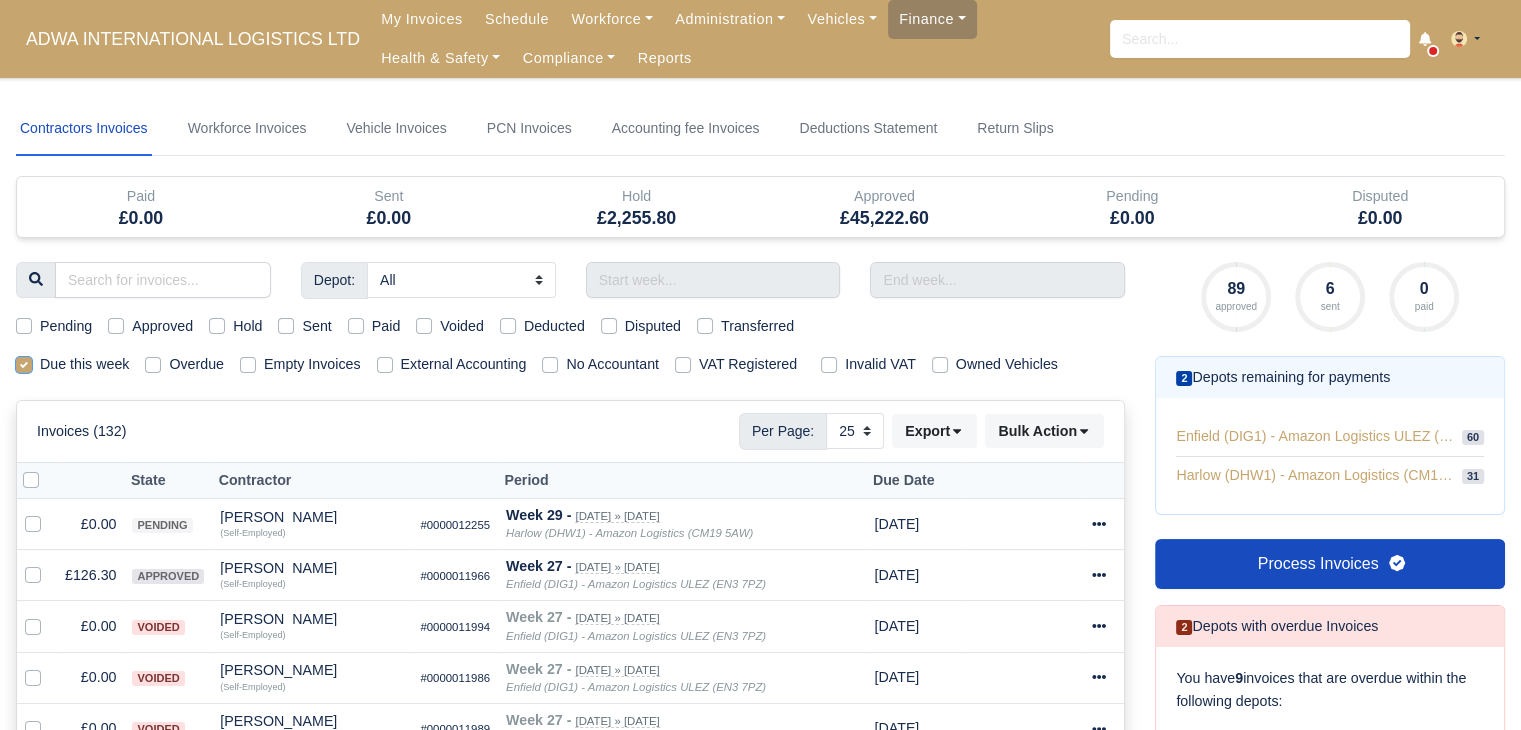 click on "Due this week" at bounding box center [24, 361] 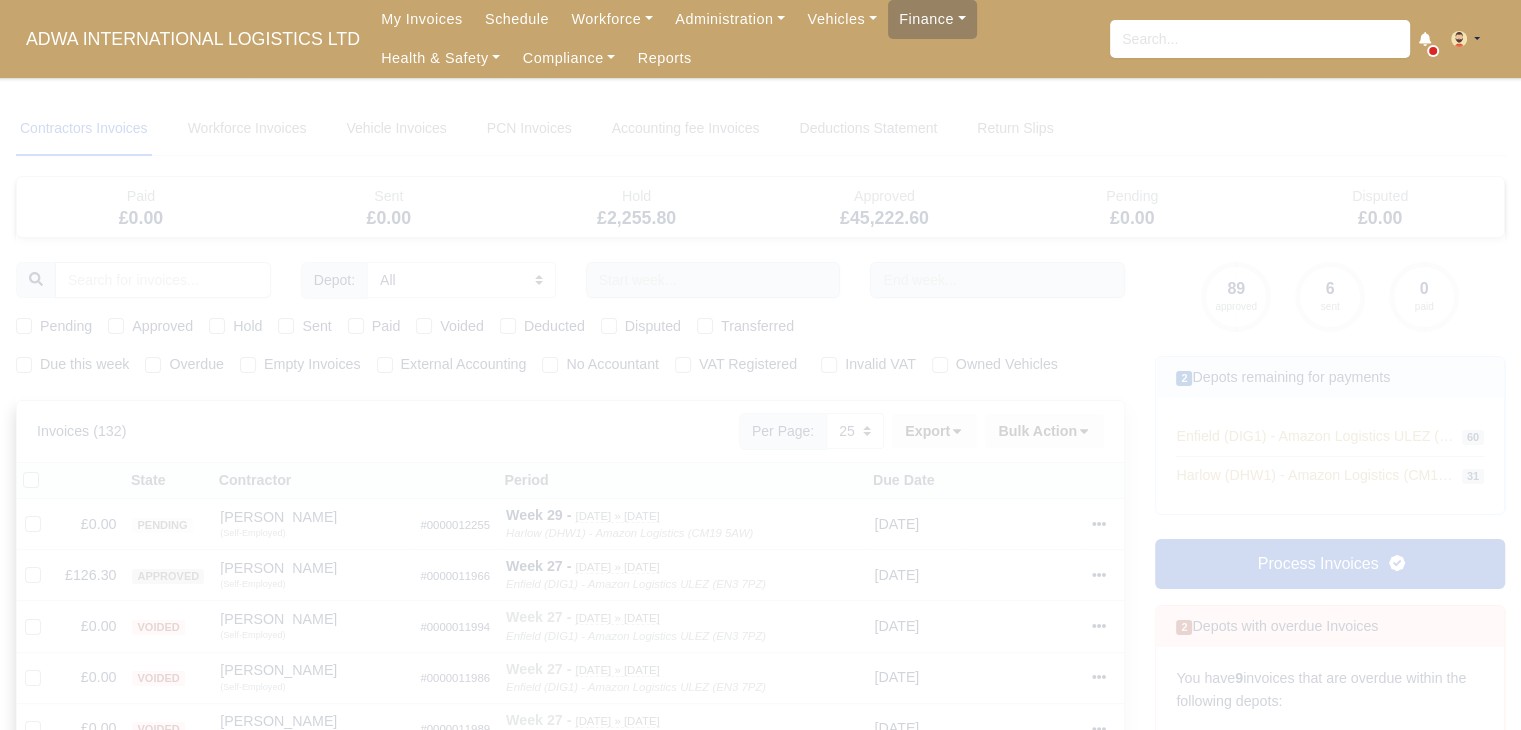 click at bounding box center [760, 1057] 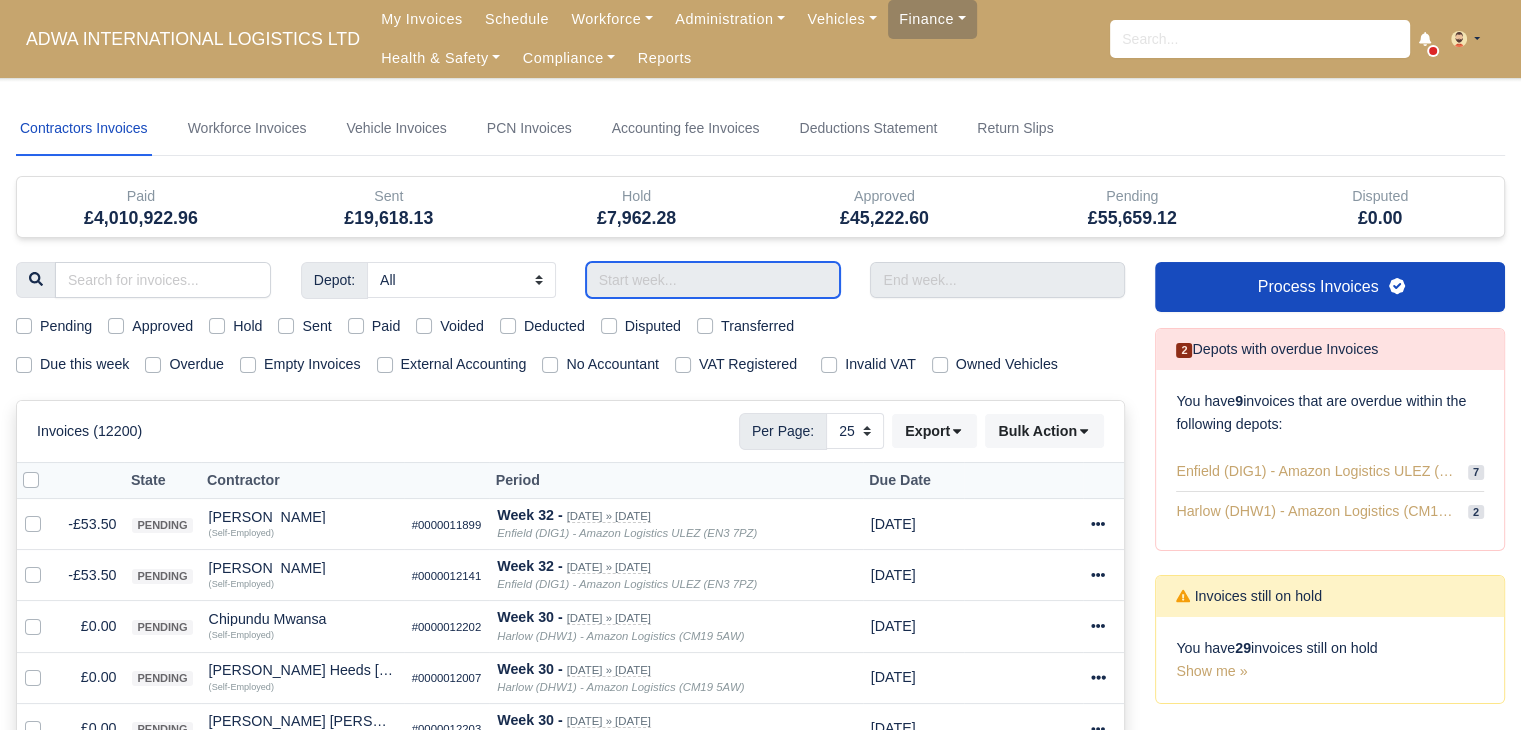click at bounding box center (713, 280) 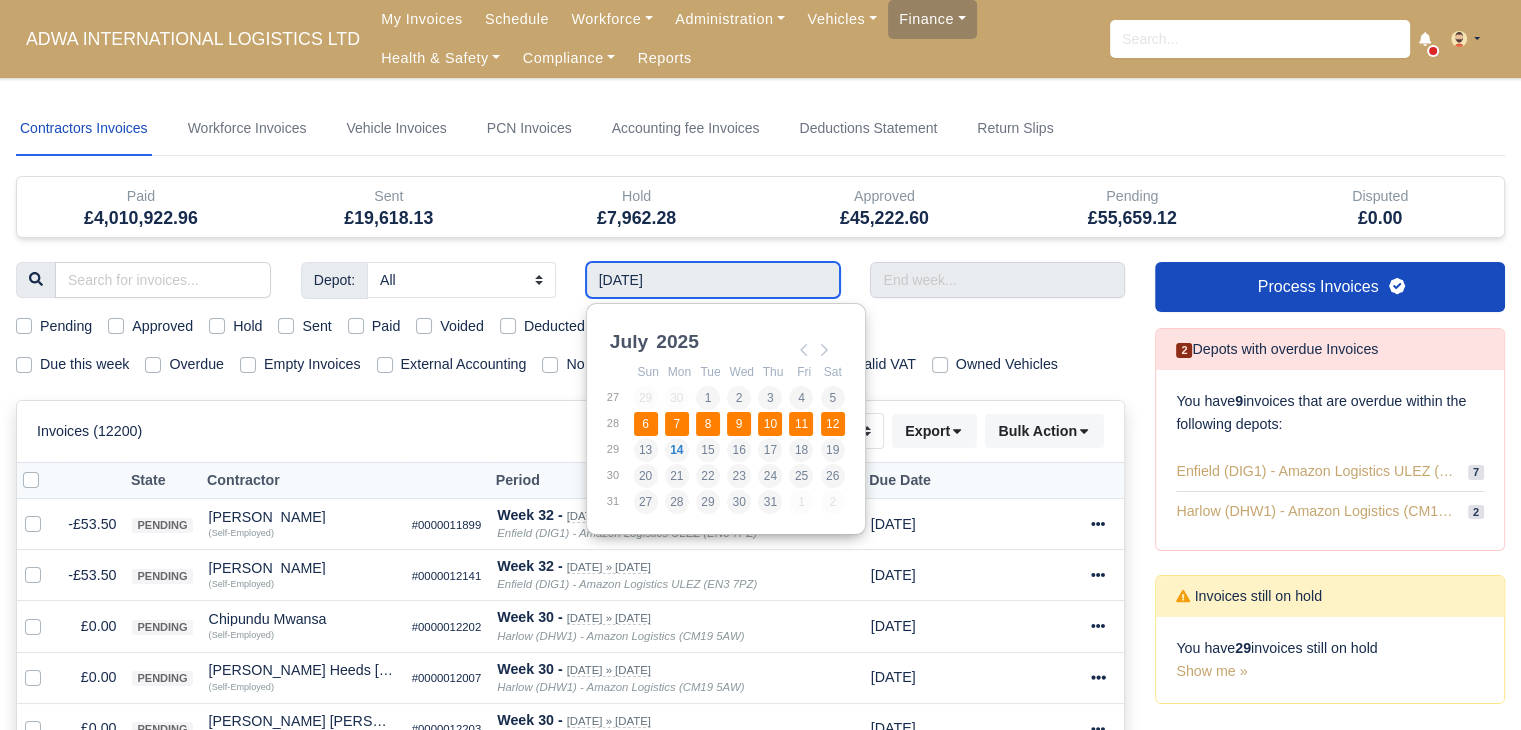 type on "[DATE] - [DATE]" 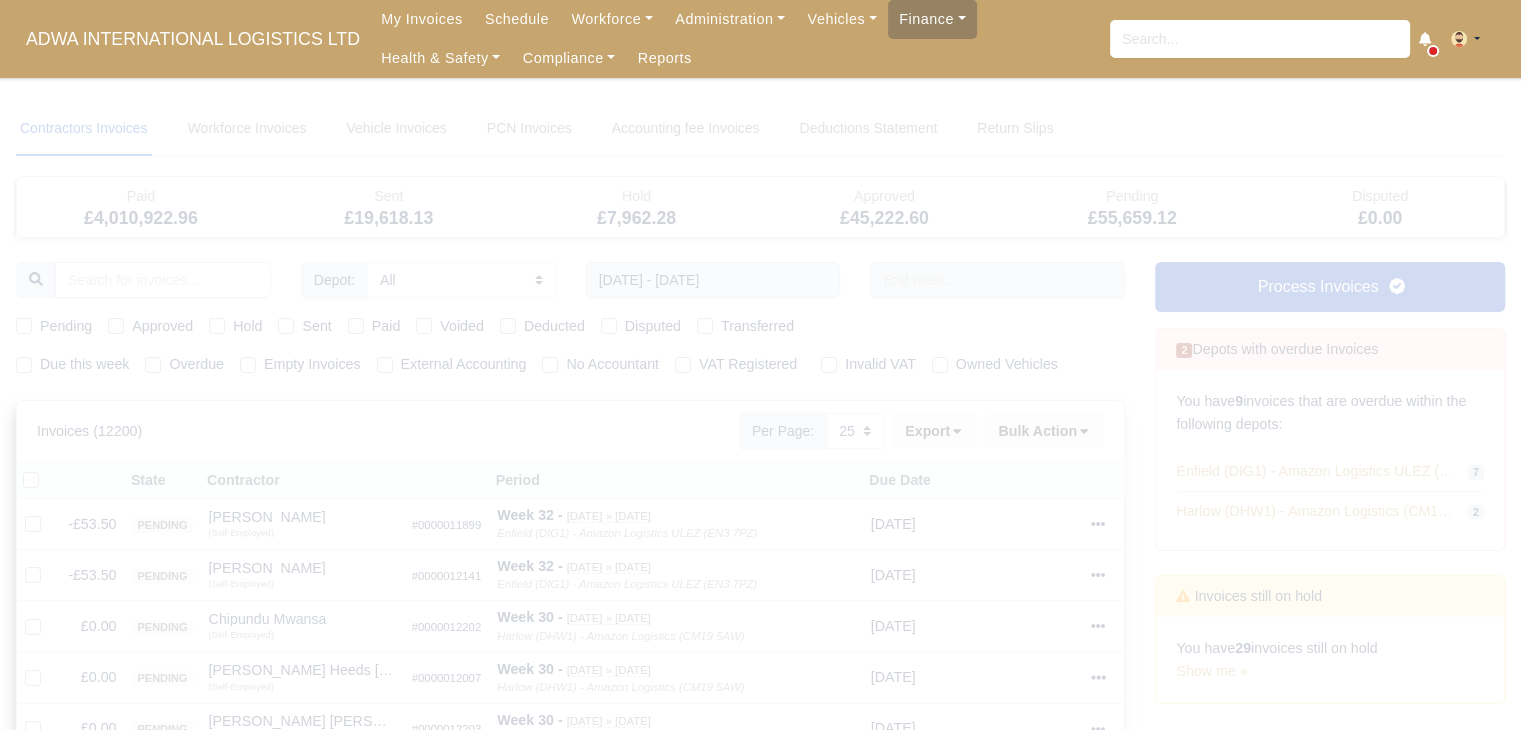 type 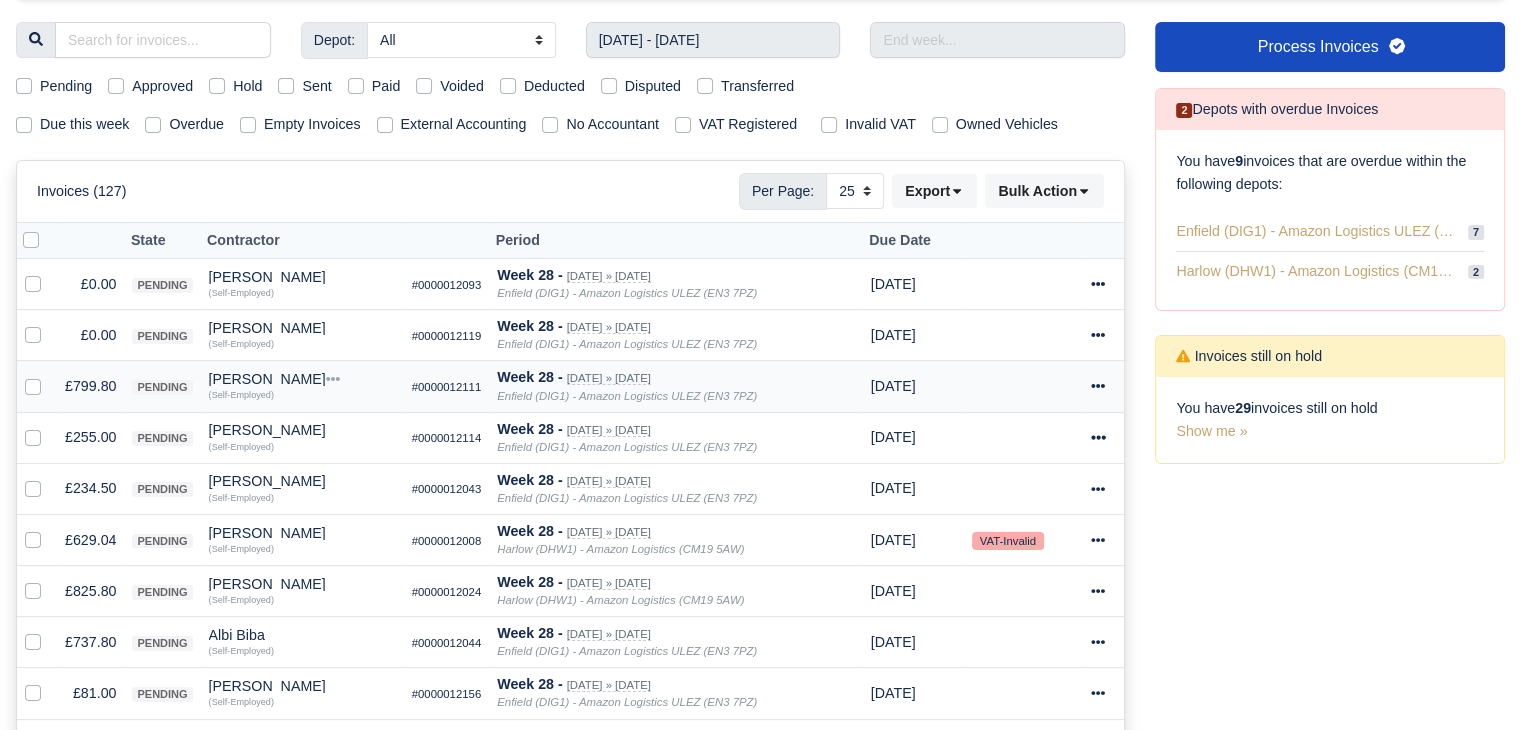 scroll, scrollTop: 300, scrollLeft: 0, axis: vertical 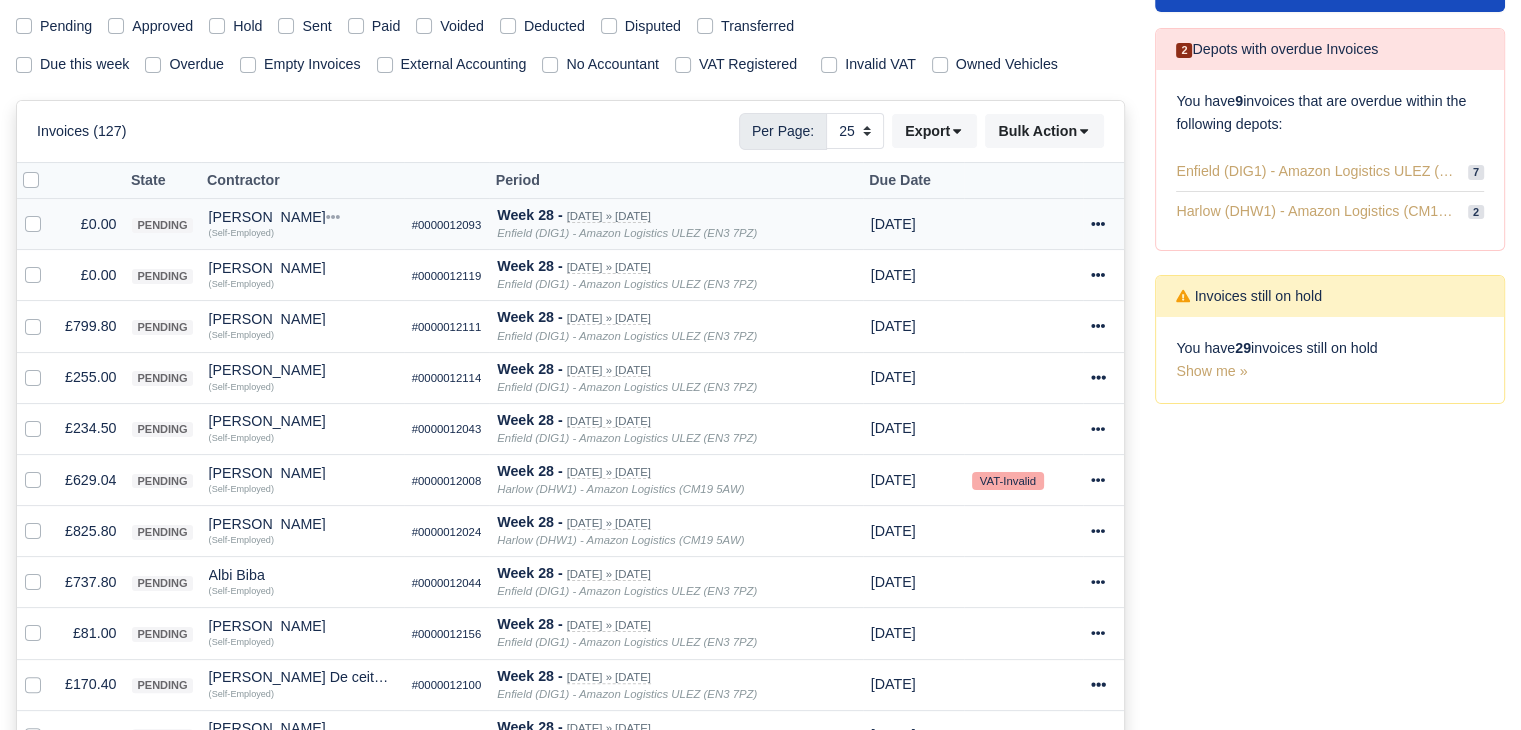 click at bounding box center [49, 213] 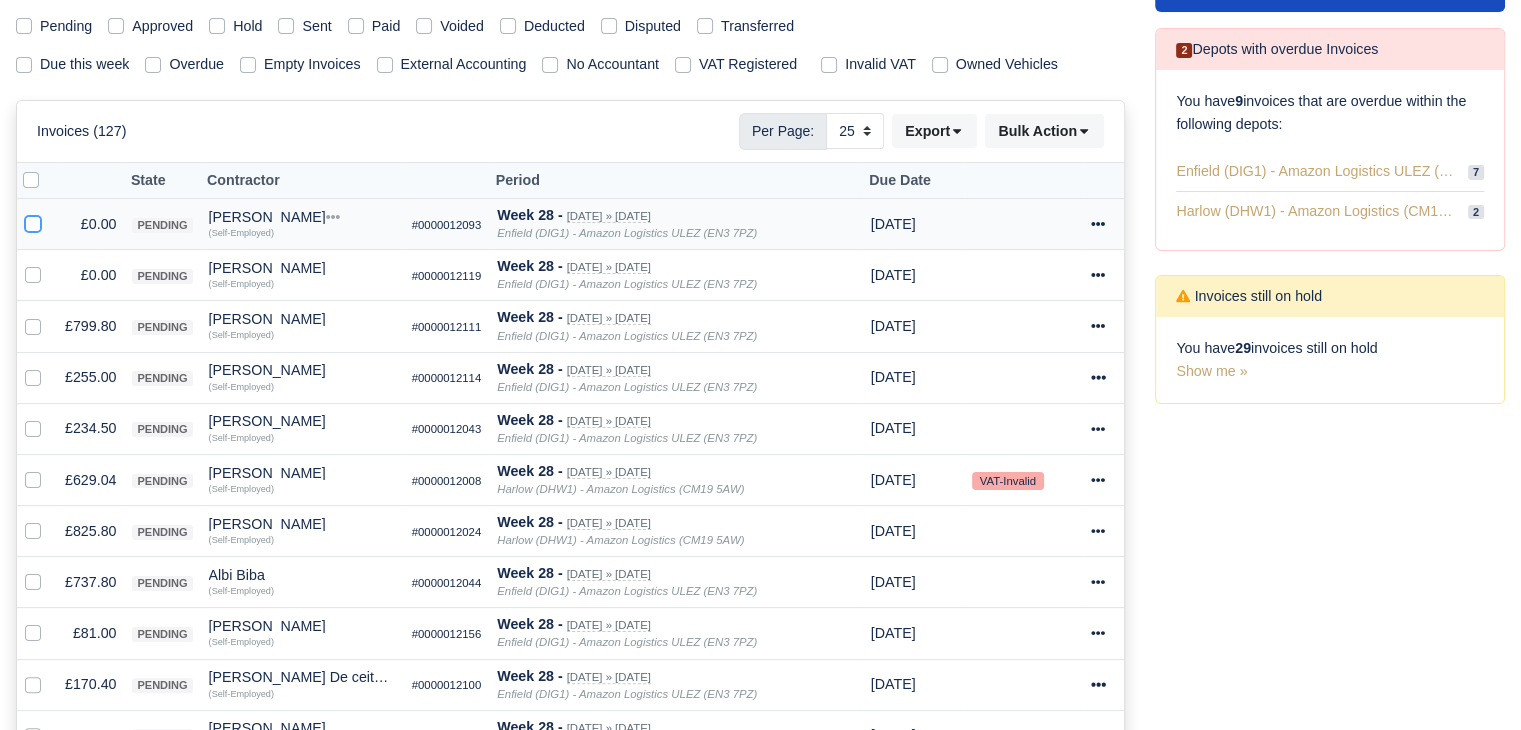 click at bounding box center (33, 221) 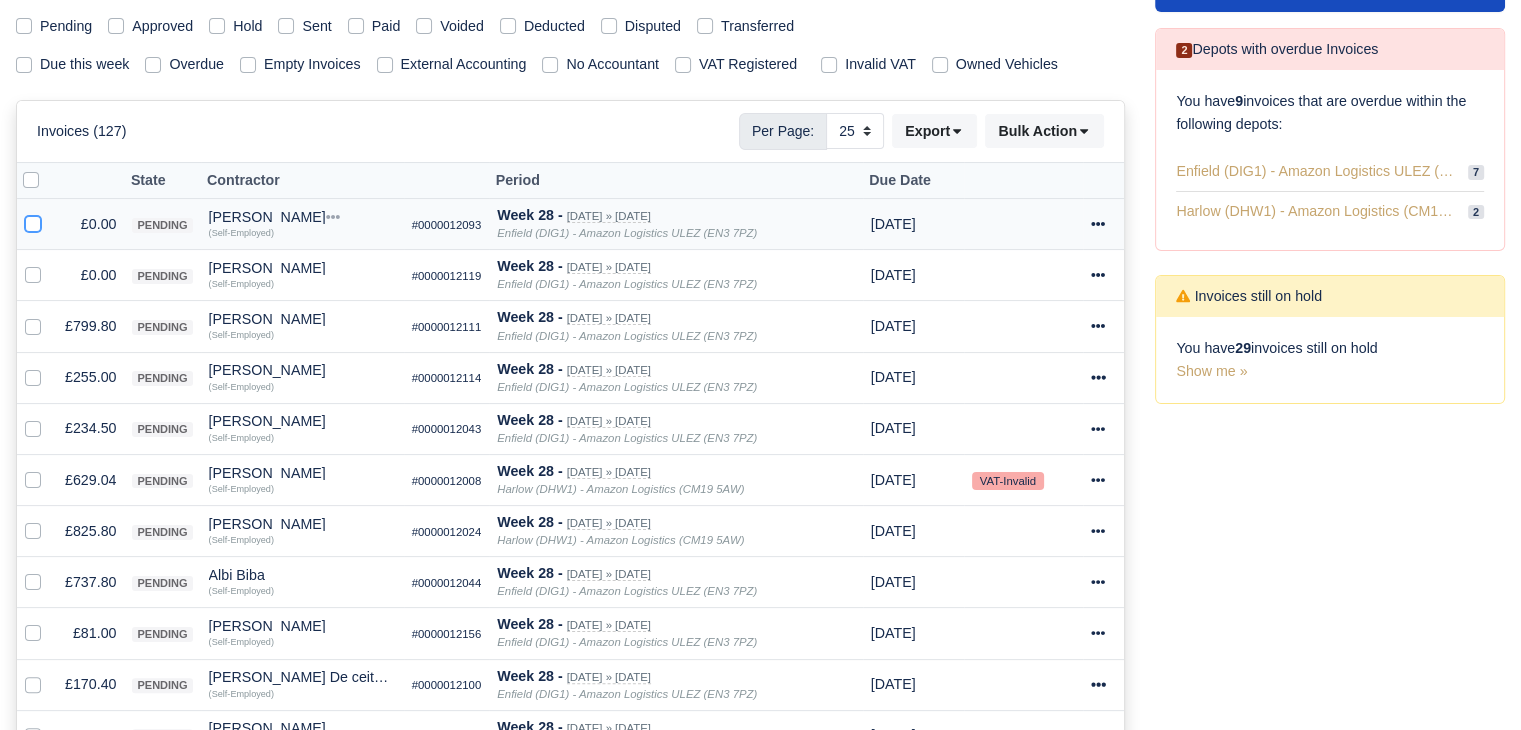checkbox on "true" 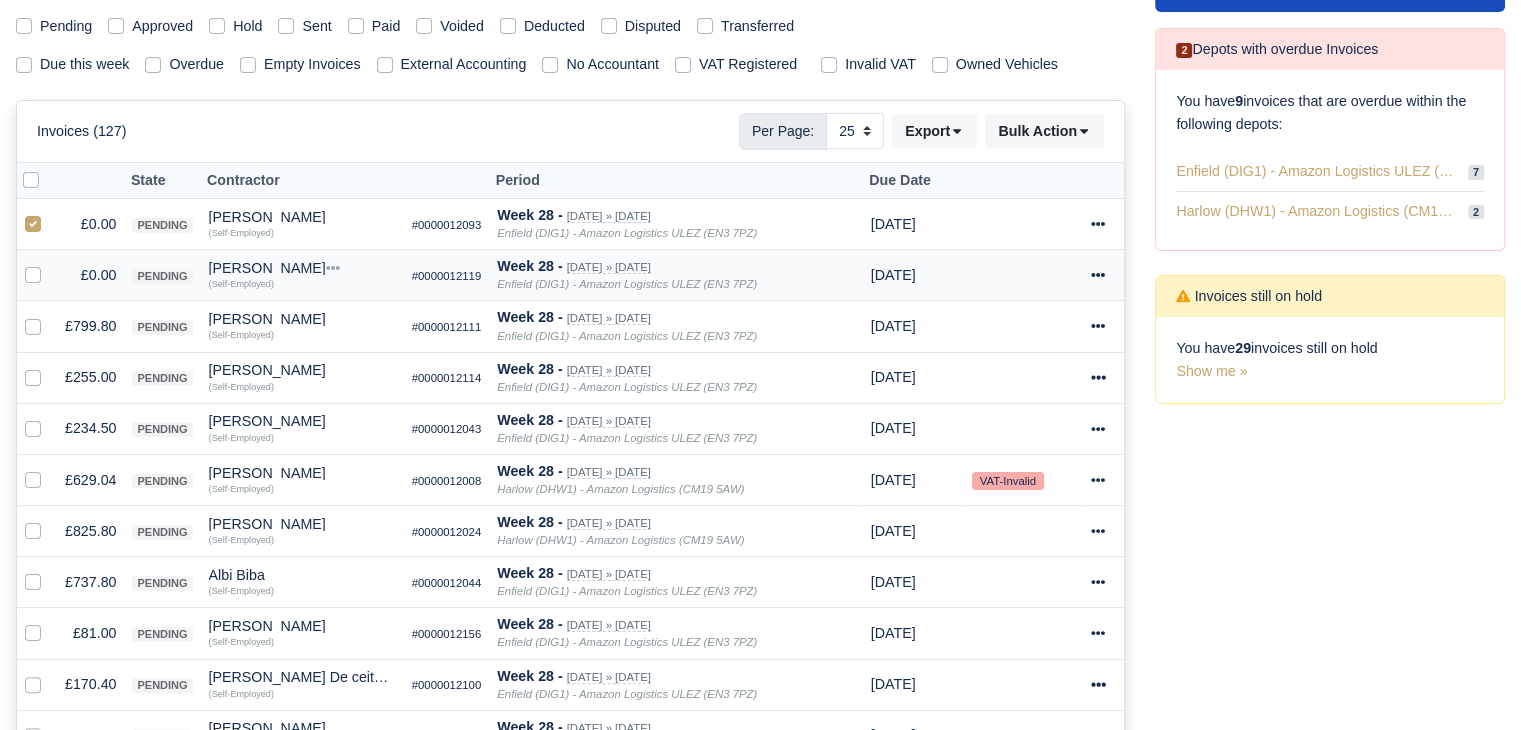 click at bounding box center [49, 264] 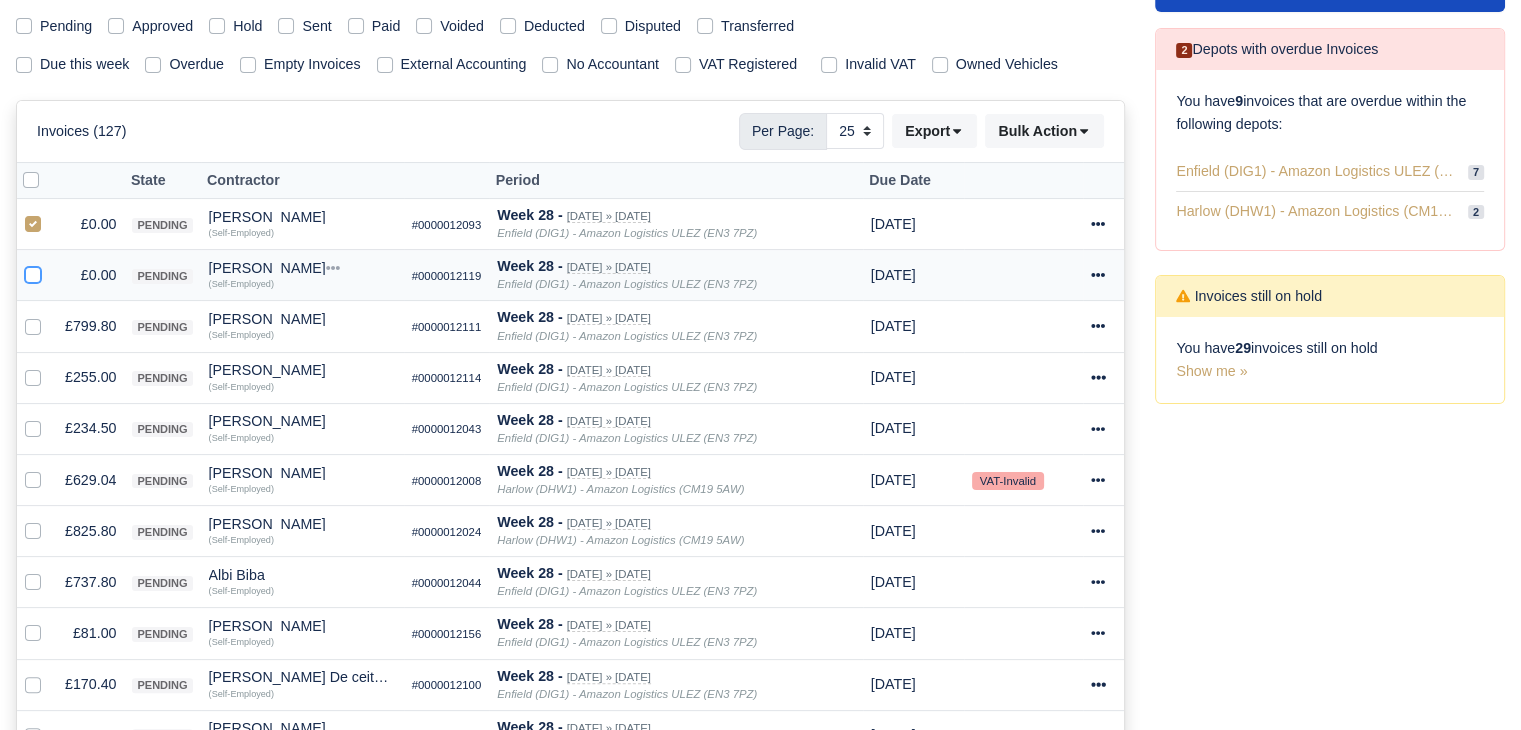 click at bounding box center [33, 272] 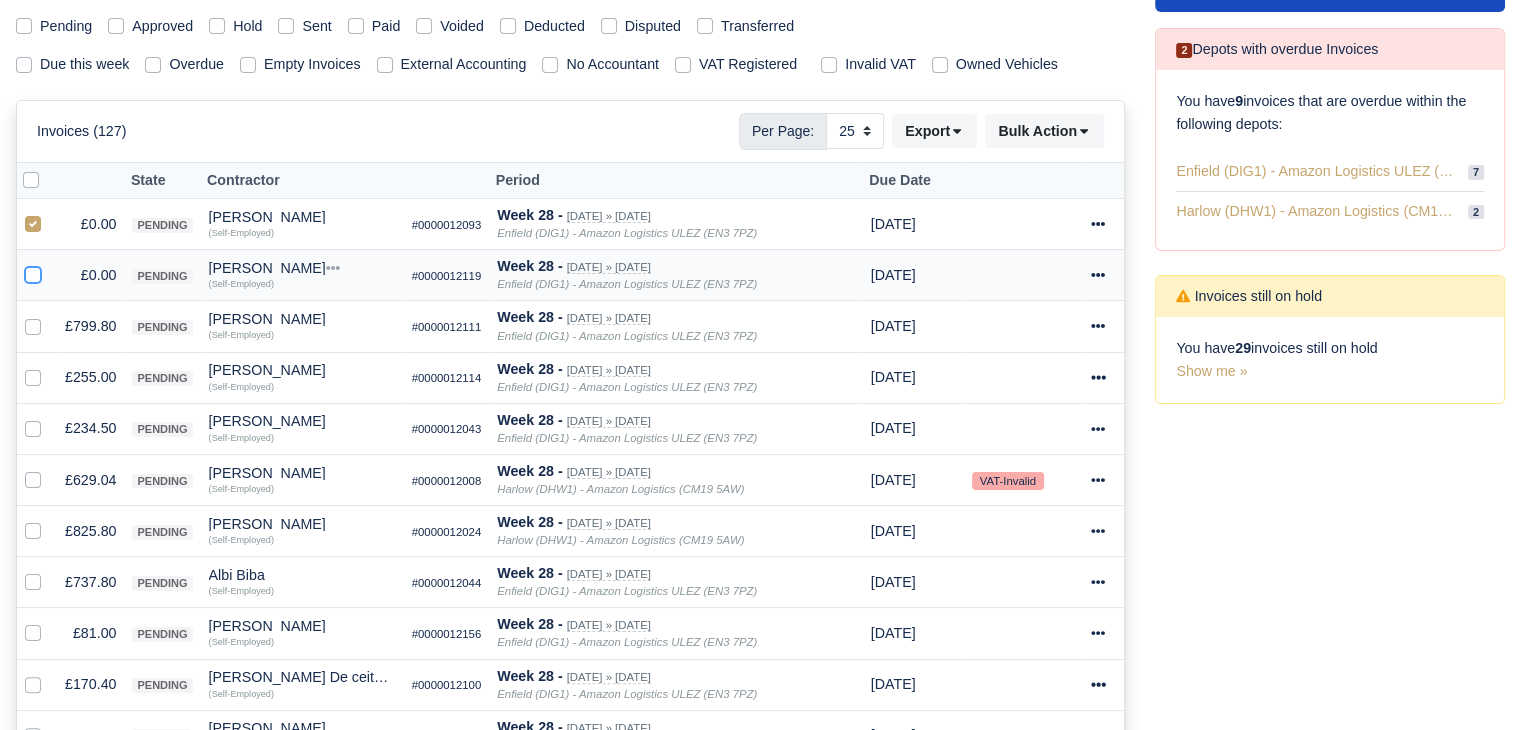 checkbox on "true" 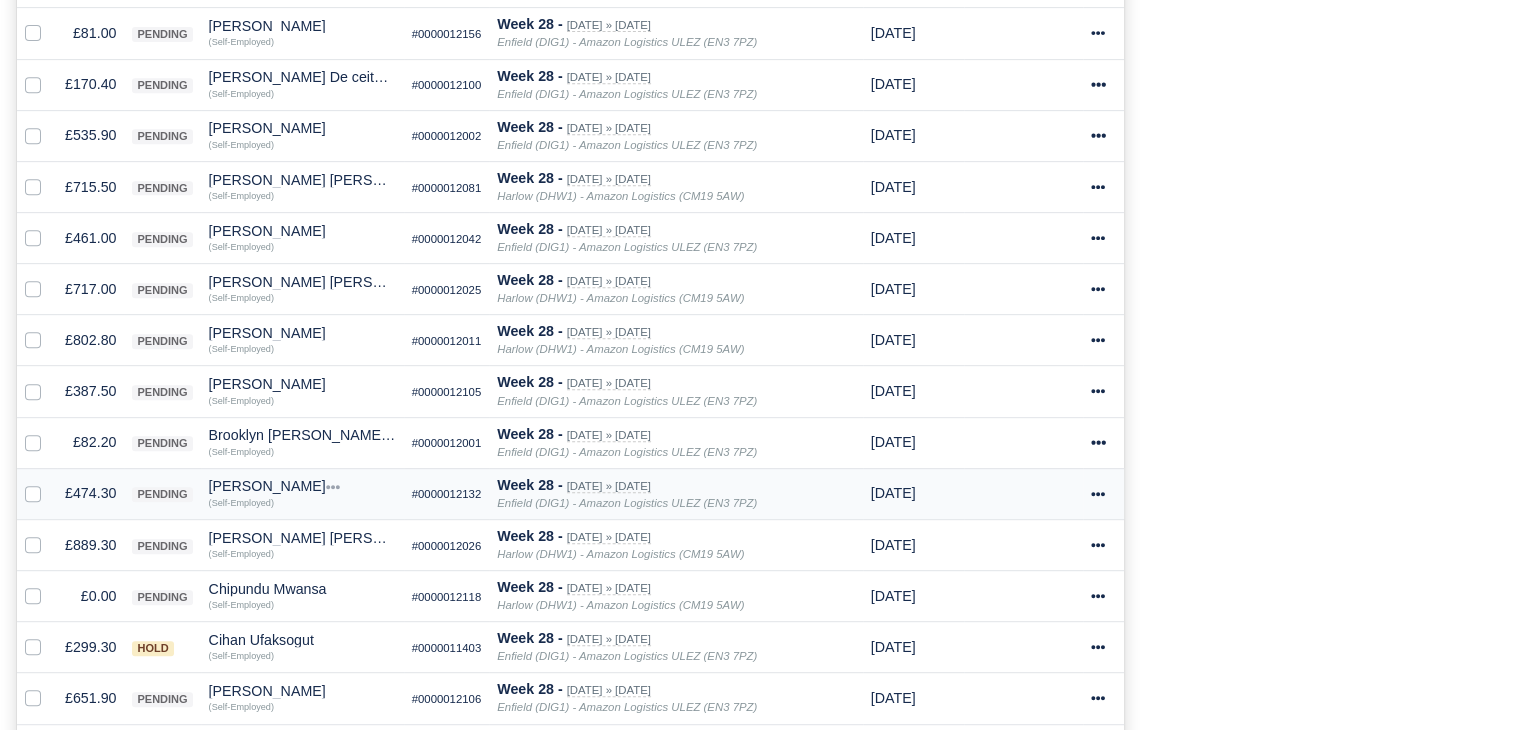 scroll, scrollTop: 1100, scrollLeft: 0, axis: vertical 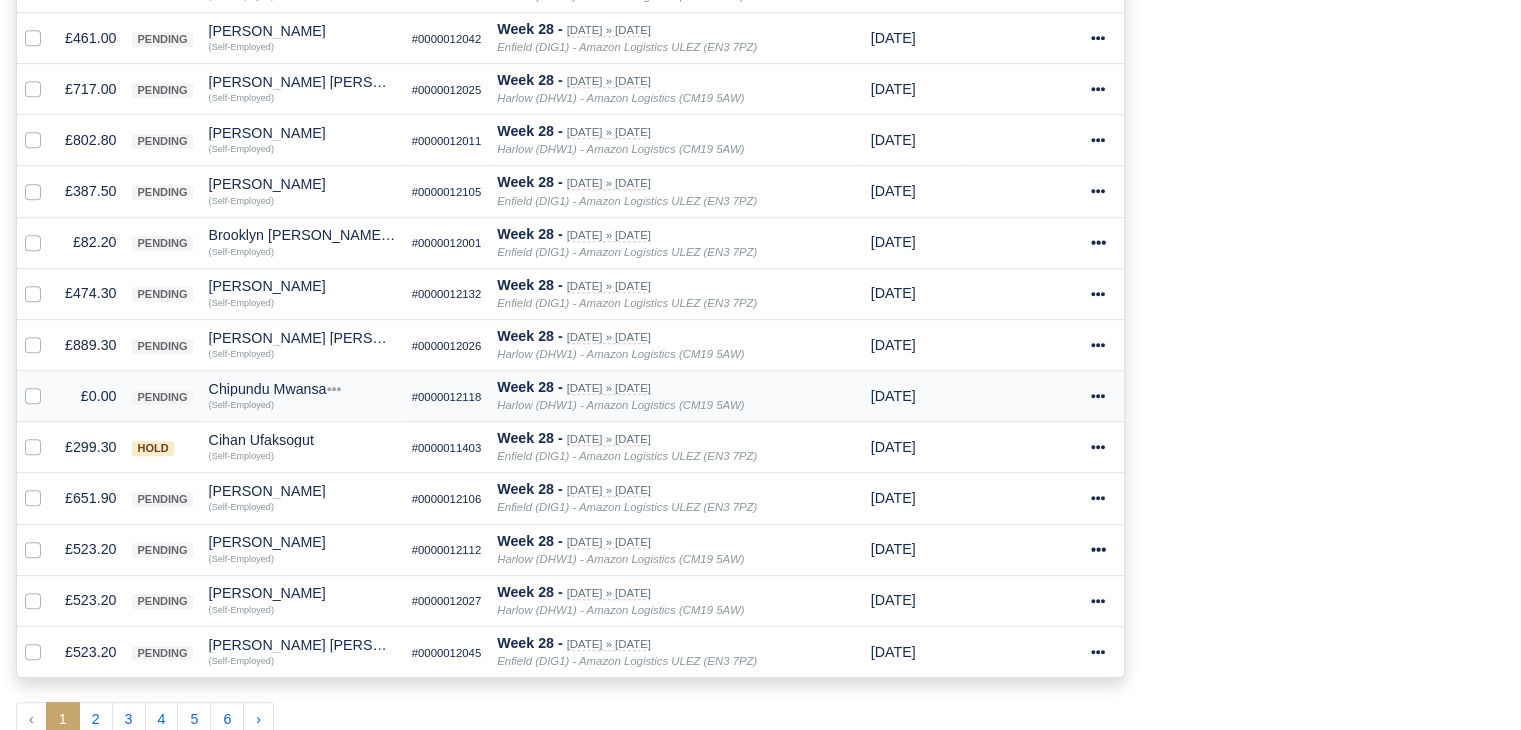 click at bounding box center [49, 385] 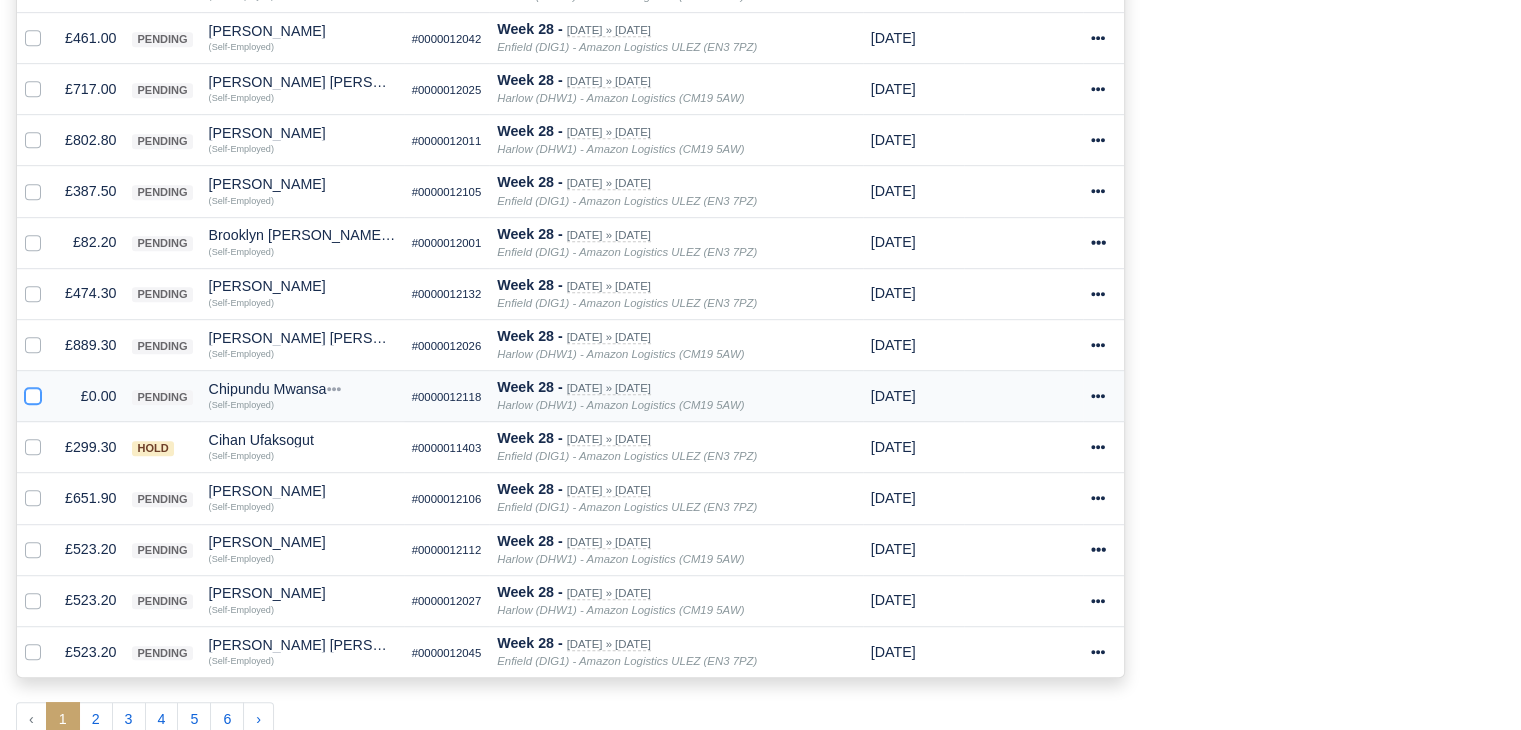 click at bounding box center [33, 393] 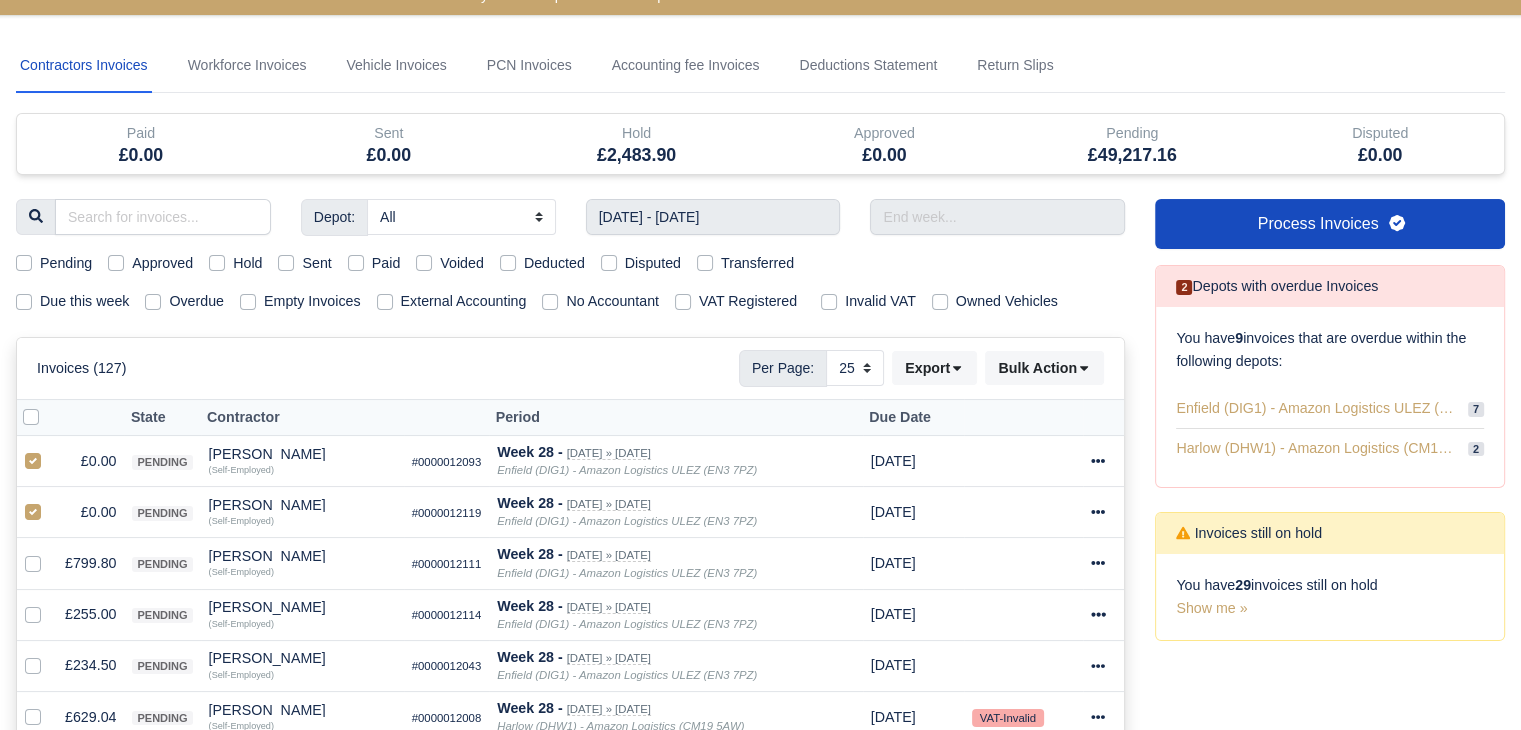 scroll, scrollTop: 0, scrollLeft: 0, axis: both 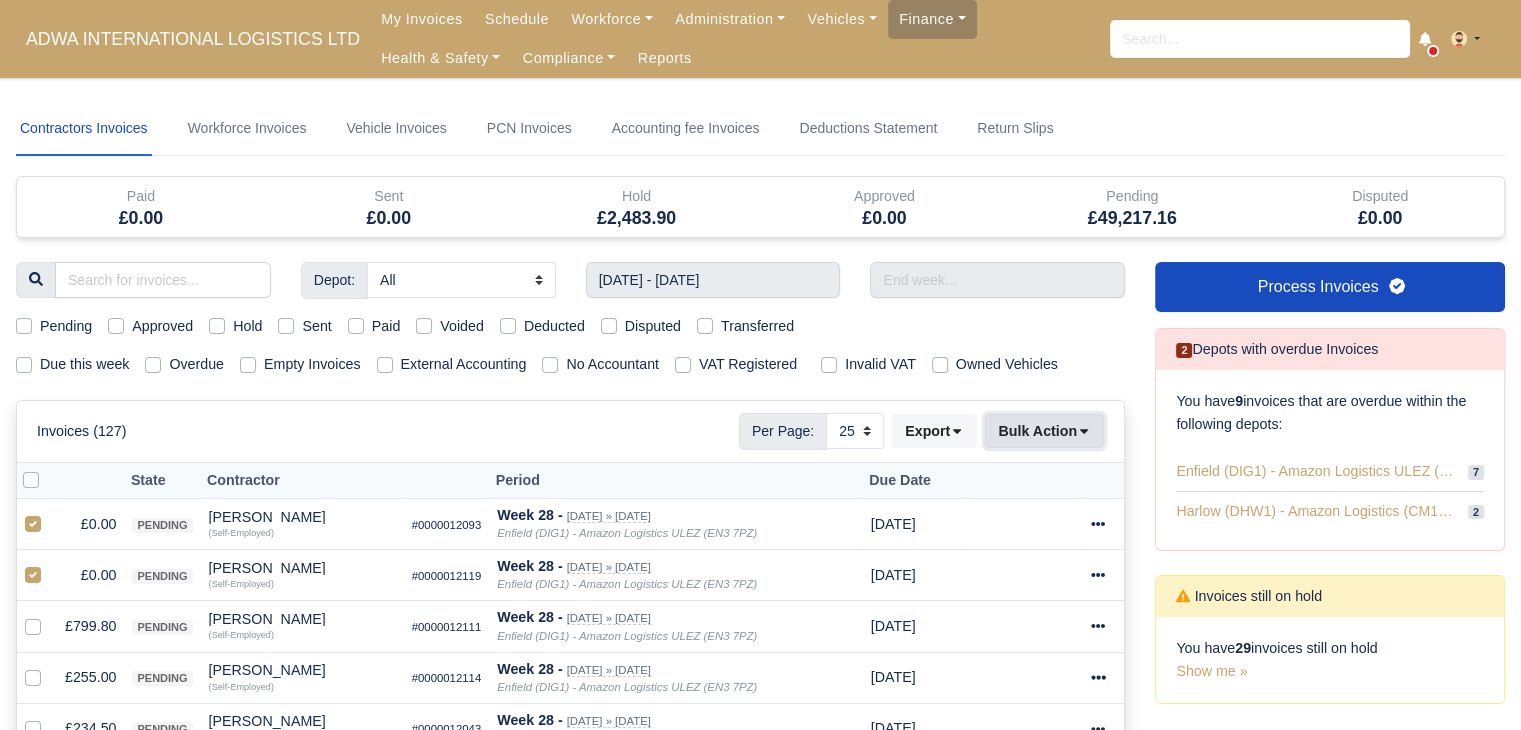drag, startPoint x: 992, startPoint y: 433, endPoint x: 993, endPoint y: 458, distance: 25.019993 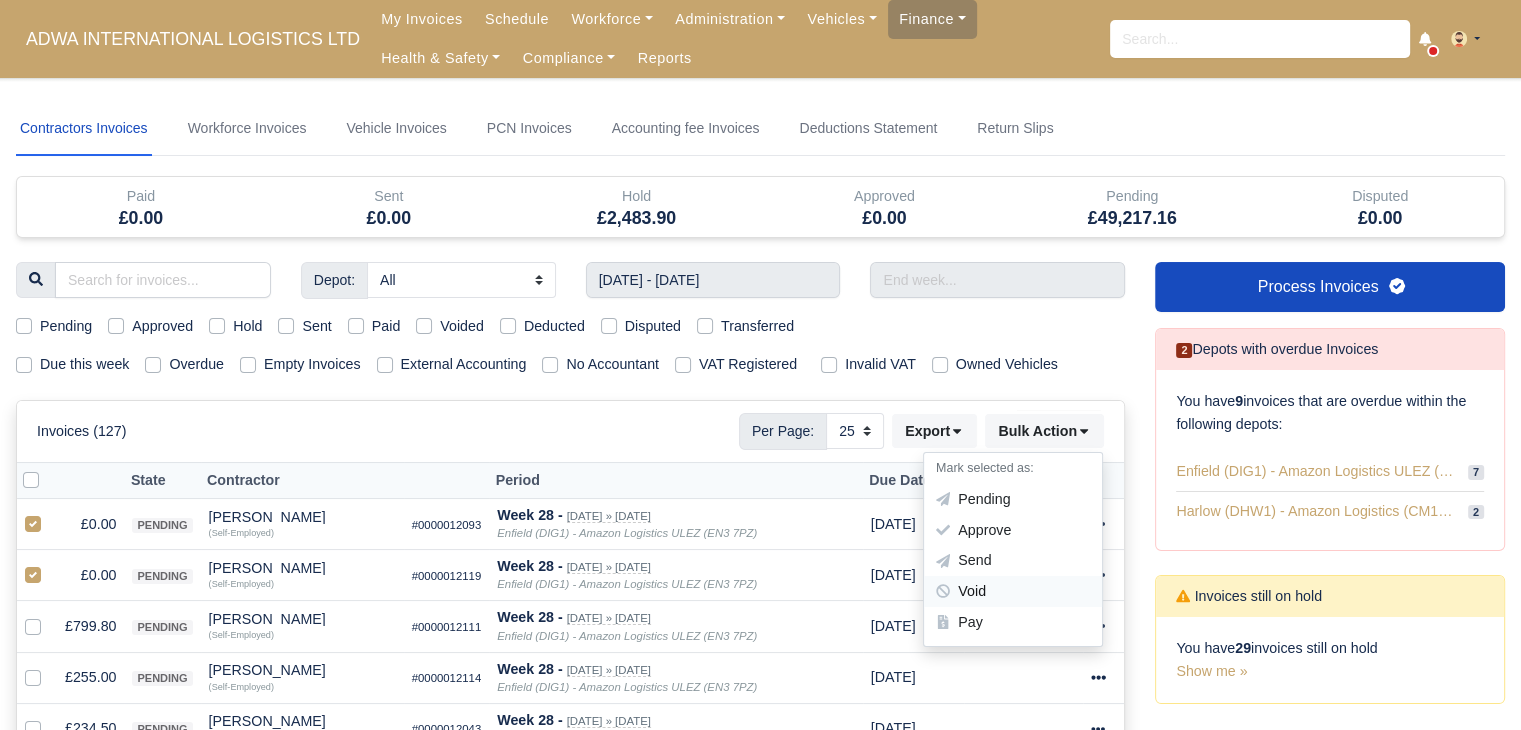 click on "Void" at bounding box center [1013, 592] 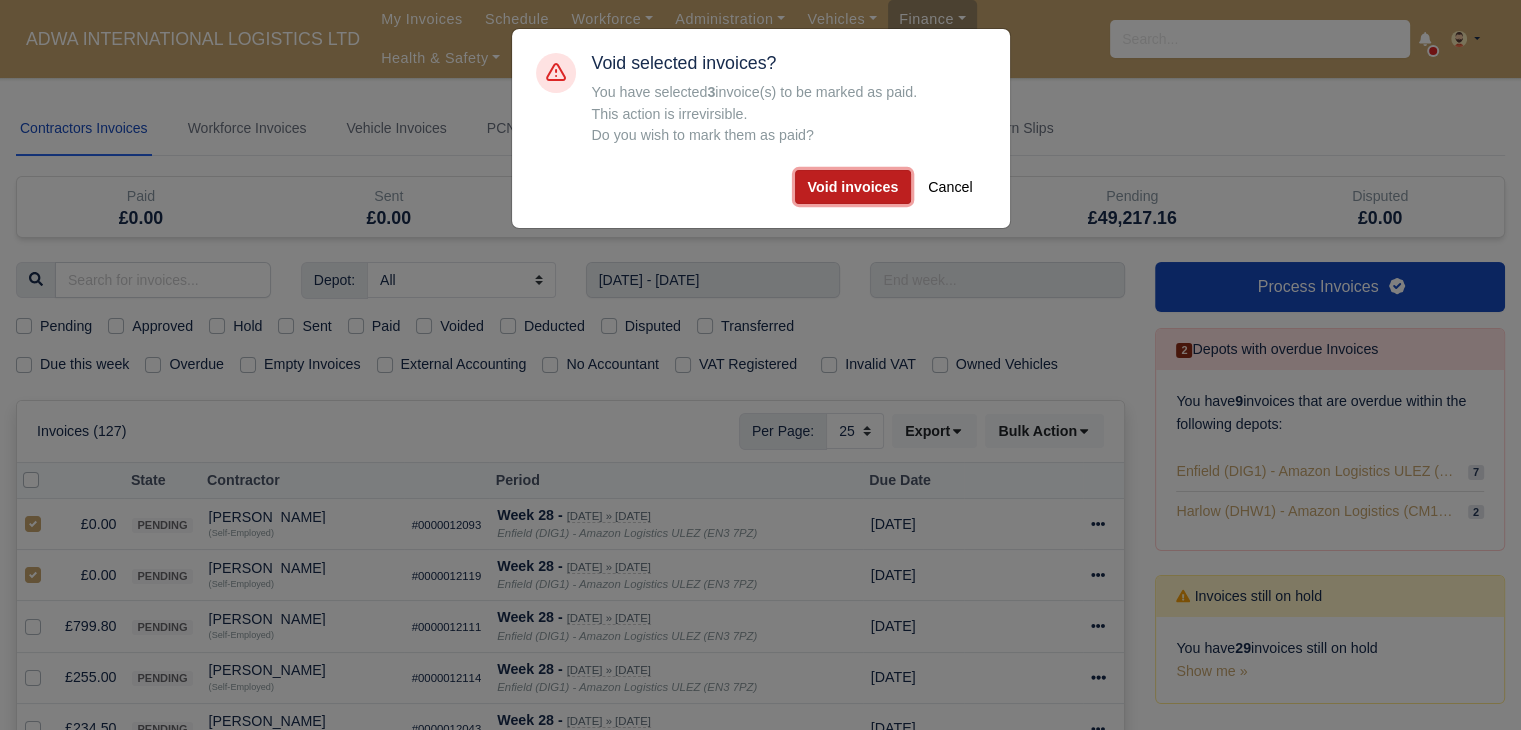 click on "Void invoices" at bounding box center [853, 187] 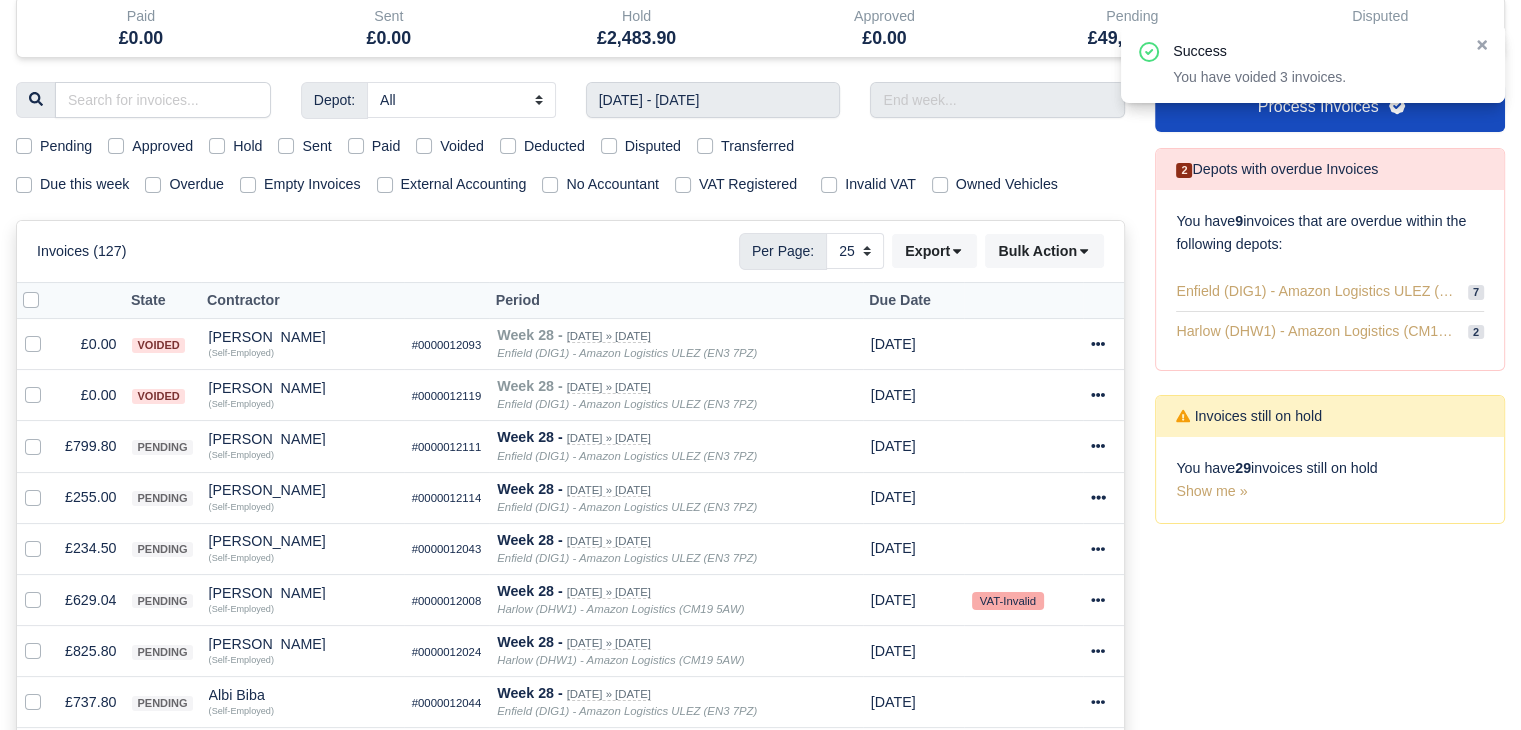scroll, scrollTop: 200, scrollLeft: 0, axis: vertical 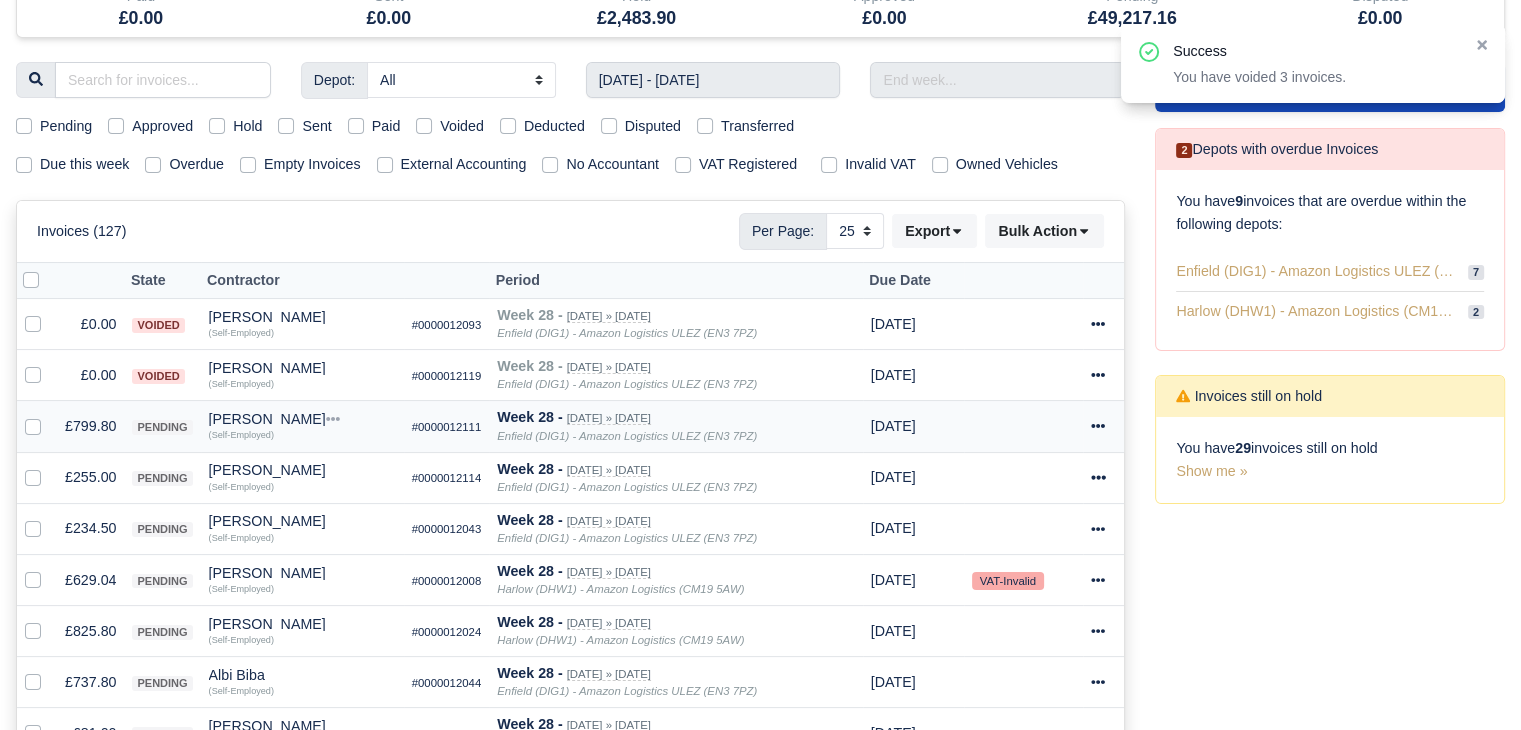 click on "£799.80" at bounding box center [90, 426] 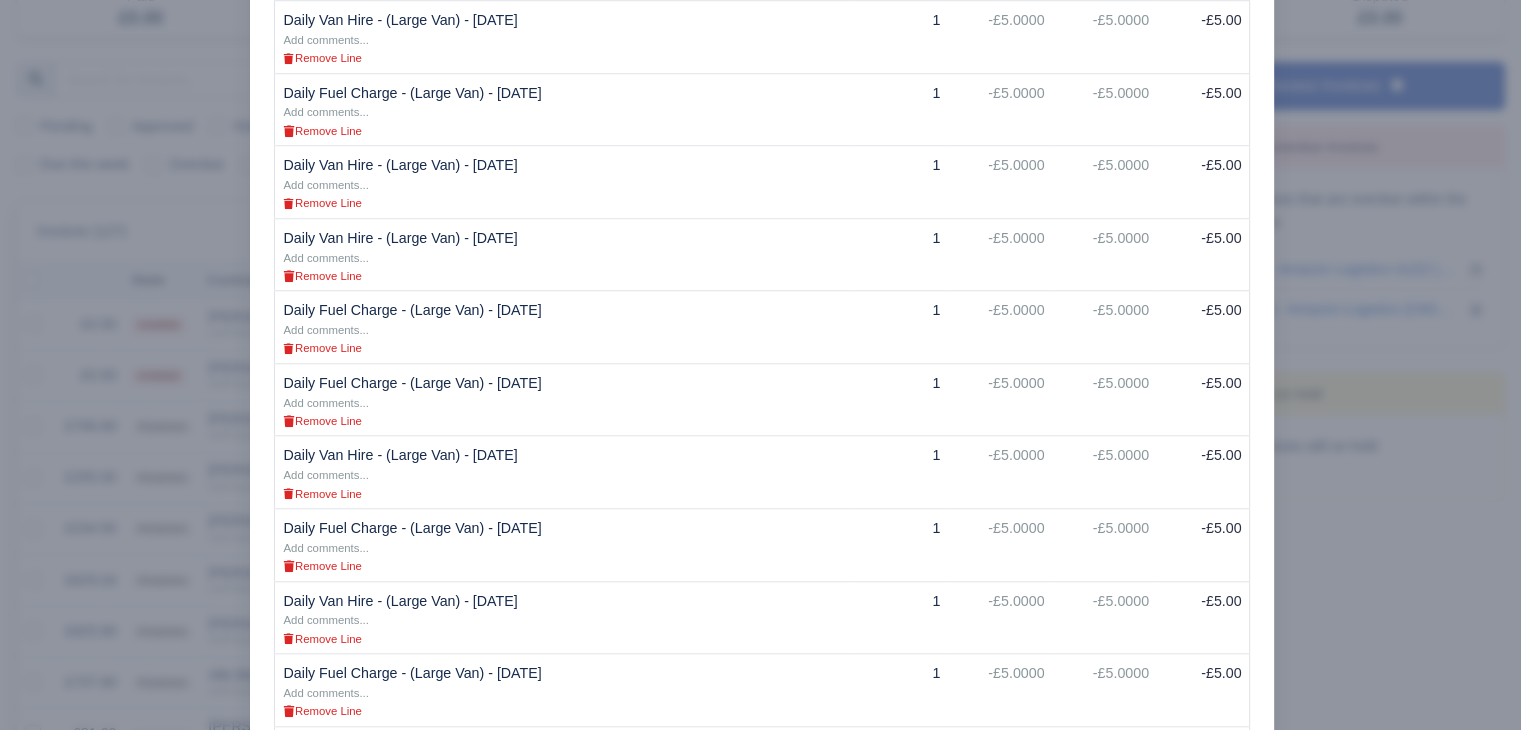 scroll, scrollTop: 2200, scrollLeft: 0, axis: vertical 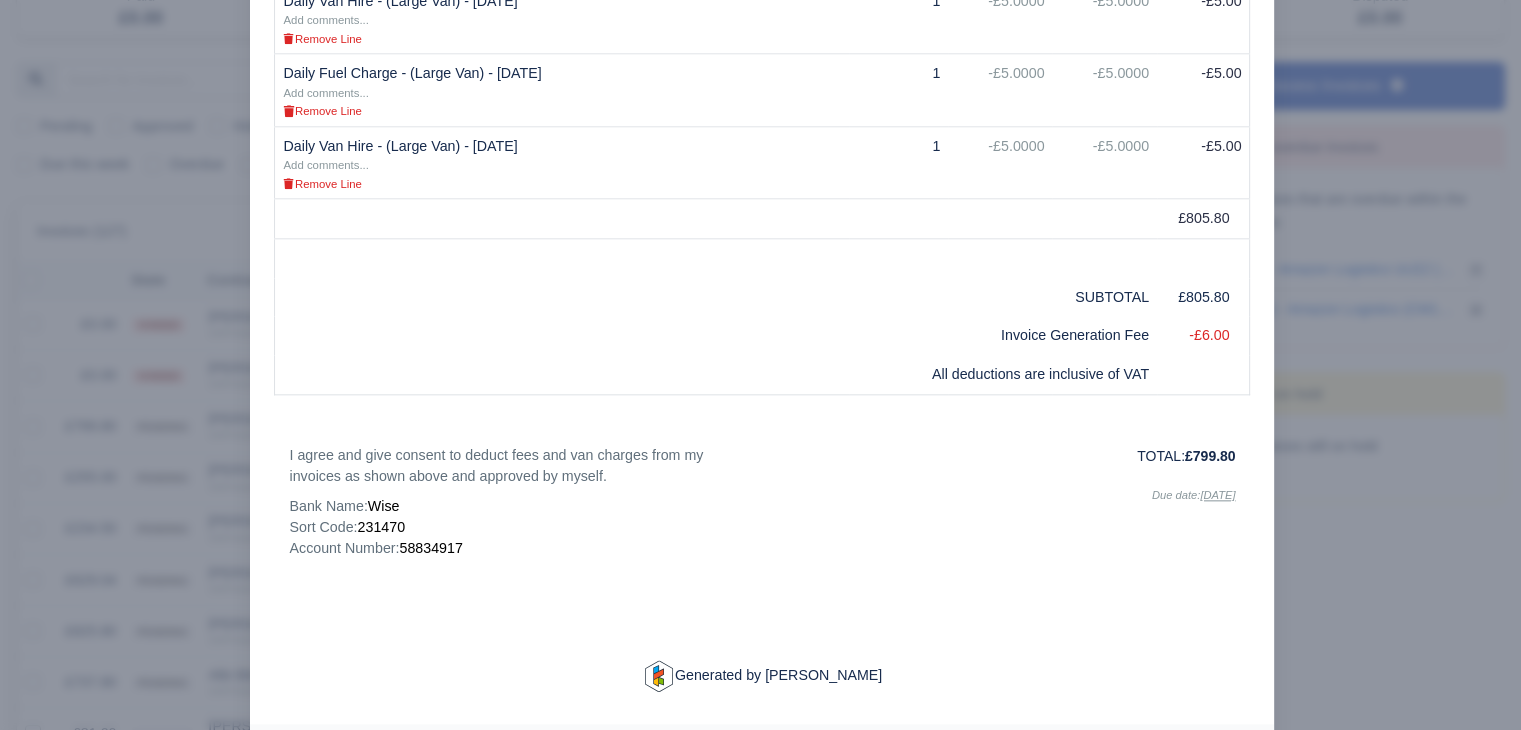 click at bounding box center (760, 365) 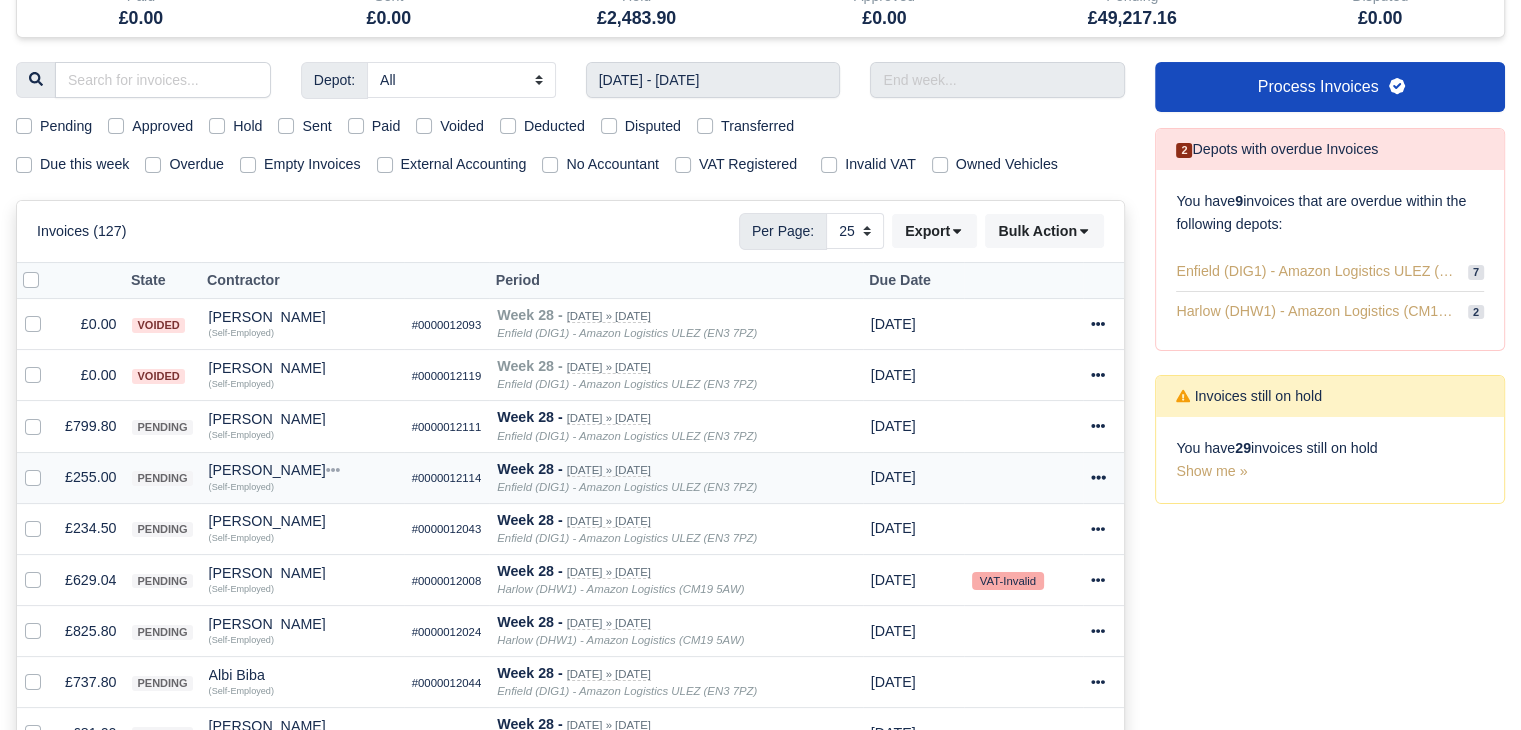 click on "£255.00" at bounding box center (90, 477) 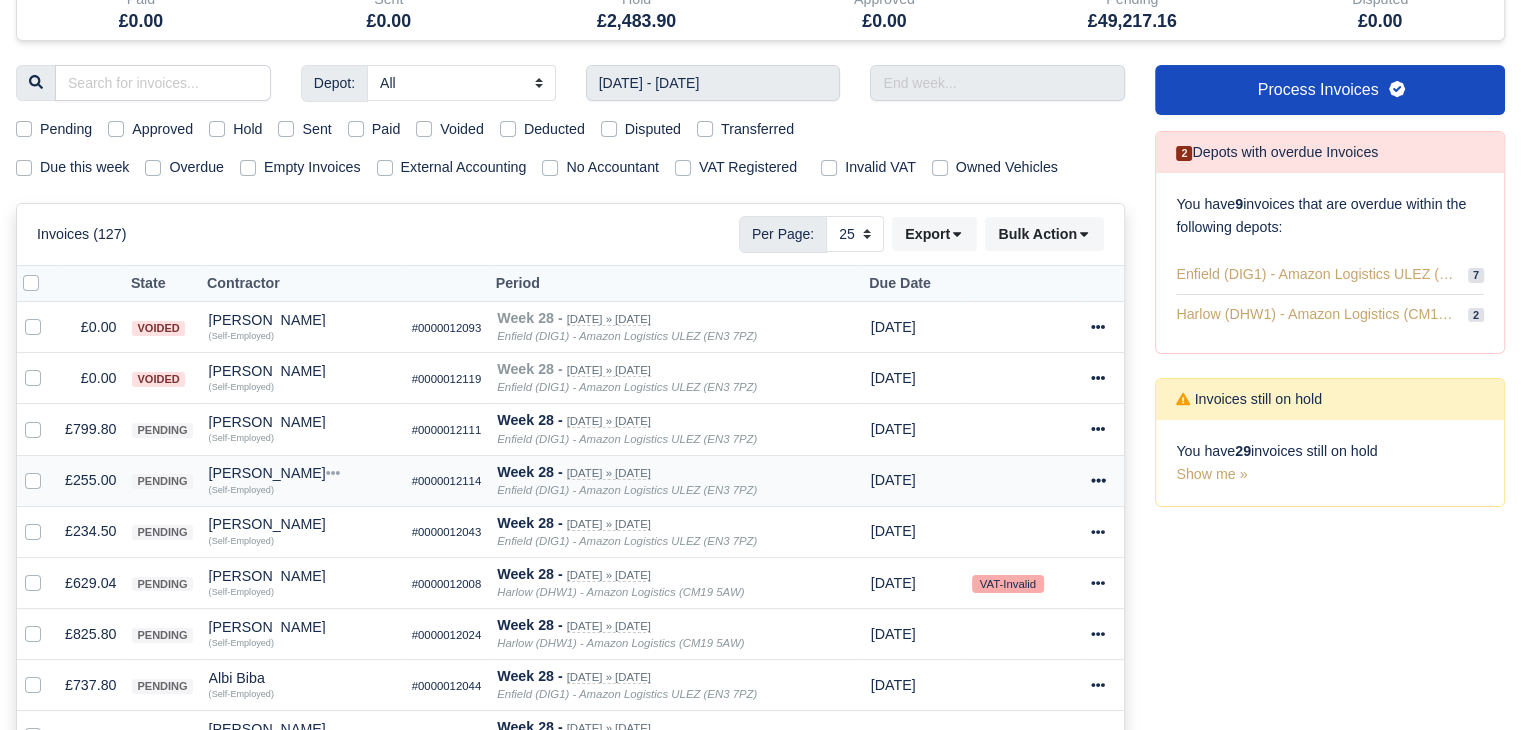 scroll, scrollTop: 544, scrollLeft: 0, axis: vertical 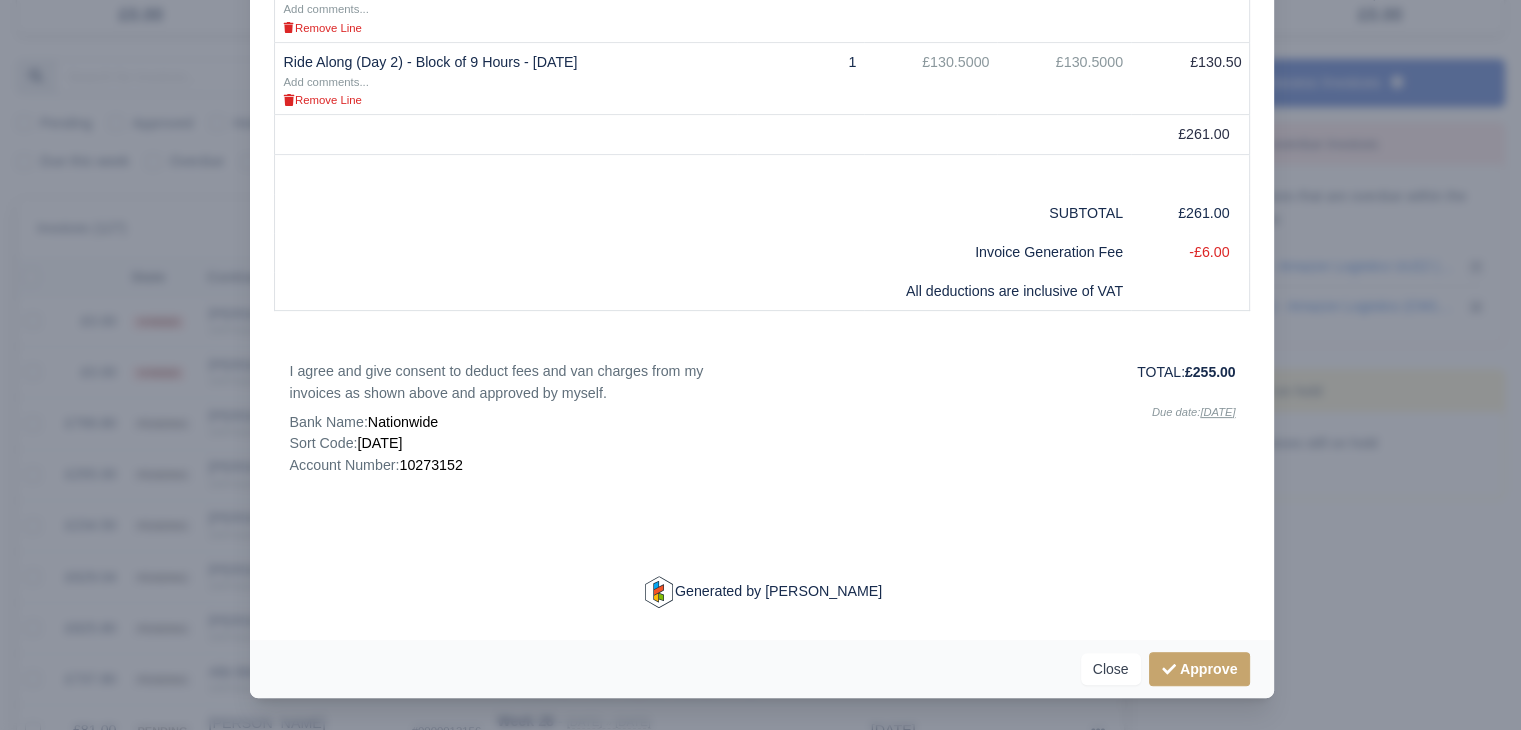 click at bounding box center (760, 365) 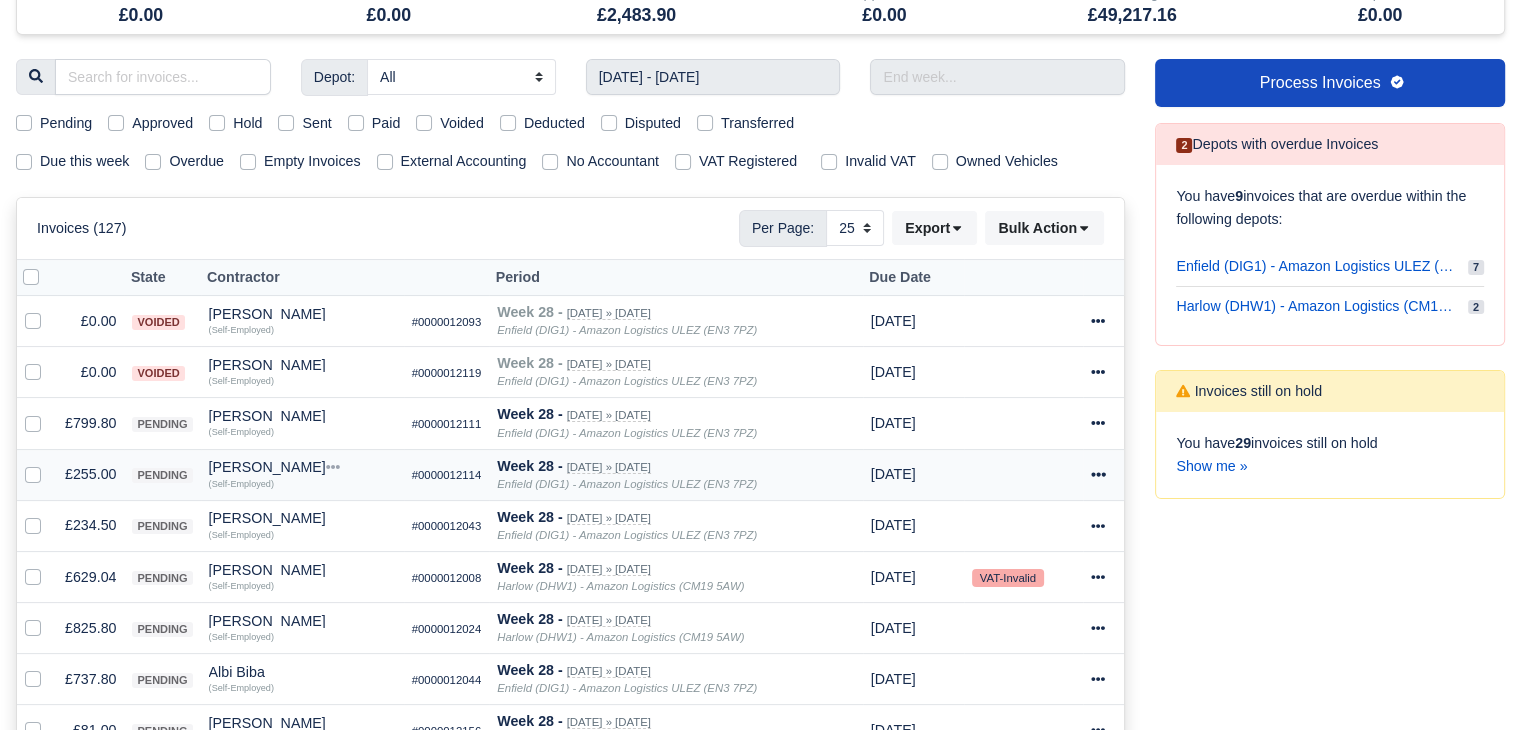 scroll, scrollTop: 202, scrollLeft: 0, axis: vertical 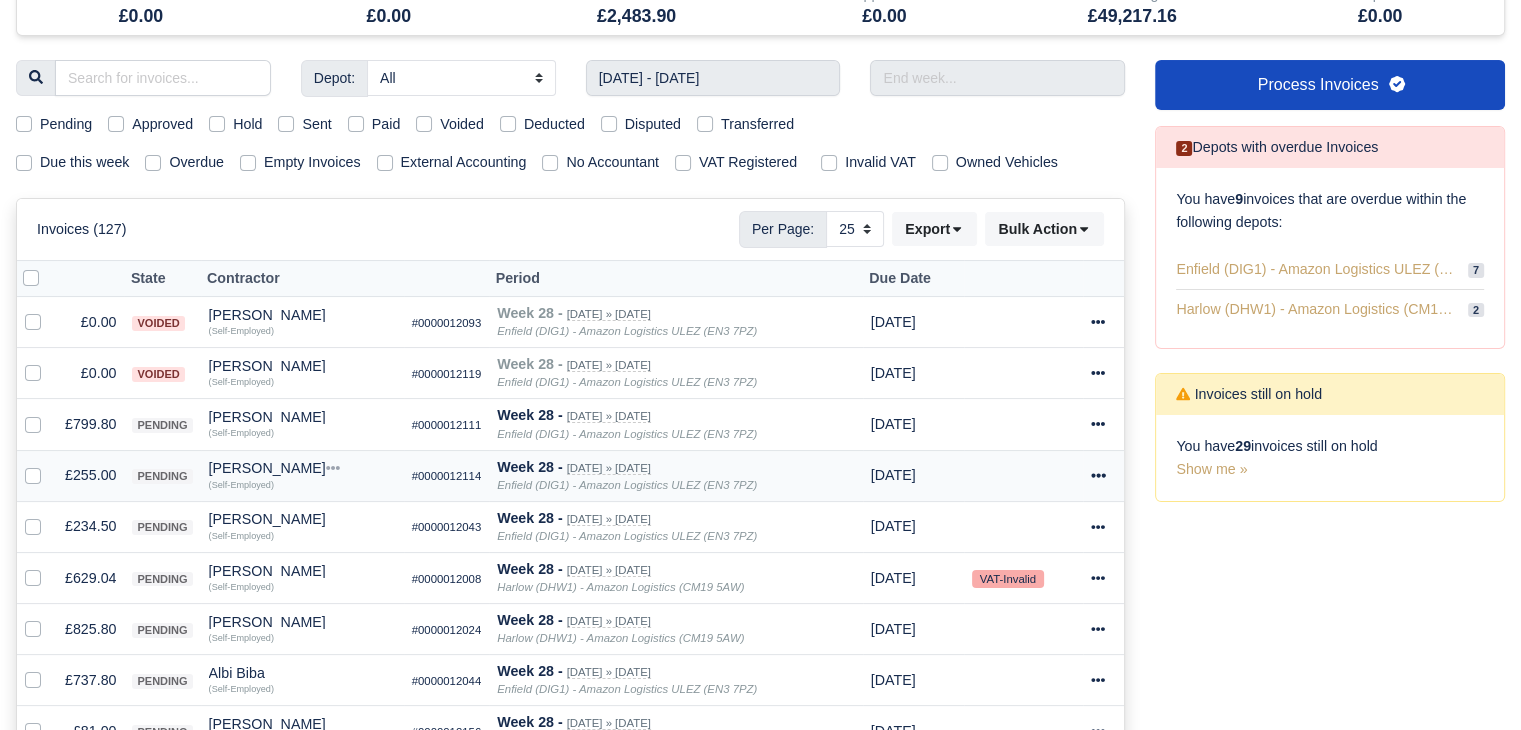 click on "[PERSON_NAME]" at bounding box center (302, 468) 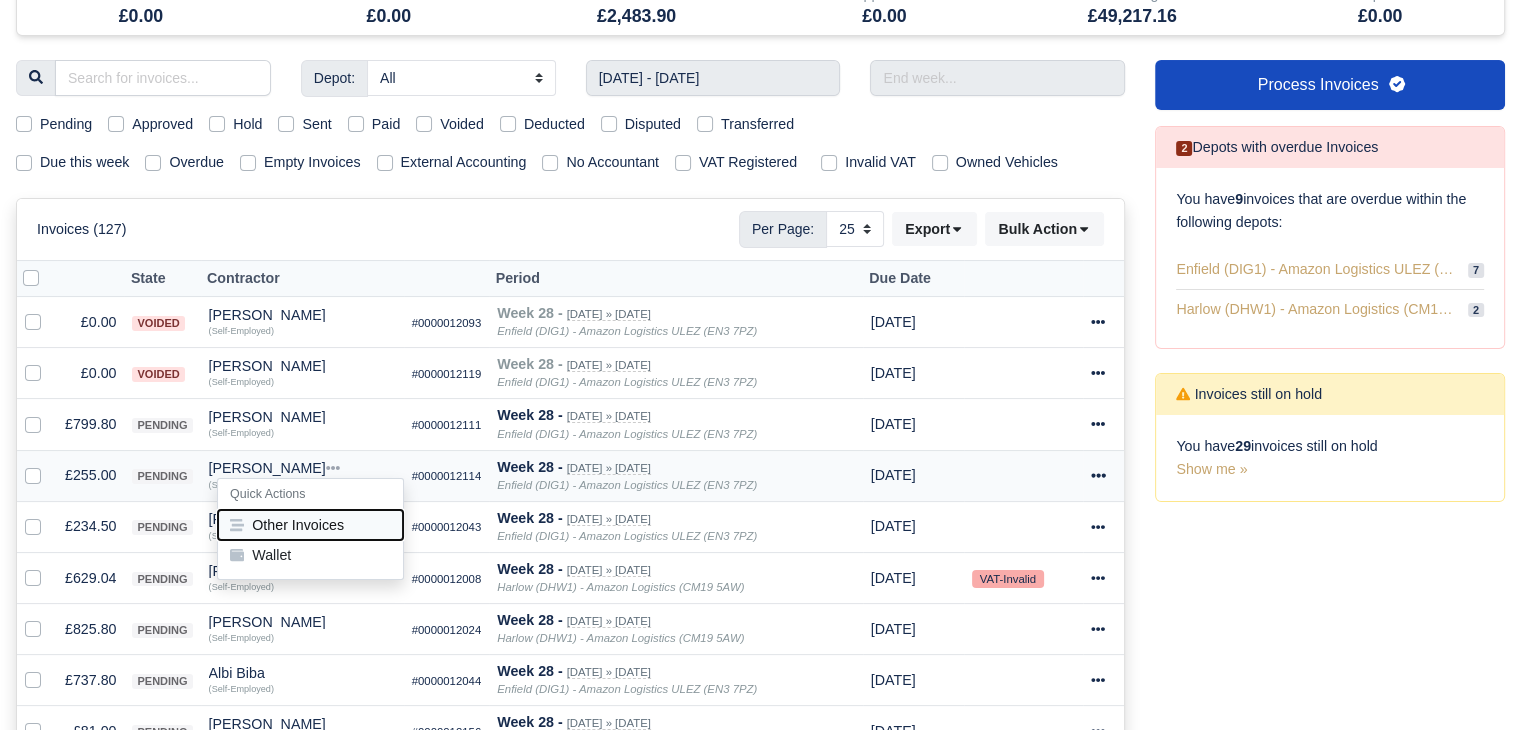click on "Other Invoices" at bounding box center (310, 525) 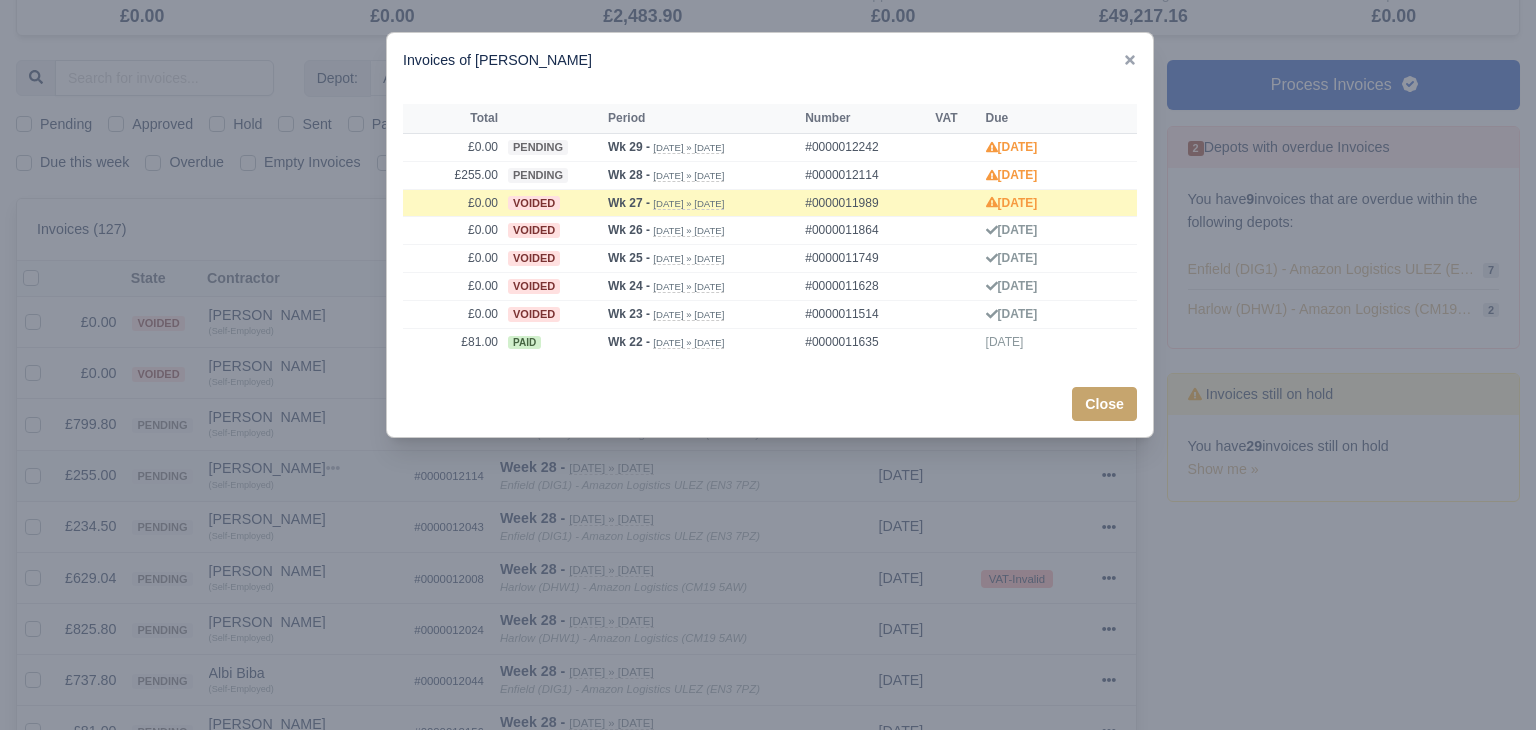 click at bounding box center (768, 365) 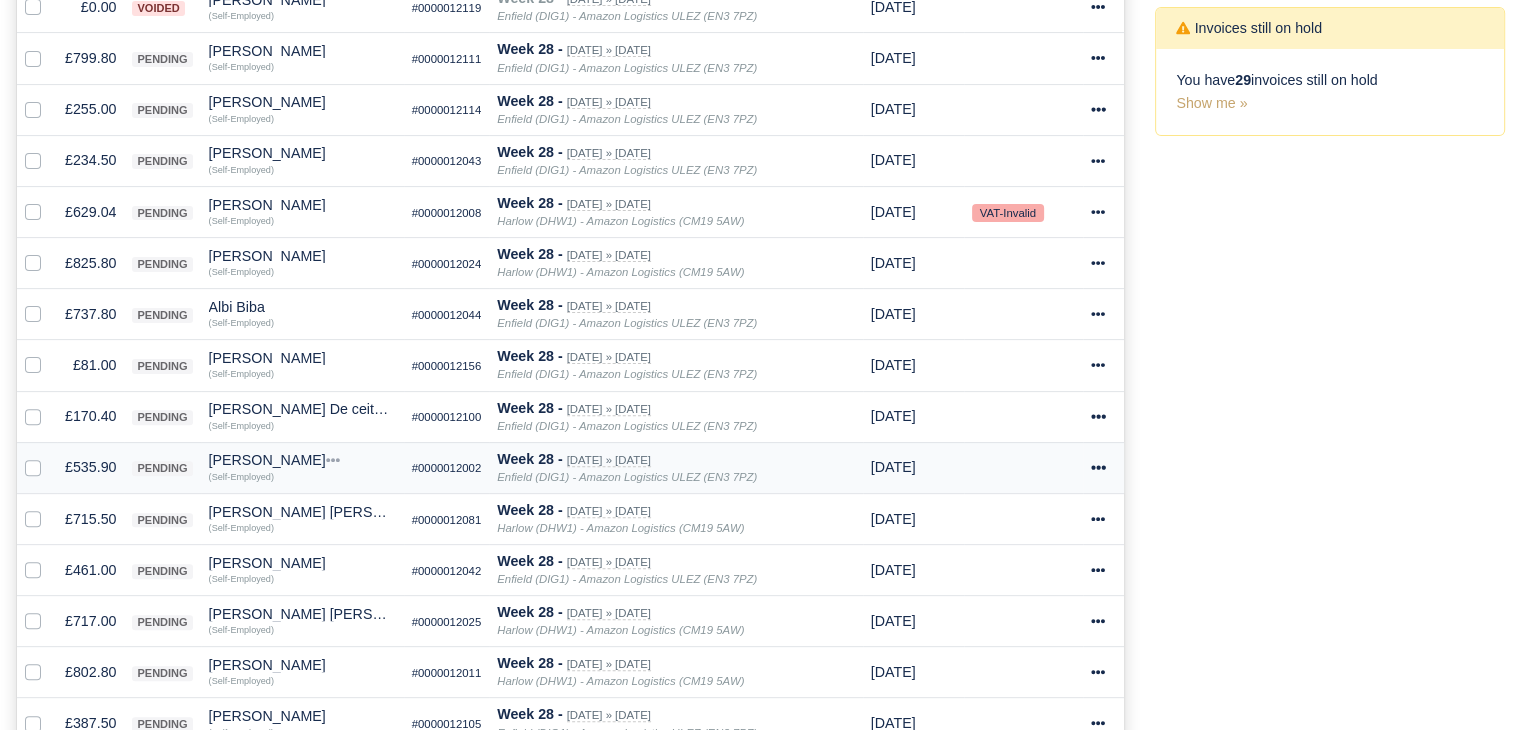 scroll, scrollTop: 602, scrollLeft: 0, axis: vertical 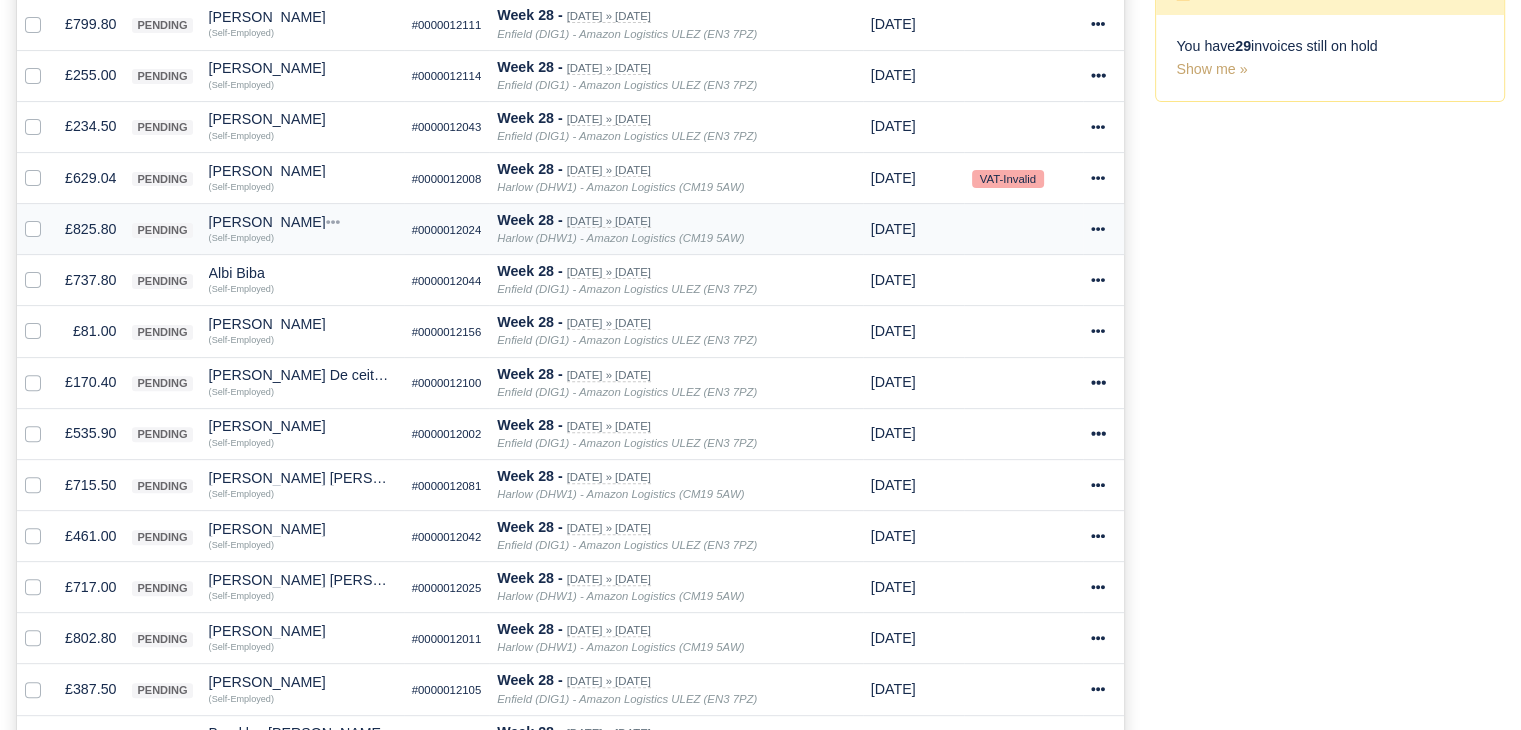 click on "£825.80" at bounding box center [90, 229] 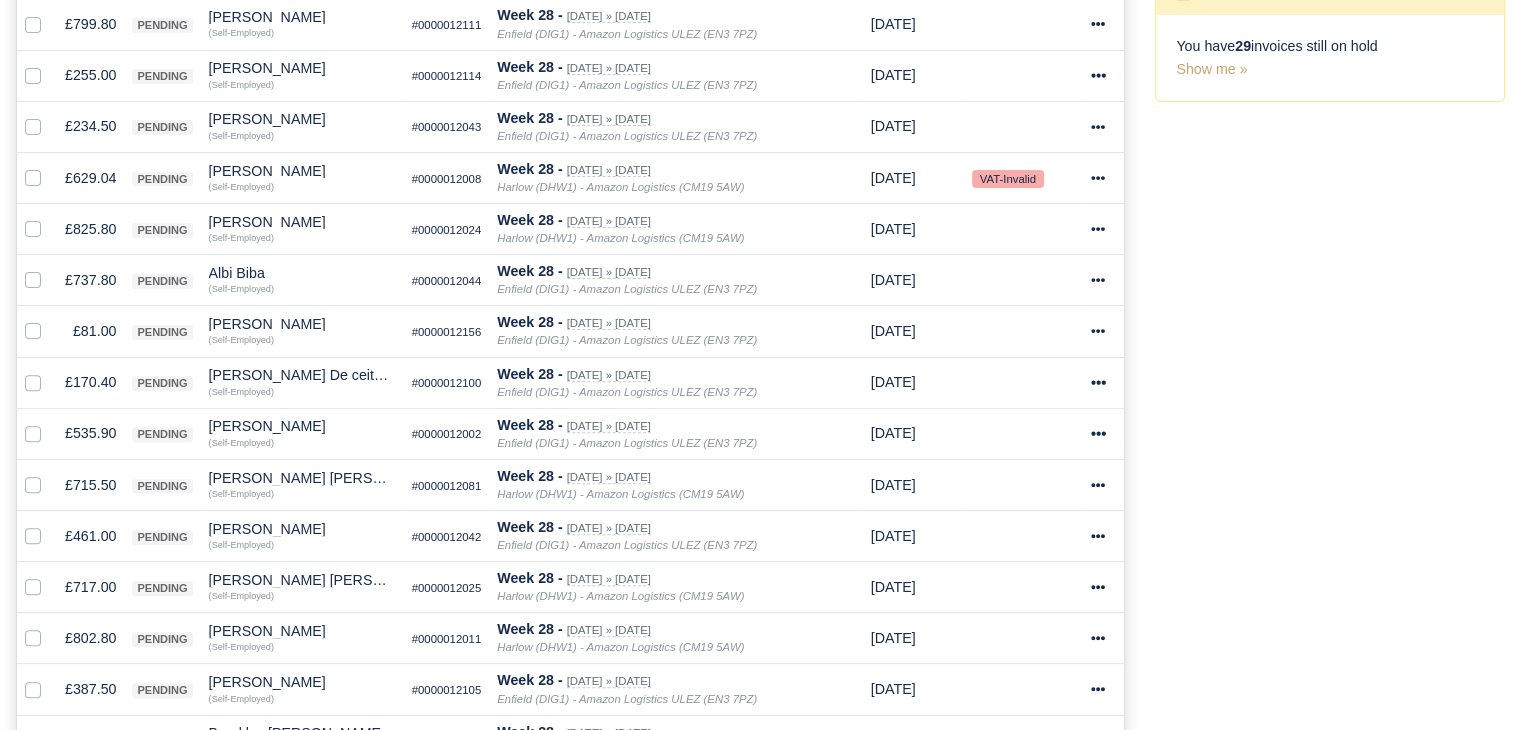 scroll, scrollTop: 600, scrollLeft: 0, axis: vertical 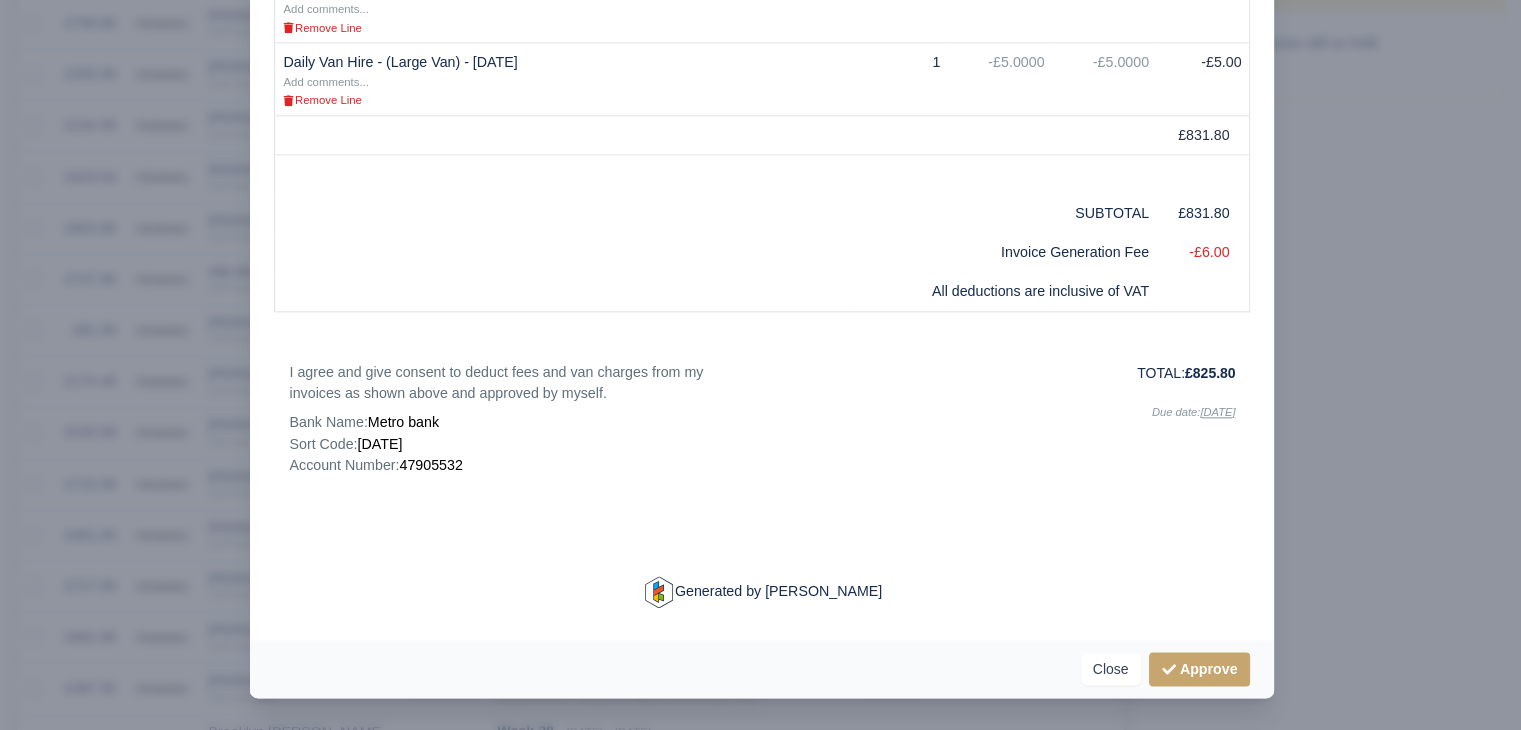 click at bounding box center [760, 365] 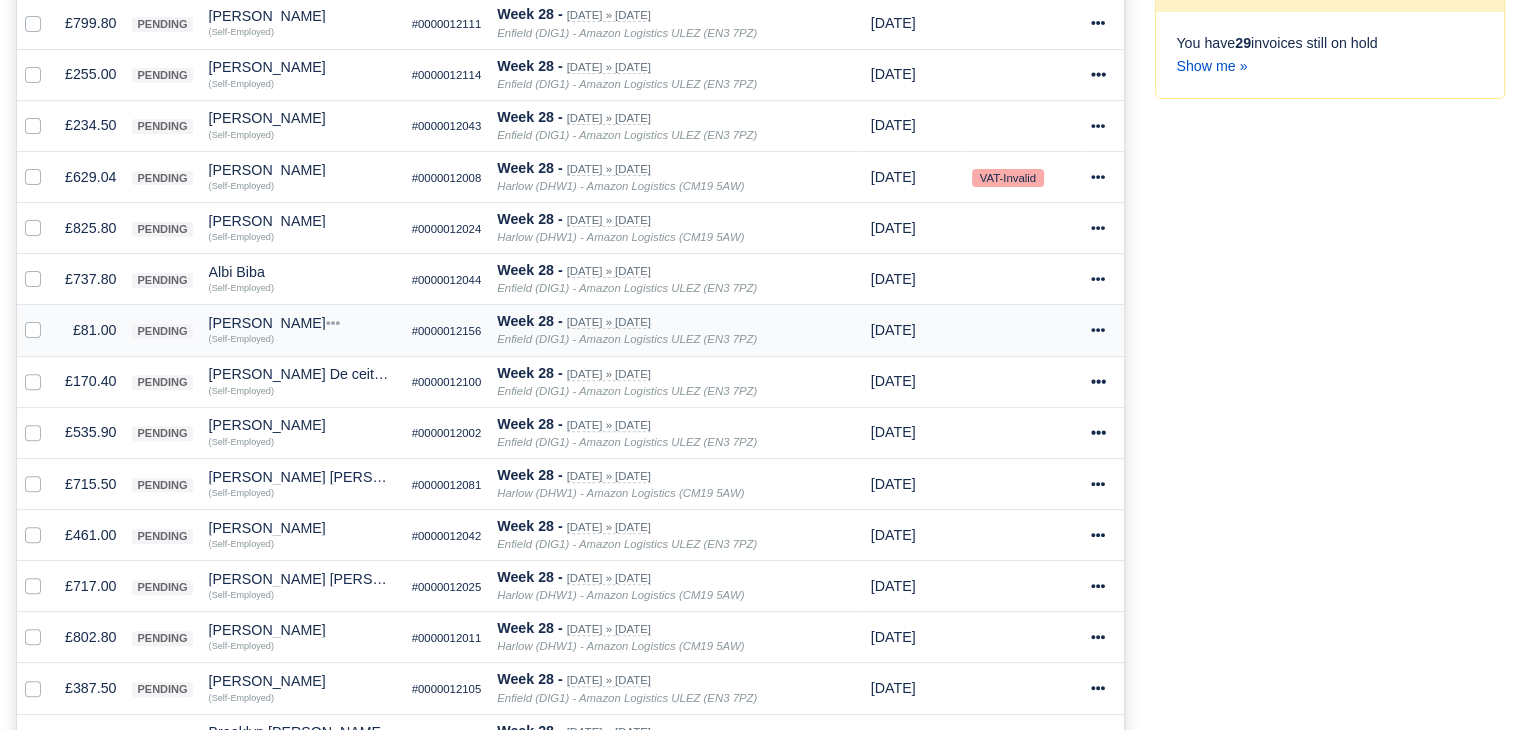 scroll, scrollTop: 602, scrollLeft: 0, axis: vertical 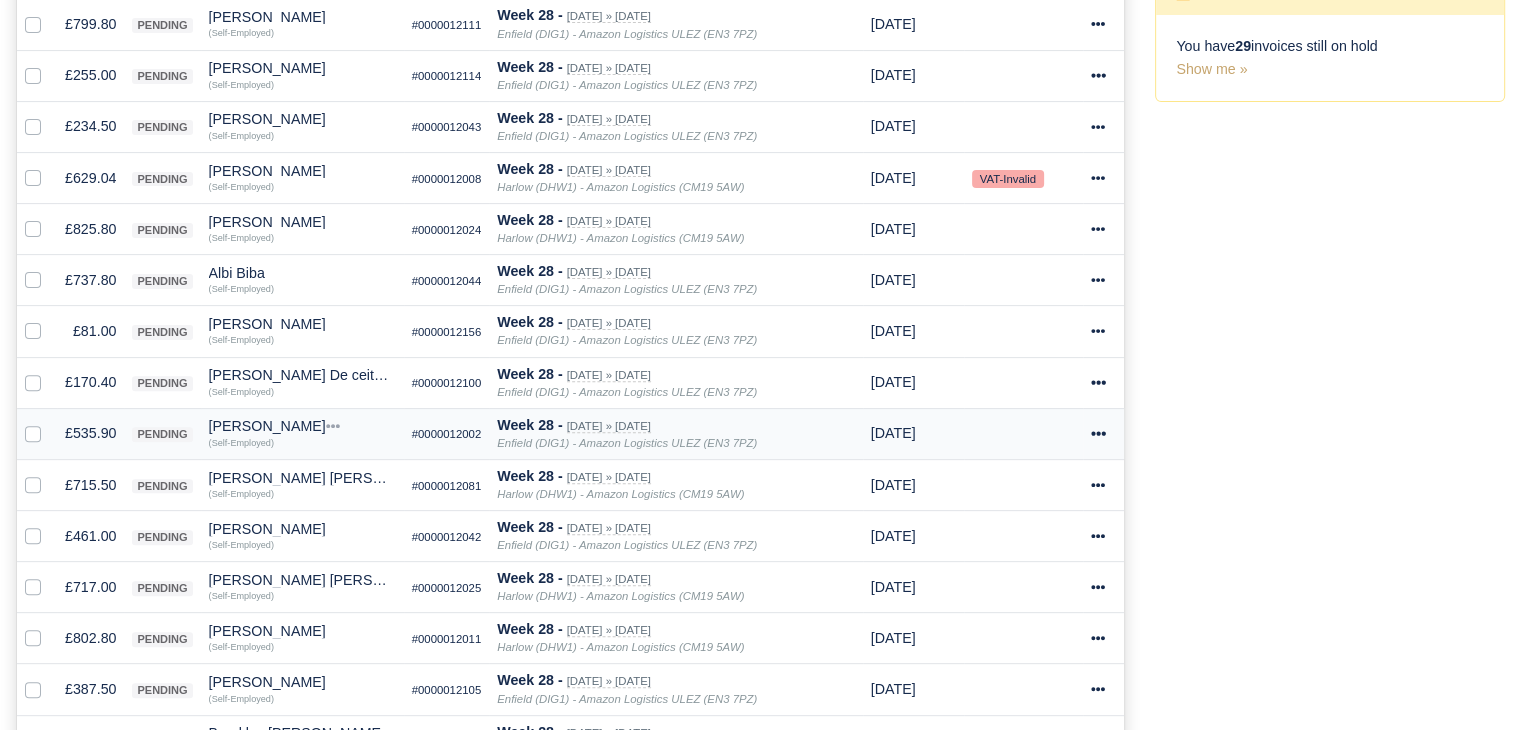 click on "£535.90" at bounding box center (90, 433) 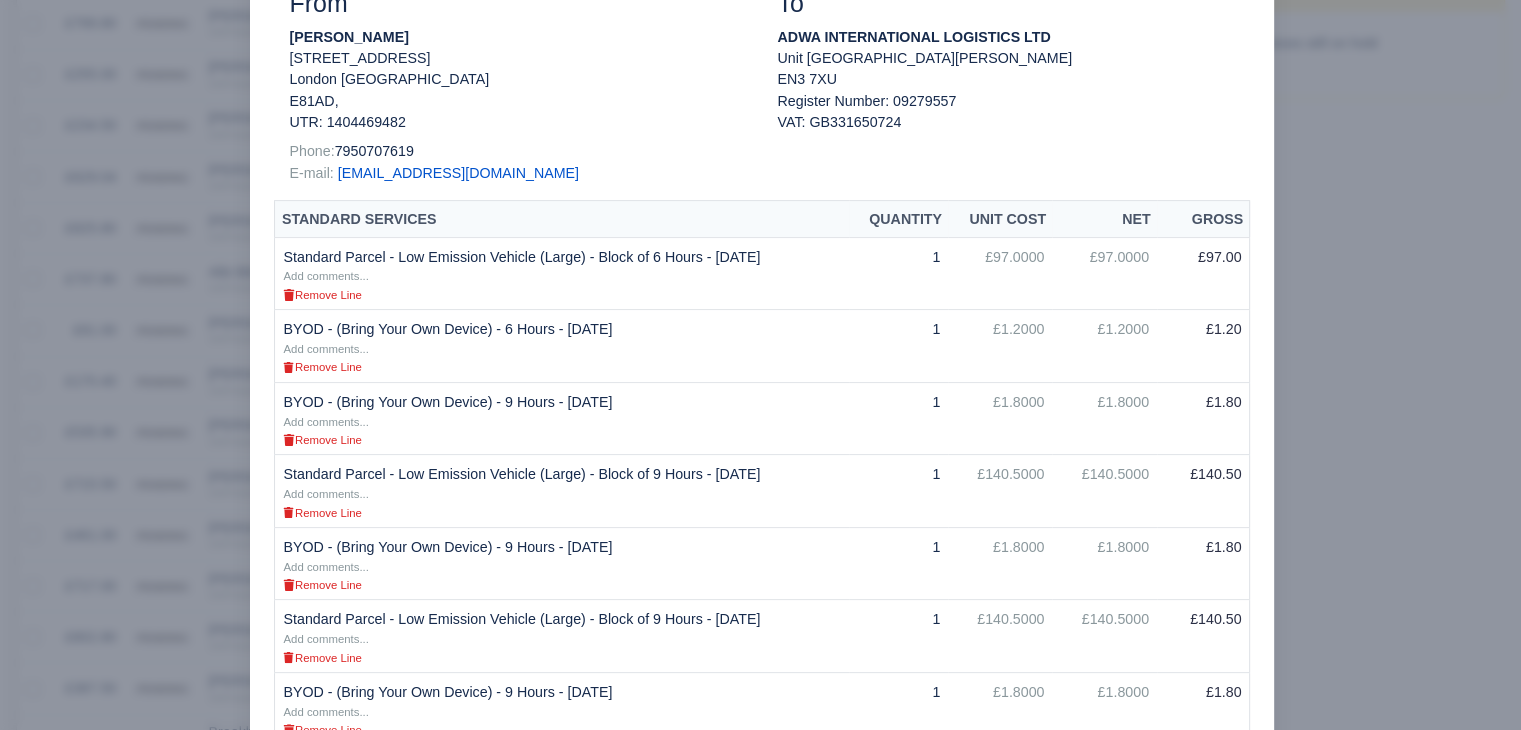 scroll, scrollTop: 0, scrollLeft: 0, axis: both 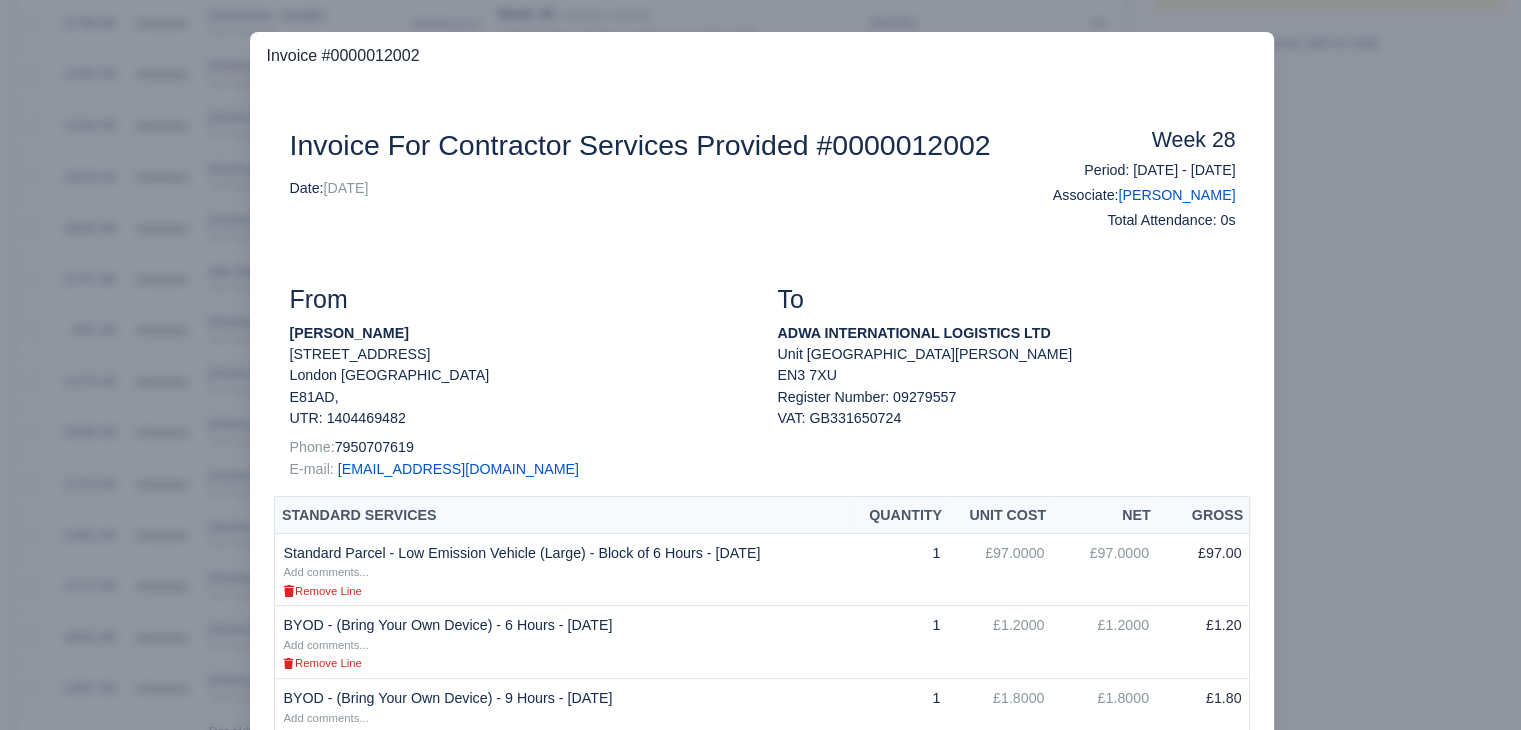 click at bounding box center [760, 365] 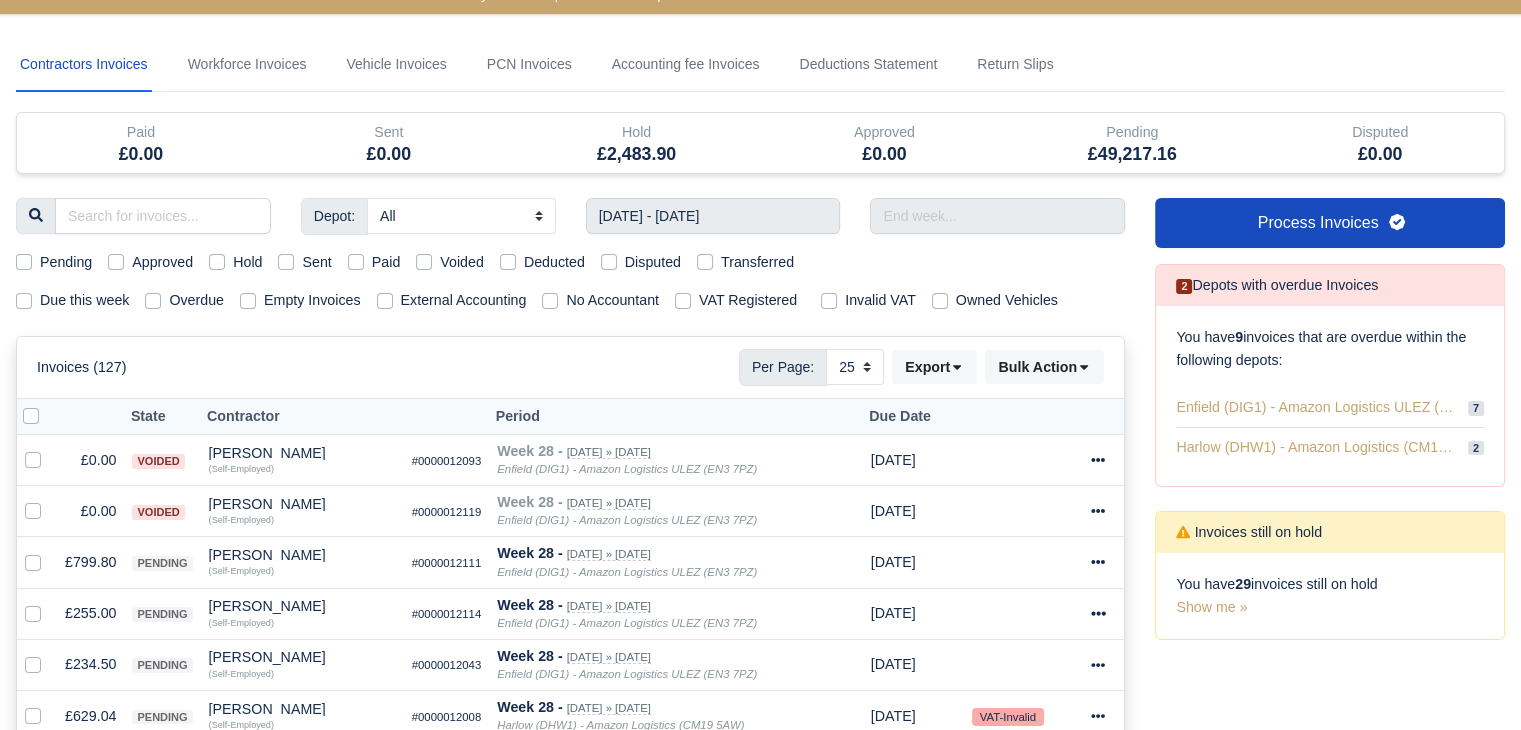 scroll, scrollTop: 0, scrollLeft: 0, axis: both 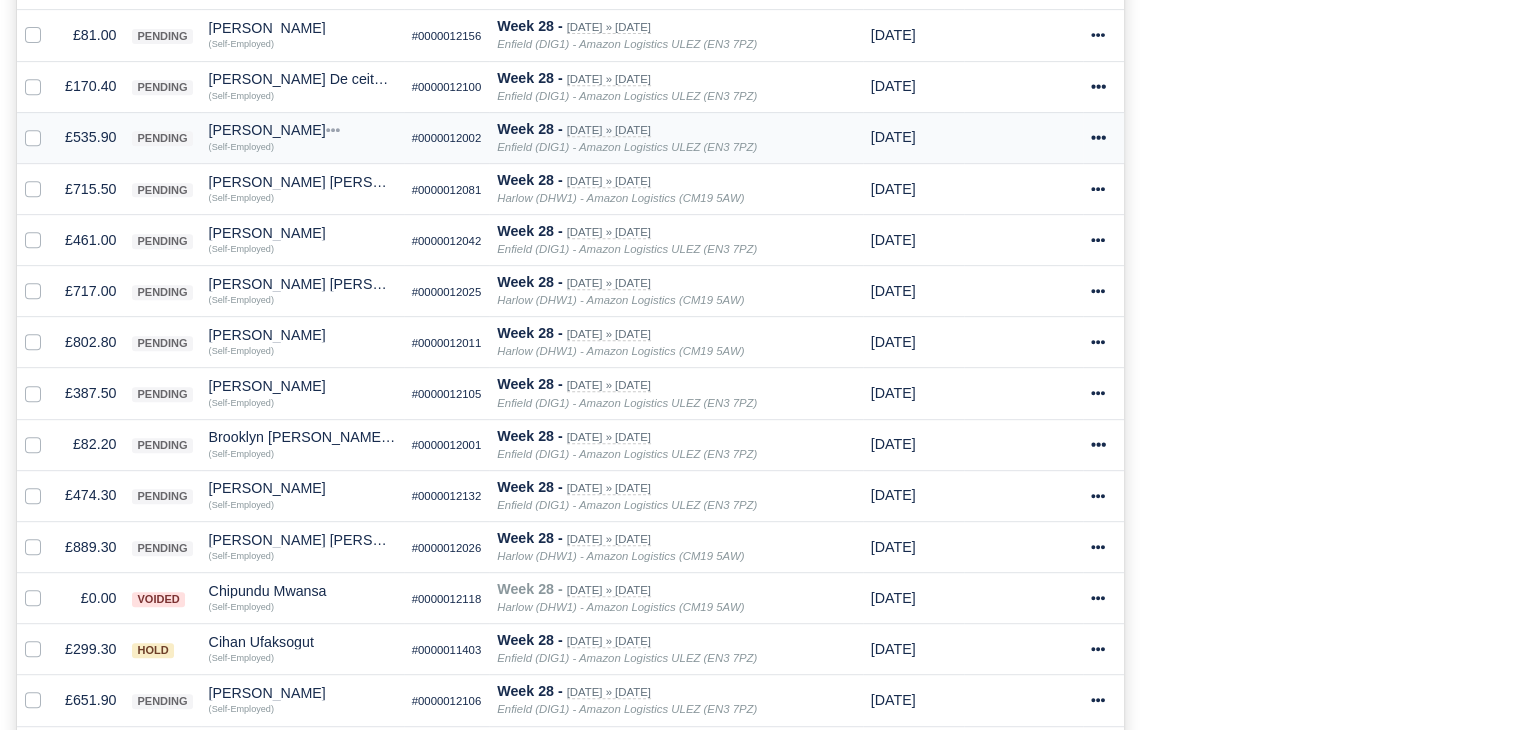 click on "£535.90" at bounding box center [90, 137] 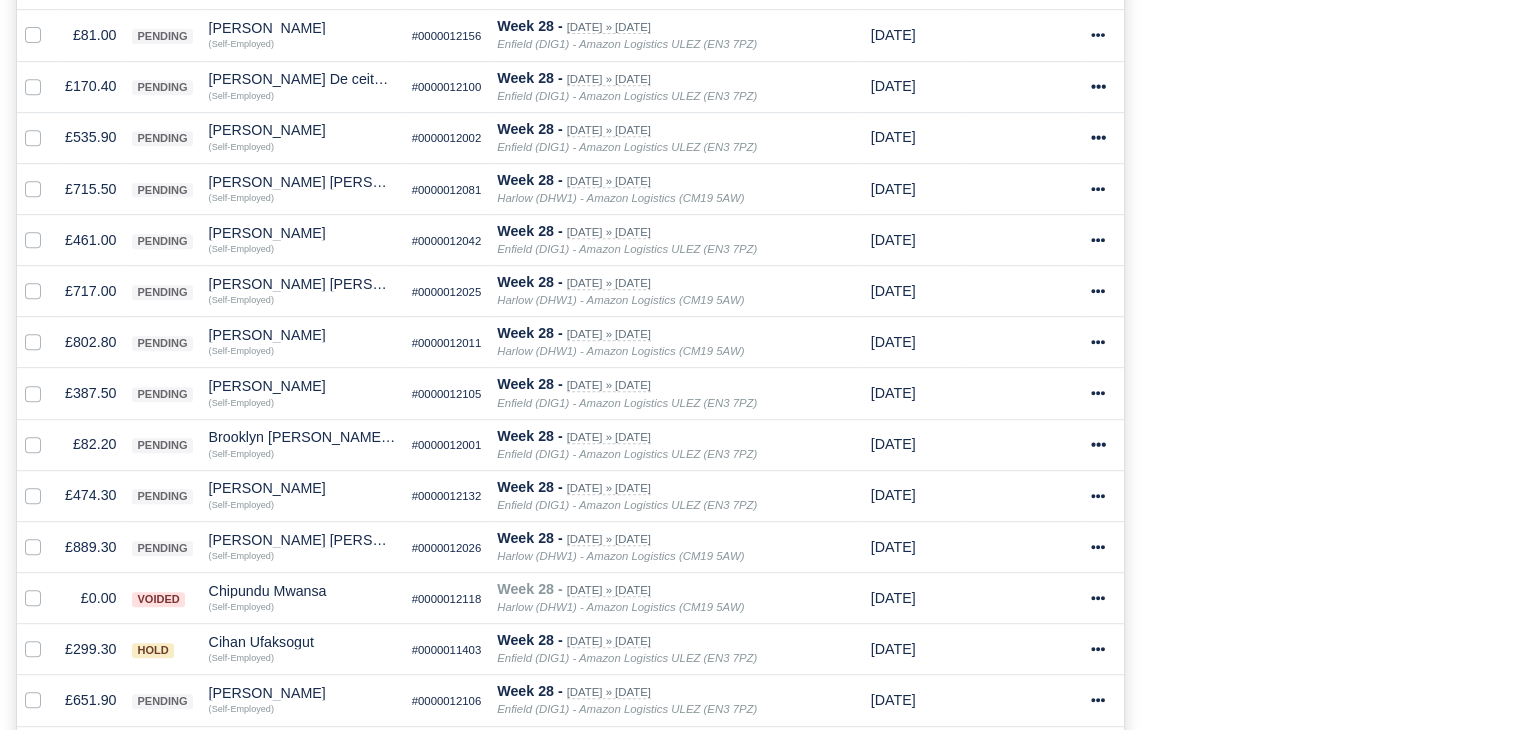scroll, scrollTop: 896, scrollLeft: 0, axis: vertical 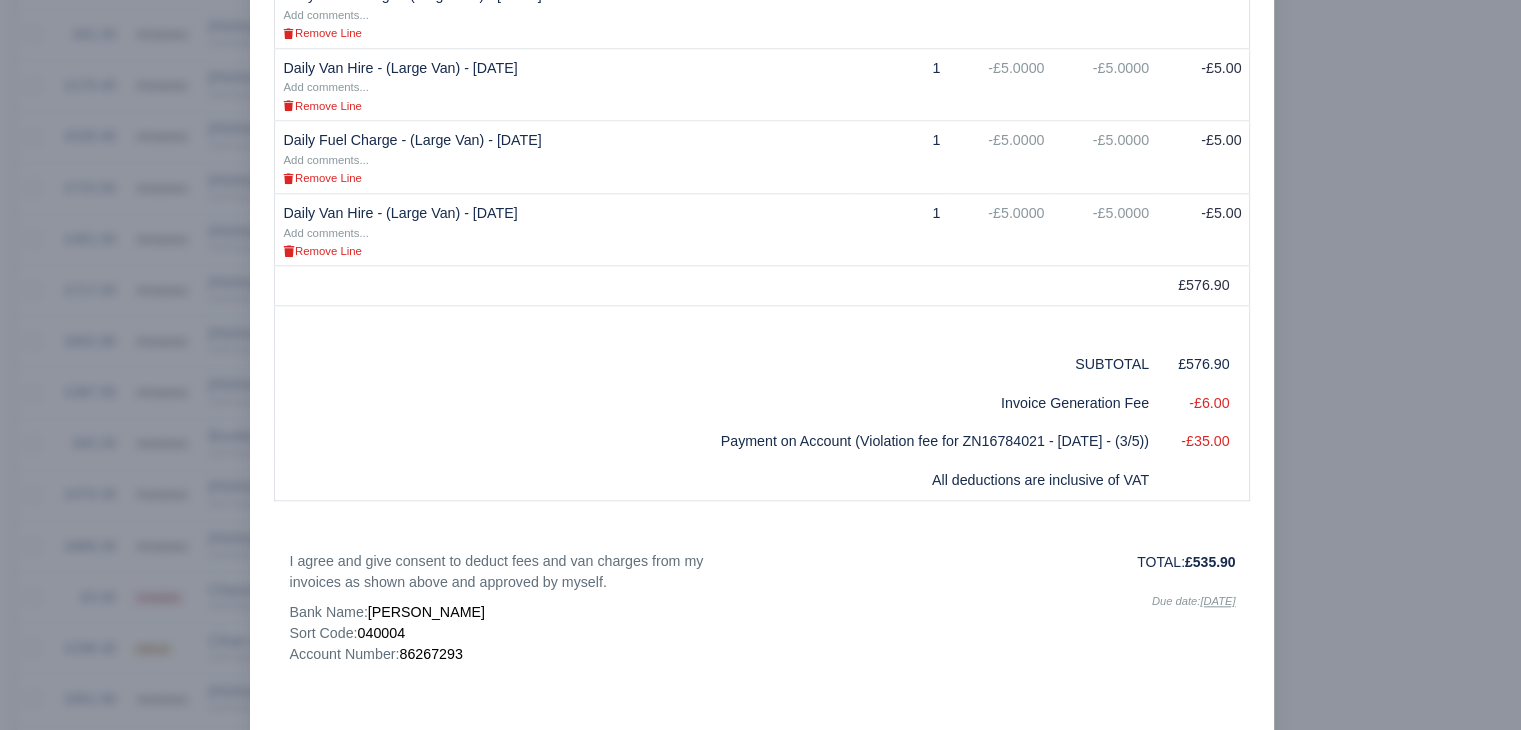click at bounding box center (760, 365) 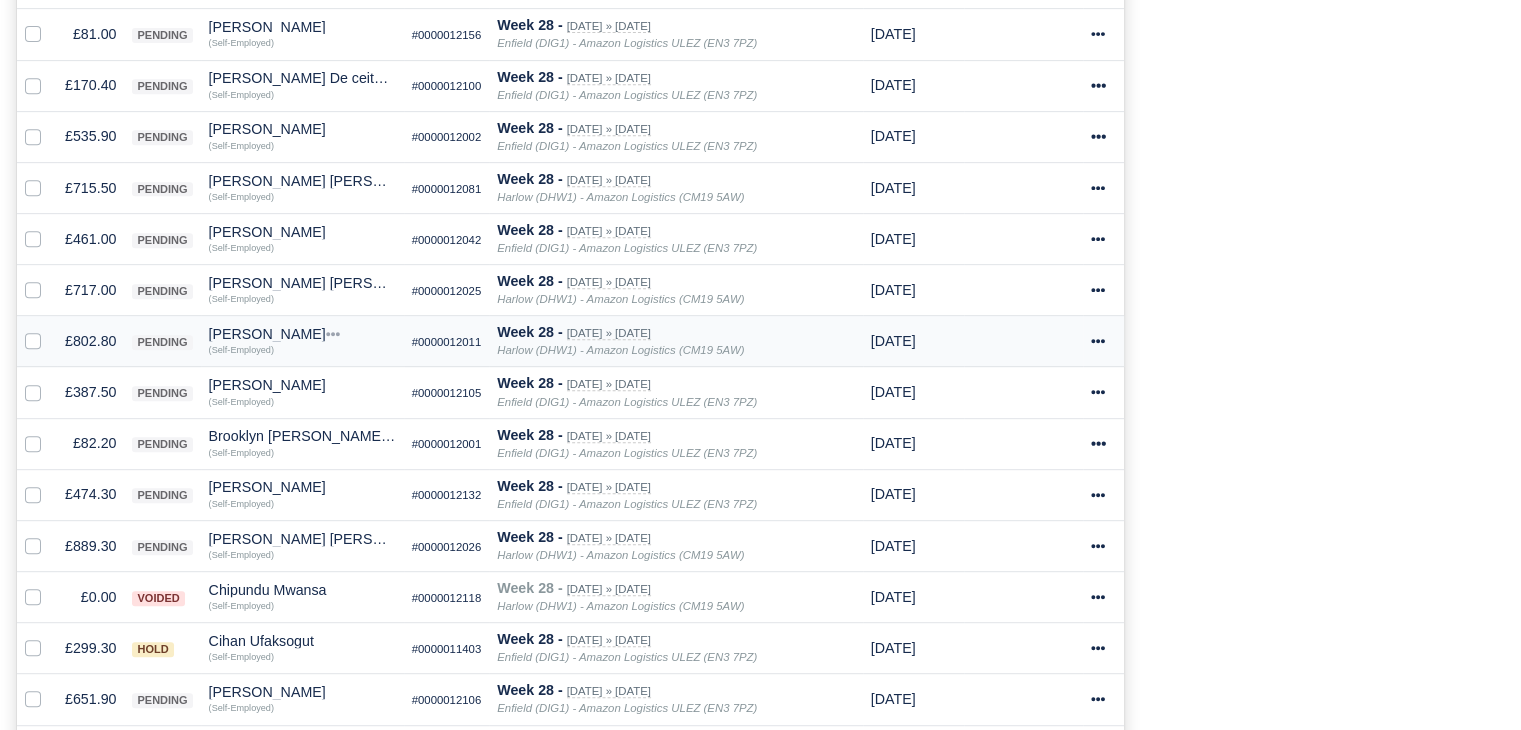scroll, scrollTop: 898, scrollLeft: 0, axis: vertical 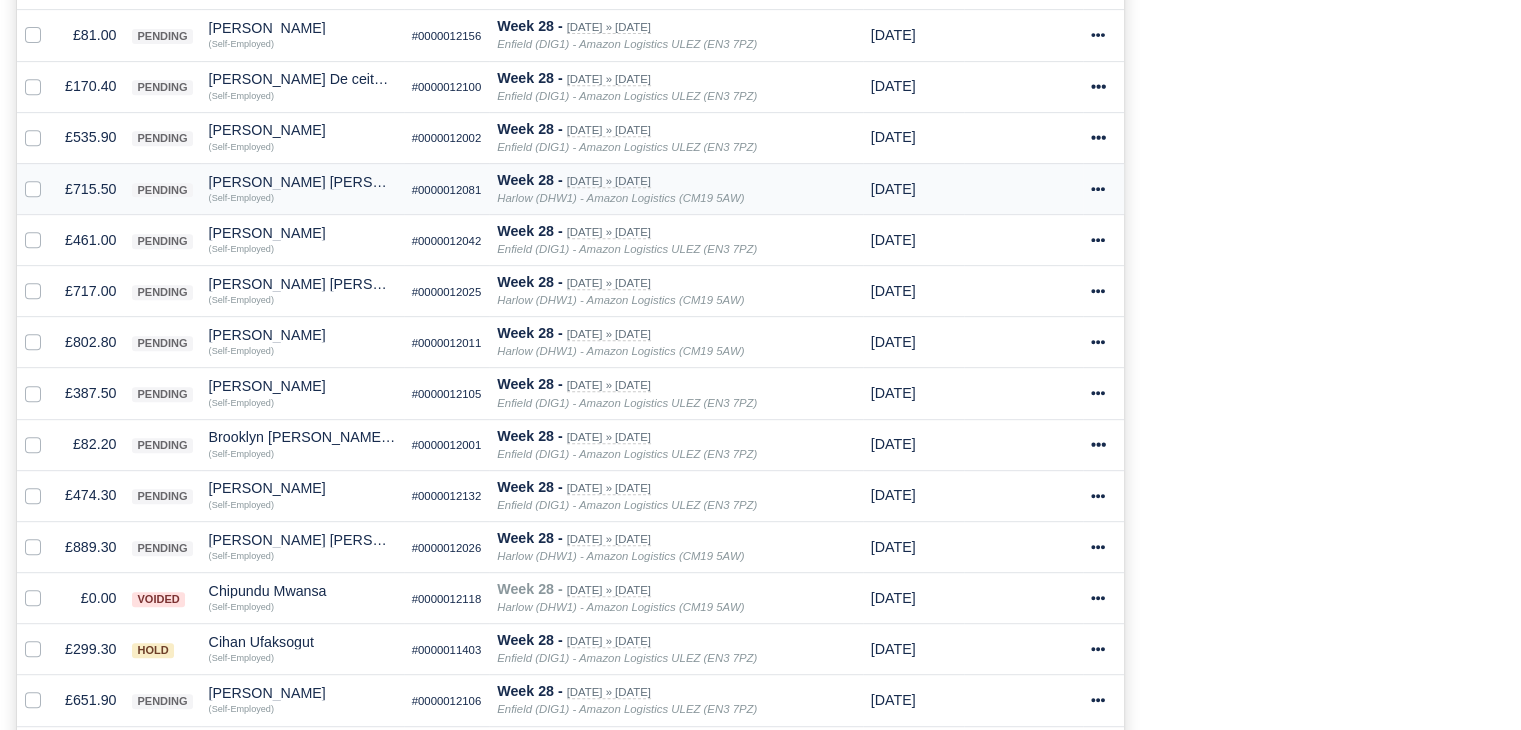 click on "£715.50" at bounding box center (90, 188) 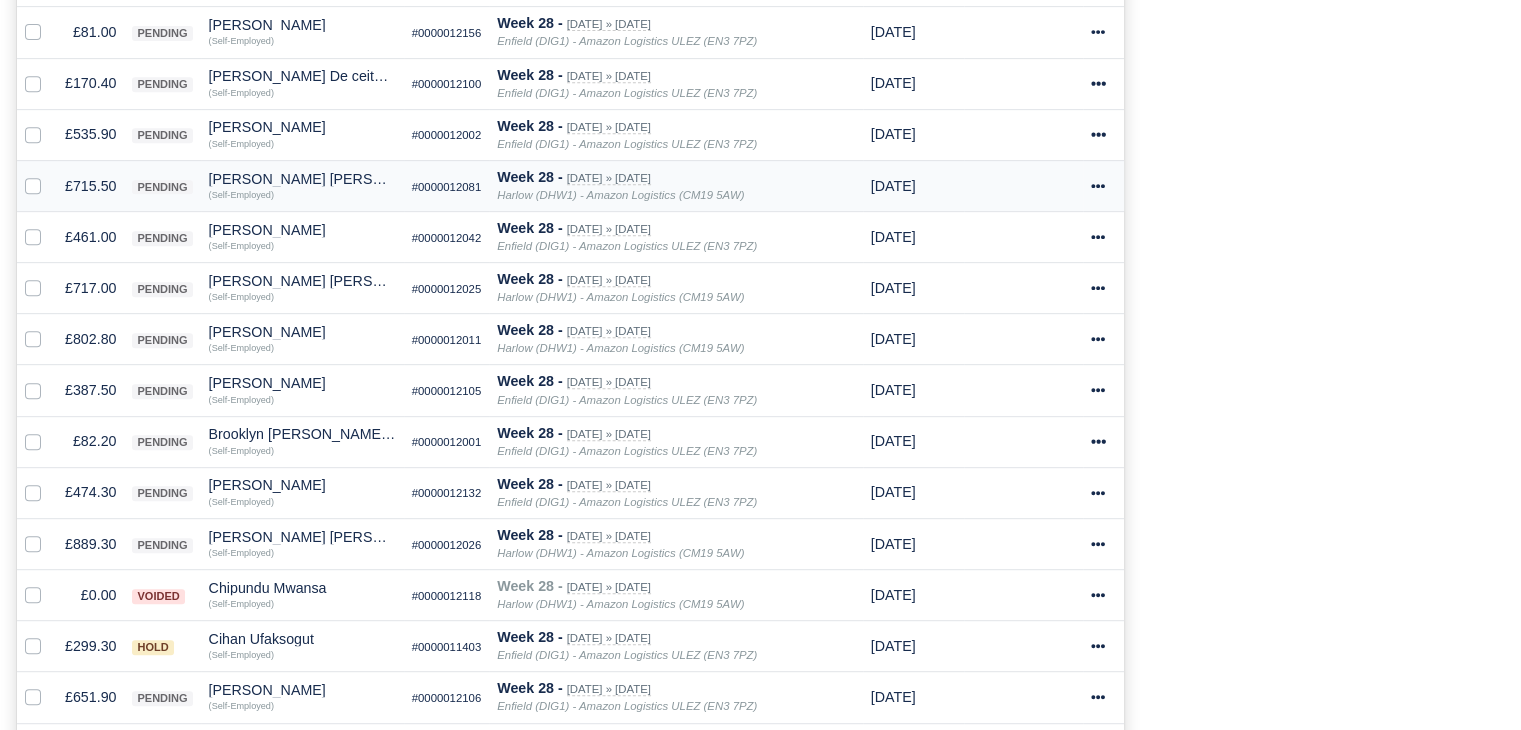 scroll, scrollTop: 896, scrollLeft: 0, axis: vertical 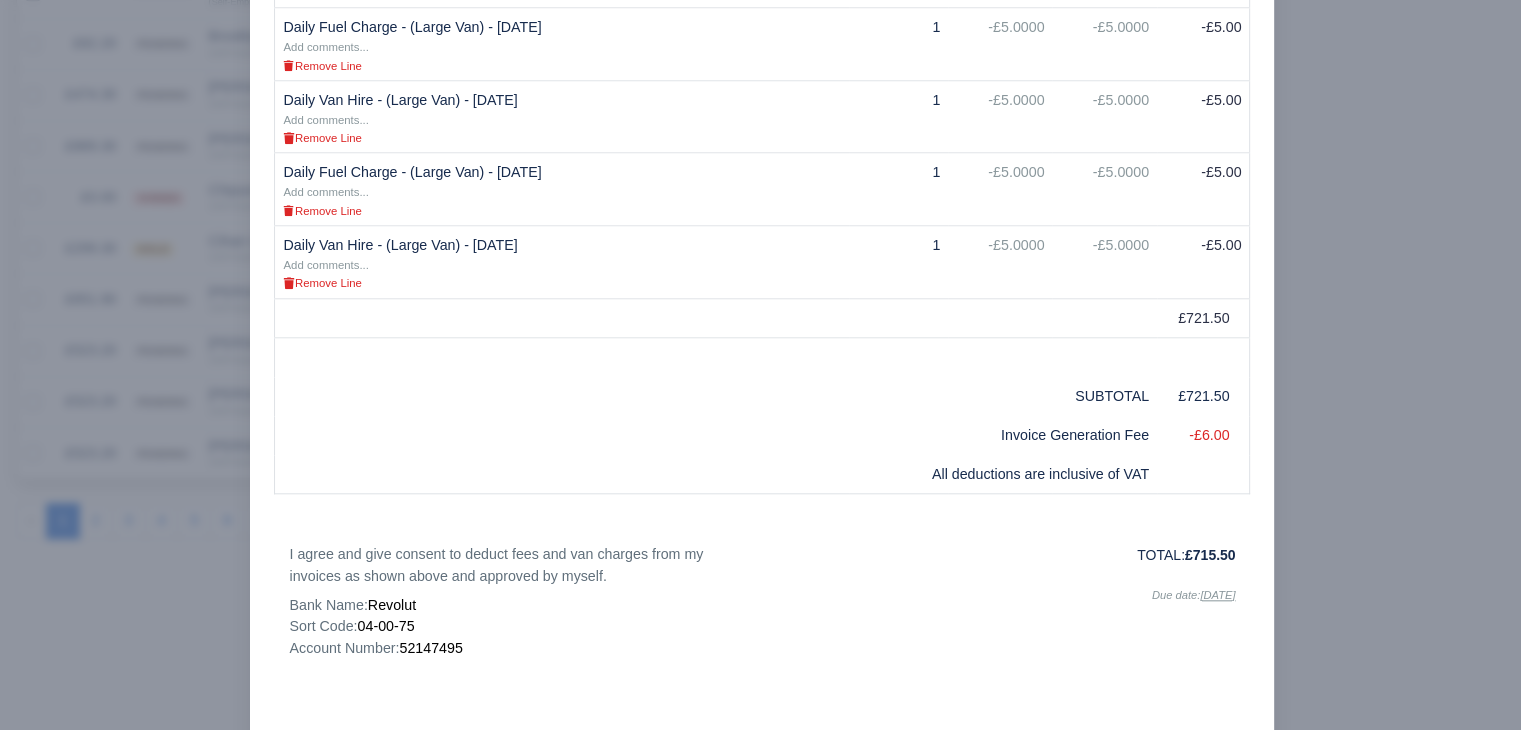 click at bounding box center [760, 365] 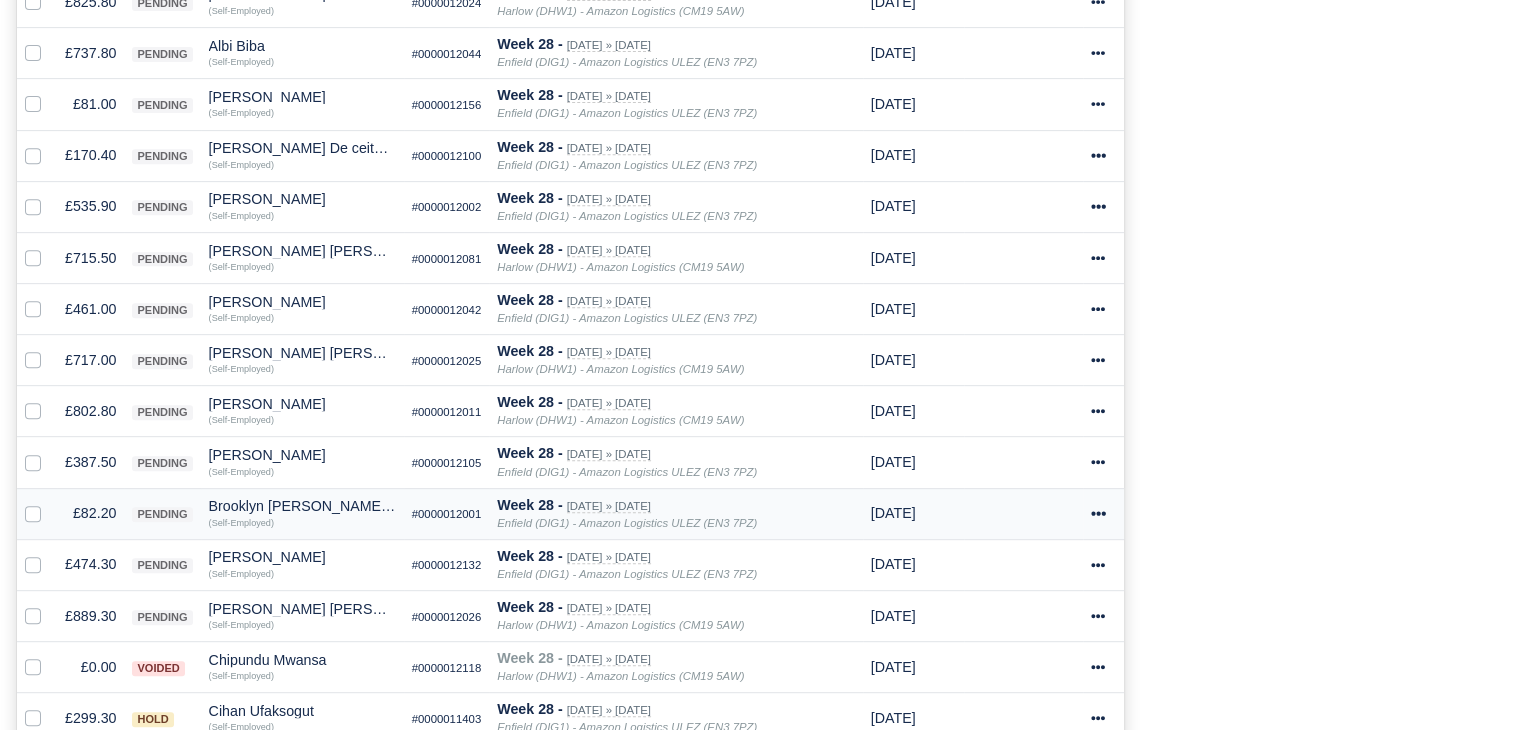 scroll, scrollTop: 698, scrollLeft: 0, axis: vertical 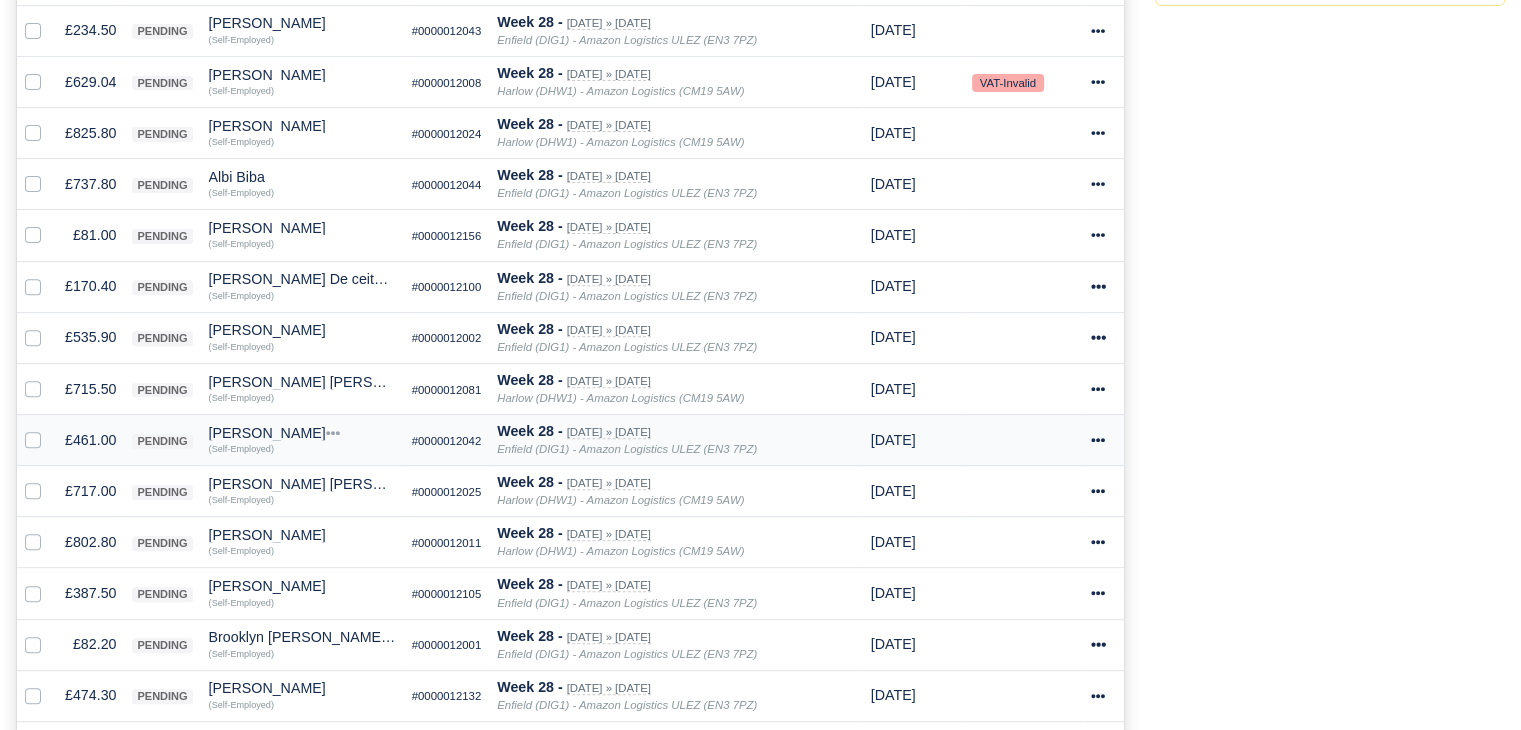 click on "£461.00" at bounding box center (90, 439) 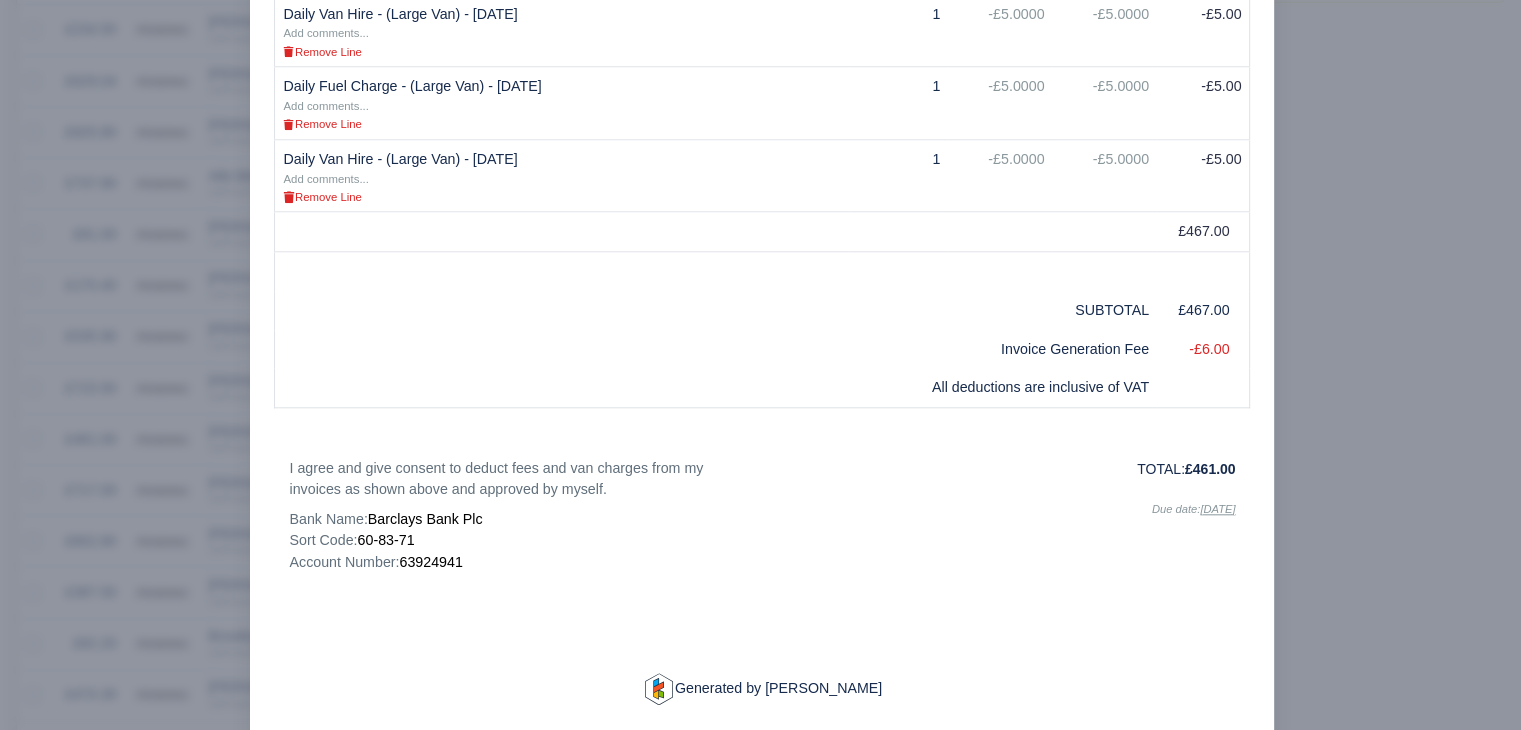 scroll, scrollTop: 2000, scrollLeft: 0, axis: vertical 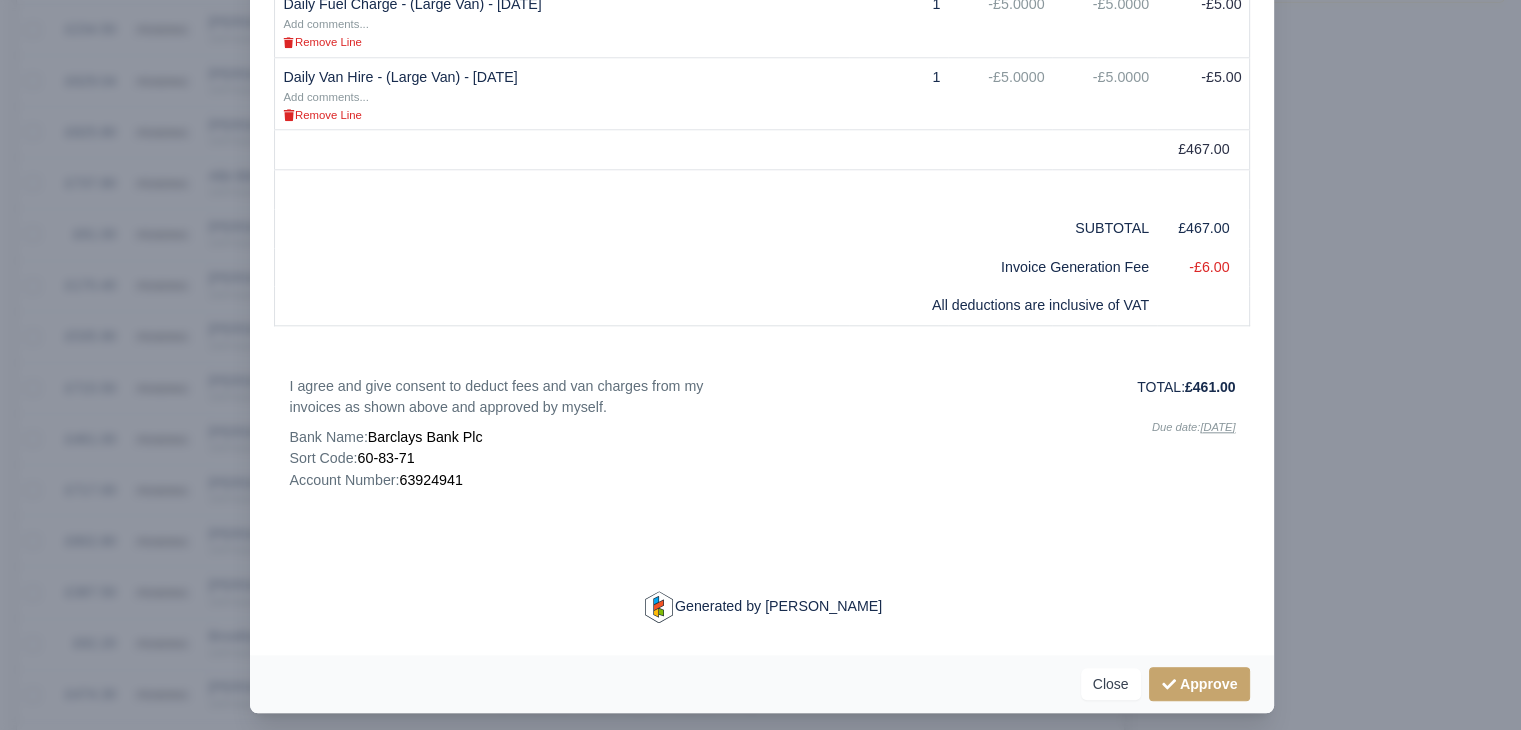 click at bounding box center (760, 365) 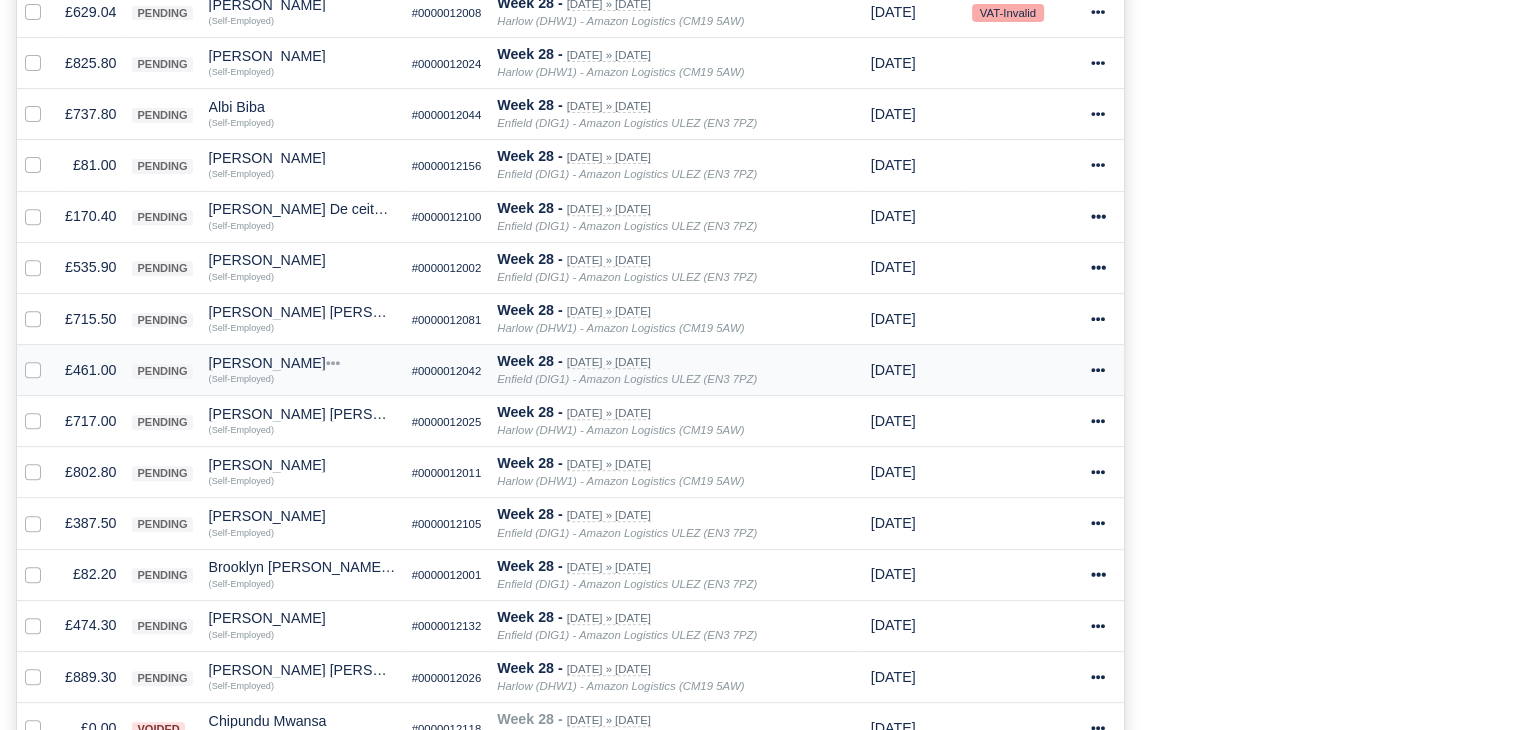 scroll, scrollTop: 898, scrollLeft: 0, axis: vertical 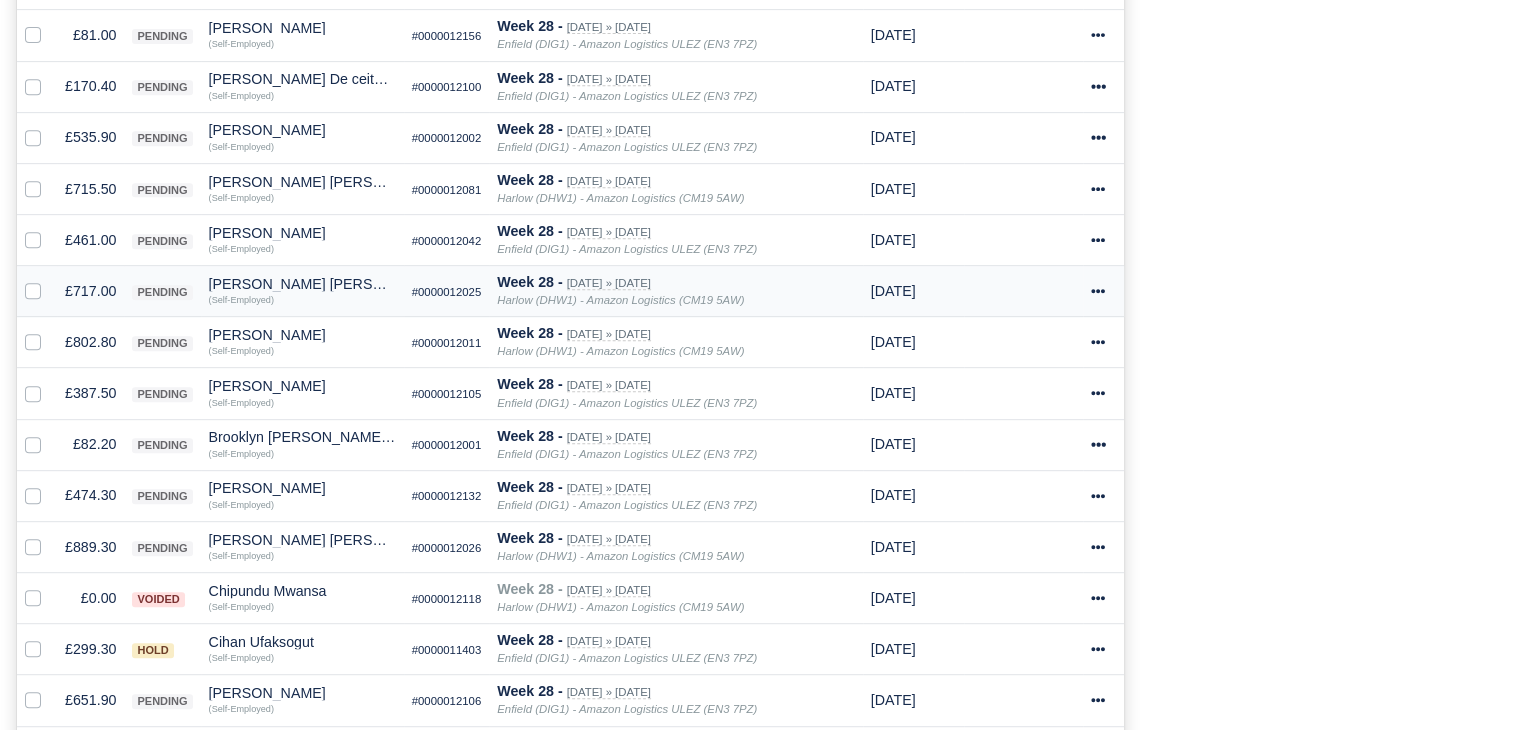click on "£717.00" at bounding box center [90, 291] 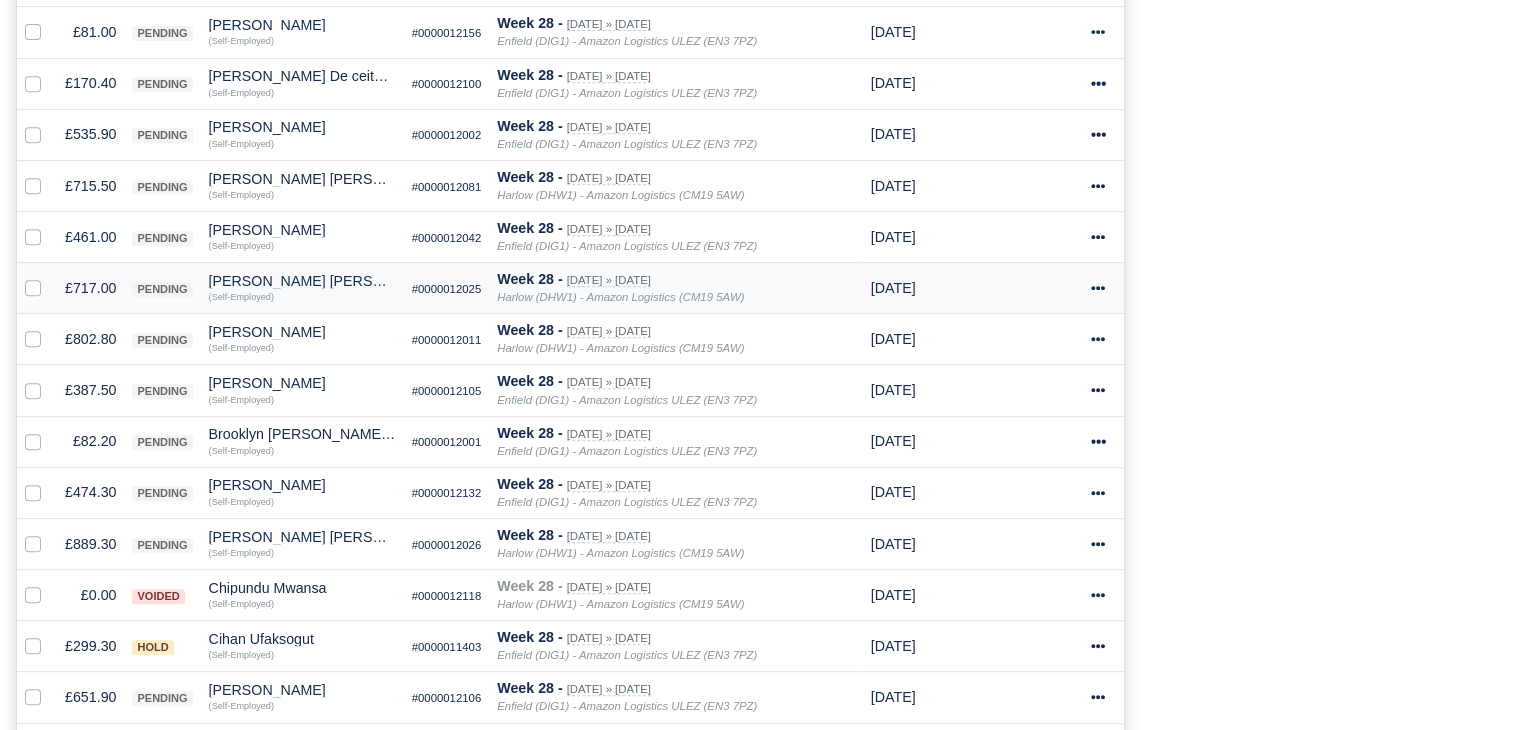 scroll, scrollTop: 896, scrollLeft: 0, axis: vertical 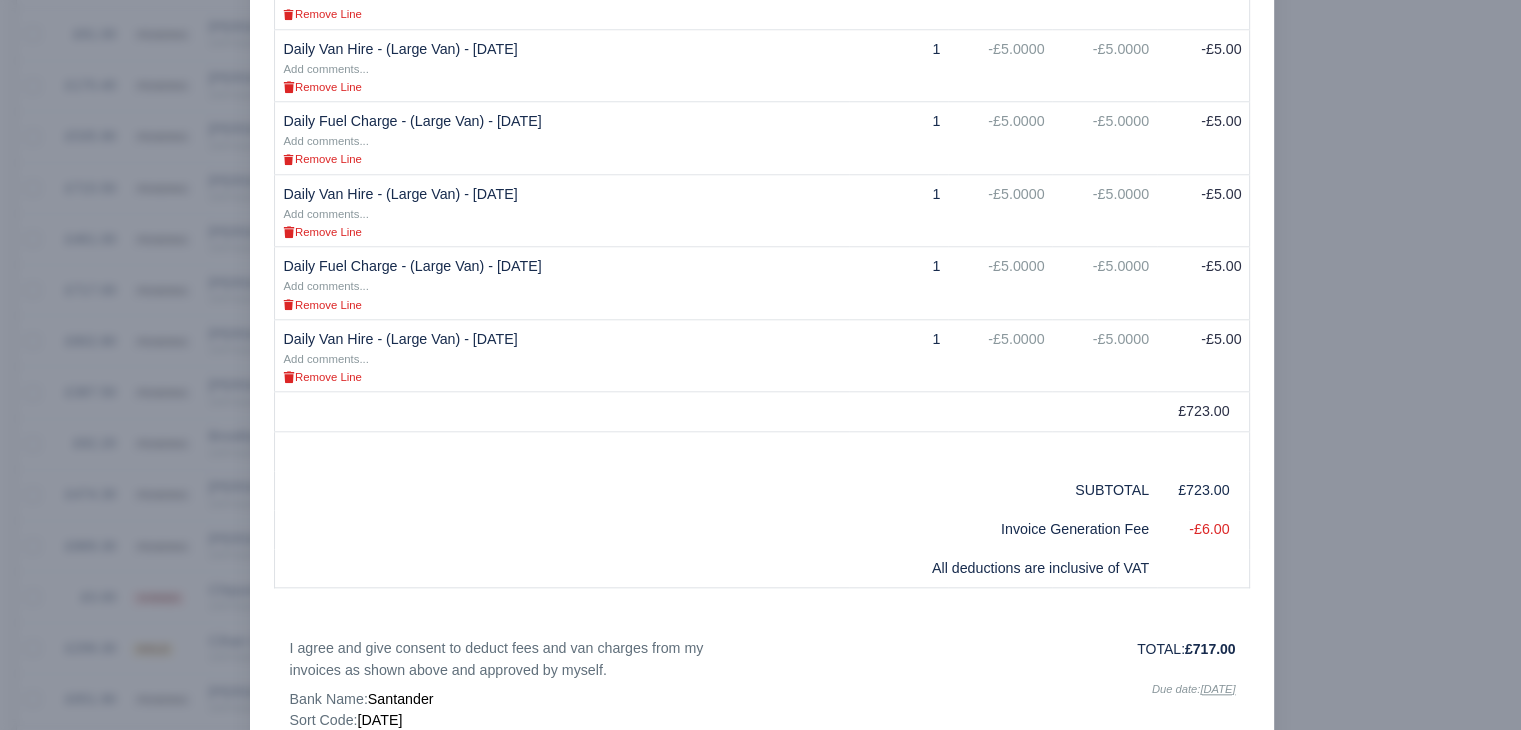 click at bounding box center (760, 365) 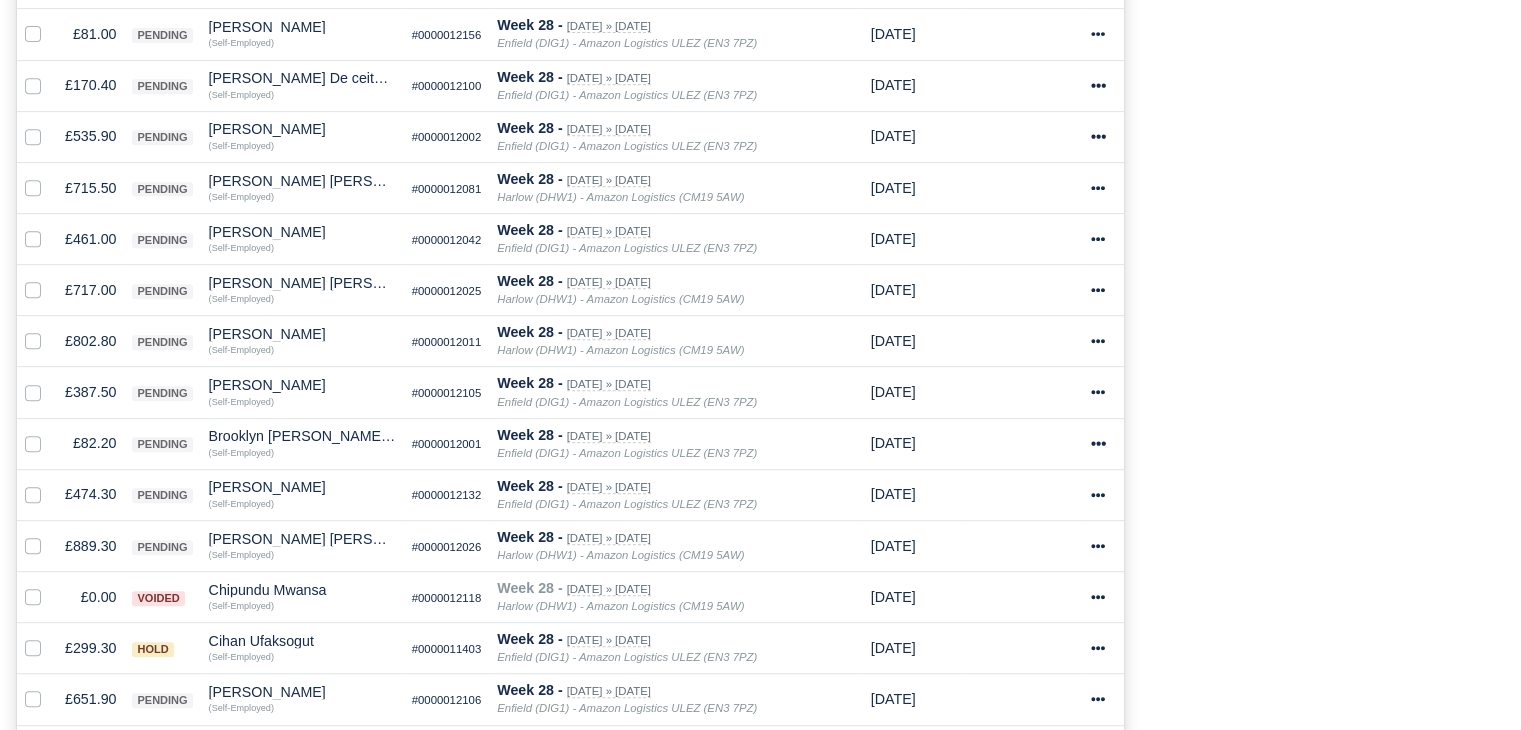 scroll, scrollTop: 898, scrollLeft: 0, axis: vertical 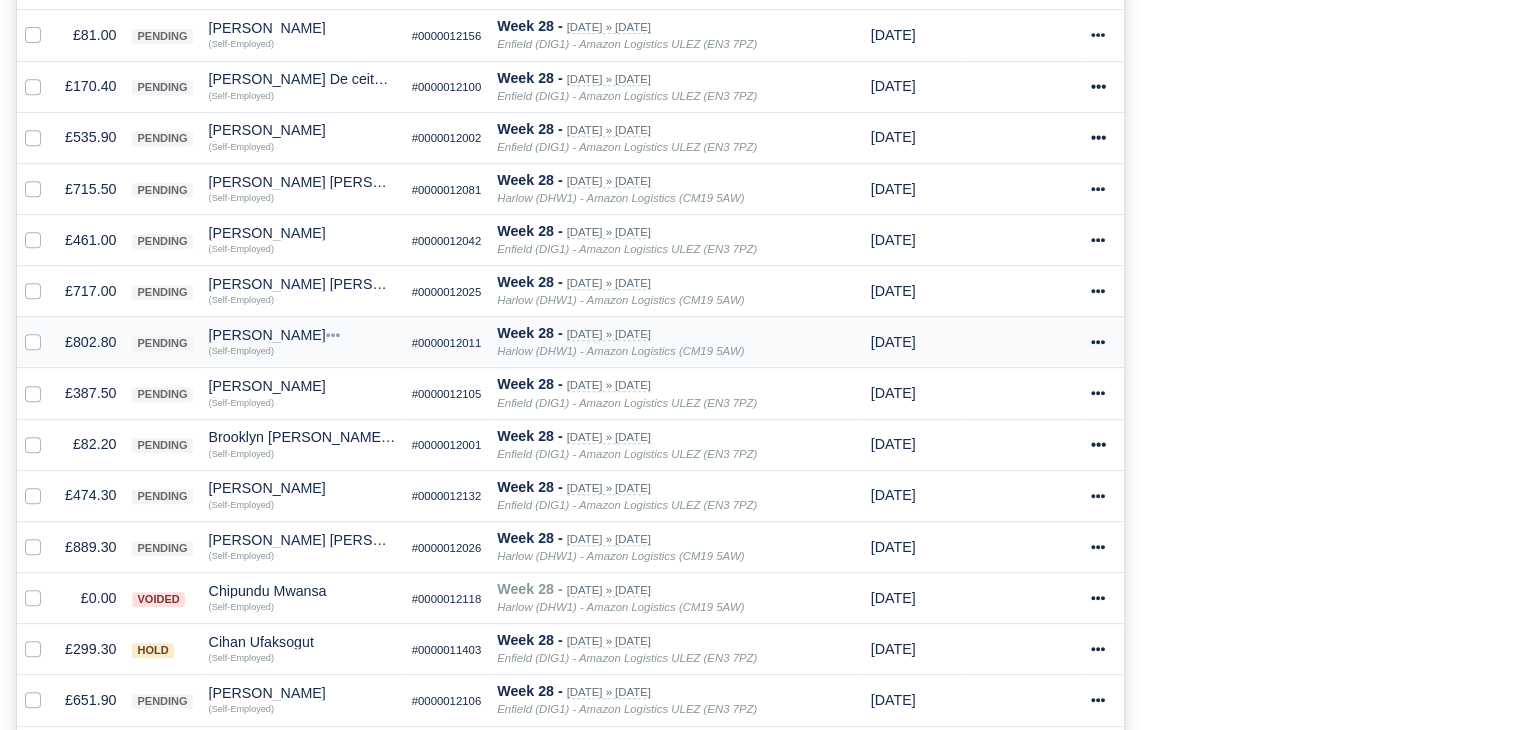 click on "£802.80" at bounding box center [90, 342] 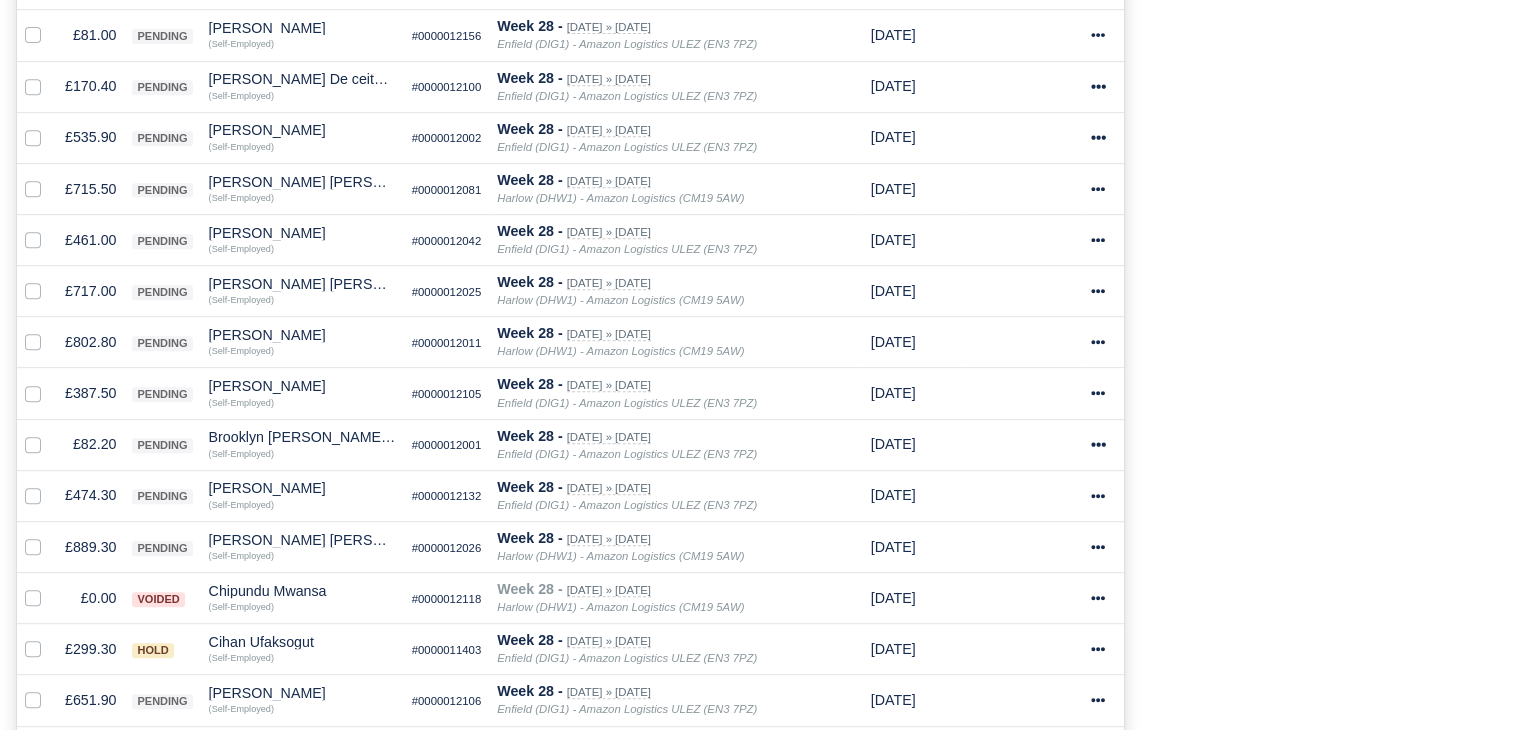 scroll, scrollTop: 896, scrollLeft: 0, axis: vertical 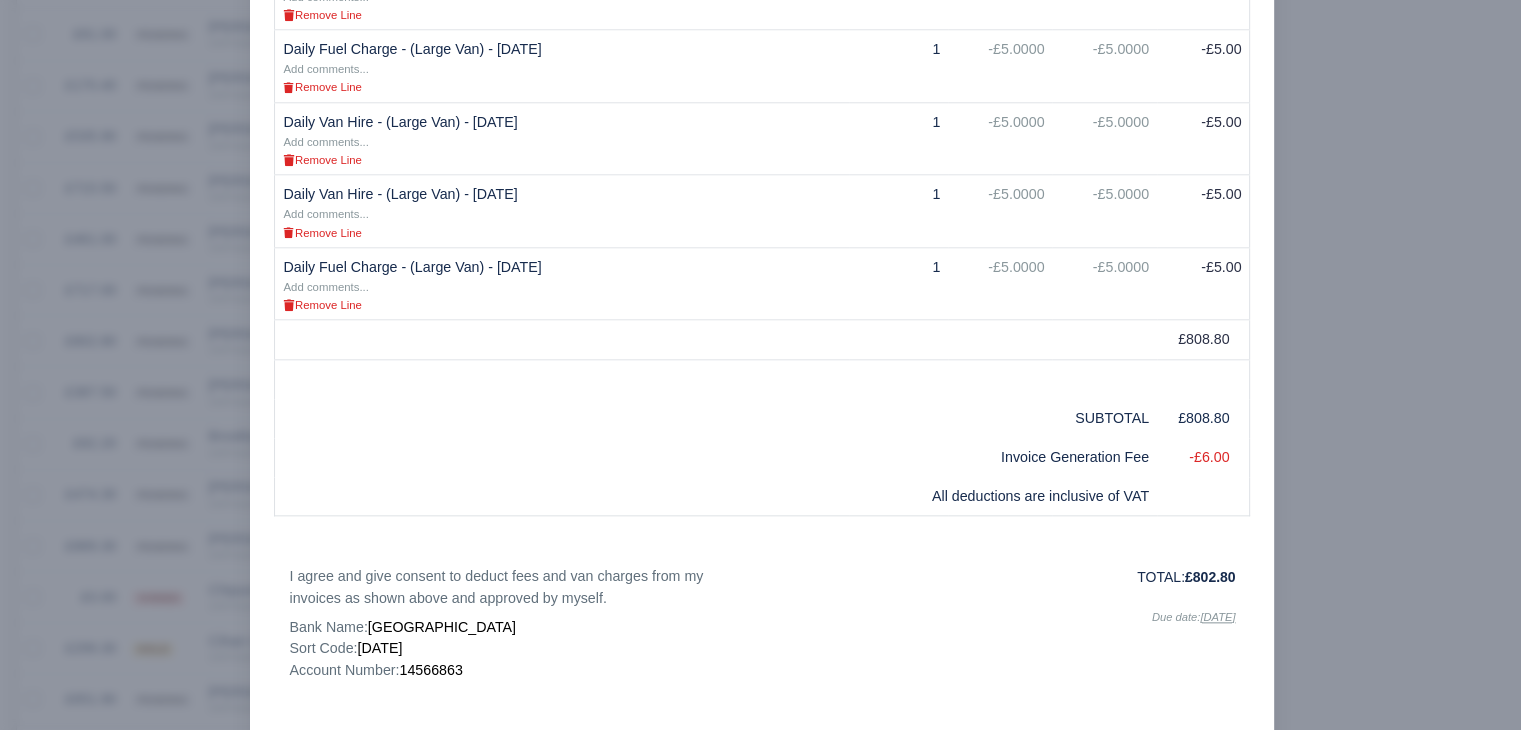 click at bounding box center (760, 365) 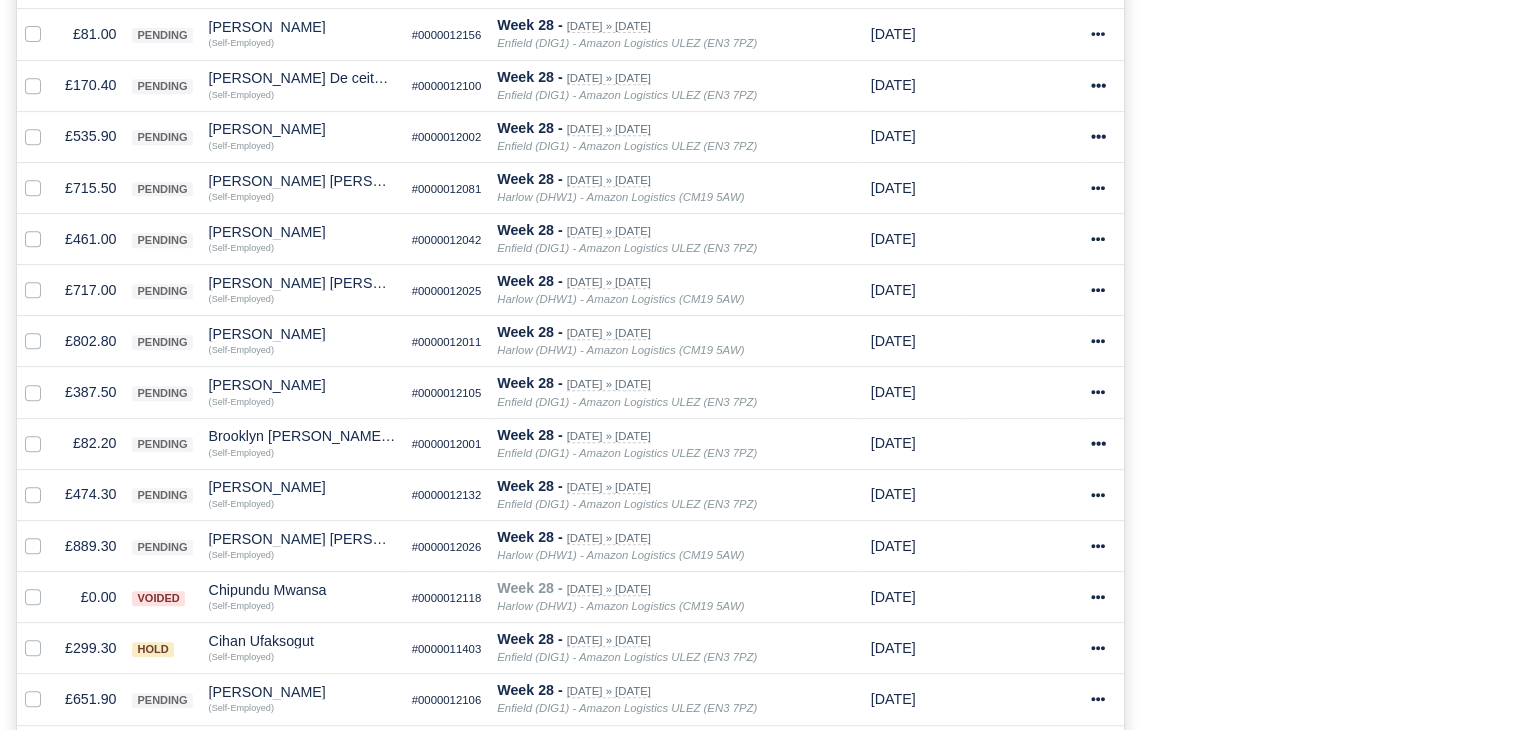 scroll, scrollTop: 898, scrollLeft: 0, axis: vertical 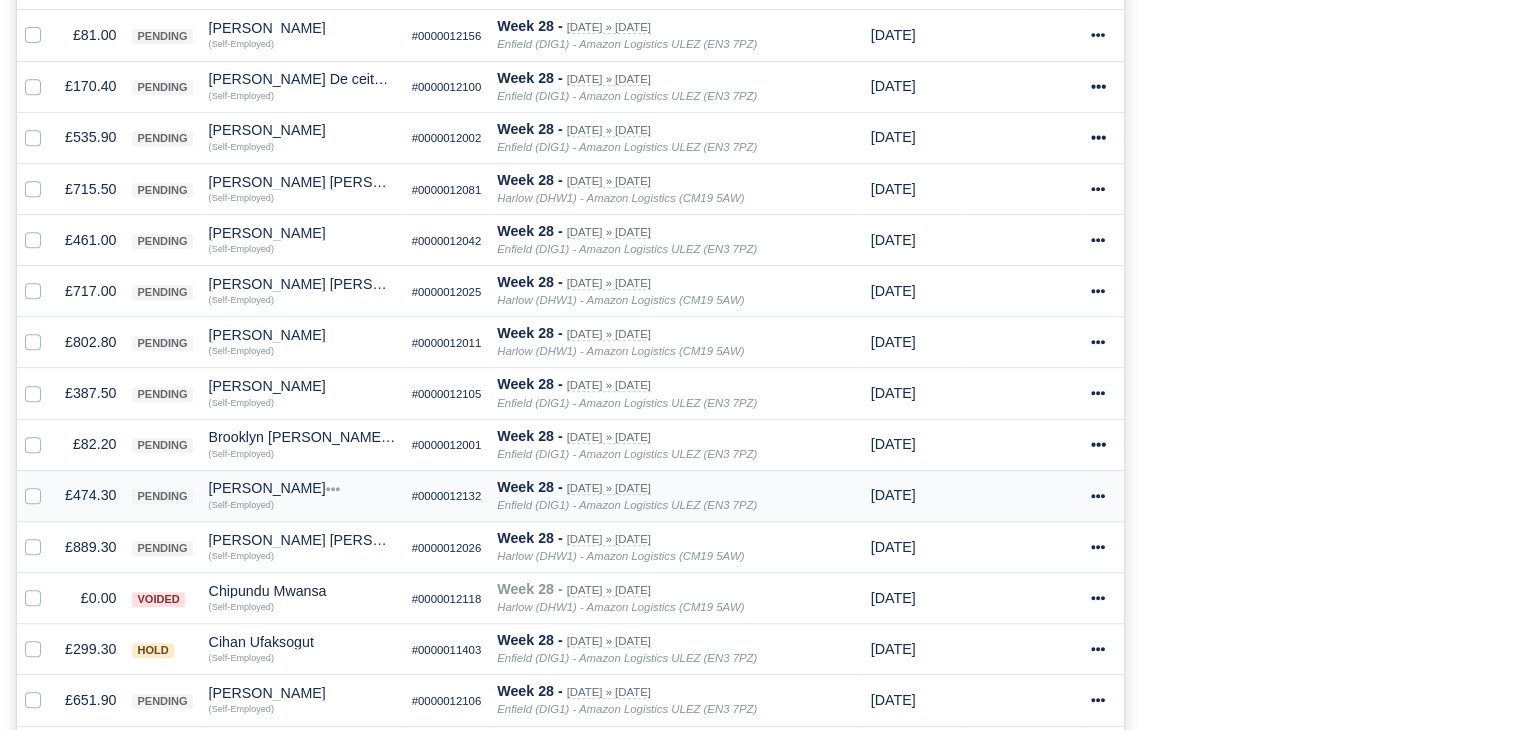 click on "£474.30" at bounding box center (90, 495) 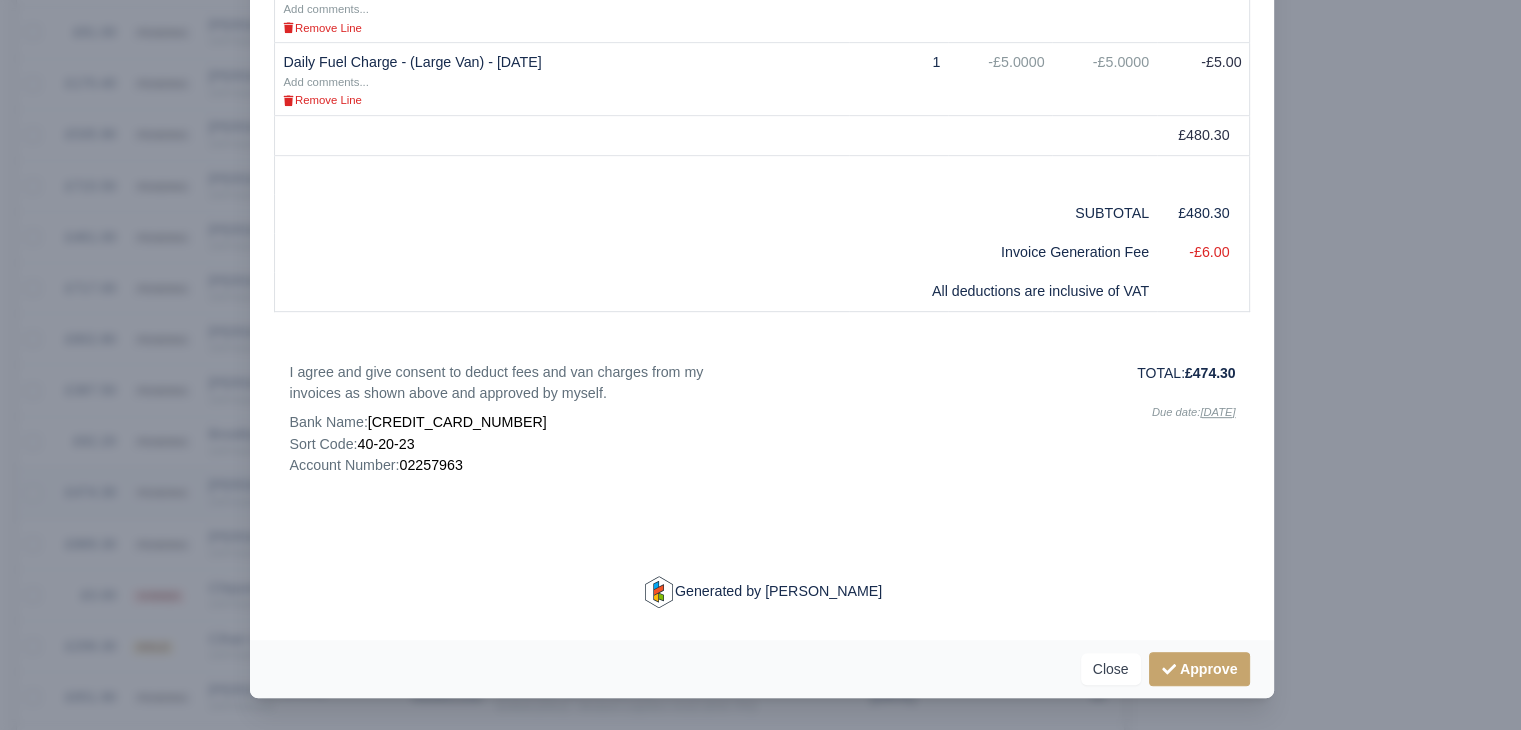 scroll, scrollTop: 896, scrollLeft: 0, axis: vertical 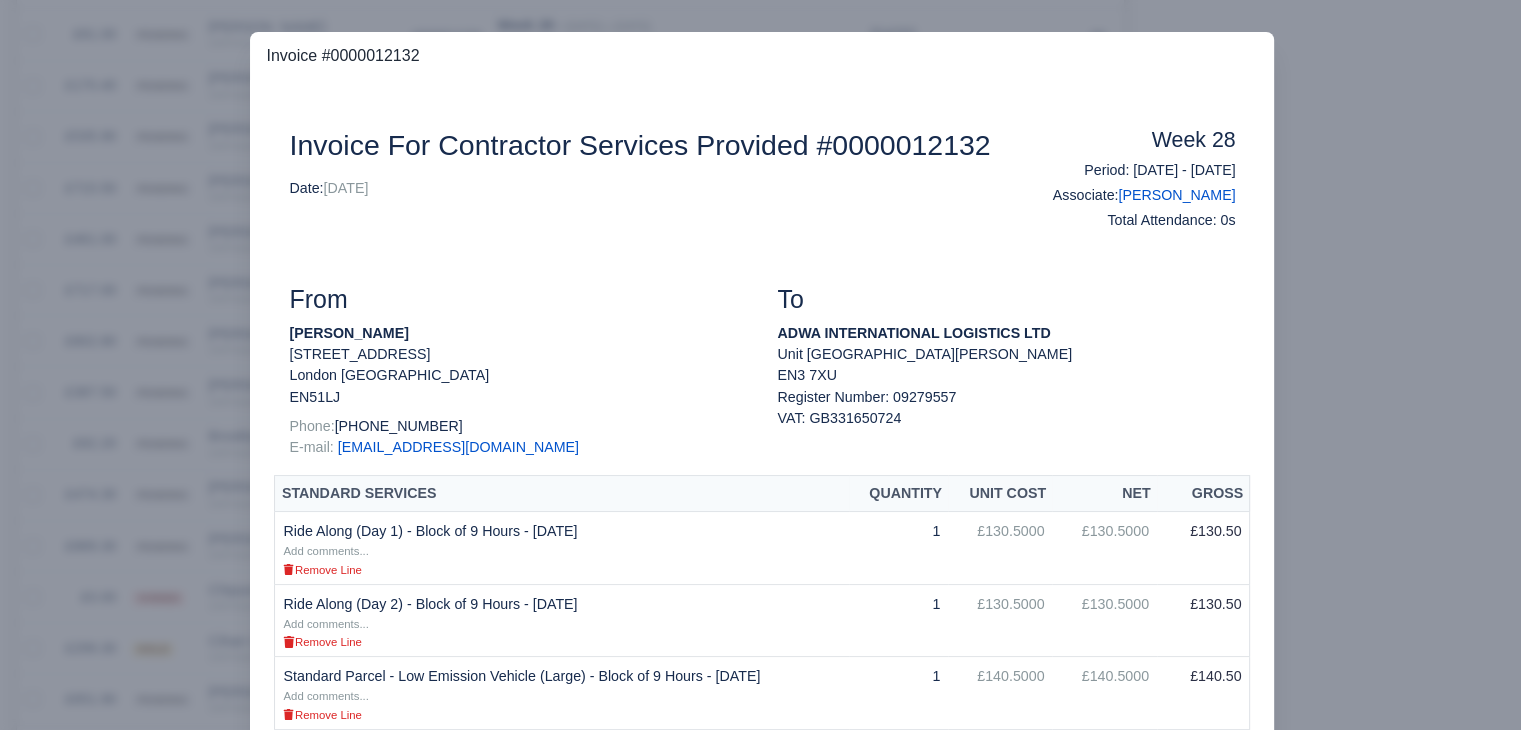 click at bounding box center [760, 365] 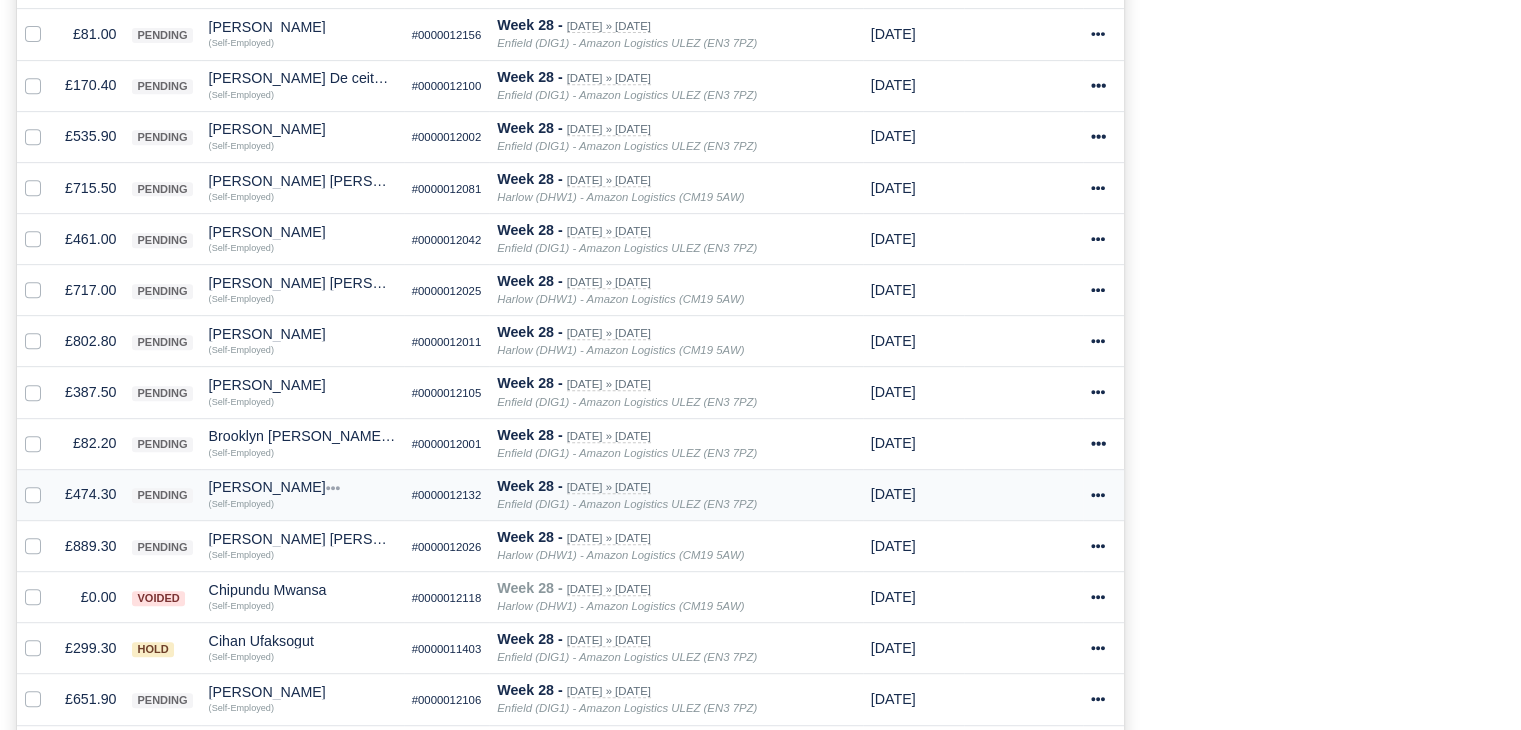 scroll, scrollTop: 898, scrollLeft: 0, axis: vertical 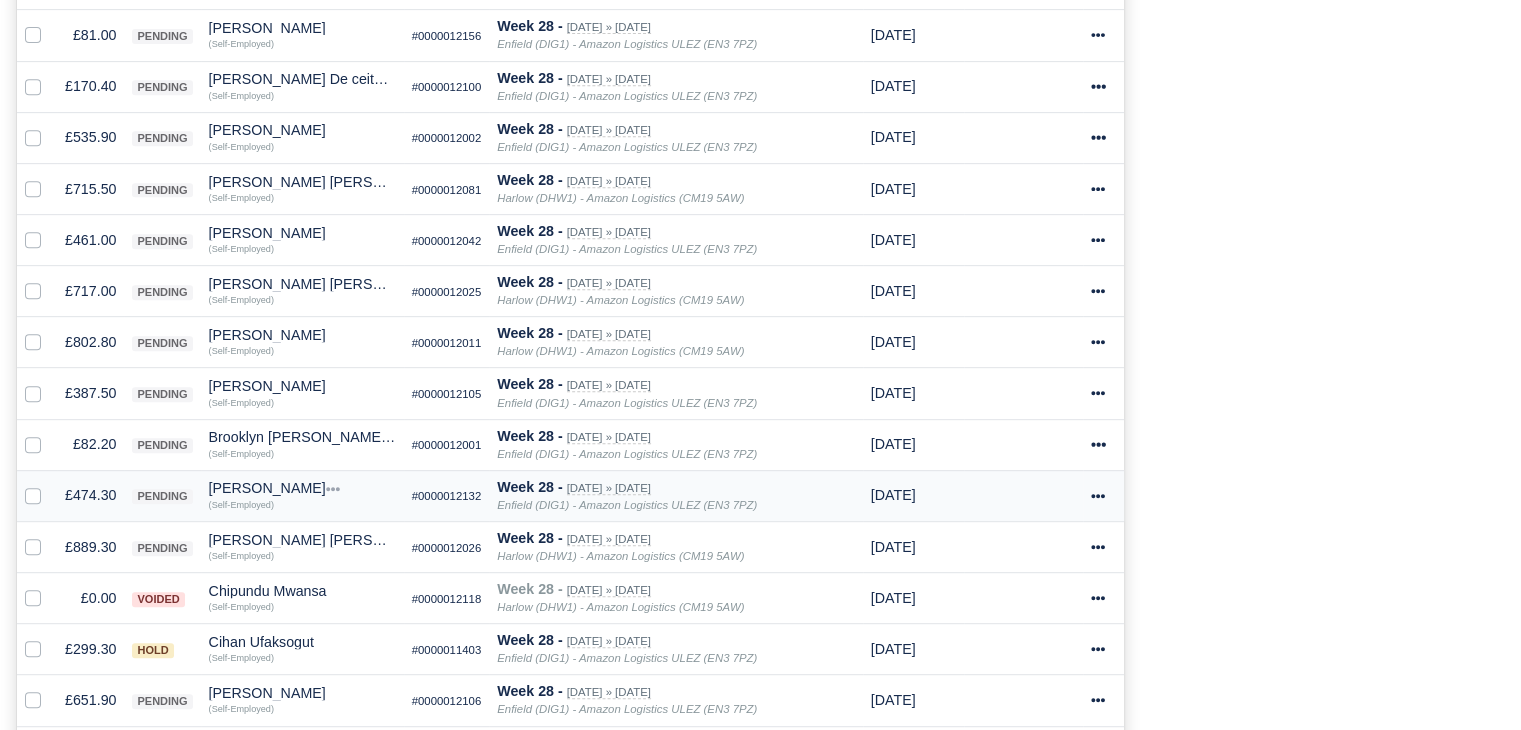 click on "[PERSON_NAME]" at bounding box center [302, 488] 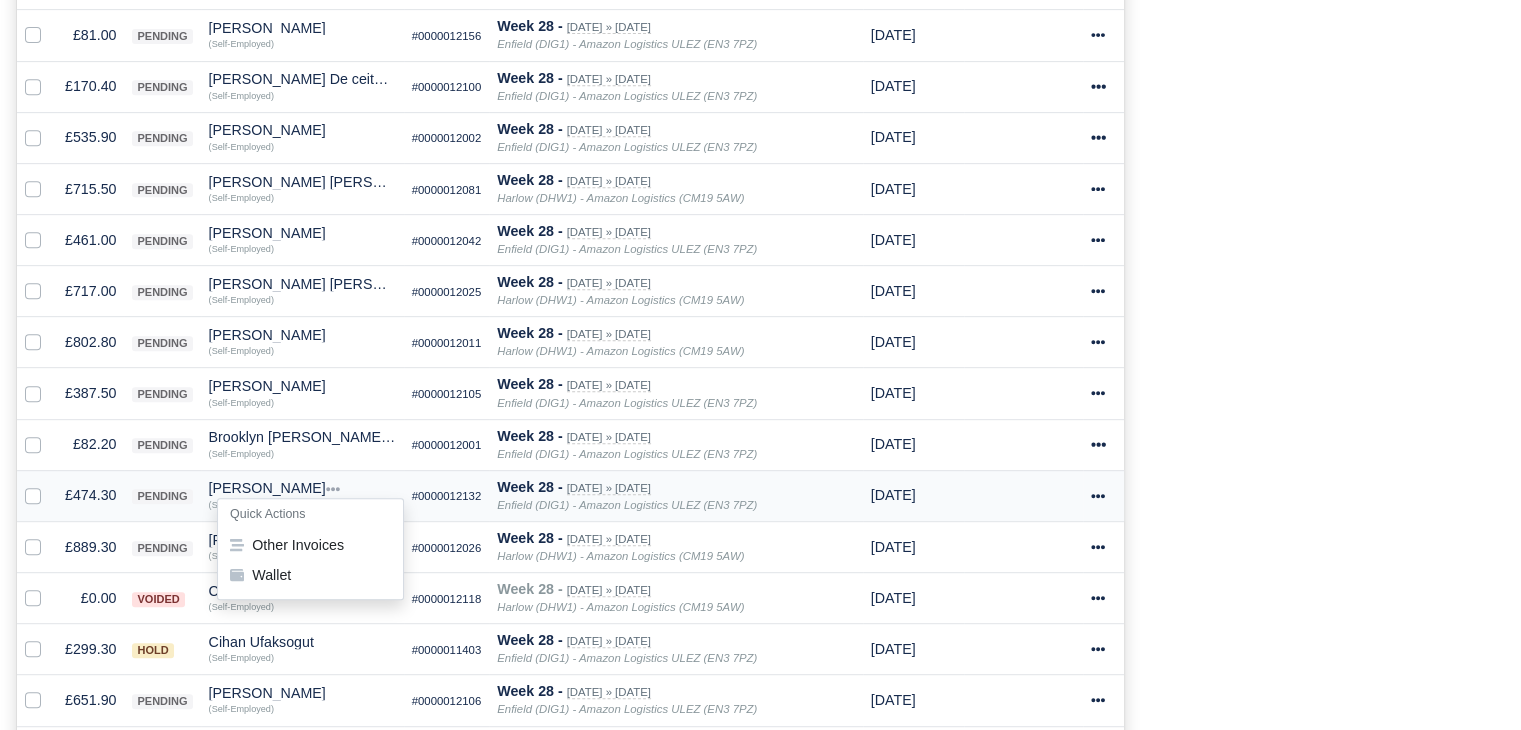 click on "Quick Actions" at bounding box center [310, 514] 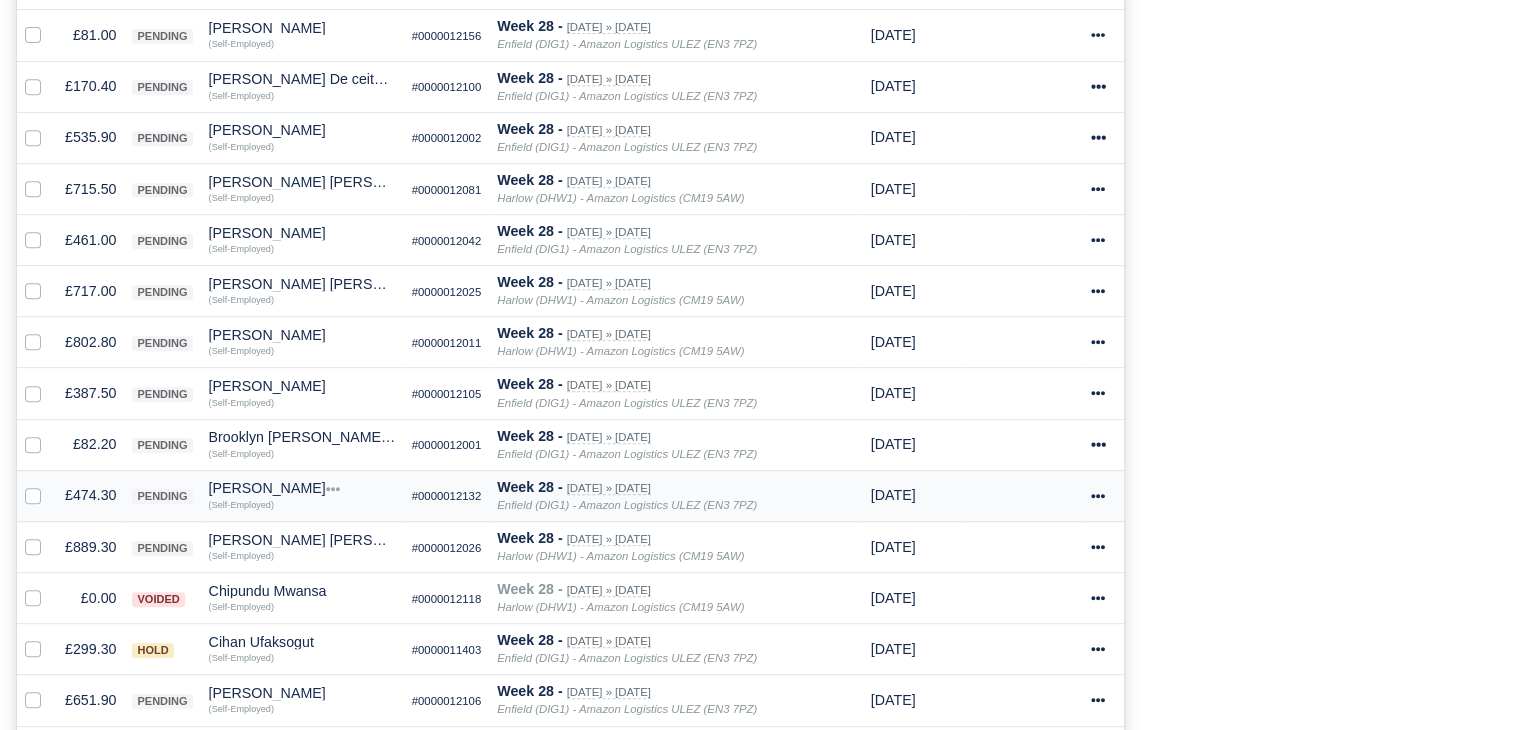 click on "[PERSON_NAME]" at bounding box center (302, 488) 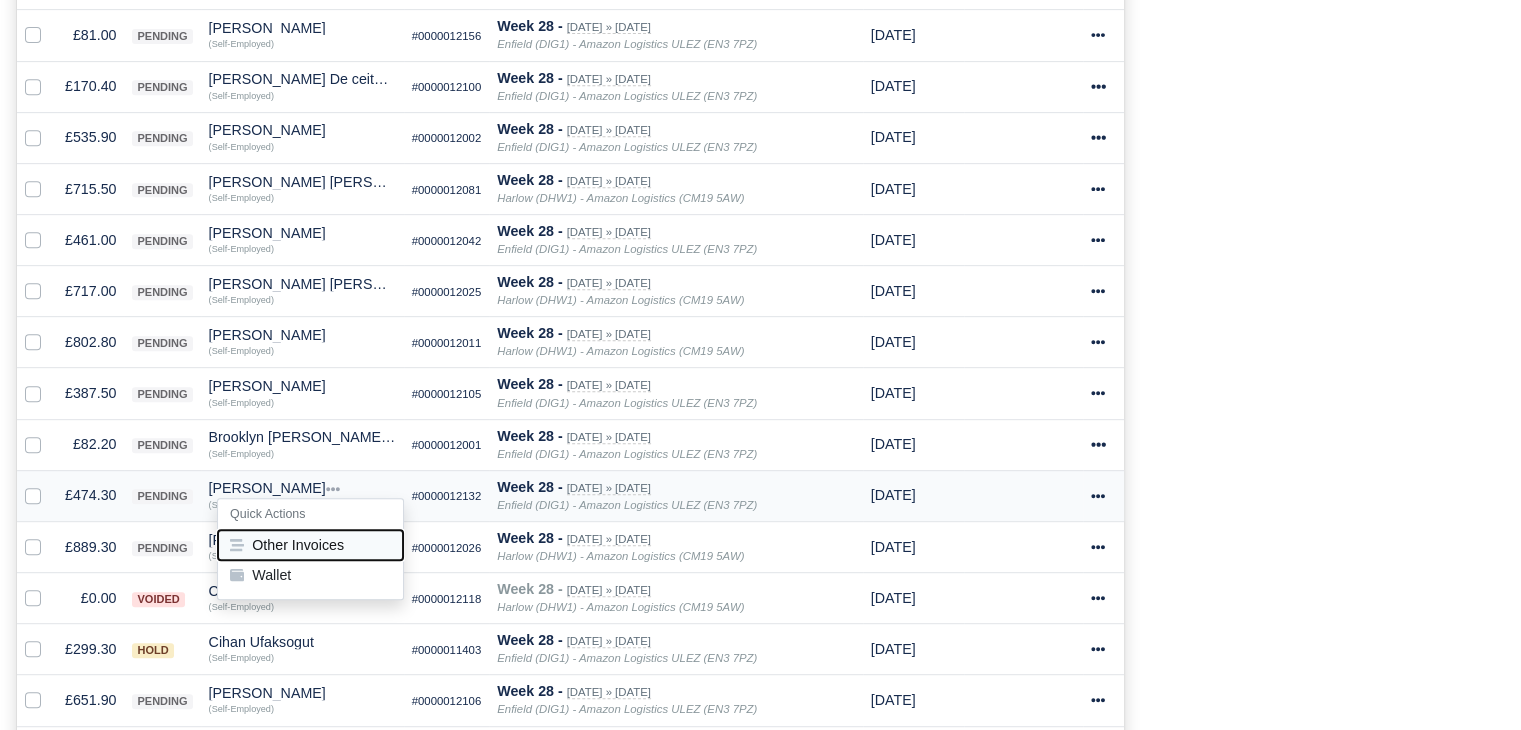 click on "Other Invoices" at bounding box center [310, 545] 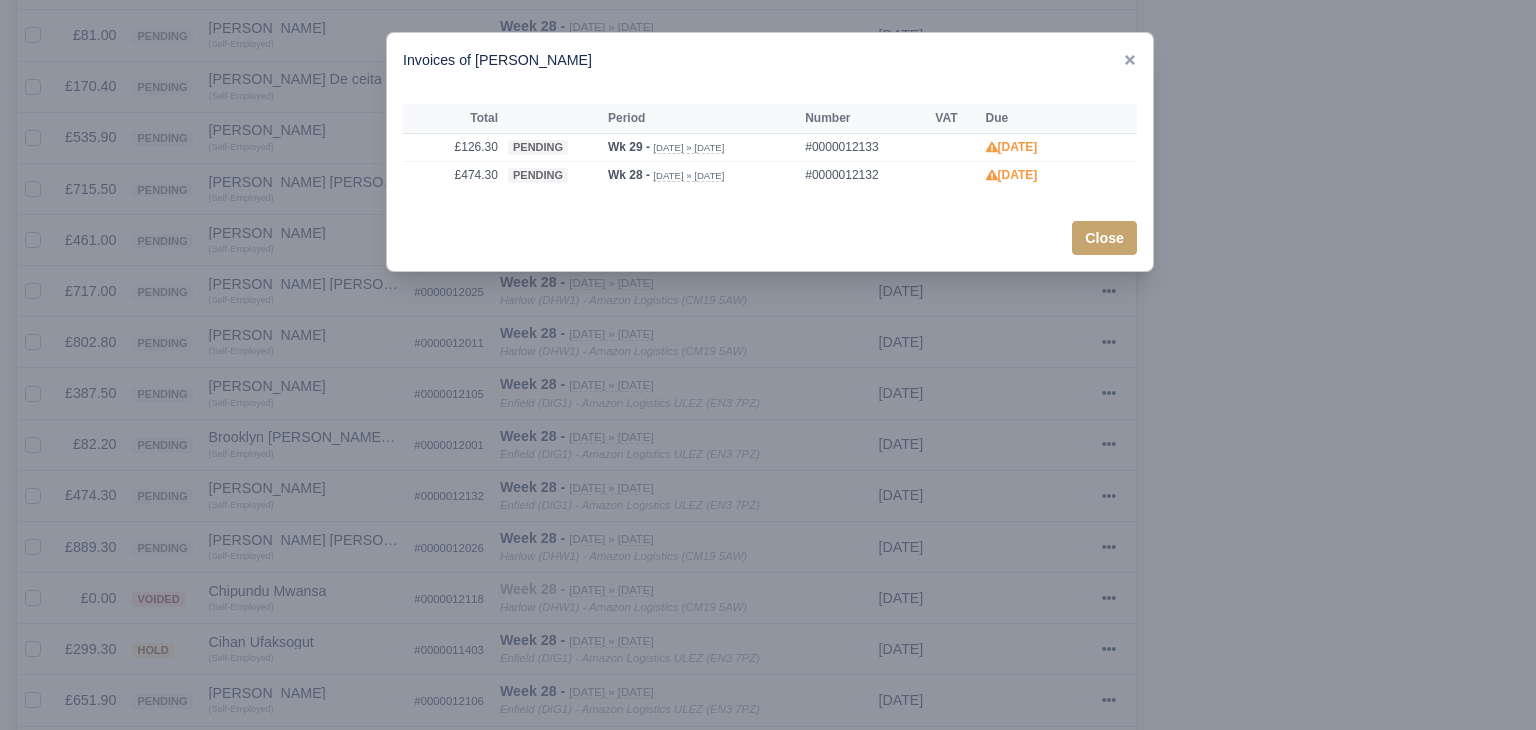 click at bounding box center (768, 365) 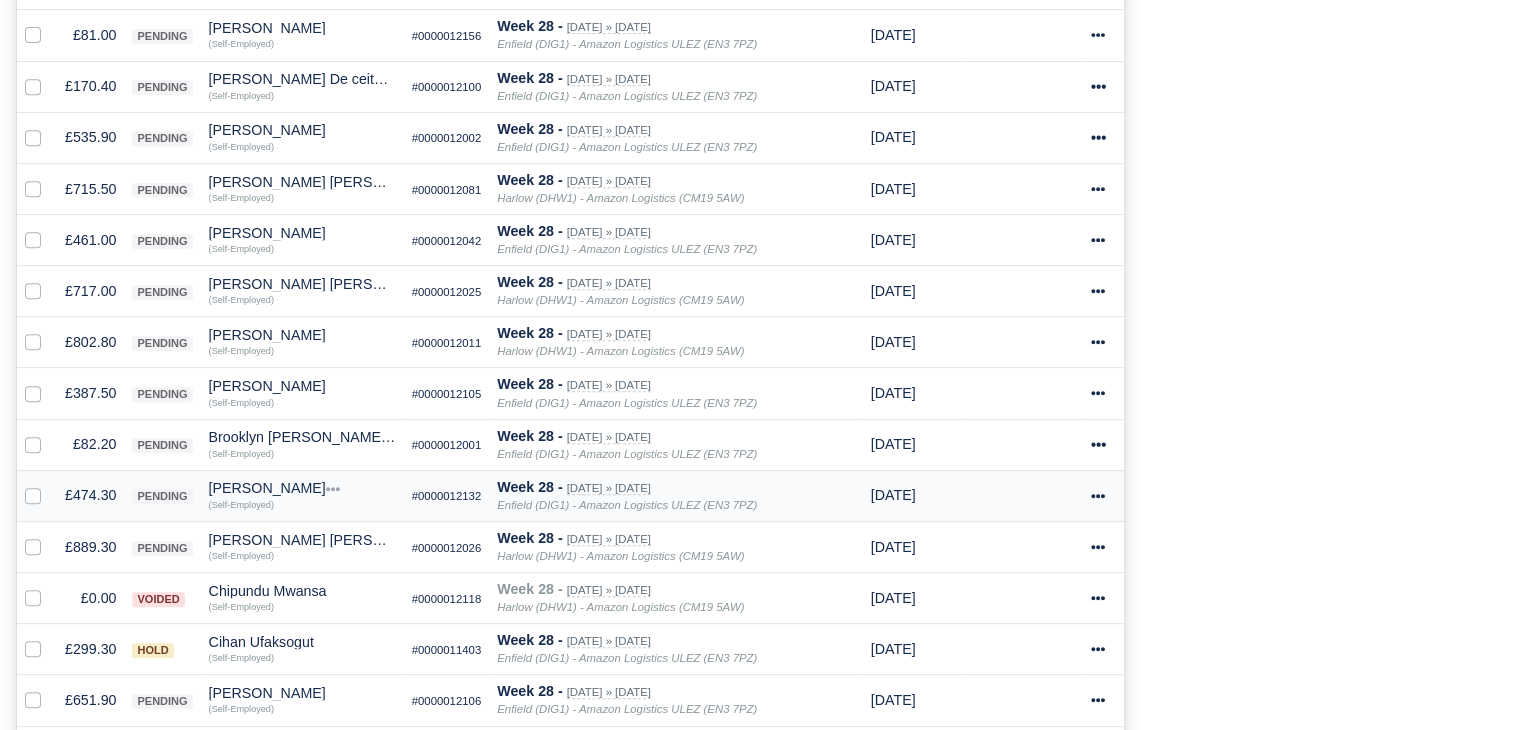 click on "£474.30" at bounding box center (90, 495) 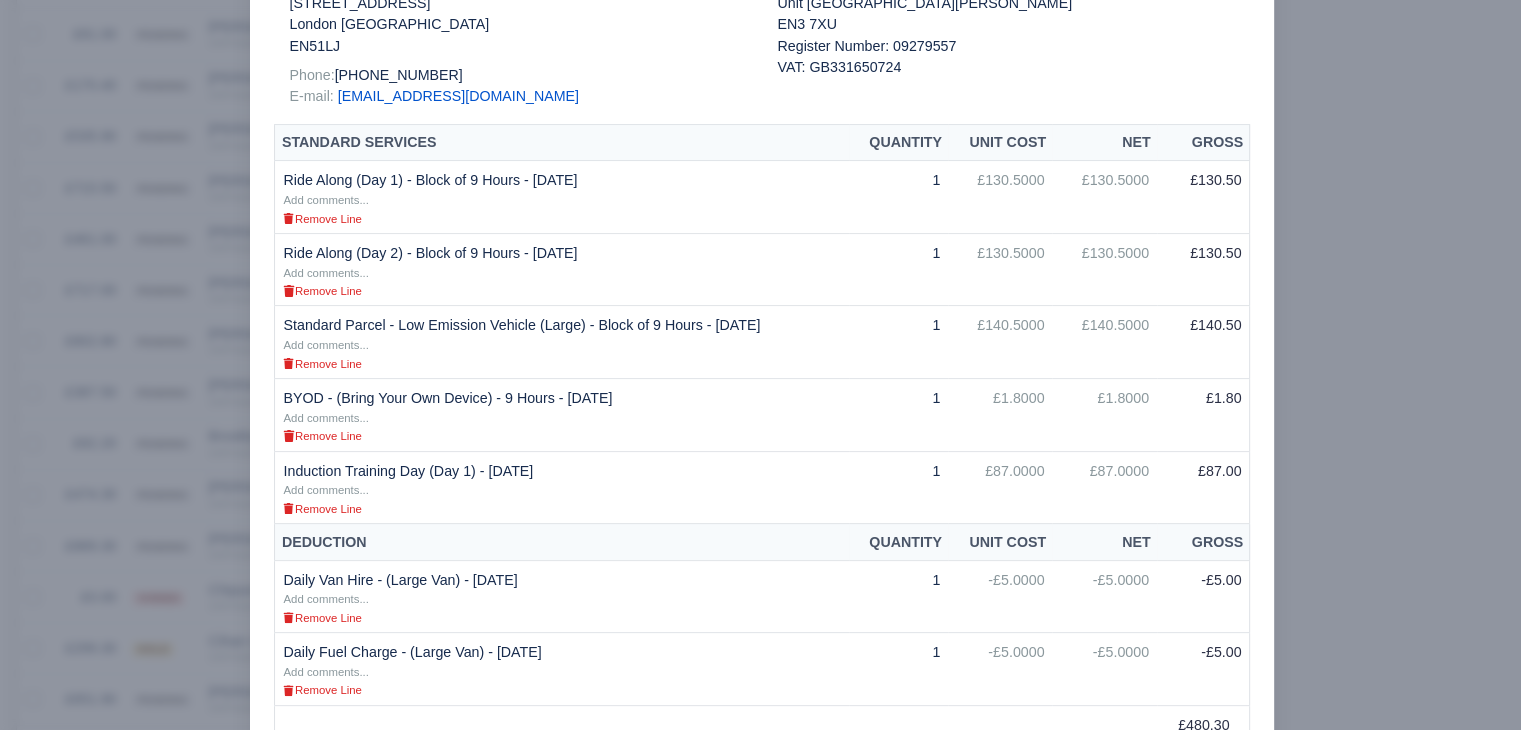 scroll, scrollTop: 344, scrollLeft: 0, axis: vertical 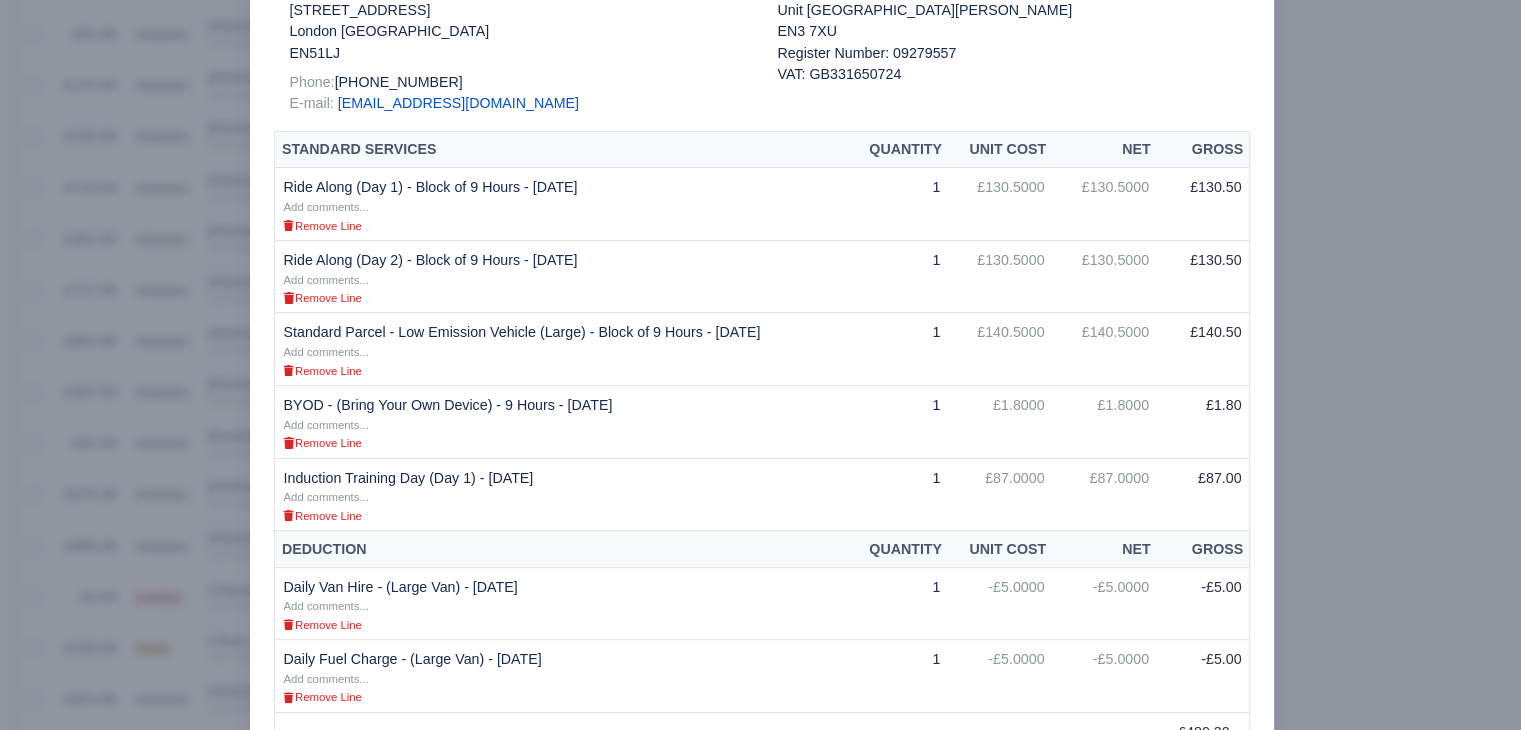 click on "Document
Invoice For Contractor Services Provided
#0000012132
Date:  [DATE]
Week 28
Period: [DATE]
- [DATE]
Associate:
[PERSON_NAME]
Total Attendance: 0s
From
[PERSON_NAME]
[STREET_ADDRESS]
Phone:  [PHONE_NUMBER]" at bounding box center (762, 486) 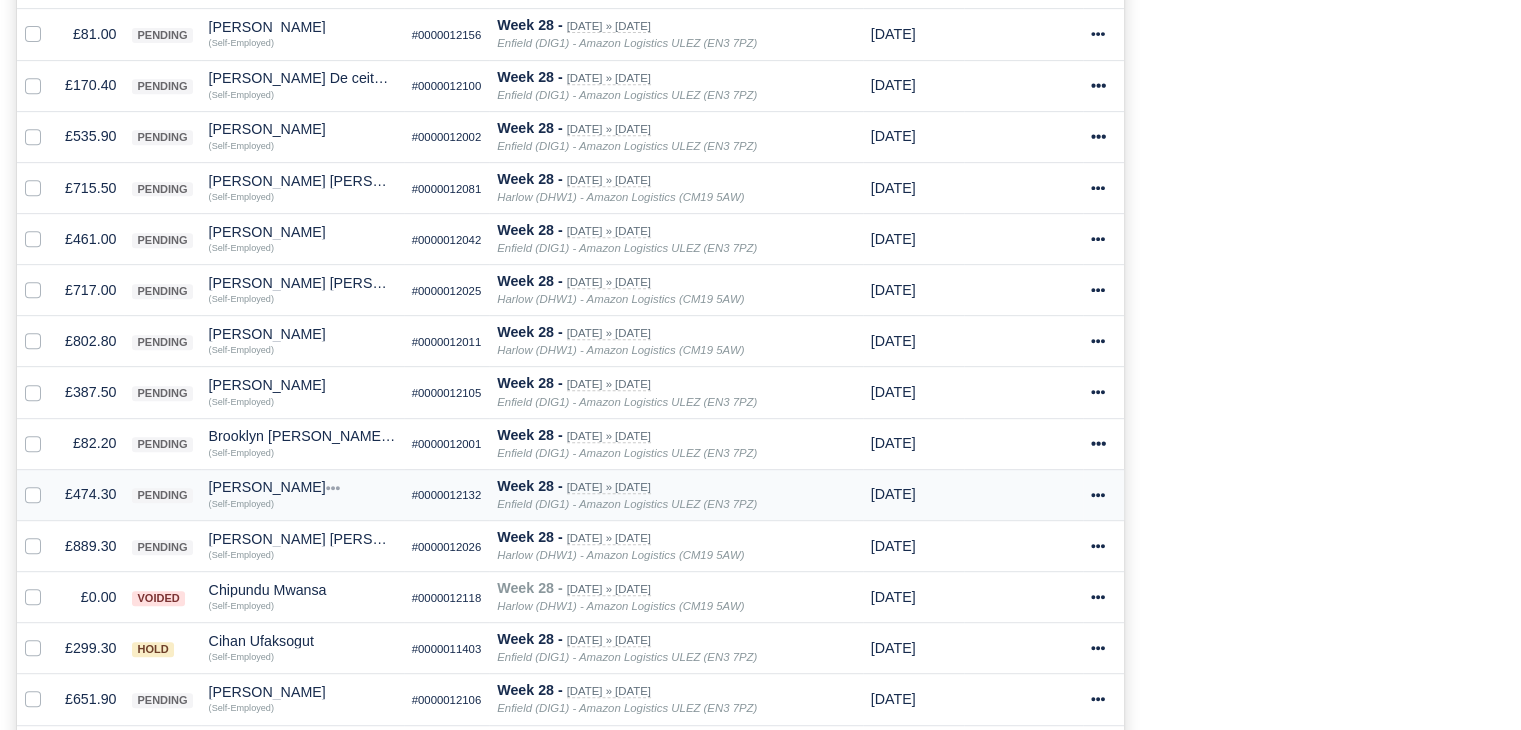 scroll, scrollTop: 898, scrollLeft: 0, axis: vertical 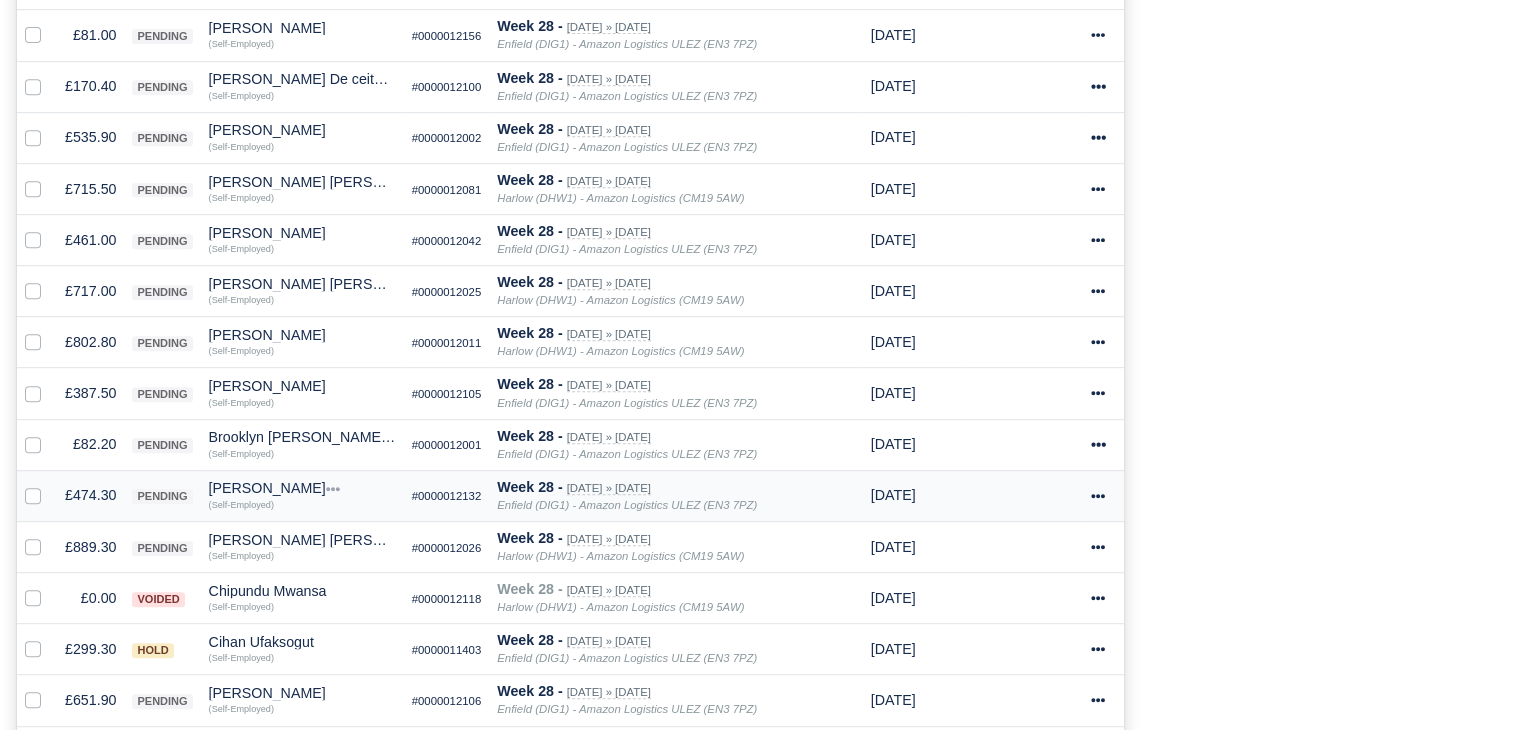 click on "£474.30" at bounding box center (90, 495) 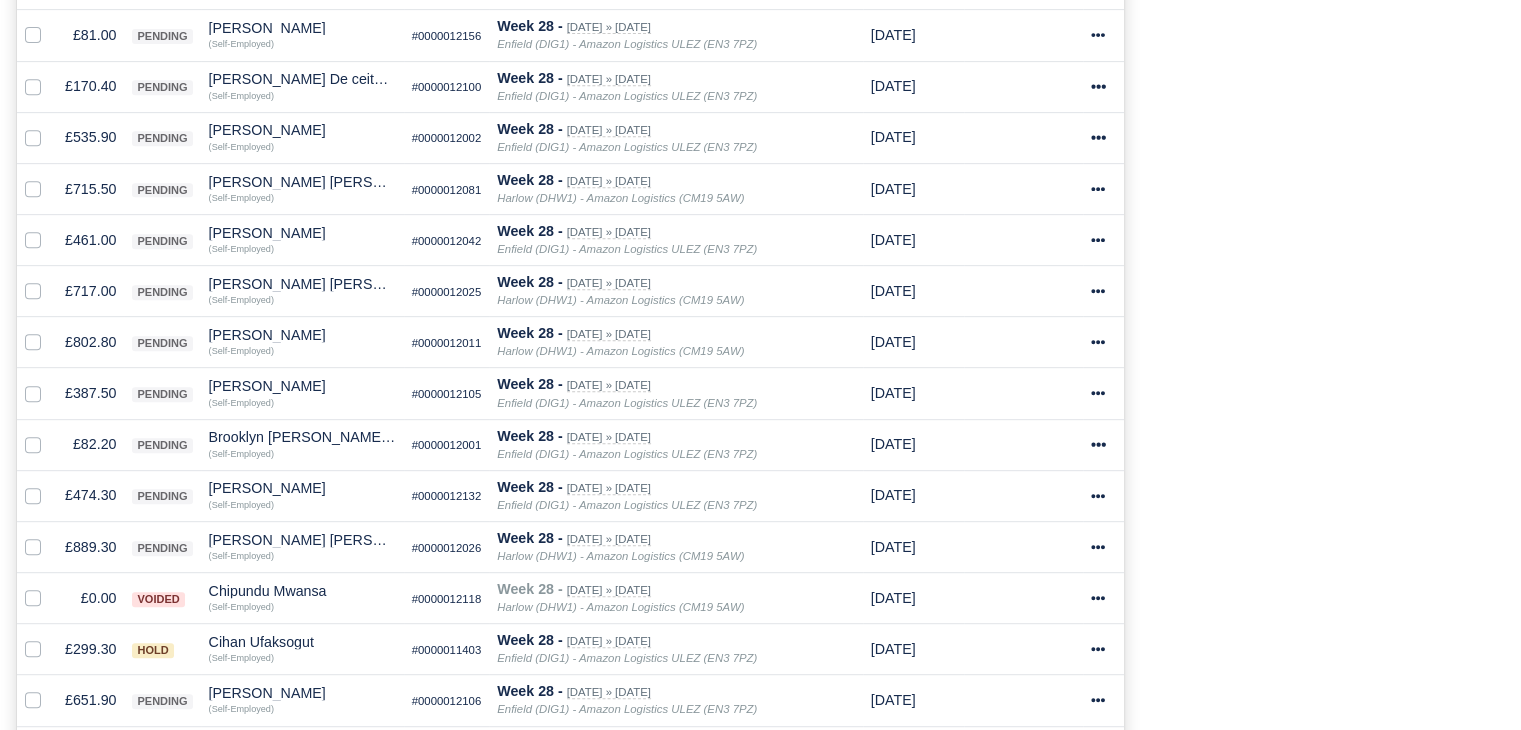 scroll, scrollTop: 896, scrollLeft: 0, axis: vertical 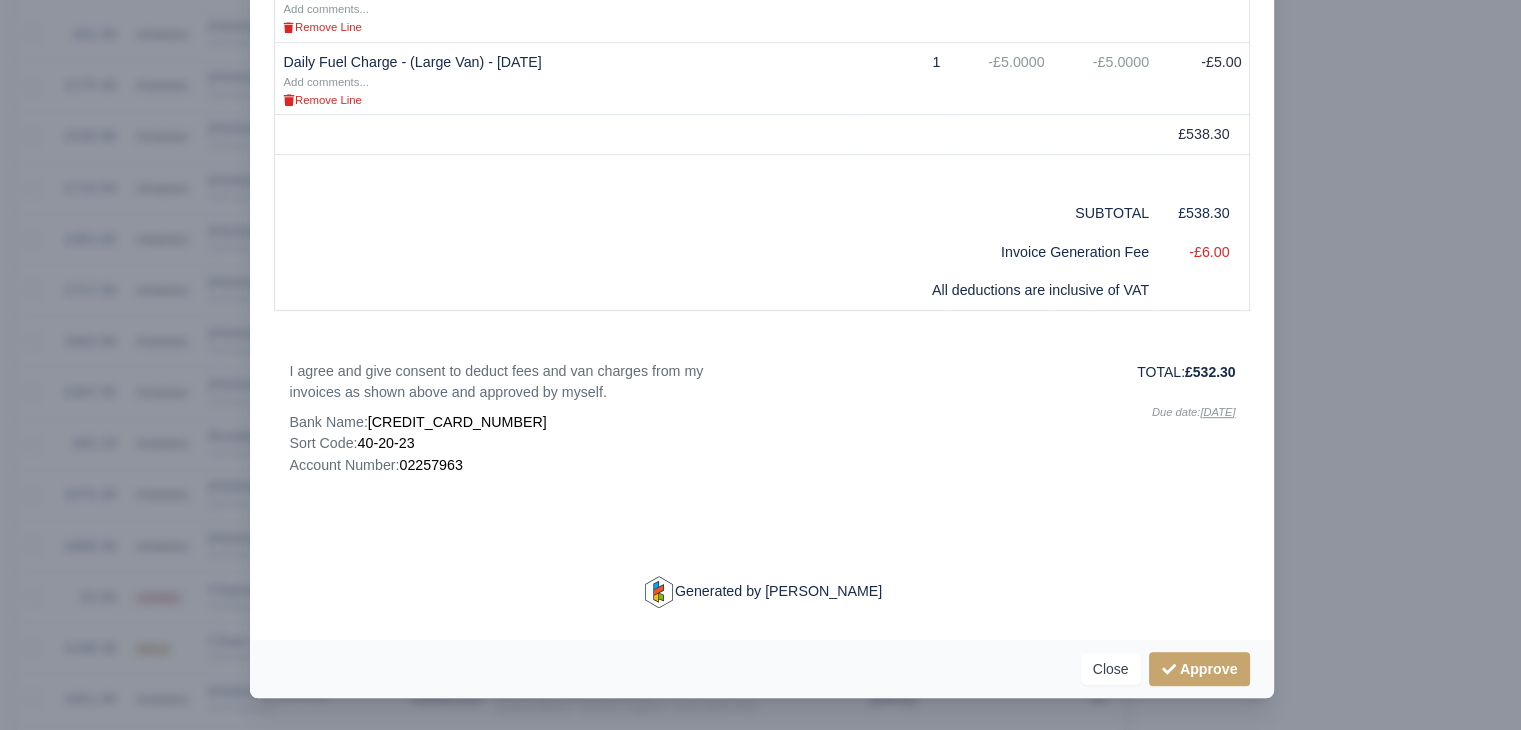 click at bounding box center [760, 365] 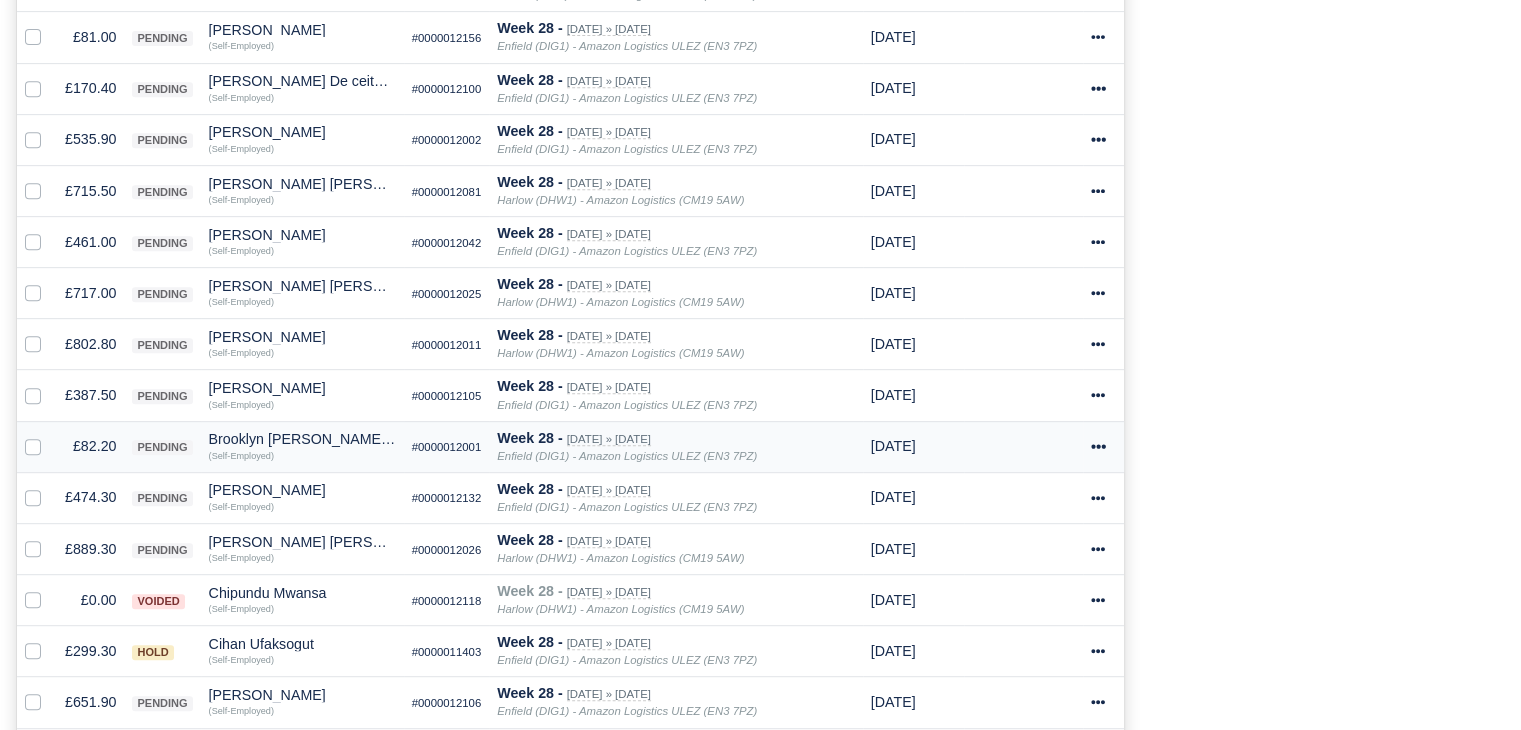 scroll, scrollTop: 898, scrollLeft: 0, axis: vertical 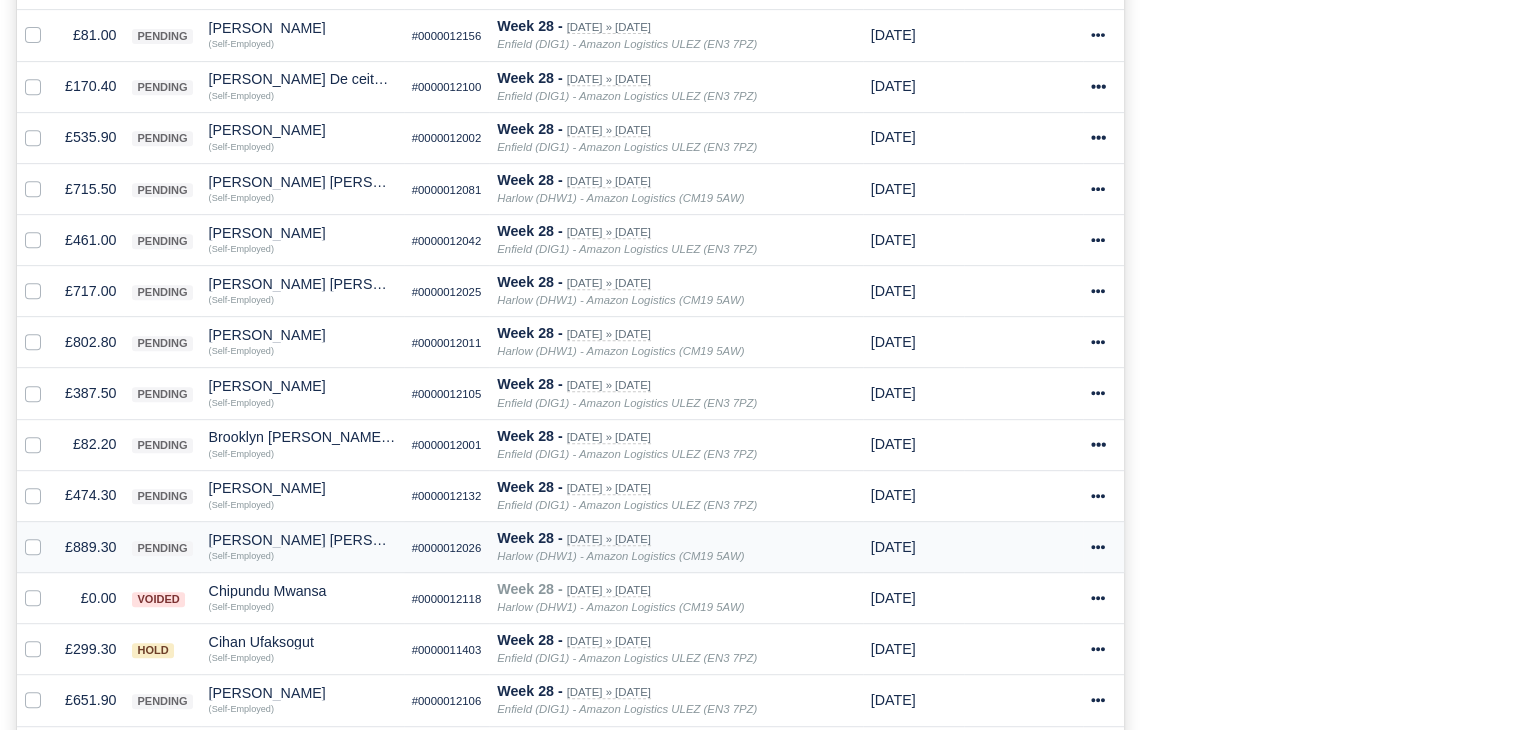 click on "£889.30" at bounding box center (90, 546) 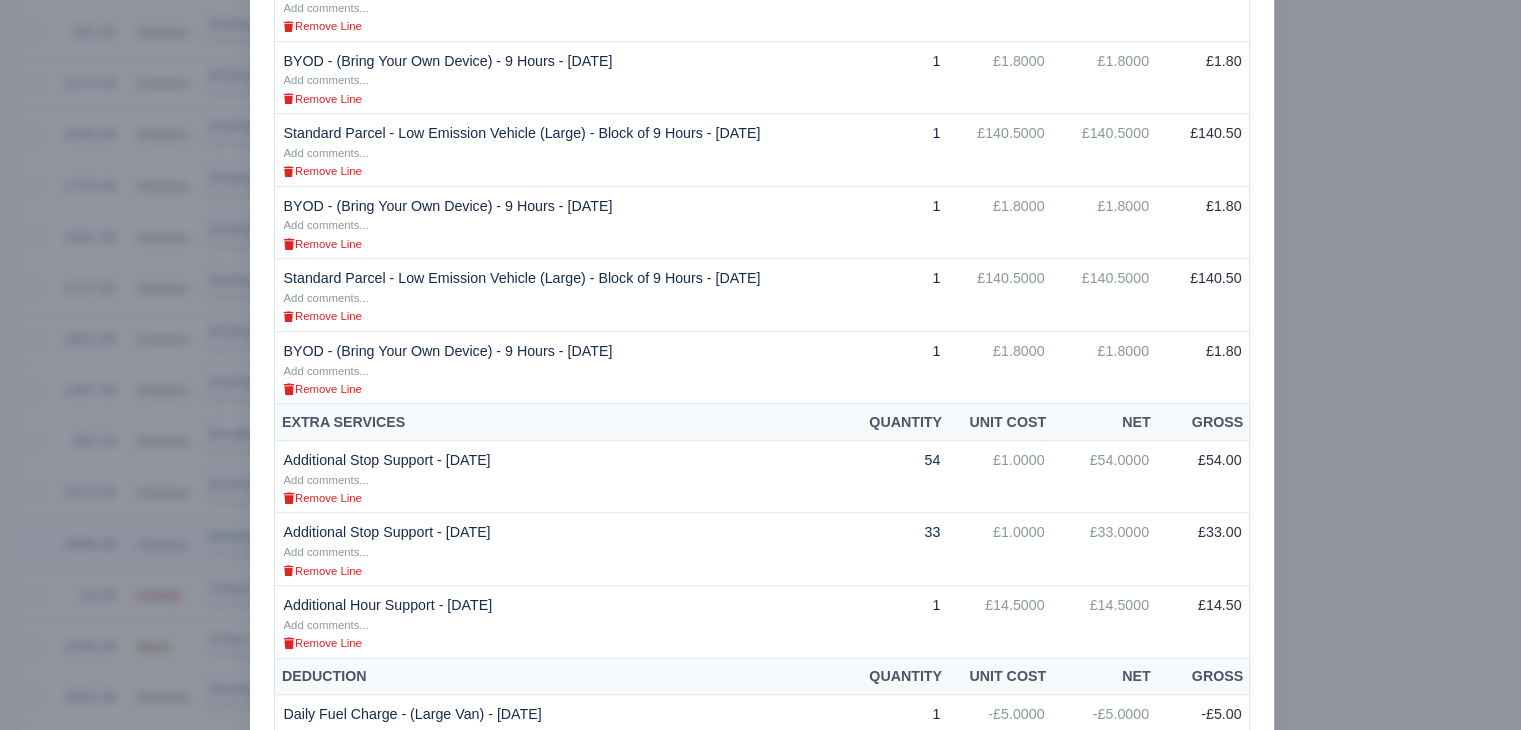 scroll, scrollTop: 896, scrollLeft: 0, axis: vertical 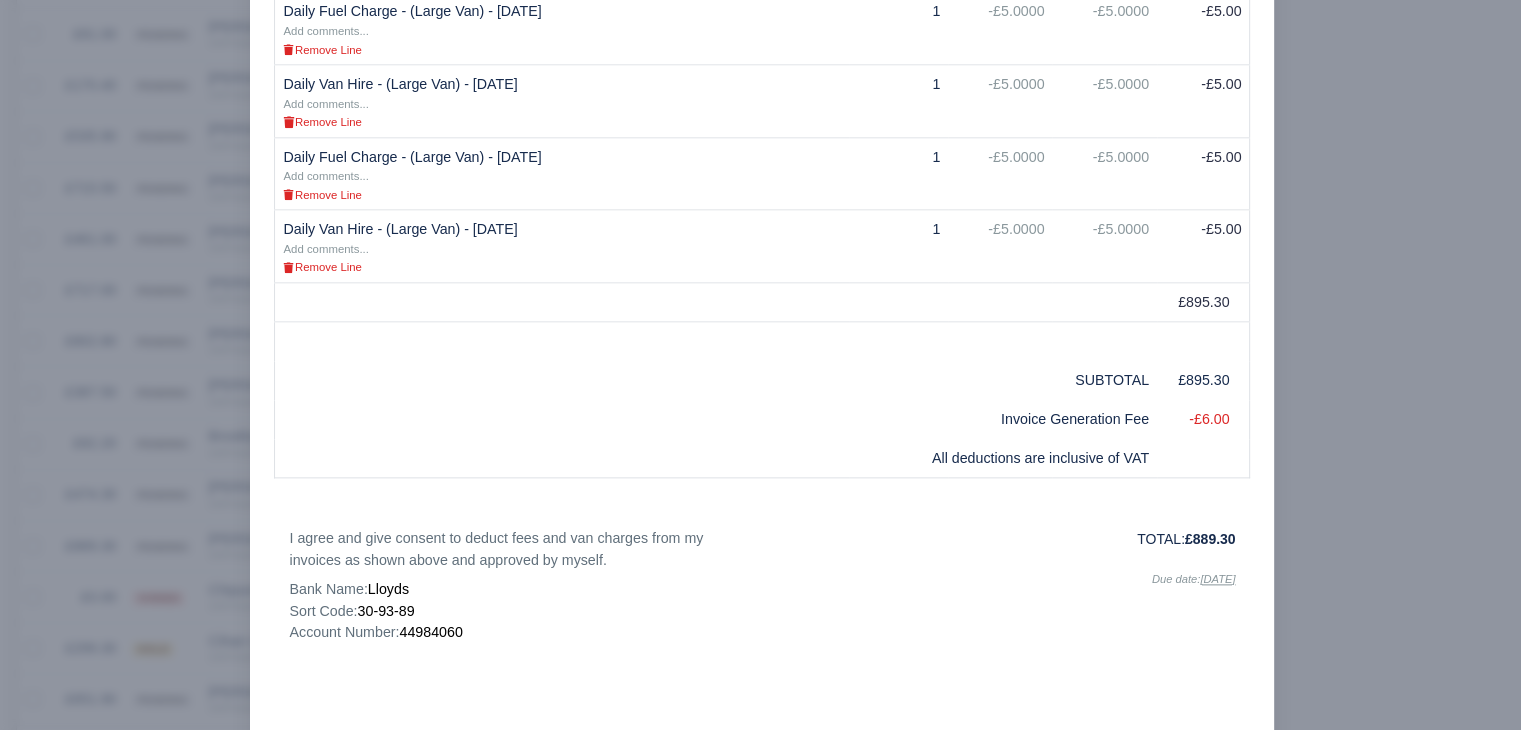 click at bounding box center [760, 365] 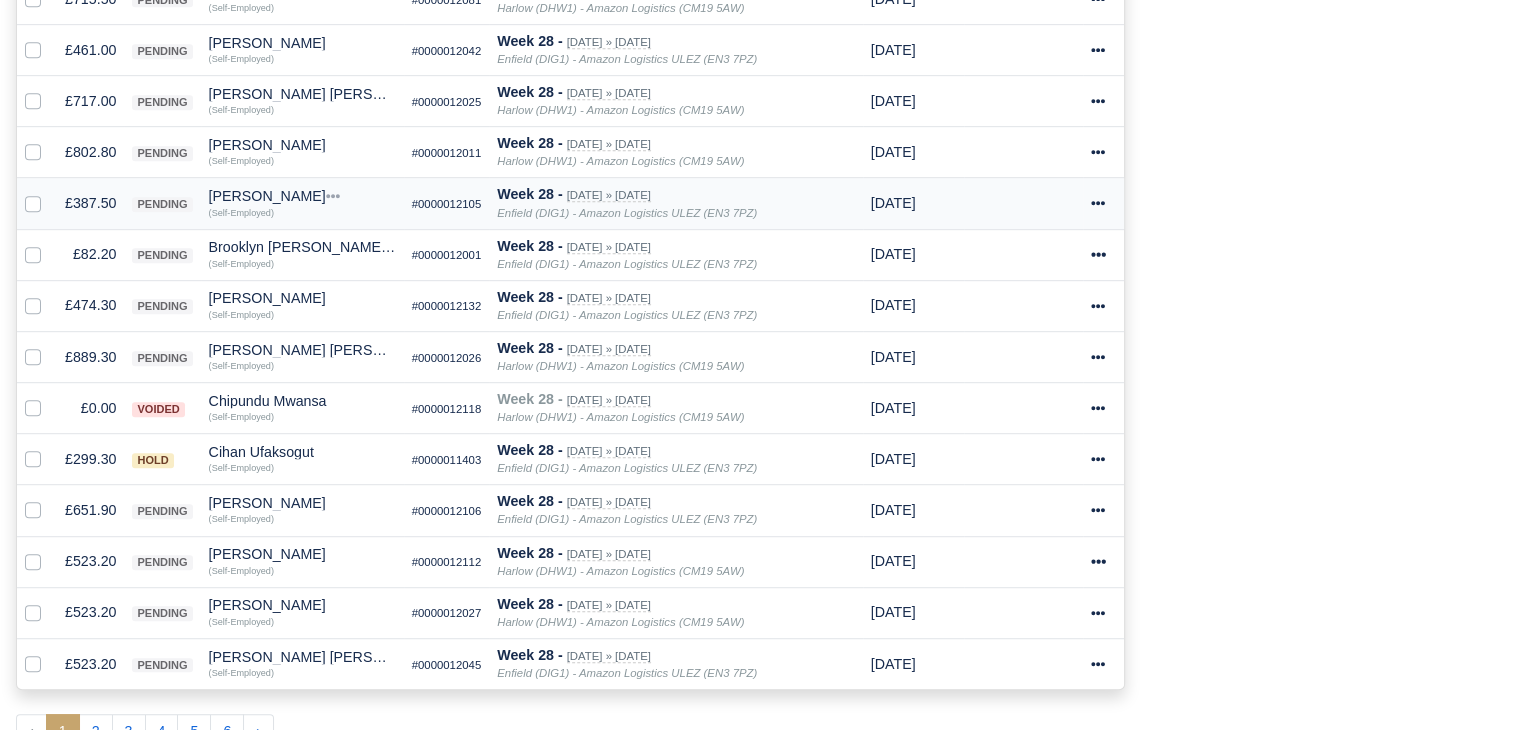 scroll, scrollTop: 1096, scrollLeft: 0, axis: vertical 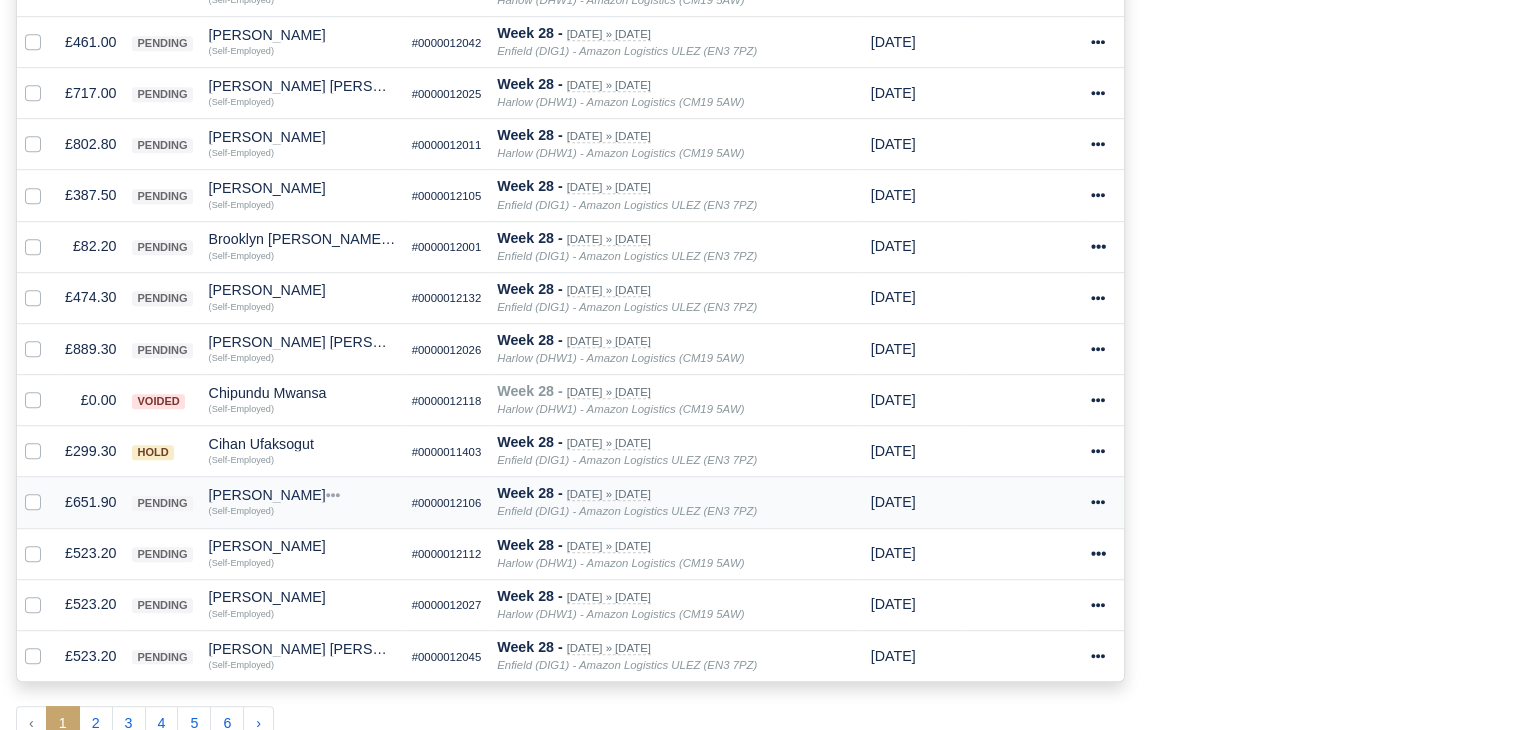 click on "£651.90" at bounding box center [90, 502] 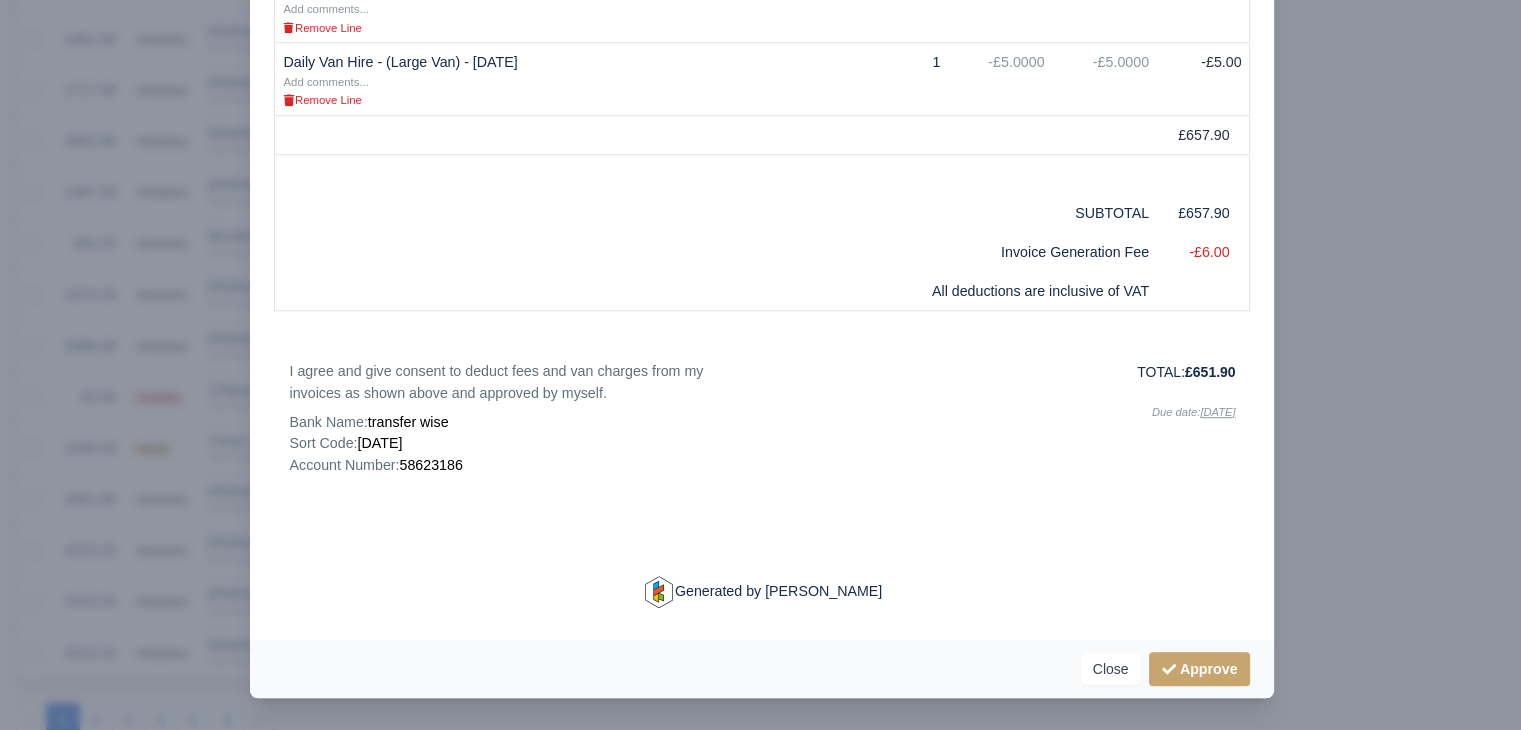 scroll, scrollTop: 1093, scrollLeft: 0, axis: vertical 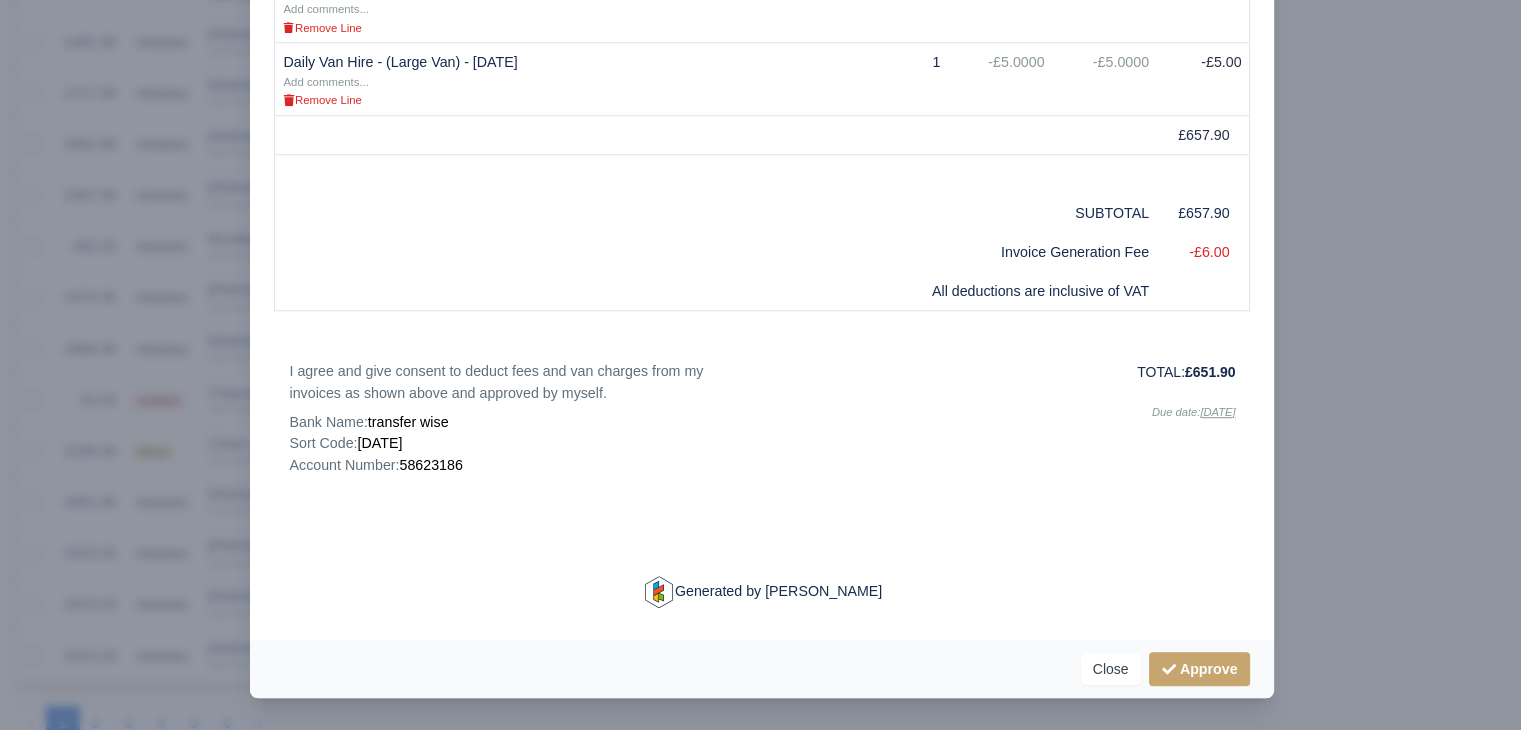 click at bounding box center (760, 365) 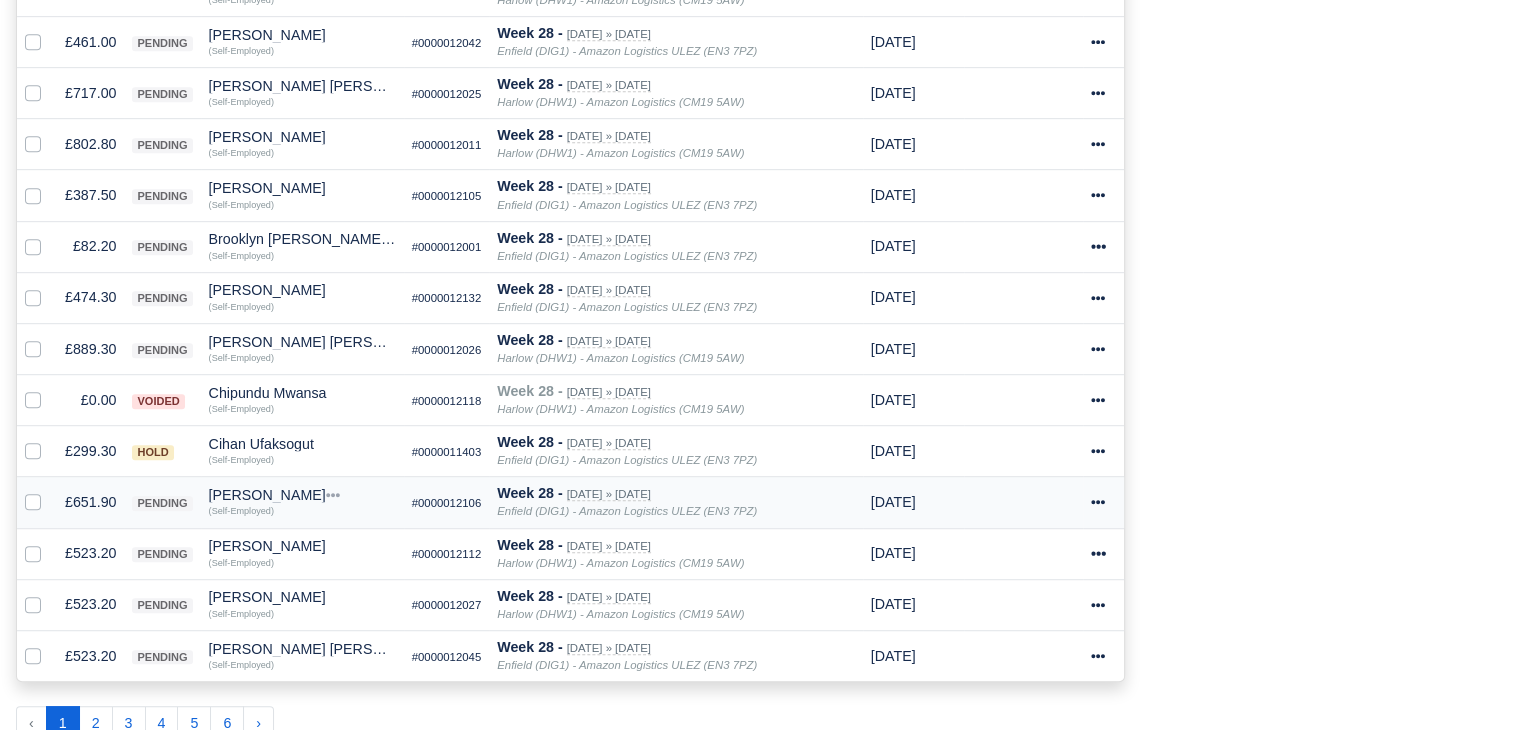 scroll, scrollTop: 1096, scrollLeft: 0, axis: vertical 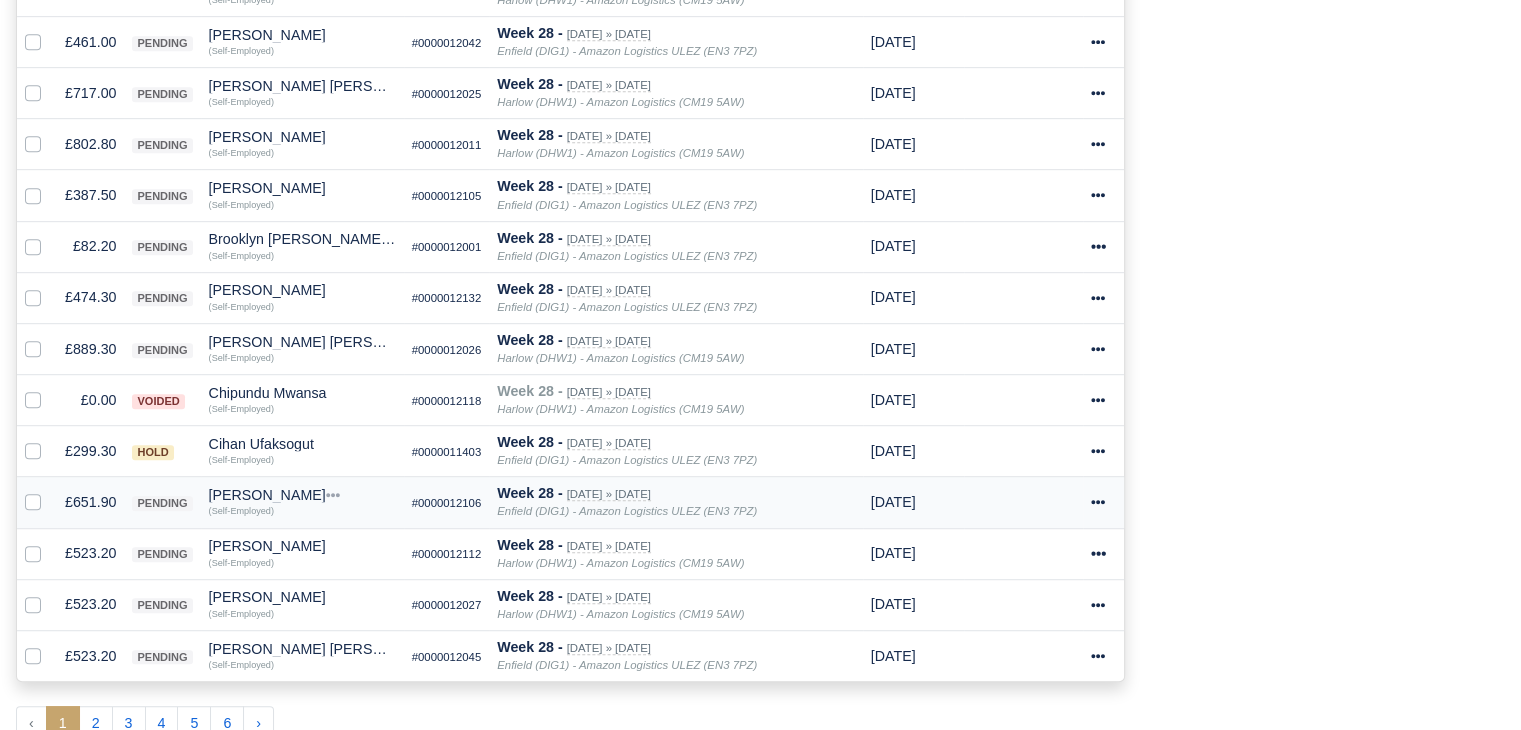 click on "[PERSON_NAME]" at bounding box center (302, 495) 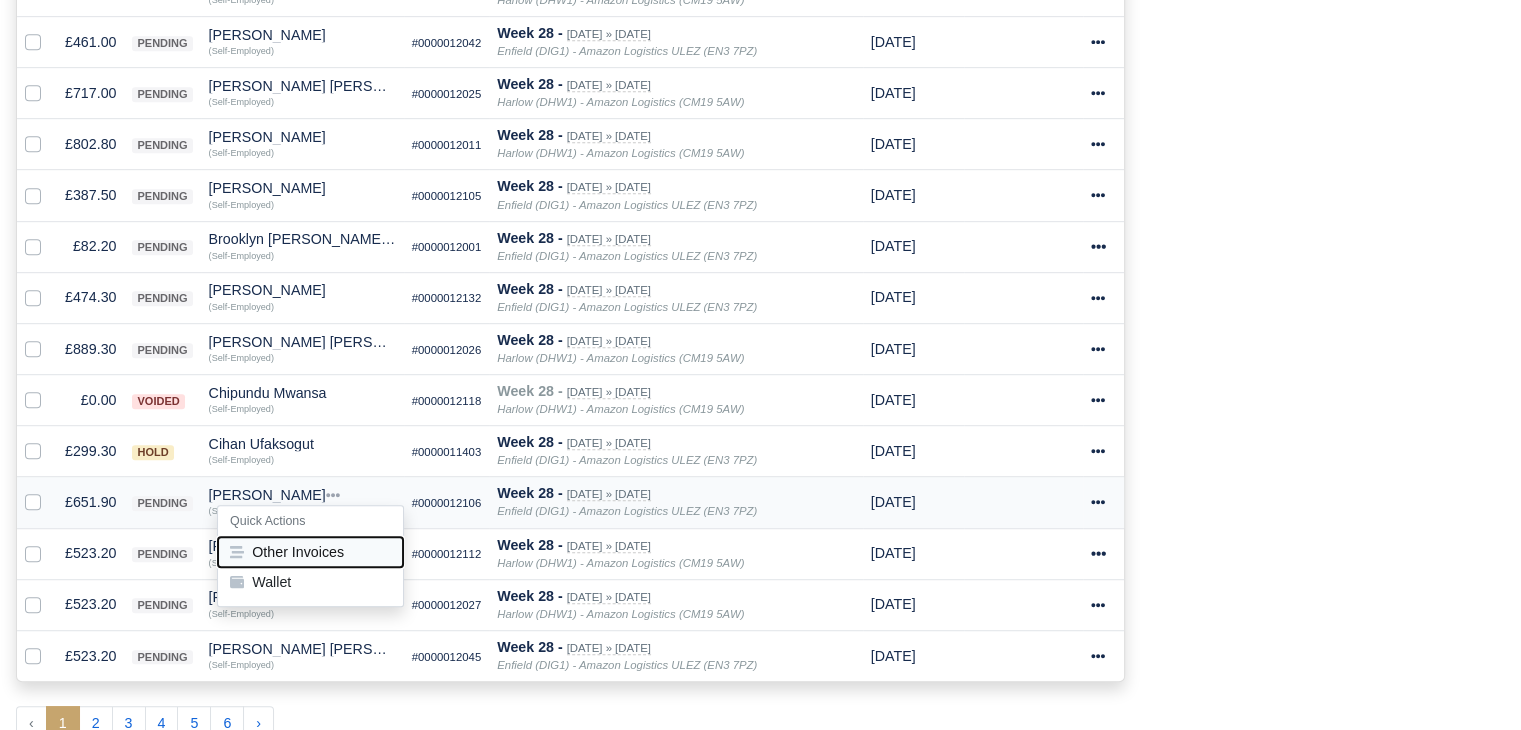 click on "Other Invoices" at bounding box center (310, 552) 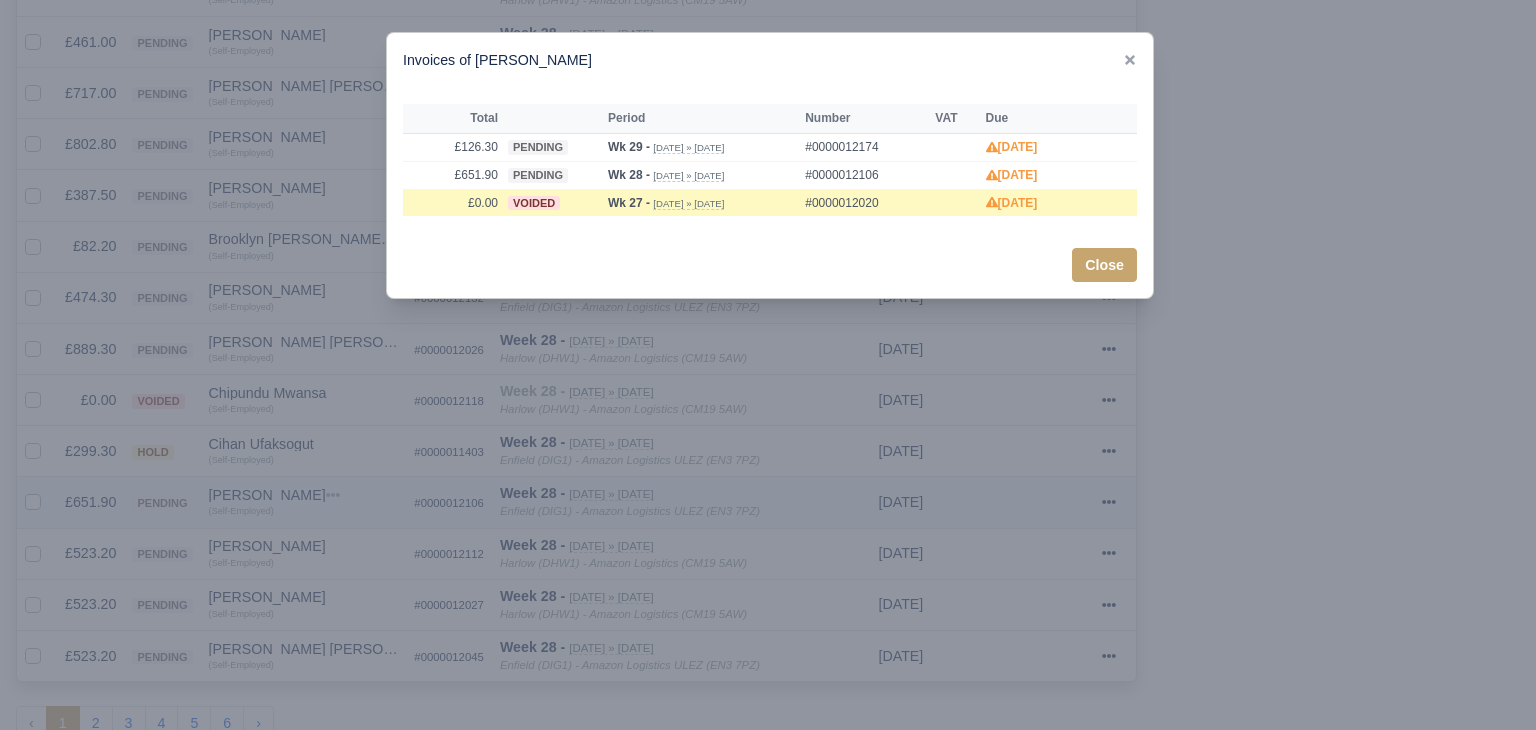 click at bounding box center (768, 365) 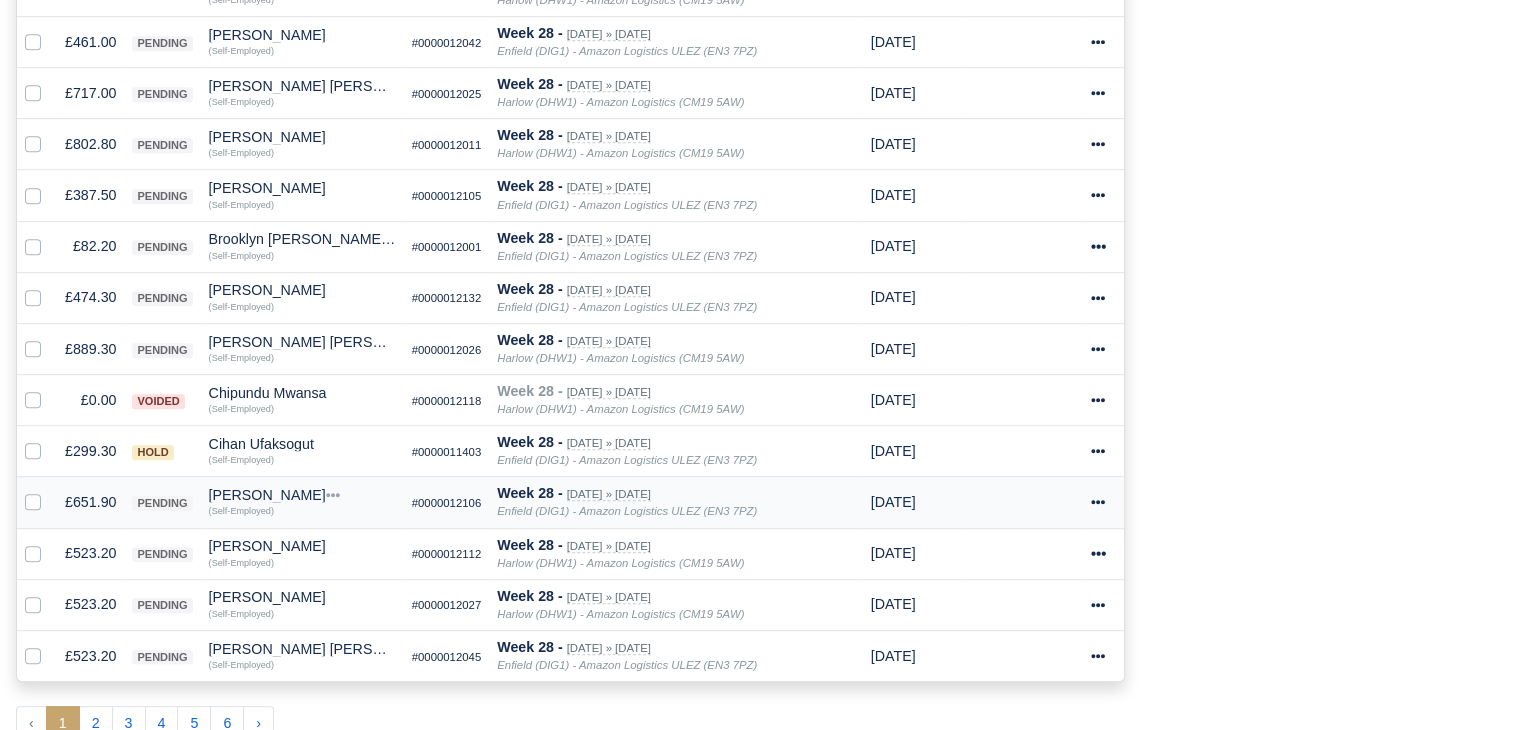 click on "£651.90" at bounding box center [90, 502] 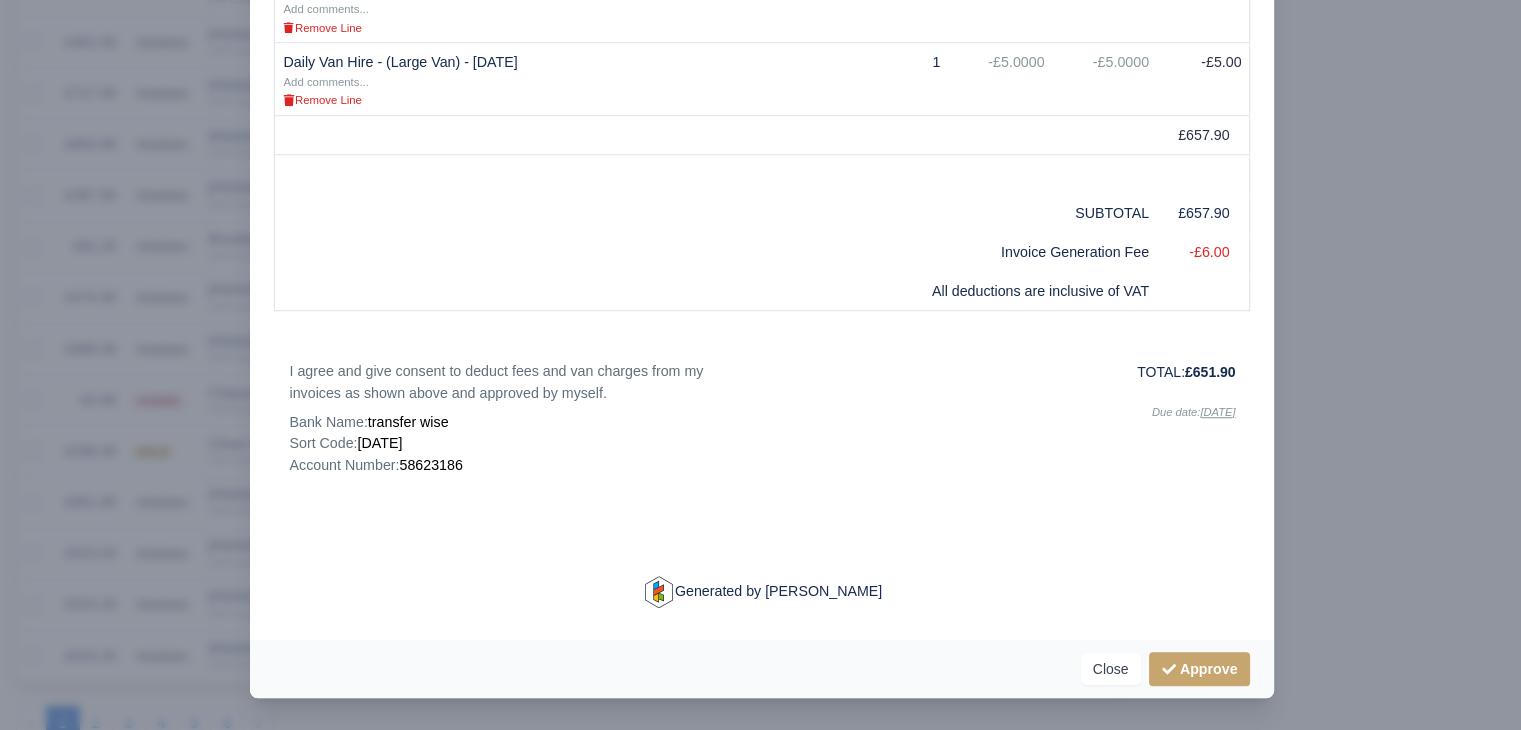 click at bounding box center [760, 365] 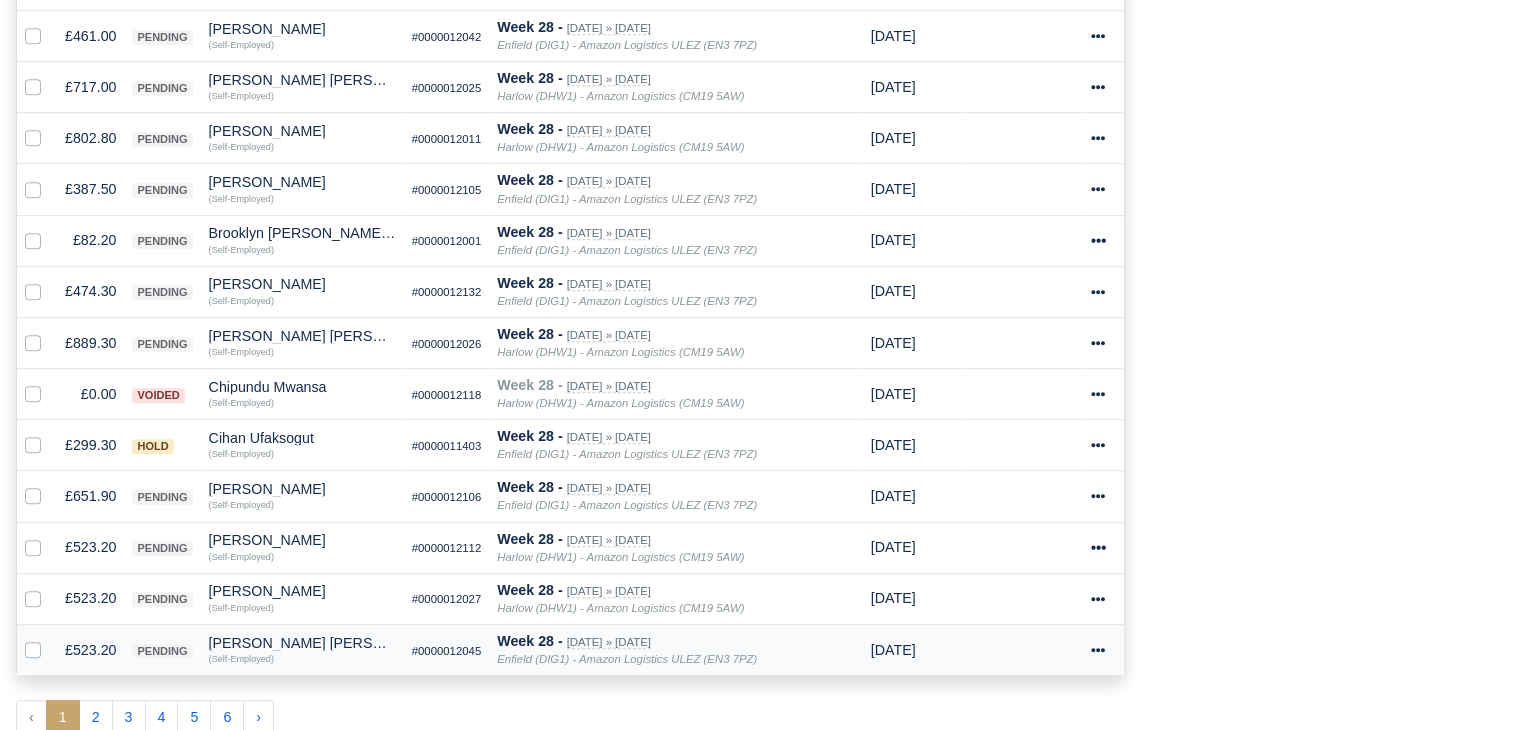 scroll, scrollTop: 1196, scrollLeft: 0, axis: vertical 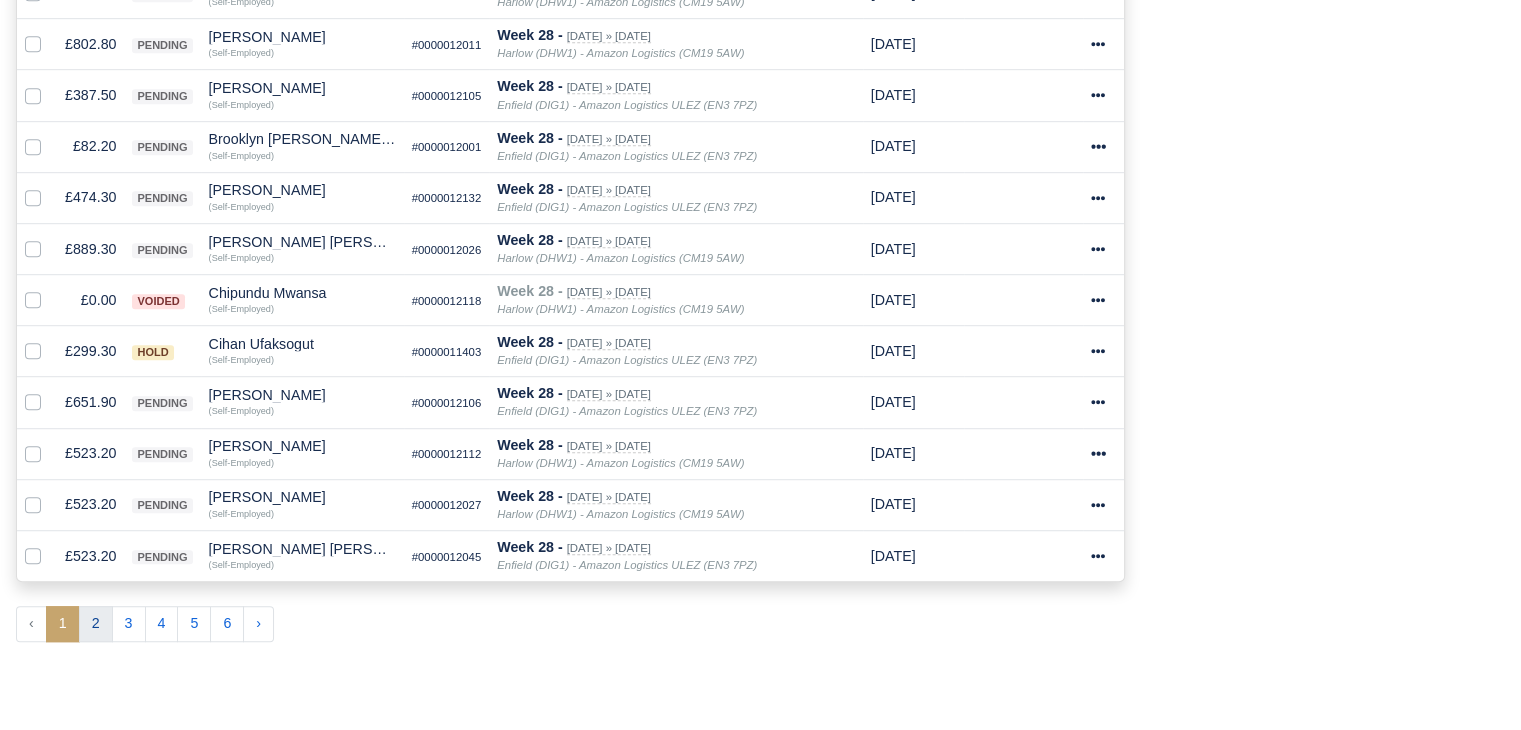 click on "2" at bounding box center (96, 624) 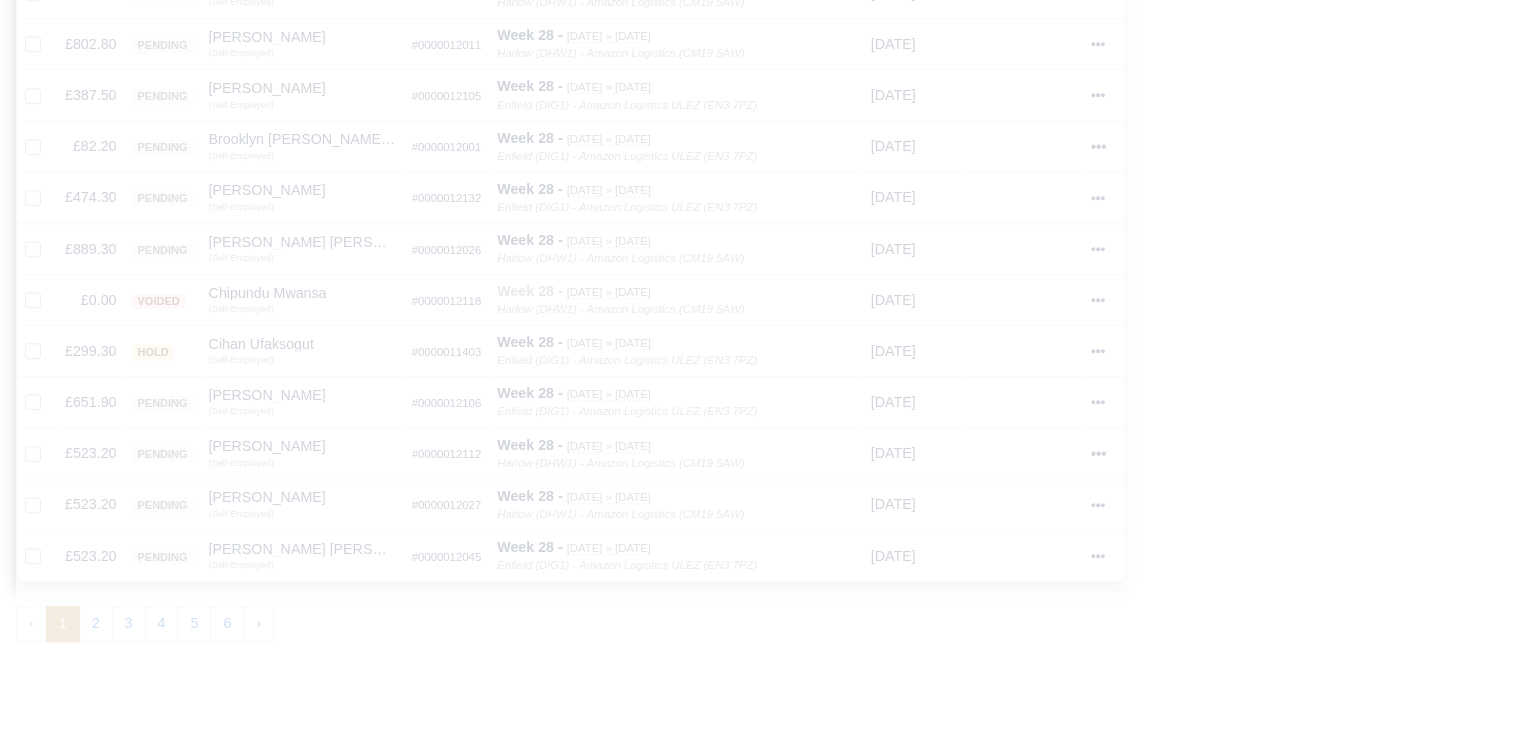 type 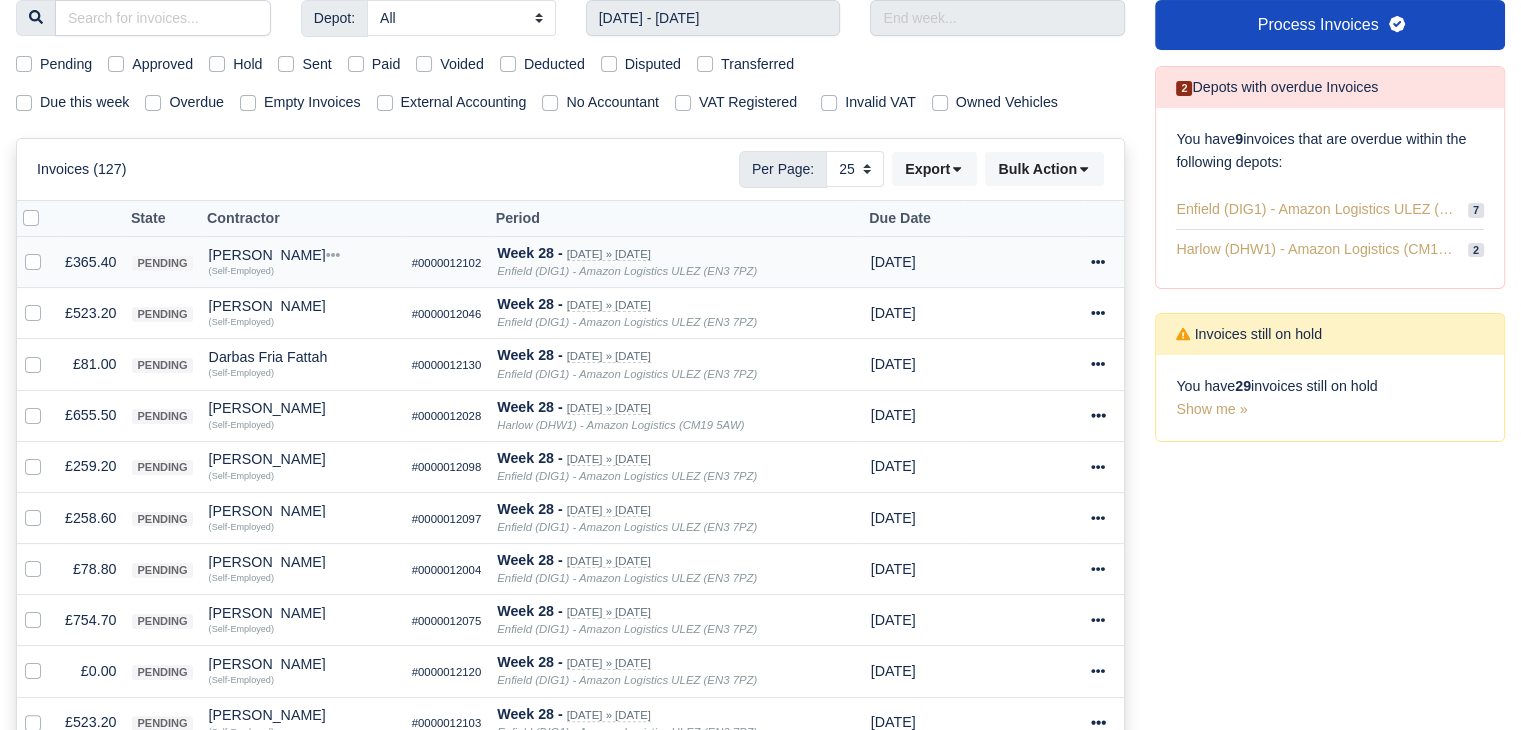scroll, scrollTop: 296, scrollLeft: 0, axis: vertical 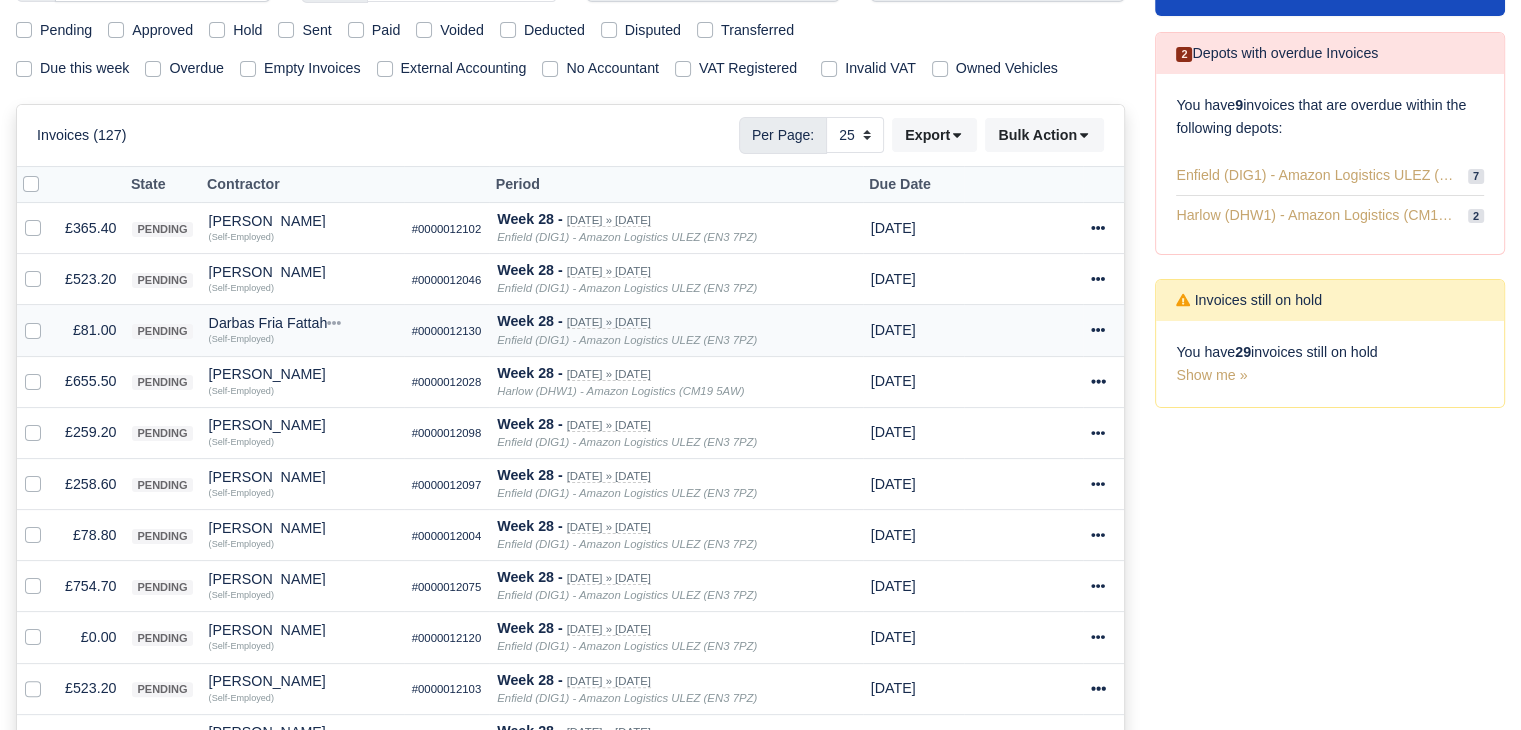 drag, startPoint x: 314, startPoint y: 325, endPoint x: 296, endPoint y: 325, distance: 18 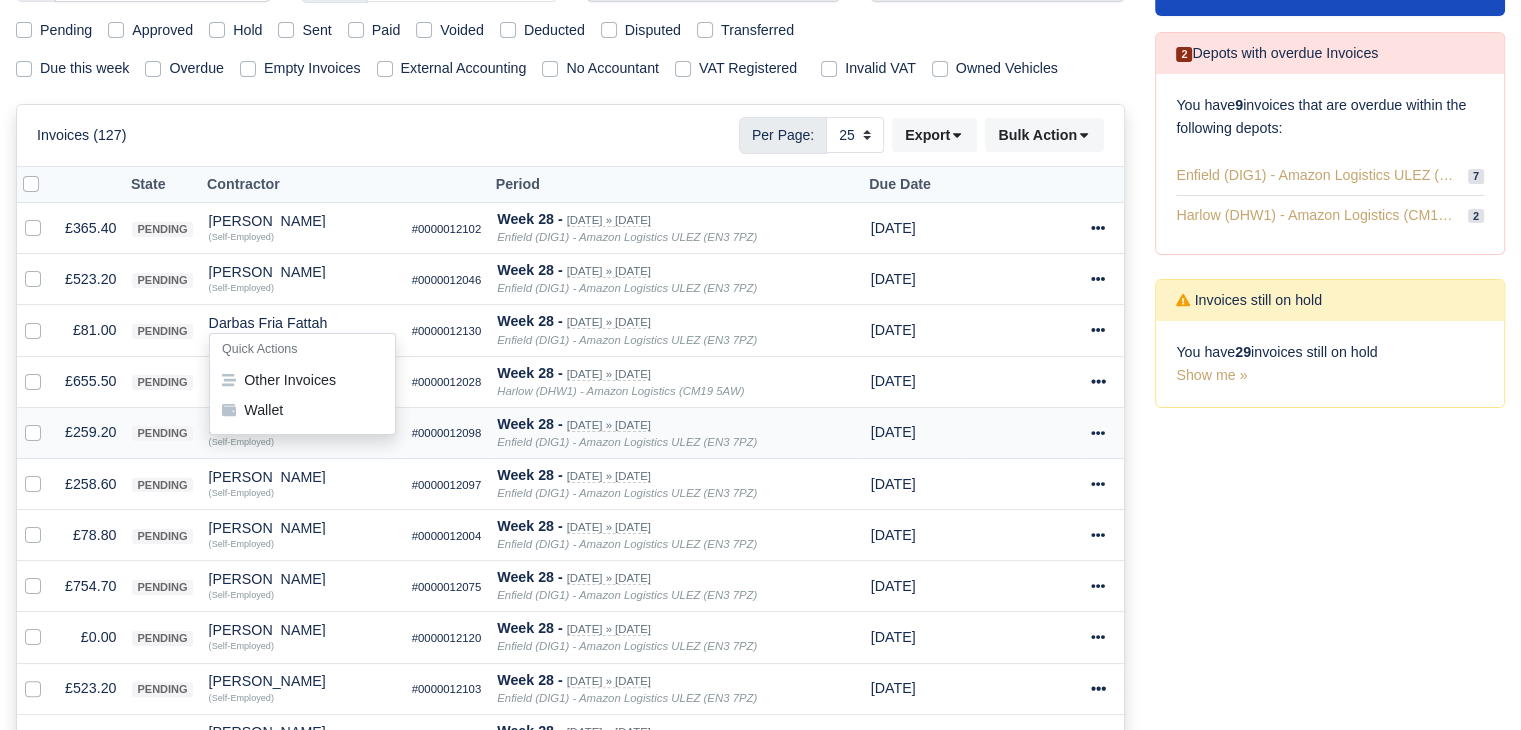 scroll, scrollTop: 396, scrollLeft: 0, axis: vertical 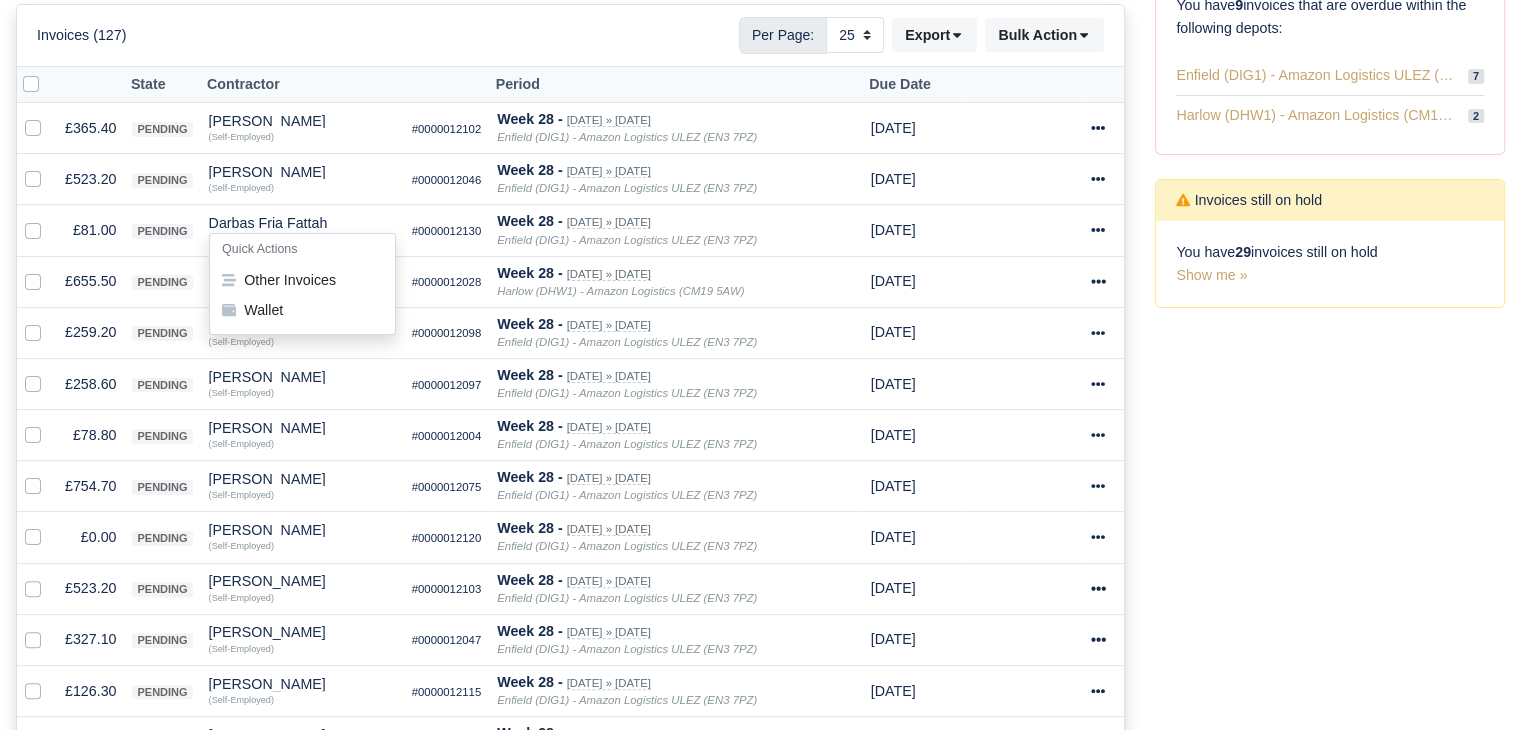 click on "Invoices (127)
Per Page:
10
25
50
Export
Data export:
Export BACS 18
Download Invoices
Download PDF" at bounding box center [570, 35] 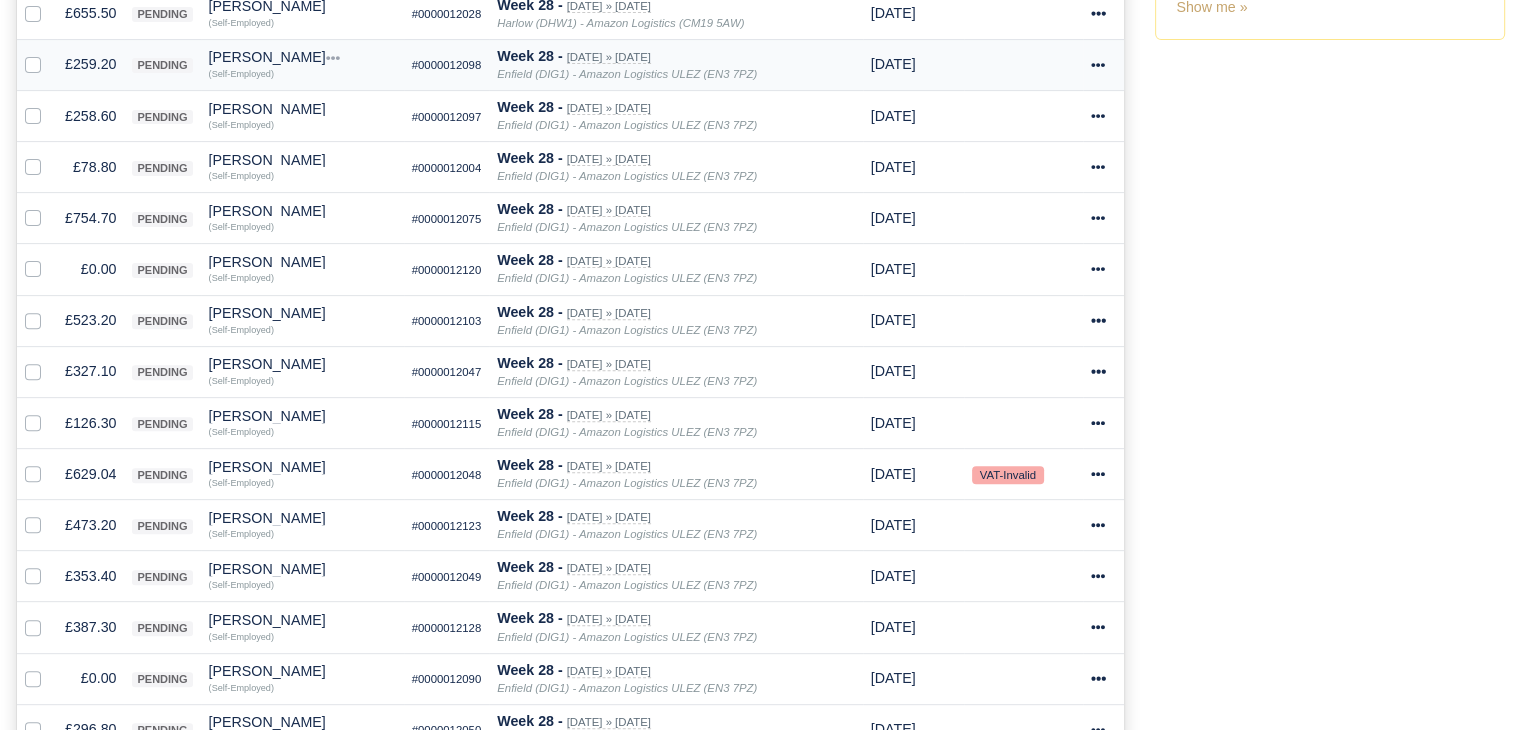 scroll, scrollTop: 496, scrollLeft: 0, axis: vertical 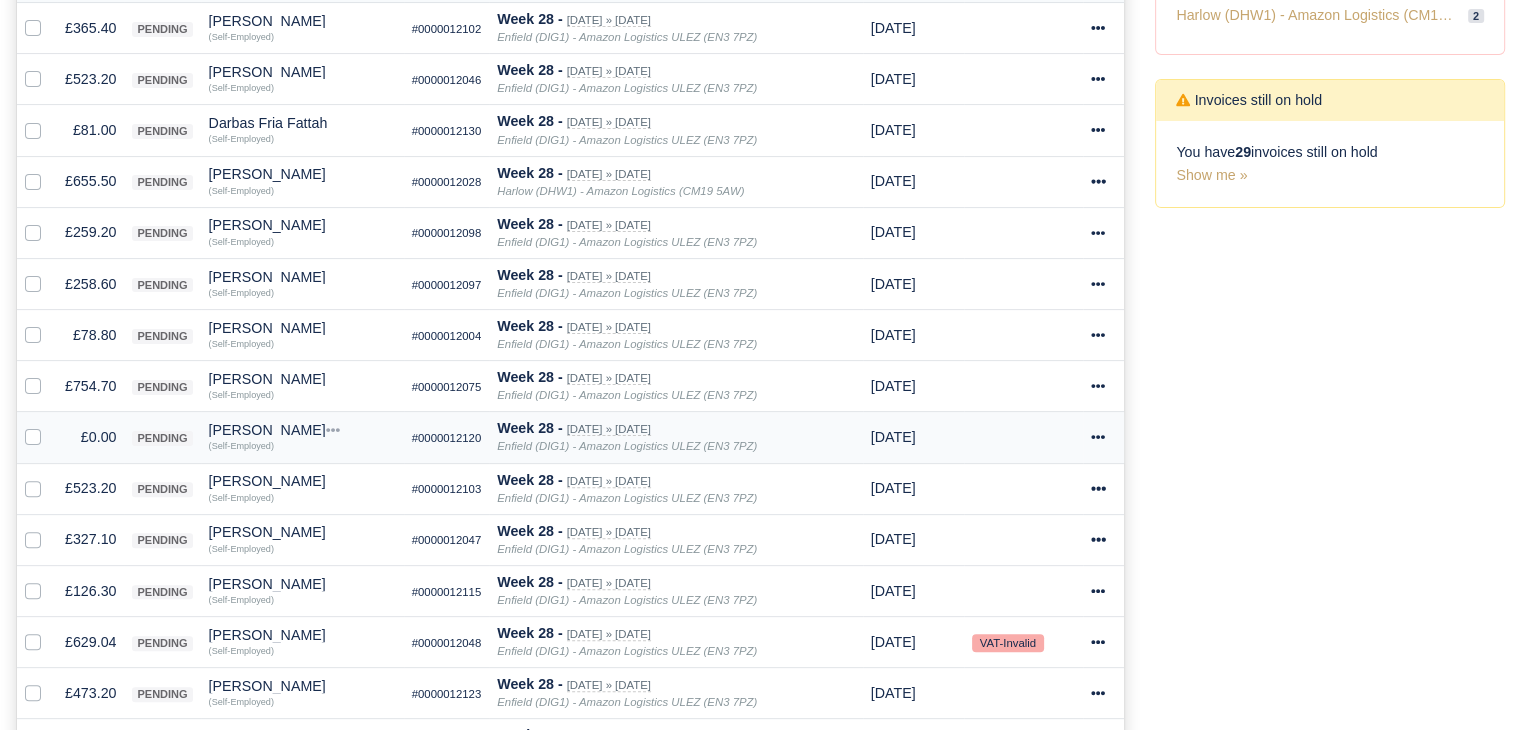 click at bounding box center [49, 426] 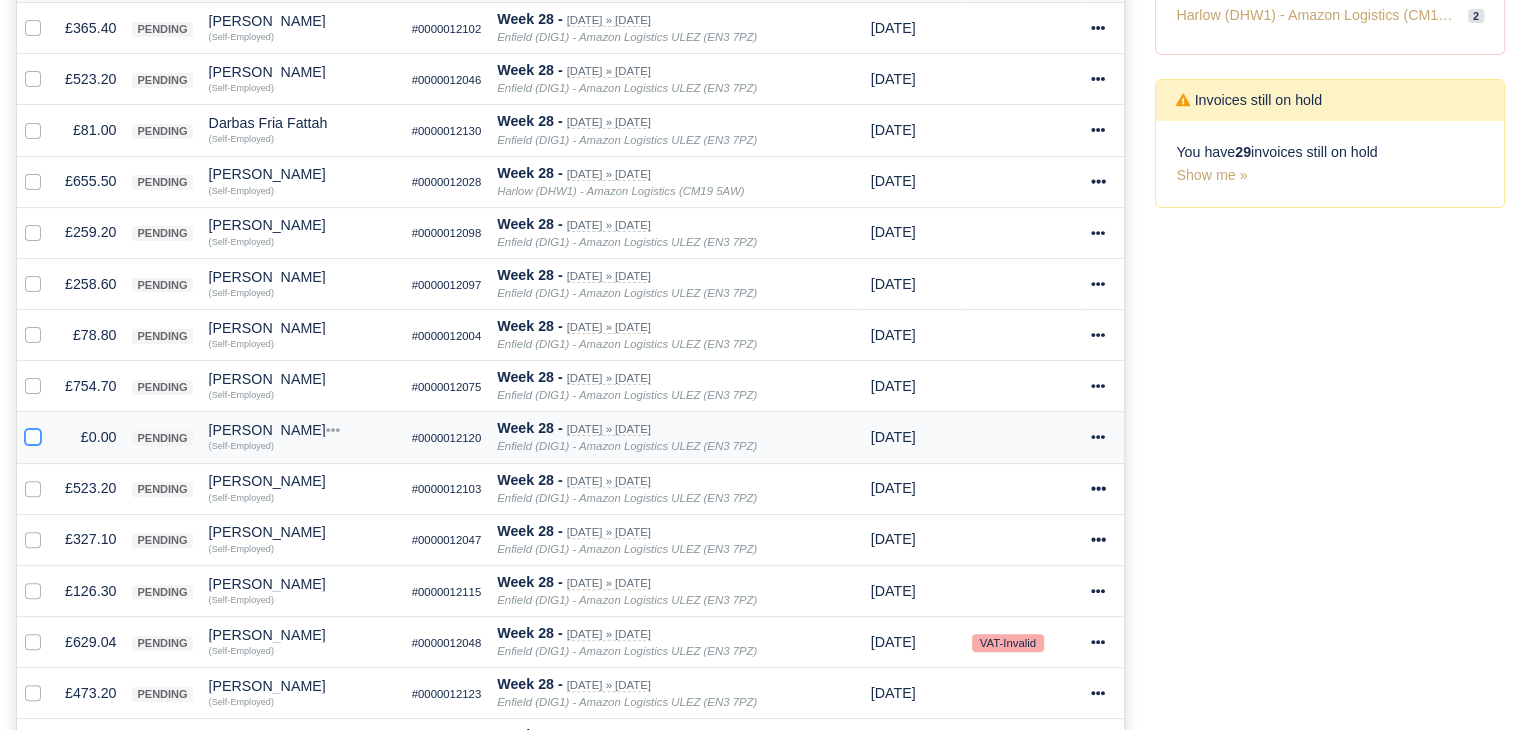 click at bounding box center (33, 434) 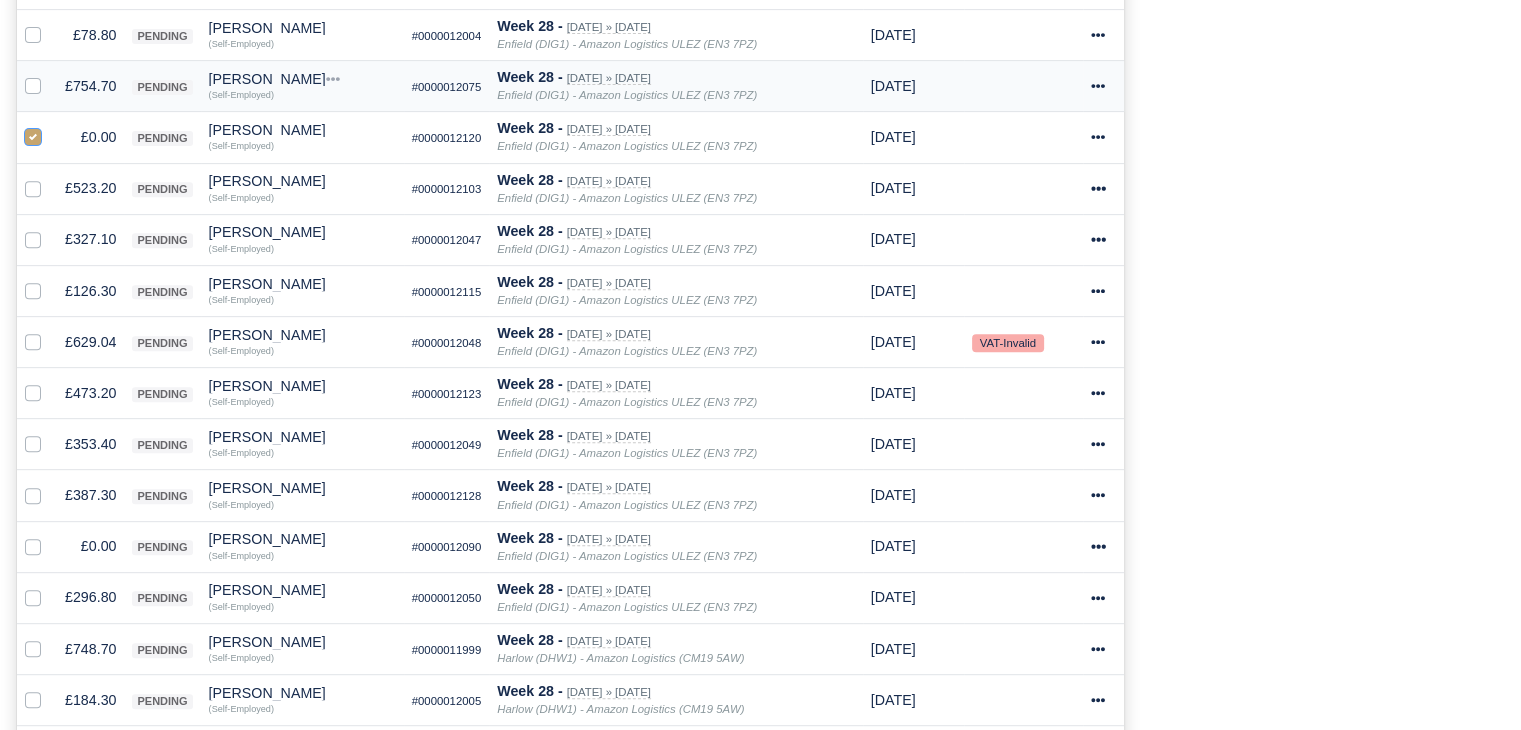 scroll, scrollTop: 896, scrollLeft: 0, axis: vertical 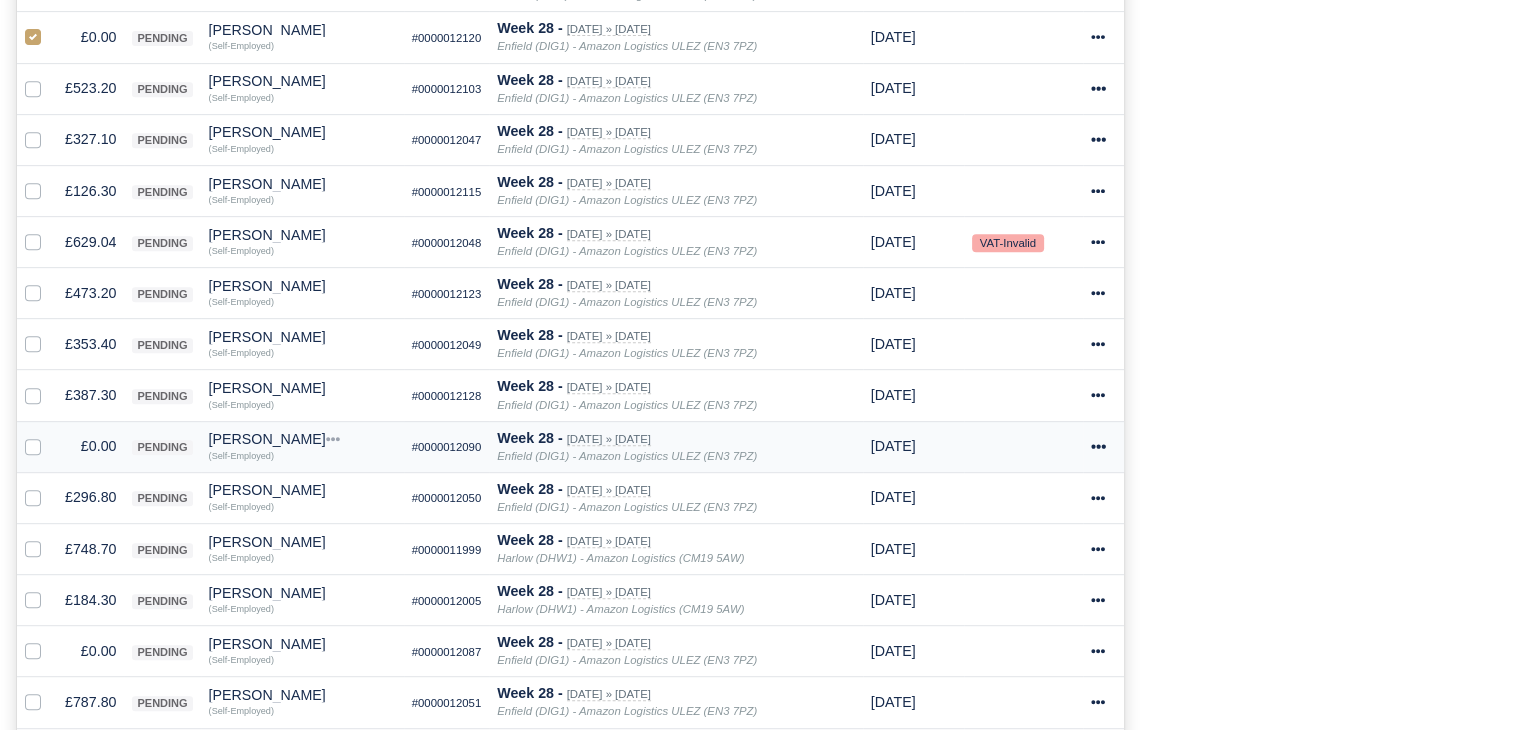 click at bounding box center (49, 435) 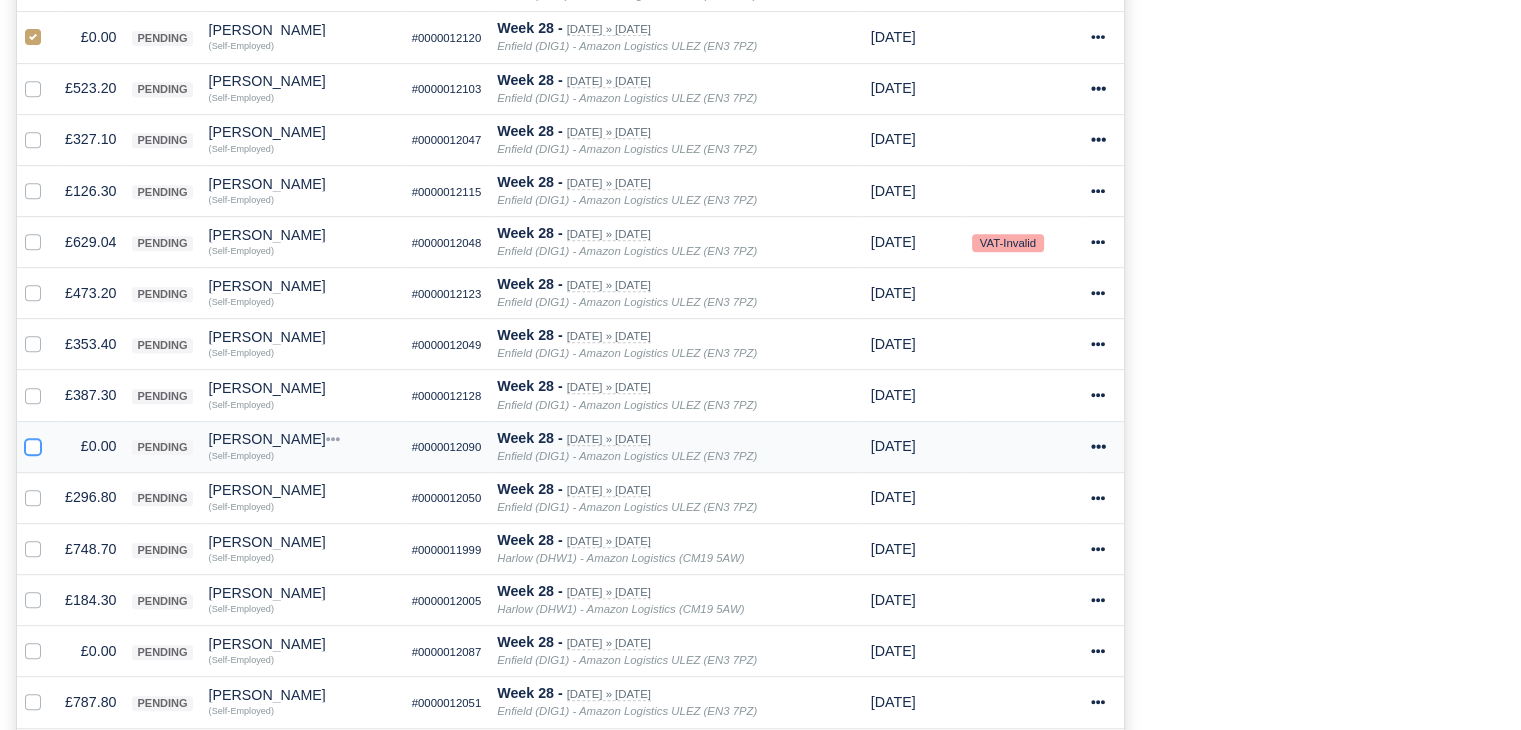 click at bounding box center [33, 443] 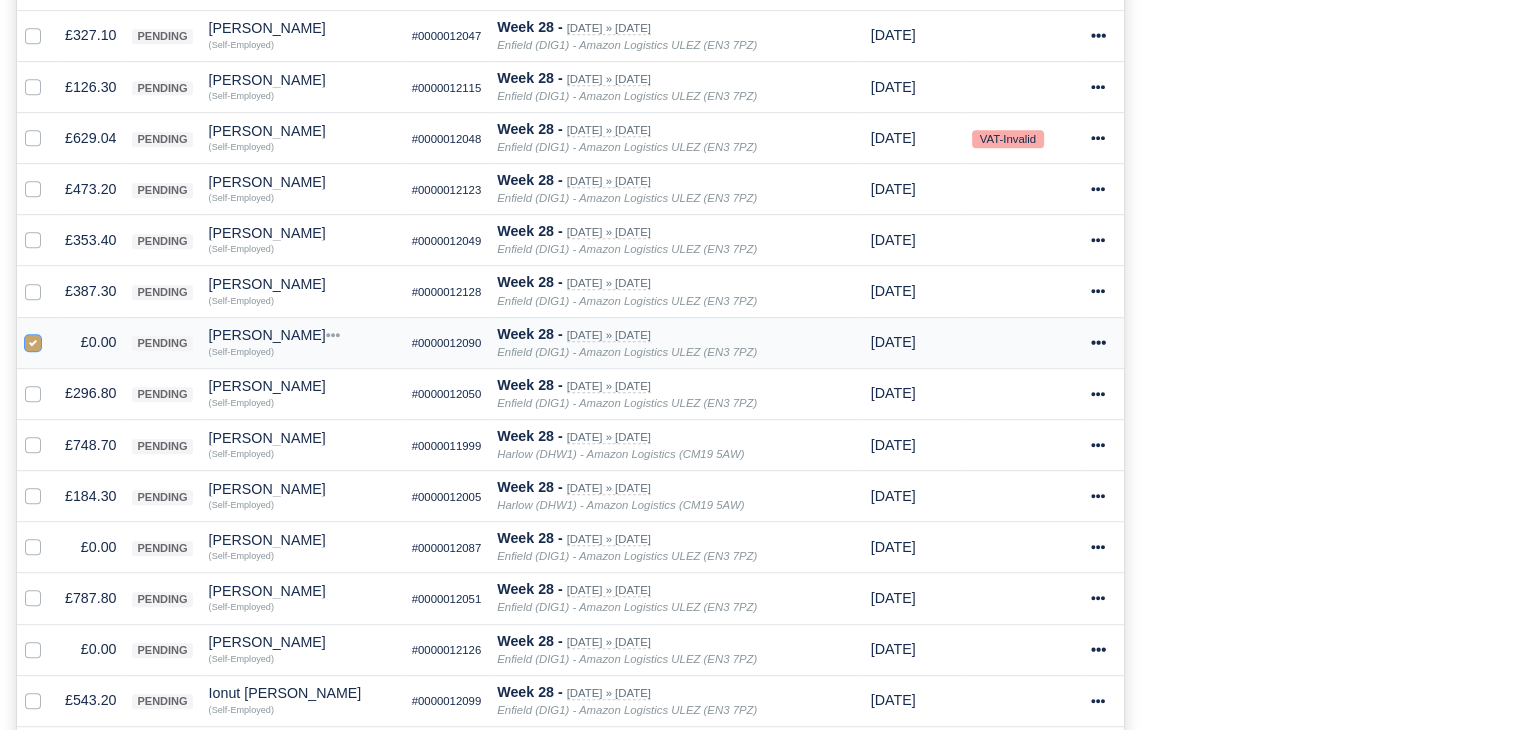 scroll, scrollTop: 1096, scrollLeft: 0, axis: vertical 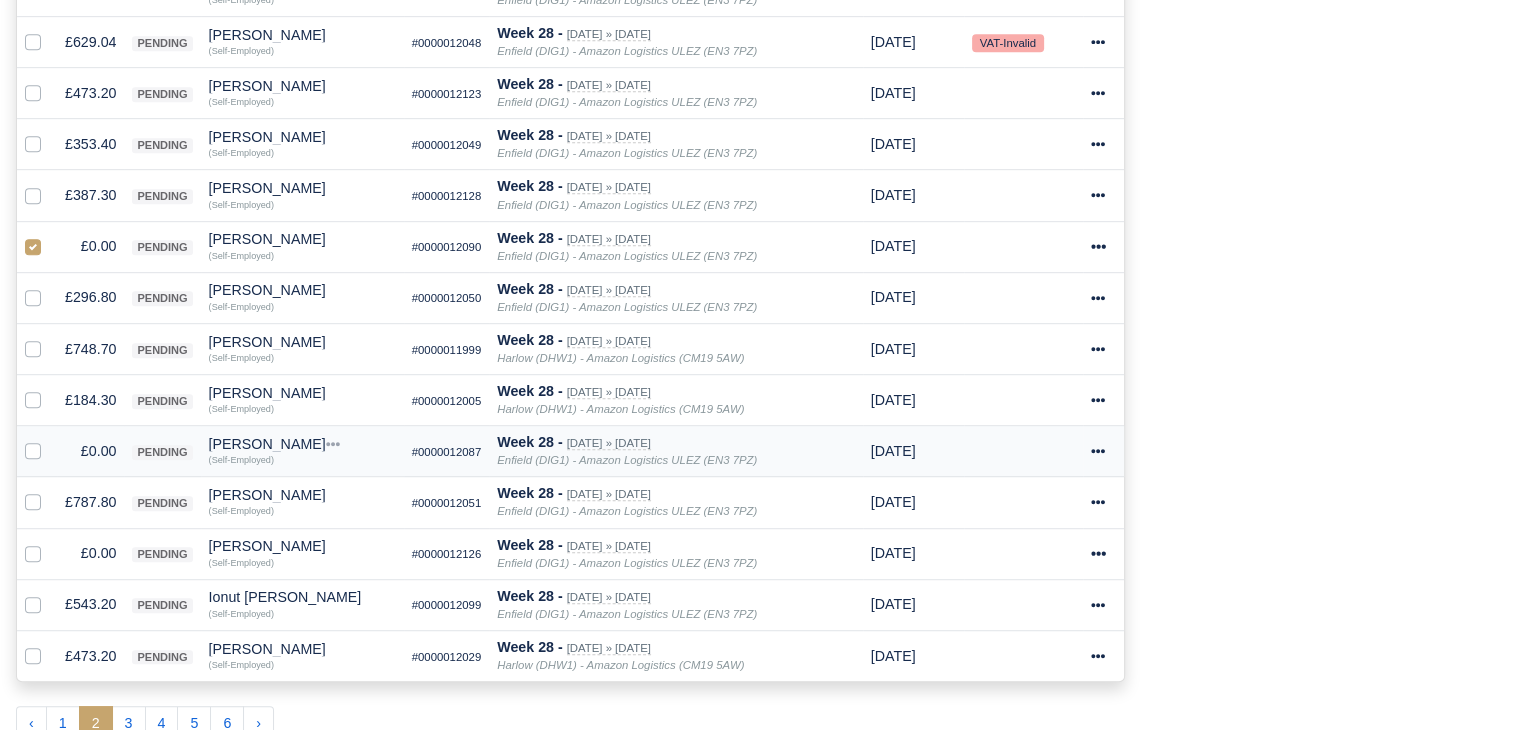 click at bounding box center (49, 440) 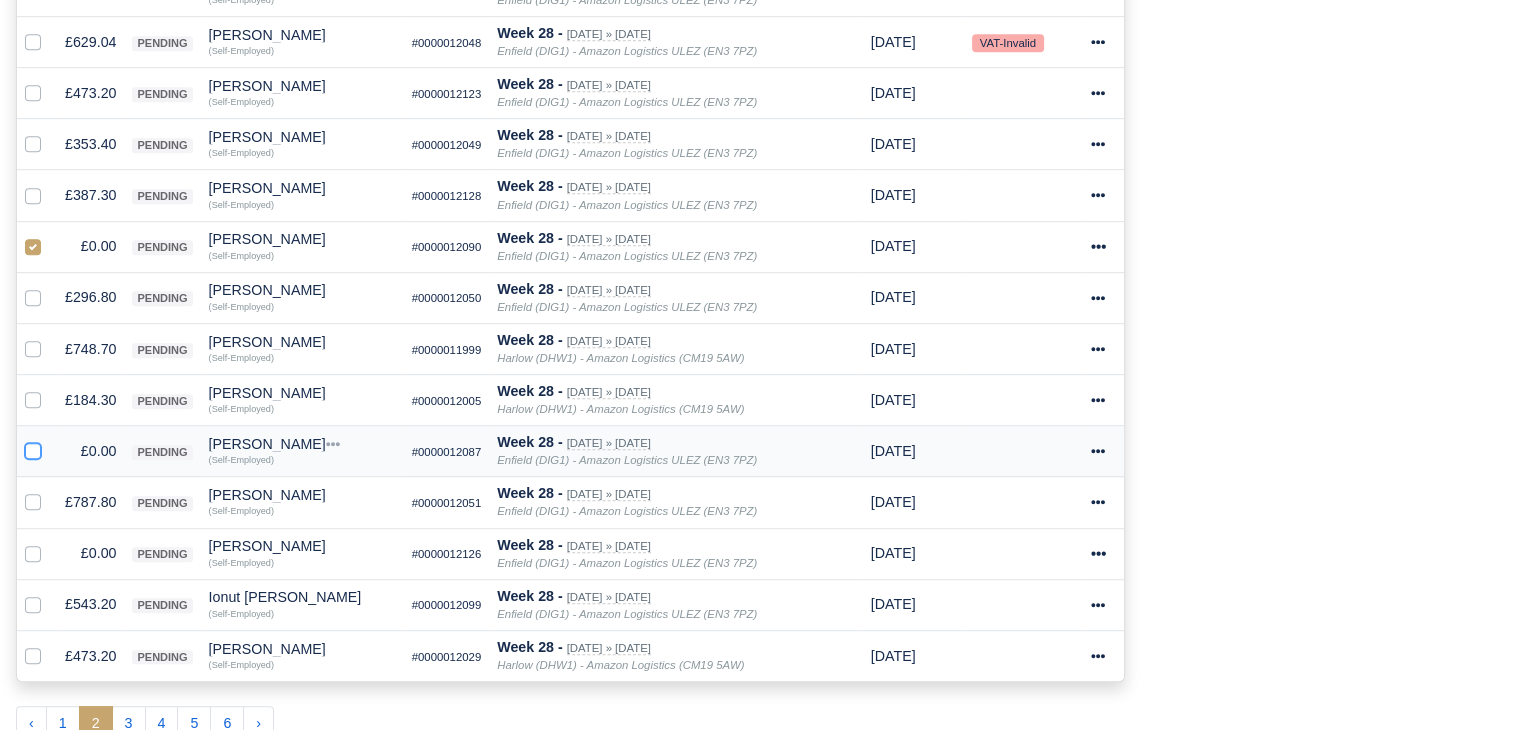 click at bounding box center (33, 448) 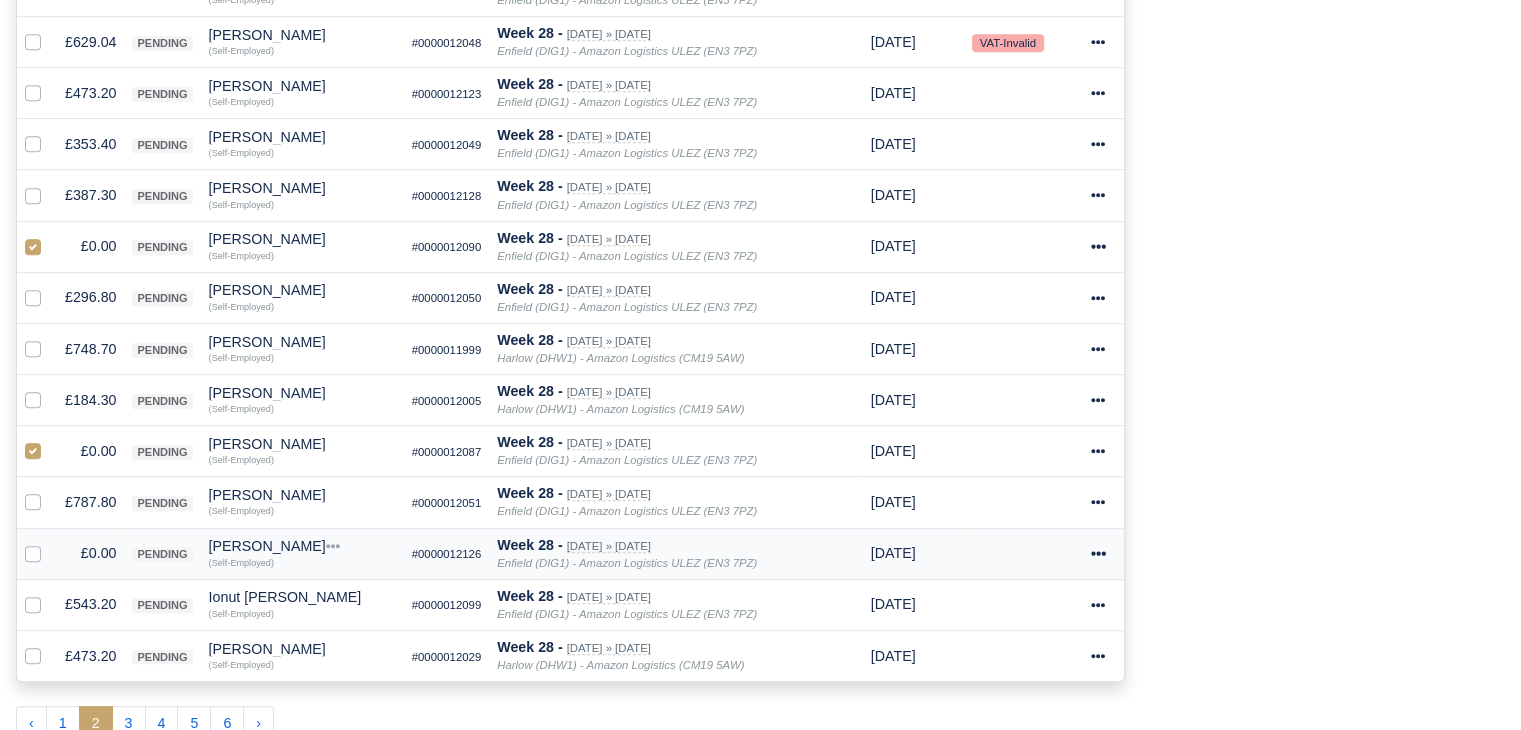click at bounding box center [49, 542] 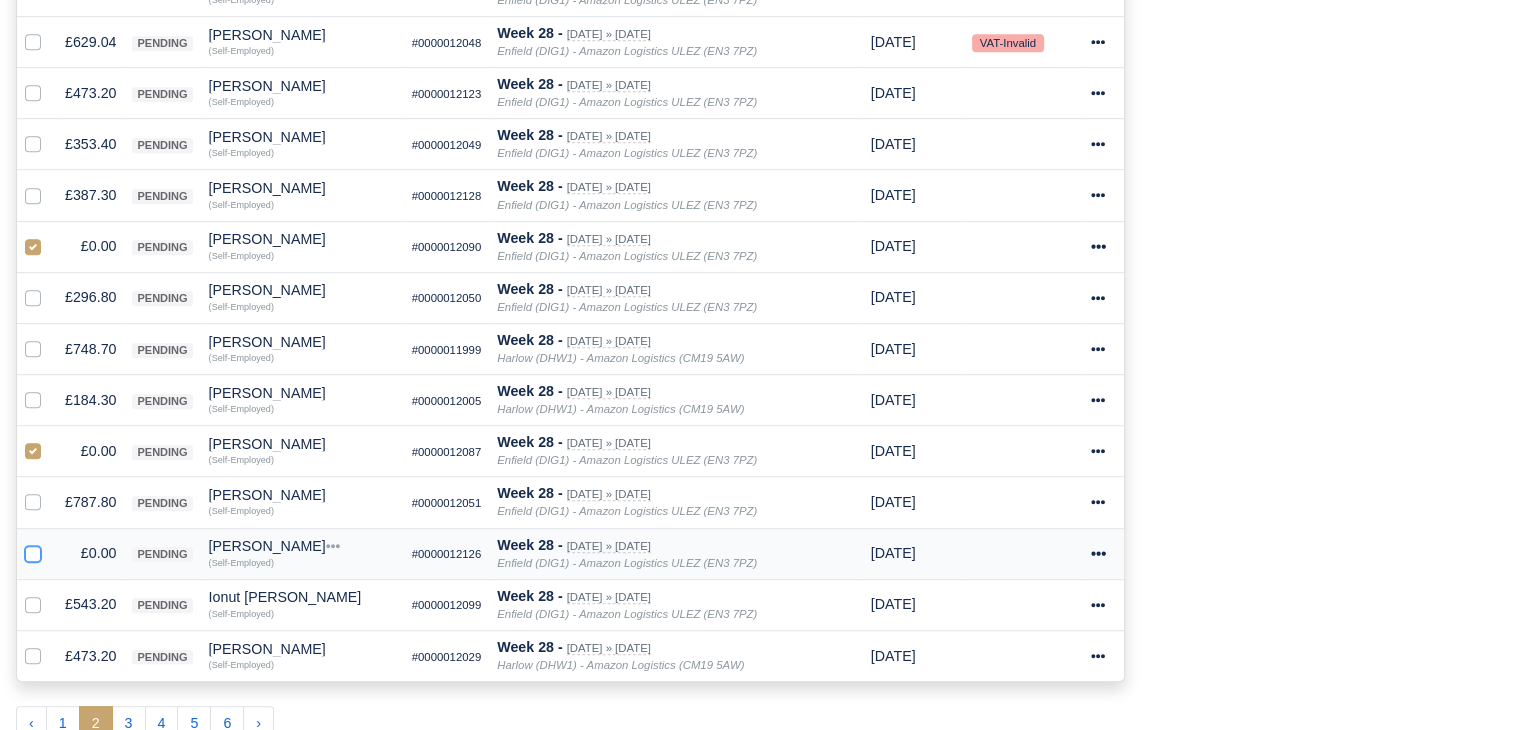click at bounding box center [33, 550] 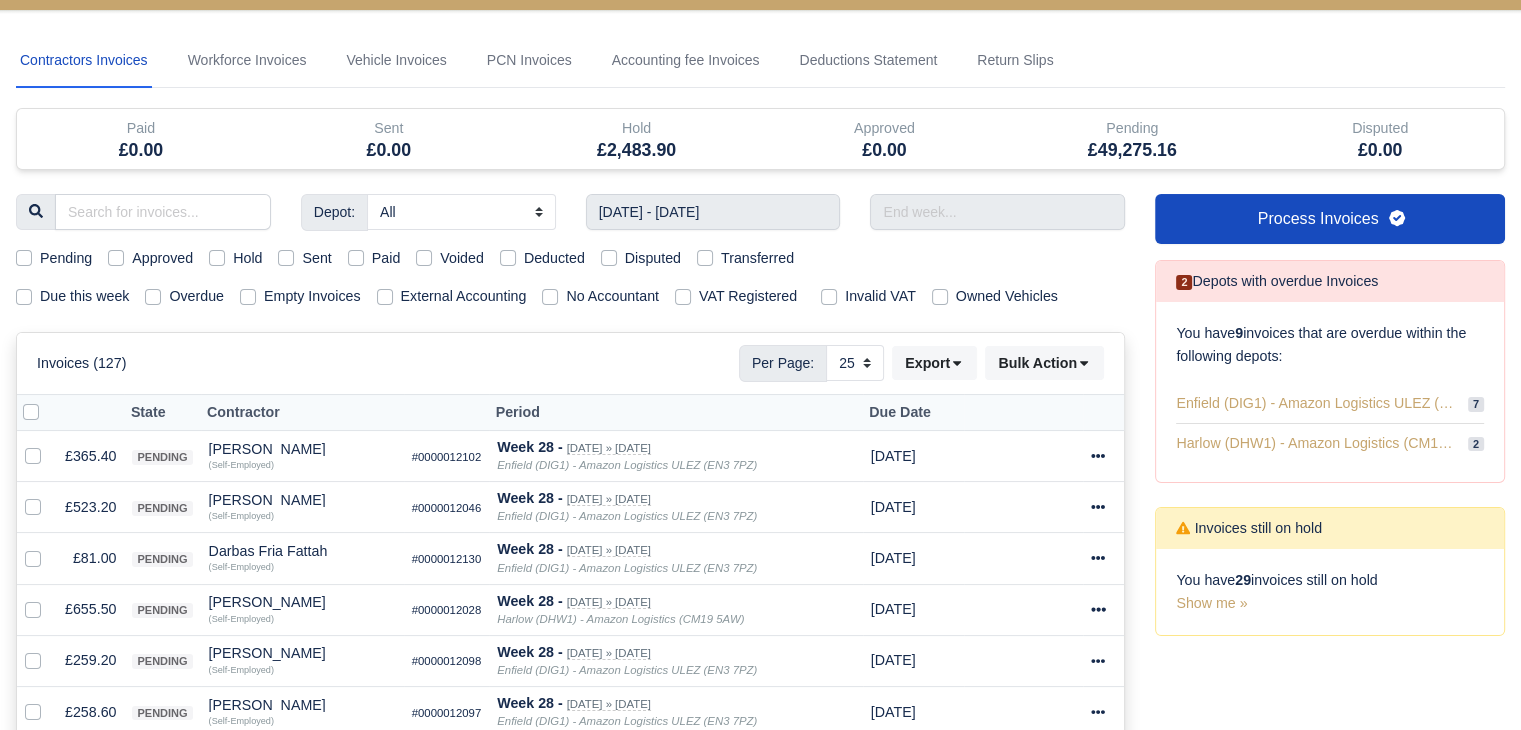 scroll, scrollTop: 0, scrollLeft: 0, axis: both 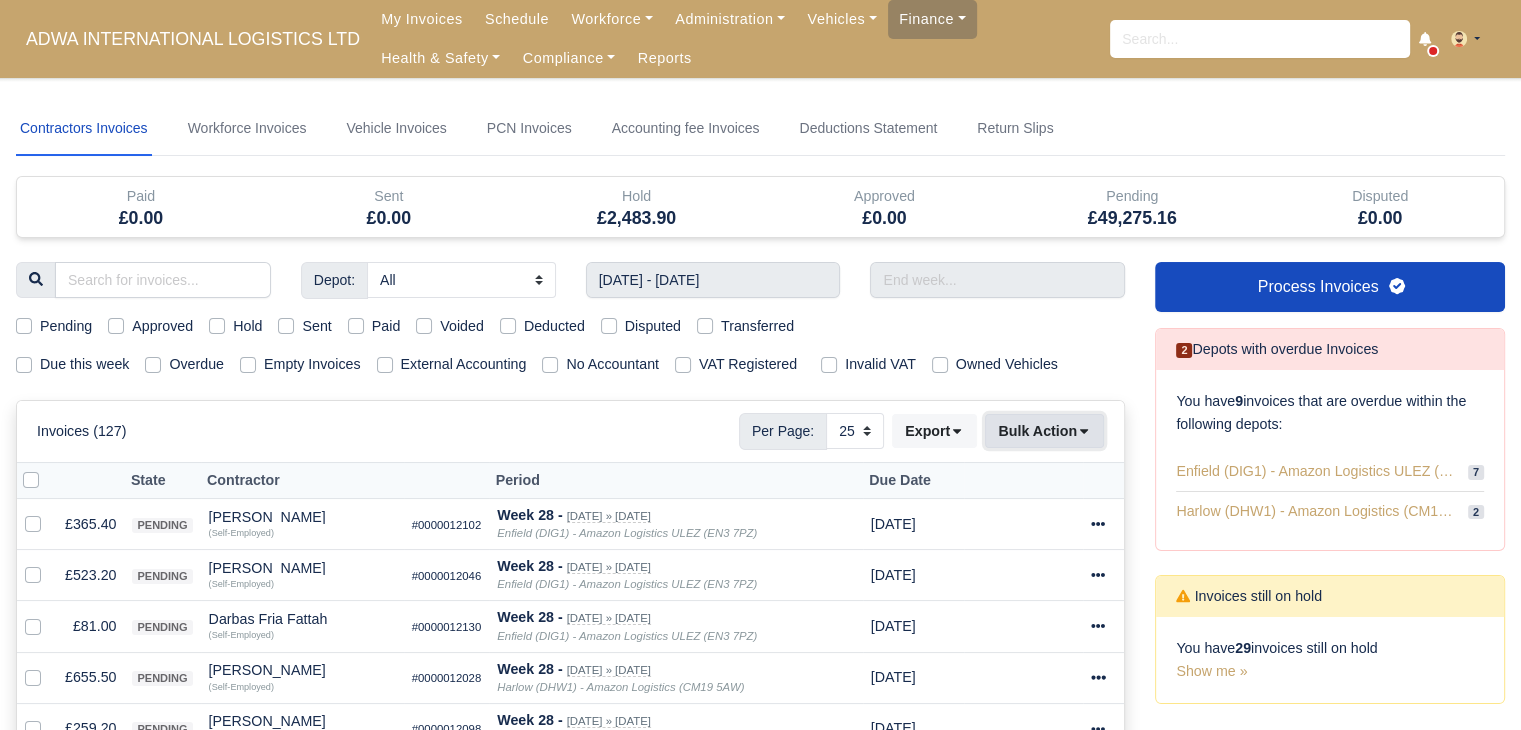 click on "Bulk Action" at bounding box center [1044, 431] 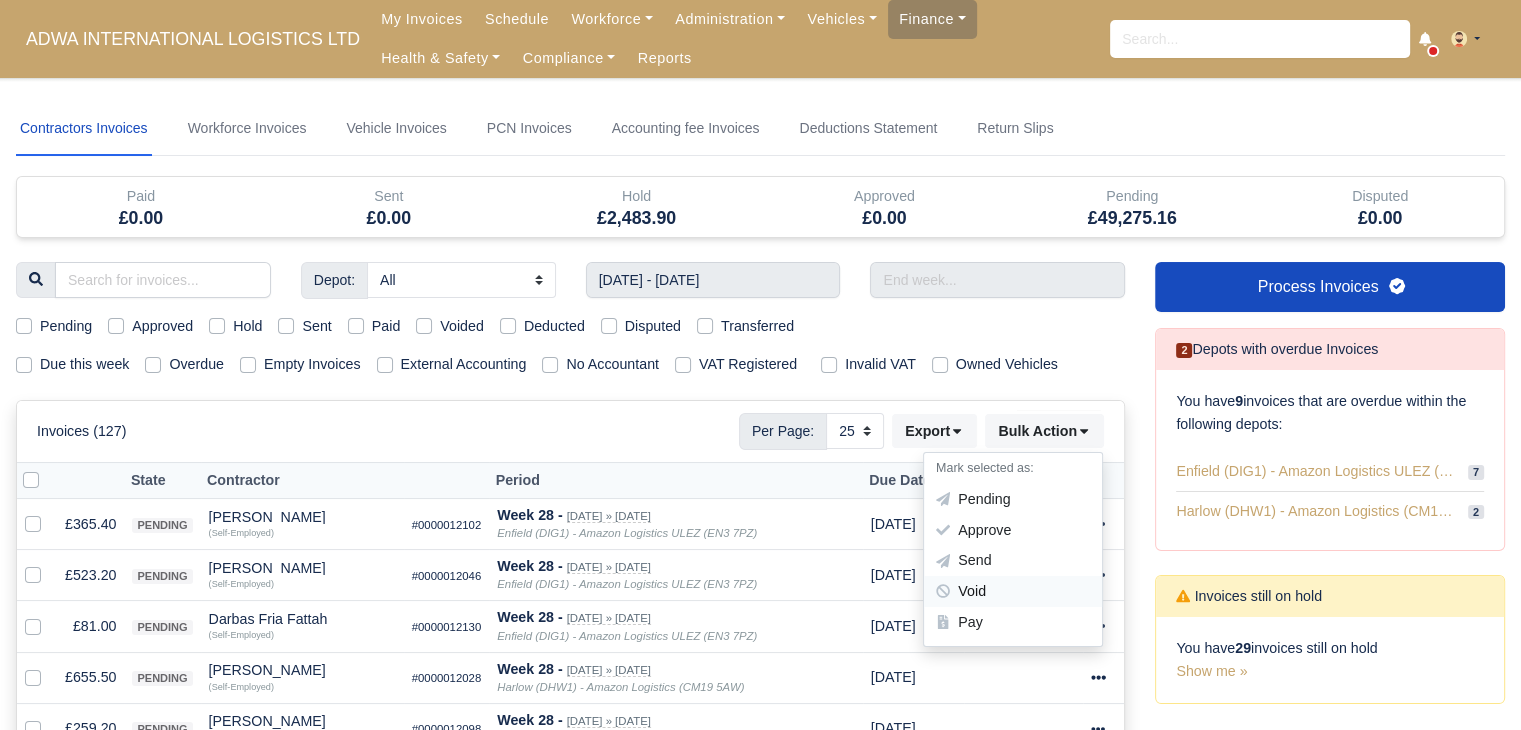 click on "Void" at bounding box center (1013, 592) 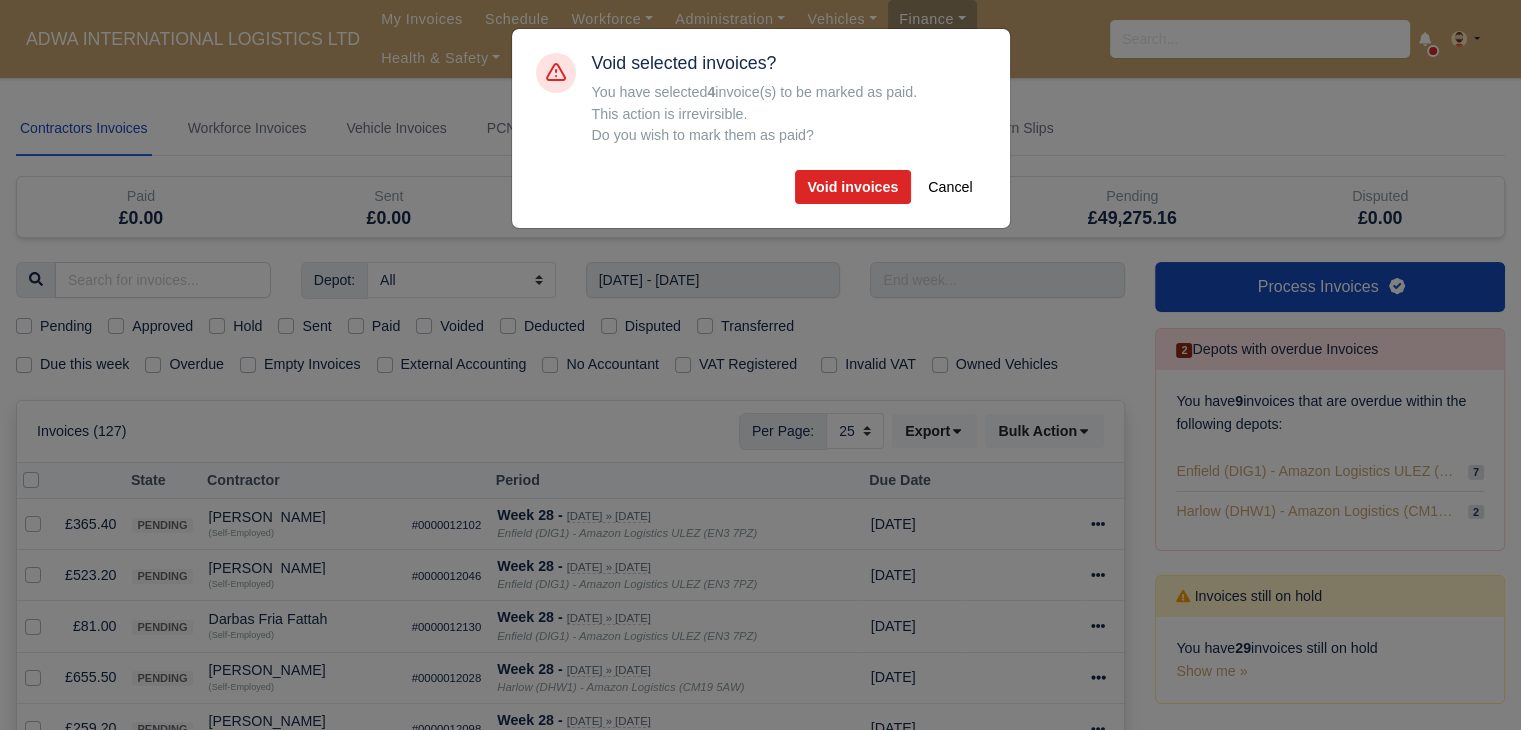 click on "Void selected invoices?
You have selected  4  invoice(s) to be marked as paid.
This action is irrevirsible.
Do you wish to mark them as paid?
Void invoices
Cancel" at bounding box center [761, 128] 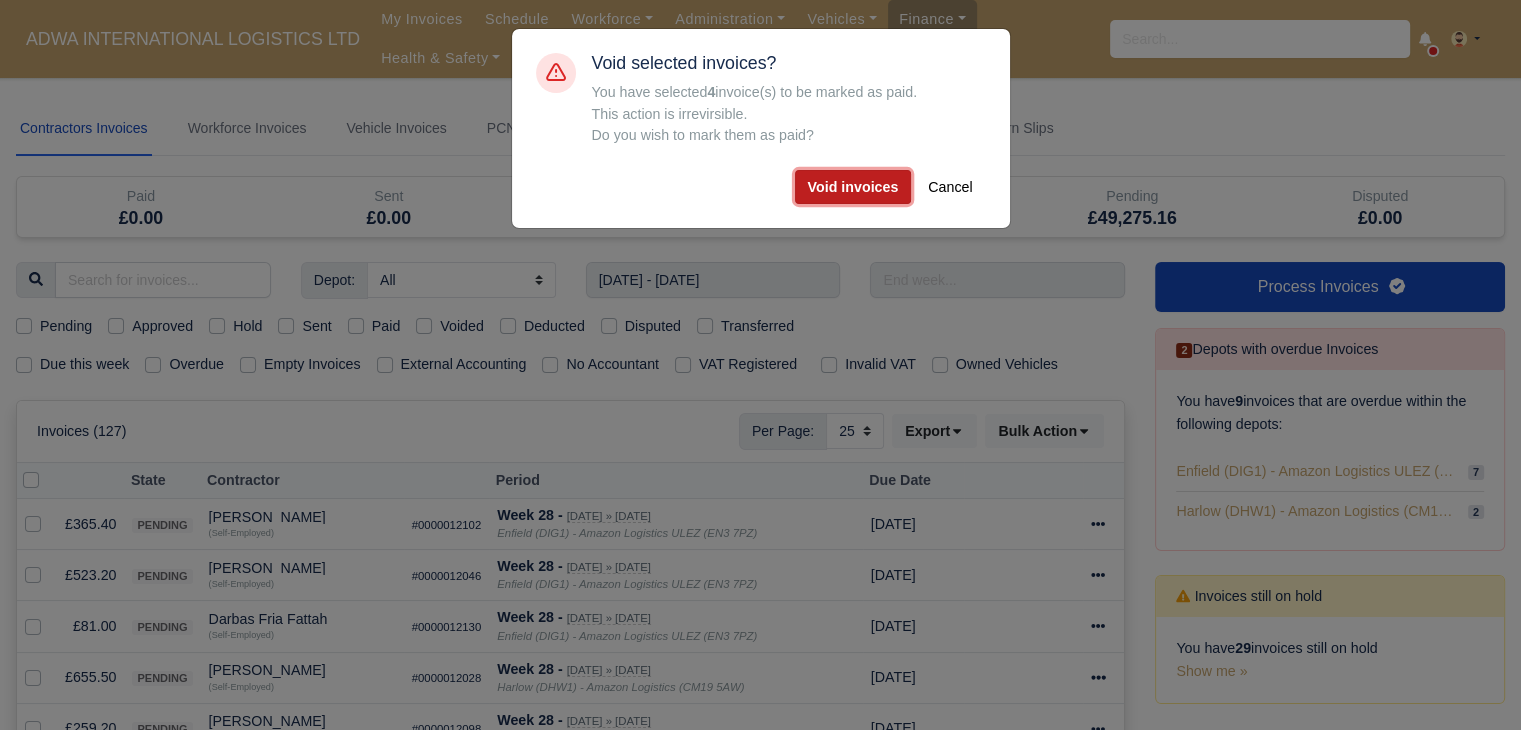 click on "Void invoices" at bounding box center (853, 187) 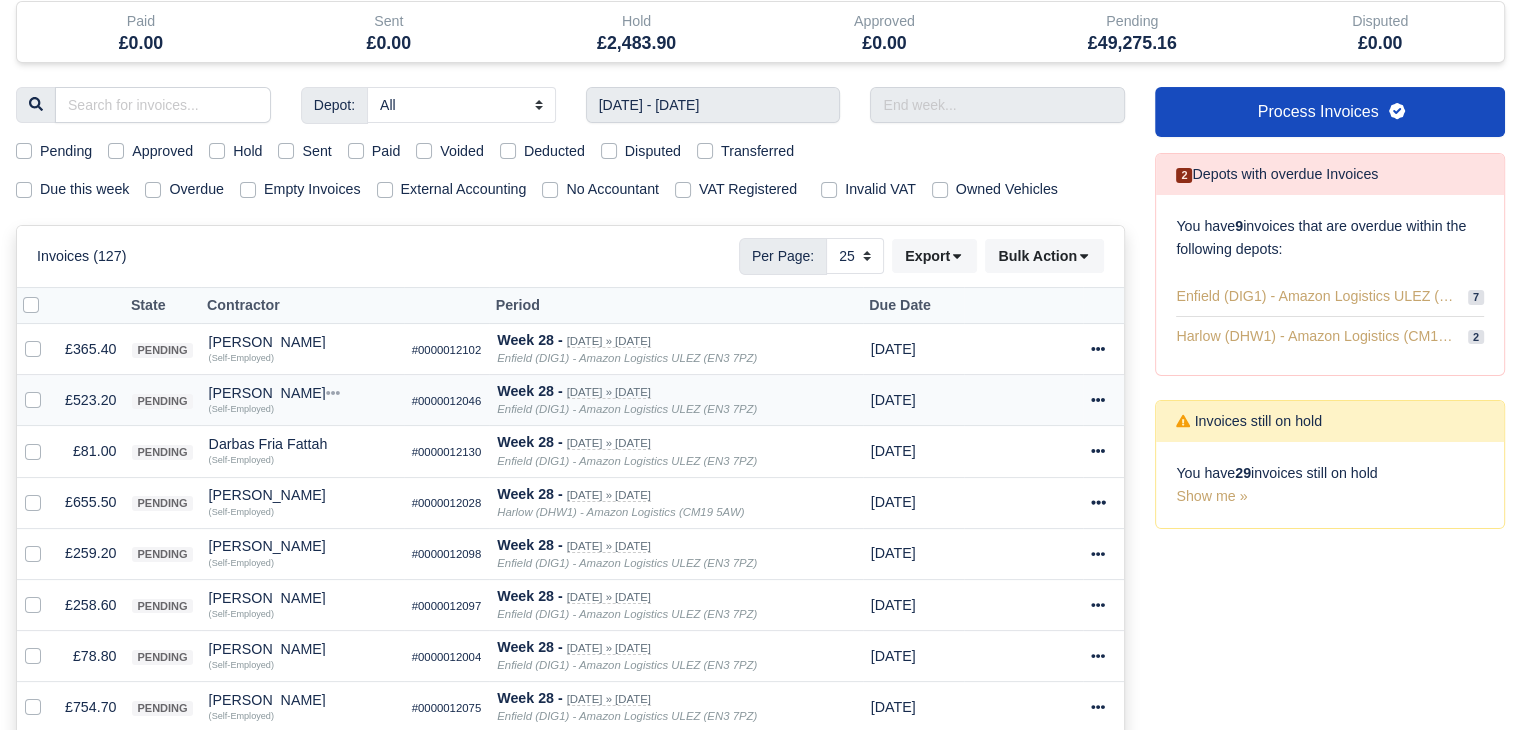 scroll, scrollTop: 0, scrollLeft: 0, axis: both 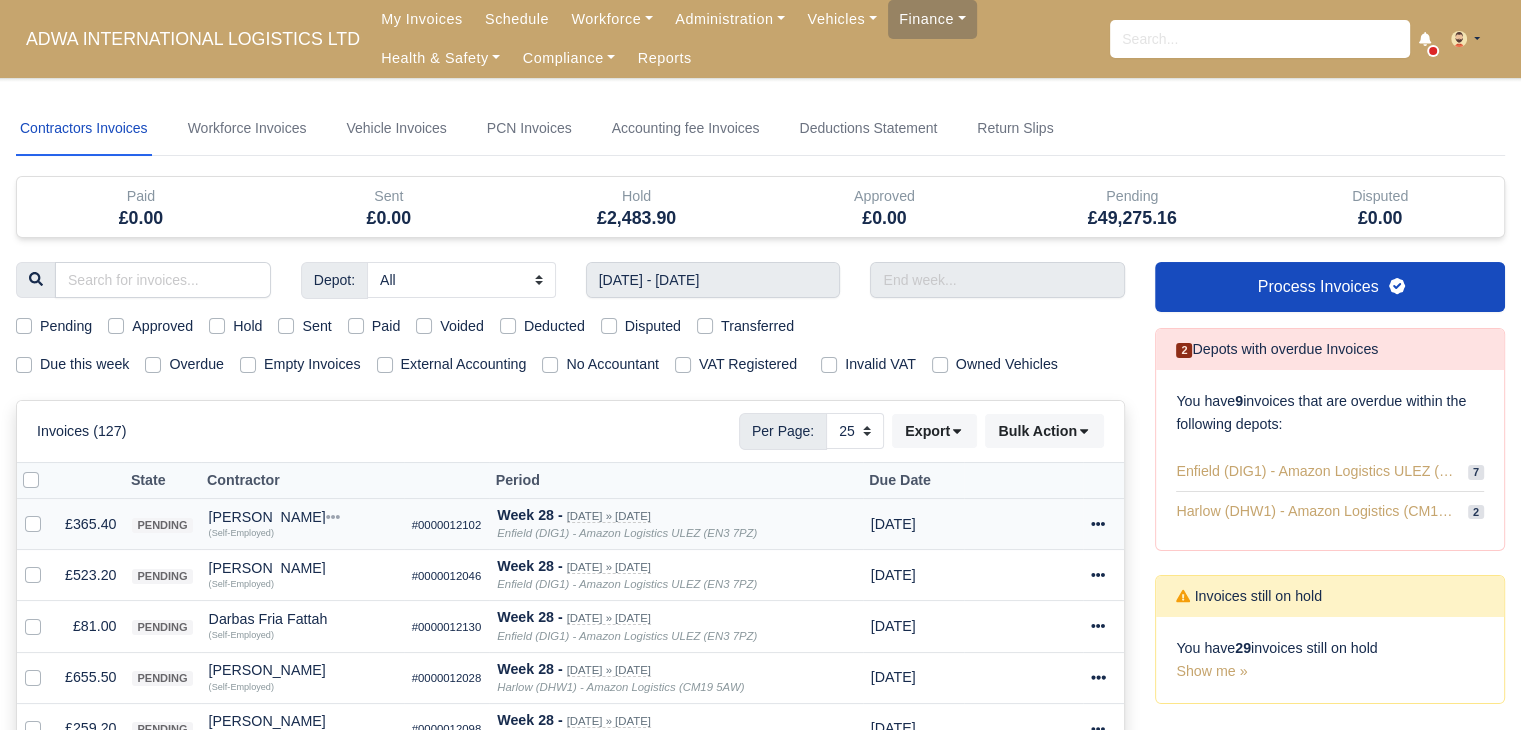 click on "£365.40" at bounding box center (90, 524) 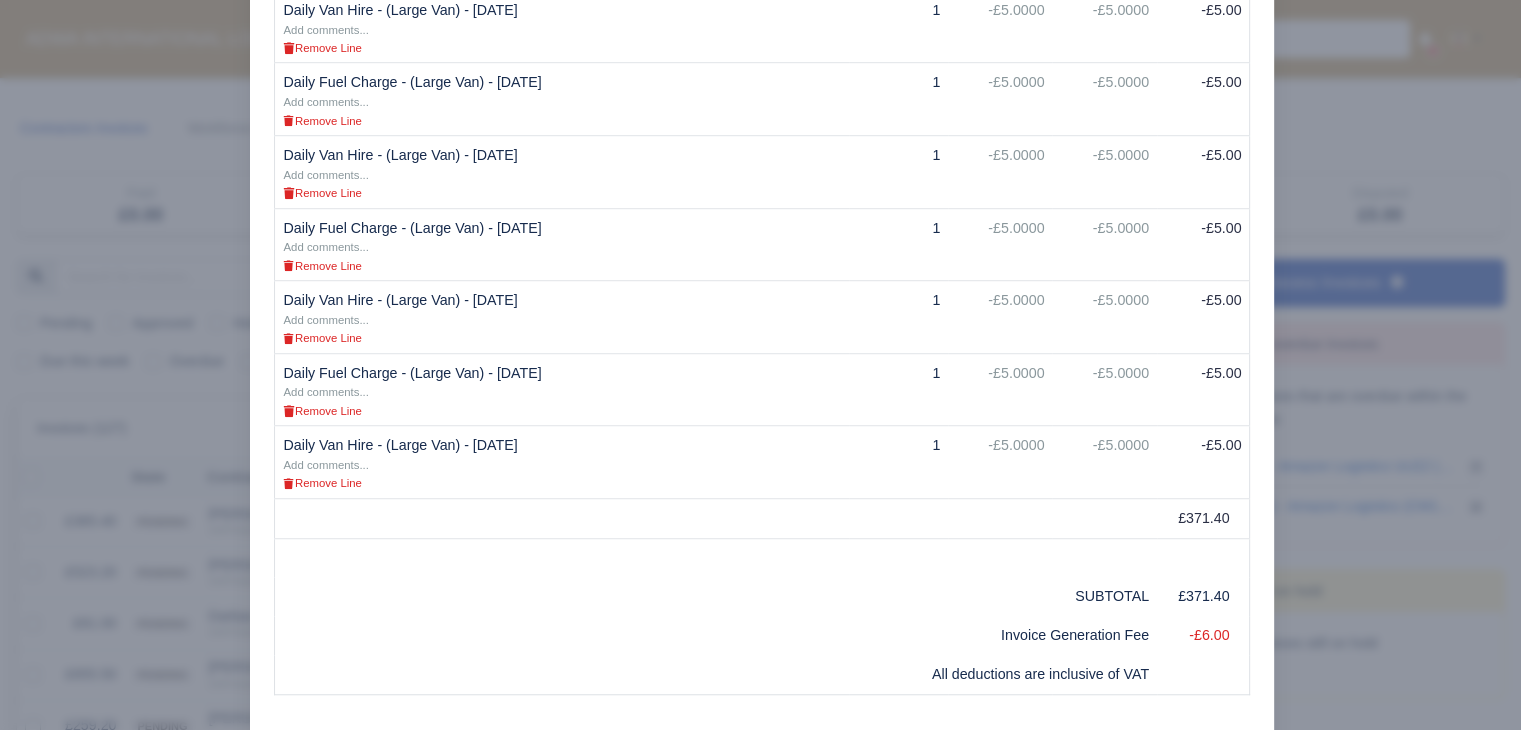 scroll, scrollTop: 1600, scrollLeft: 0, axis: vertical 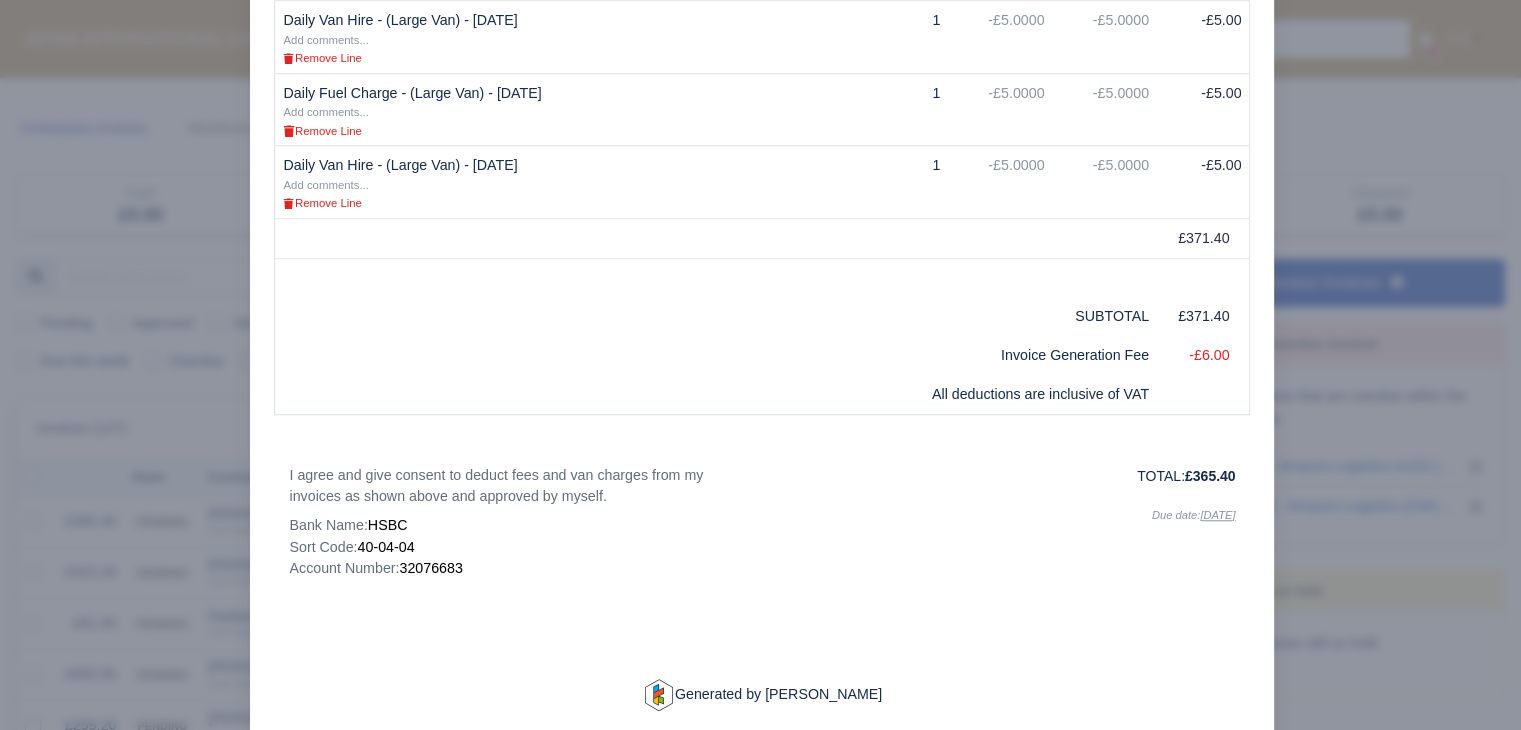 click at bounding box center (760, 365) 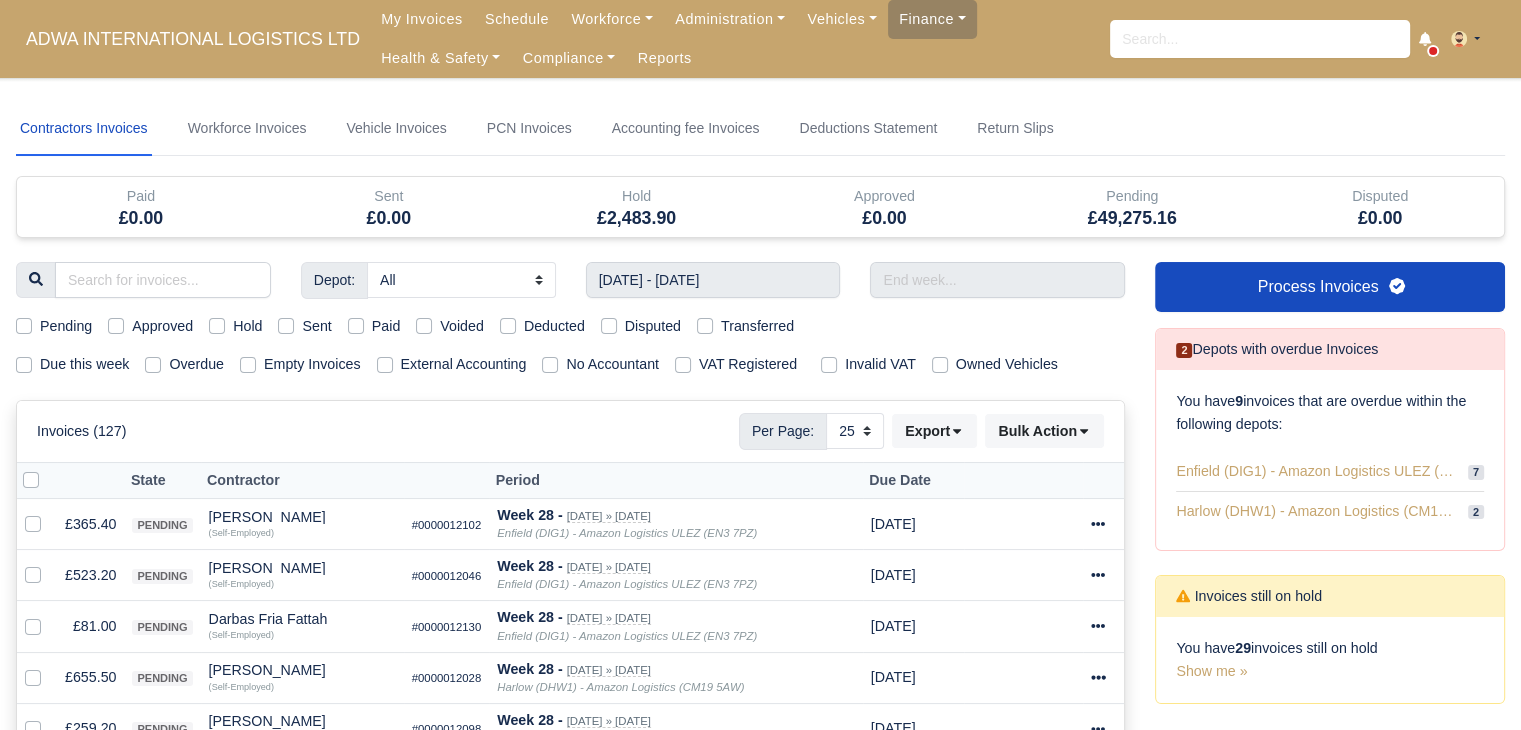 click on "Invoices (127)
Per Page:
10
25
50
Export
Data export:
Export BACS 18
Download Invoices
Download PDF" at bounding box center [570, 431] 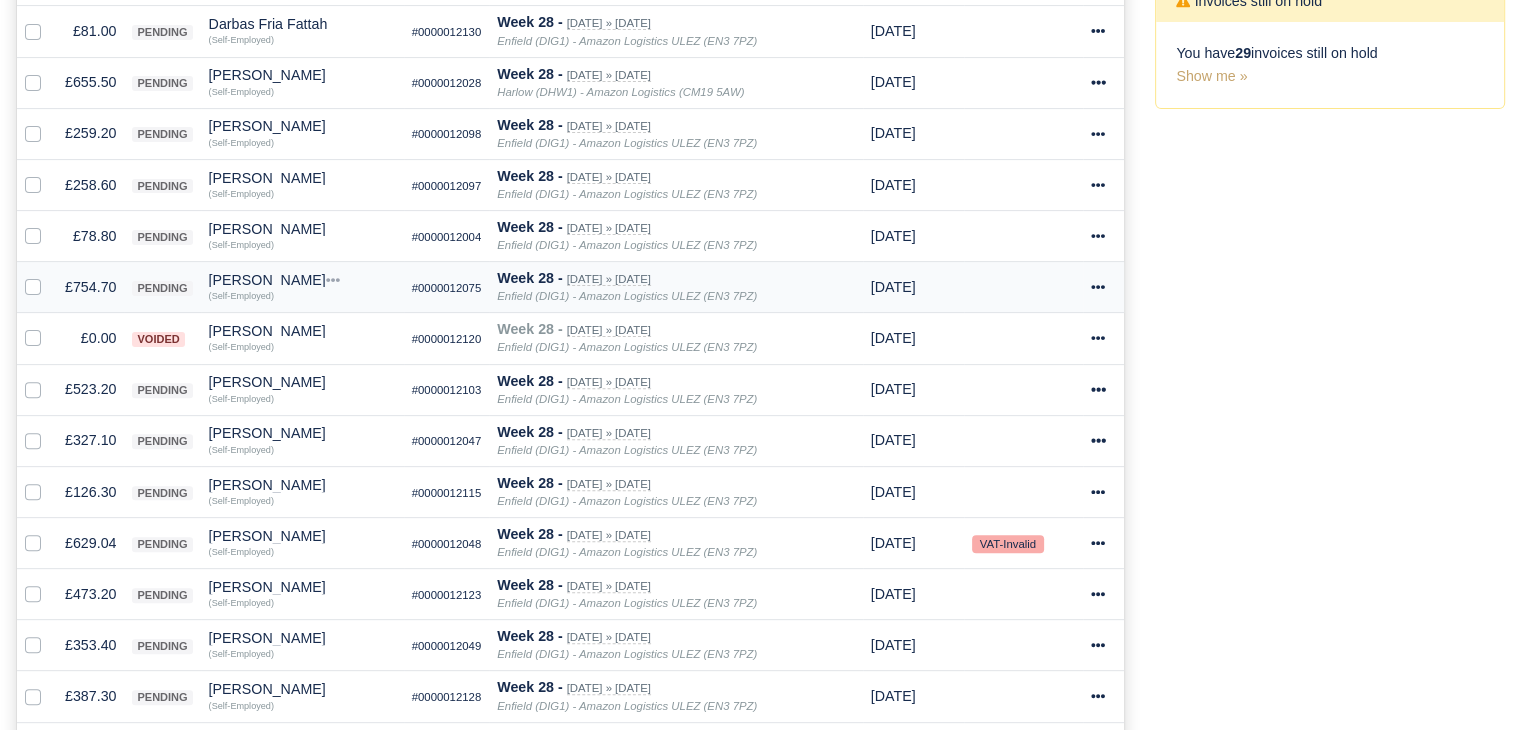 scroll, scrollTop: 600, scrollLeft: 0, axis: vertical 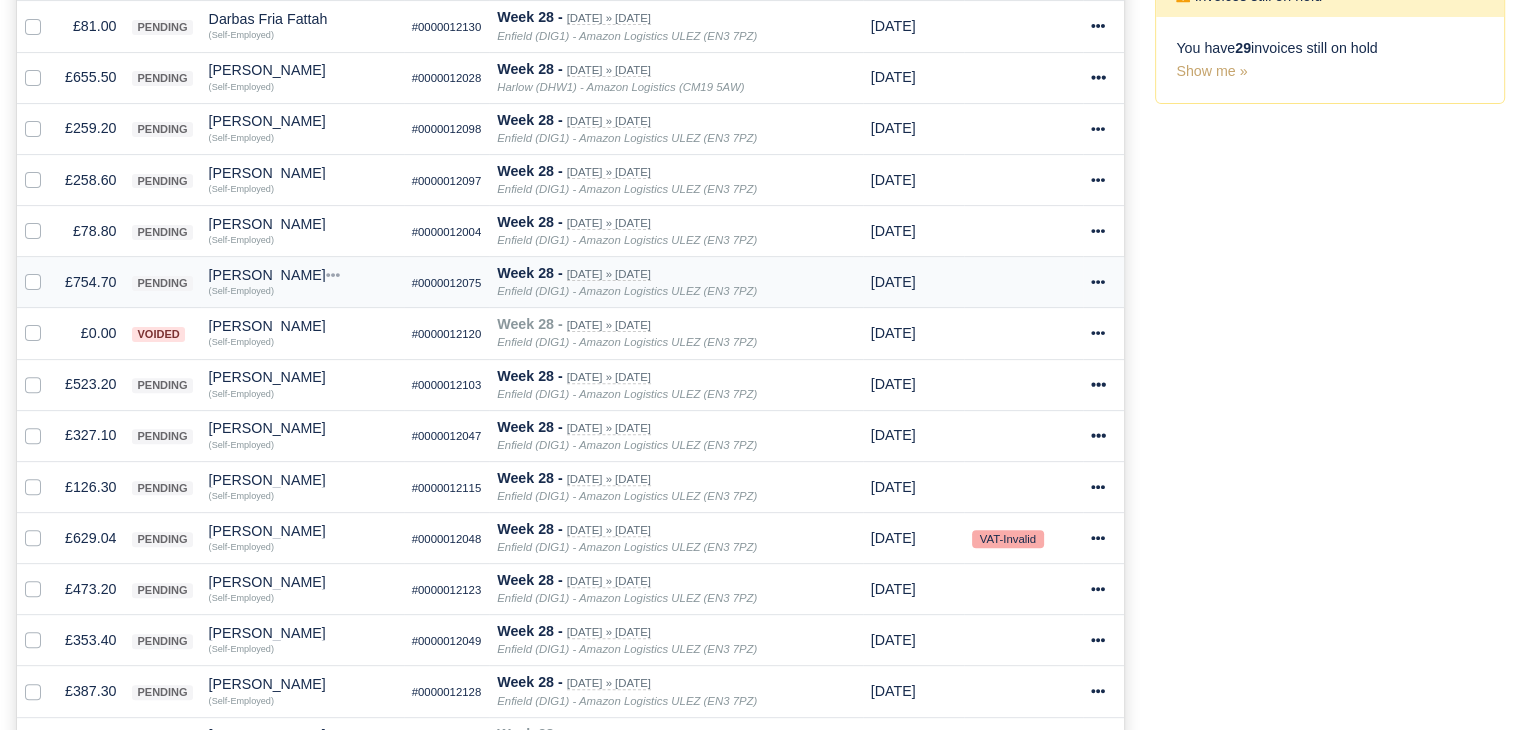 click on "£754.70" at bounding box center [90, 282] 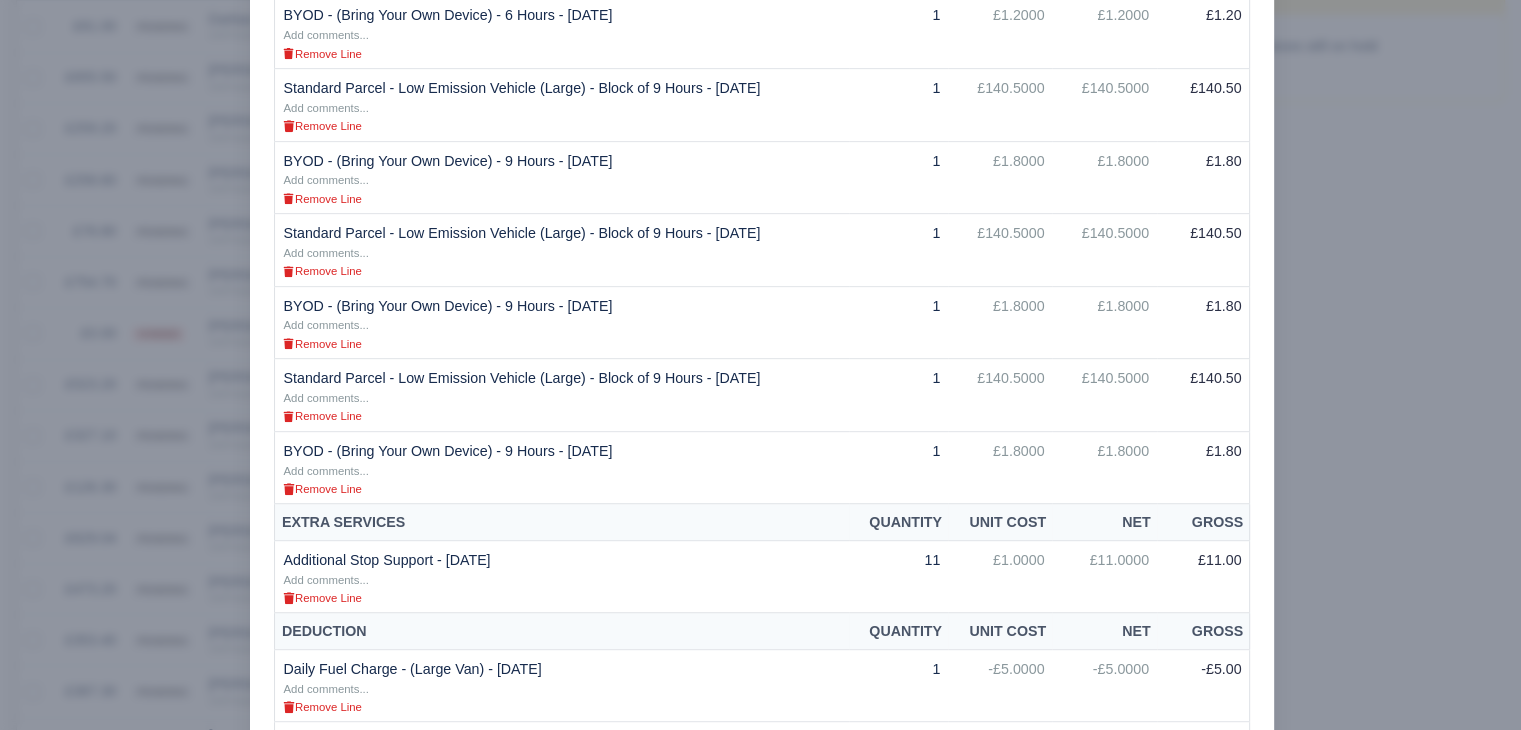 scroll, scrollTop: 1300, scrollLeft: 0, axis: vertical 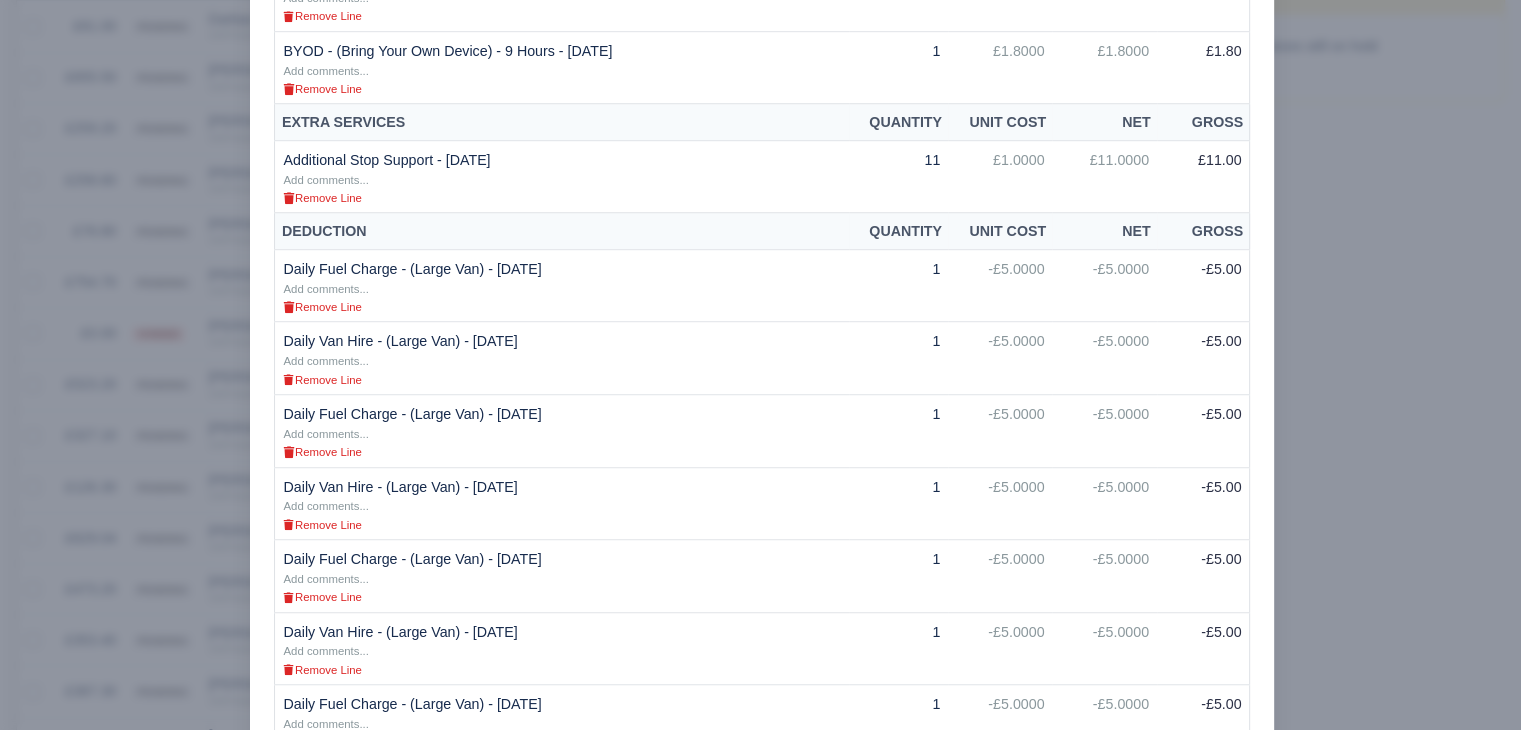 click at bounding box center (760, 365) 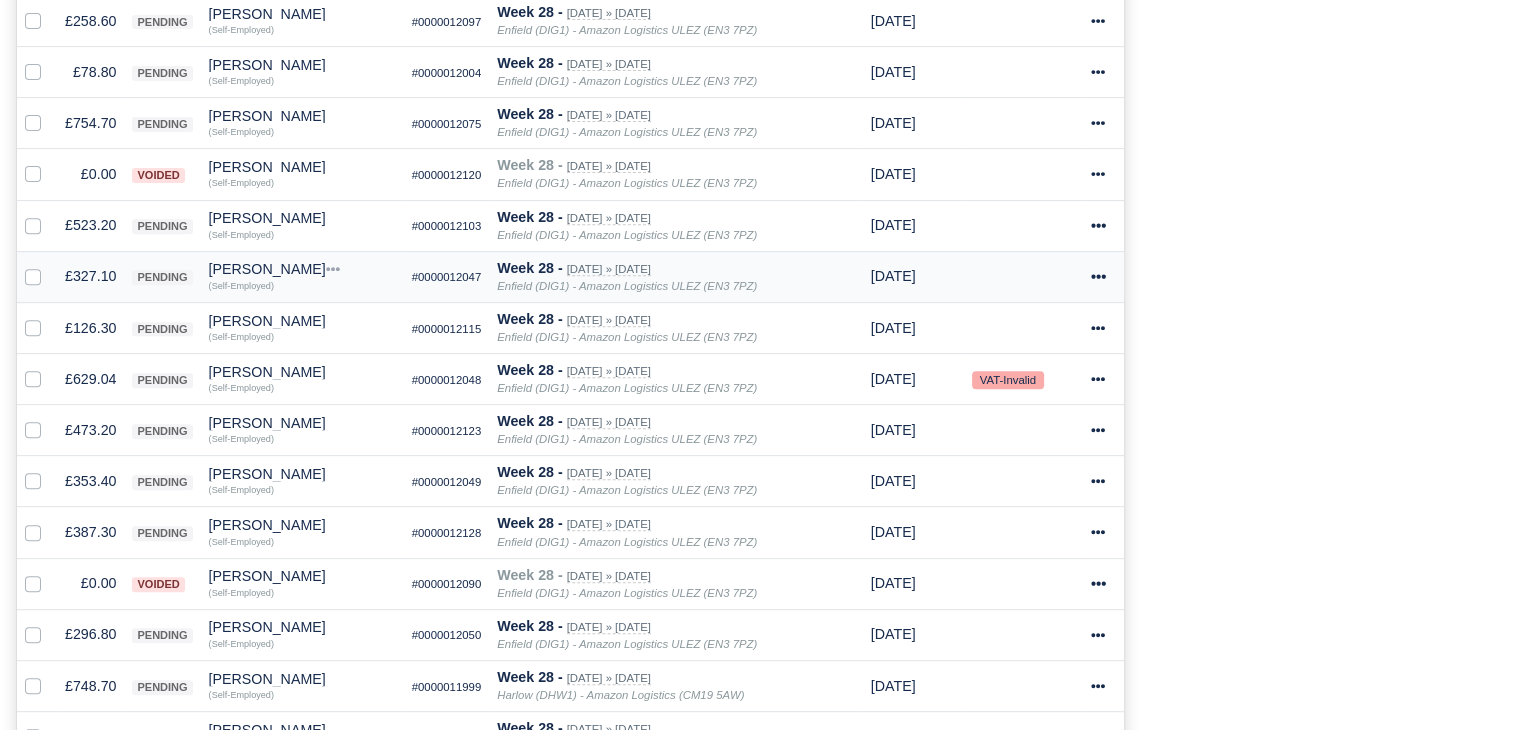 scroll, scrollTop: 597, scrollLeft: 0, axis: vertical 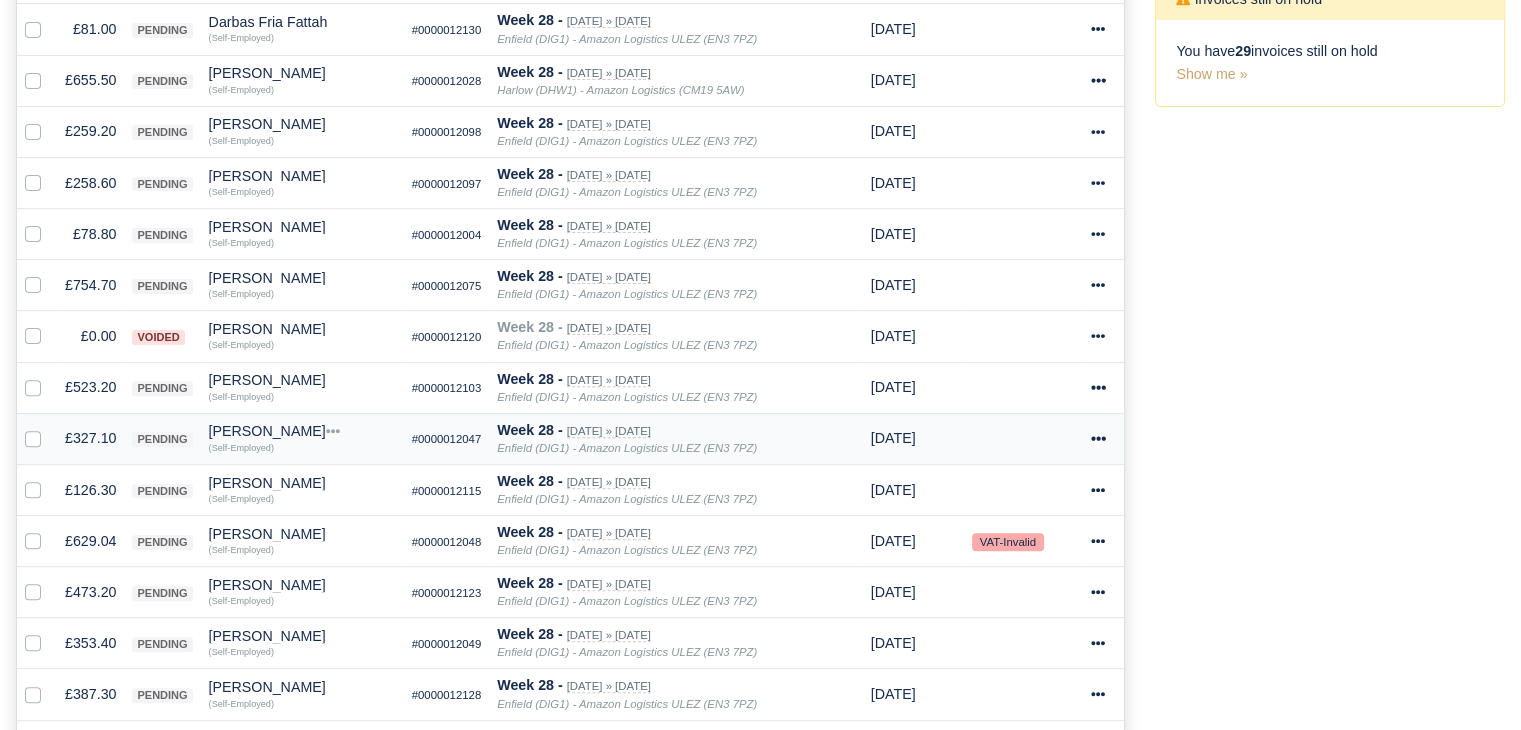 click on "£327.10" at bounding box center [90, 438] 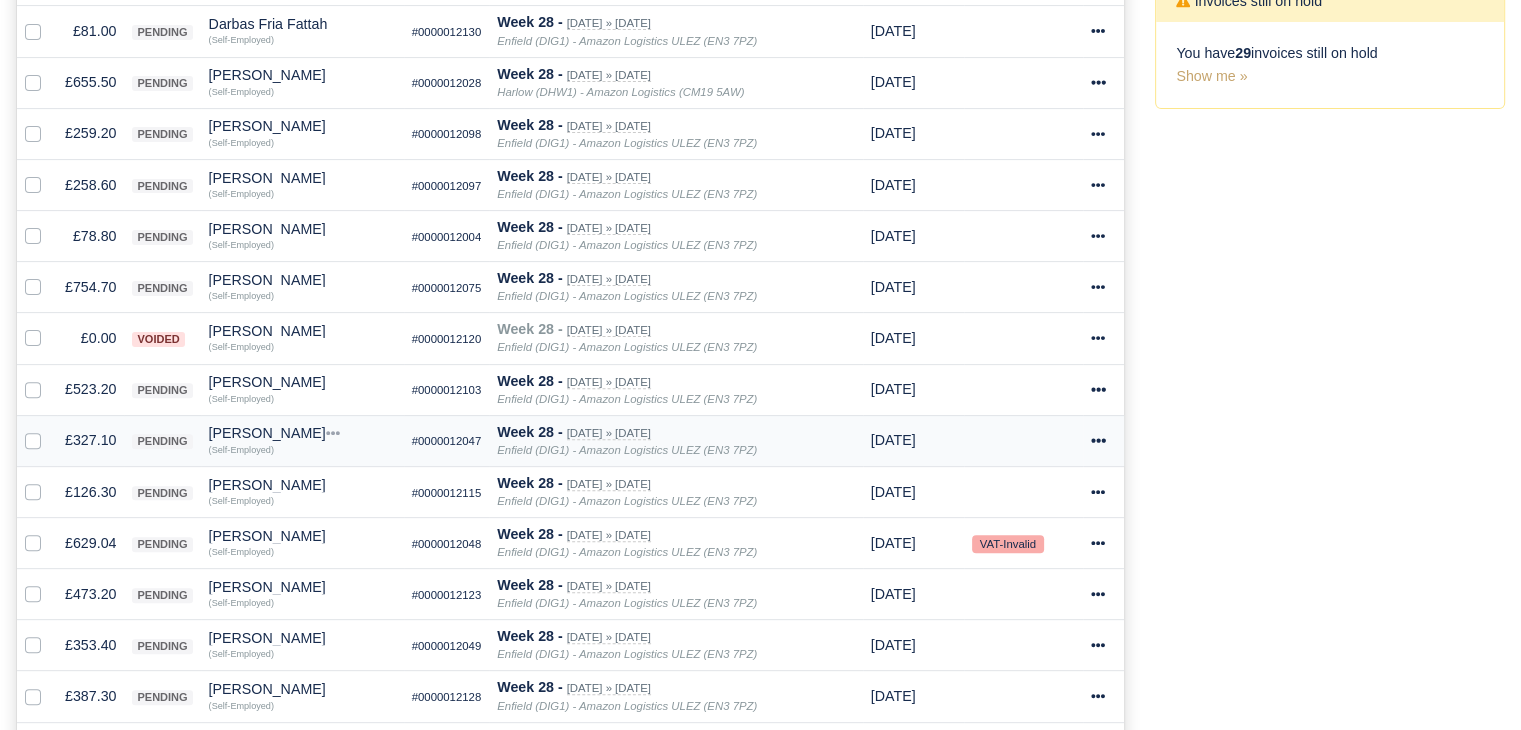 scroll, scrollTop: 1165, scrollLeft: 0, axis: vertical 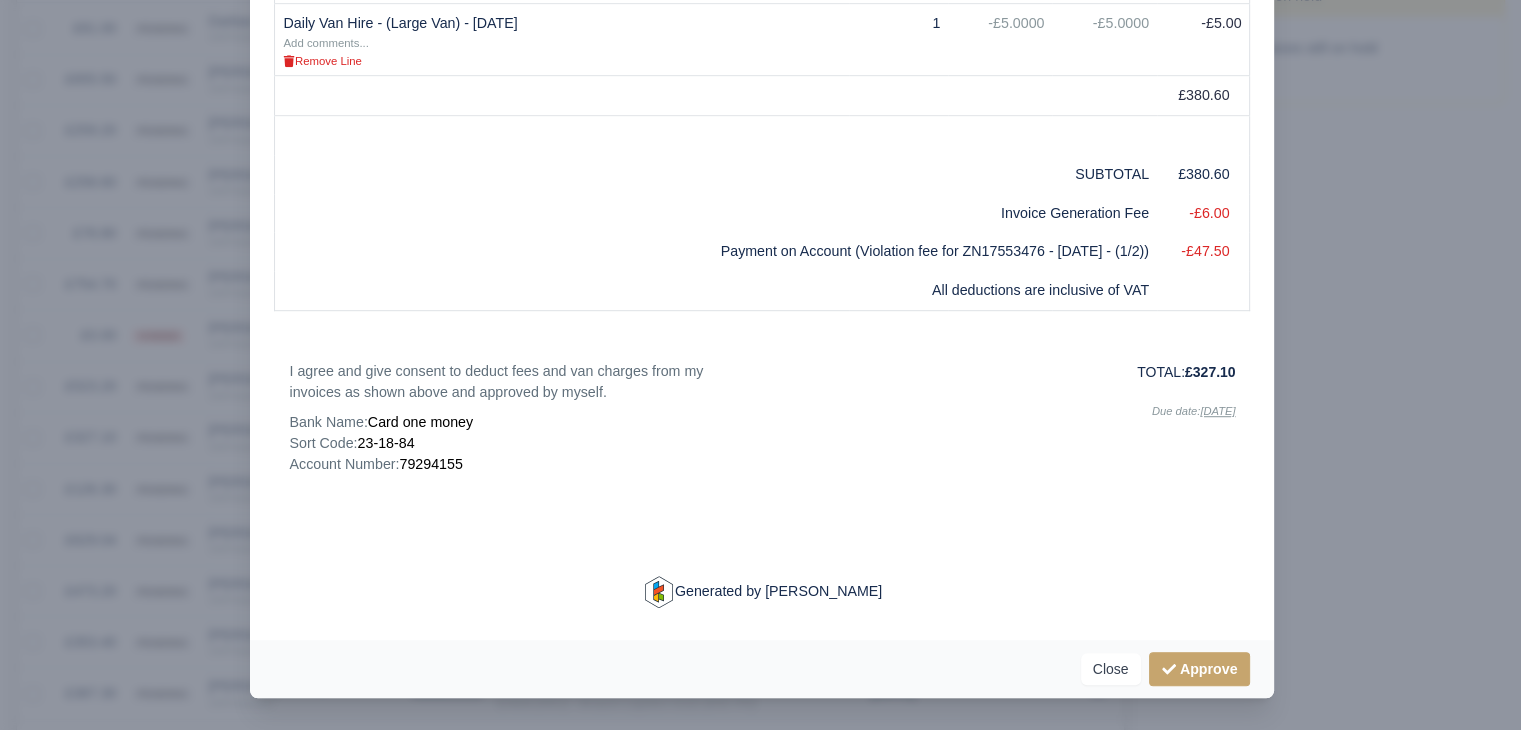 click on "TOTAL:  £327.10
Due date:  [DATE]" at bounding box center (1006, 418) 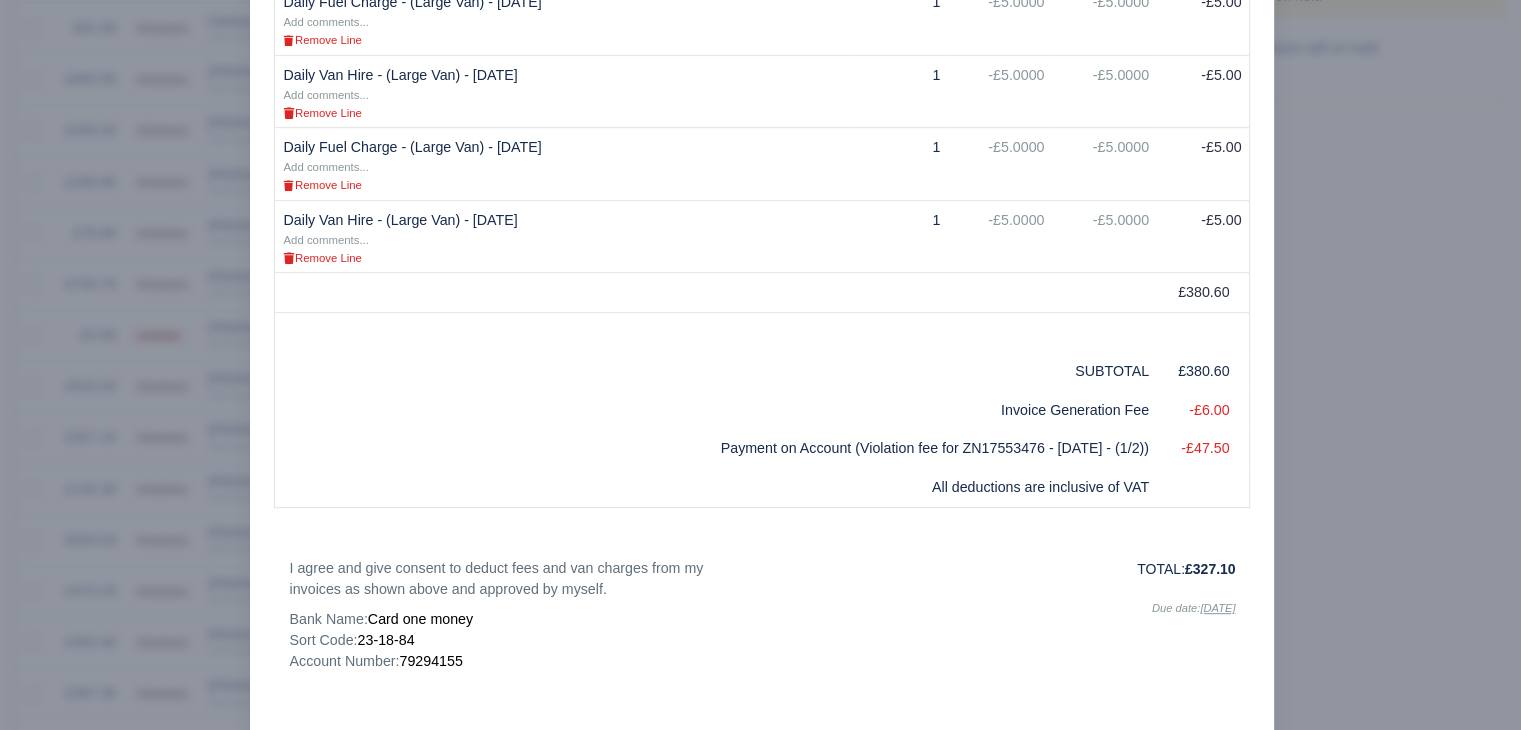scroll, scrollTop: 1065, scrollLeft: 0, axis: vertical 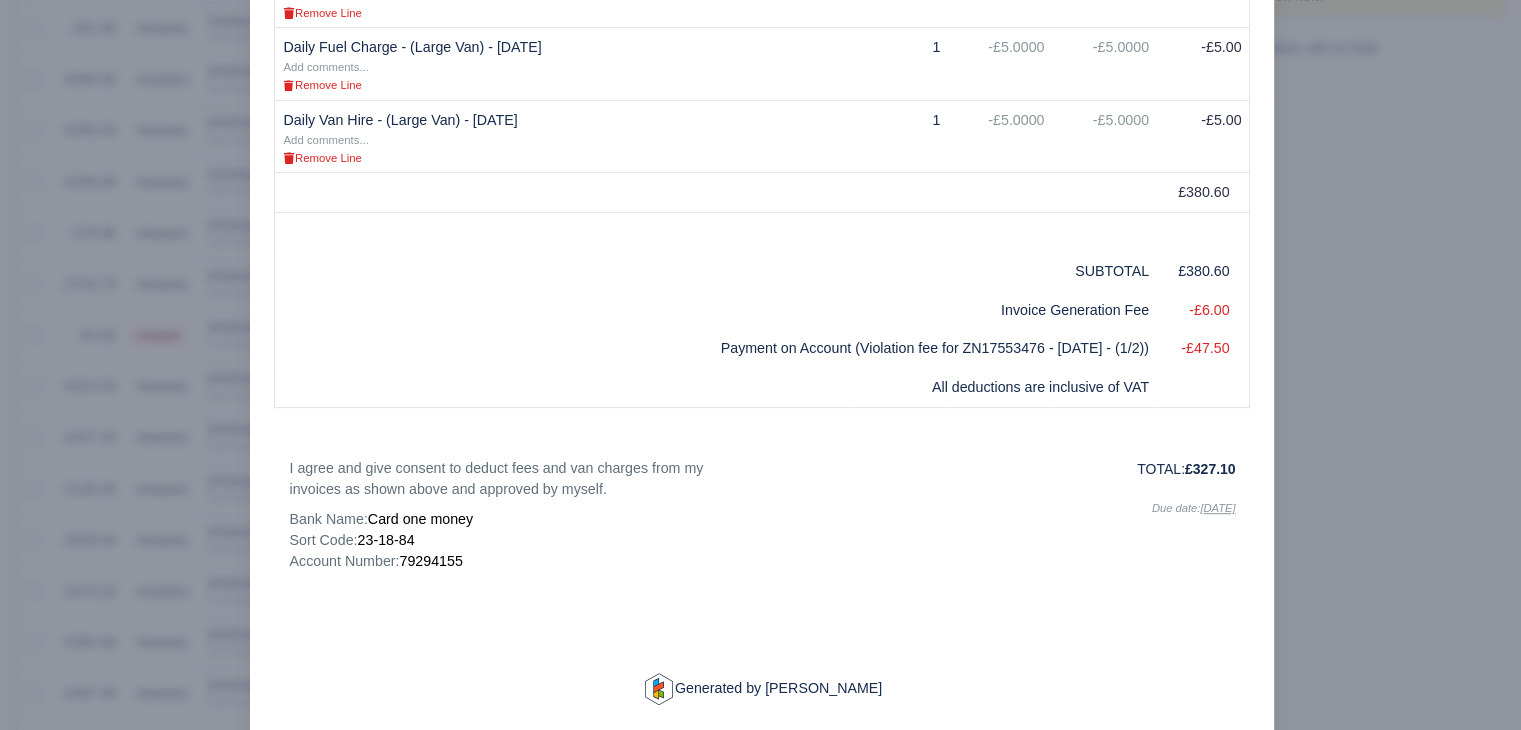 click at bounding box center (760, 365) 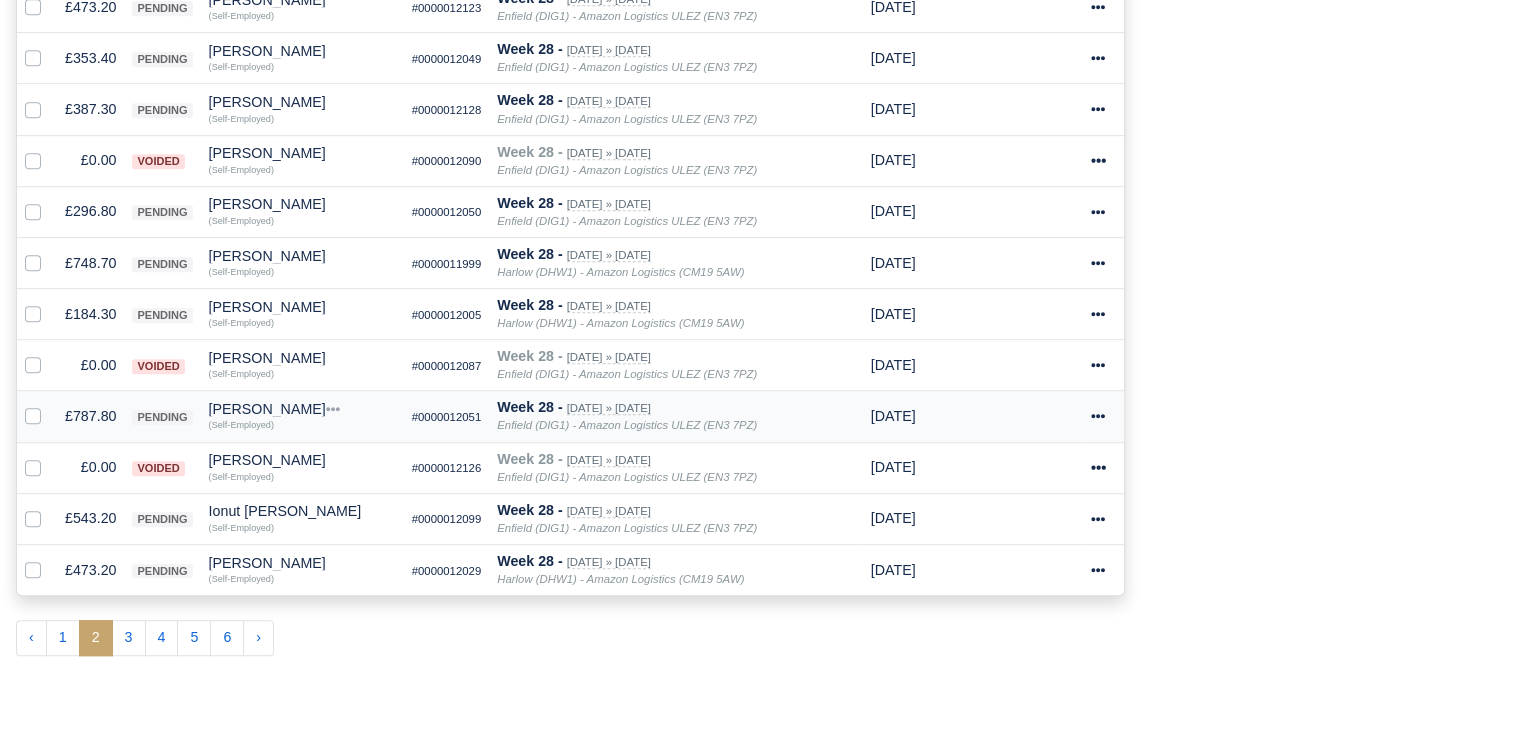 scroll, scrollTop: 1197, scrollLeft: 0, axis: vertical 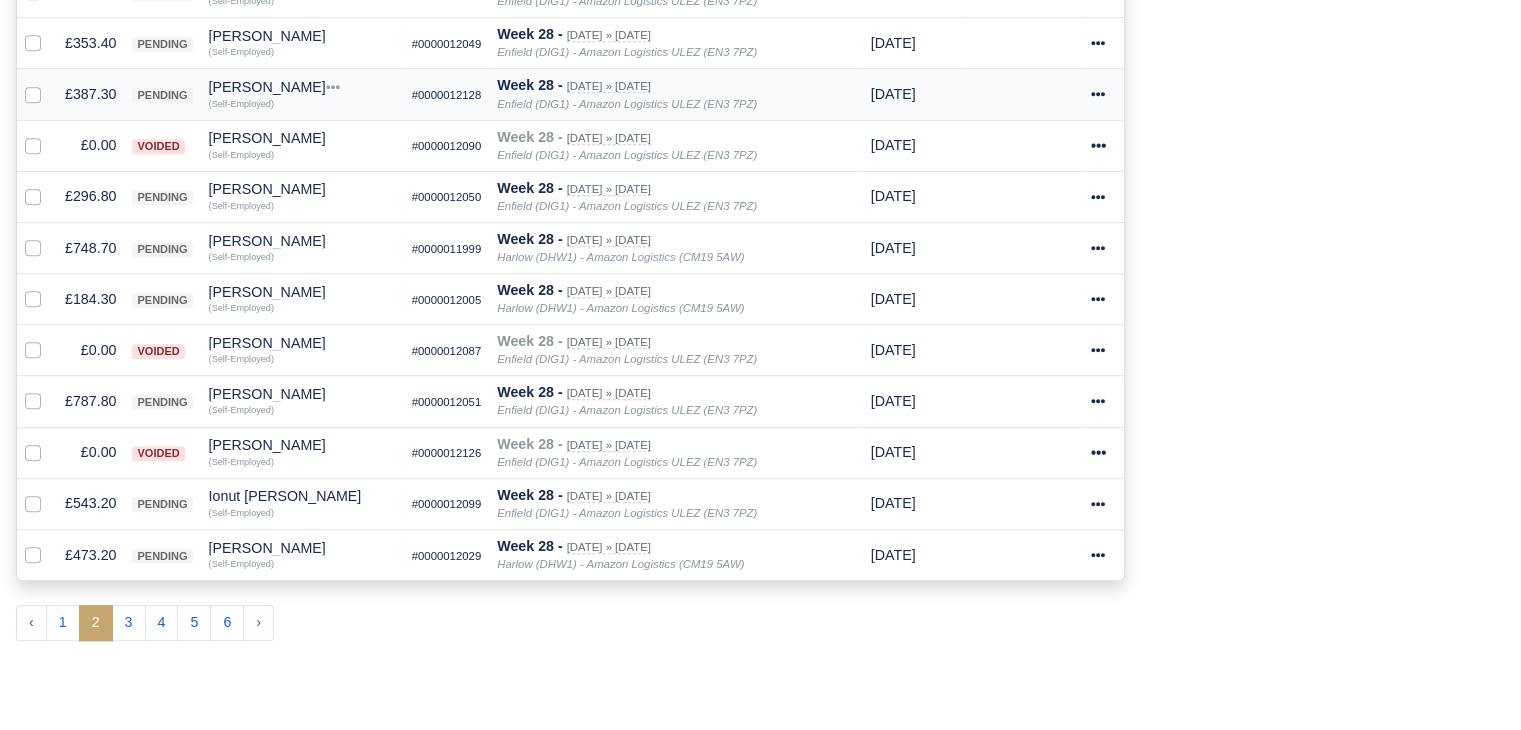 click on "£387.30" at bounding box center [90, 94] 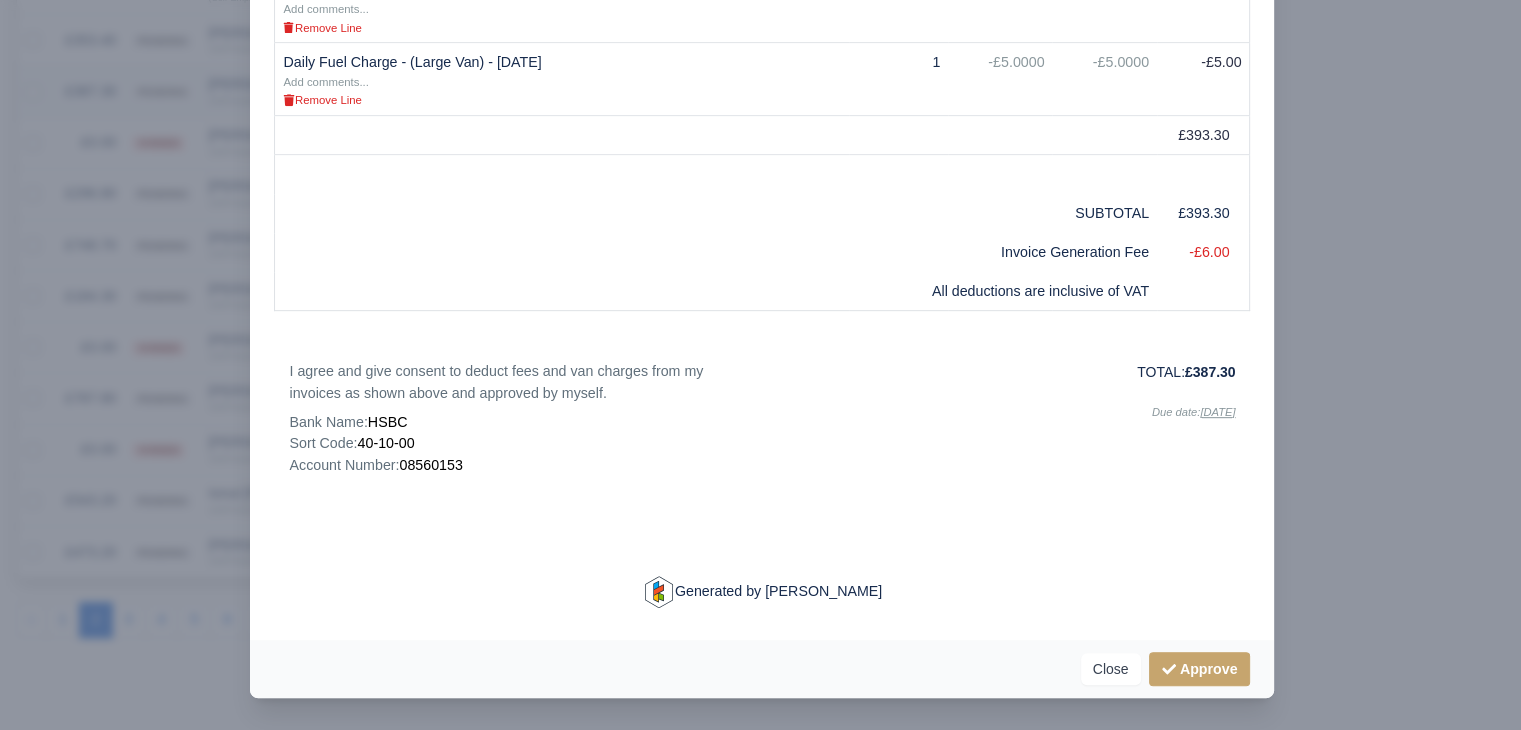scroll, scrollTop: 1195, scrollLeft: 0, axis: vertical 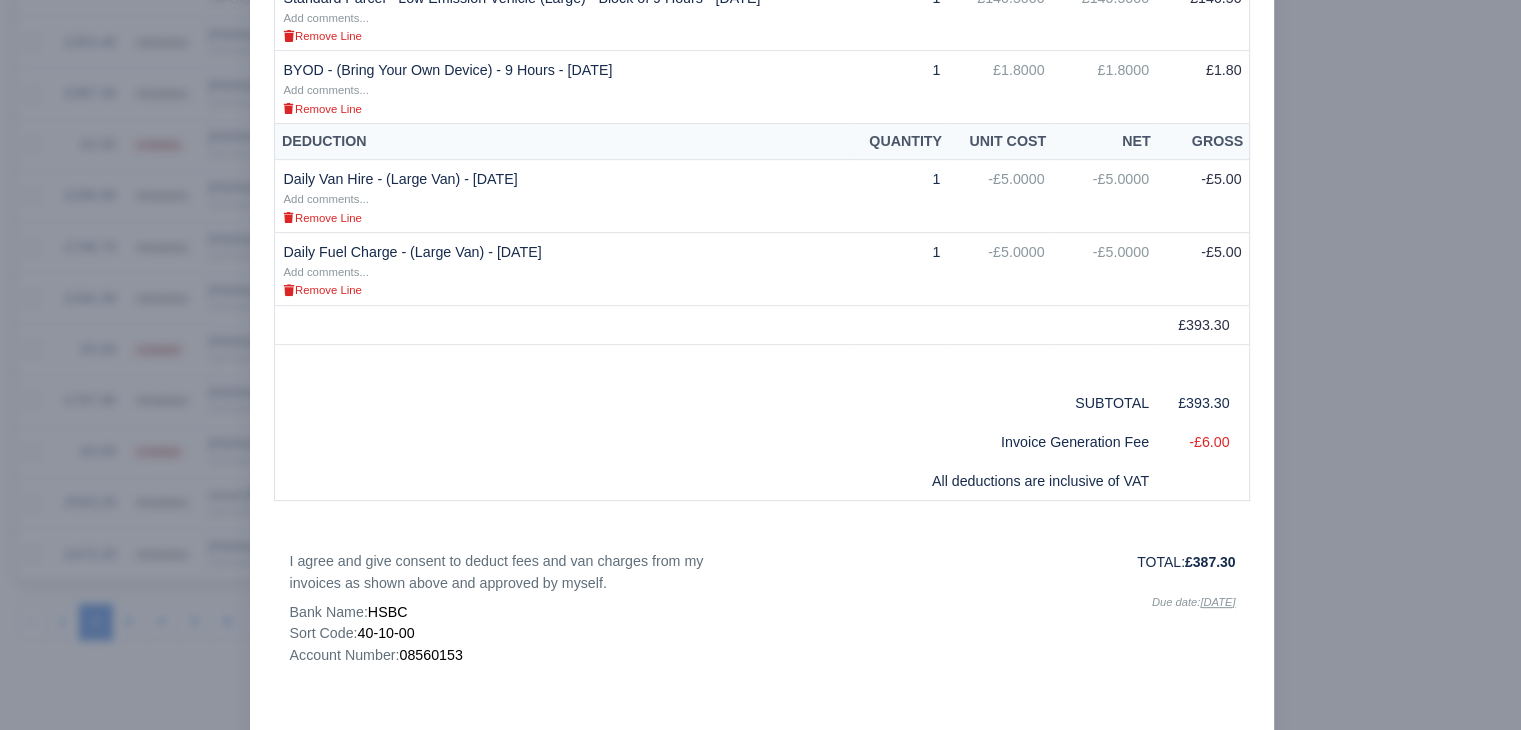 click at bounding box center (760, 365) 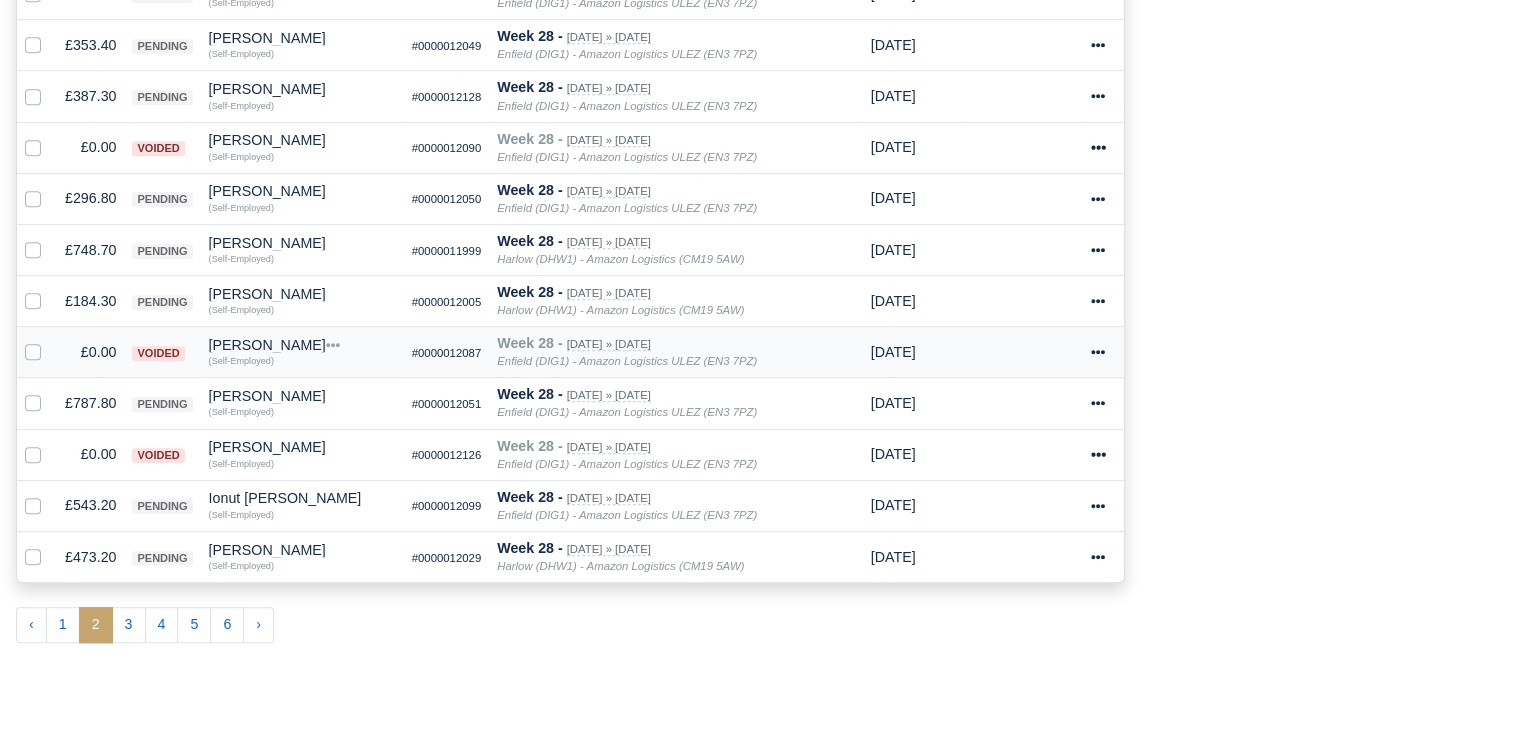 scroll, scrollTop: 1197, scrollLeft: 0, axis: vertical 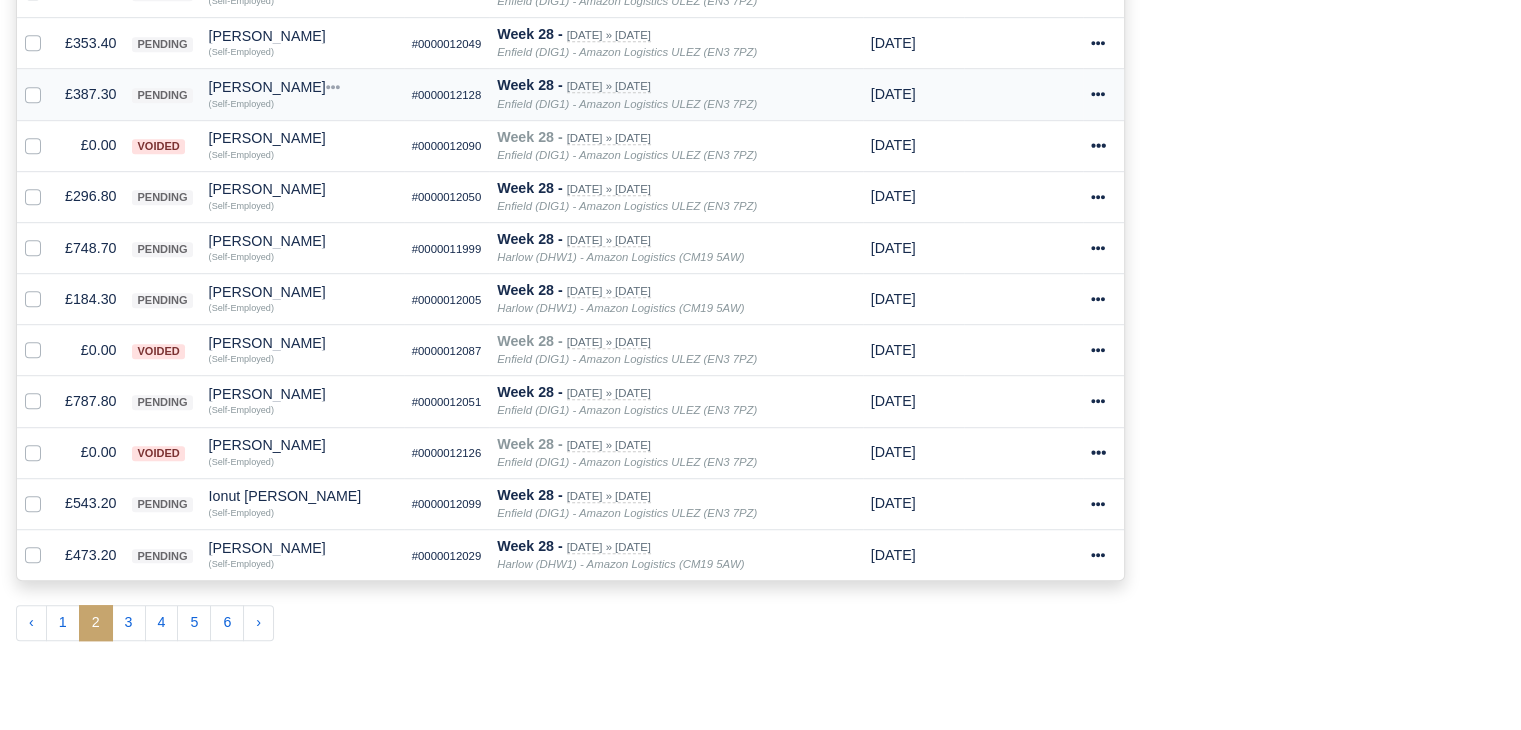 click on "[PERSON_NAME]" at bounding box center [302, 87] 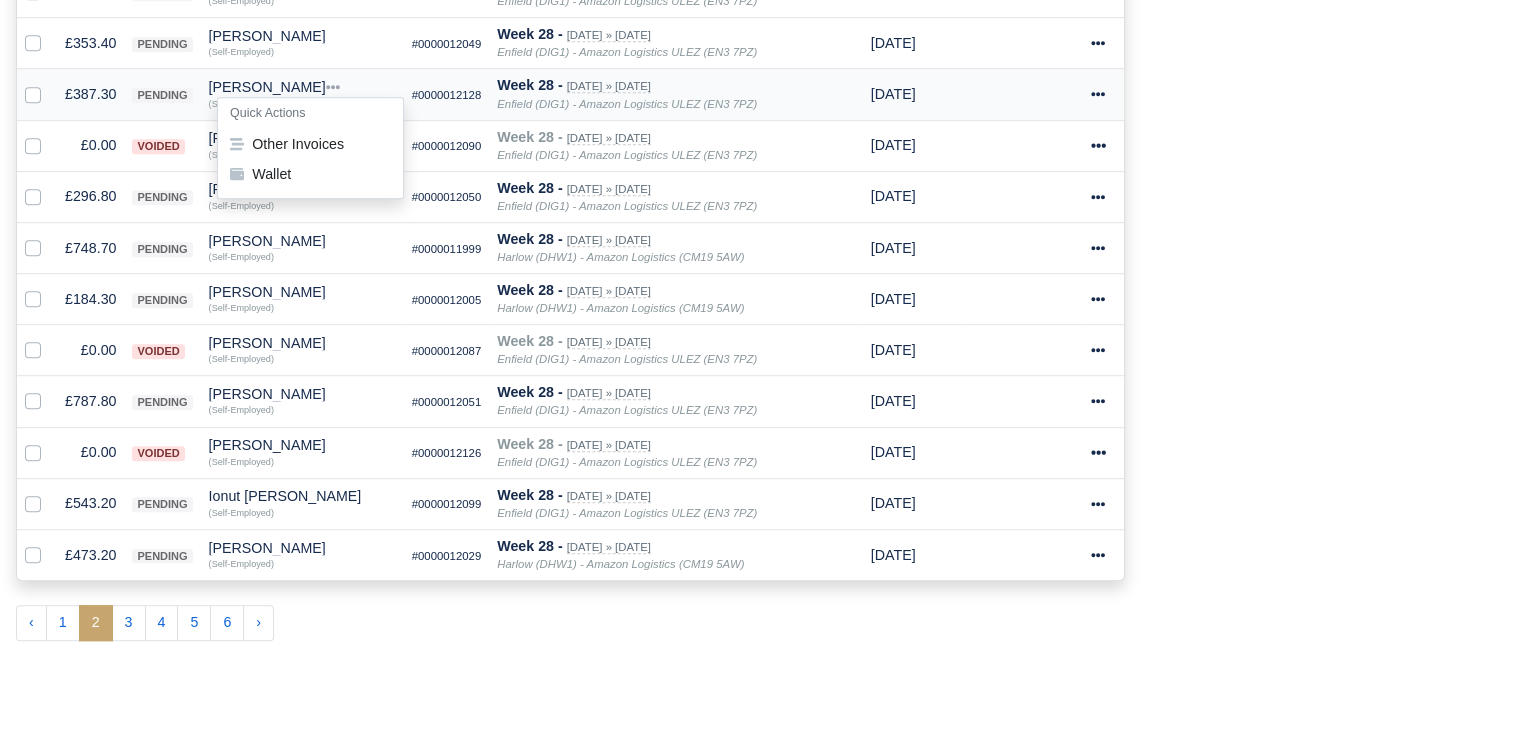 click on "Quick Actions" at bounding box center [310, 113] 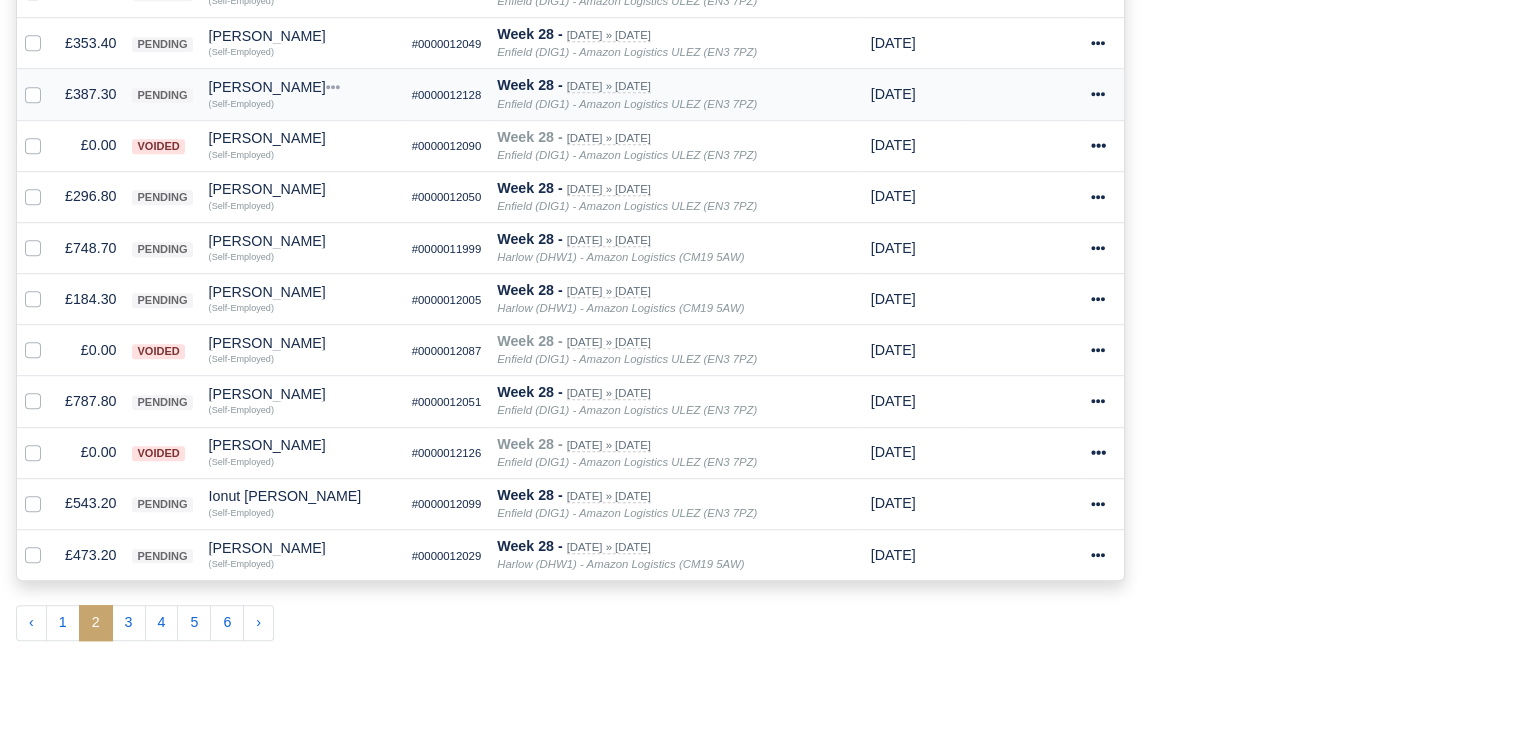 click on "(Self-Employed)" at bounding box center [241, 103] 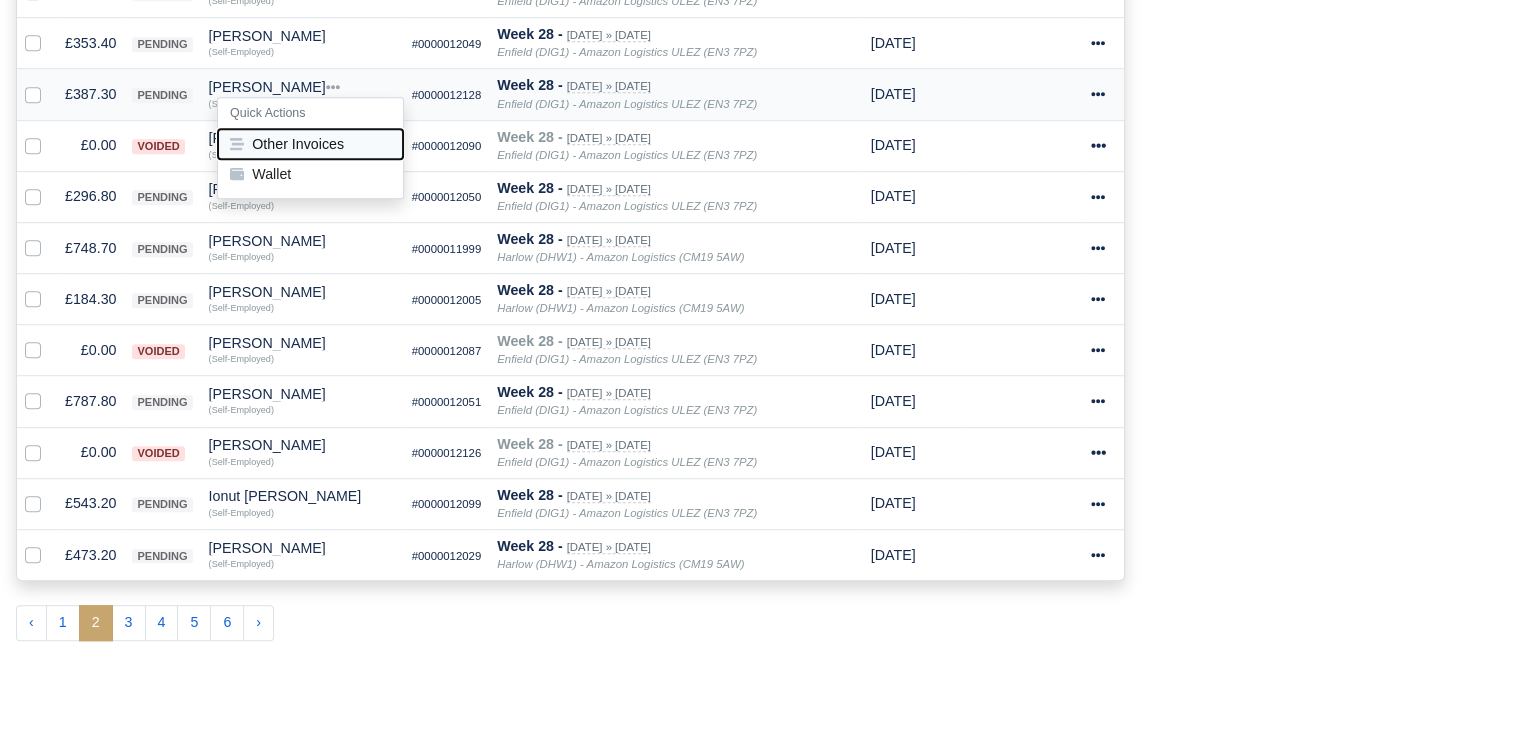 click on "Other Invoices" at bounding box center (310, 144) 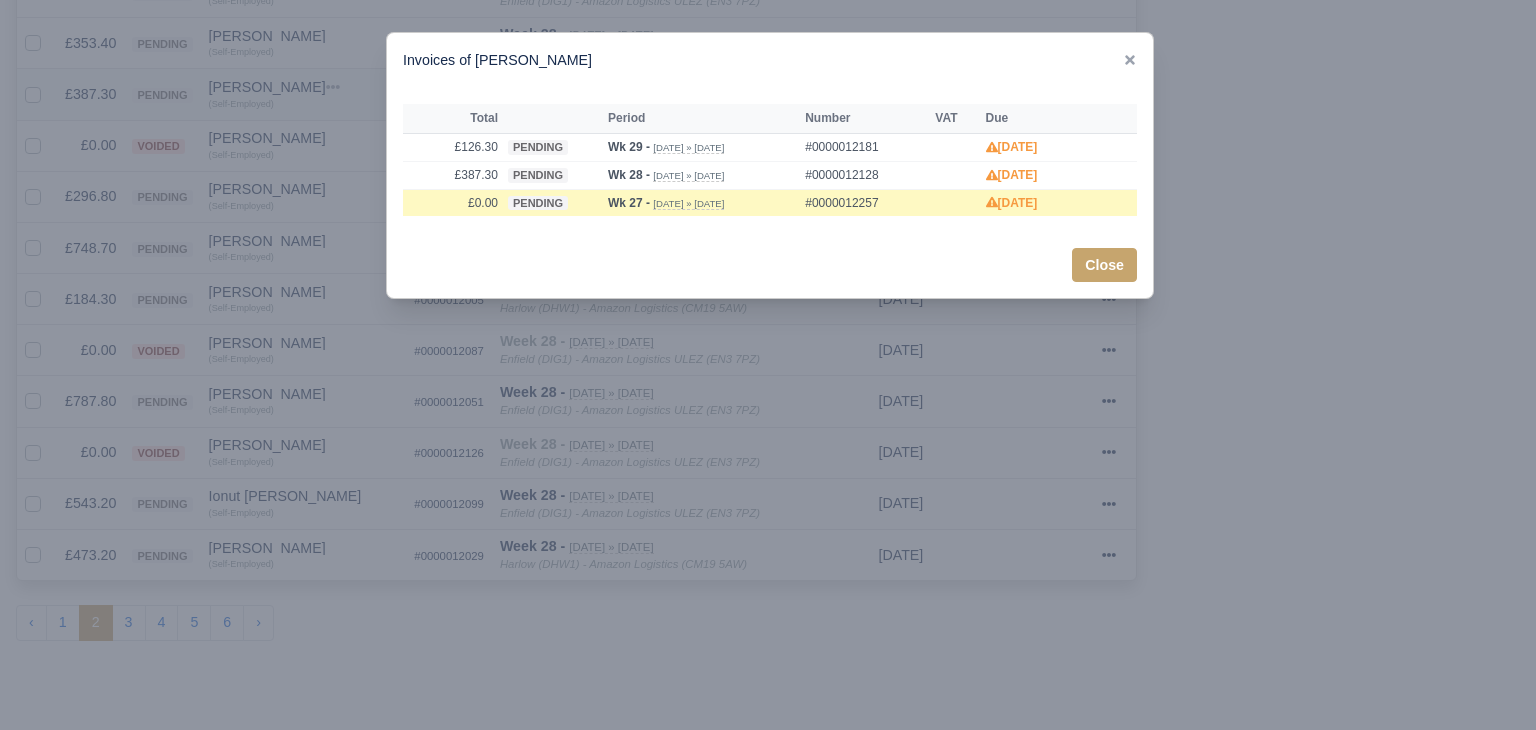 click at bounding box center (768, 365) 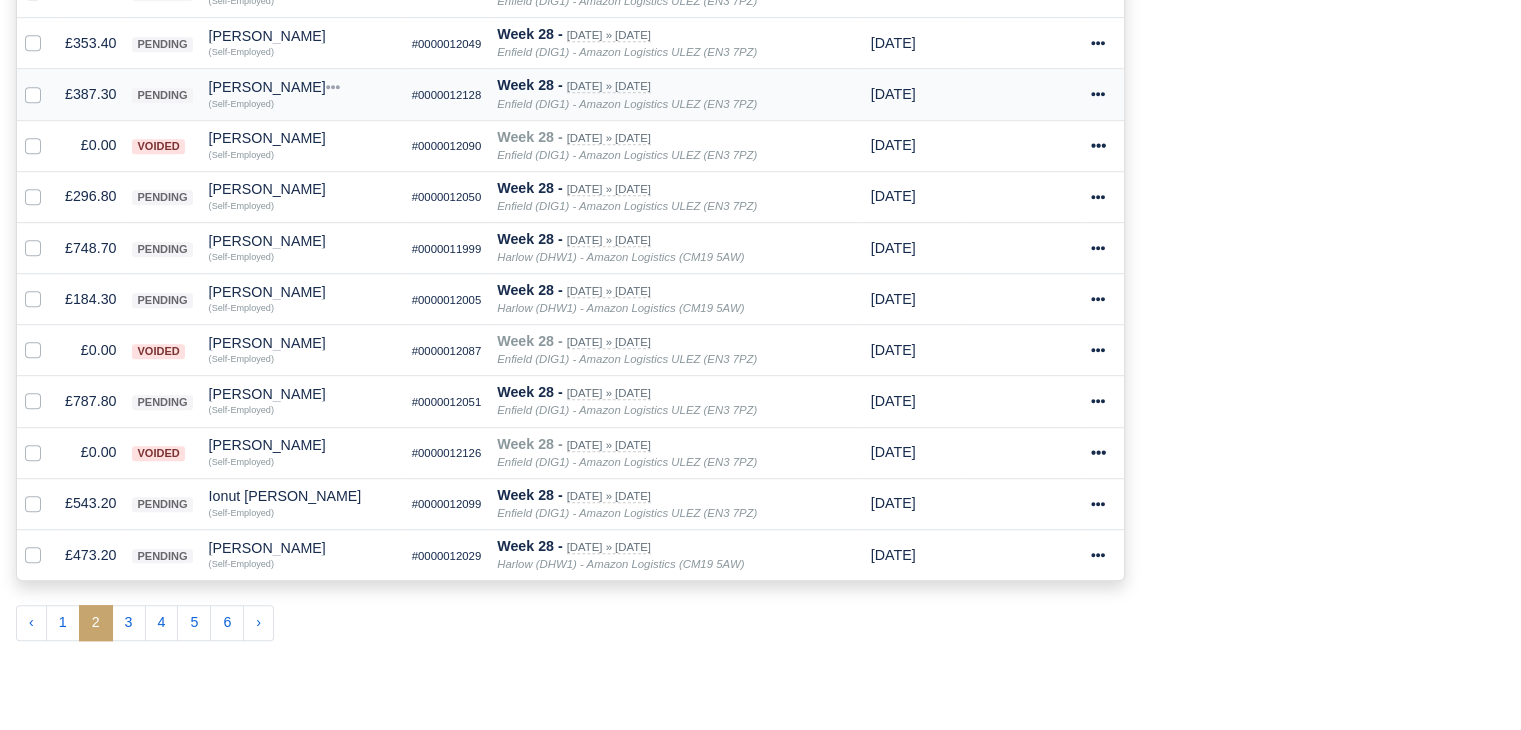 click on "[PERSON_NAME]" at bounding box center [302, 87] 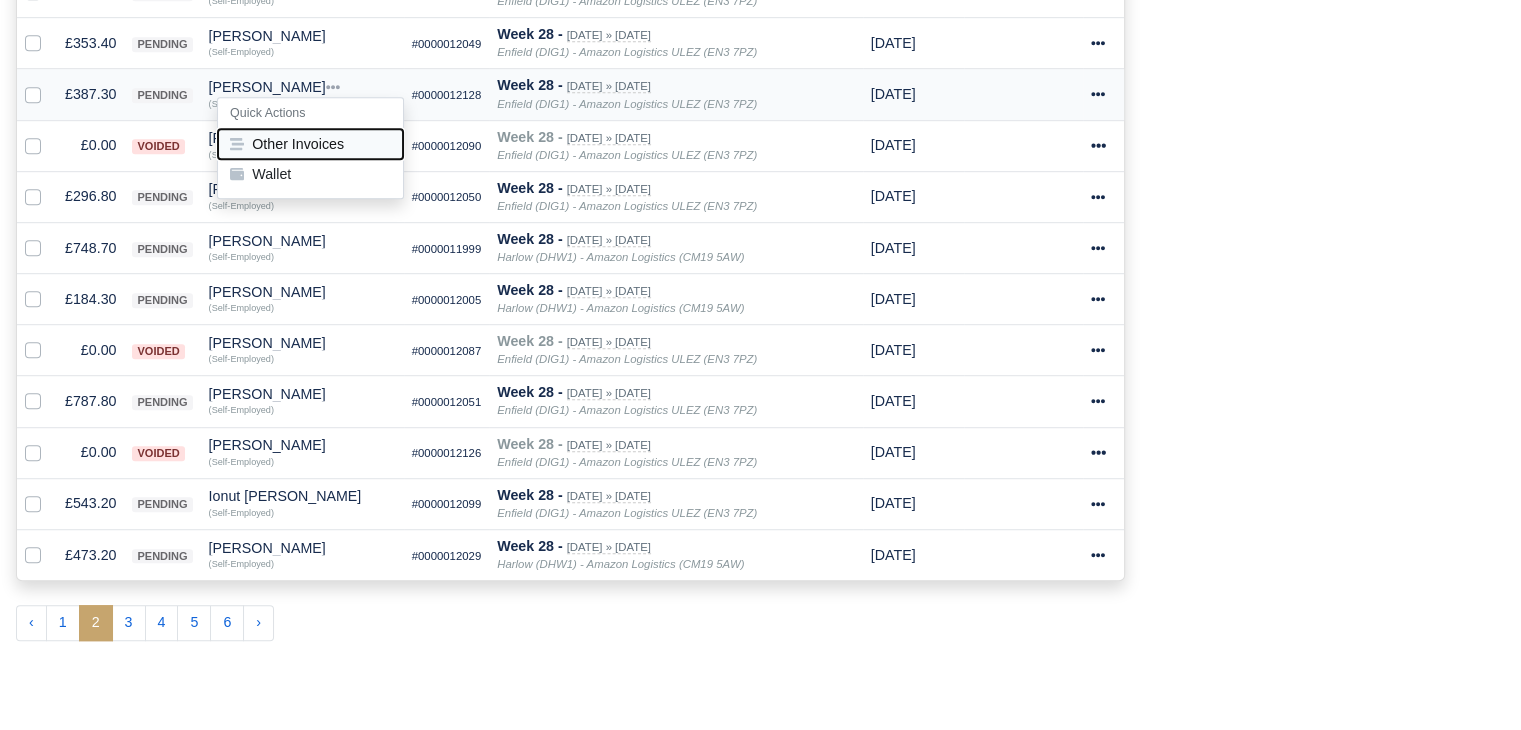 click on "Other Invoices" at bounding box center (310, 144) 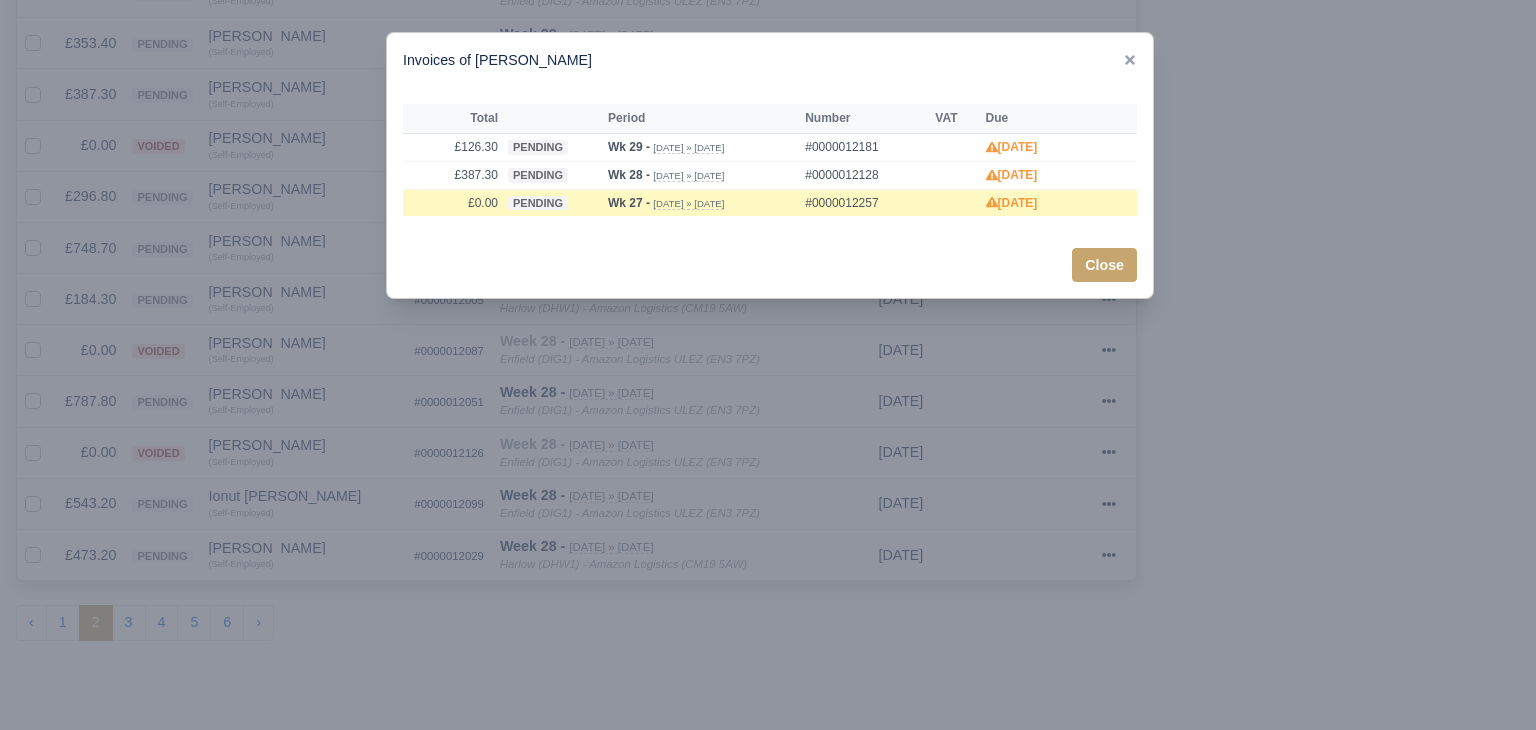 click at bounding box center (768, 365) 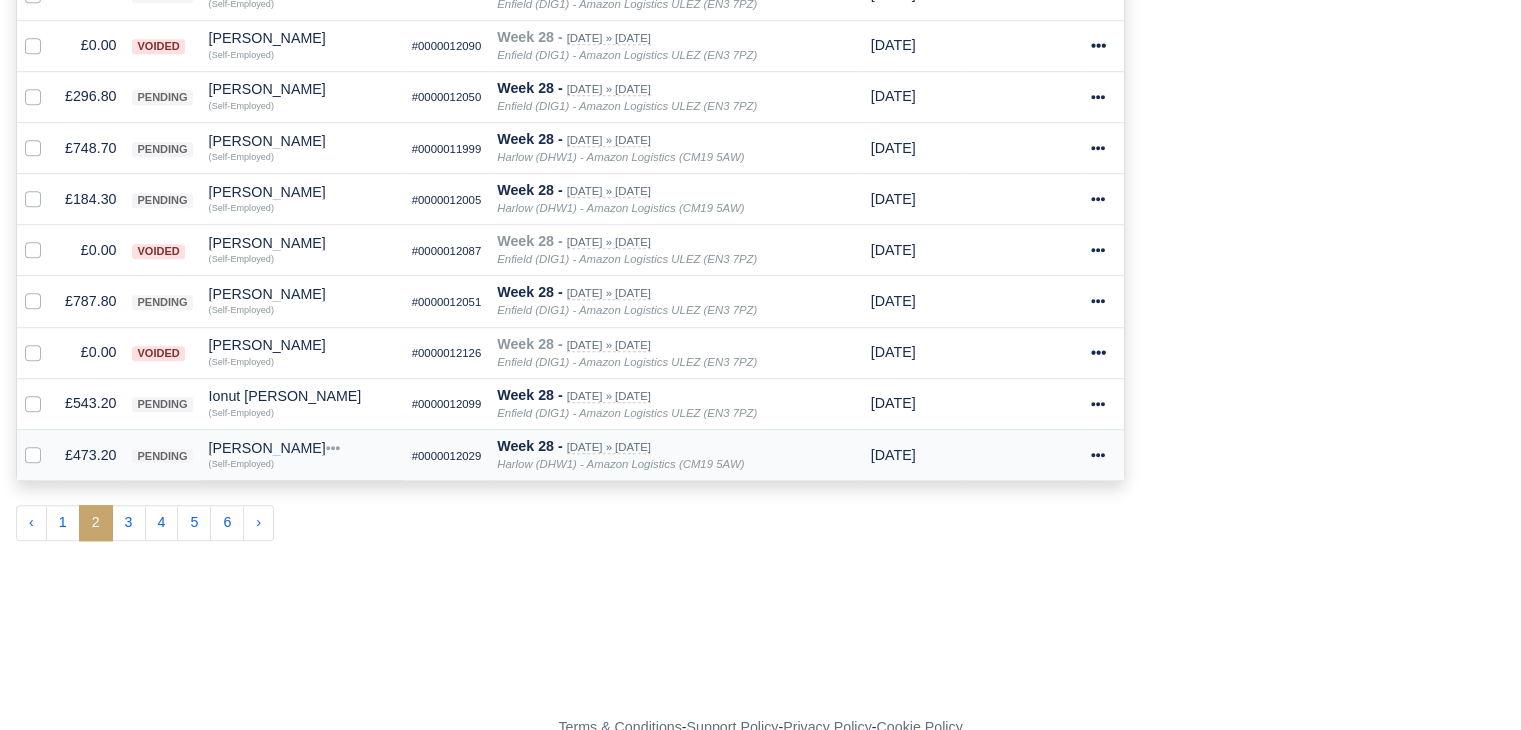 scroll, scrollTop: 1298, scrollLeft: 0, axis: vertical 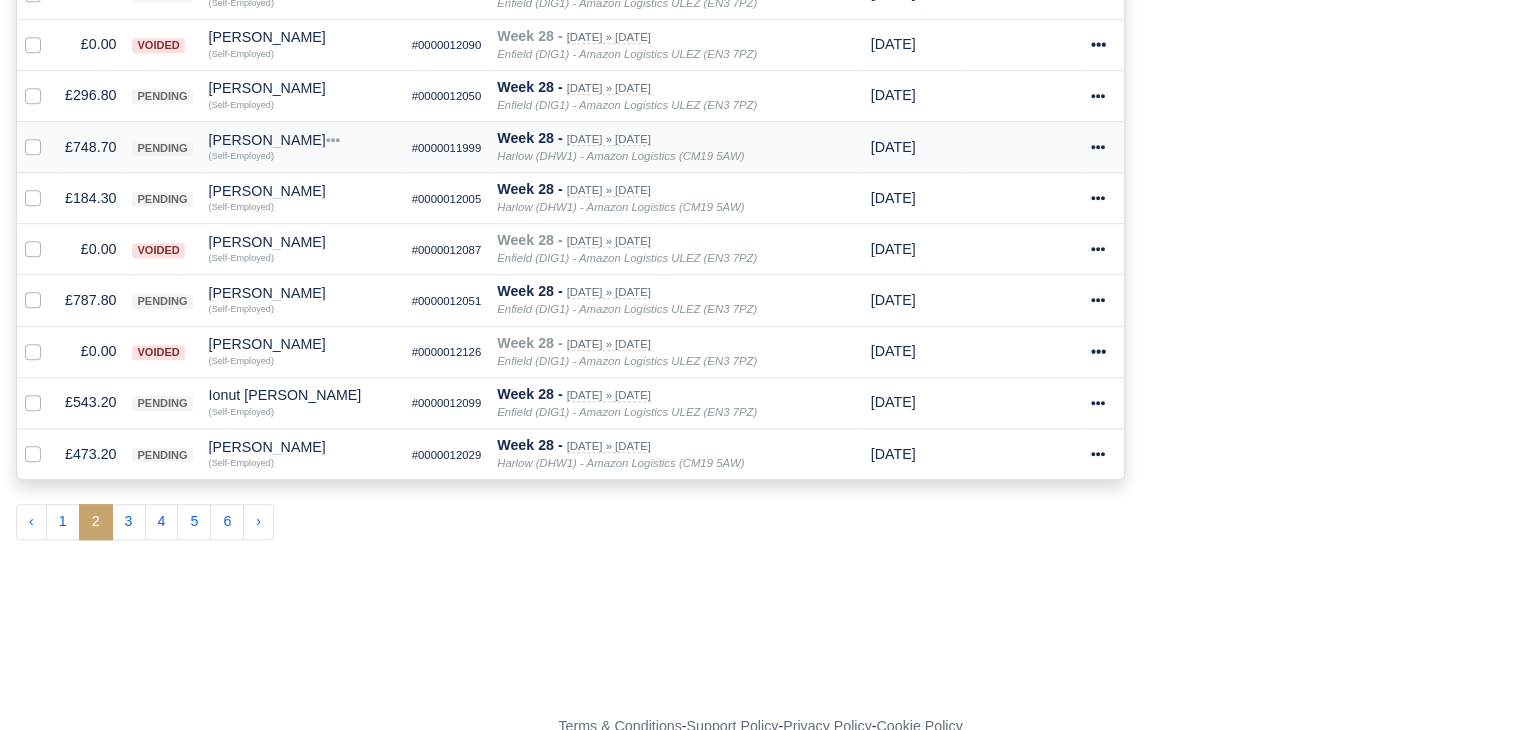 click on "£748.70" at bounding box center [90, 146] 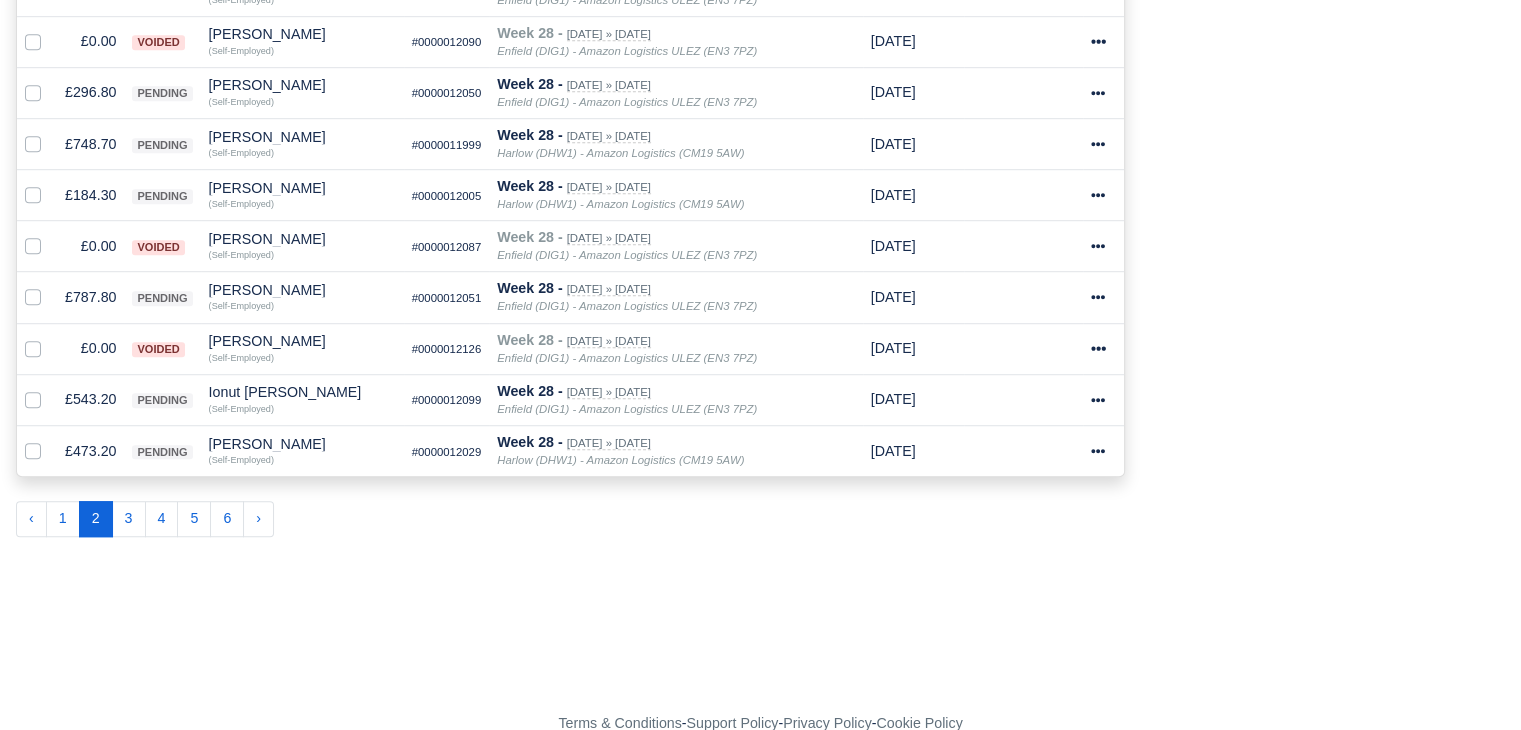 scroll, scrollTop: 1296, scrollLeft: 0, axis: vertical 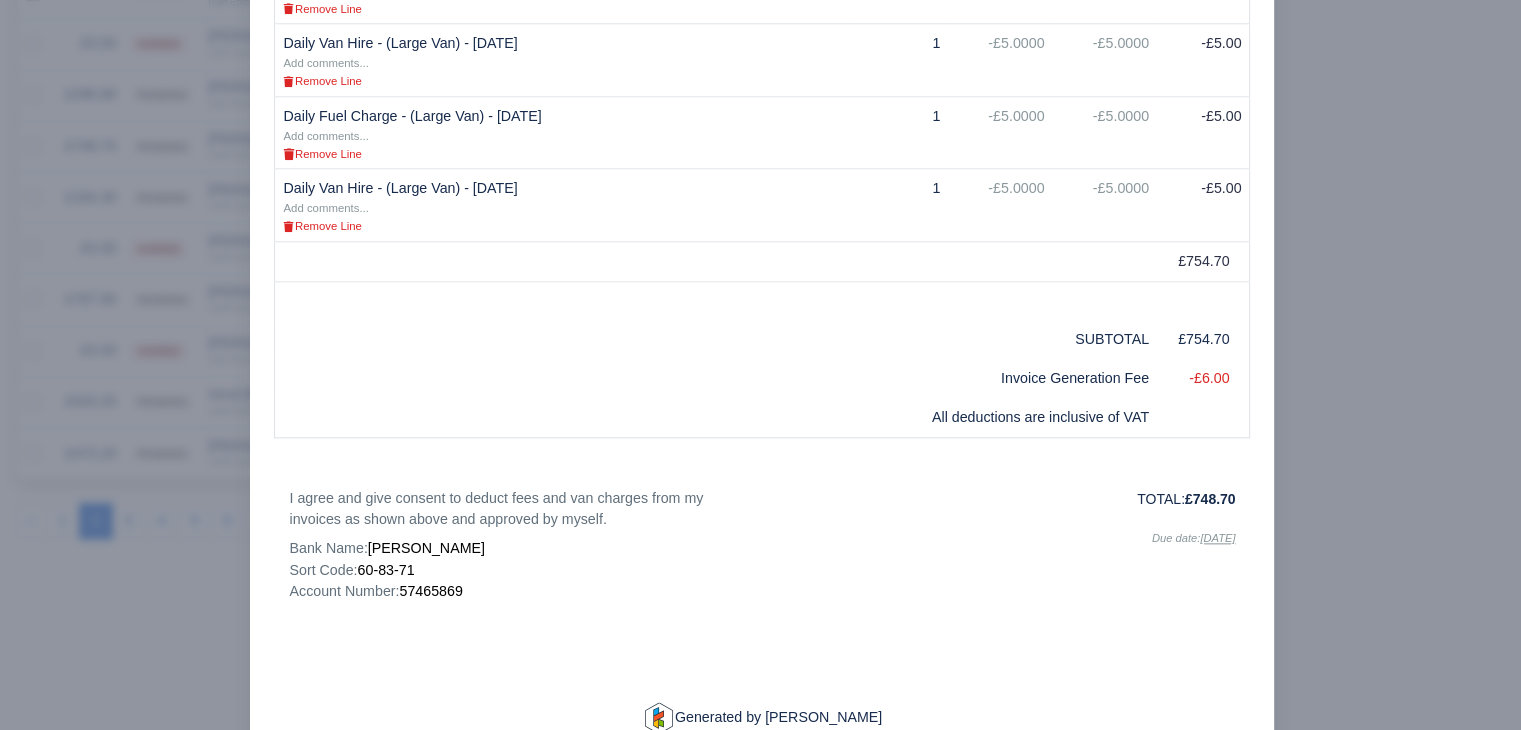 click at bounding box center [760, 365] 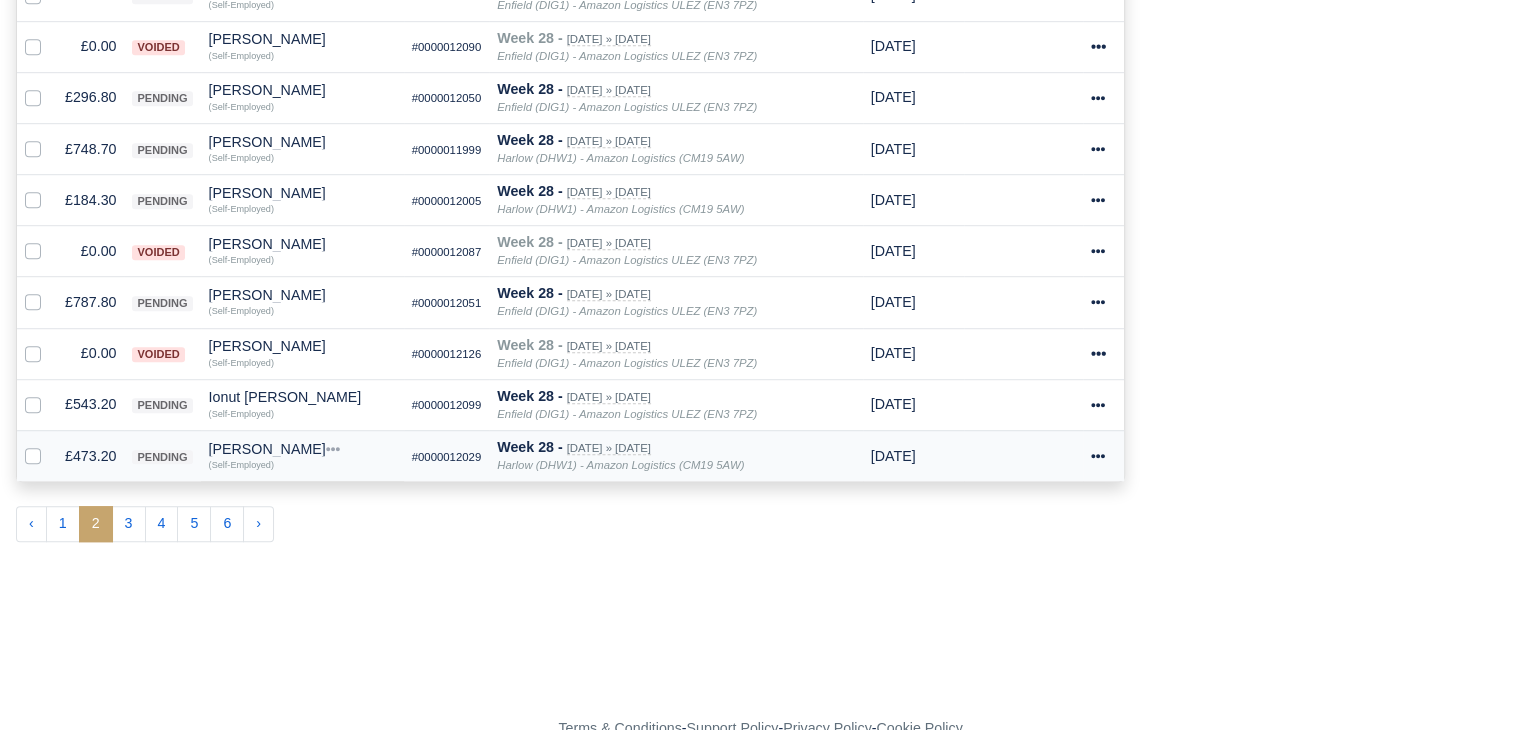 scroll, scrollTop: 1298, scrollLeft: 0, axis: vertical 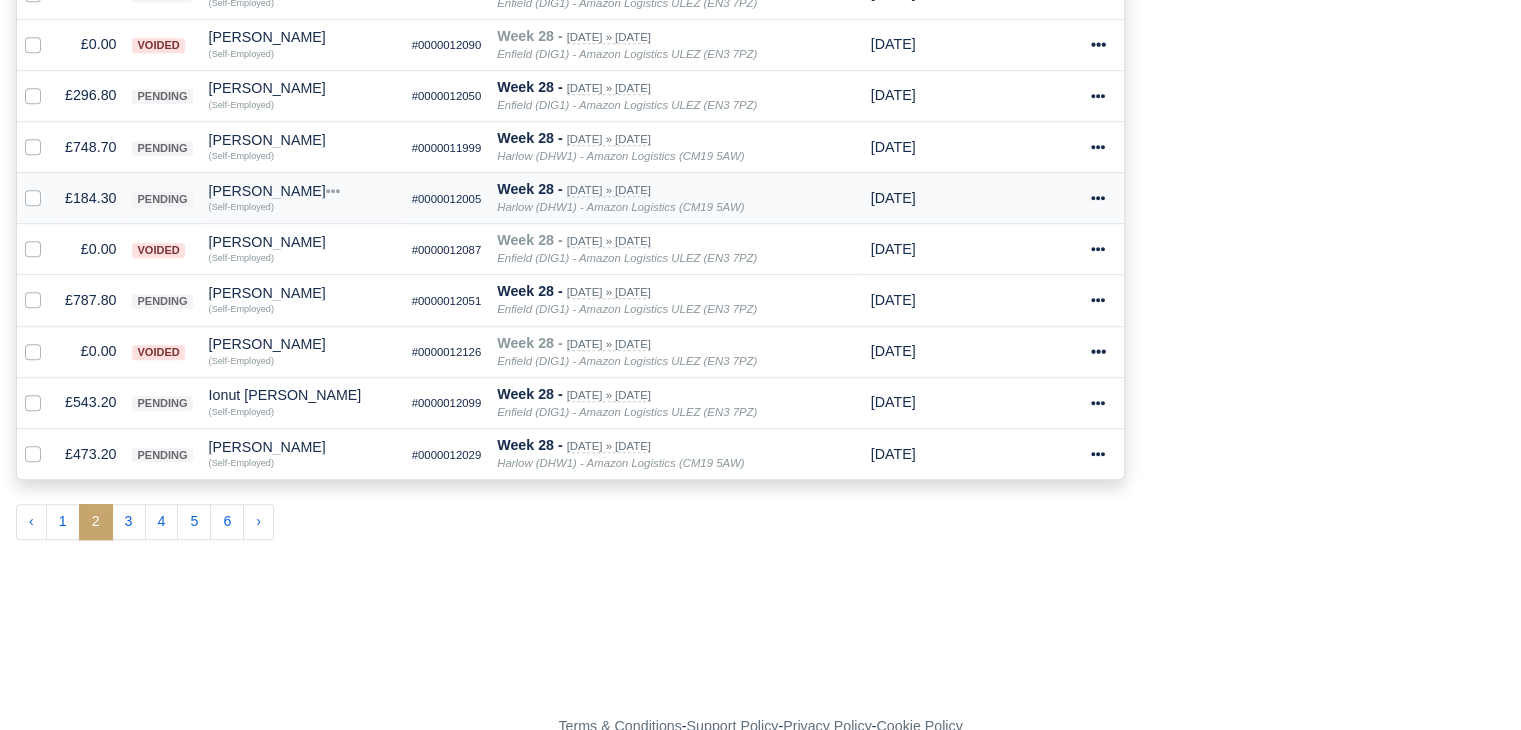 click on "£184.30" at bounding box center [90, 198] 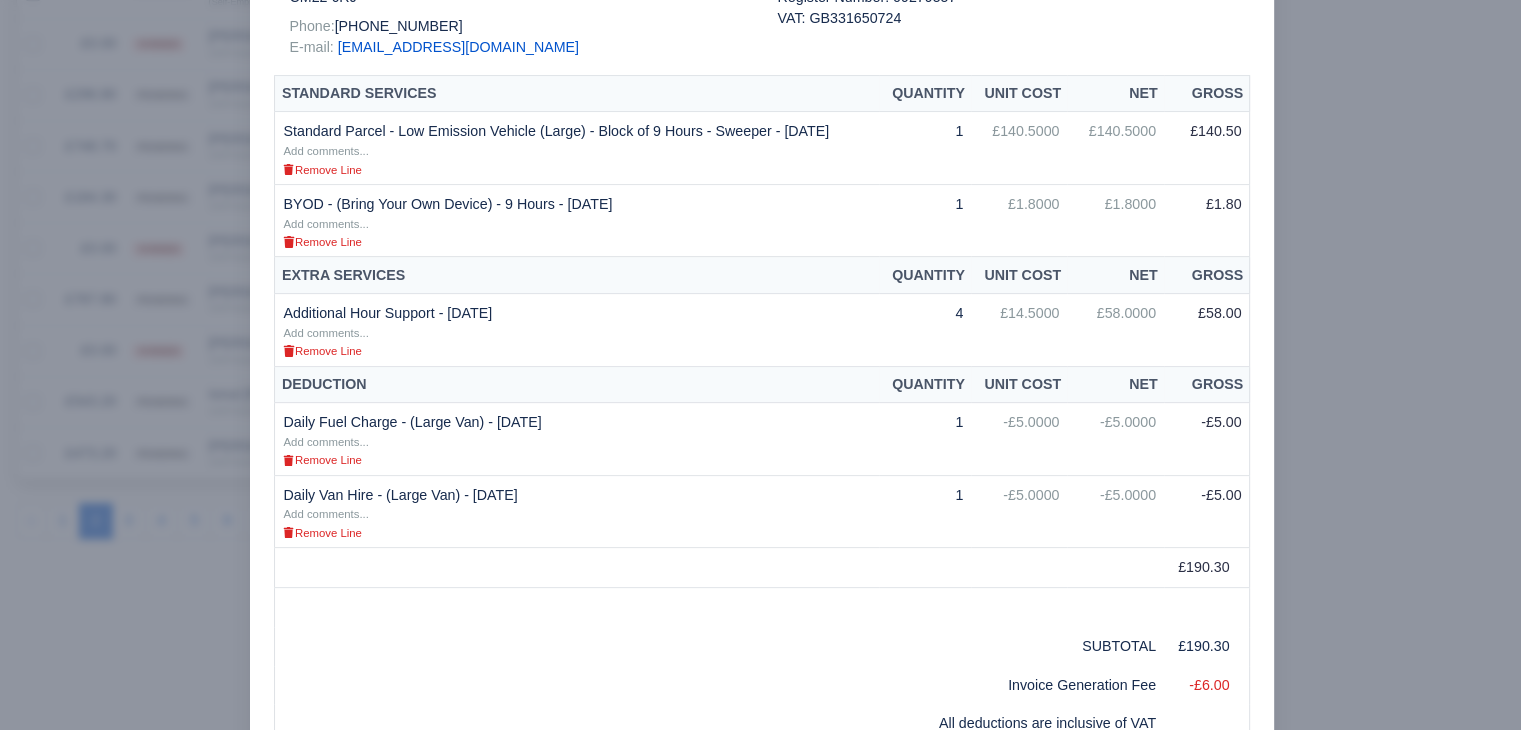 scroll, scrollTop: 600, scrollLeft: 0, axis: vertical 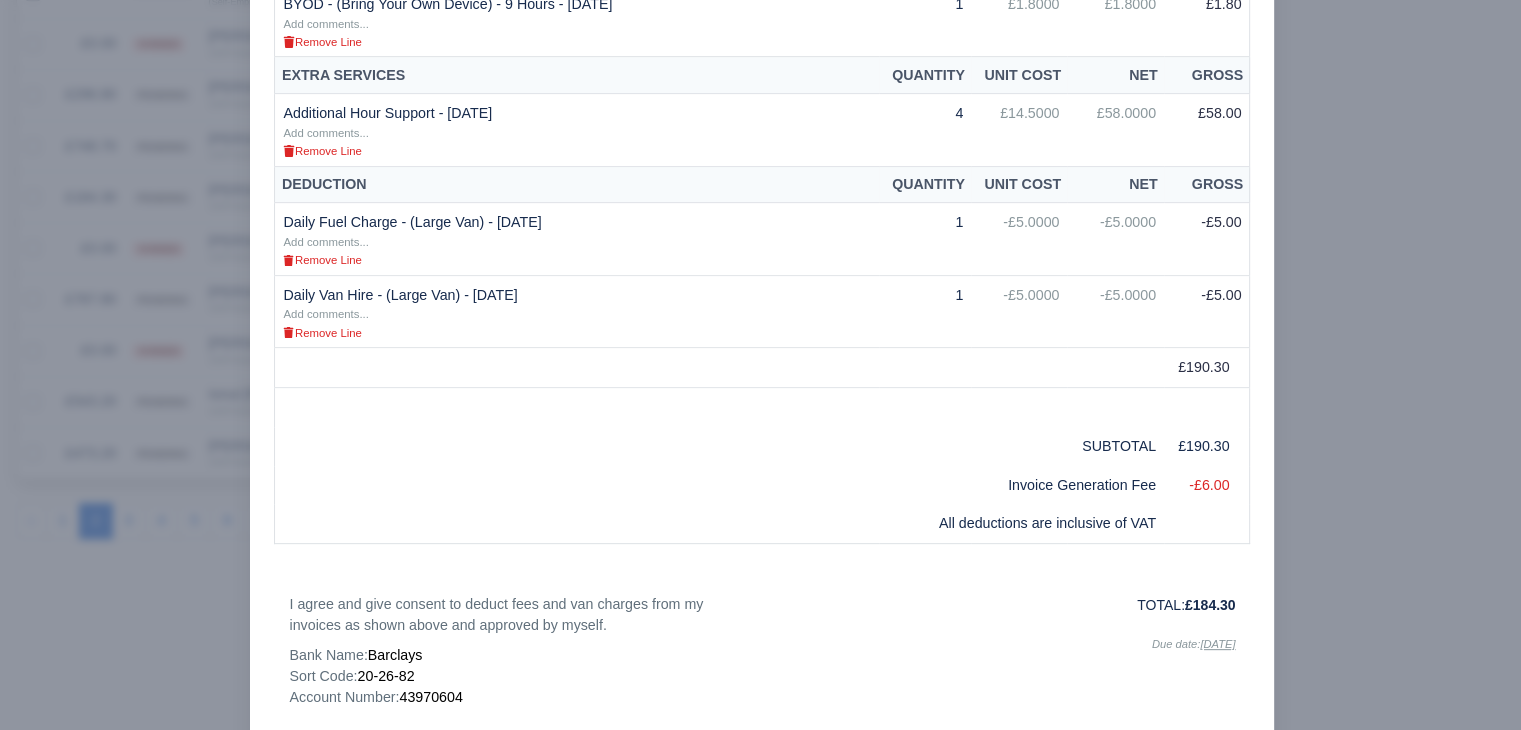 drag, startPoint x: 159, startPoint y: 445, endPoint x: 144, endPoint y: 475, distance: 33.54102 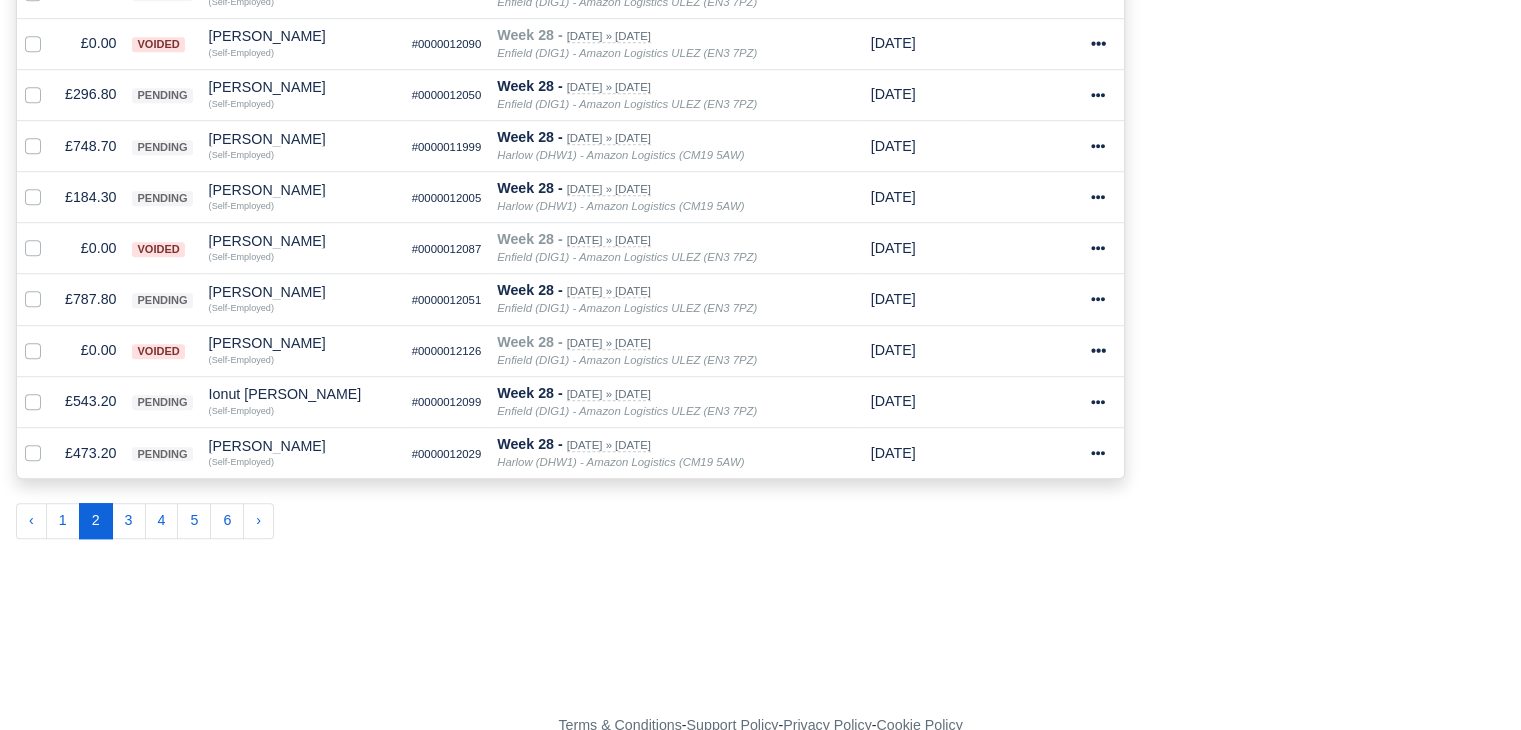 scroll, scrollTop: 1298, scrollLeft: 0, axis: vertical 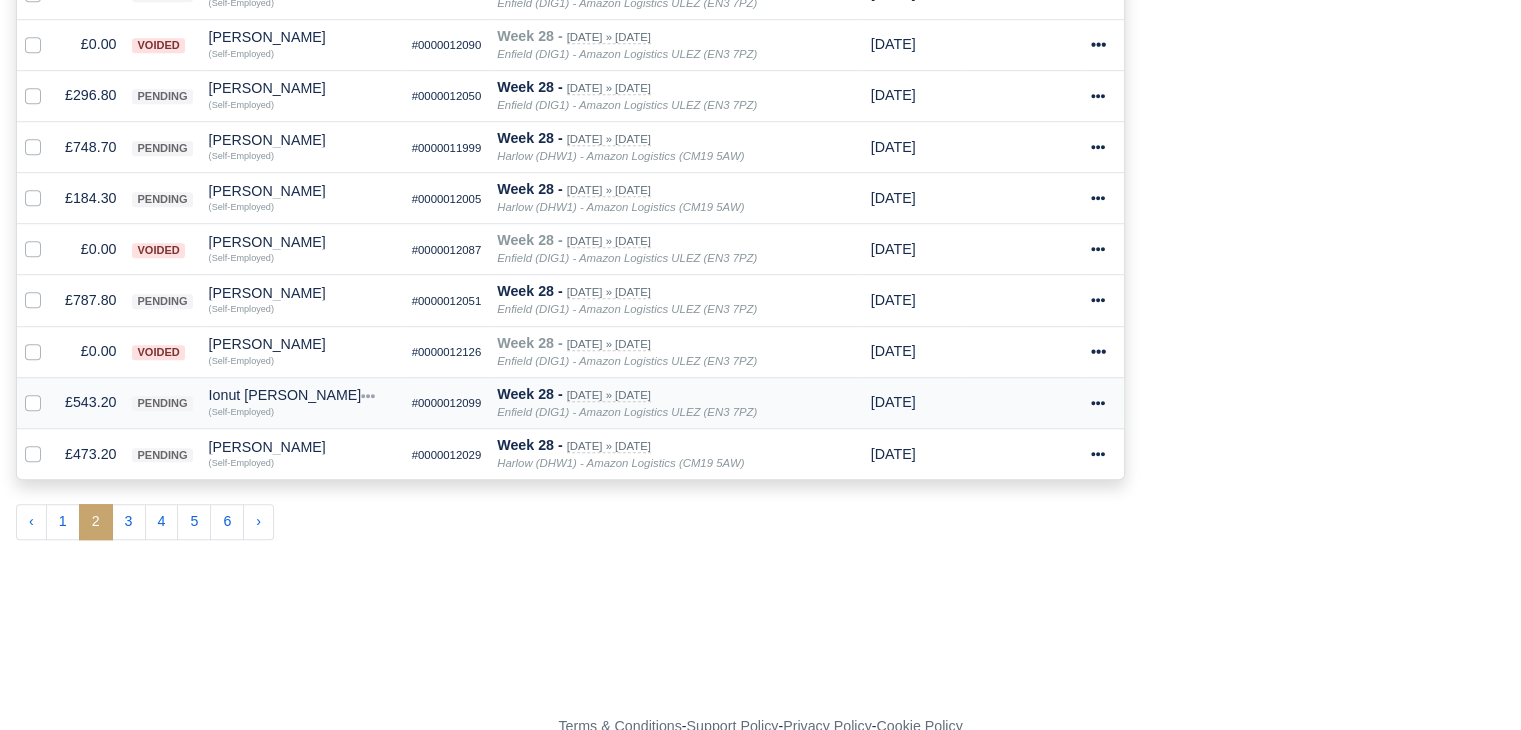 click on "£543.20" at bounding box center (90, 402) 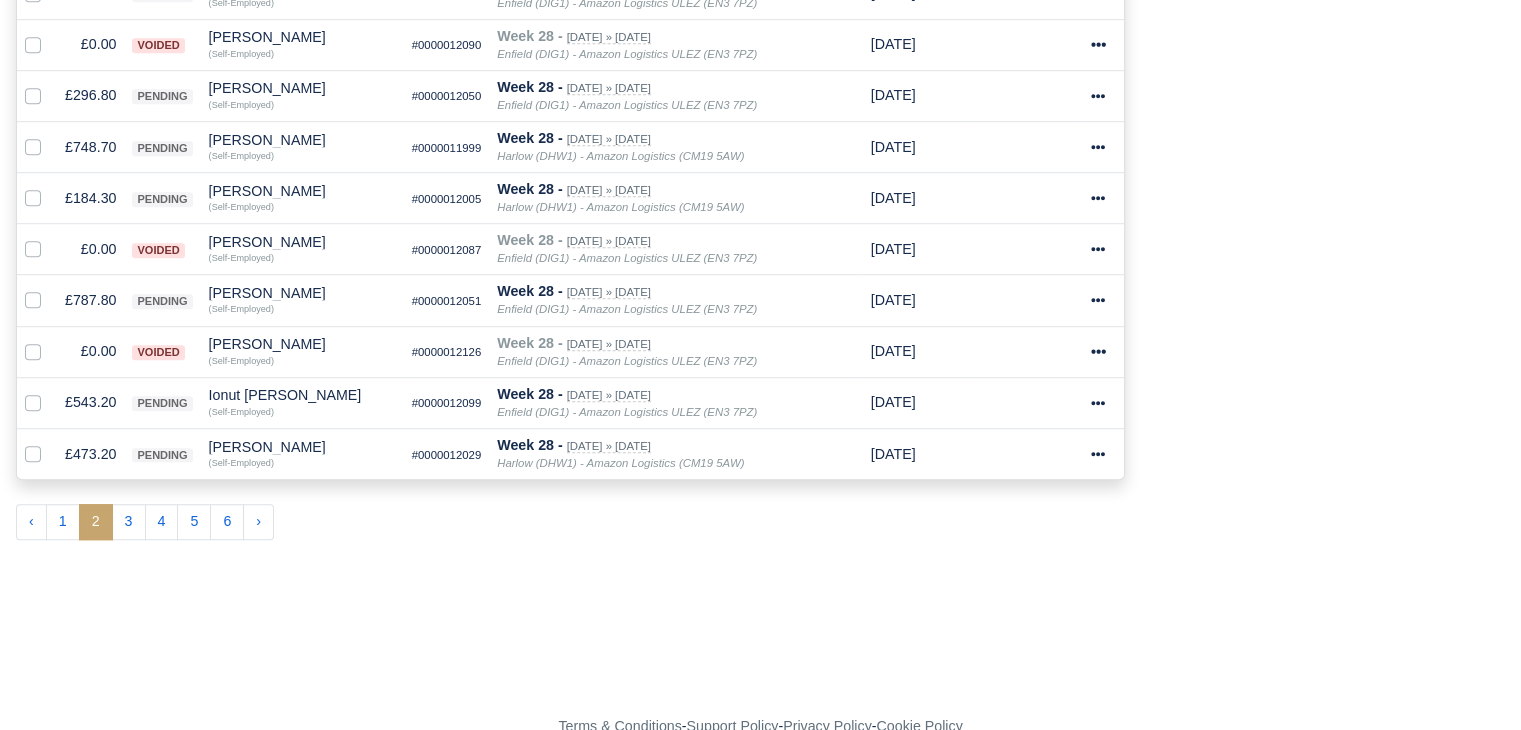 scroll, scrollTop: 1296, scrollLeft: 0, axis: vertical 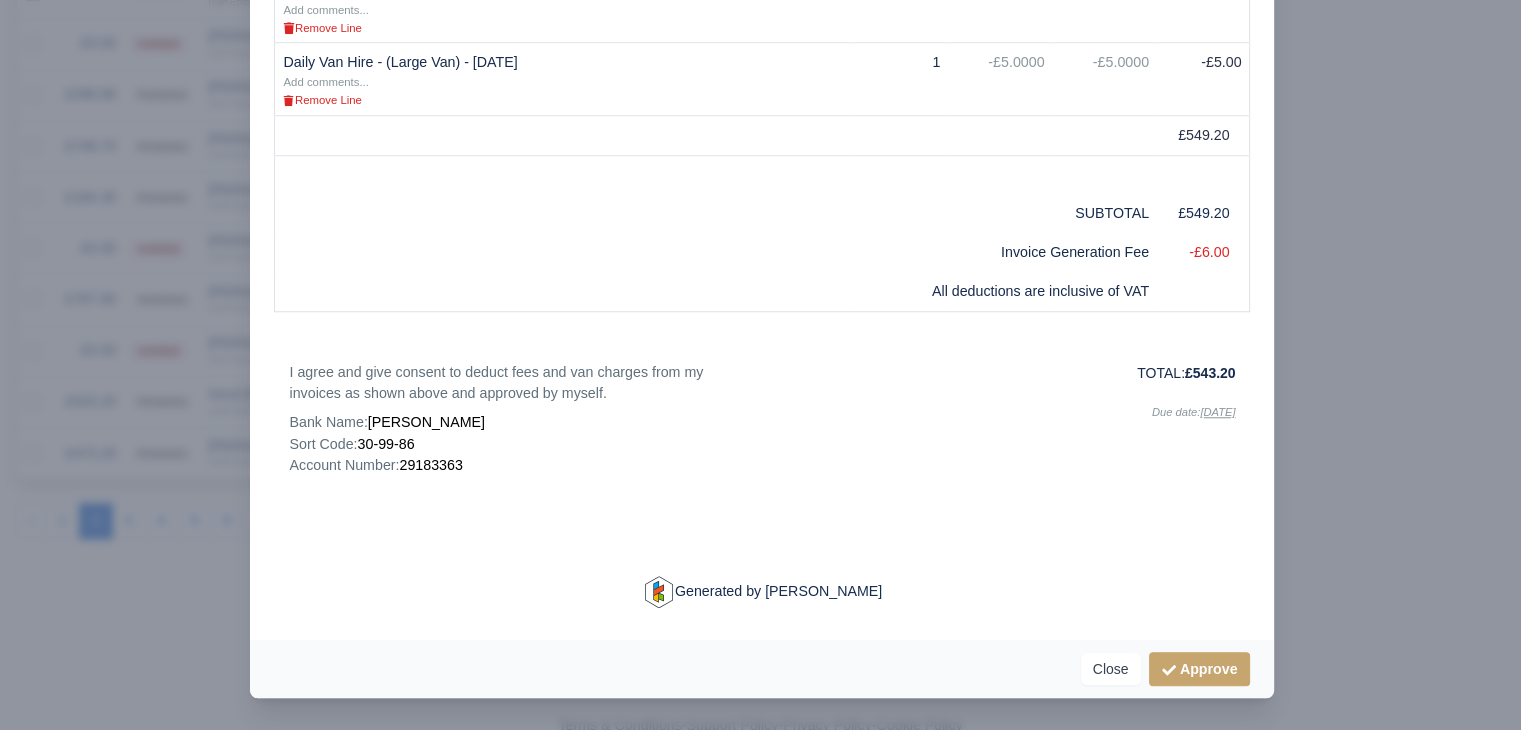 click at bounding box center (760, 365) 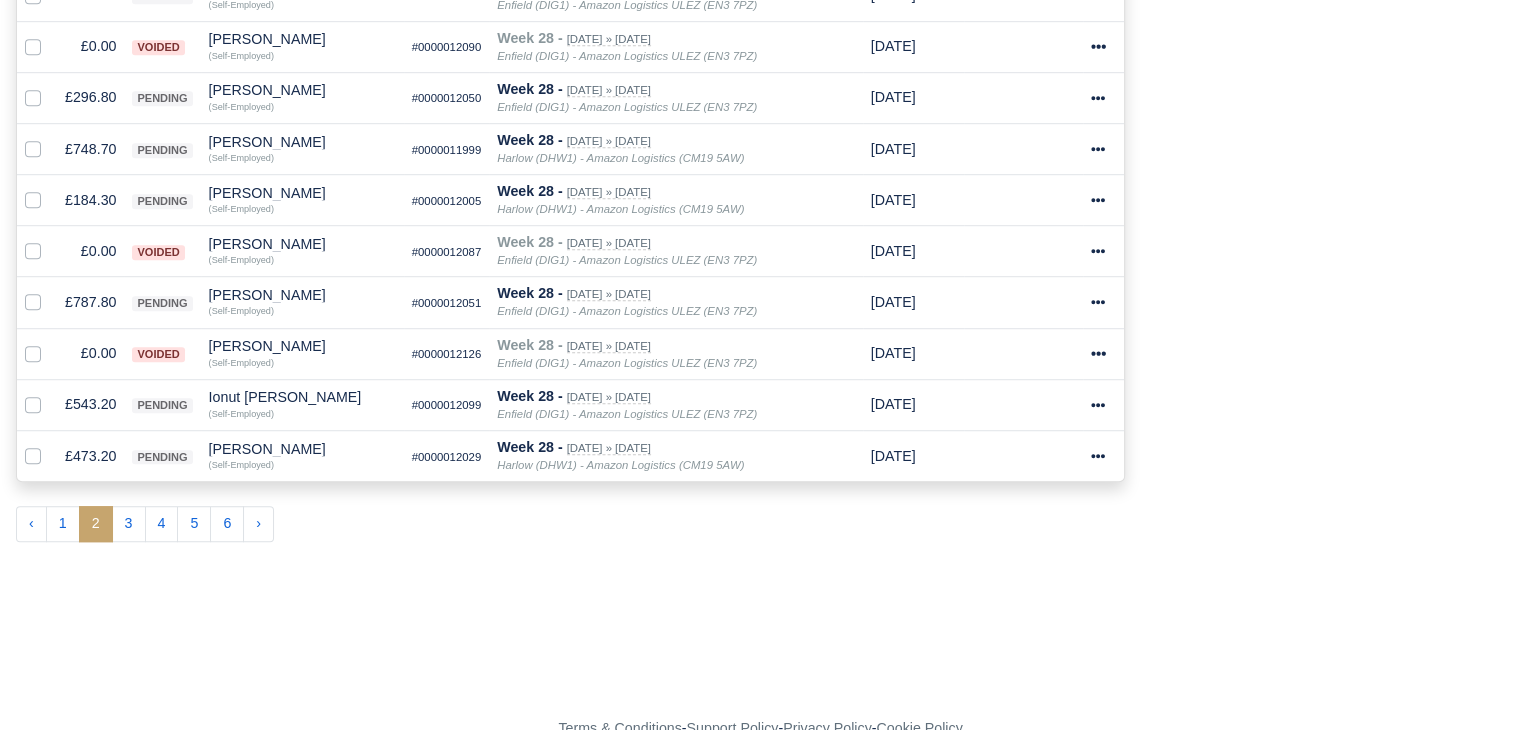 scroll, scrollTop: 1298, scrollLeft: 0, axis: vertical 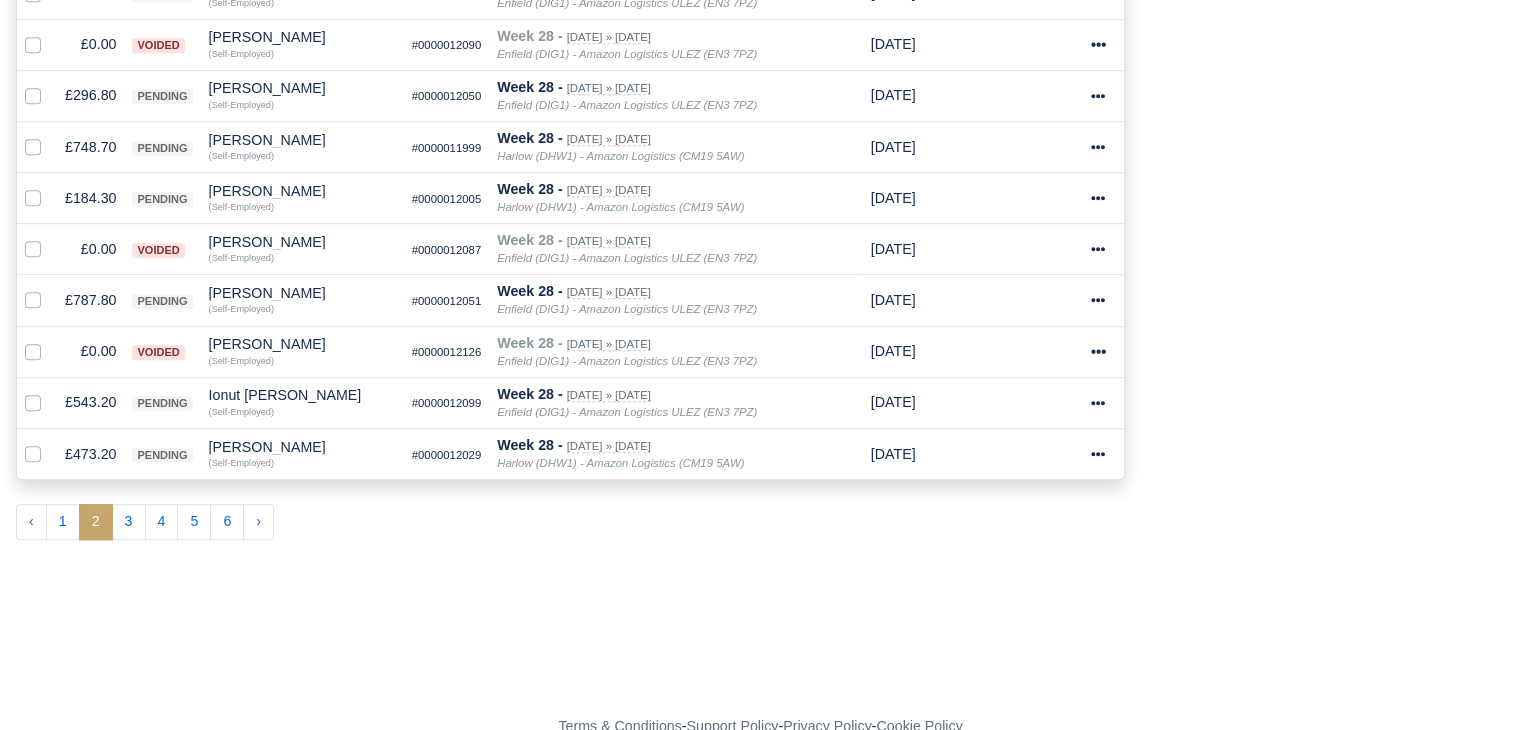 click on "Set to pending Selected Invoices?
You have selected  0  invoice(s) for pending.
Do you wish to set them on pending?
Pending
Cancel" at bounding box center (760, 590) 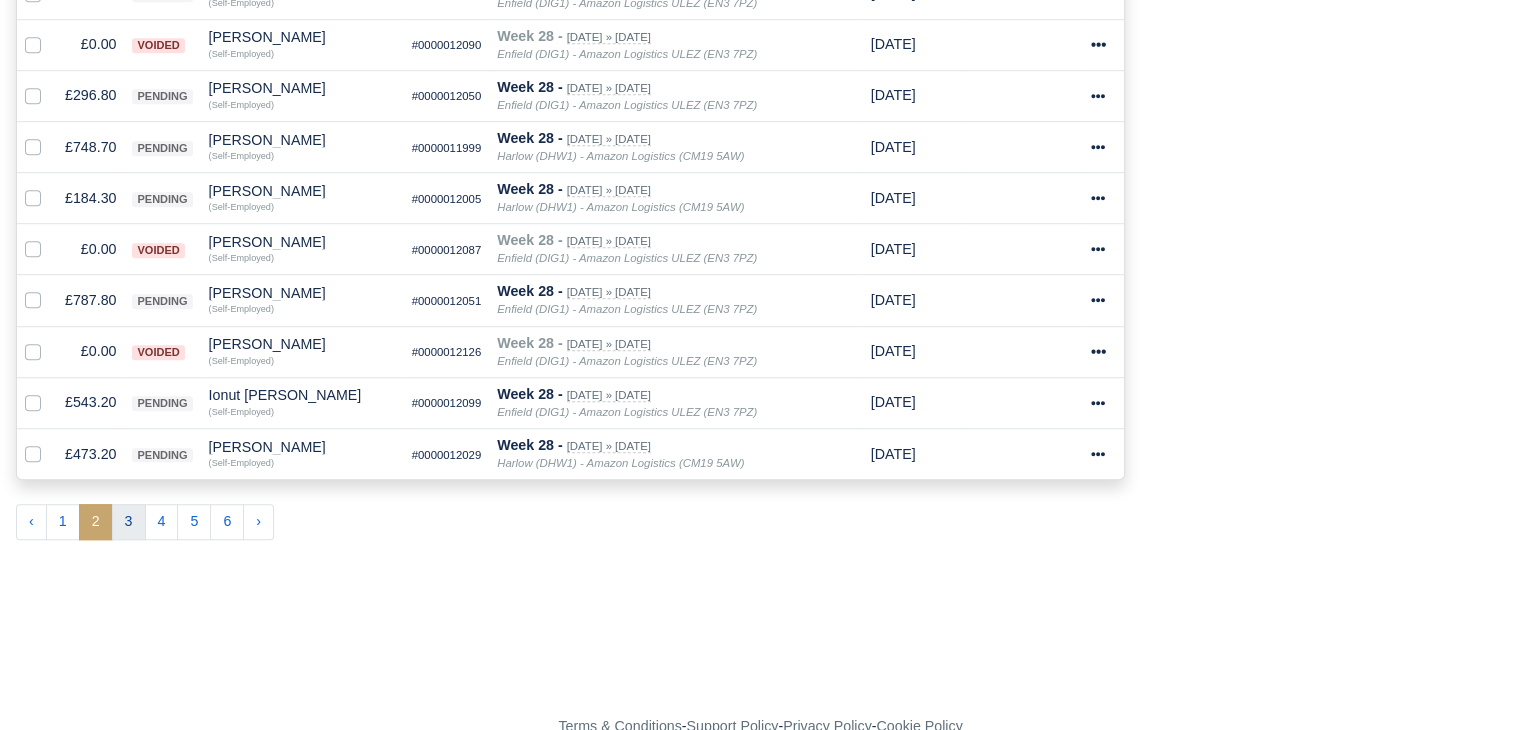 click on "3" at bounding box center [129, 522] 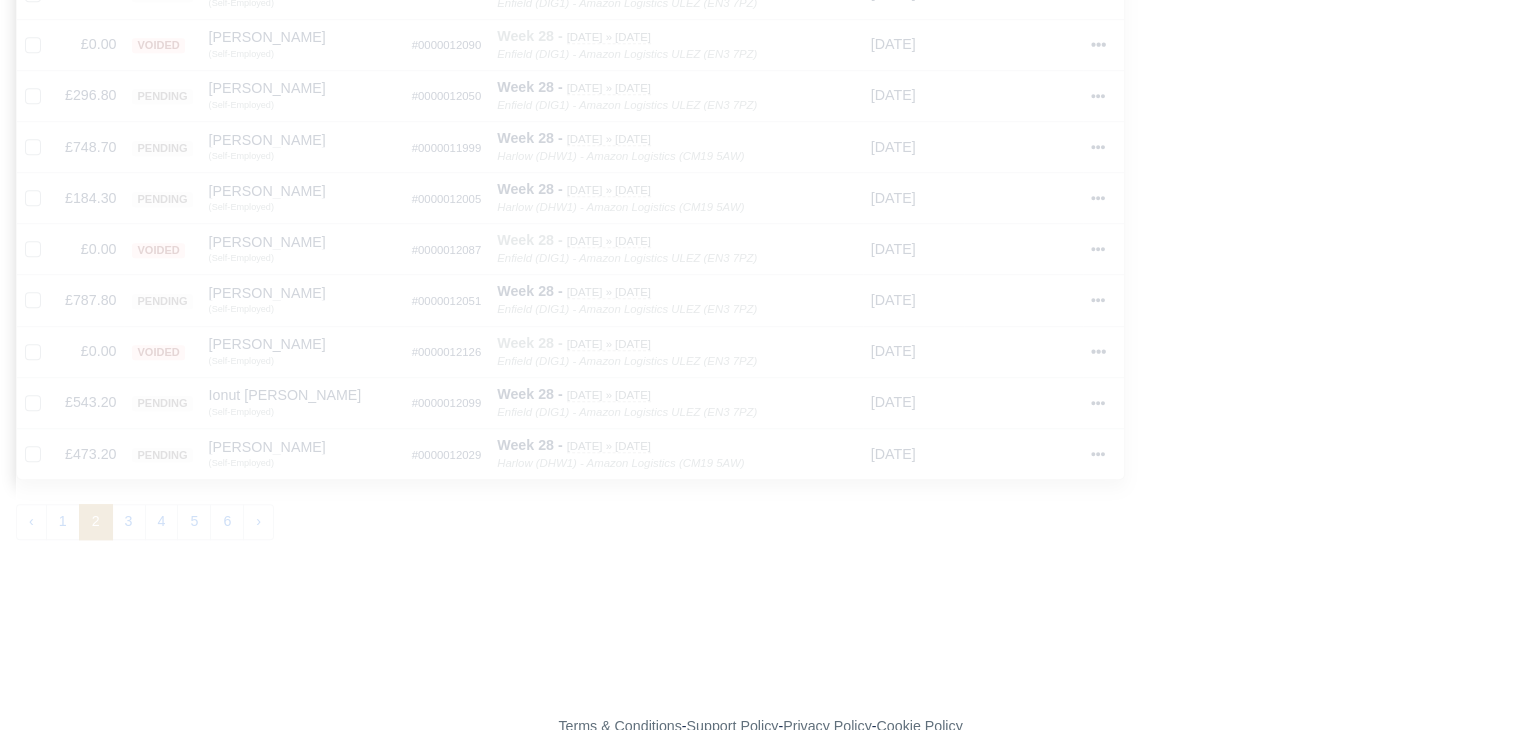 type 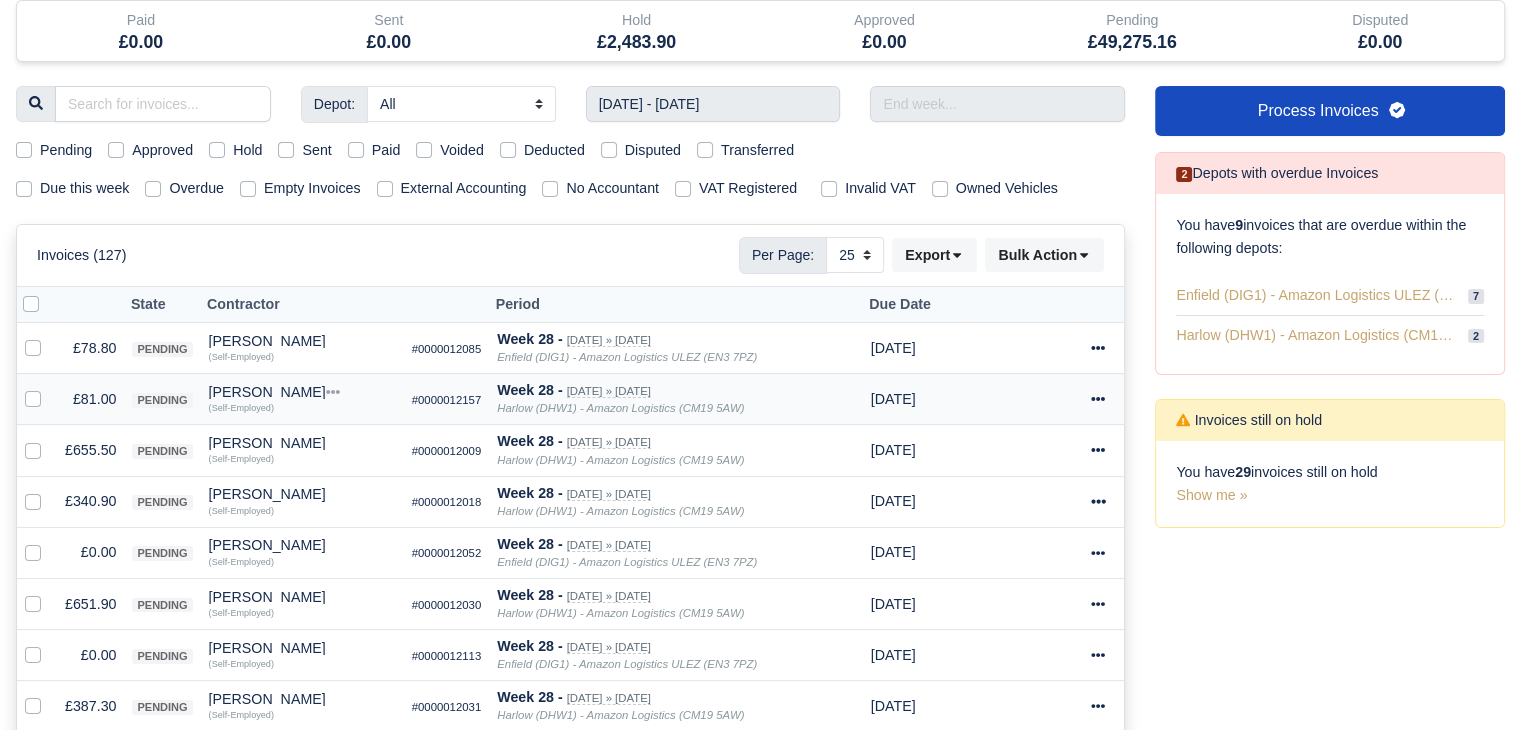 scroll, scrollTop: 309, scrollLeft: 0, axis: vertical 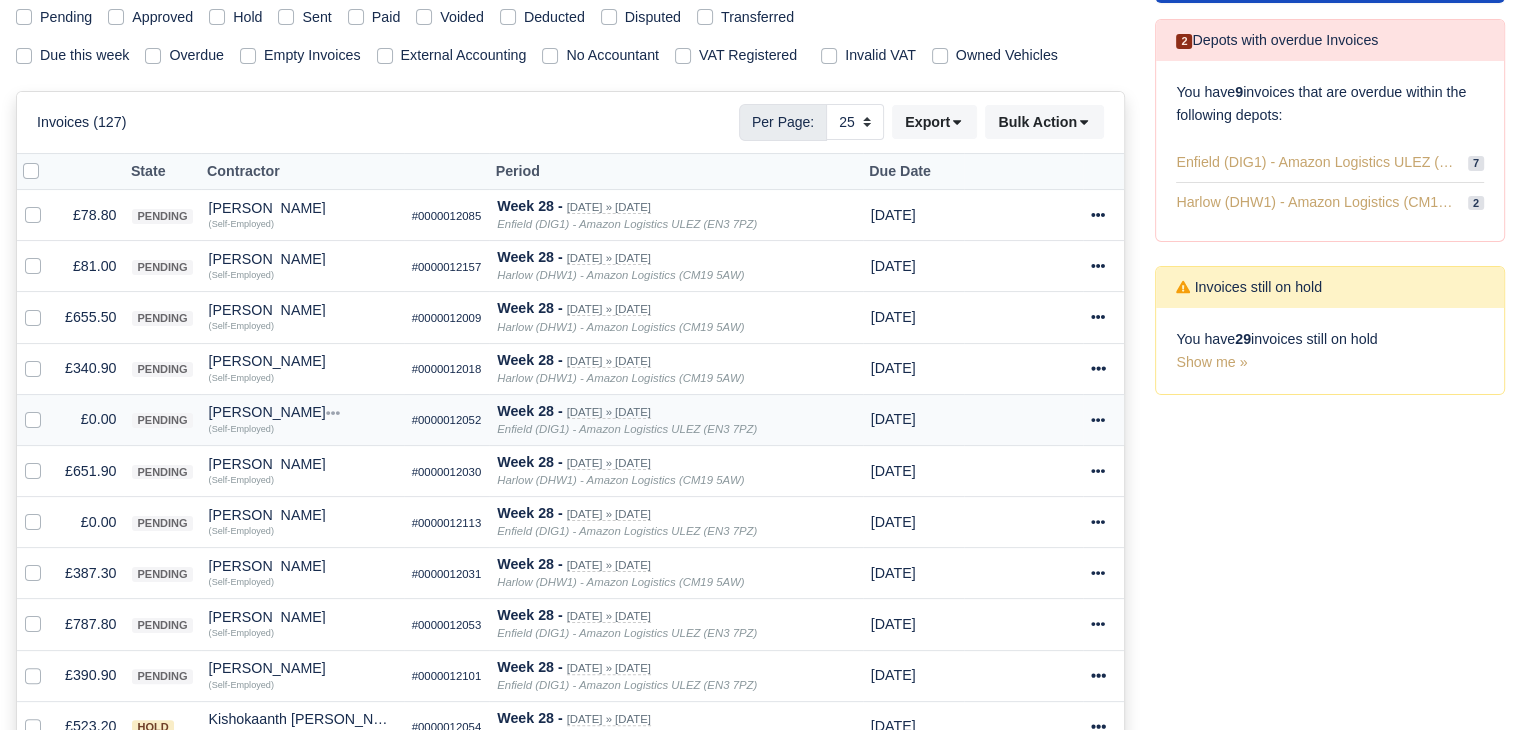 click at bounding box center [49, 408] 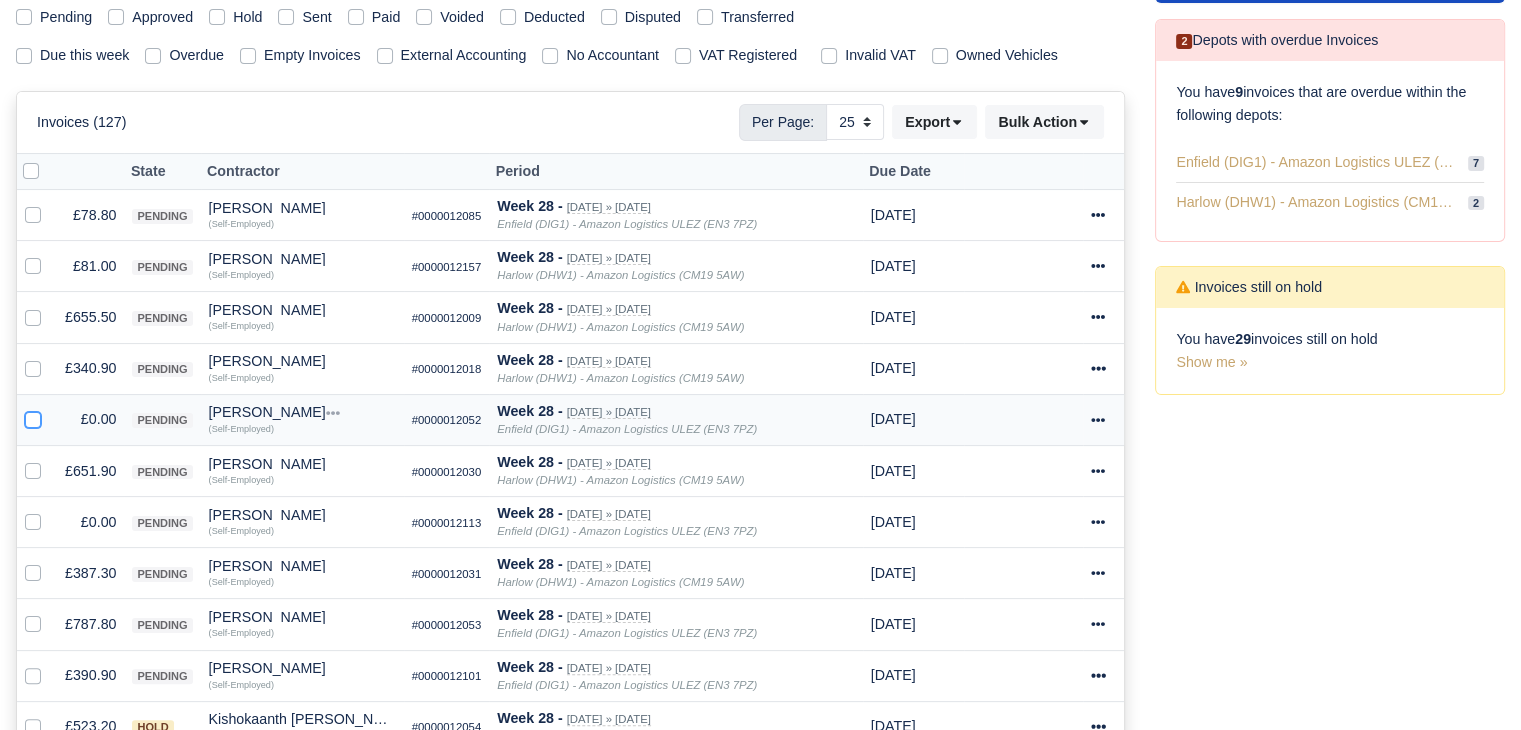 click at bounding box center (33, 416) 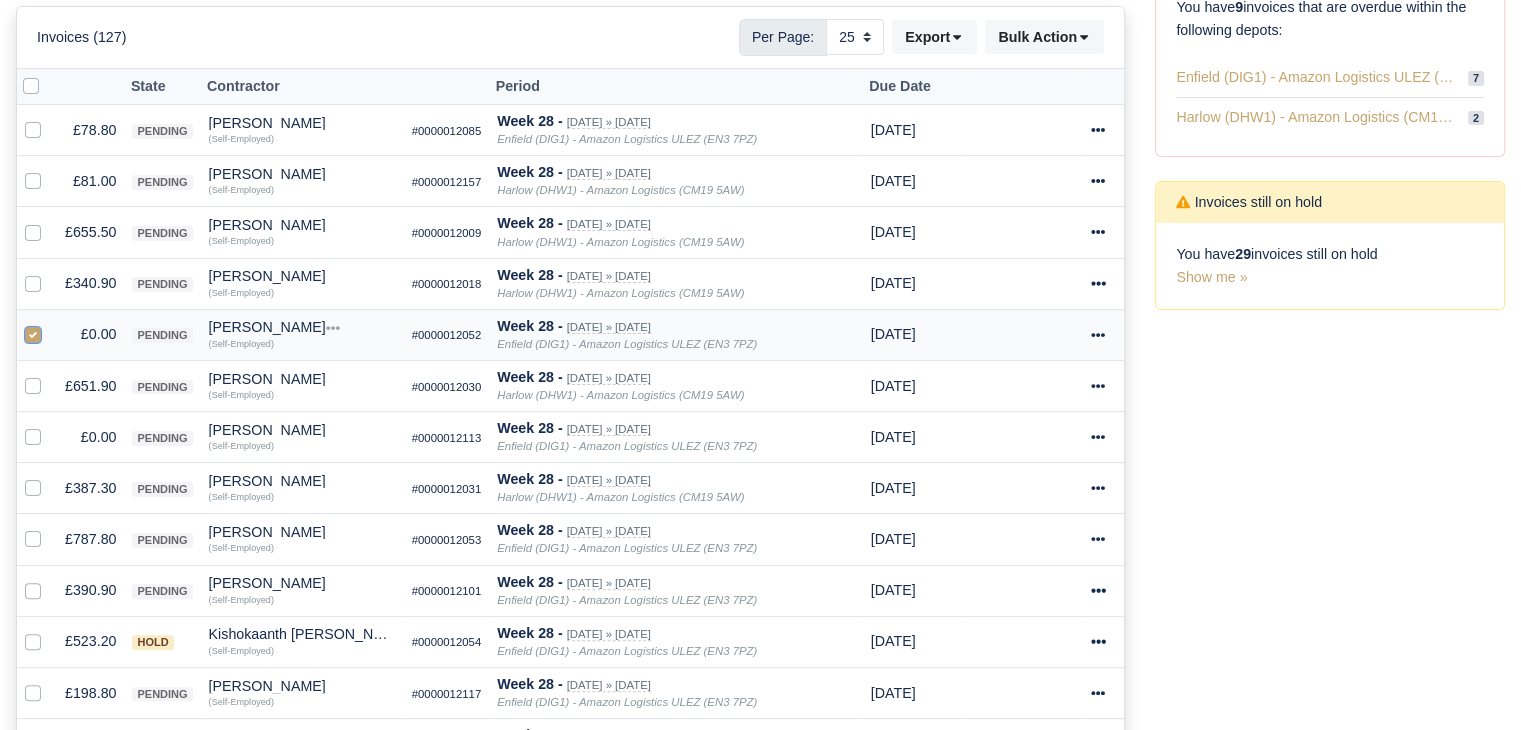 scroll, scrollTop: 509, scrollLeft: 0, axis: vertical 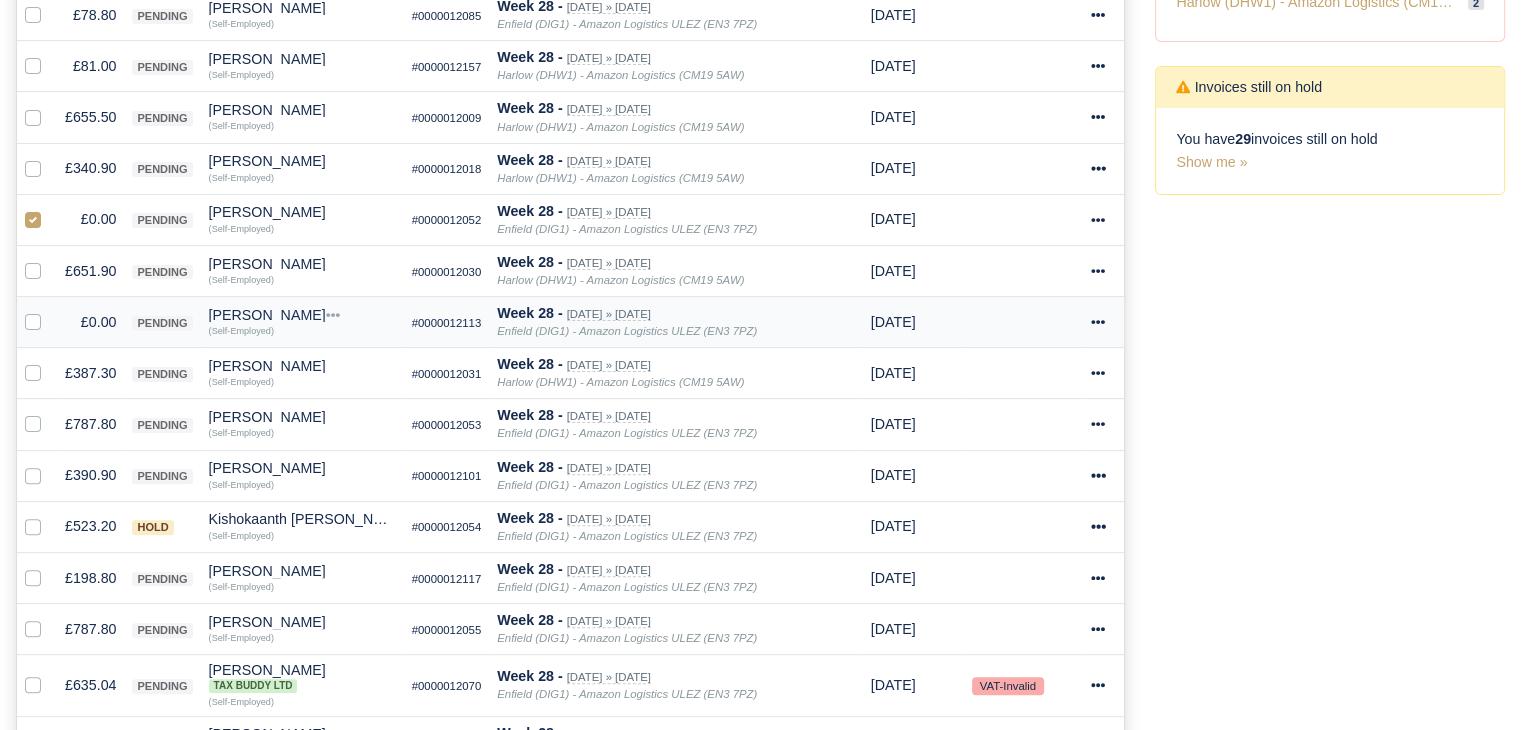 click at bounding box center [49, 311] 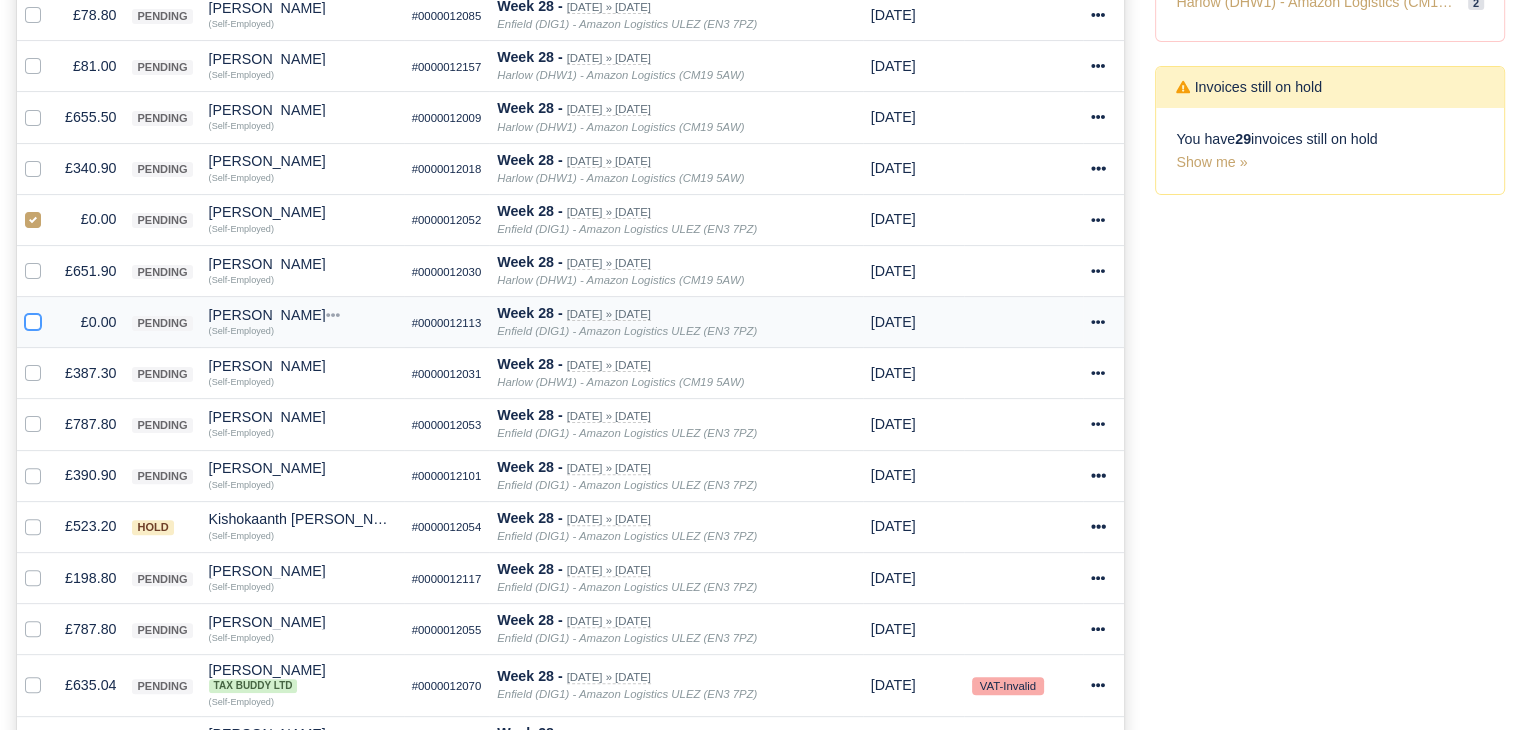 click at bounding box center (33, 319) 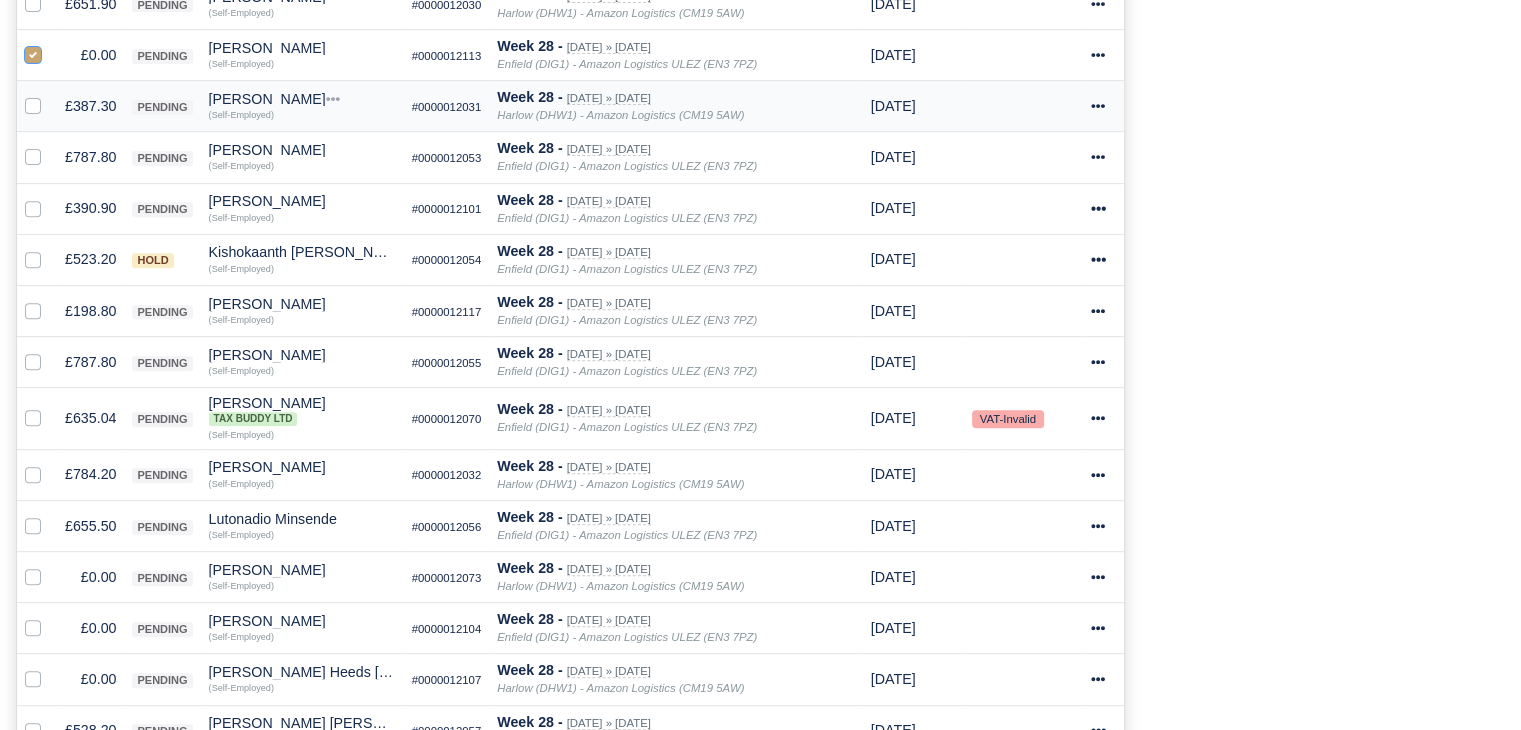 scroll, scrollTop: 909, scrollLeft: 0, axis: vertical 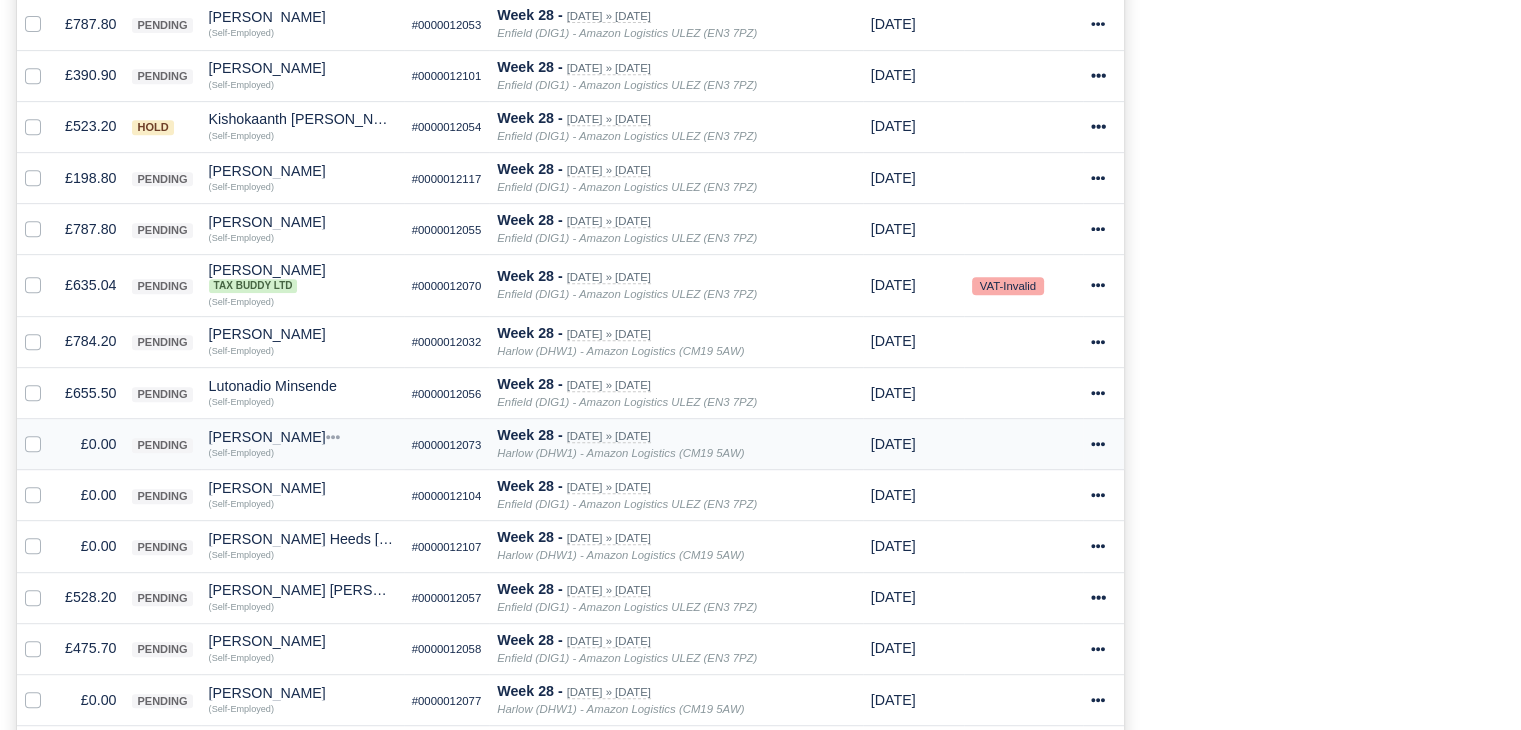 click at bounding box center [49, 433] 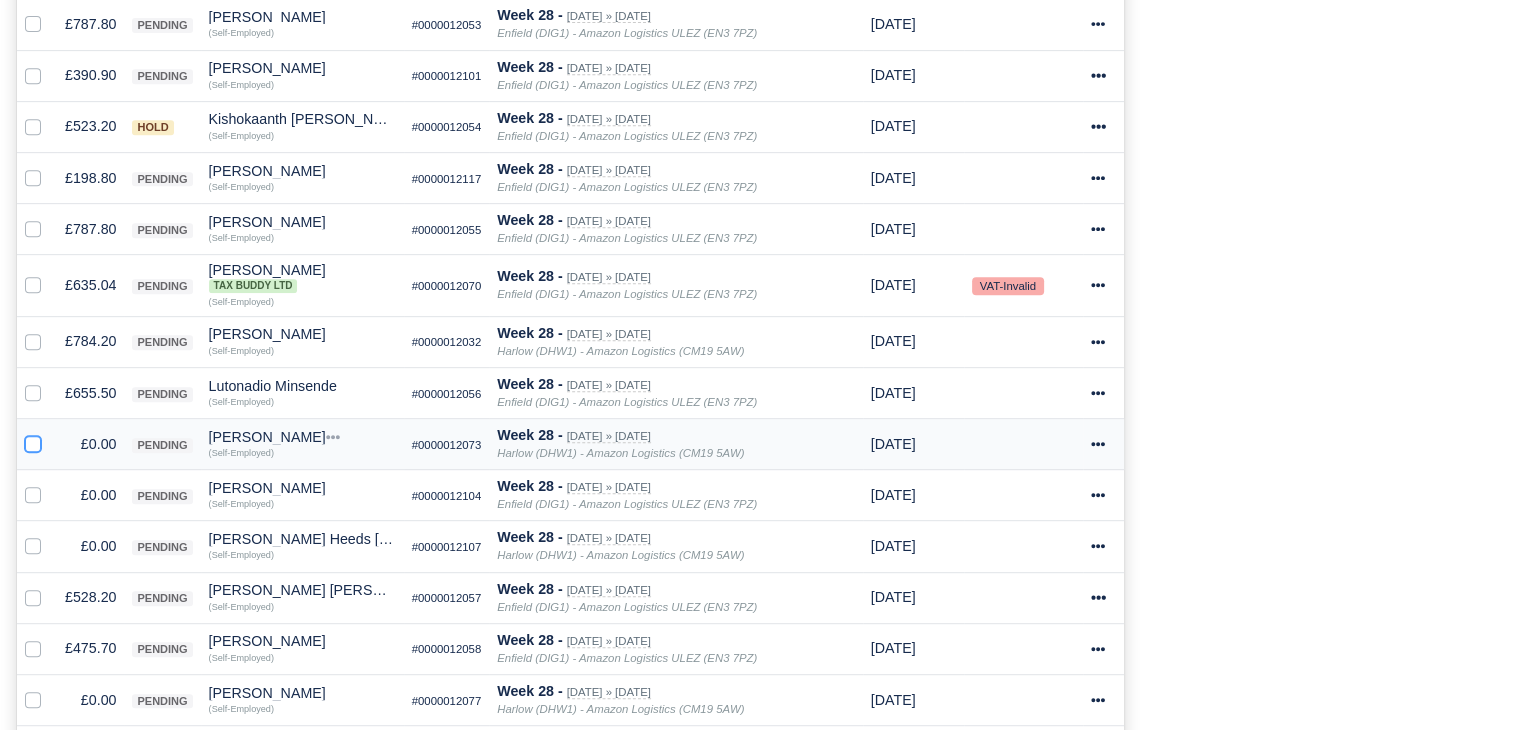 click at bounding box center [33, 441] 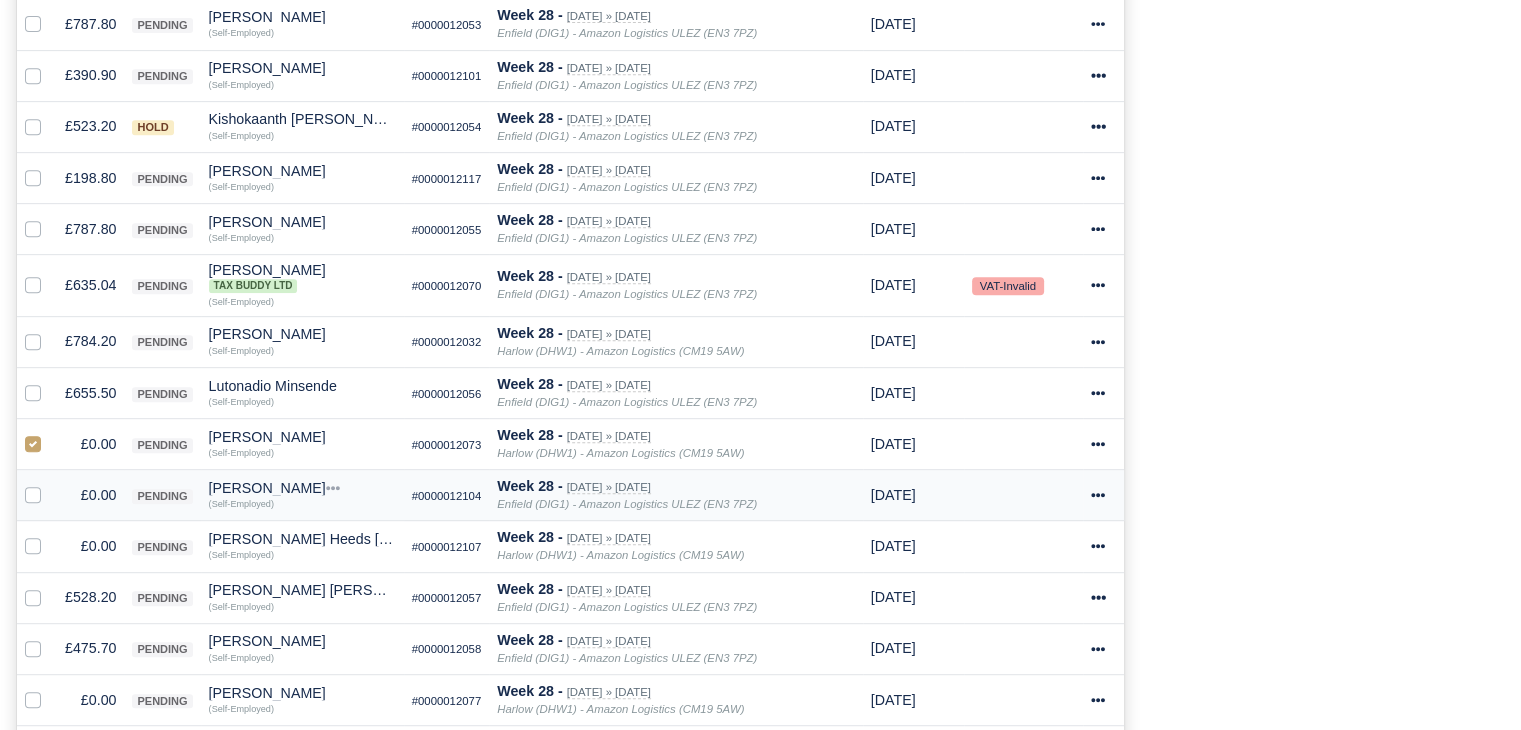 click at bounding box center (37, 495) 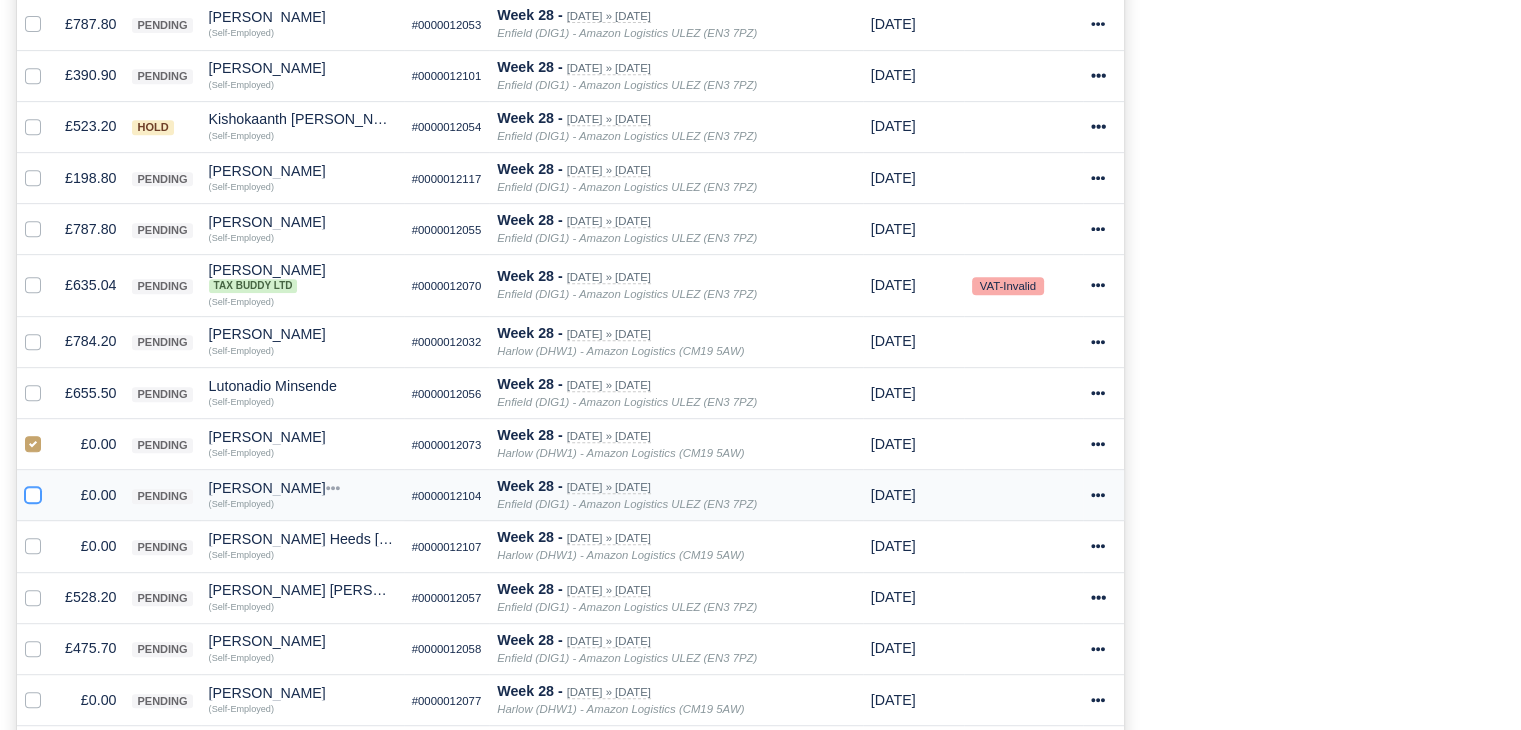 click at bounding box center (33, 492) 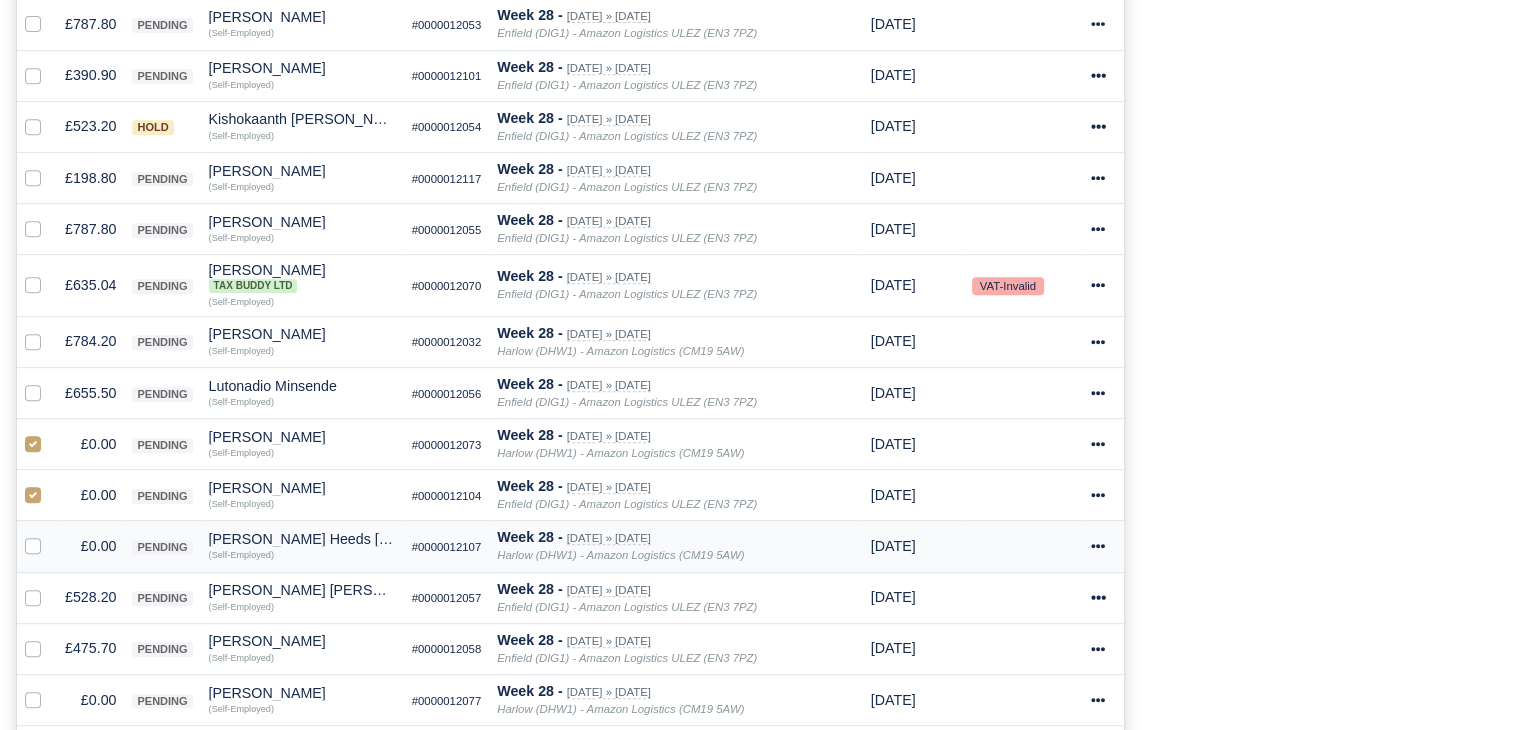 click at bounding box center [49, 535] 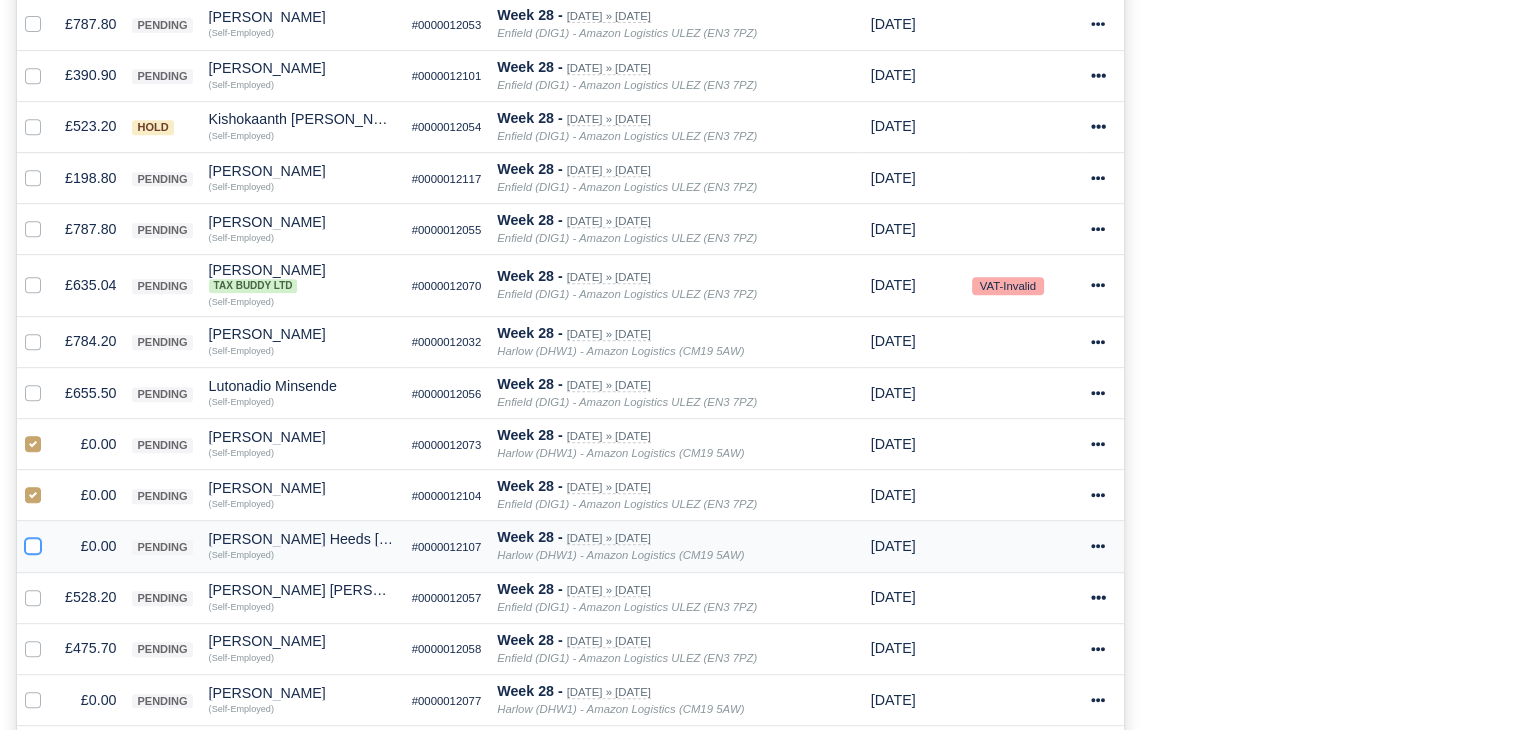 click at bounding box center (33, 543) 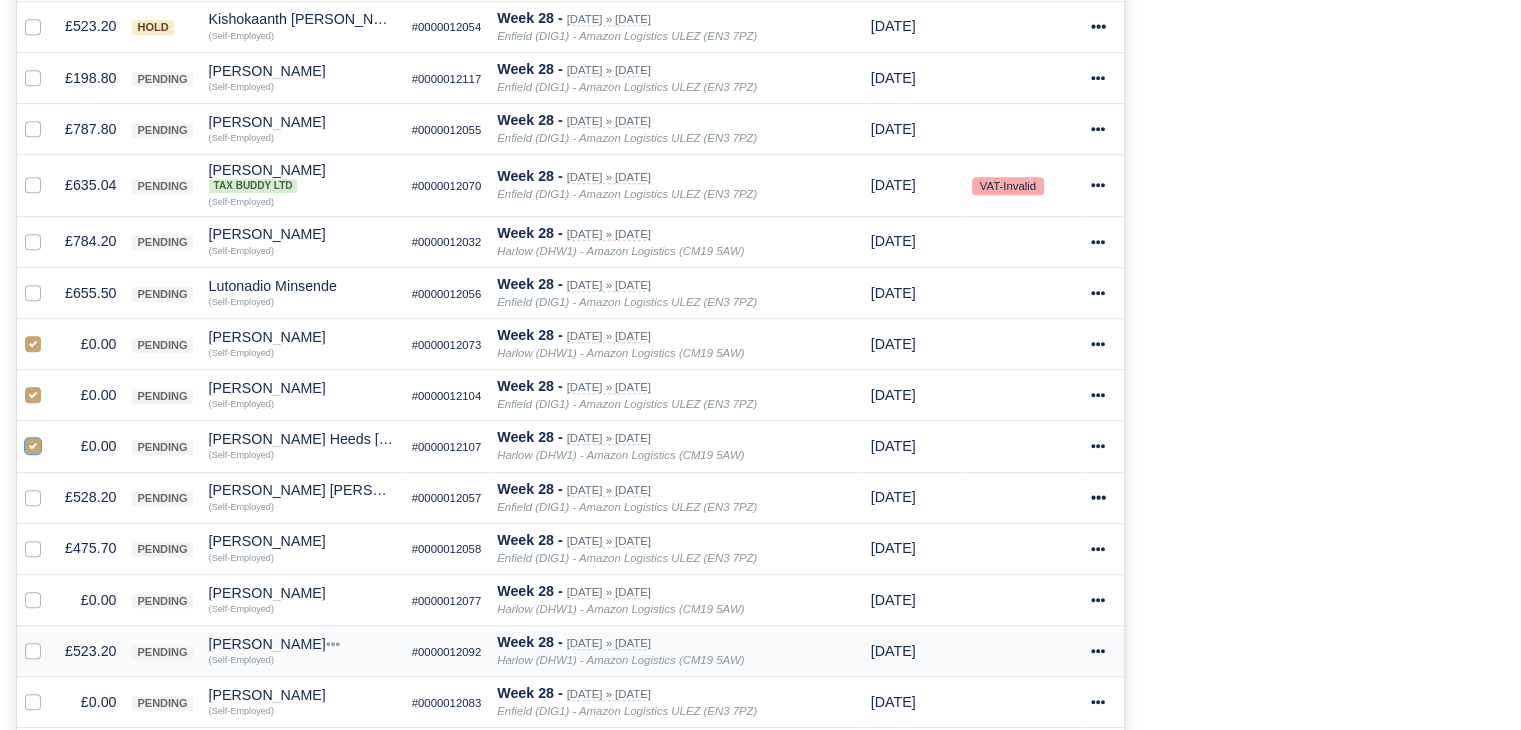 scroll, scrollTop: 1109, scrollLeft: 0, axis: vertical 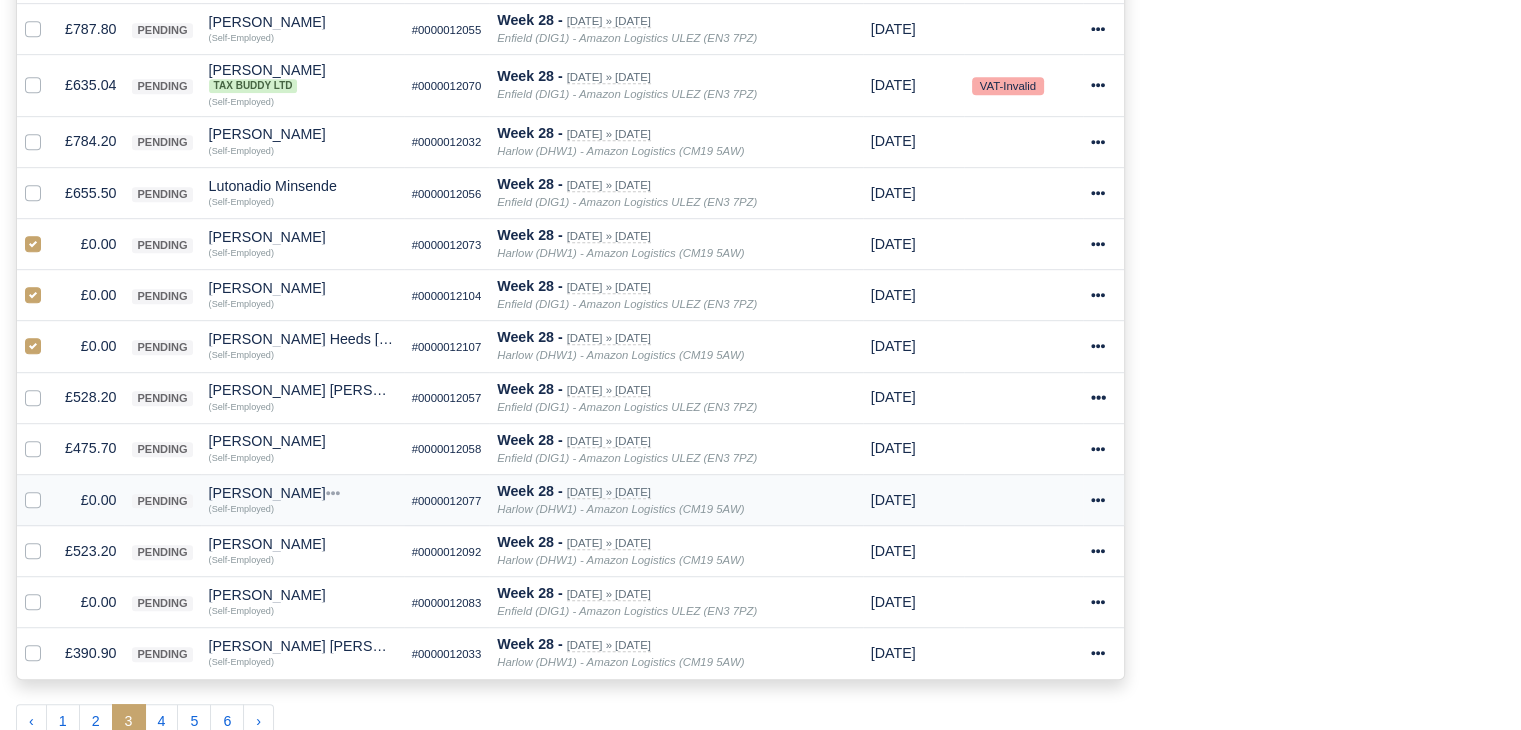 click at bounding box center (49, 489) 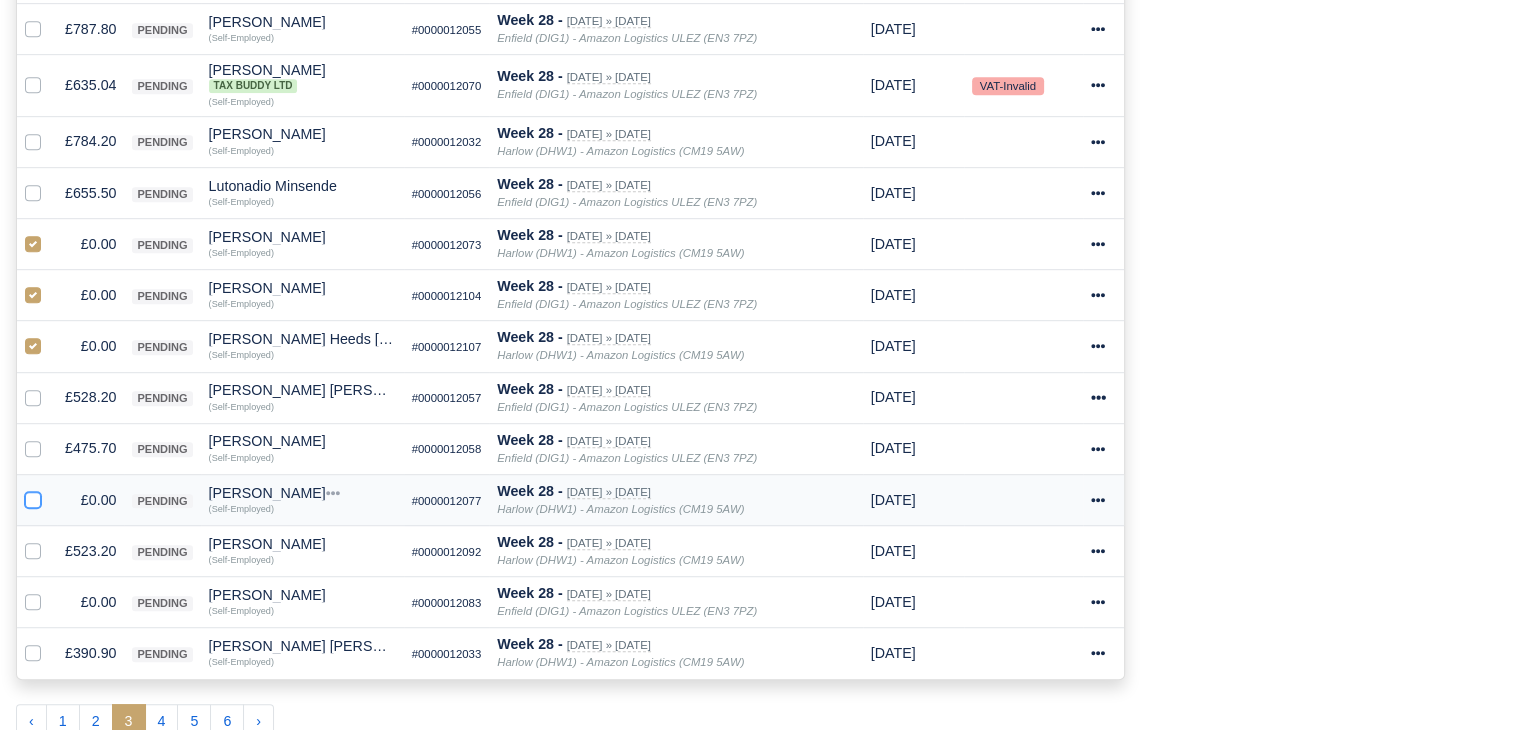 click at bounding box center (33, 497) 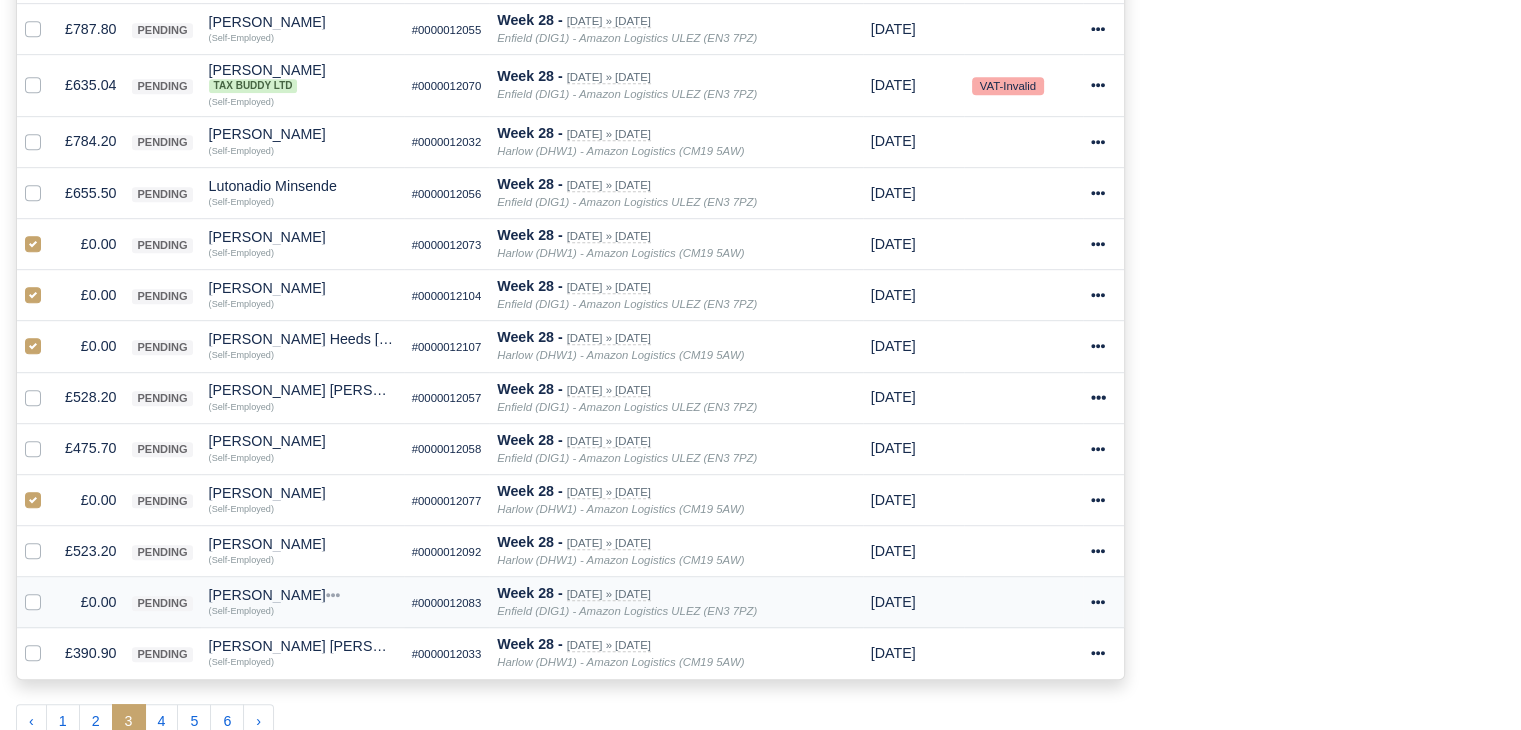 click at bounding box center (49, 591) 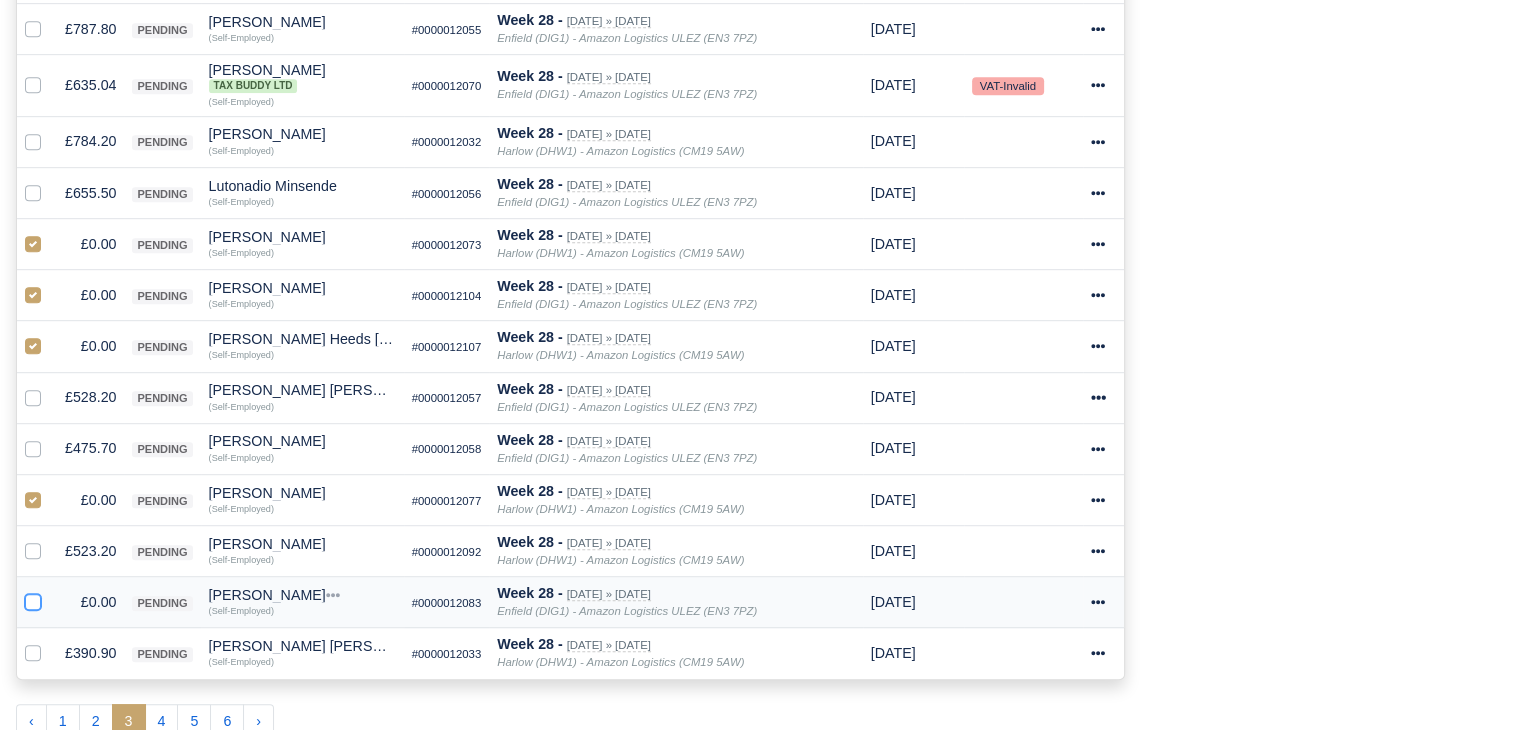 click at bounding box center [33, 599] 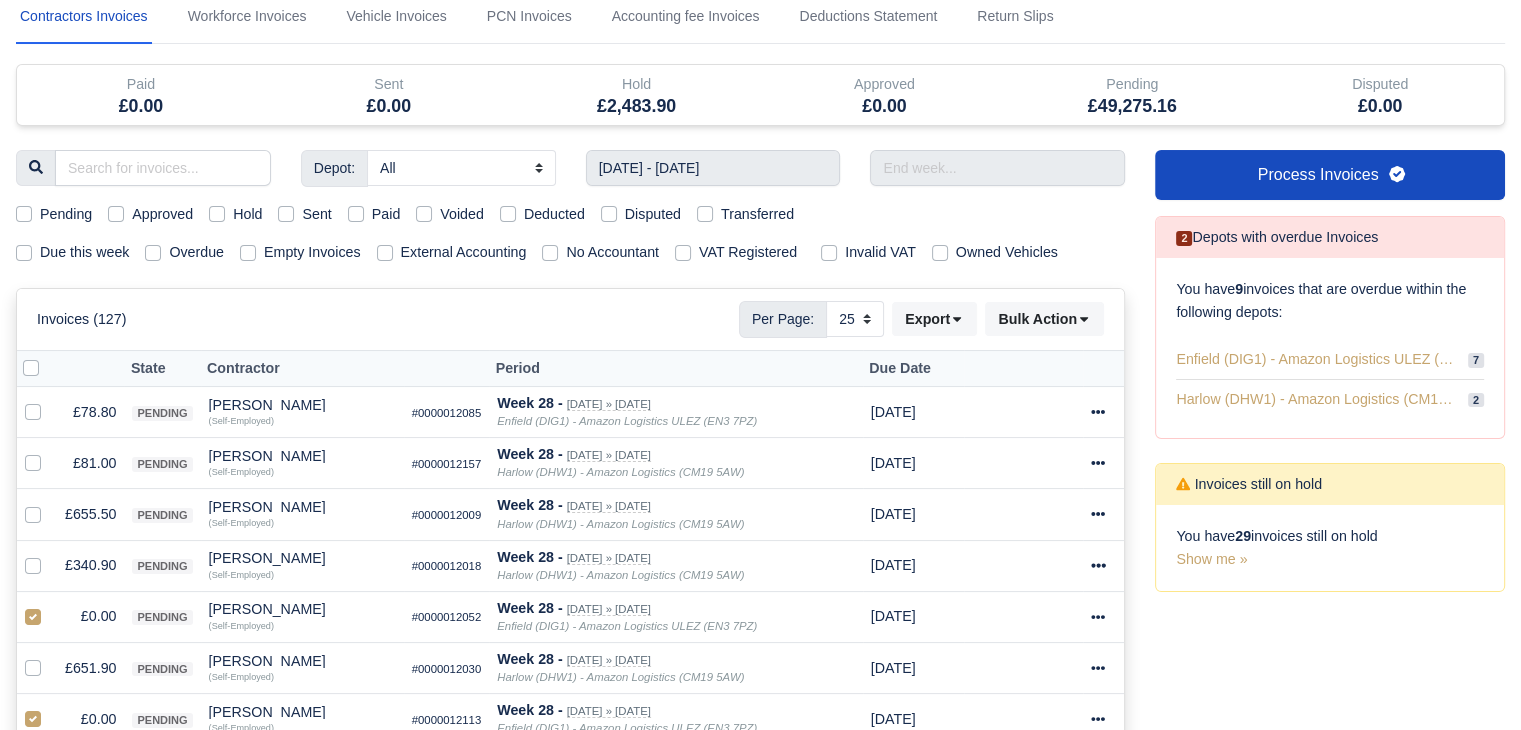 scroll, scrollTop: 0, scrollLeft: 0, axis: both 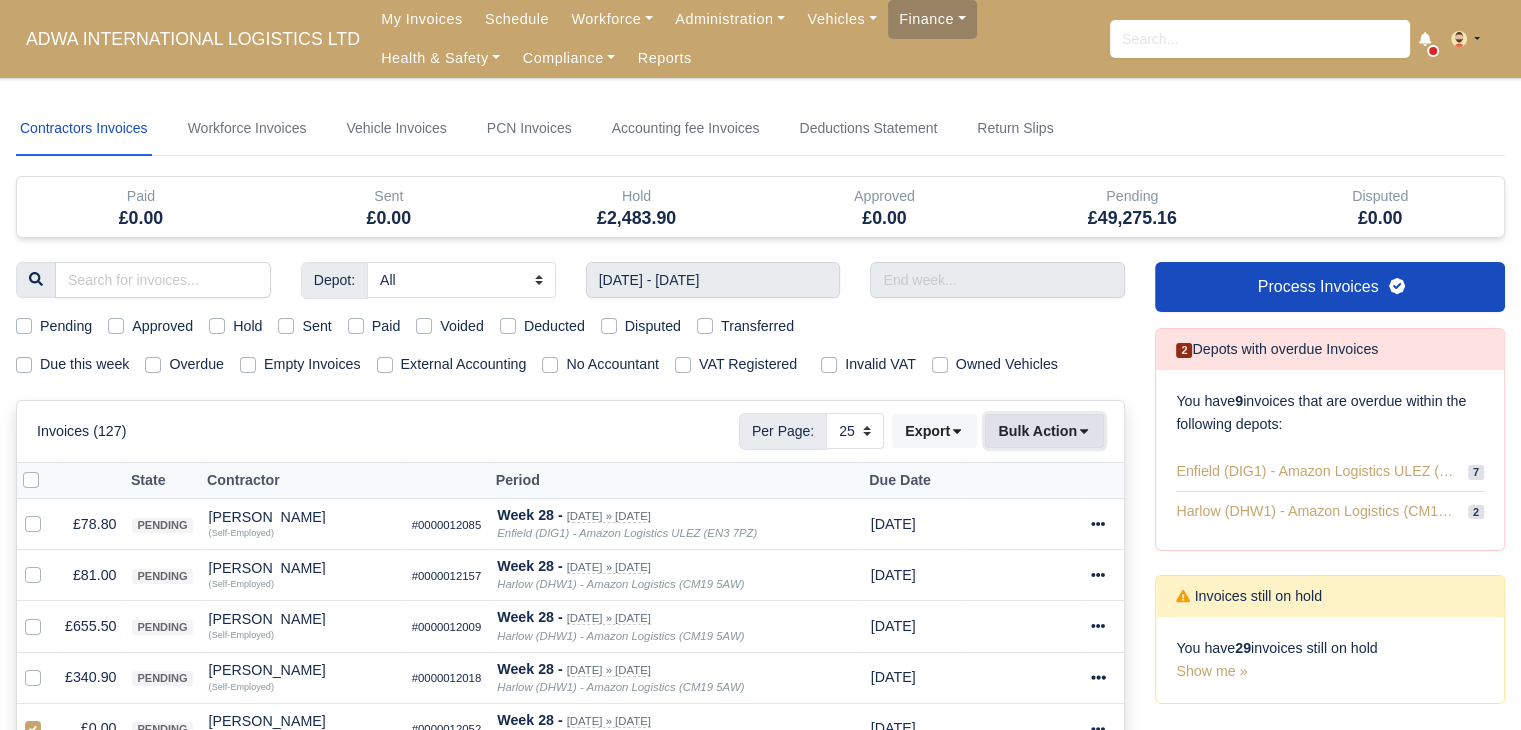 click on "Bulk Action" at bounding box center (1044, 431) 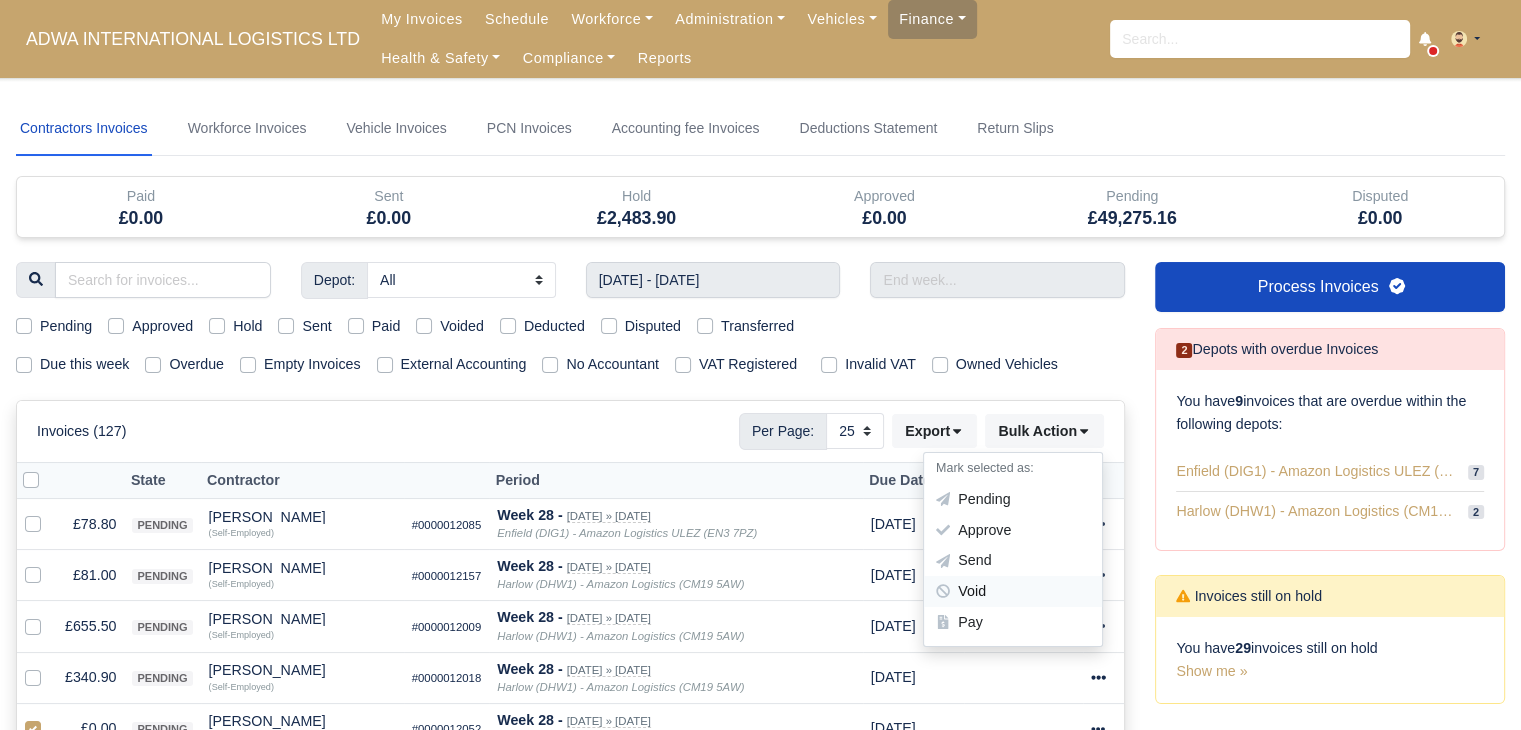 click on "Void" at bounding box center [1013, 592] 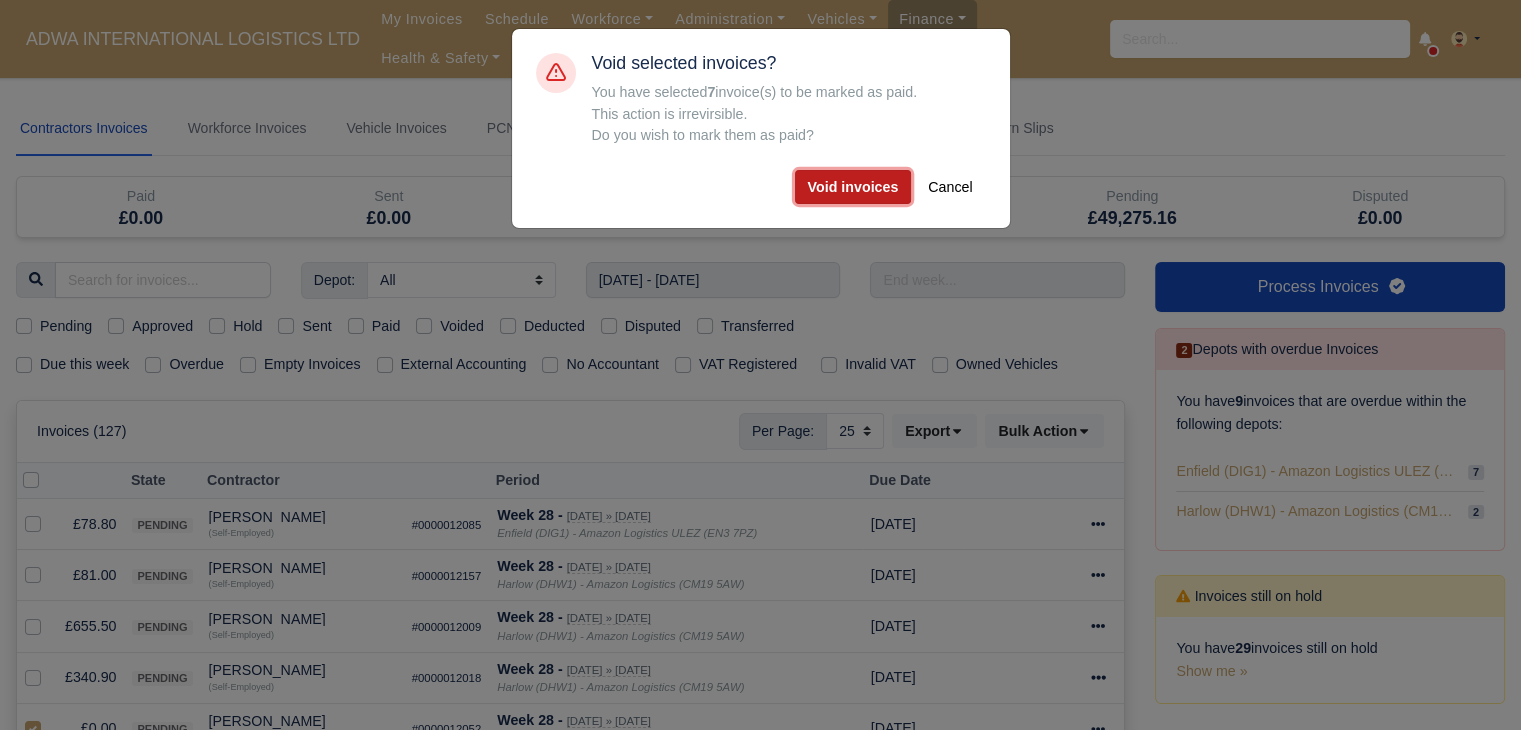 click on "Void invoices" at bounding box center (853, 187) 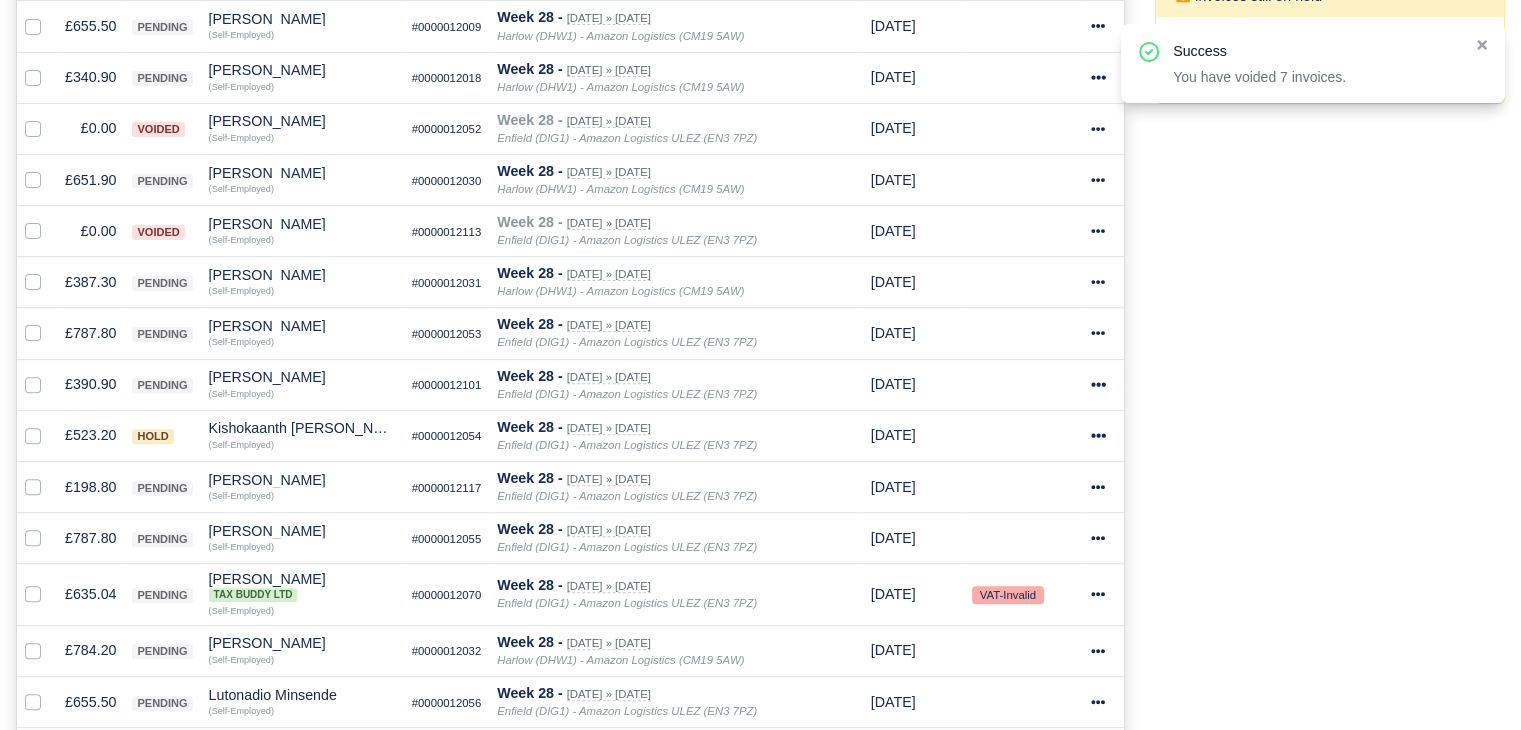 scroll, scrollTop: 500, scrollLeft: 0, axis: vertical 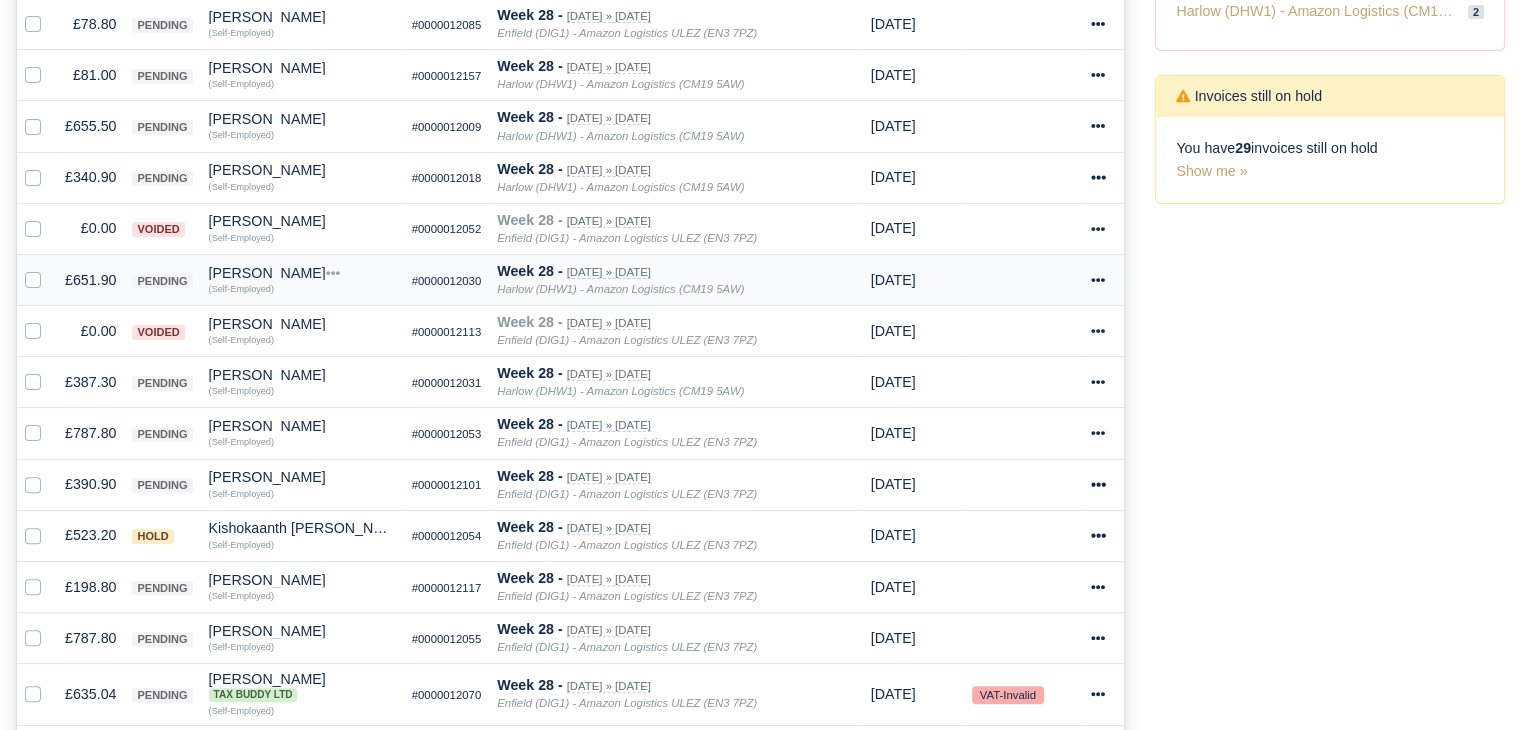 click on "£651.90" at bounding box center (90, 279) 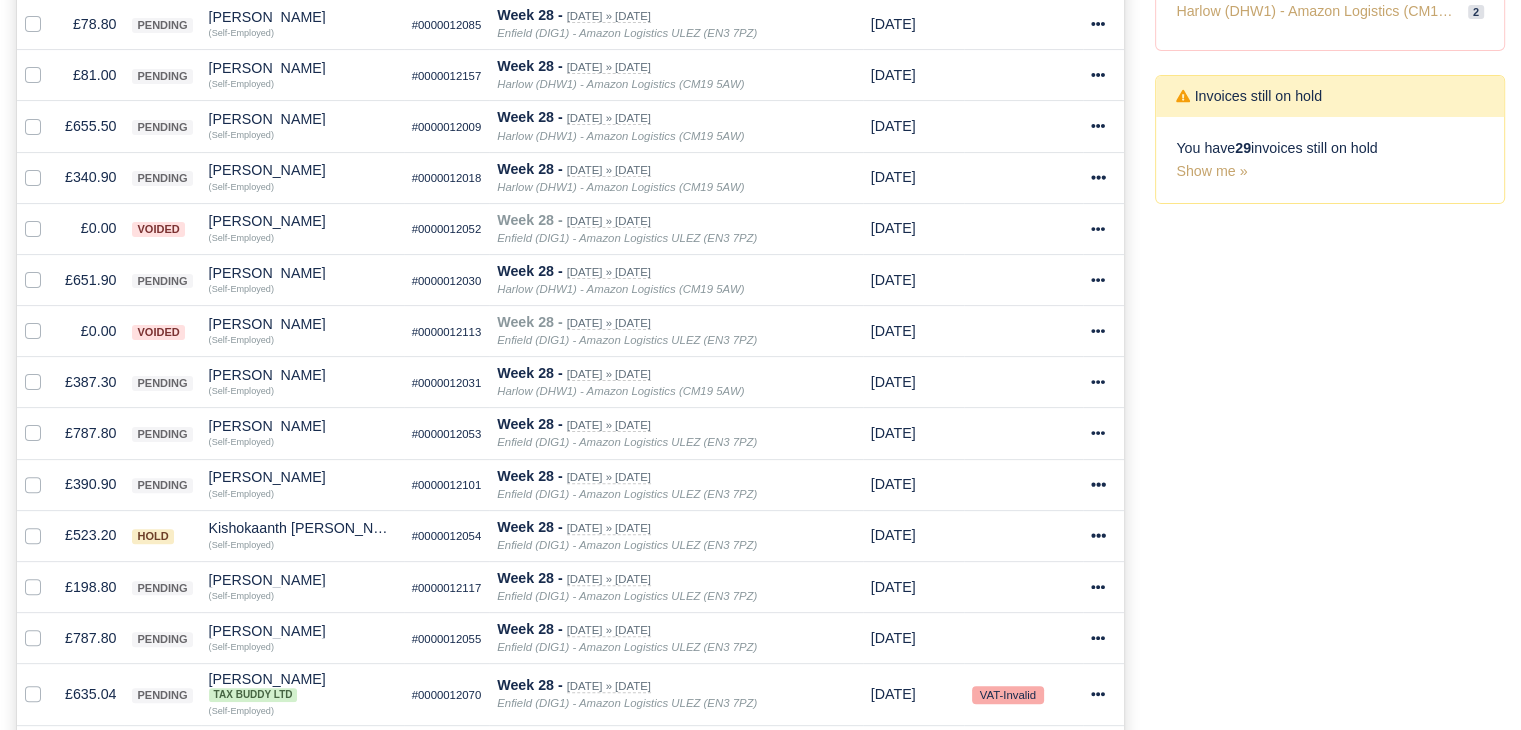 scroll, scrollTop: 497, scrollLeft: 0, axis: vertical 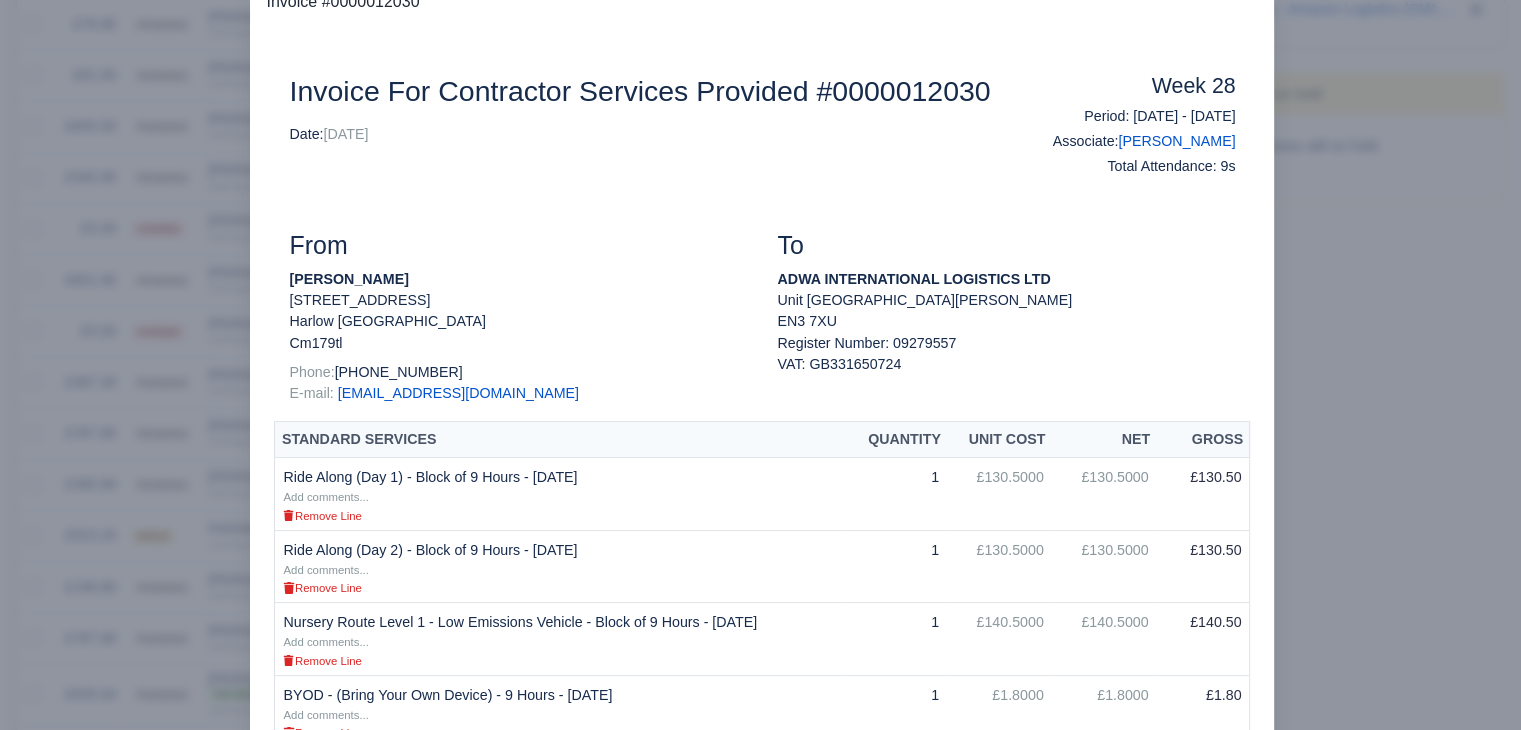 click at bounding box center [760, 365] 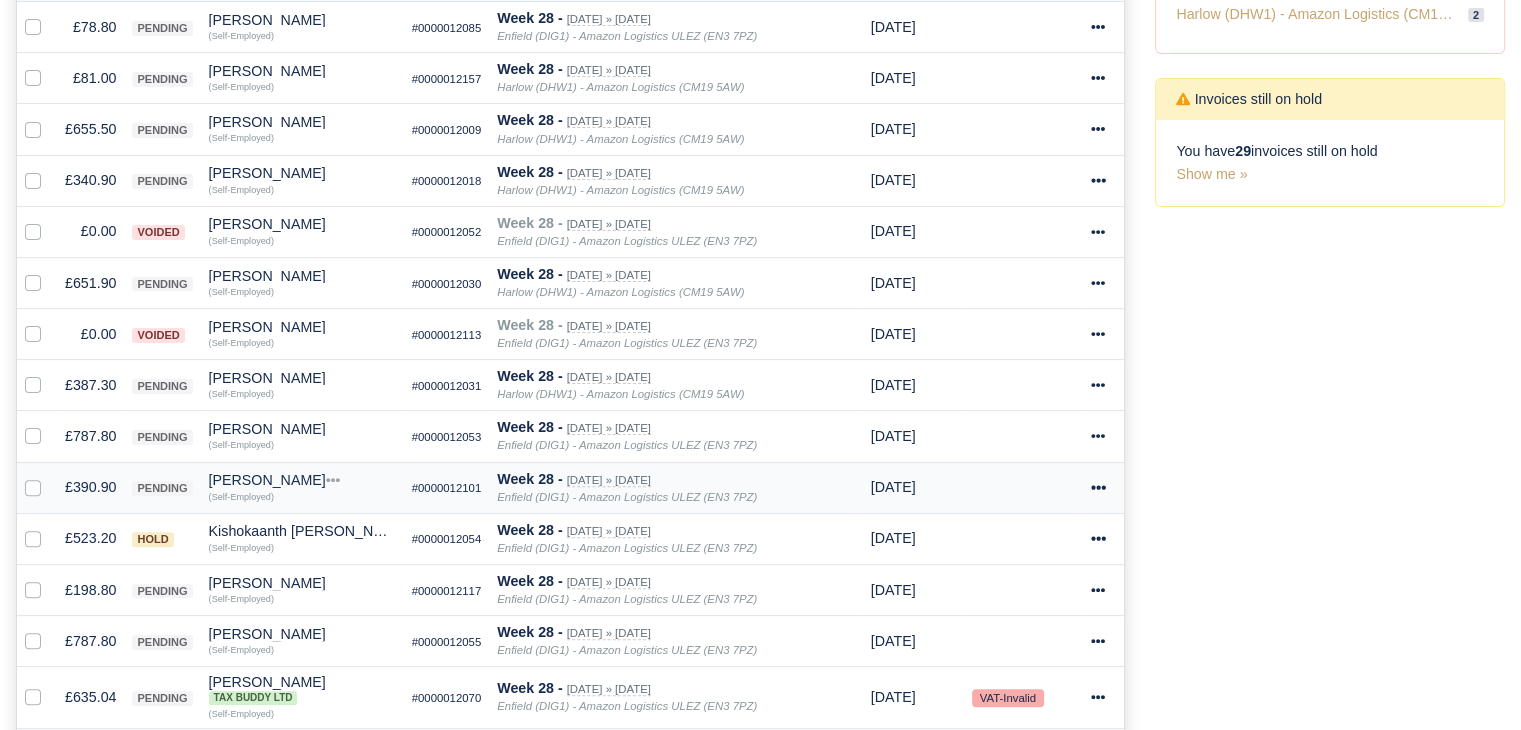 scroll, scrollTop: 500, scrollLeft: 0, axis: vertical 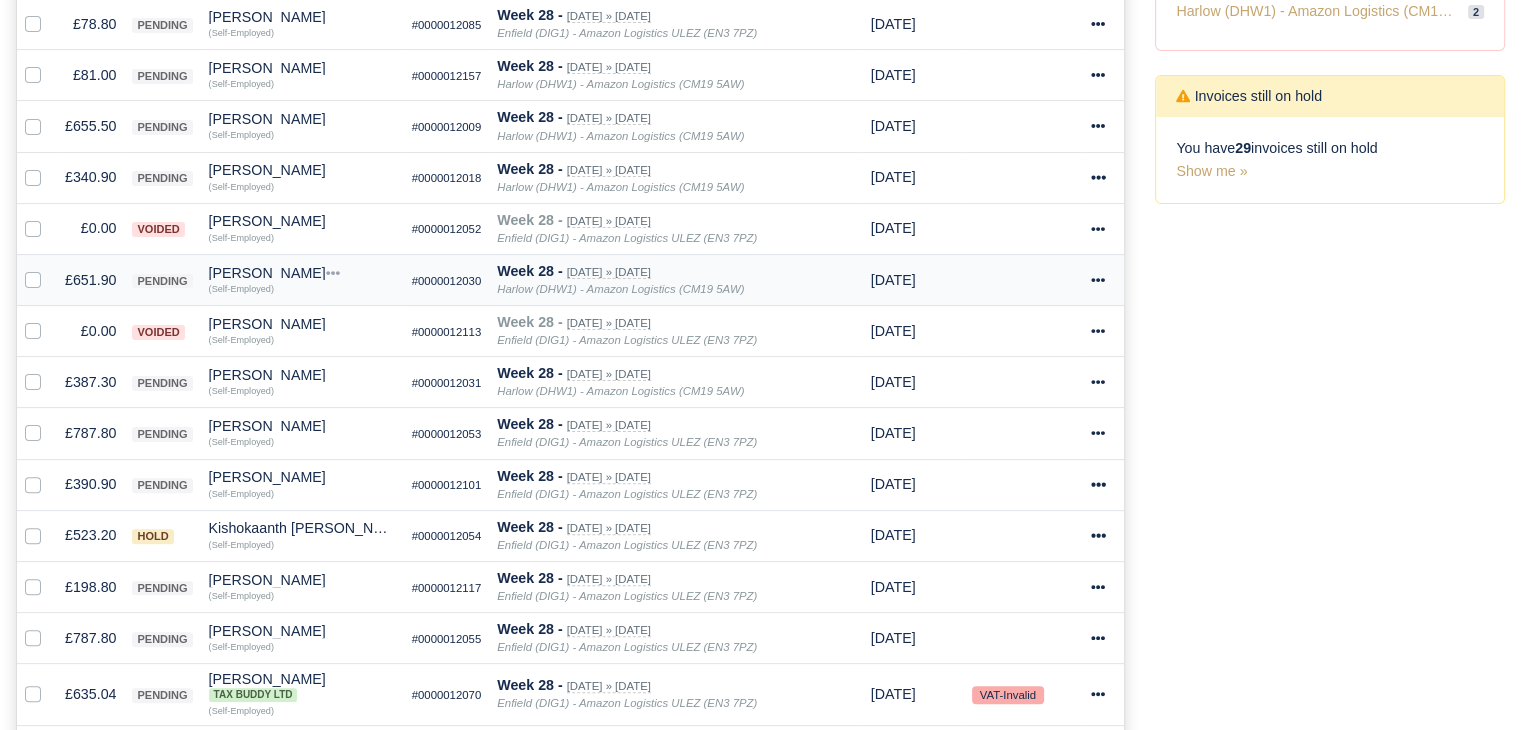 click on "[PERSON_NAME]" at bounding box center (302, 273) 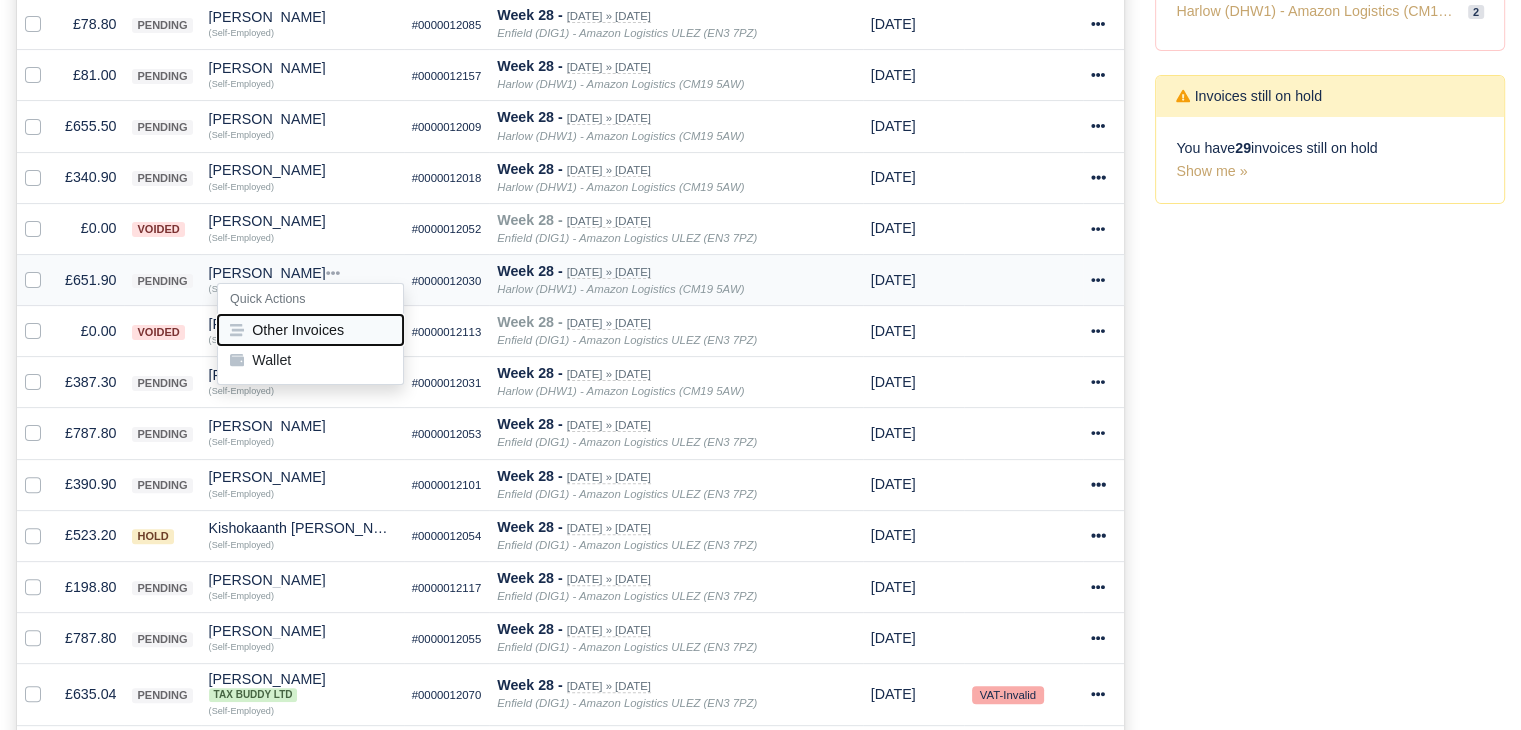 click on "Other Invoices" at bounding box center (310, 330) 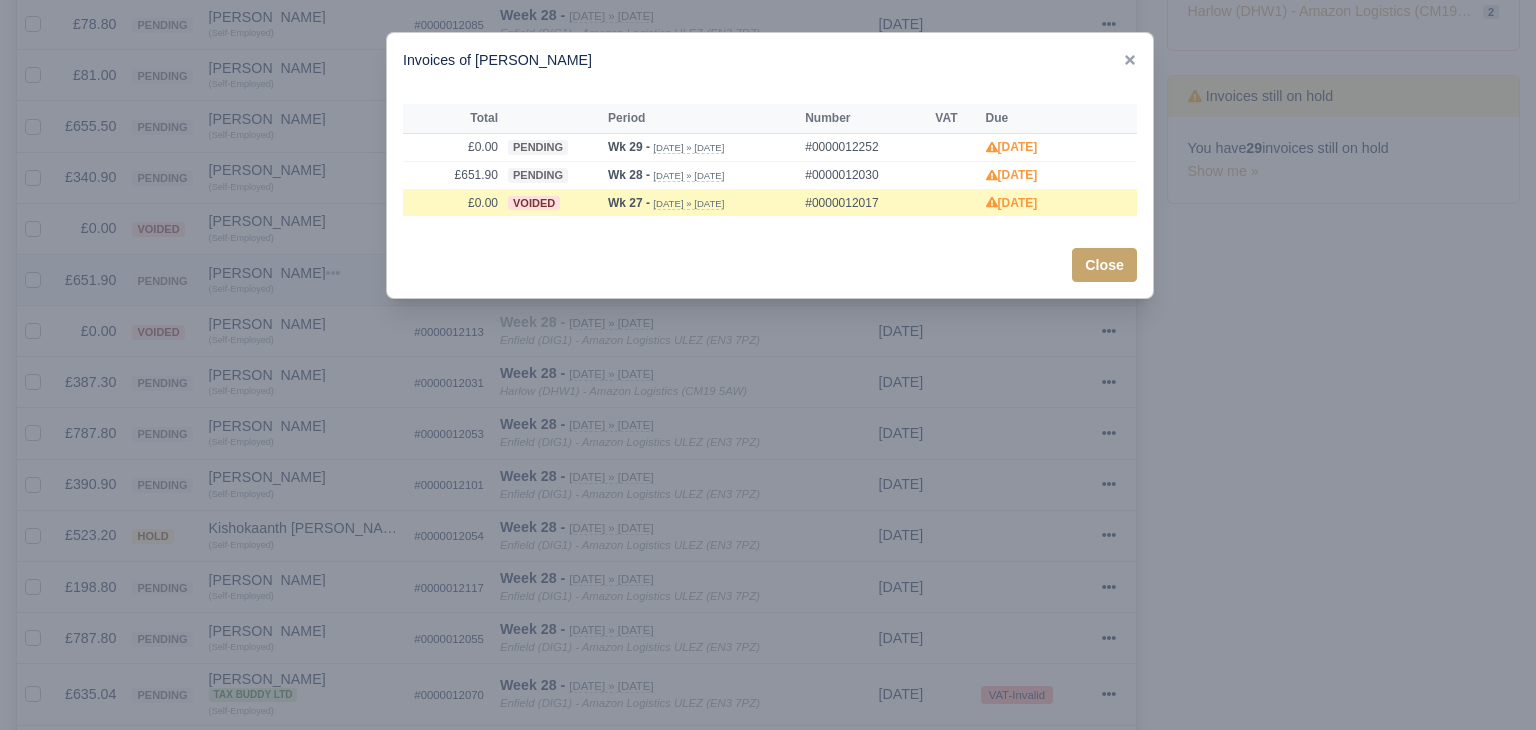 click at bounding box center [768, 365] 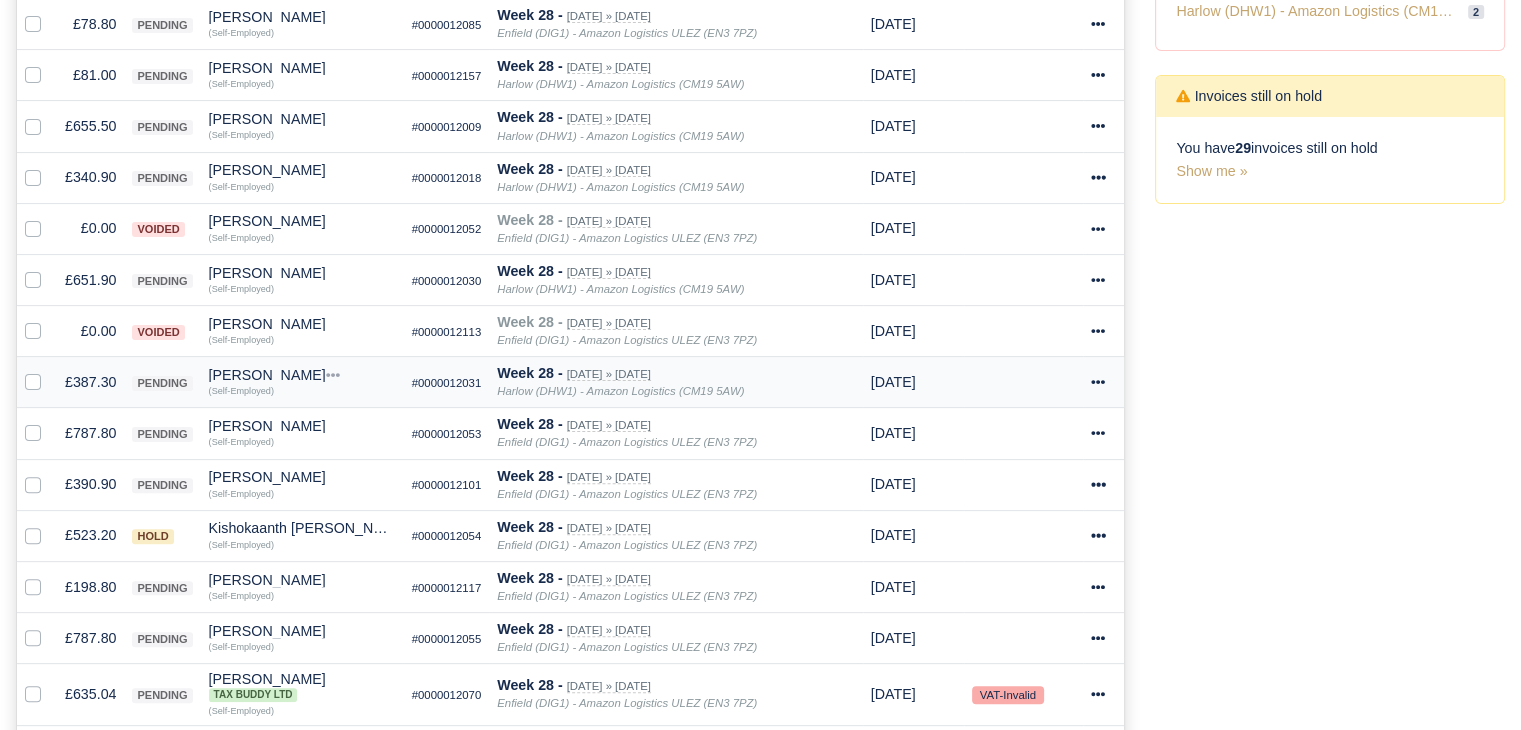 click on "£387.30" at bounding box center (90, 382) 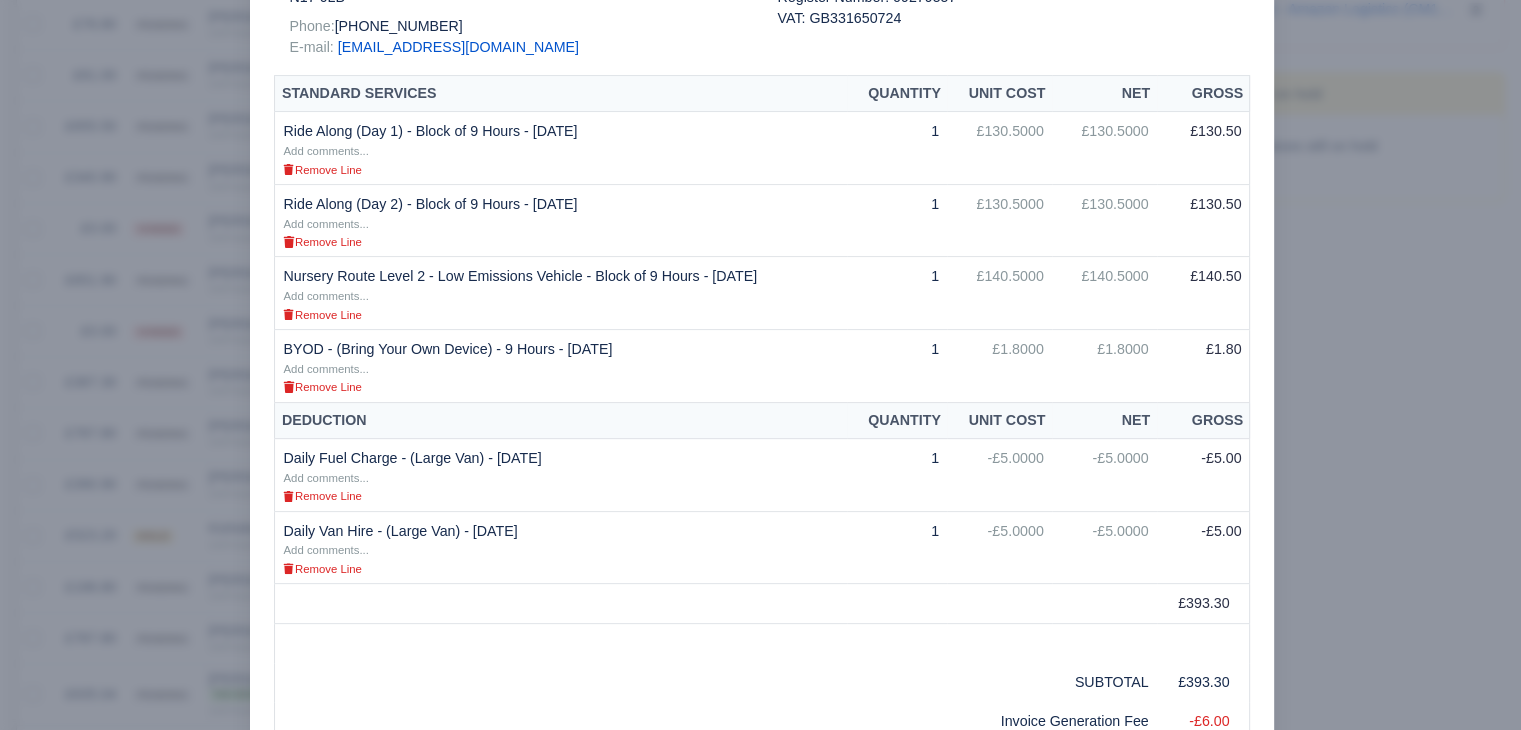 scroll, scrollTop: 800, scrollLeft: 0, axis: vertical 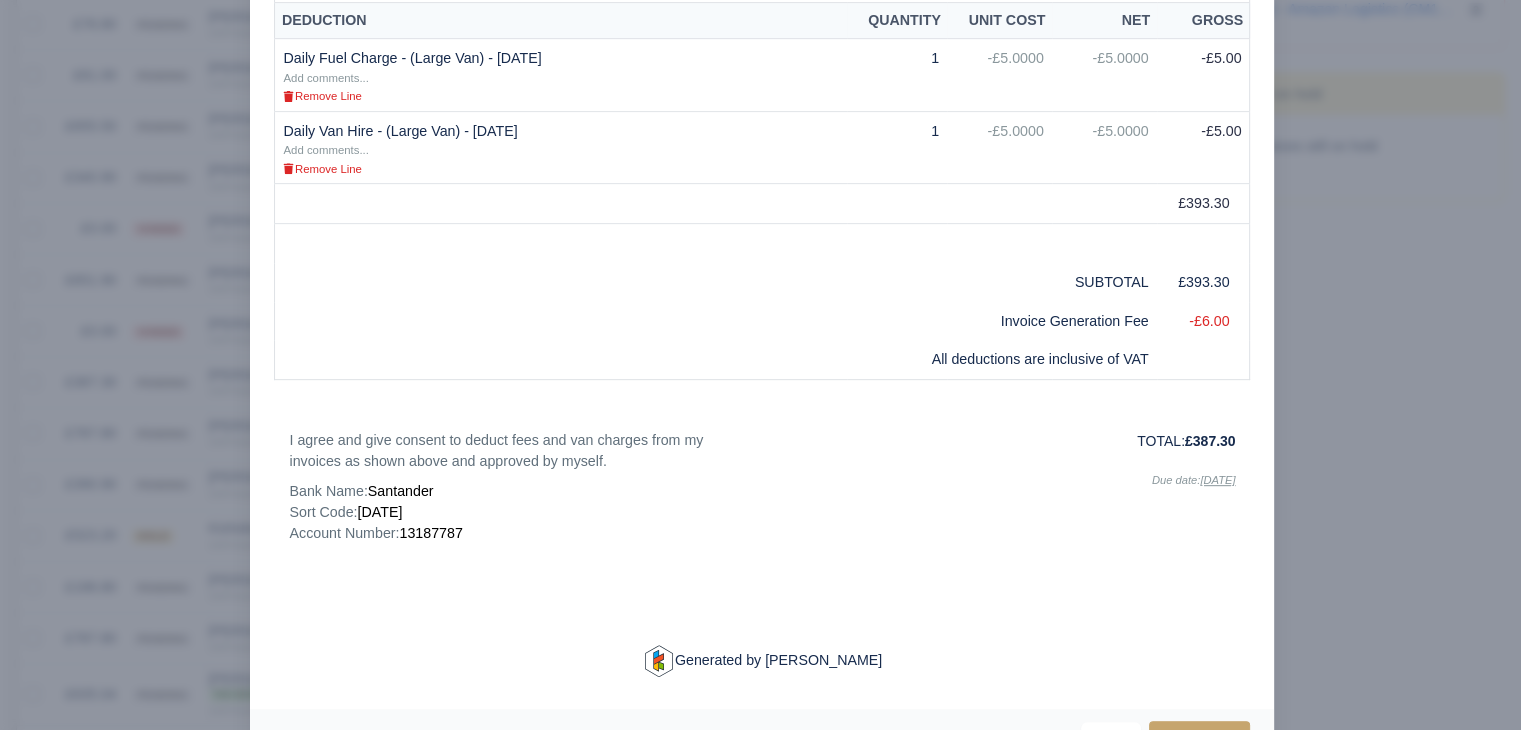 click at bounding box center (760, 365) 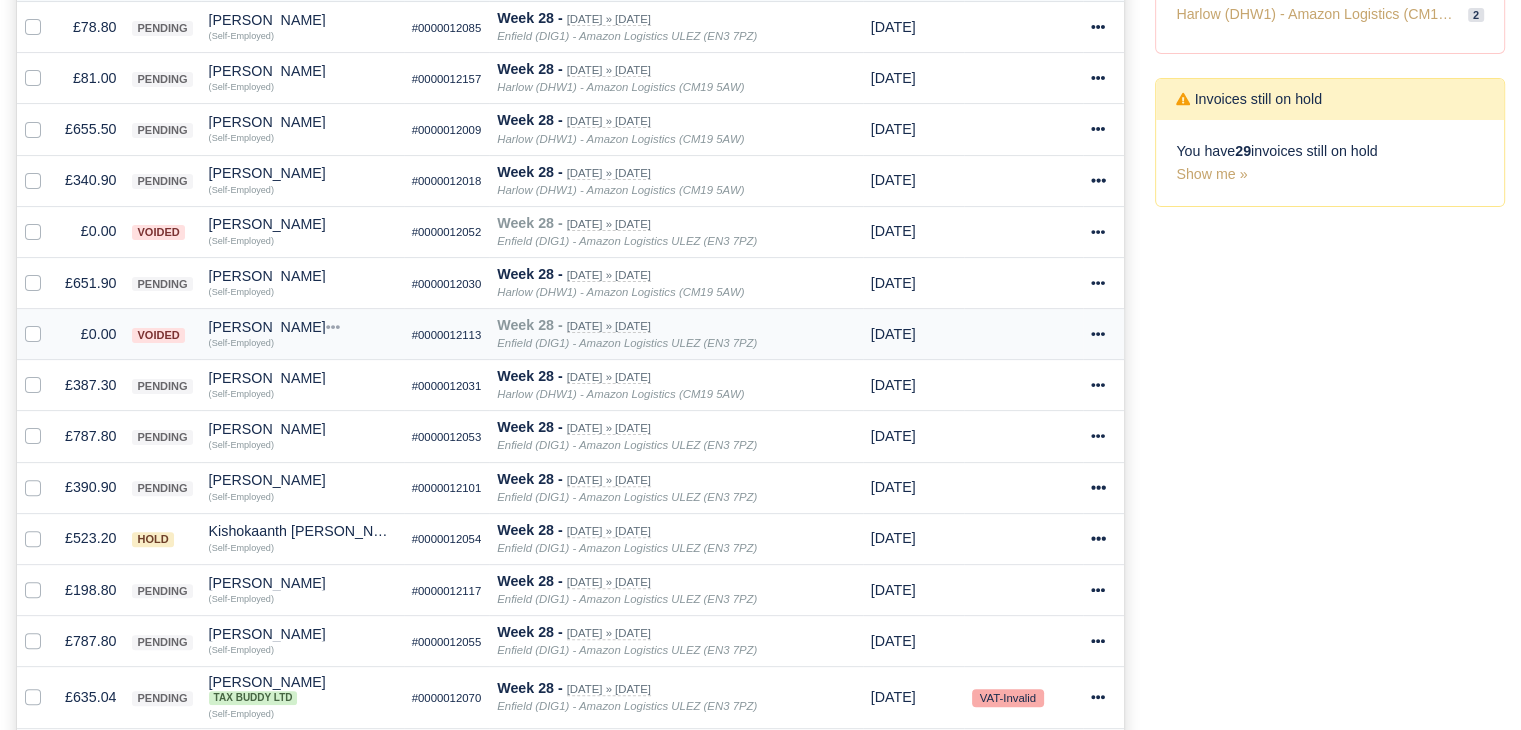 scroll, scrollTop: 500, scrollLeft: 0, axis: vertical 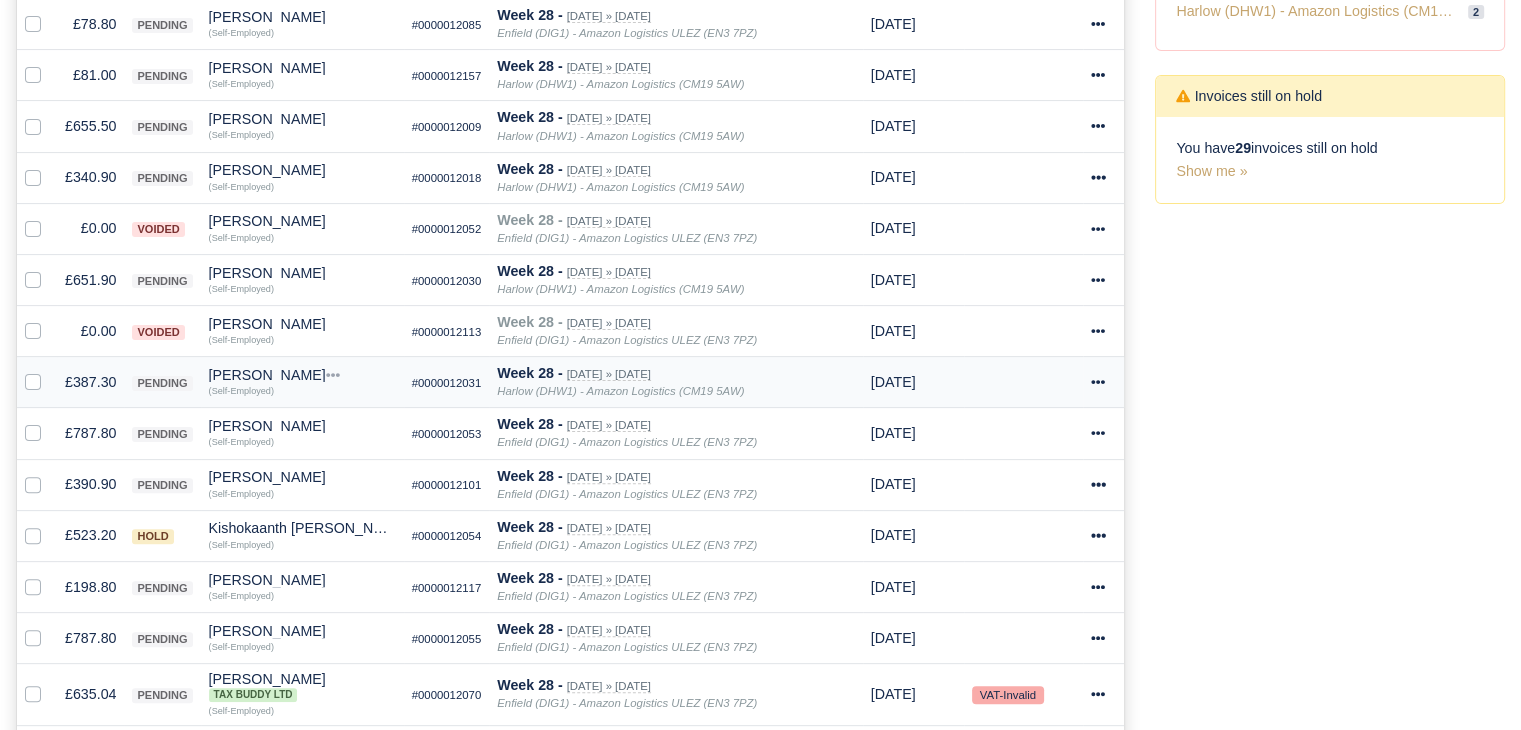 click on "[PERSON_NAME]" at bounding box center [302, 375] 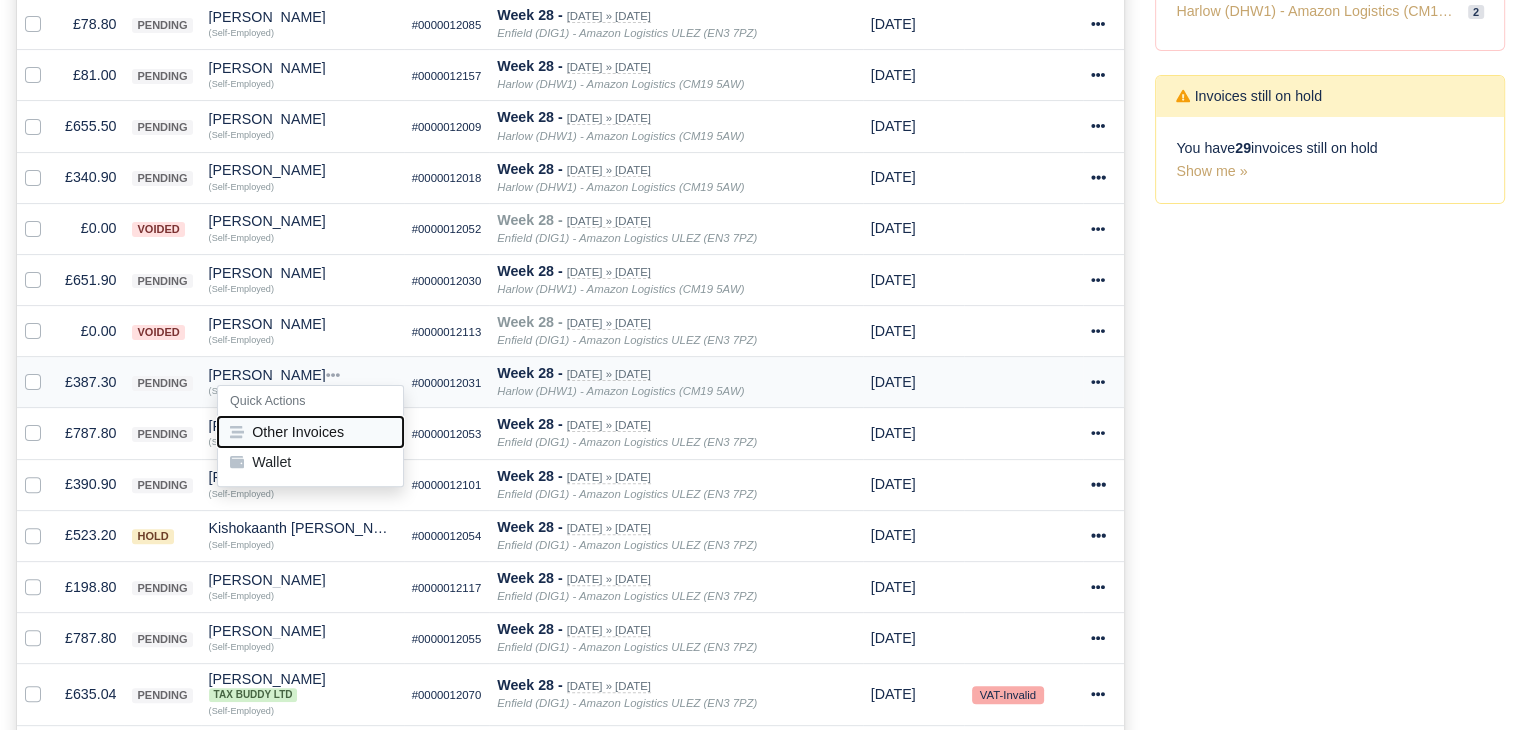 click on "Other Invoices" at bounding box center [310, 432] 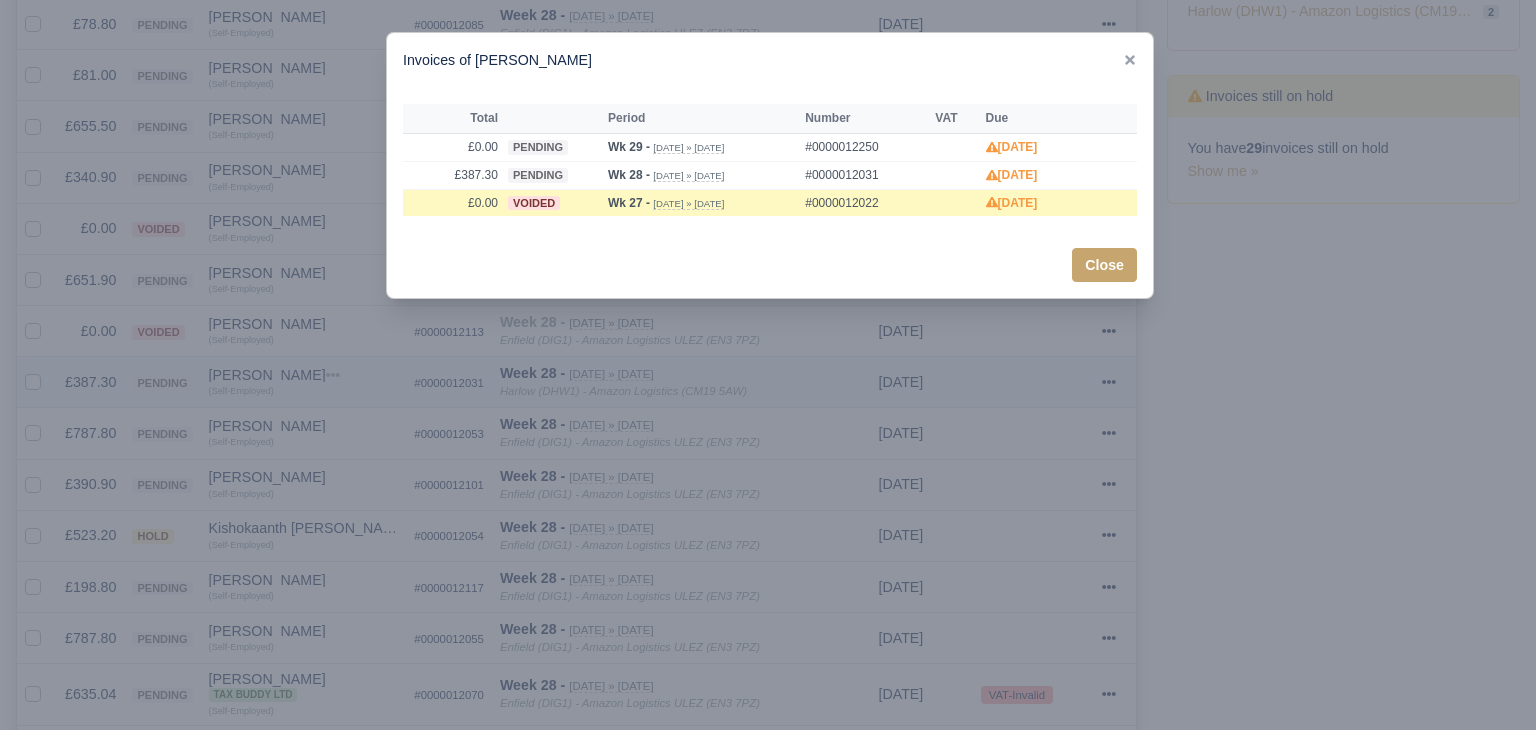 click at bounding box center (768, 365) 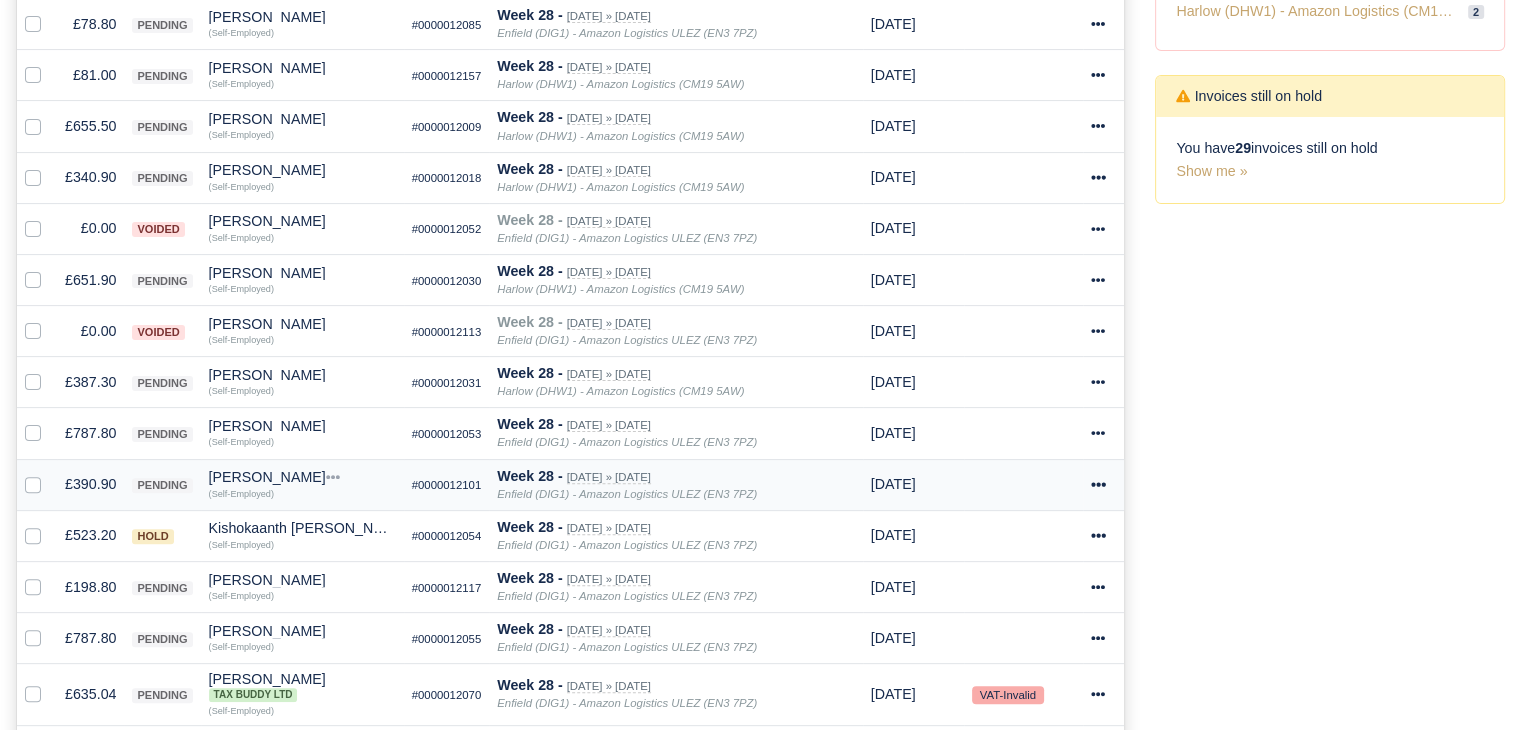 scroll, scrollTop: 600, scrollLeft: 0, axis: vertical 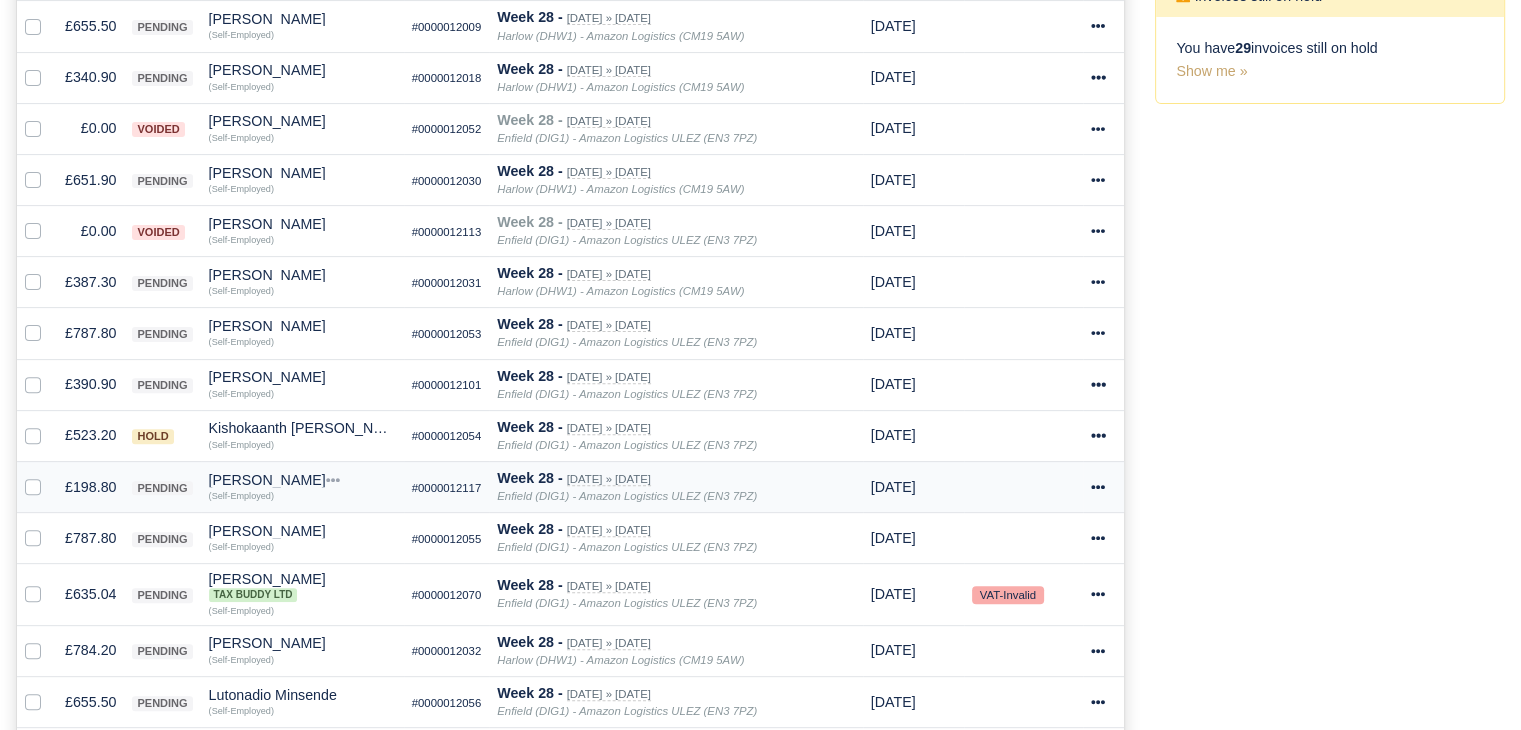 click on "£198.80" at bounding box center (90, 486) 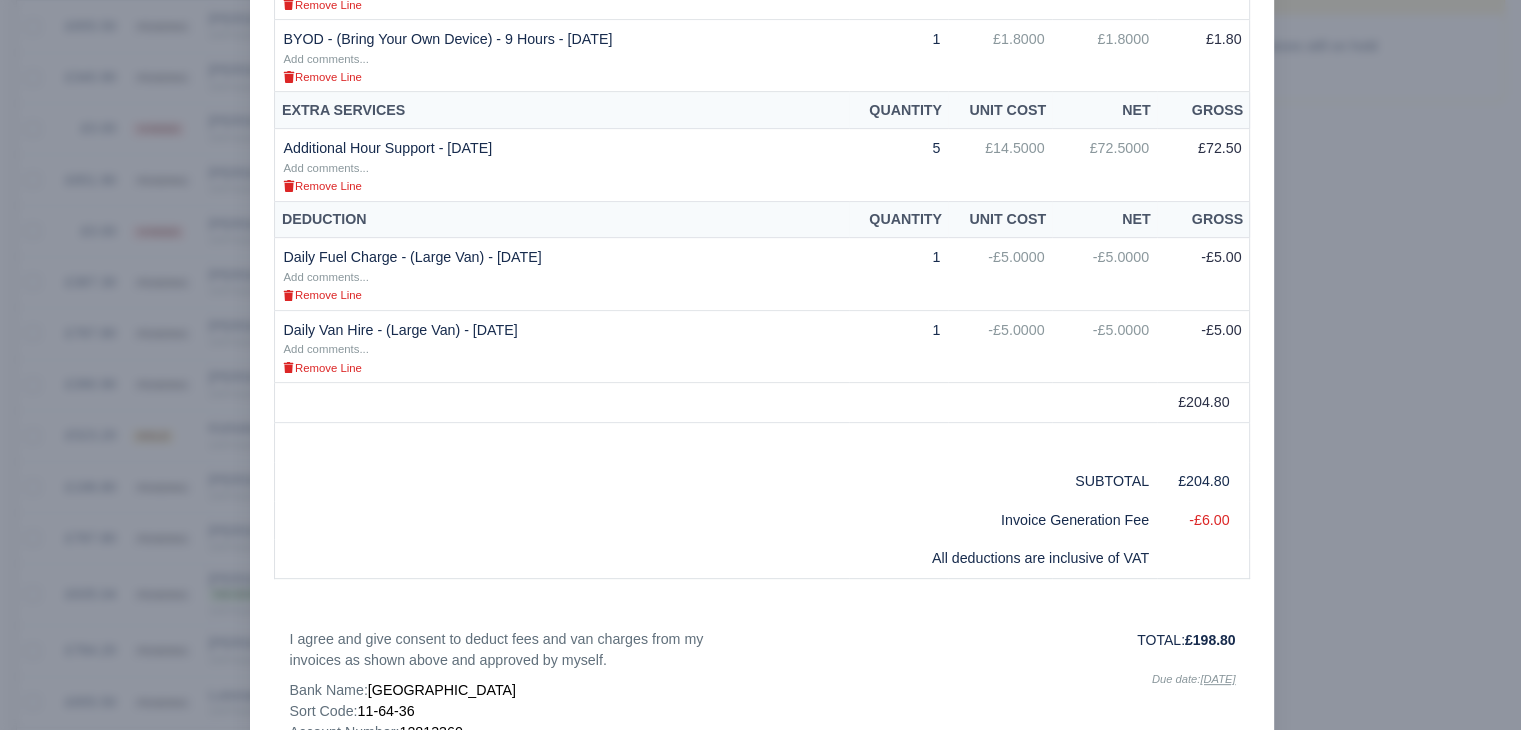 scroll, scrollTop: 600, scrollLeft: 0, axis: vertical 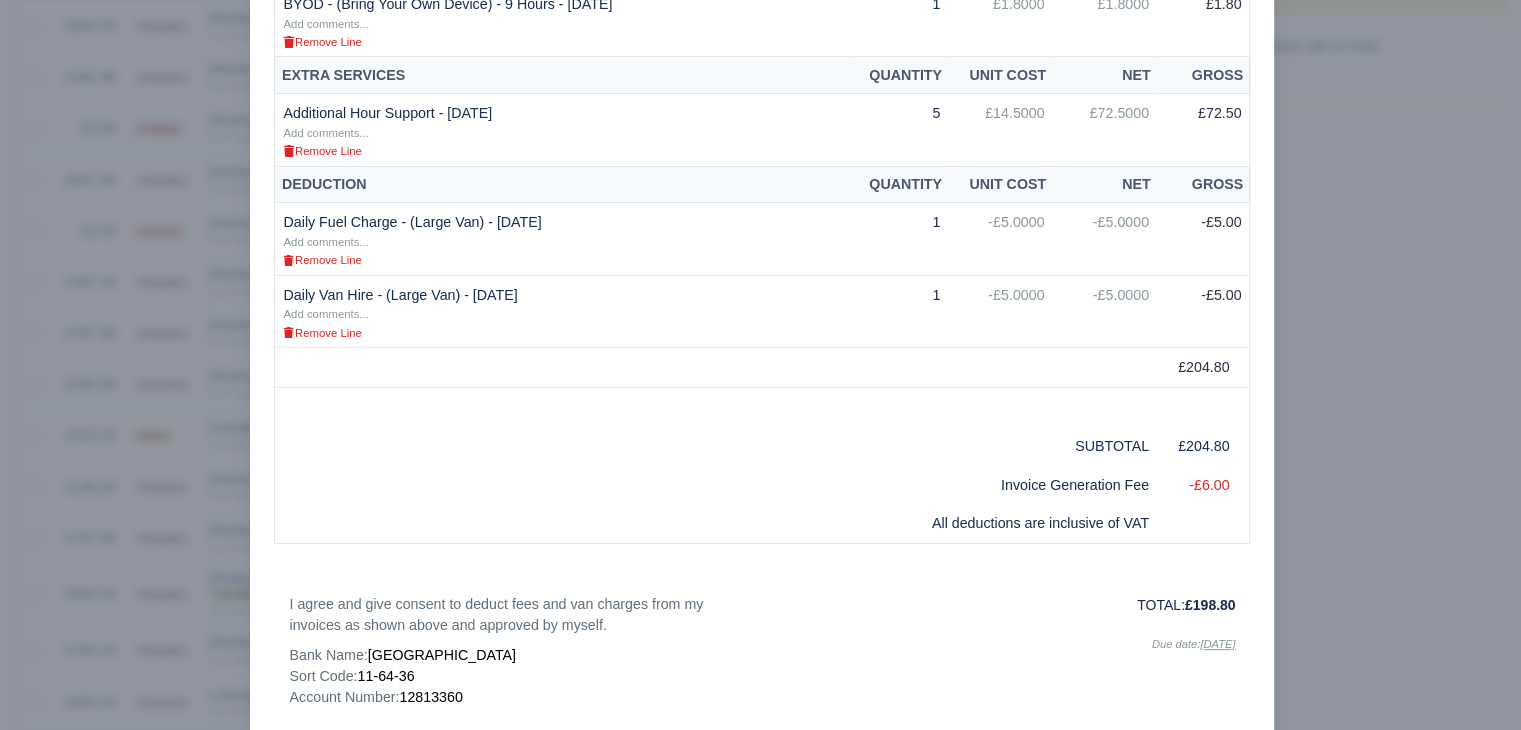 click at bounding box center (760, 365) 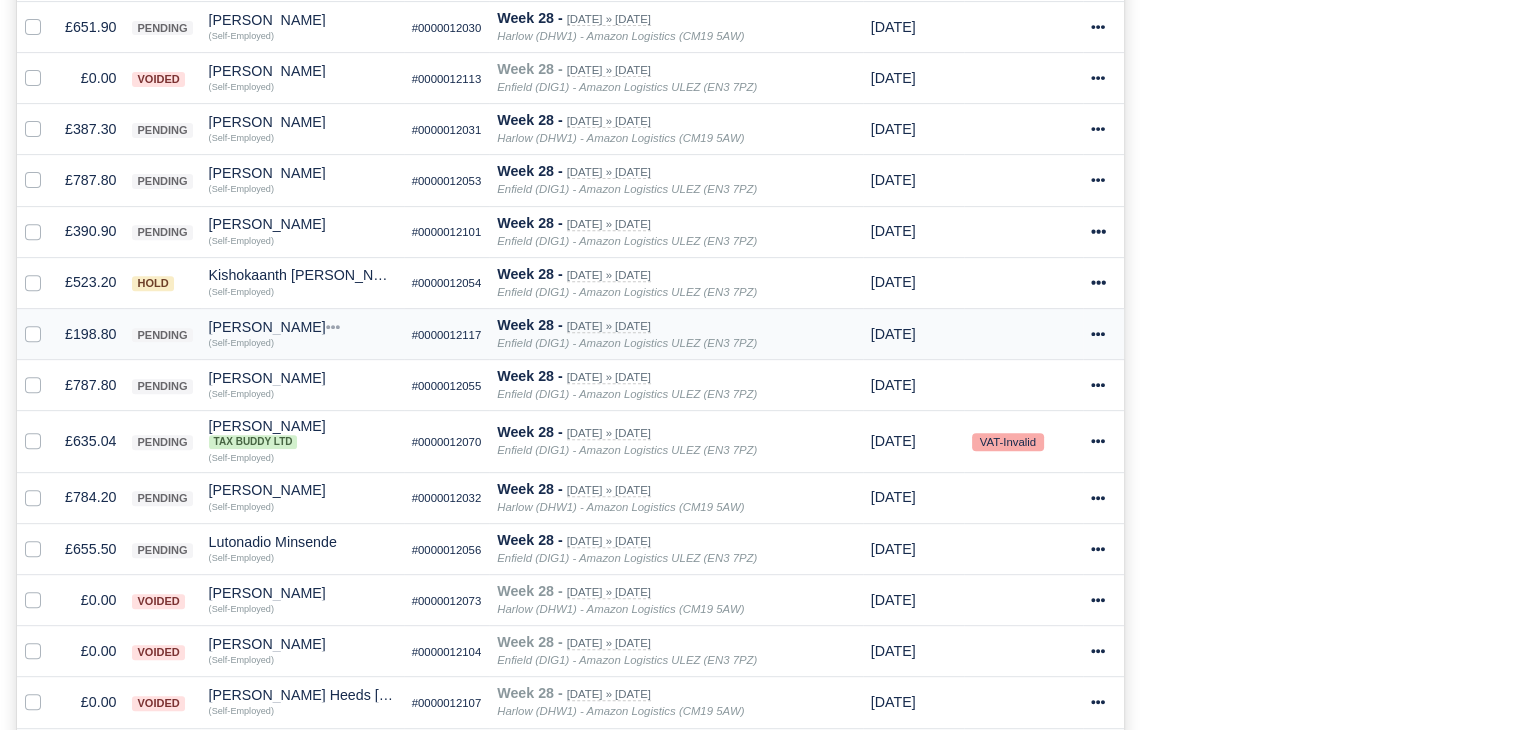 scroll, scrollTop: 800, scrollLeft: 0, axis: vertical 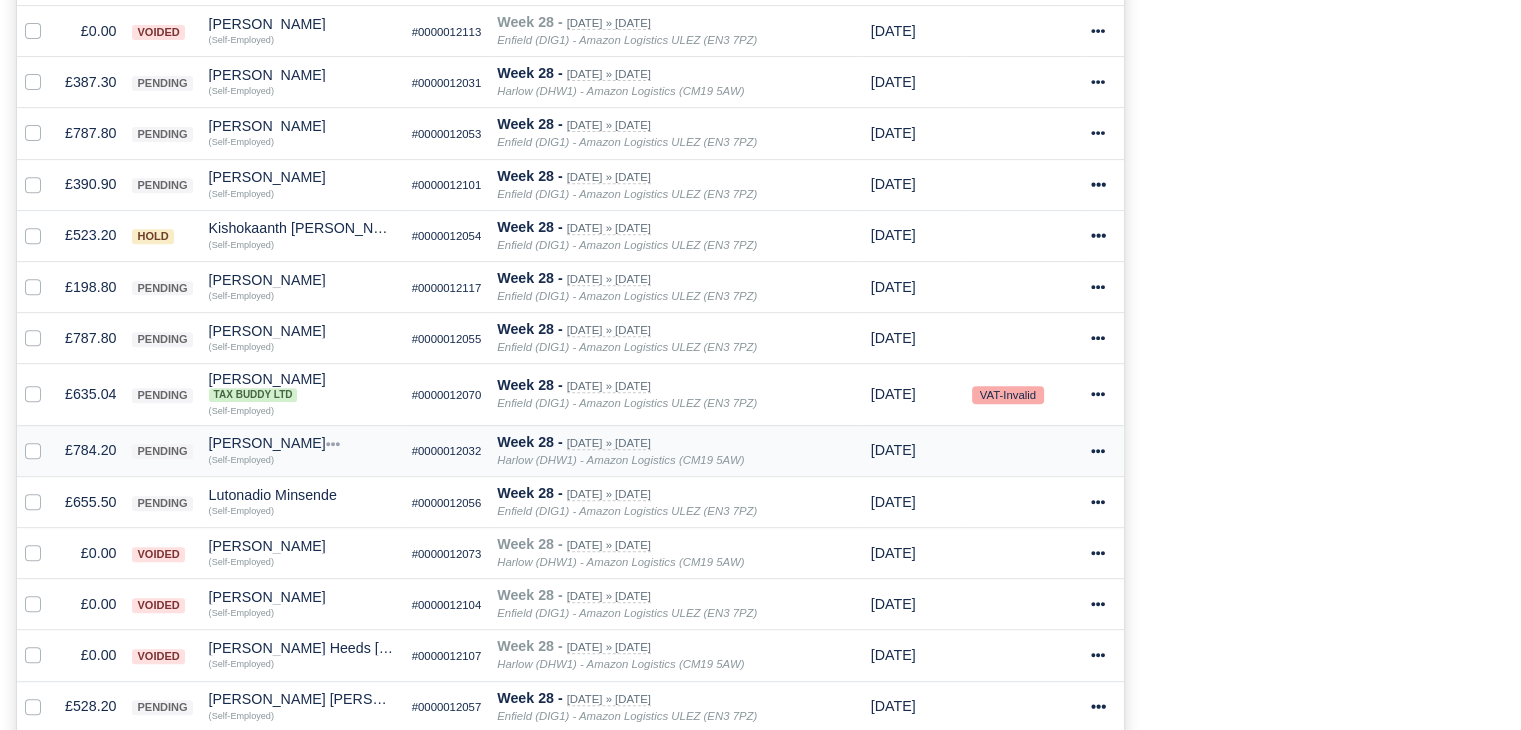 click on "£784.20" at bounding box center [90, 450] 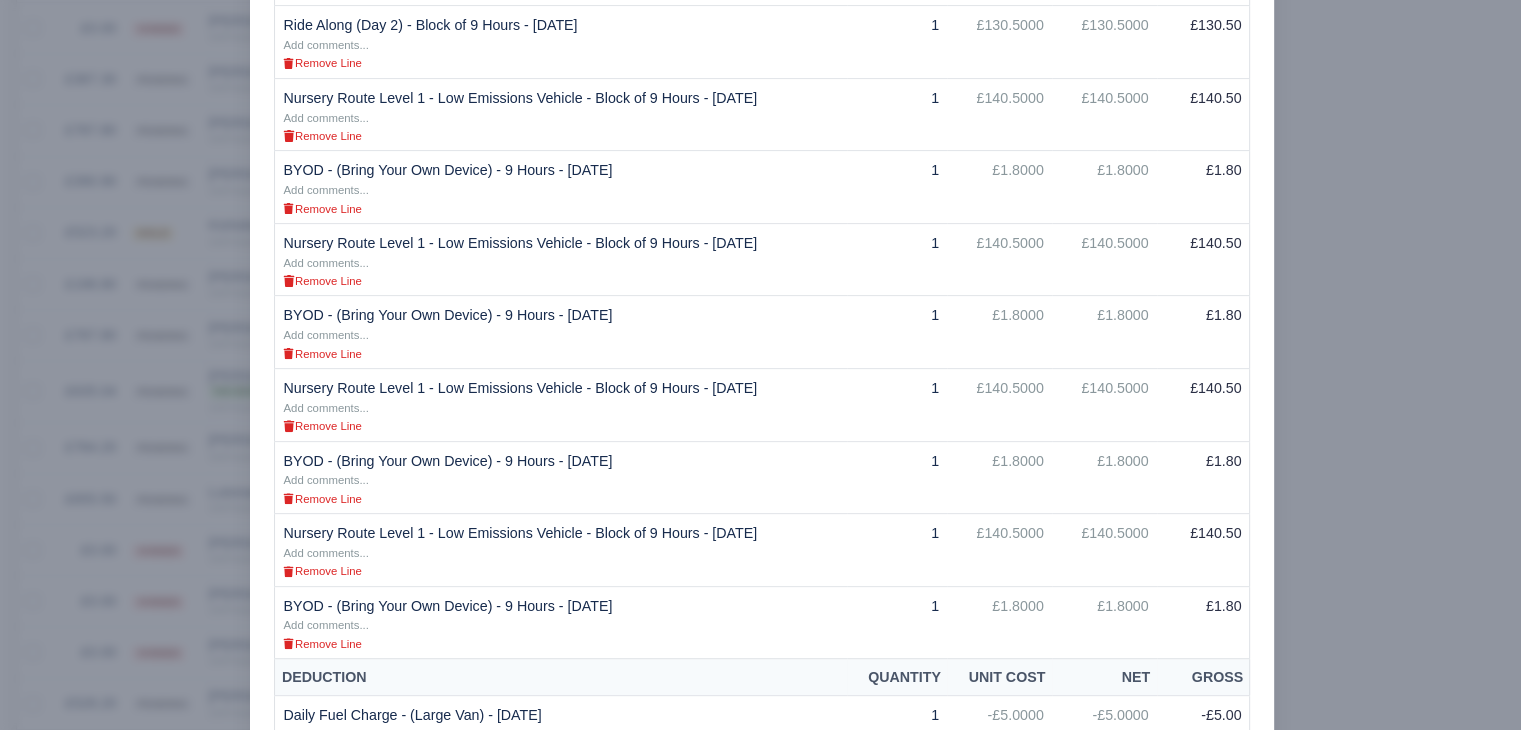 scroll, scrollTop: 797, scrollLeft: 0, axis: vertical 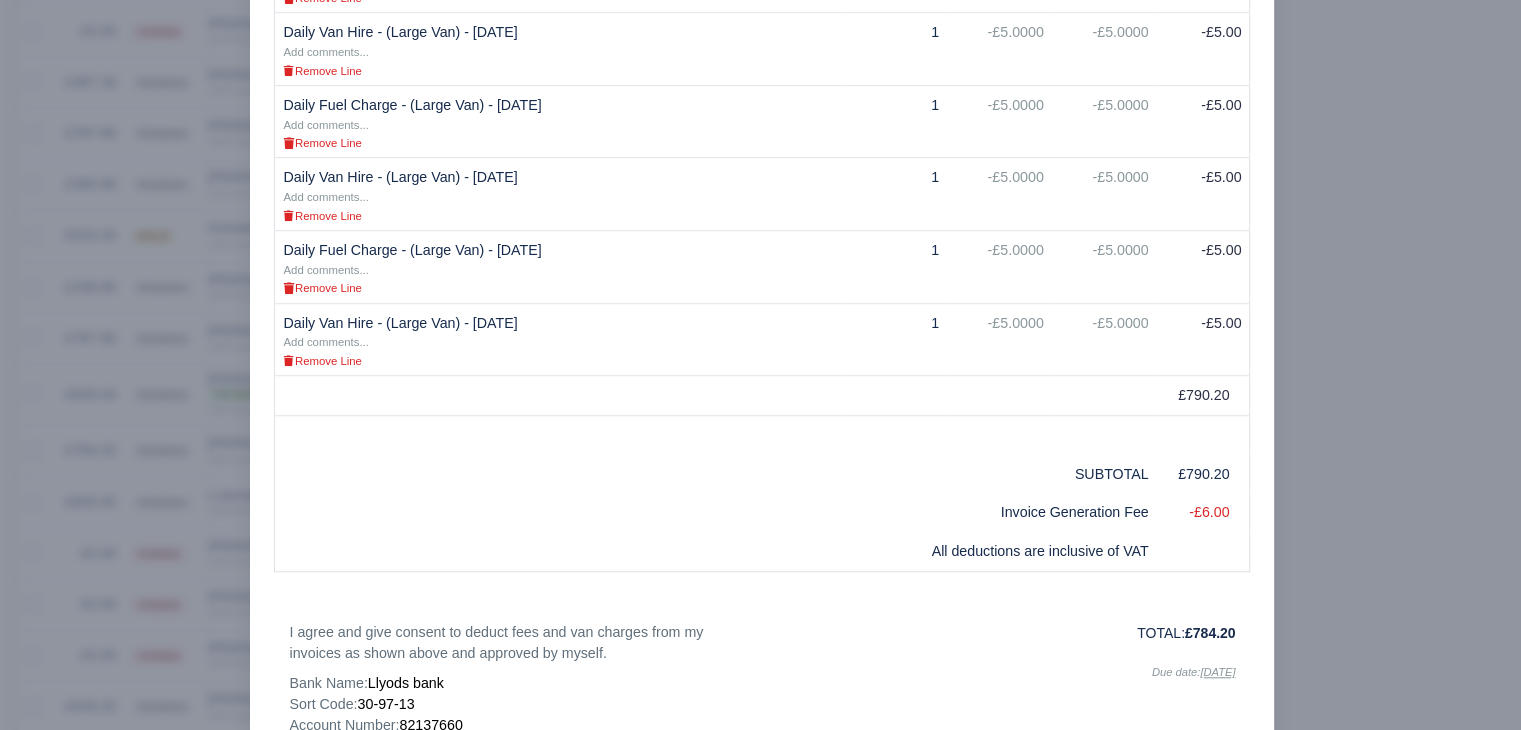 click at bounding box center (760, 365) 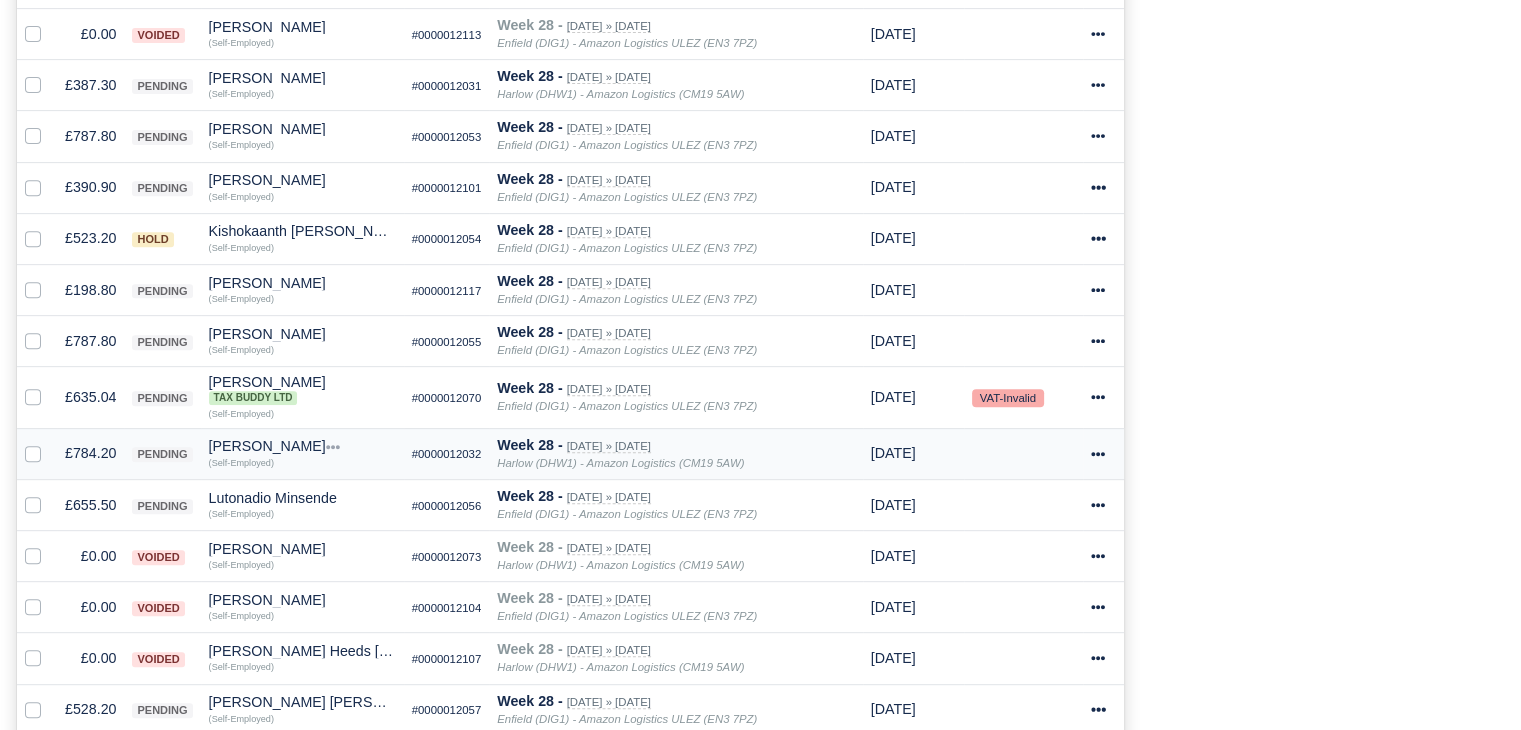 scroll, scrollTop: 800, scrollLeft: 0, axis: vertical 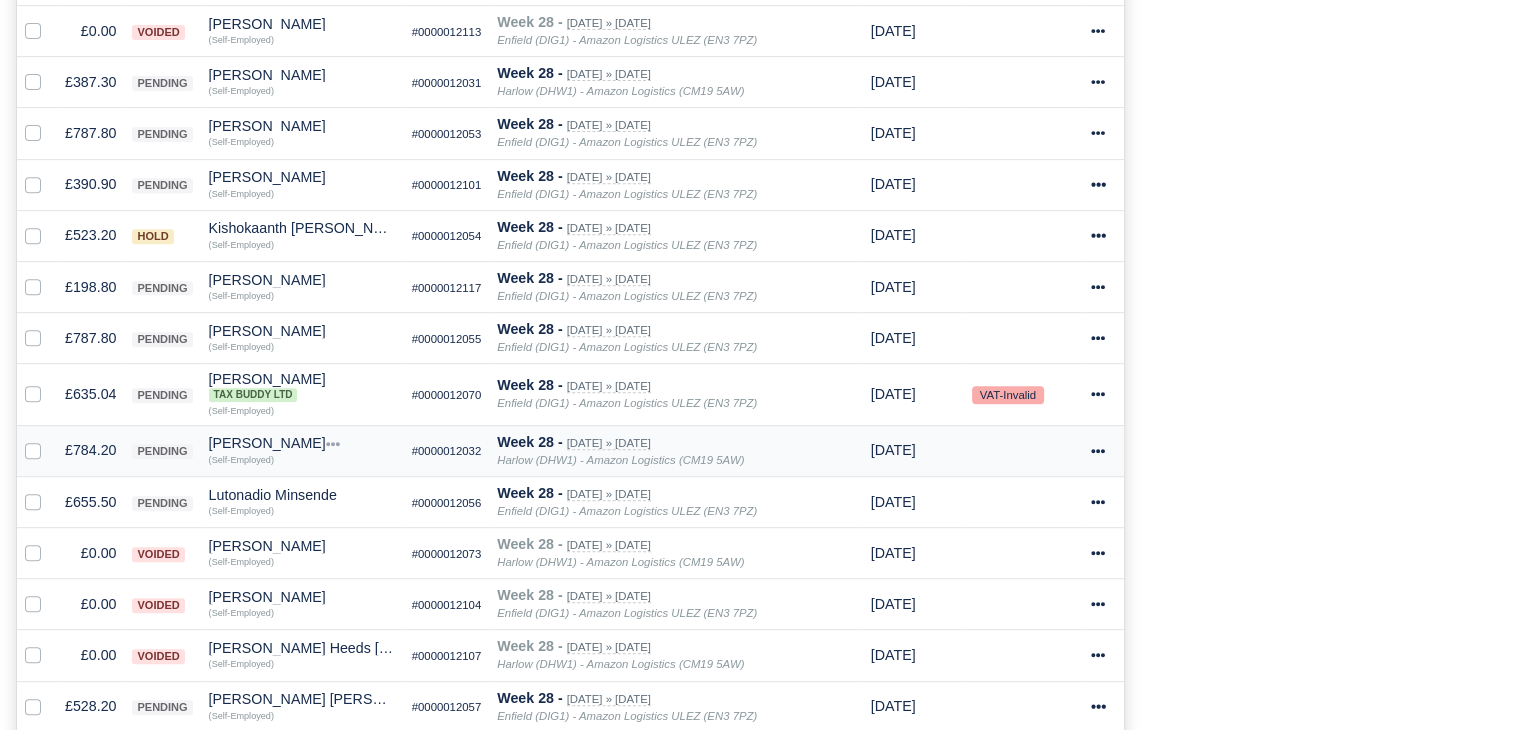click on "[PERSON_NAME]" at bounding box center [302, 443] 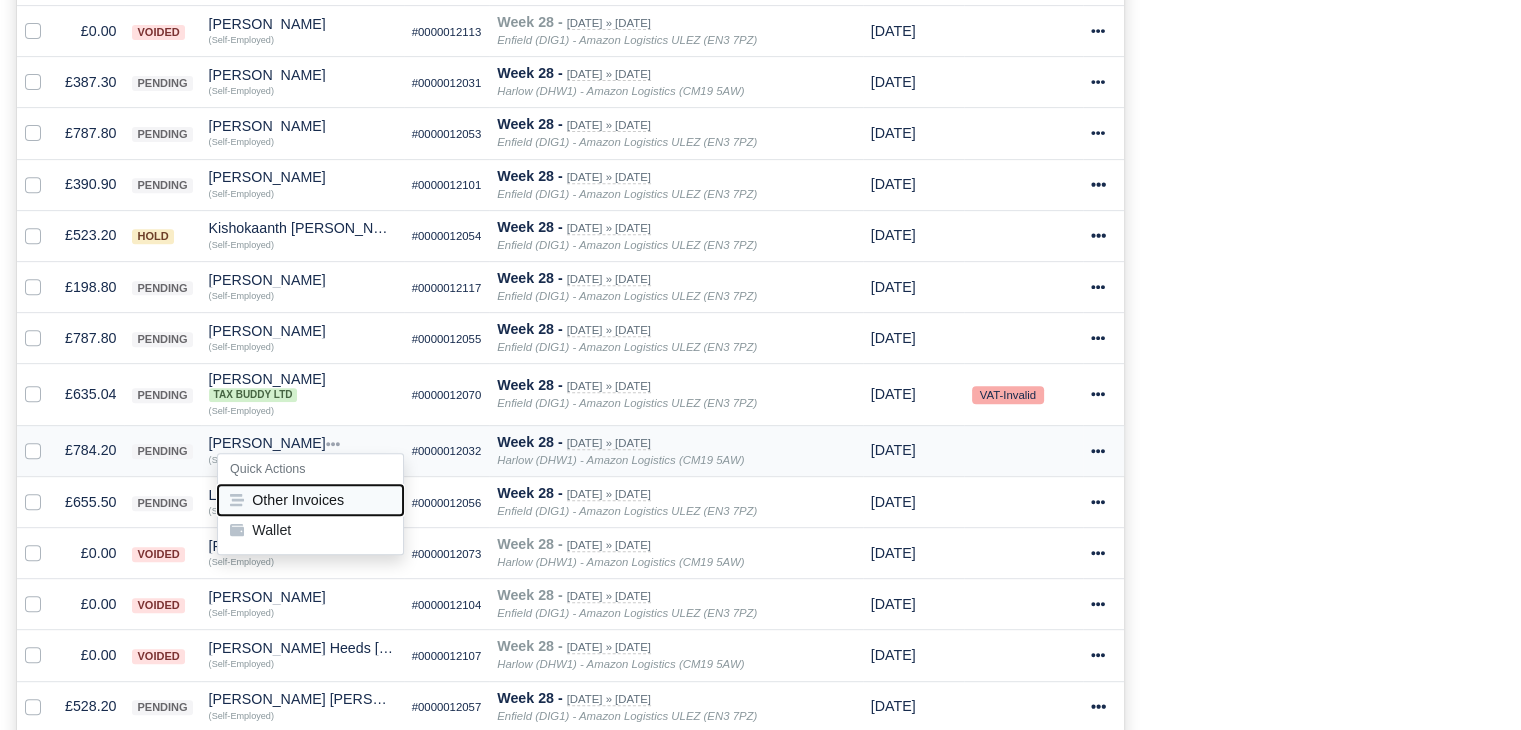 click on "Other Invoices" at bounding box center [310, 500] 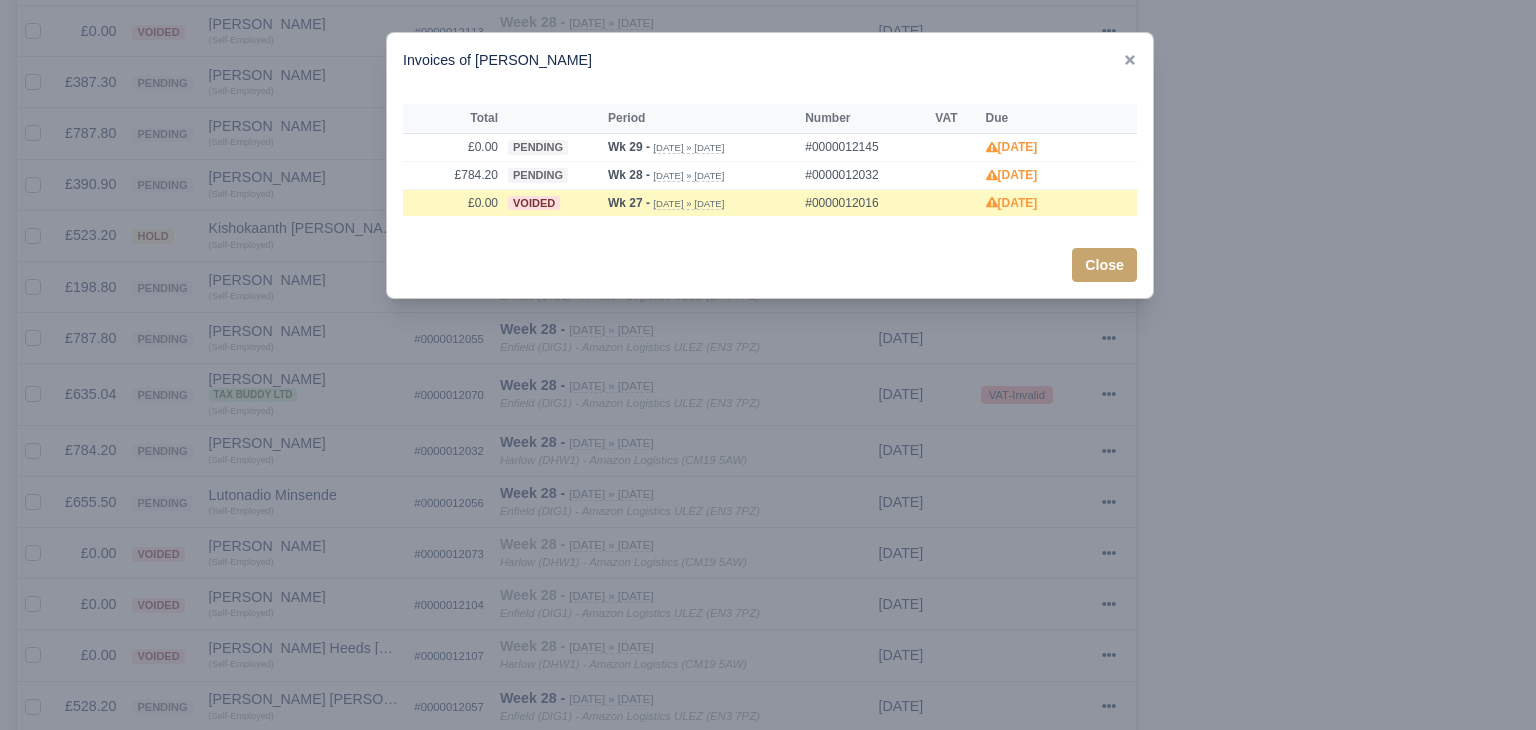 click at bounding box center [768, 365] 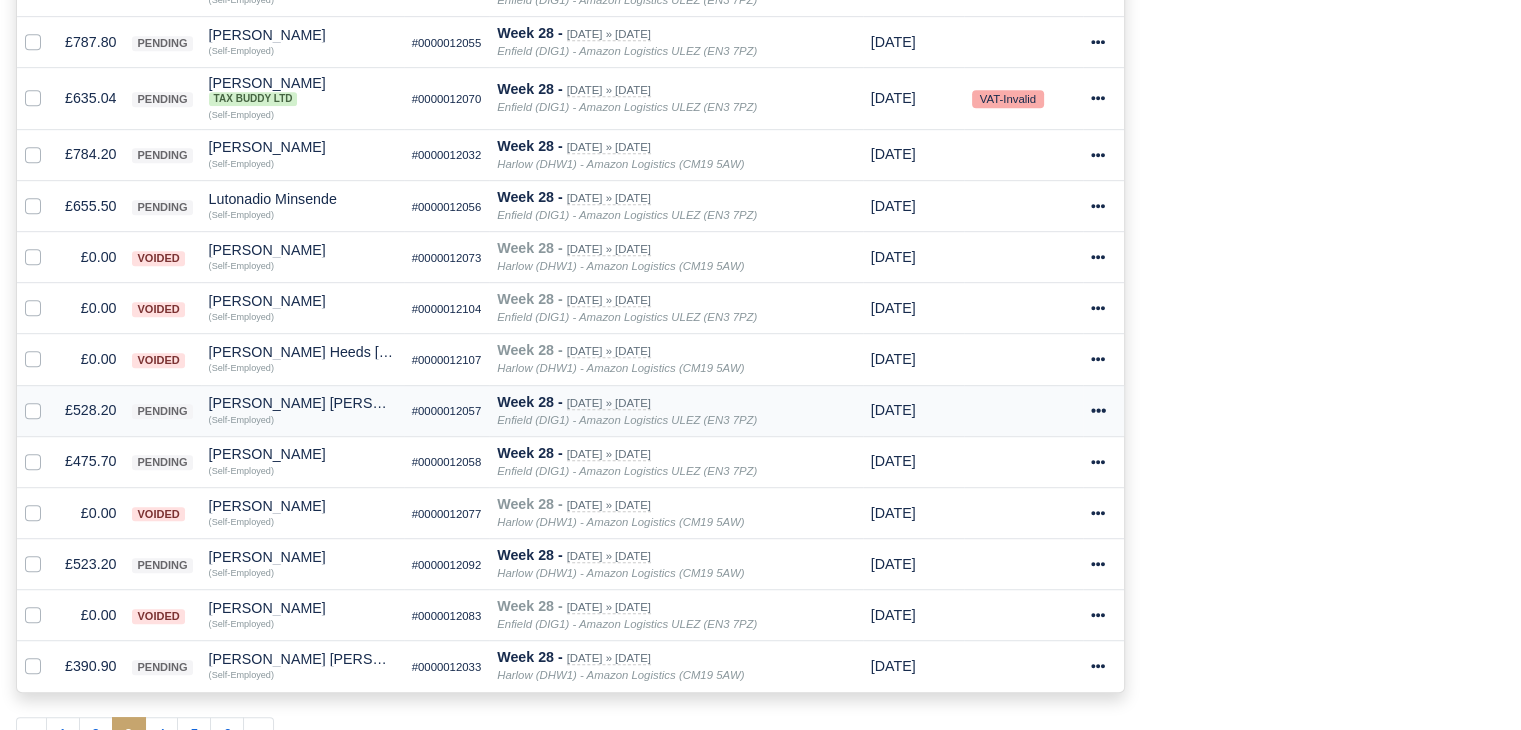 scroll, scrollTop: 1200, scrollLeft: 0, axis: vertical 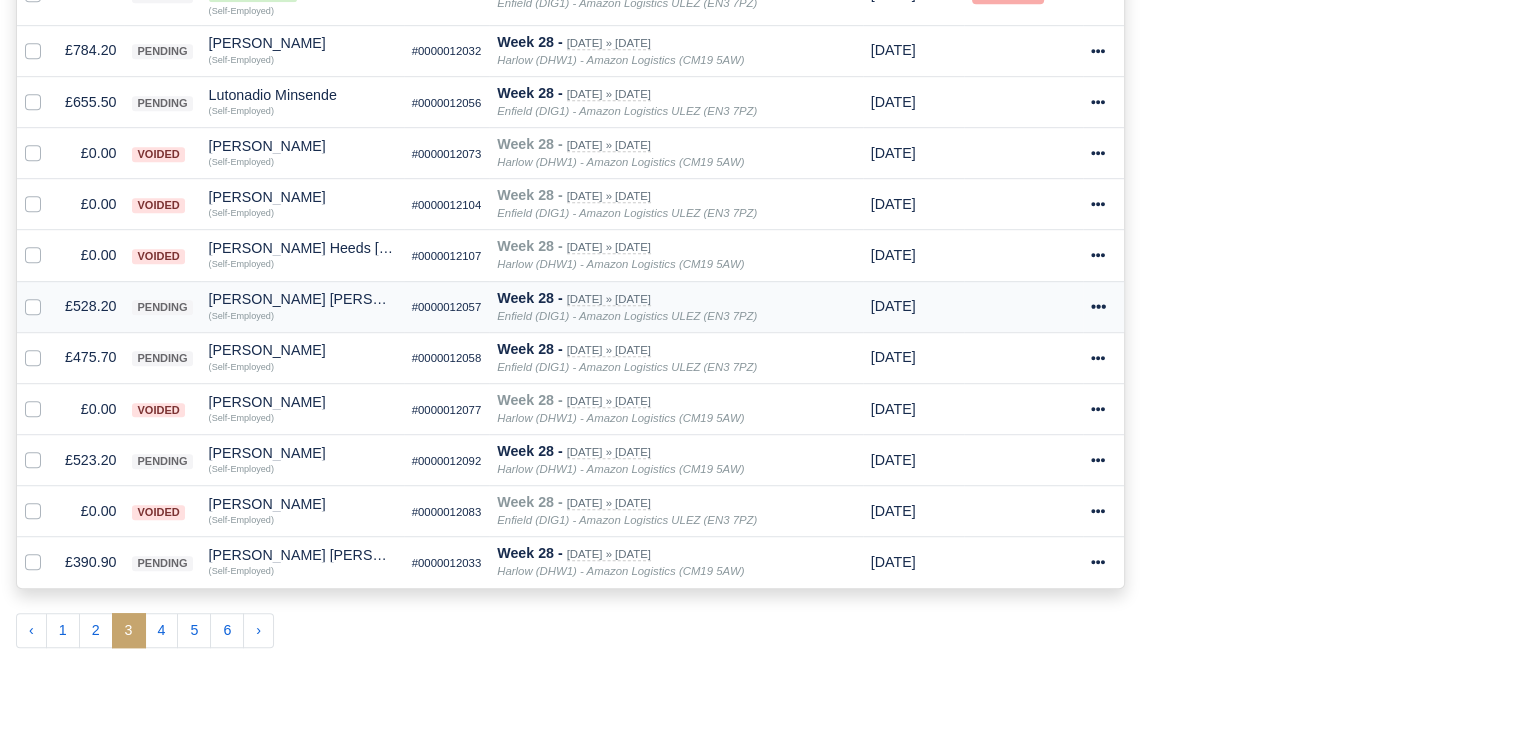 click on "£528.20" at bounding box center (90, 306) 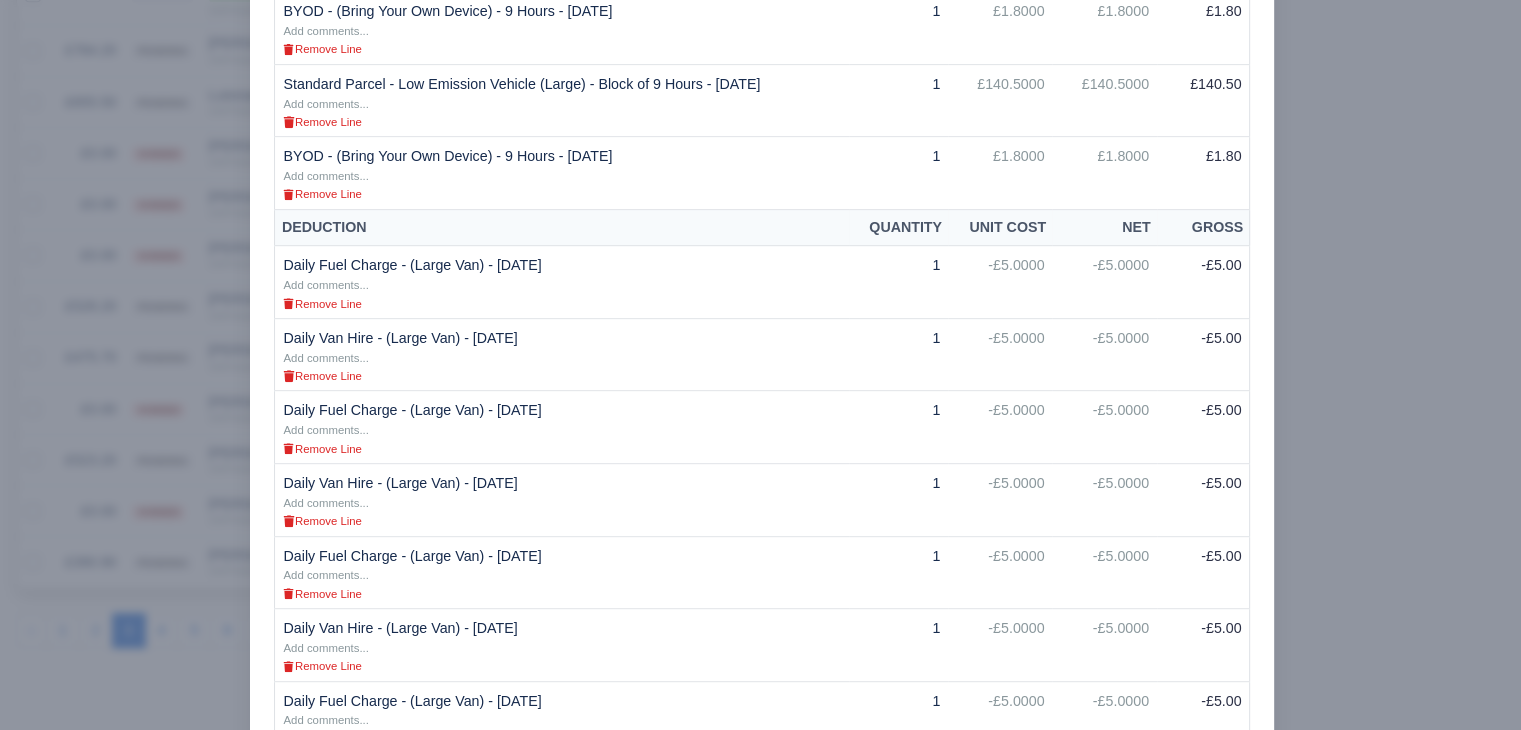scroll, scrollTop: 1500, scrollLeft: 0, axis: vertical 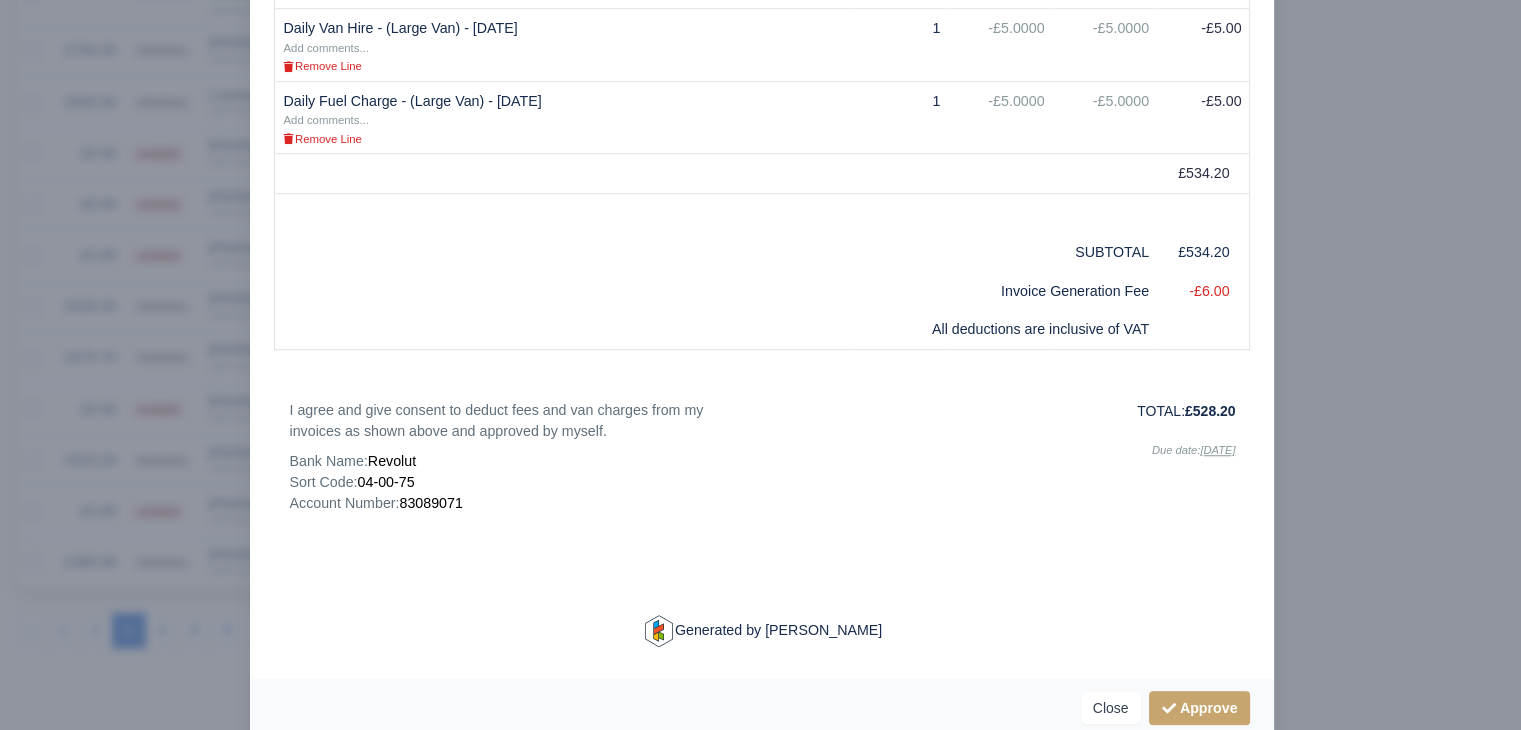 click at bounding box center [760, 365] 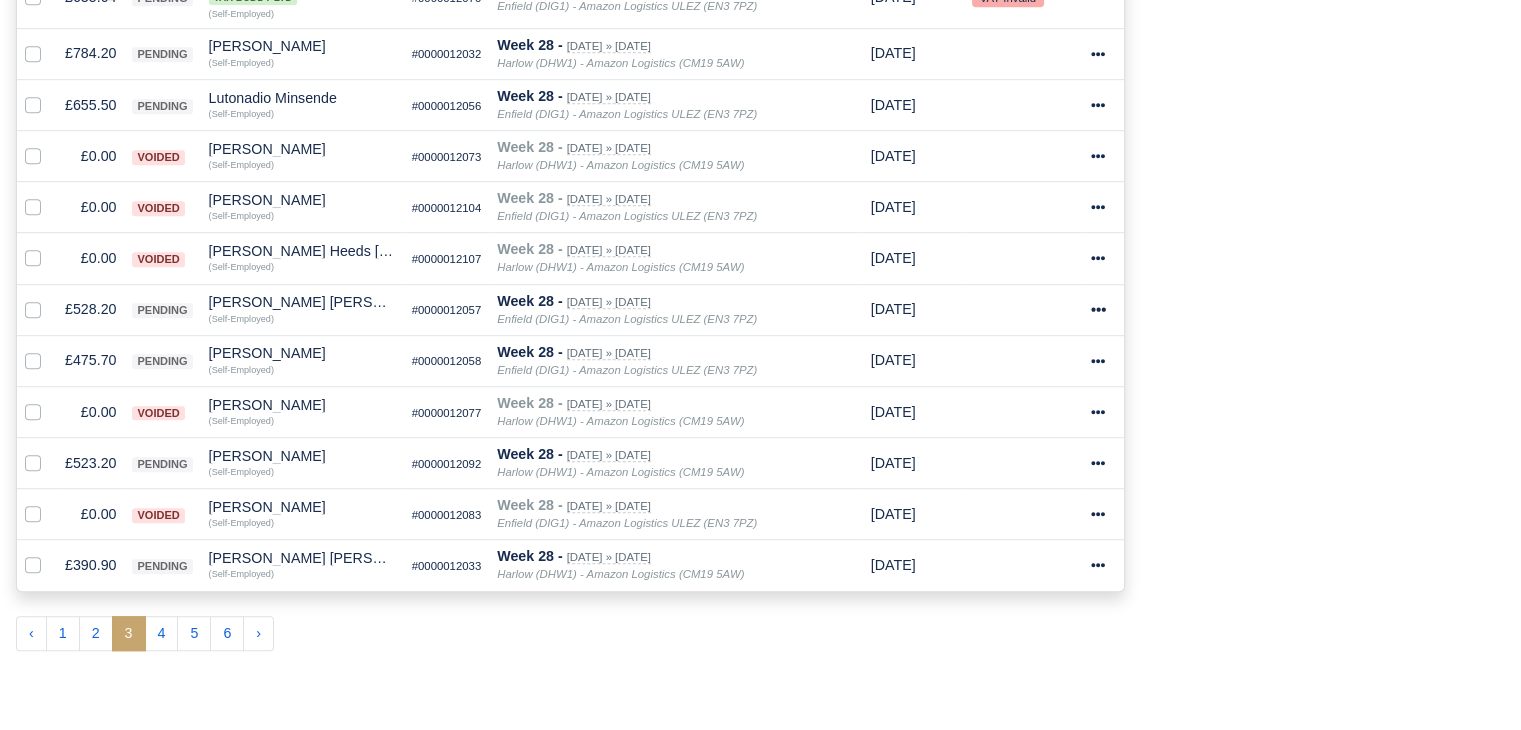 scroll, scrollTop: 1200, scrollLeft: 0, axis: vertical 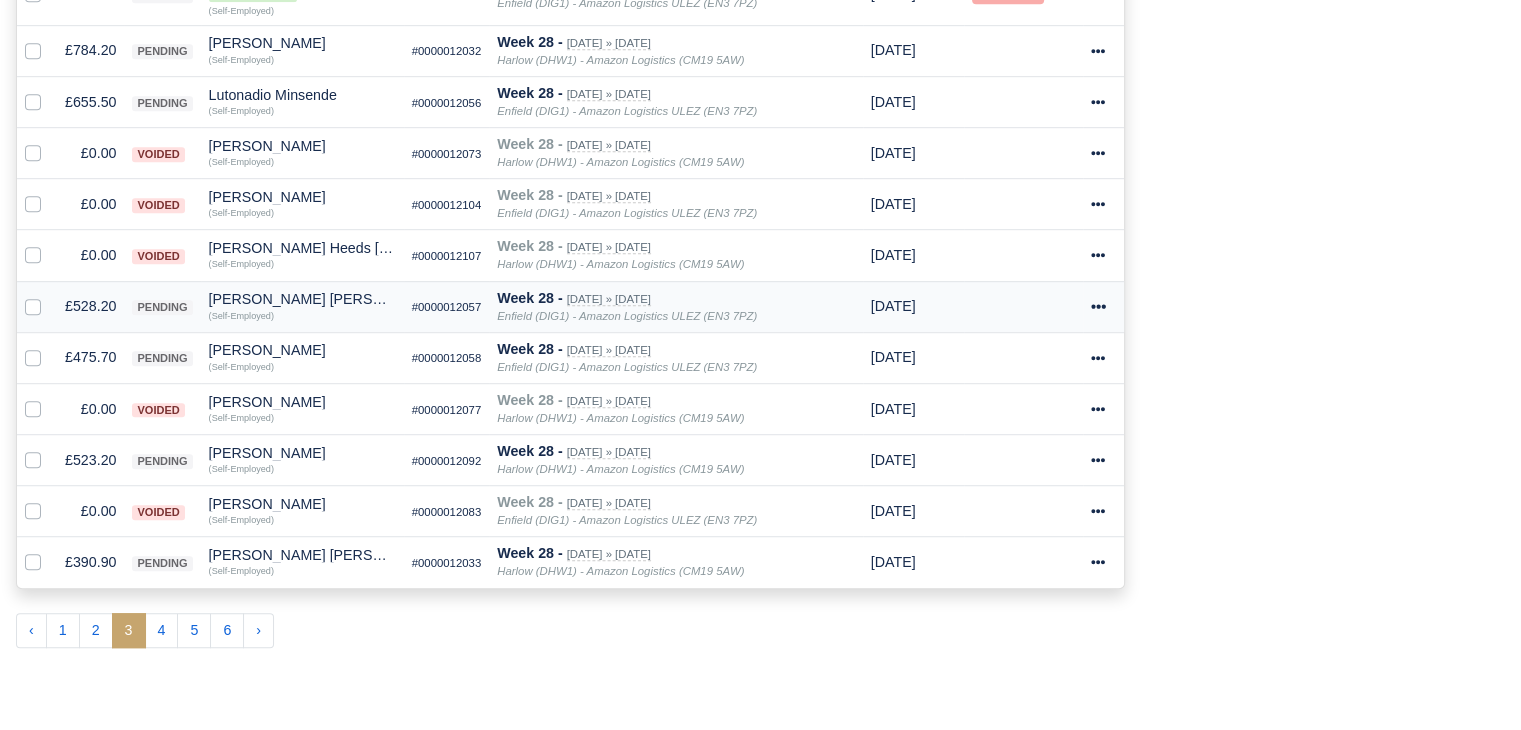 click on "£528.20" at bounding box center (90, 306) 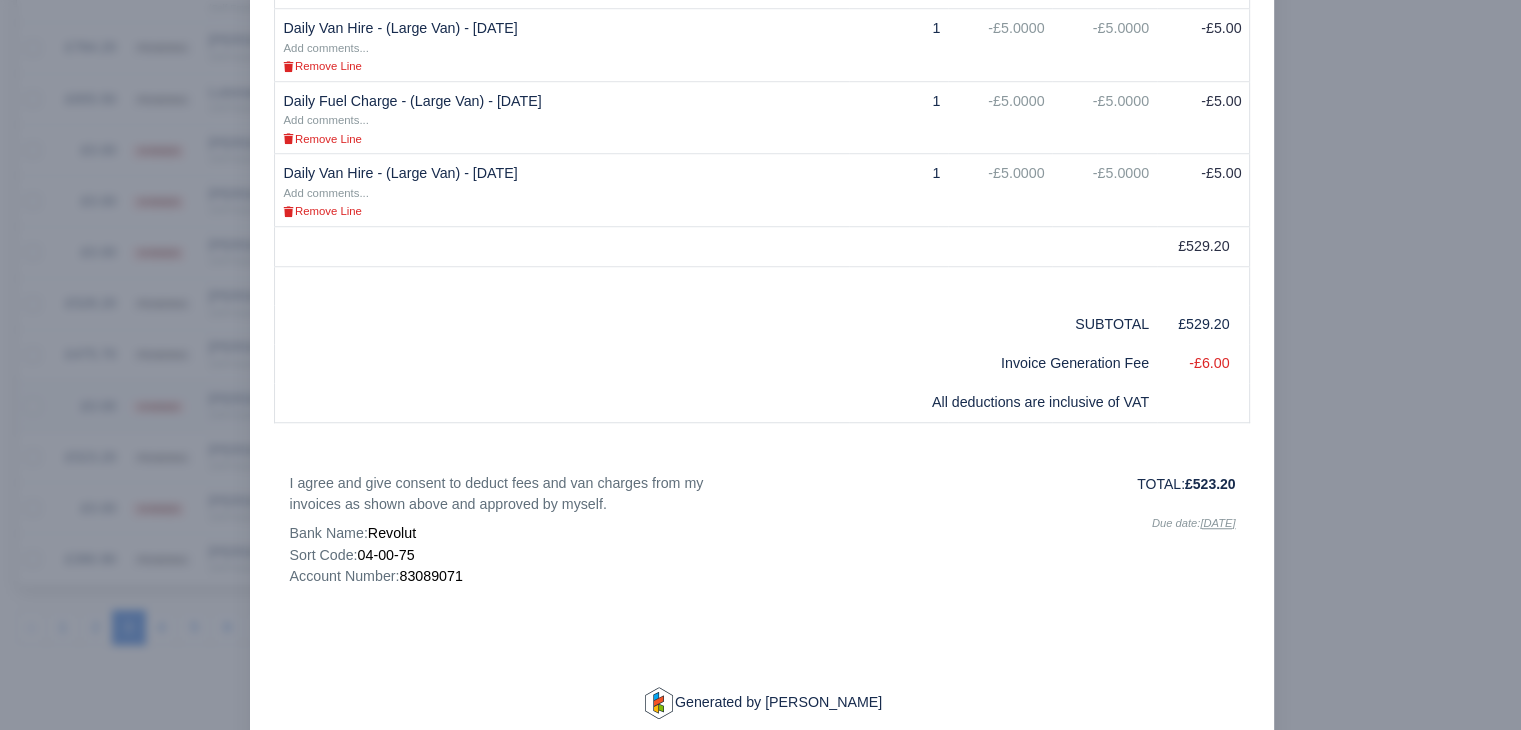 scroll, scrollTop: 1197, scrollLeft: 0, axis: vertical 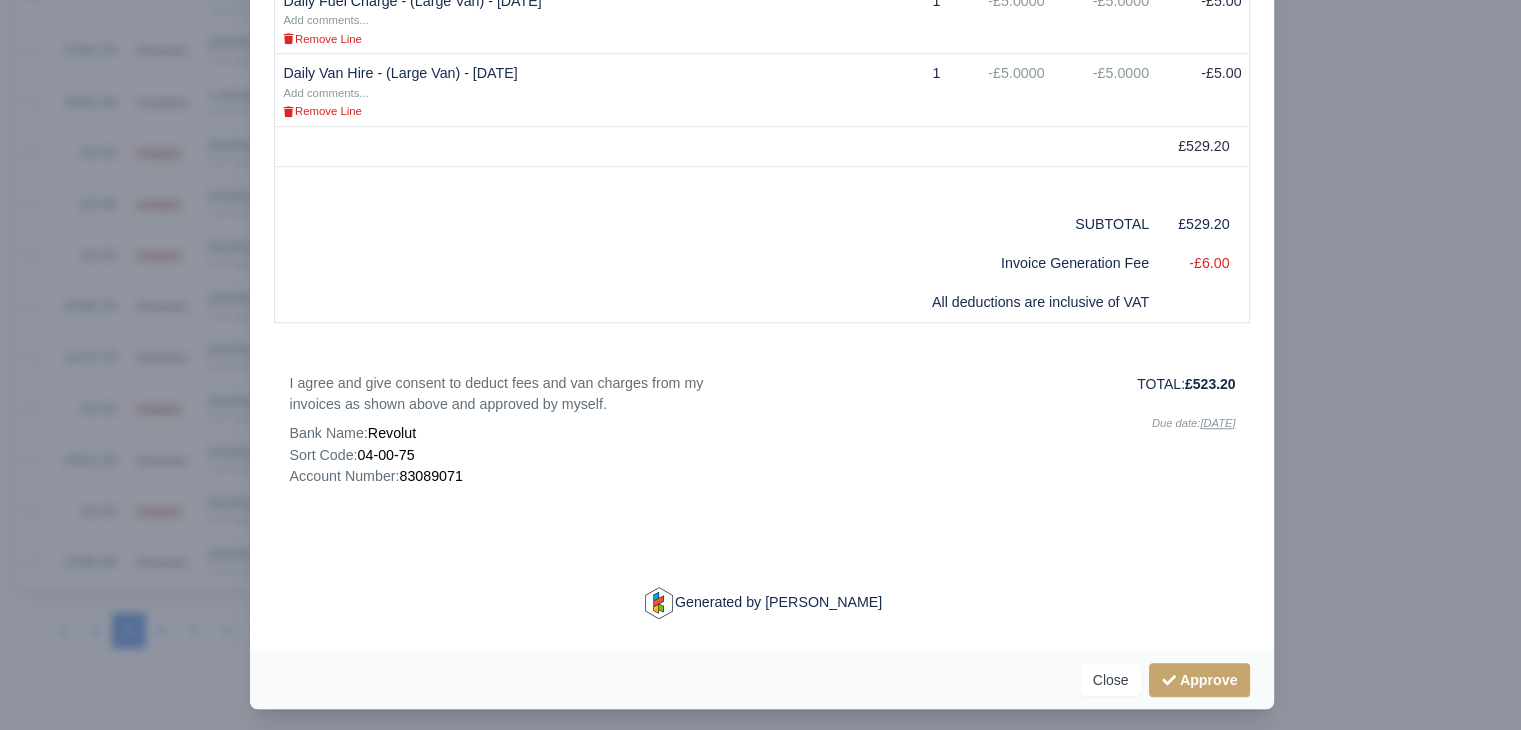click at bounding box center (760, 365) 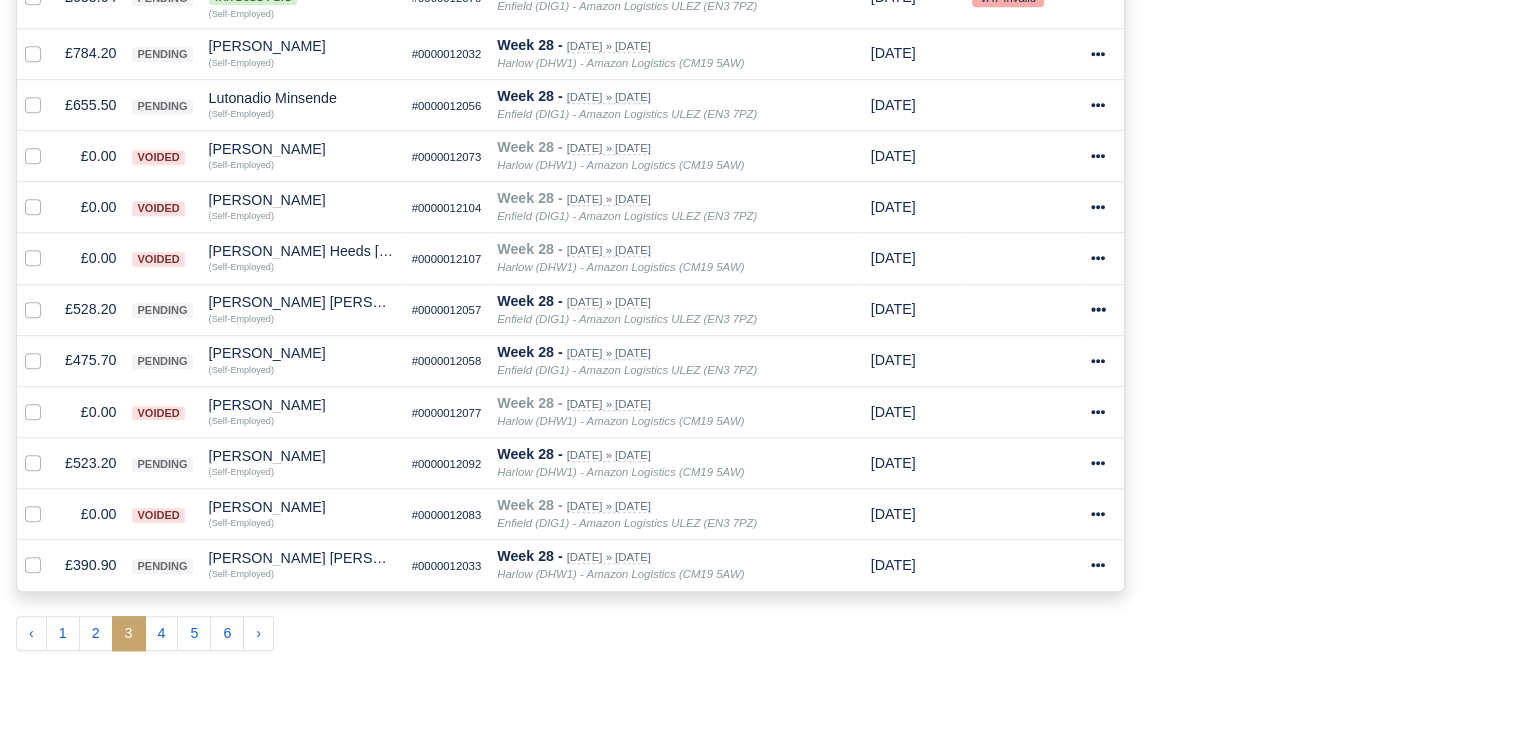 scroll, scrollTop: 1200, scrollLeft: 0, axis: vertical 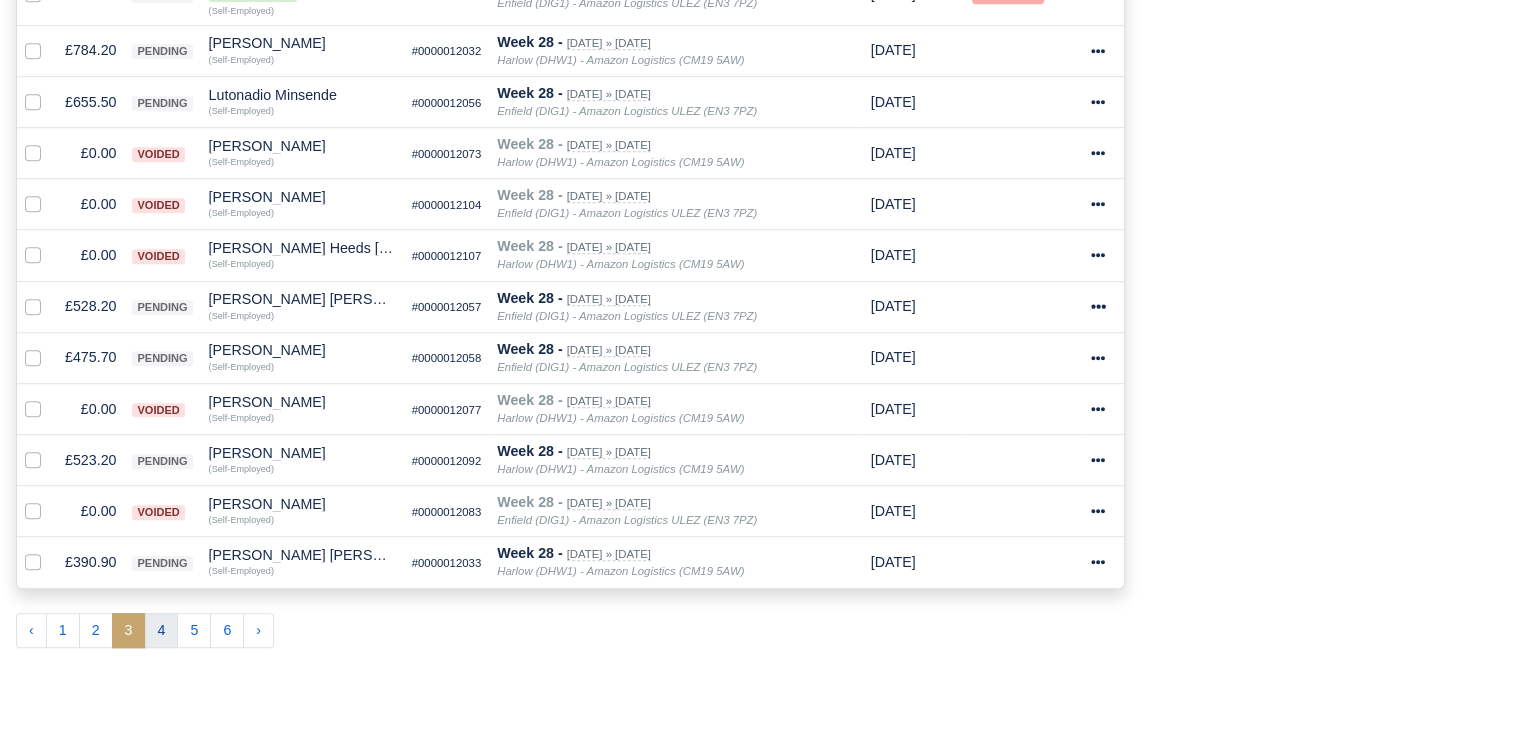 click on "4" at bounding box center [162, 631] 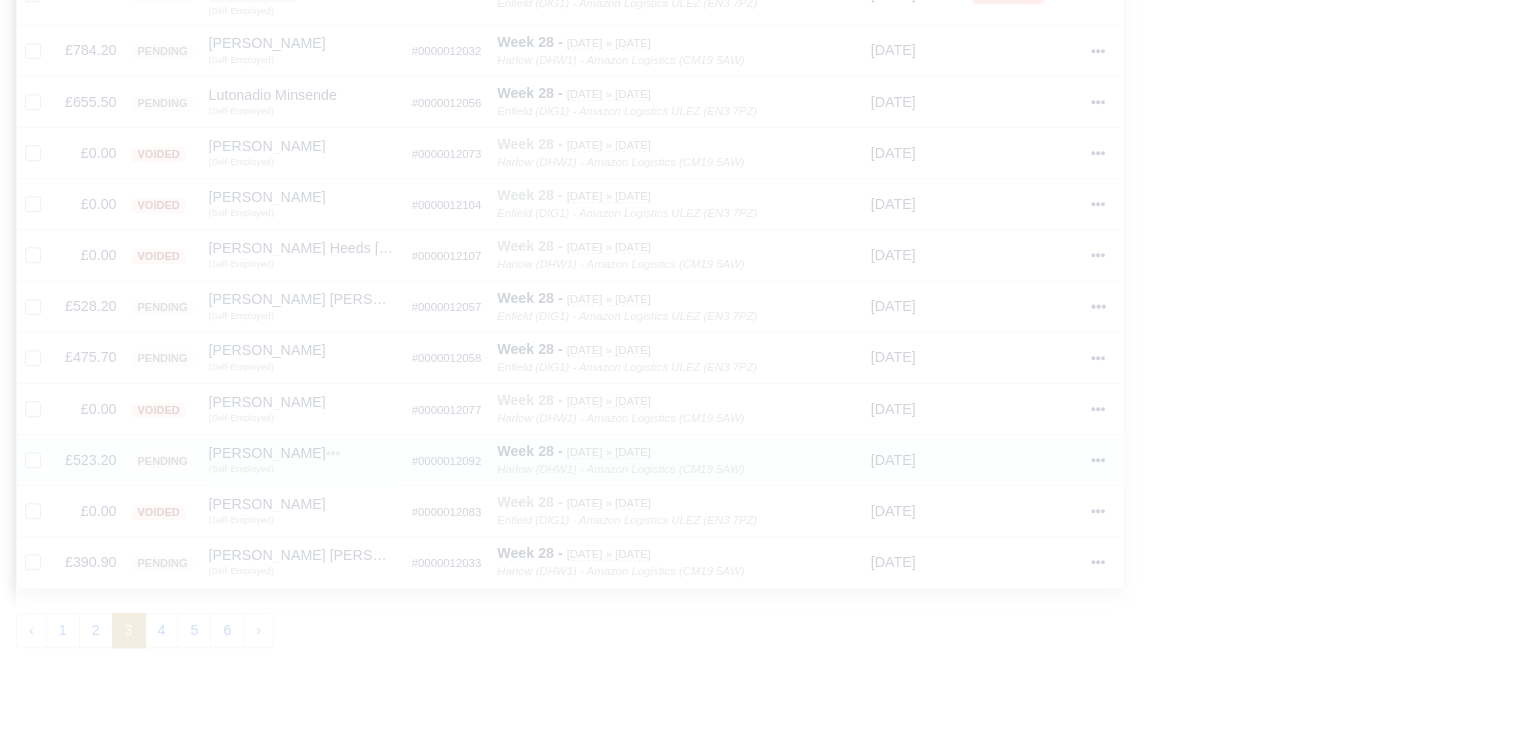 type 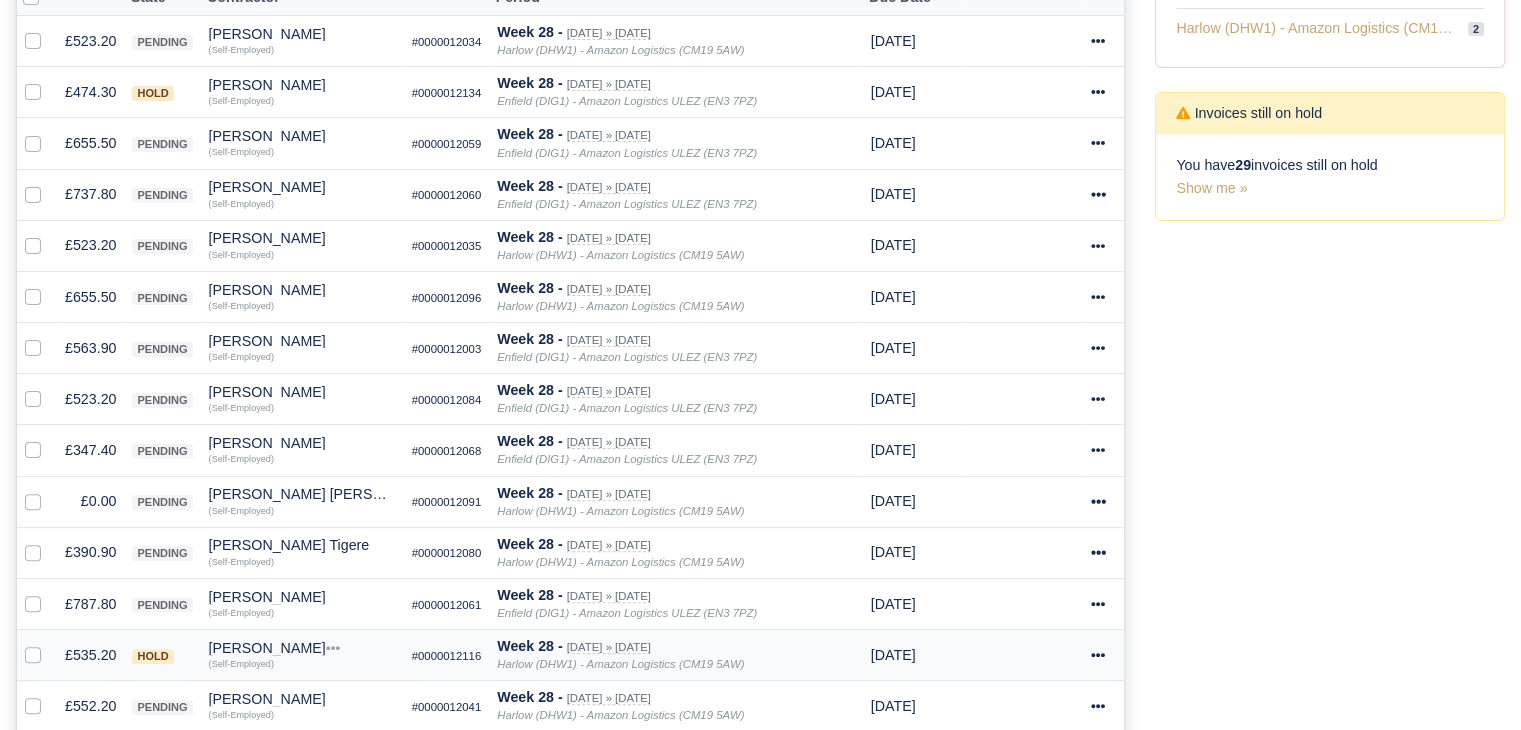 scroll, scrollTop: 194, scrollLeft: 0, axis: vertical 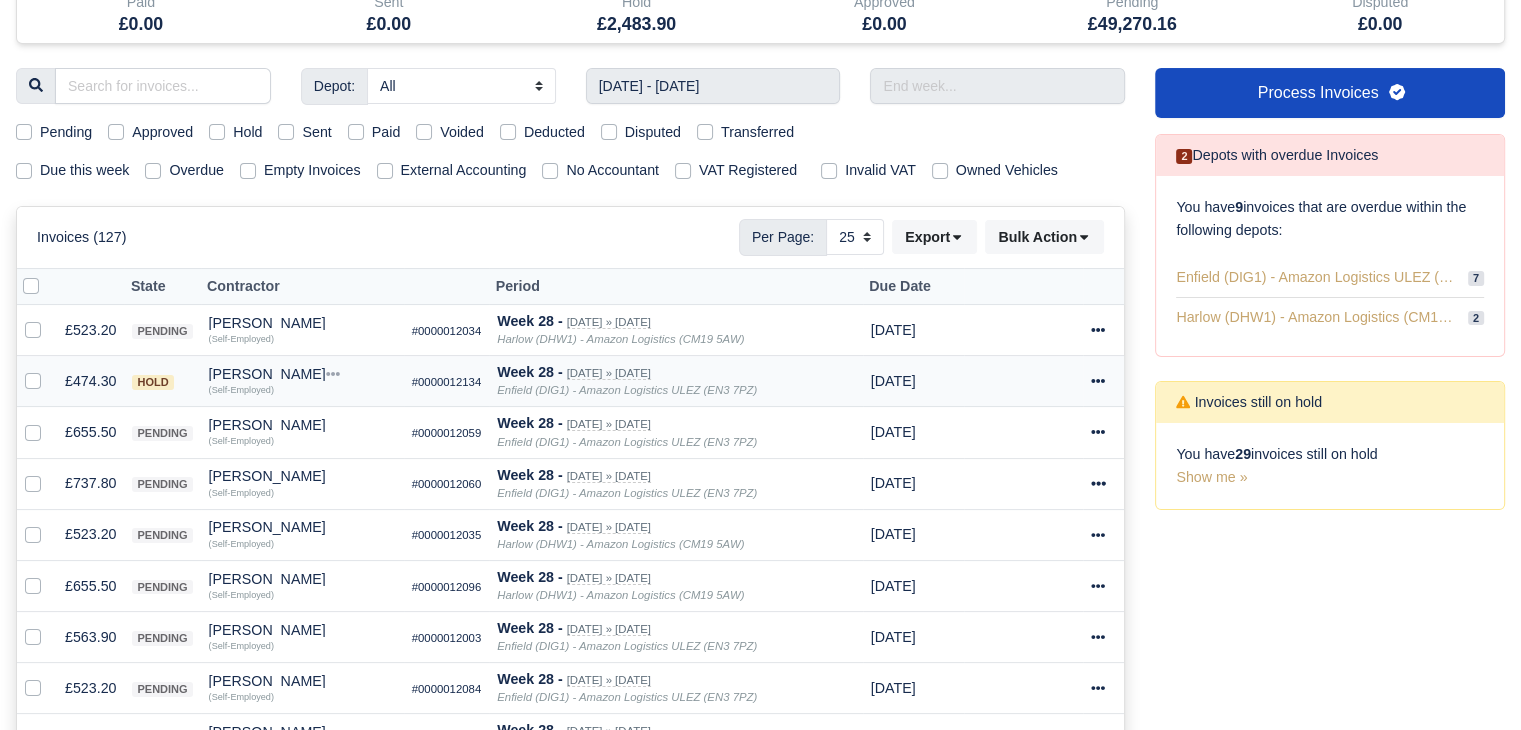 click on "£474.30" at bounding box center (90, 381) 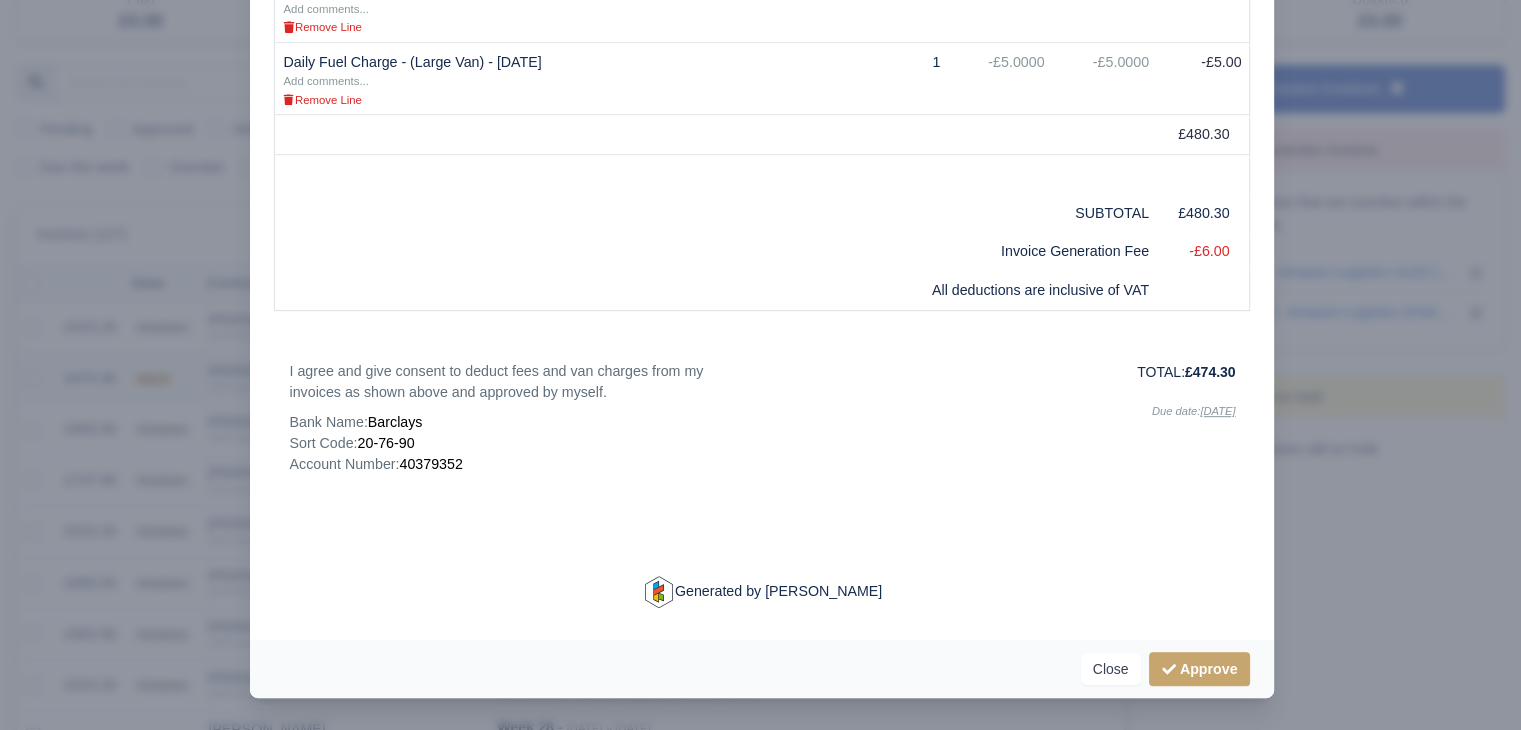 scroll, scrollTop: 192, scrollLeft: 0, axis: vertical 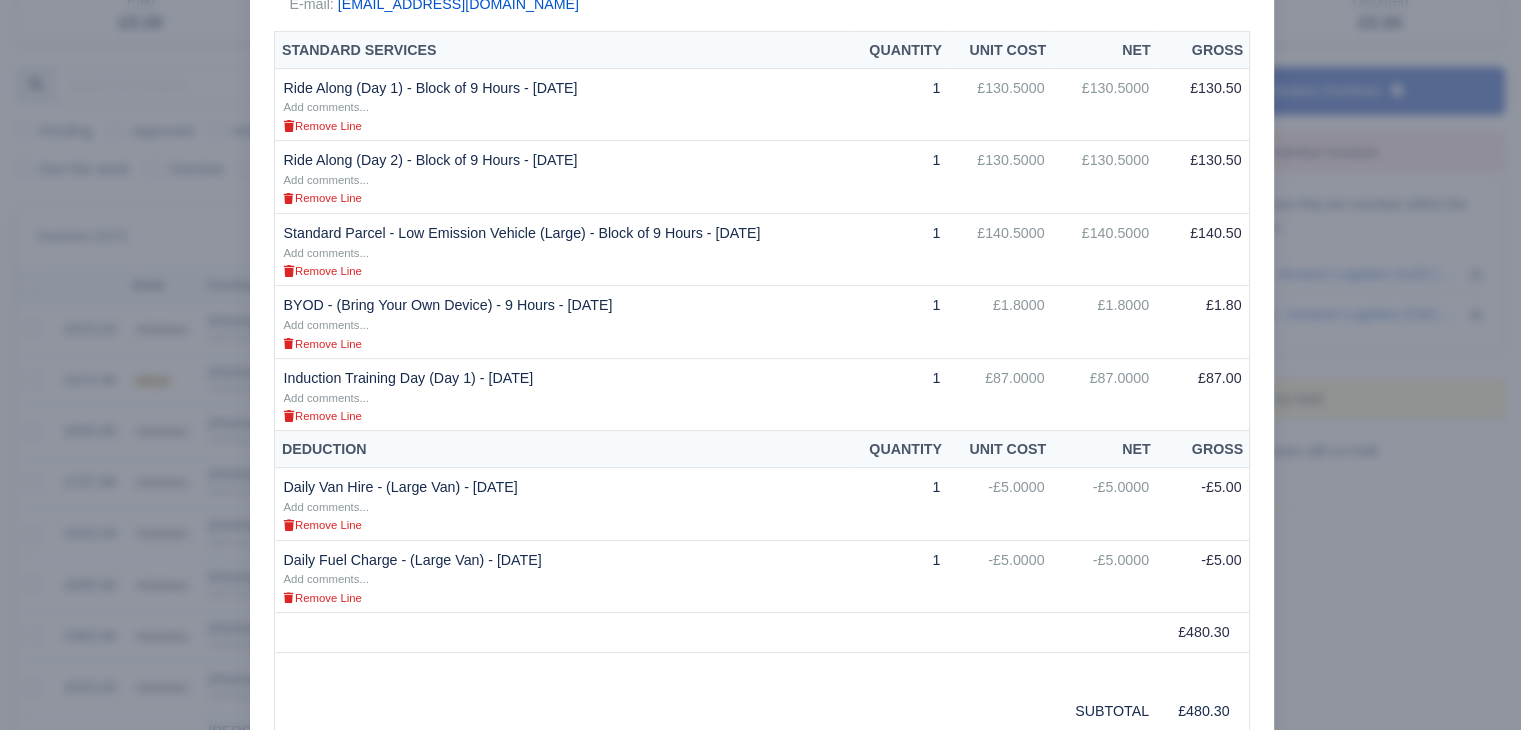 click at bounding box center (760, 365) 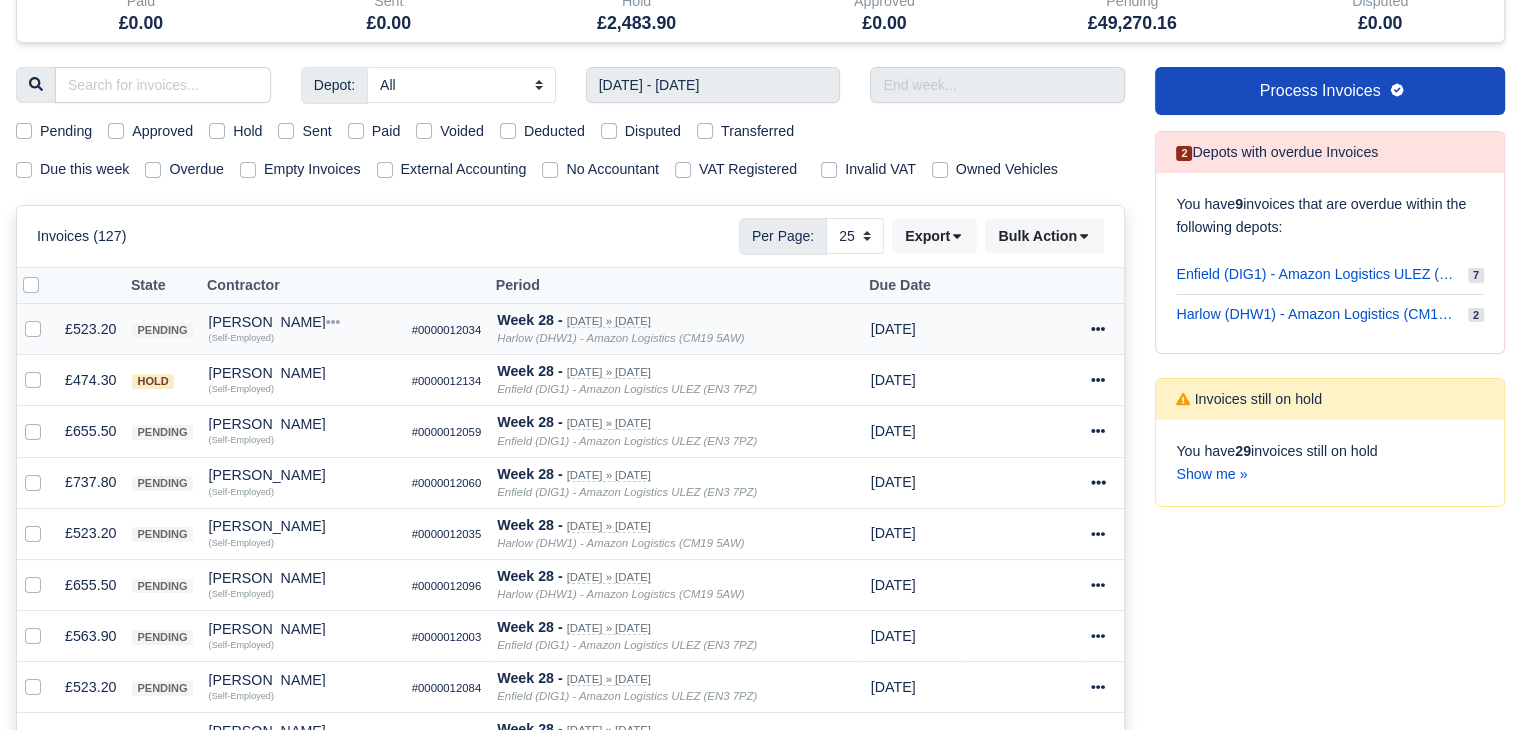scroll, scrollTop: 194, scrollLeft: 0, axis: vertical 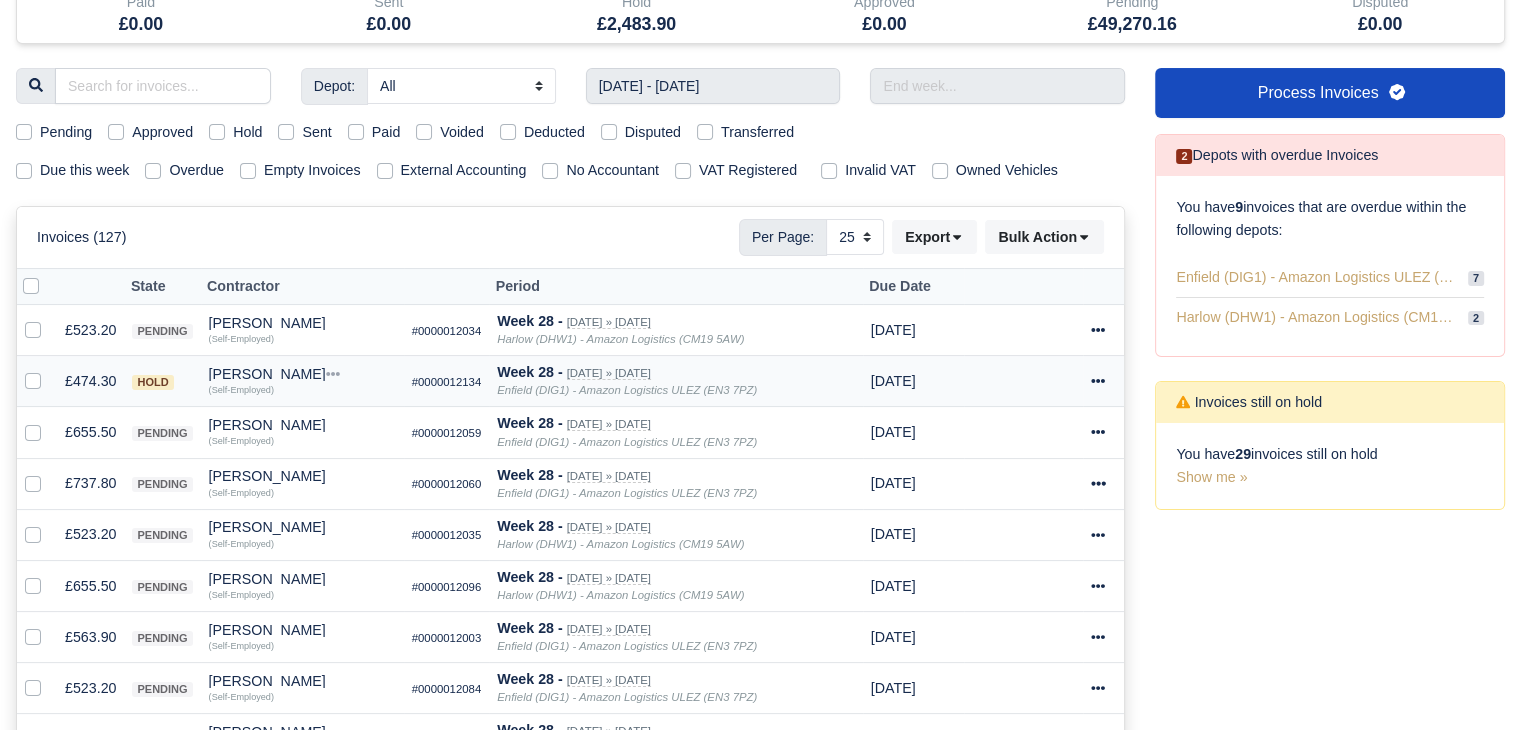 click on "£474.30" at bounding box center (90, 381) 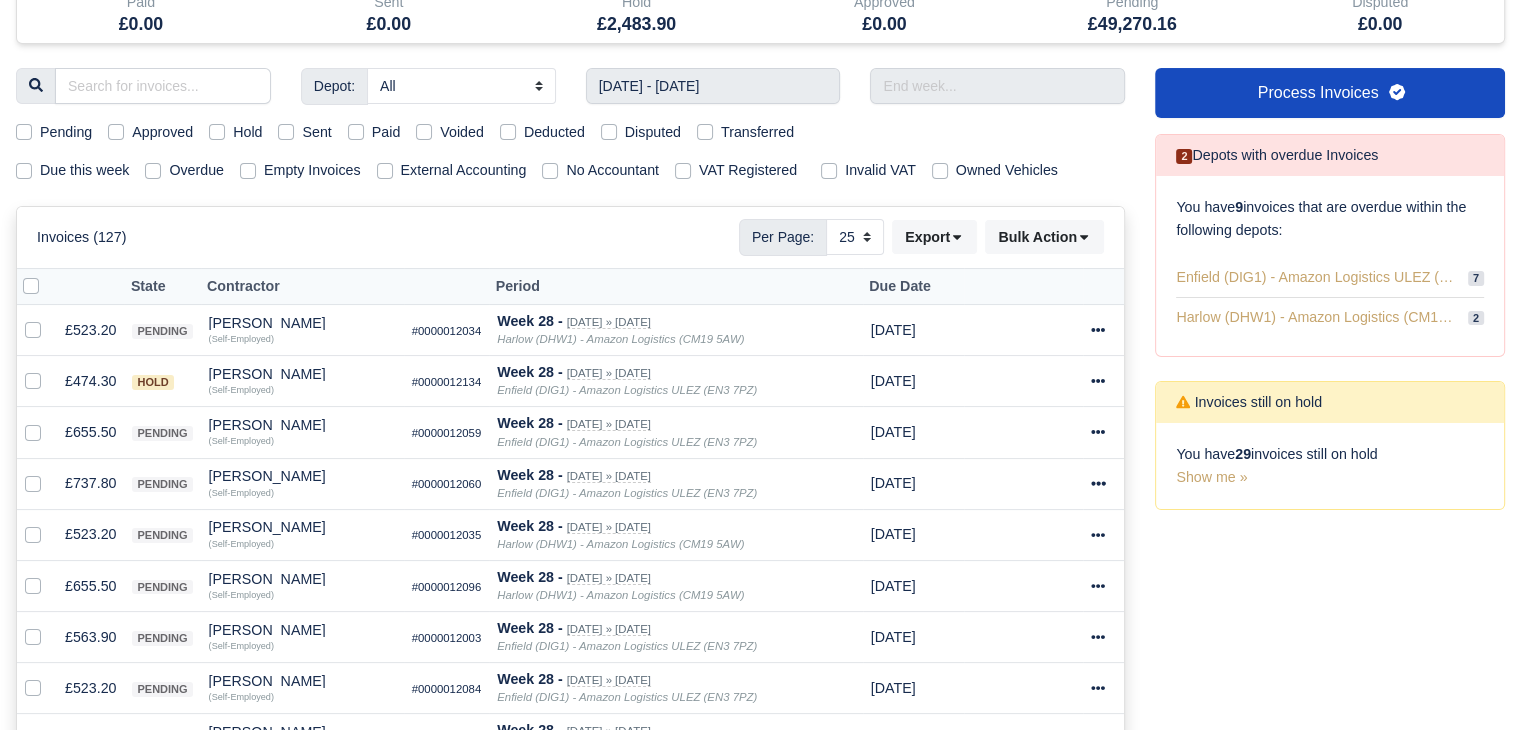 scroll, scrollTop: 192, scrollLeft: 0, axis: vertical 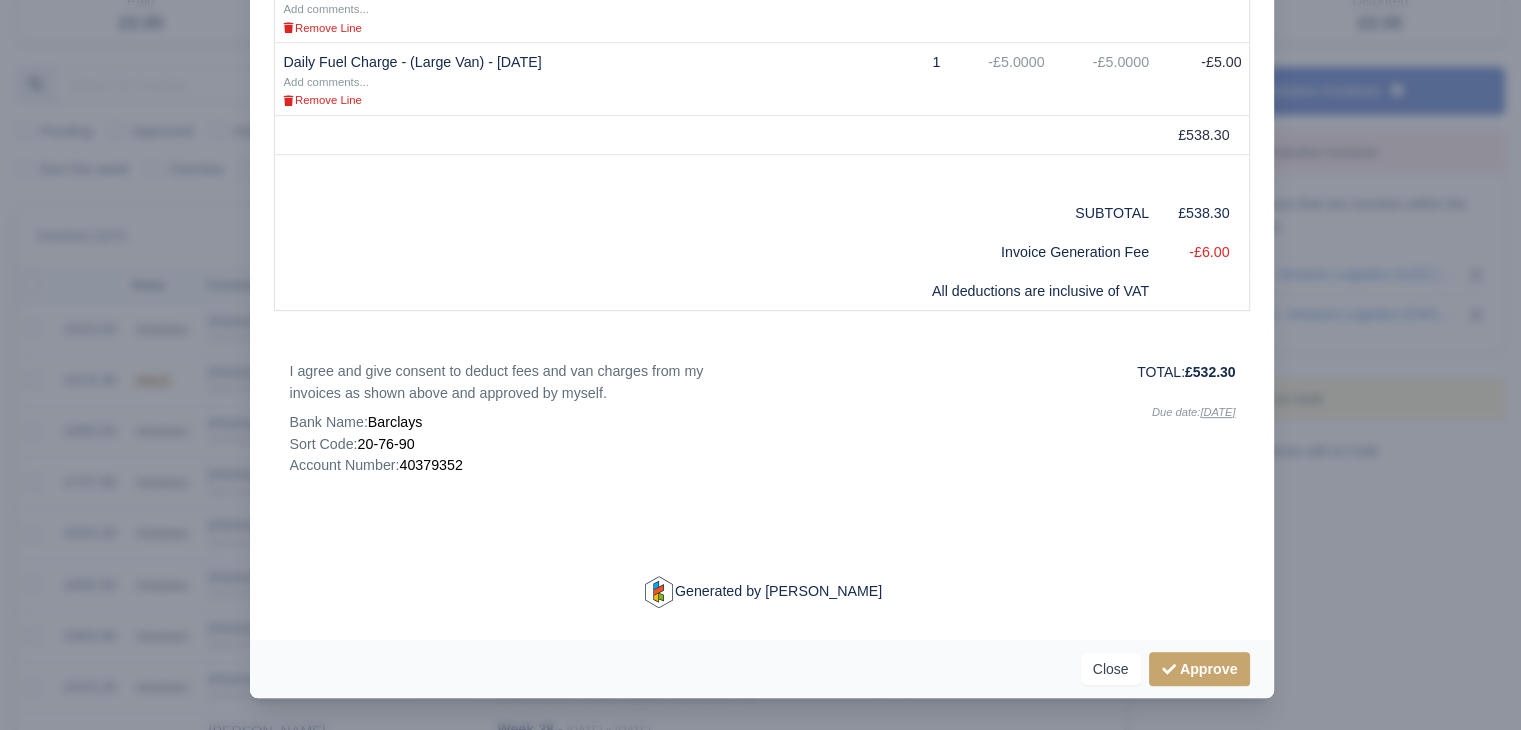 click at bounding box center (760, 365) 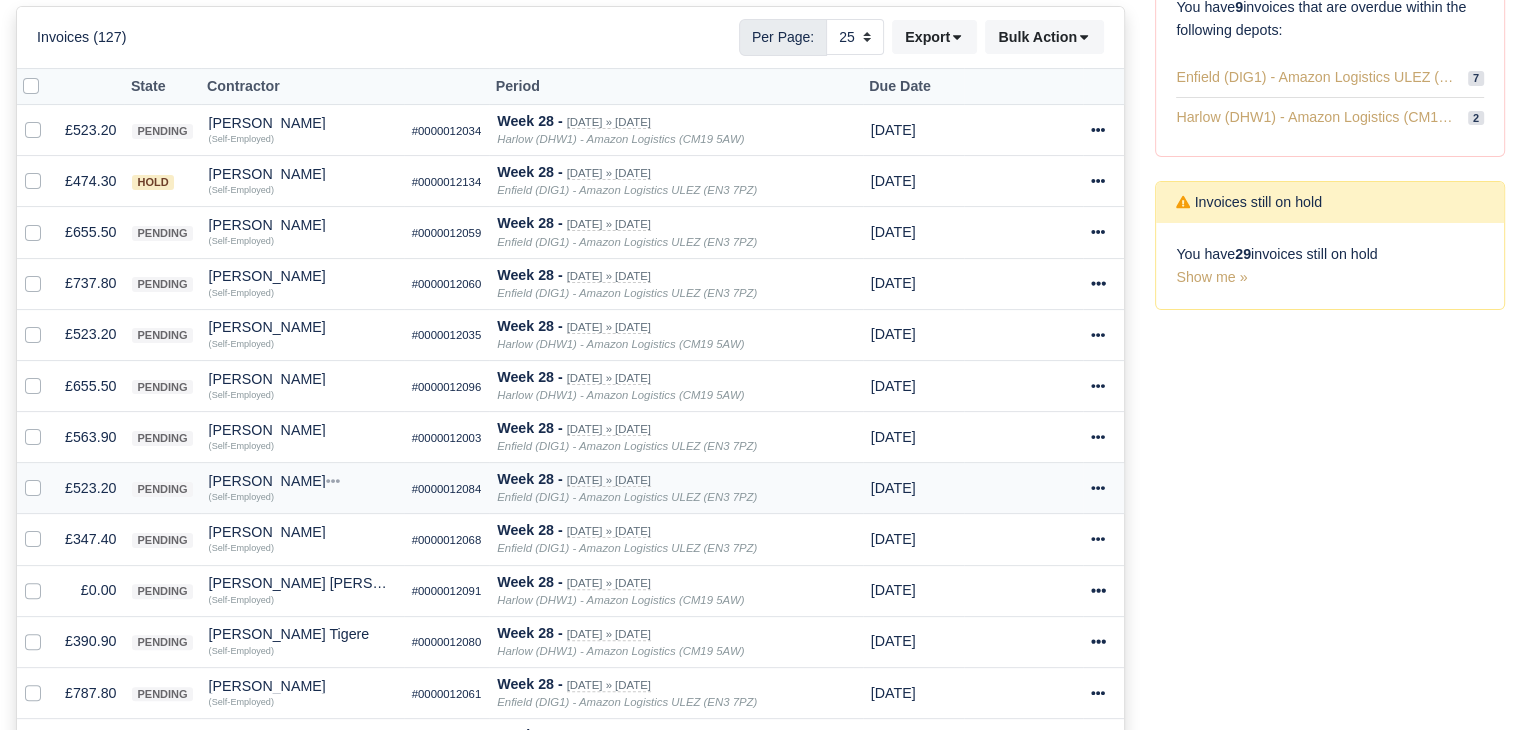 scroll, scrollTop: 594, scrollLeft: 0, axis: vertical 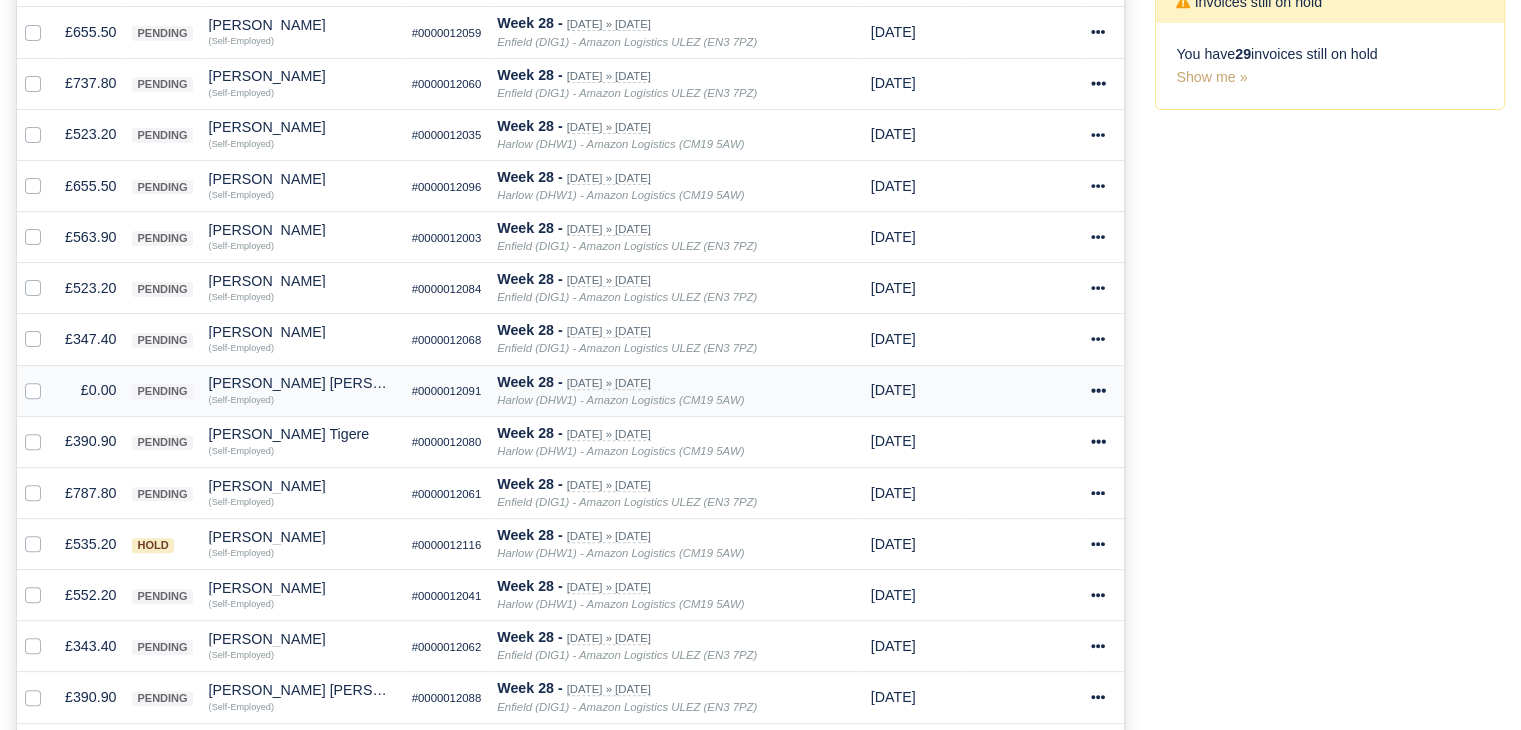 click at bounding box center (49, 379) 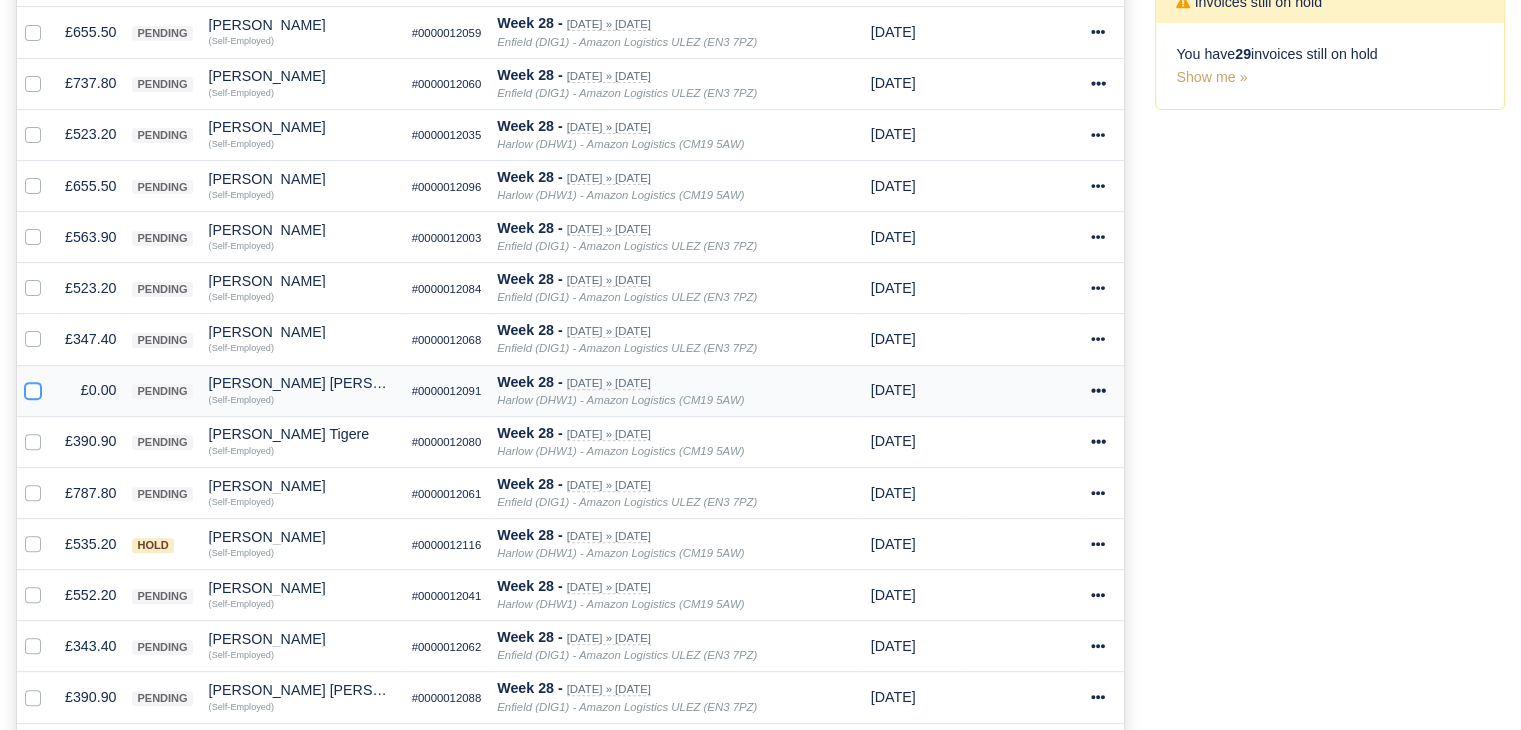 click at bounding box center [33, 387] 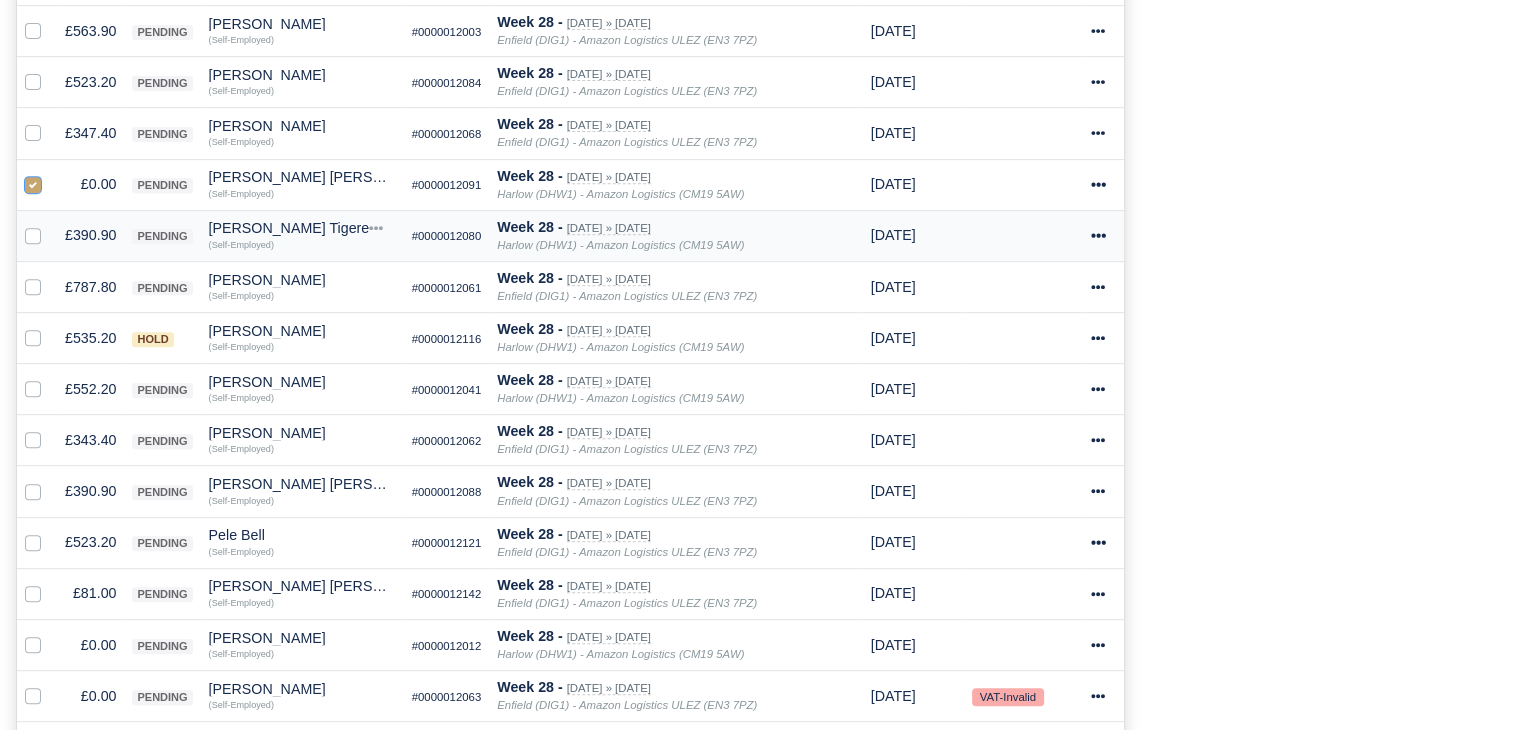 scroll, scrollTop: 994, scrollLeft: 0, axis: vertical 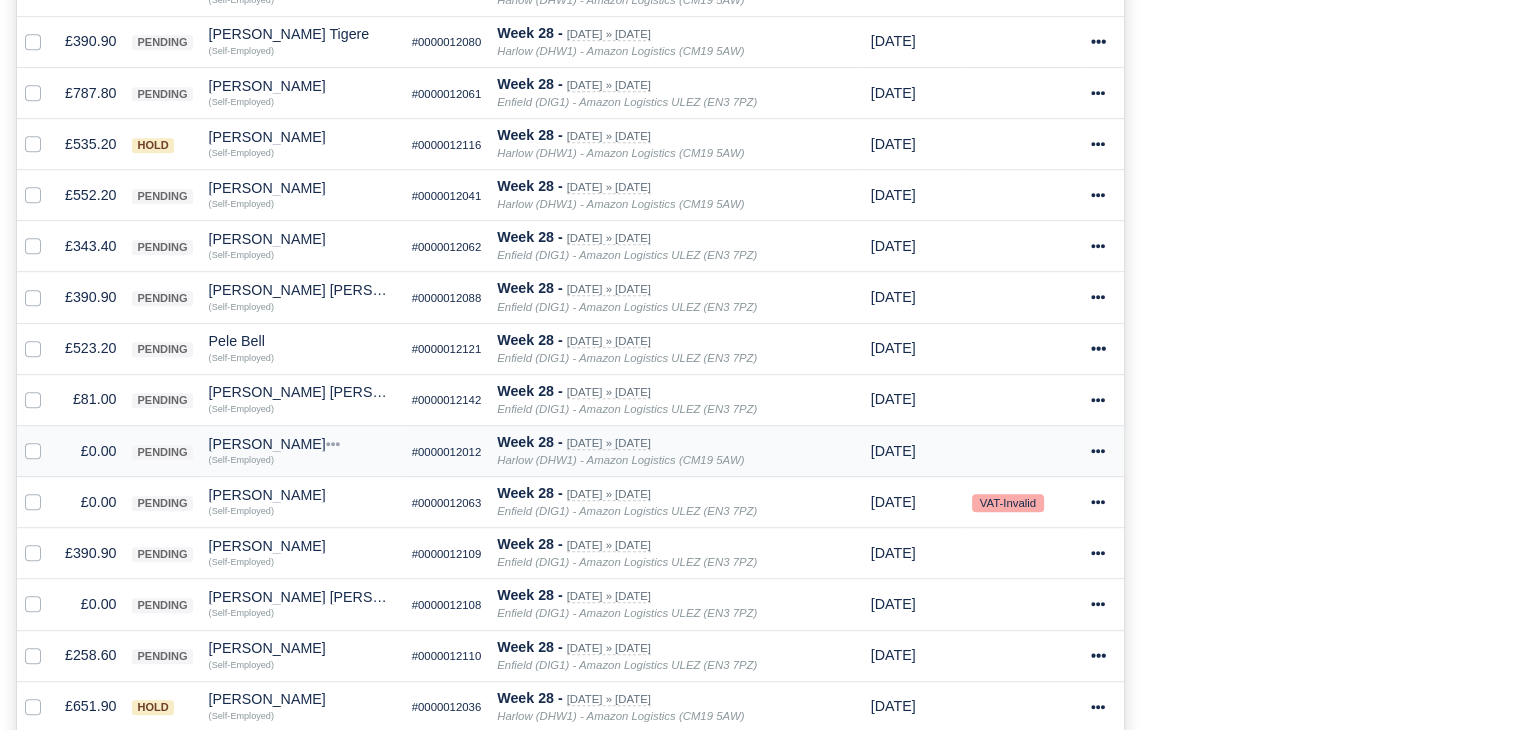 click at bounding box center (49, 440) 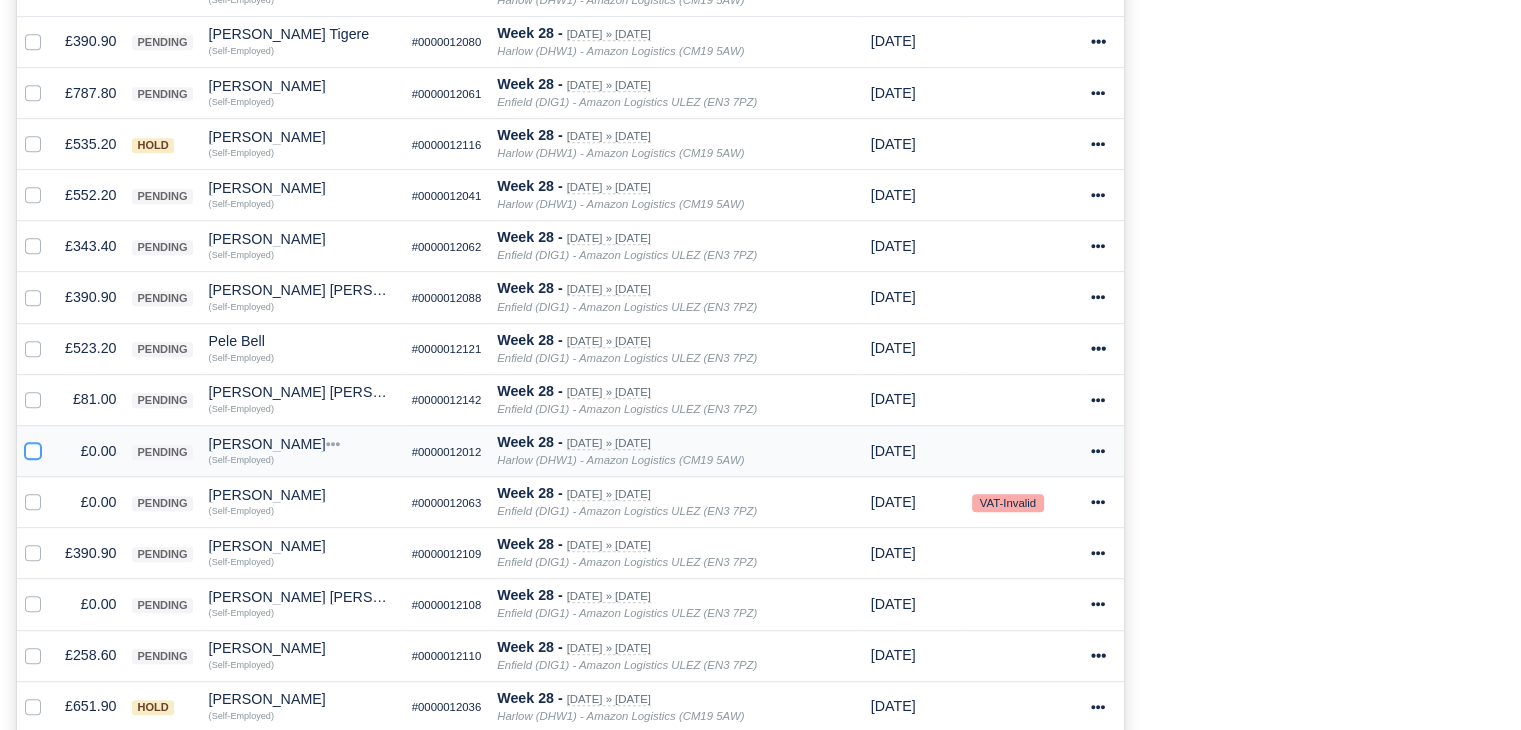 click at bounding box center (33, 448) 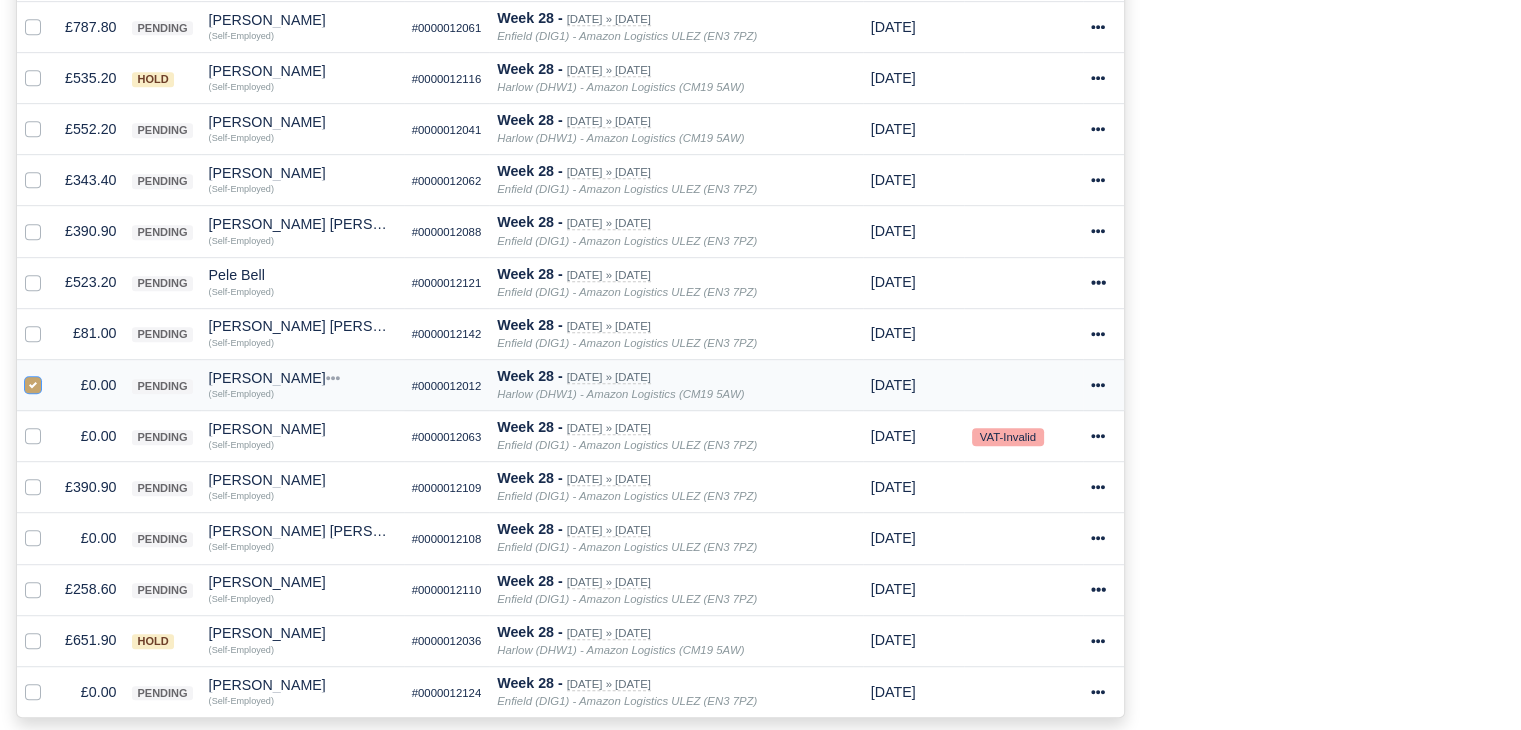 scroll, scrollTop: 1094, scrollLeft: 0, axis: vertical 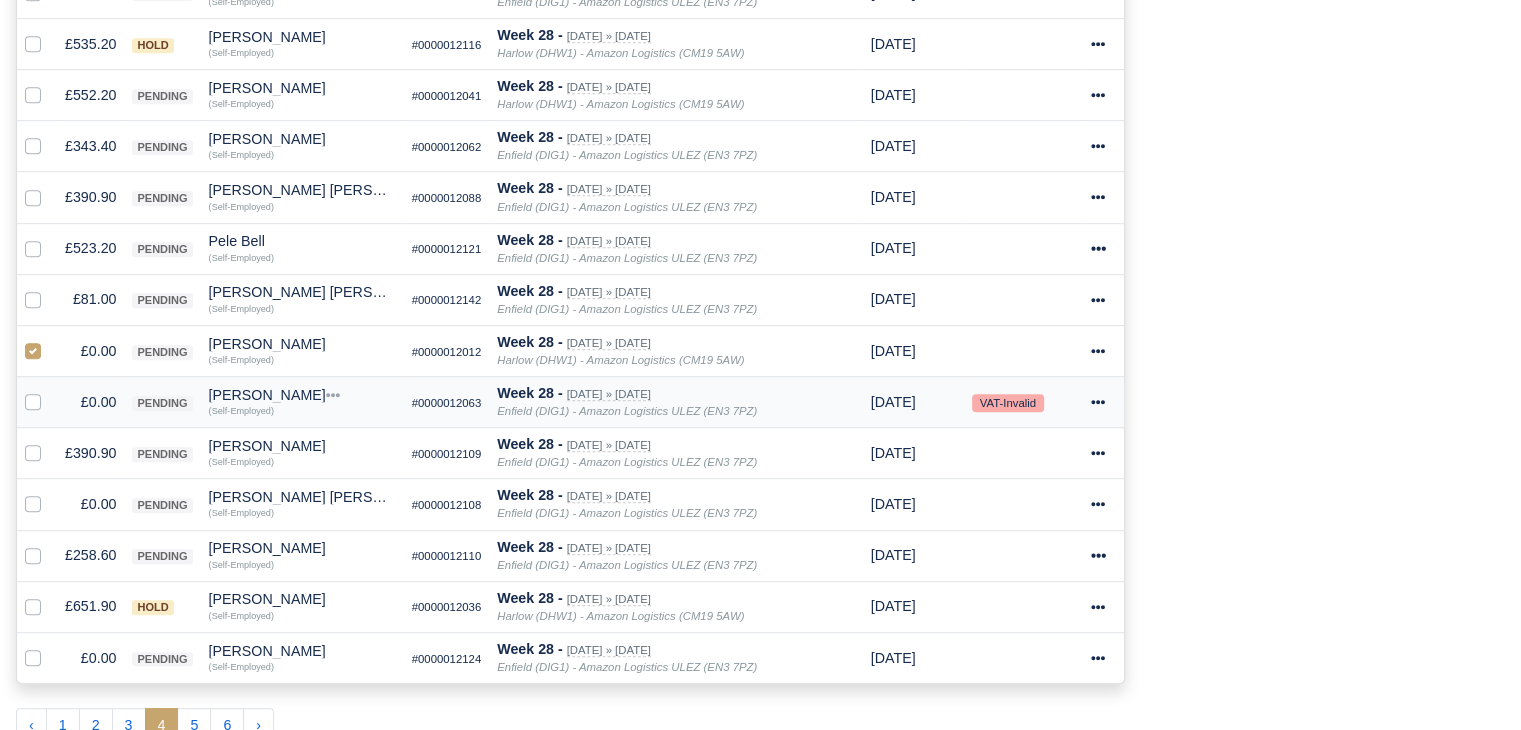 click at bounding box center (49, 391) 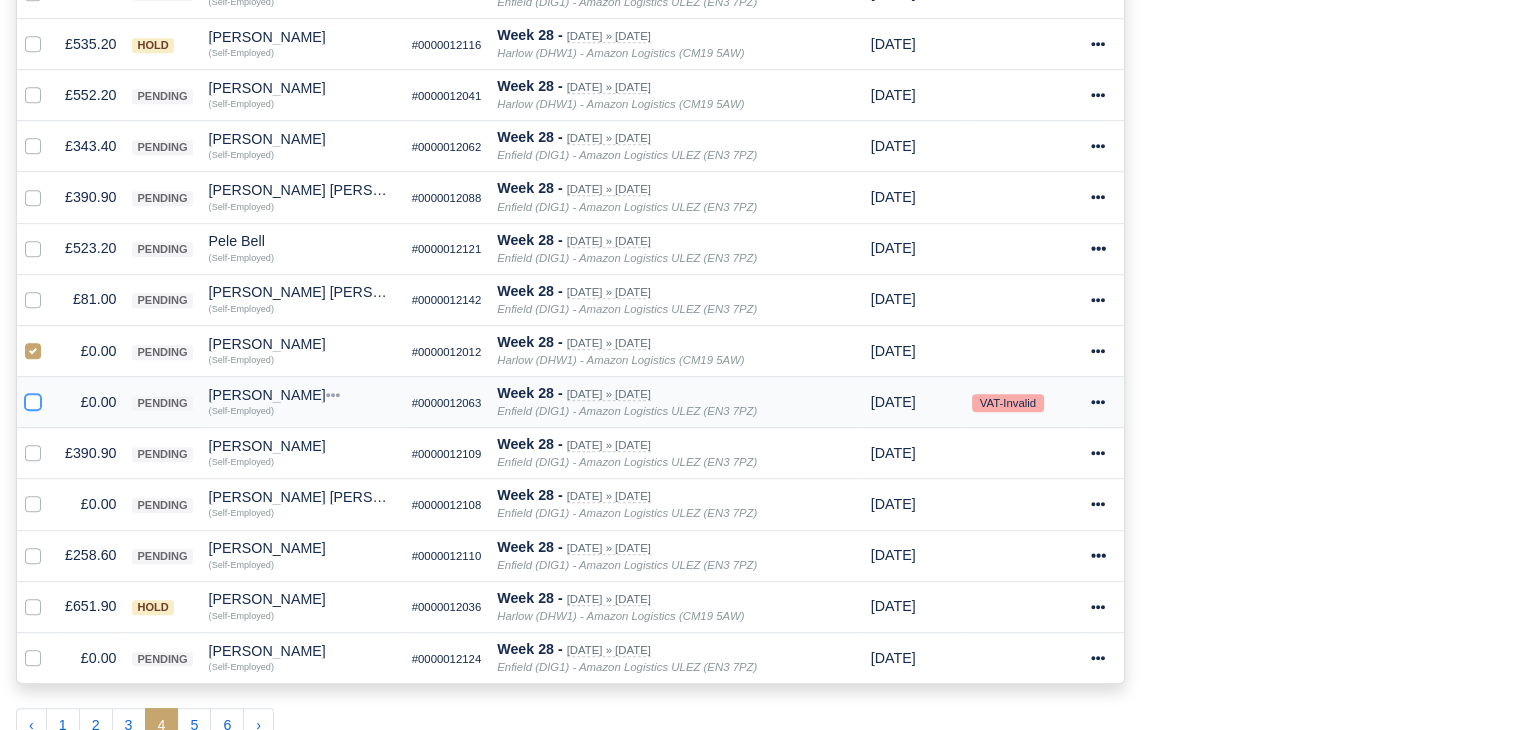 click at bounding box center [33, 399] 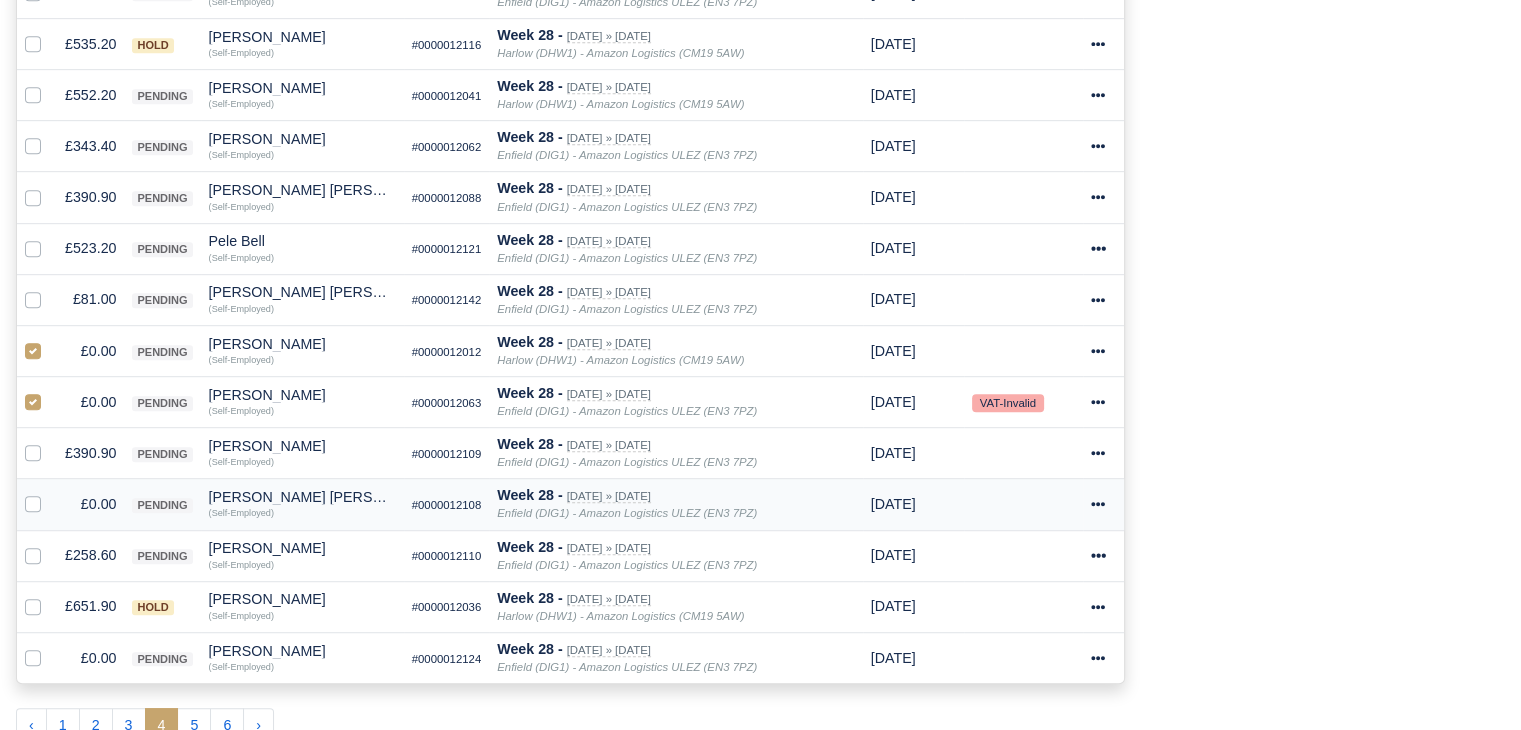 click at bounding box center [49, 493] 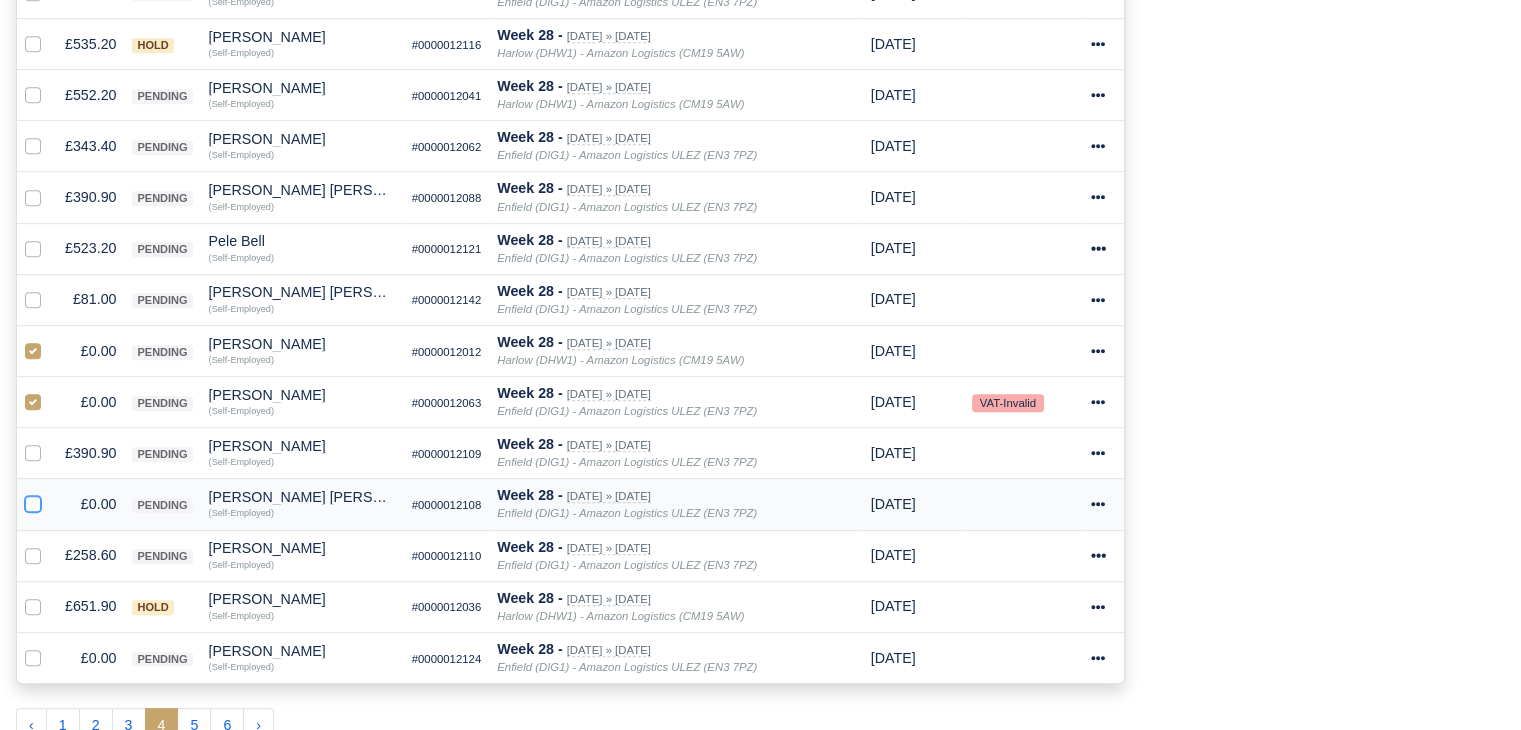 click at bounding box center [33, 501] 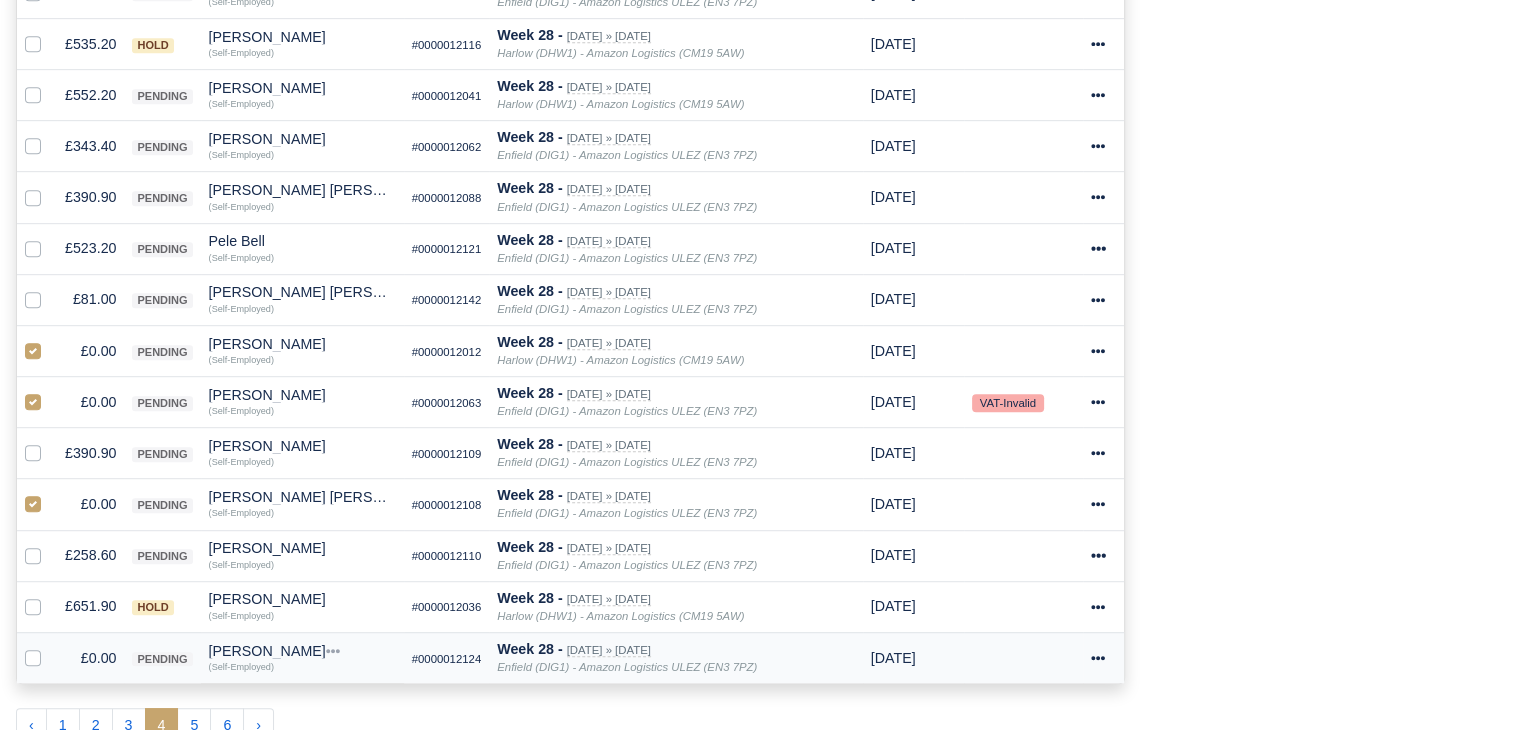 click at bounding box center [49, 647] 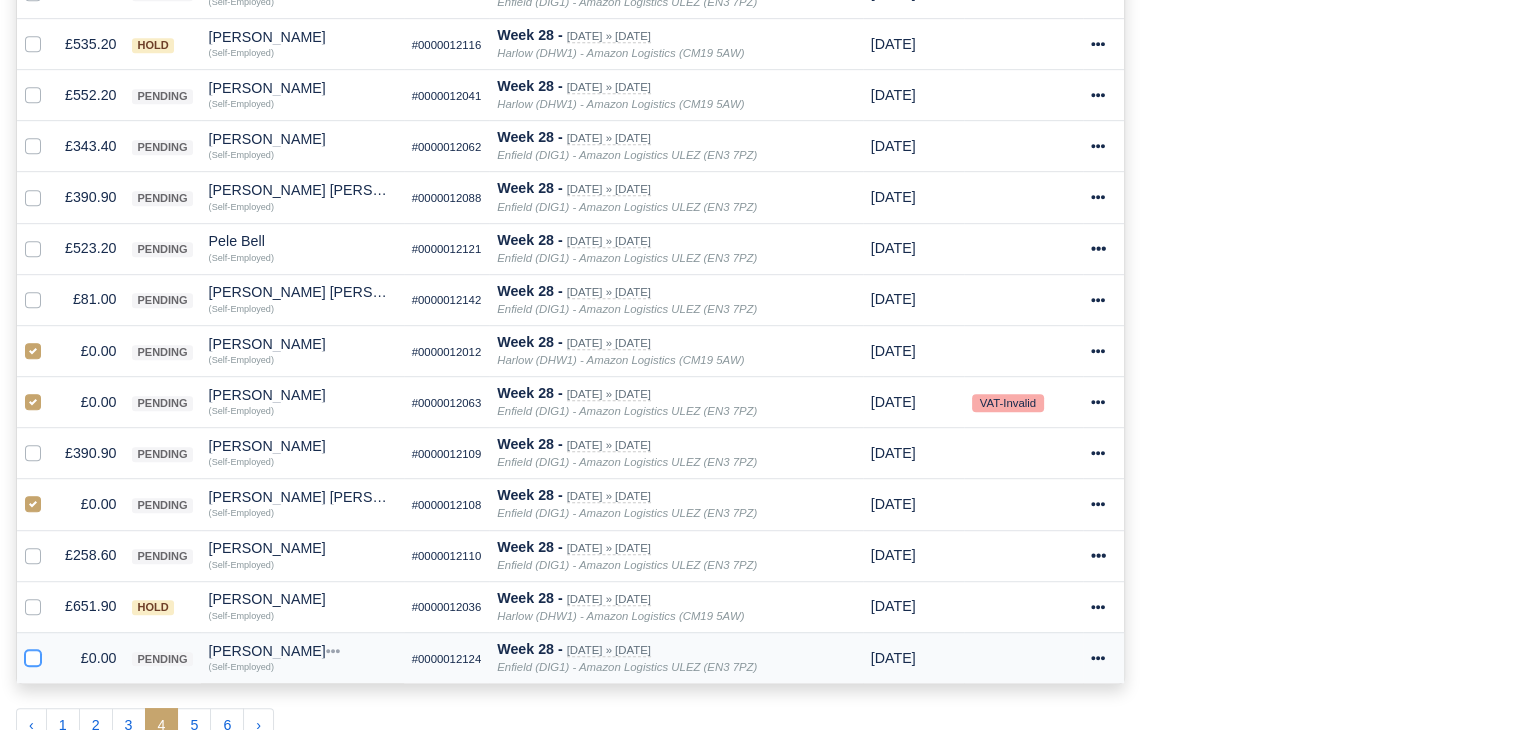click at bounding box center (33, 655) 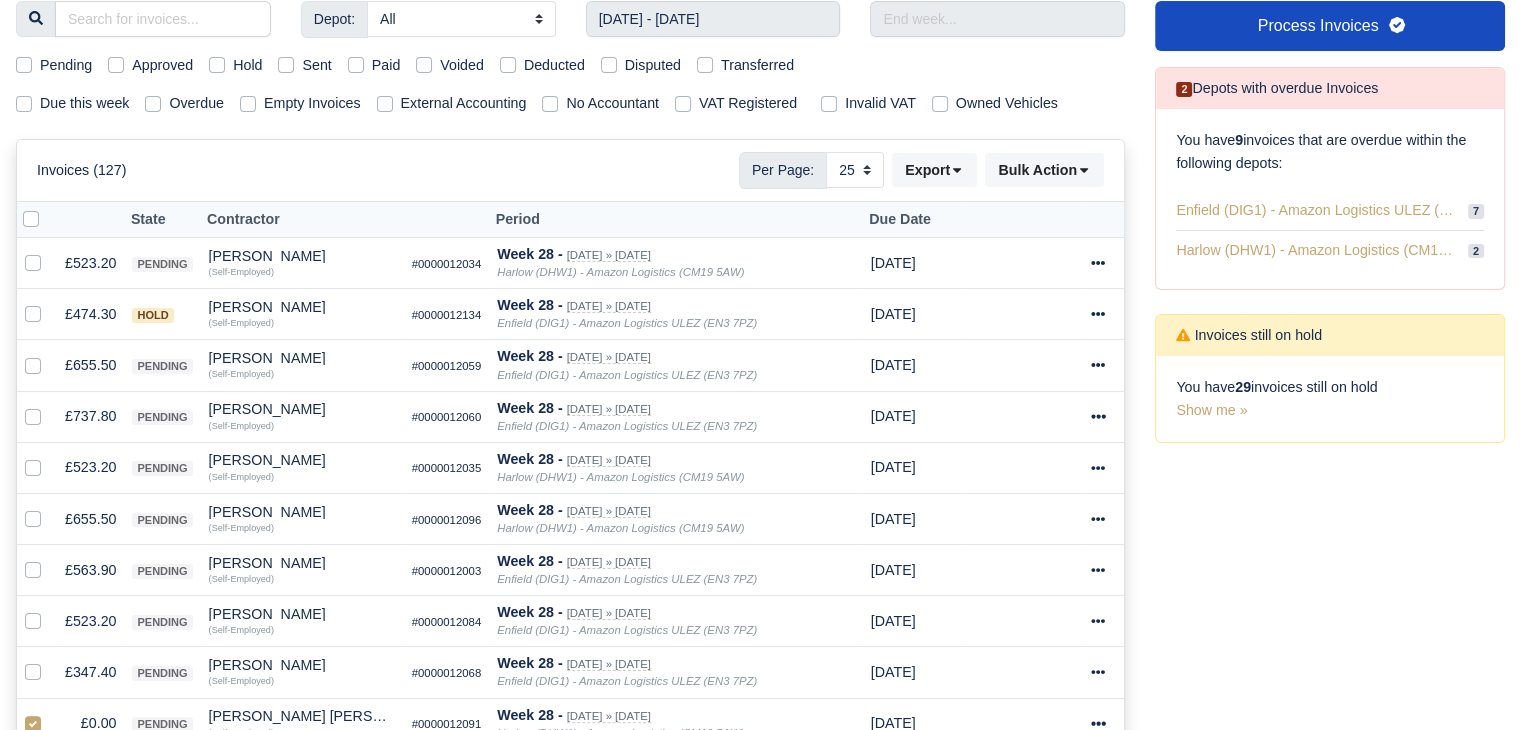 scroll, scrollTop: 94, scrollLeft: 0, axis: vertical 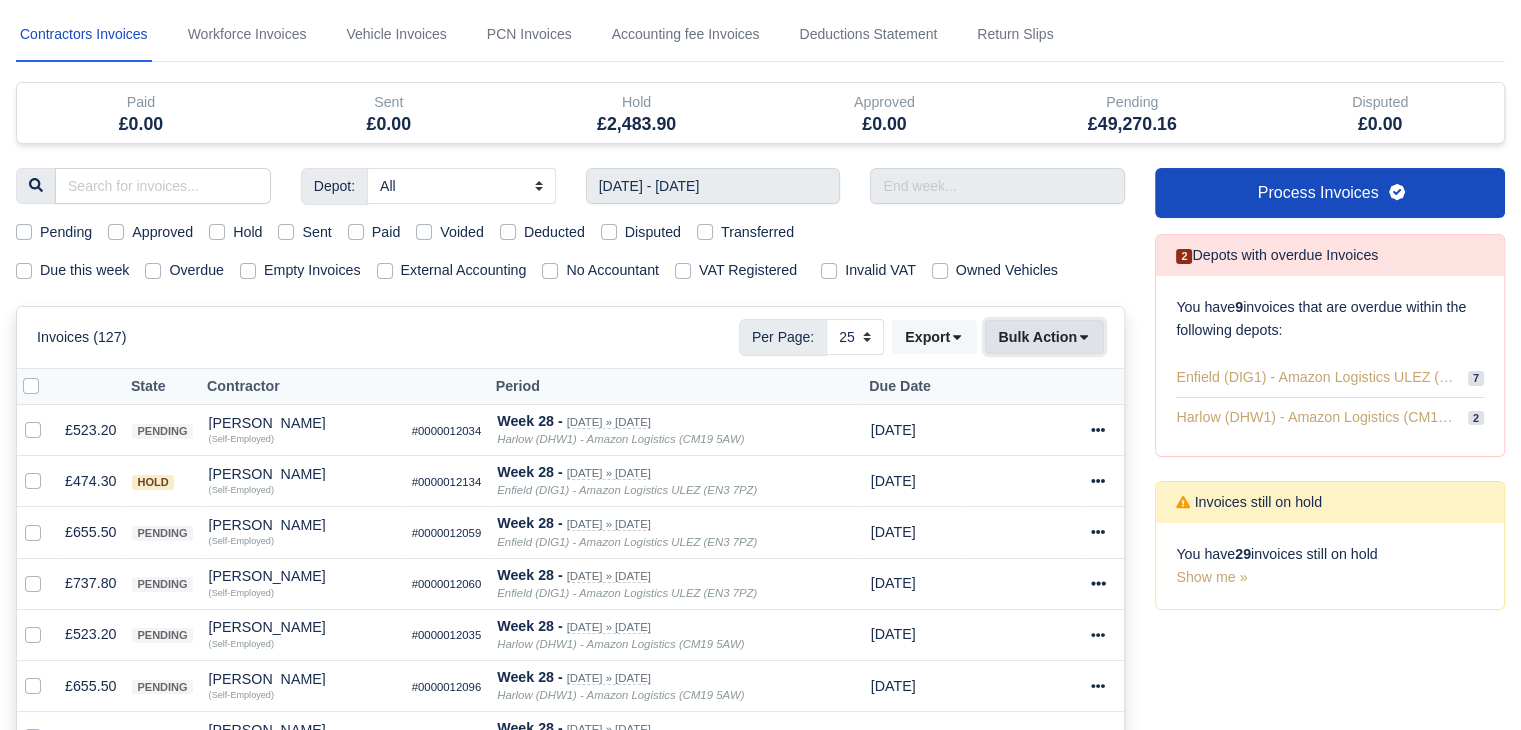click 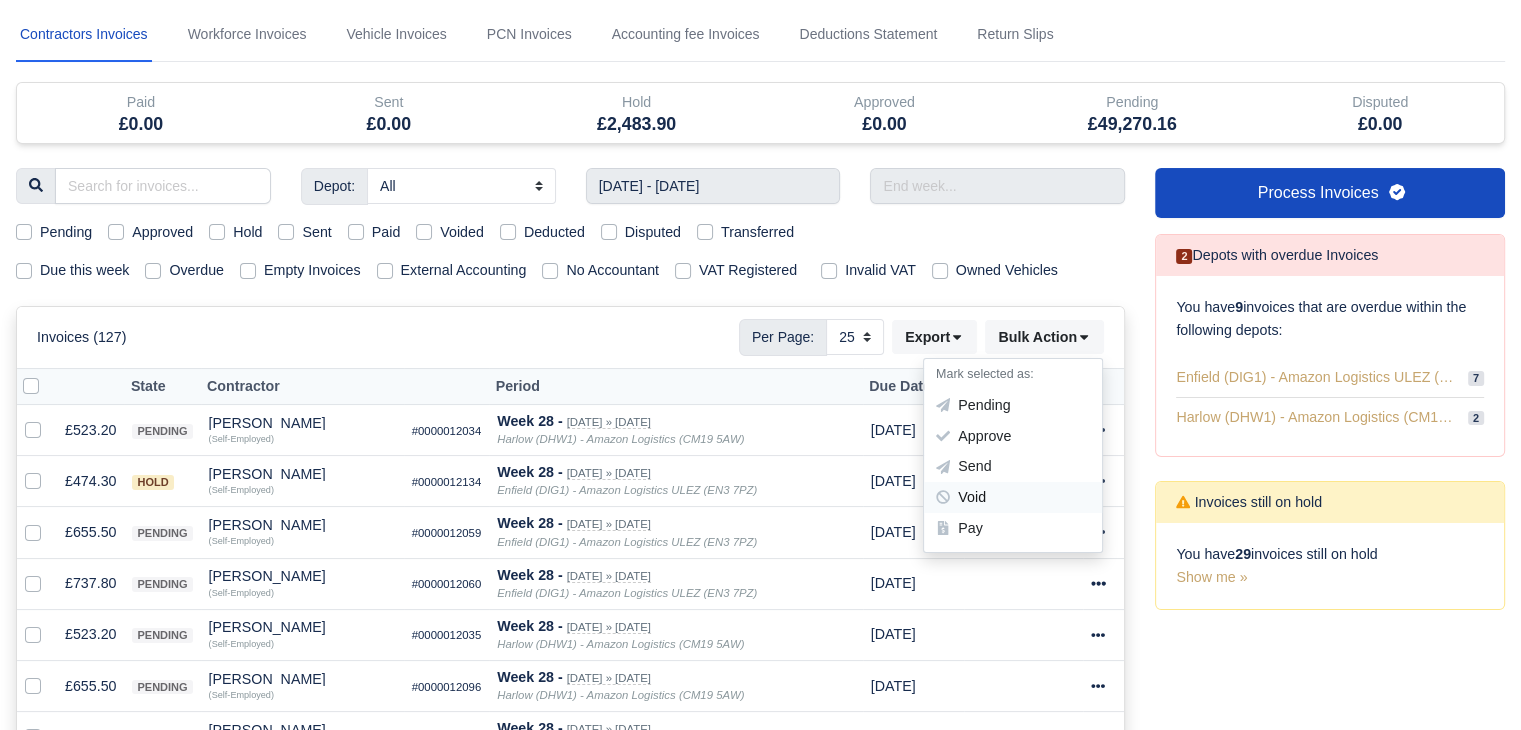 click on "Void" at bounding box center [1013, 498] 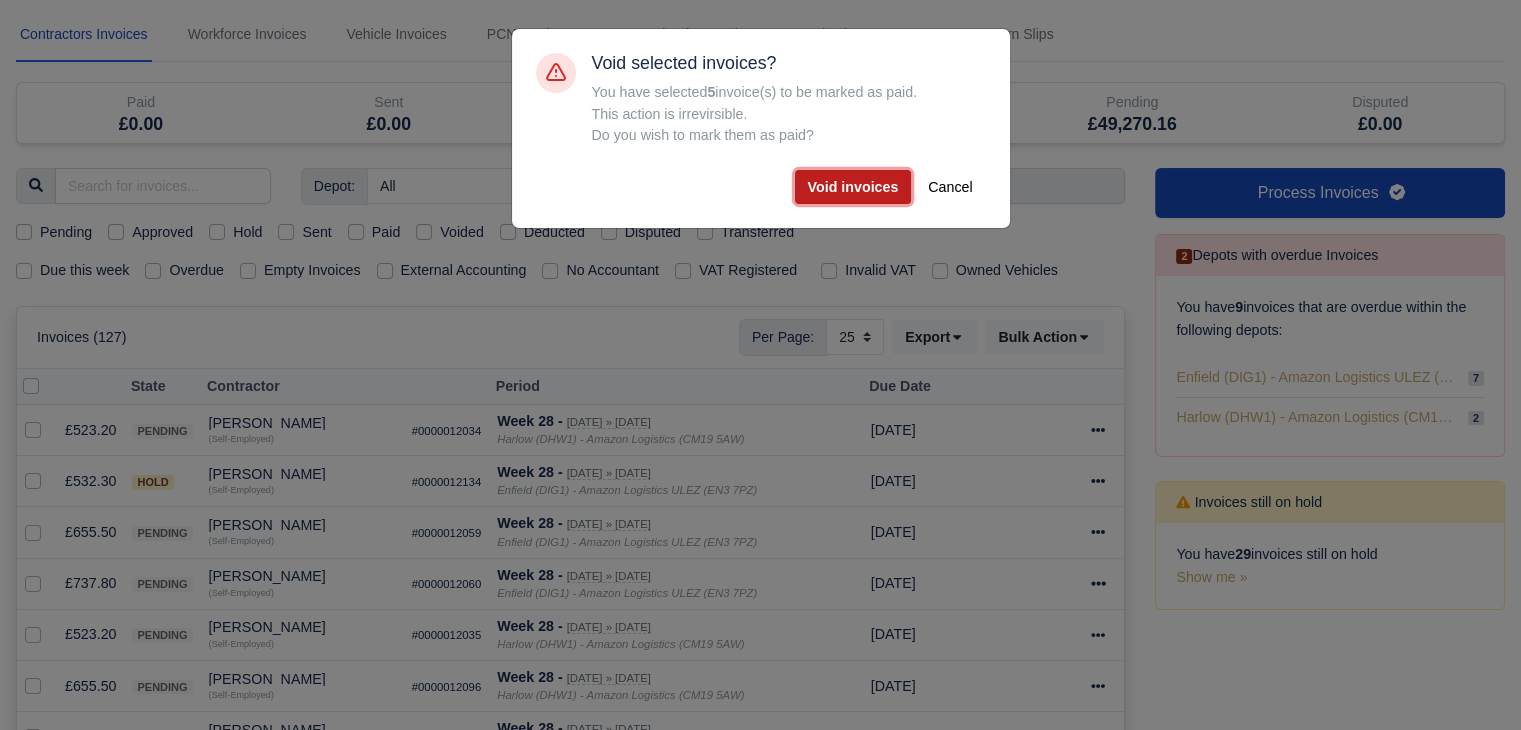 click on "Void invoices" at bounding box center [853, 187] 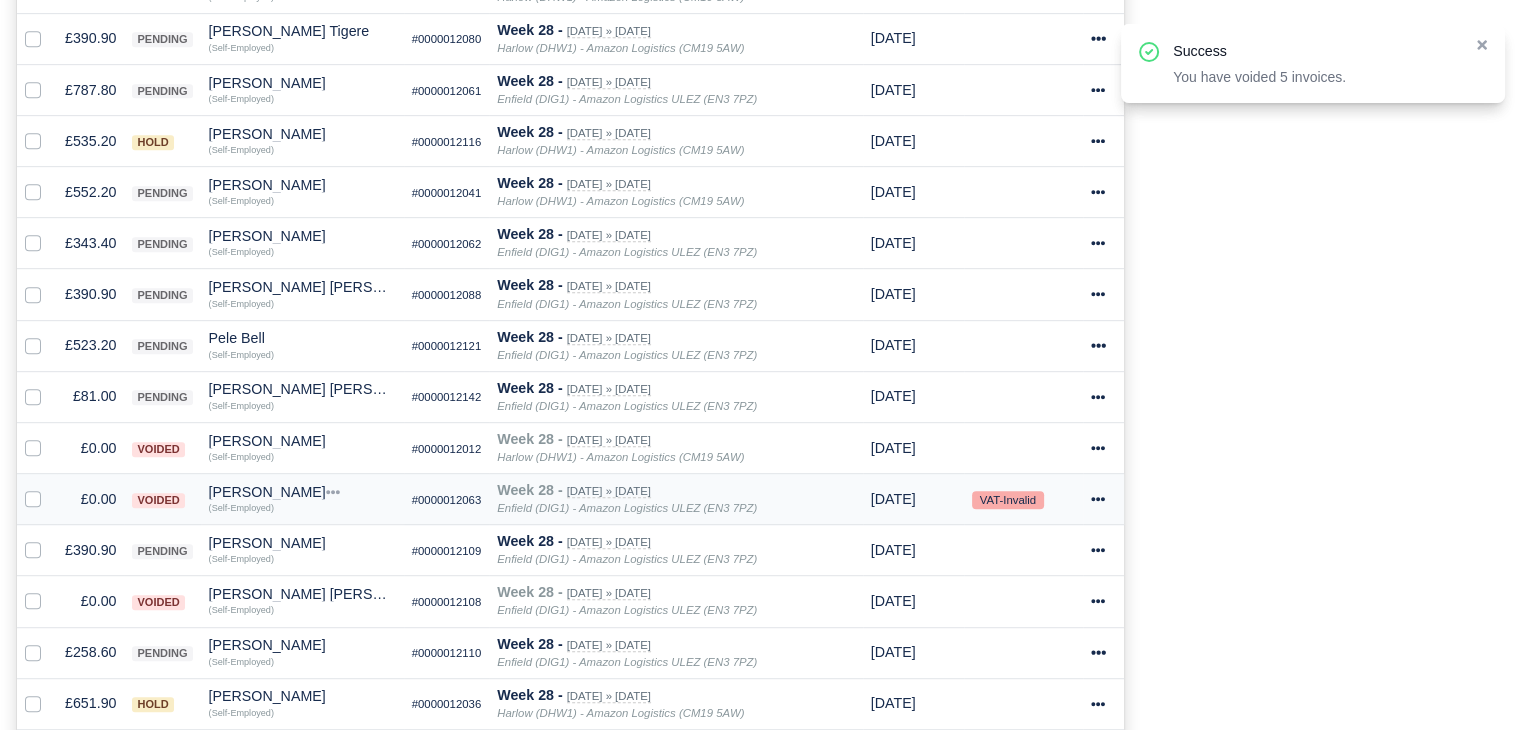 scroll, scrollTop: 894, scrollLeft: 0, axis: vertical 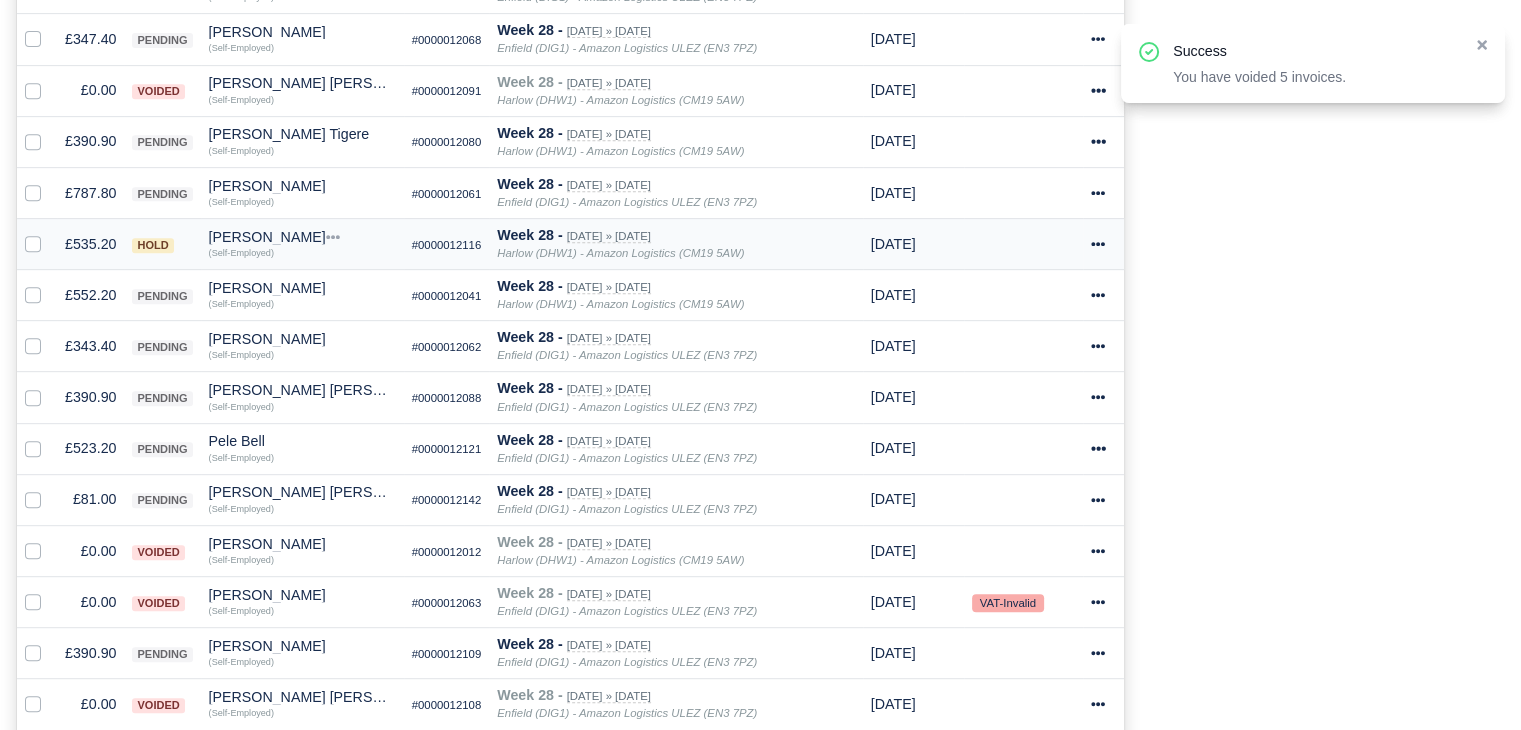 click on "£535.20" at bounding box center [90, 243] 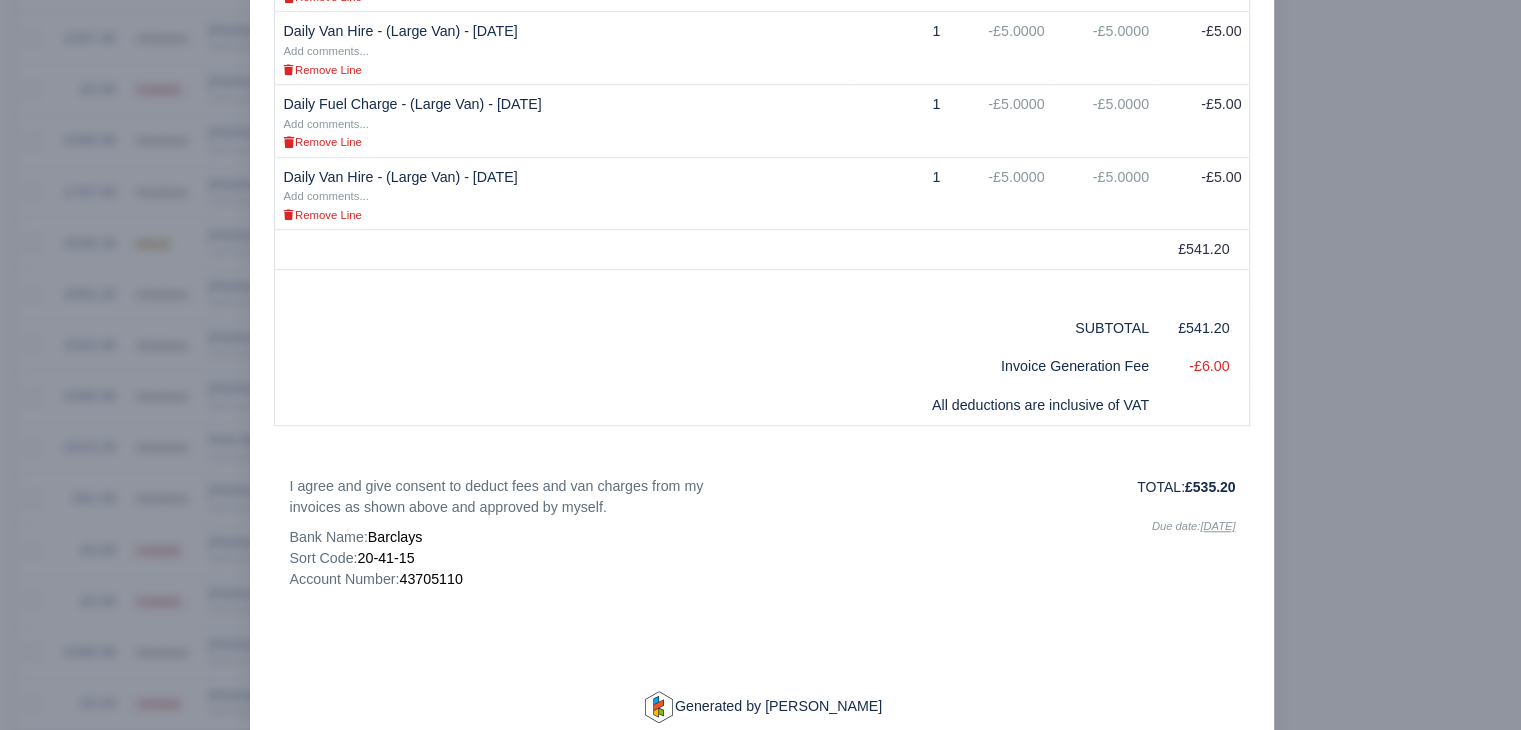 scroll, scrollTop: 1730, scrollLeft: 0, axis: vertical 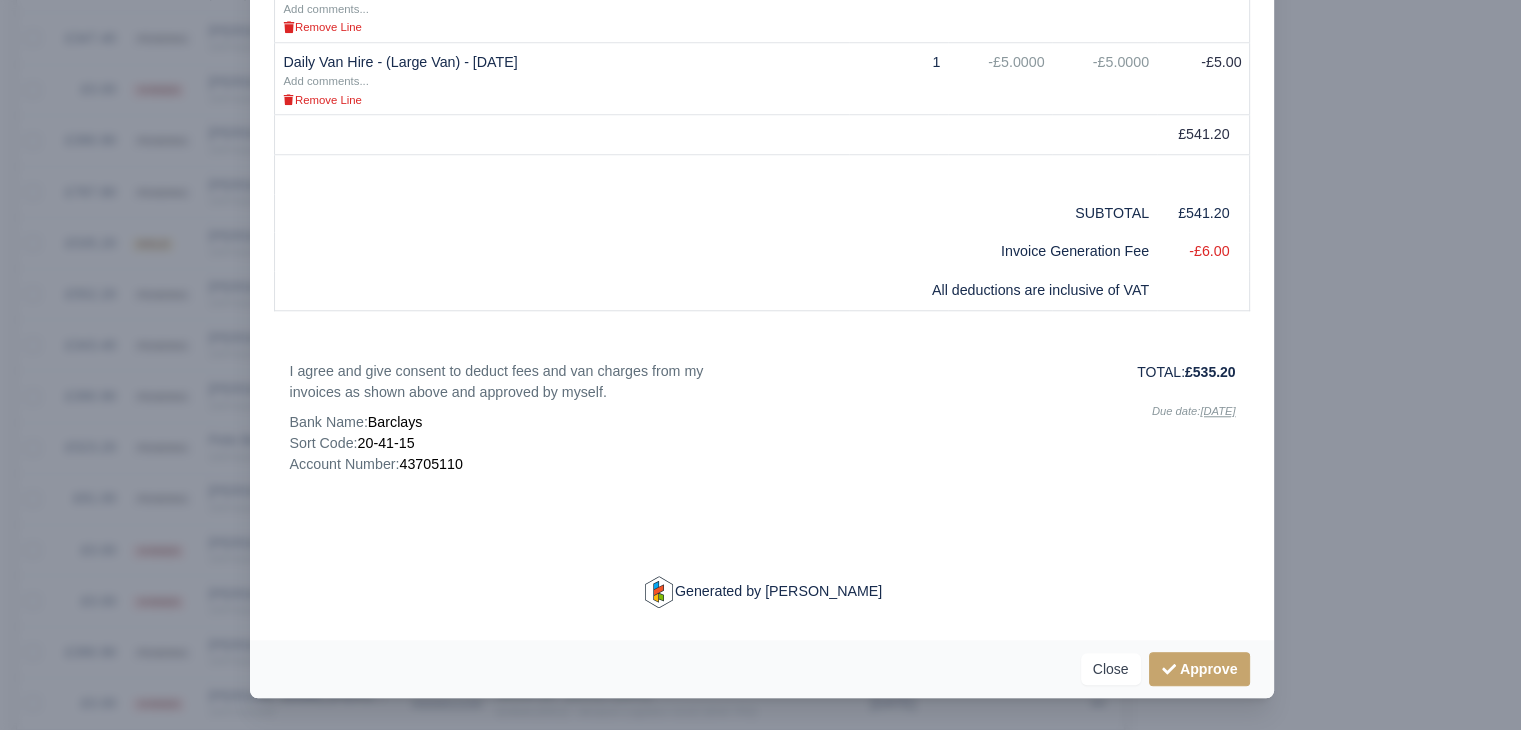 click at bounding box center [760, 365] 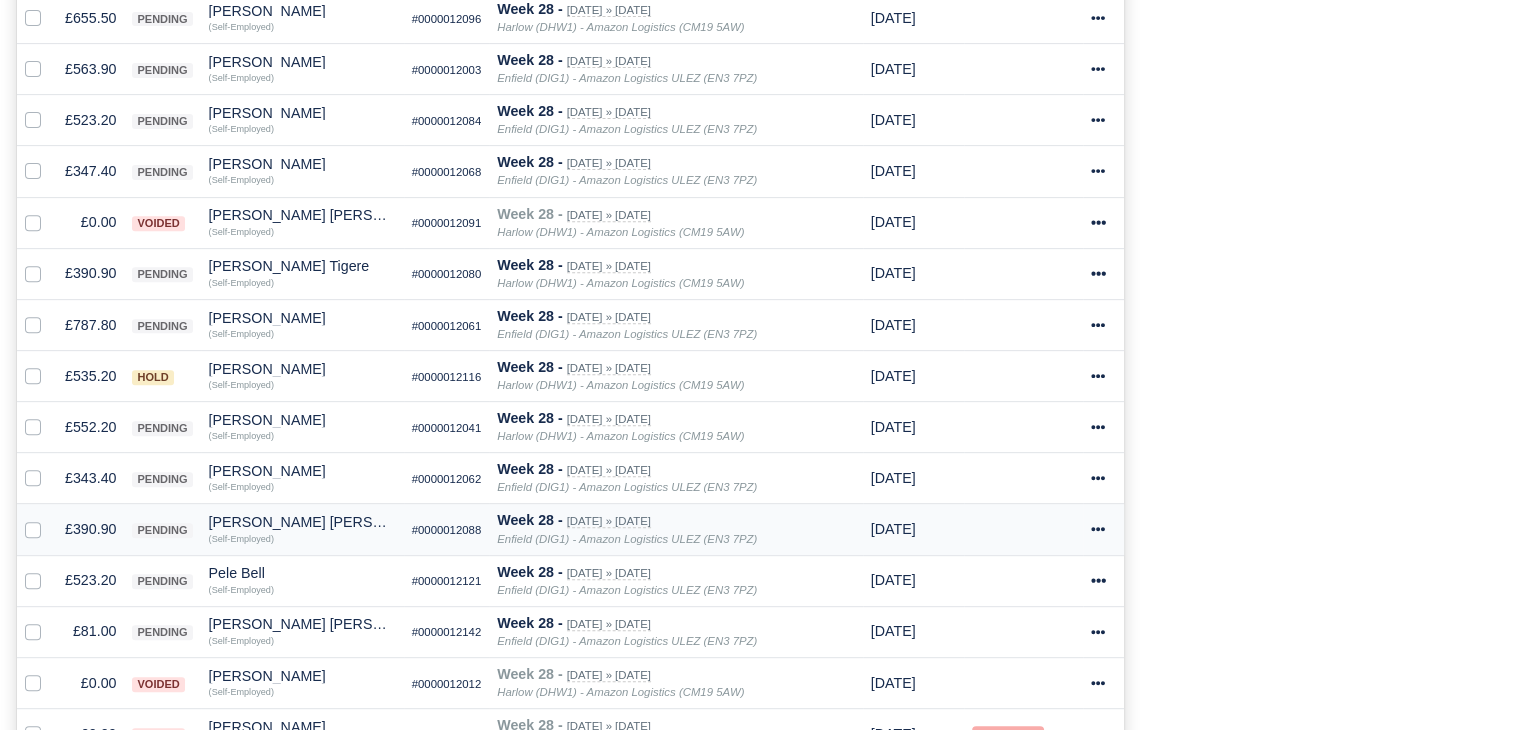 scroll, scrollTop: 792, scrollLeft: 0, axis: vertical 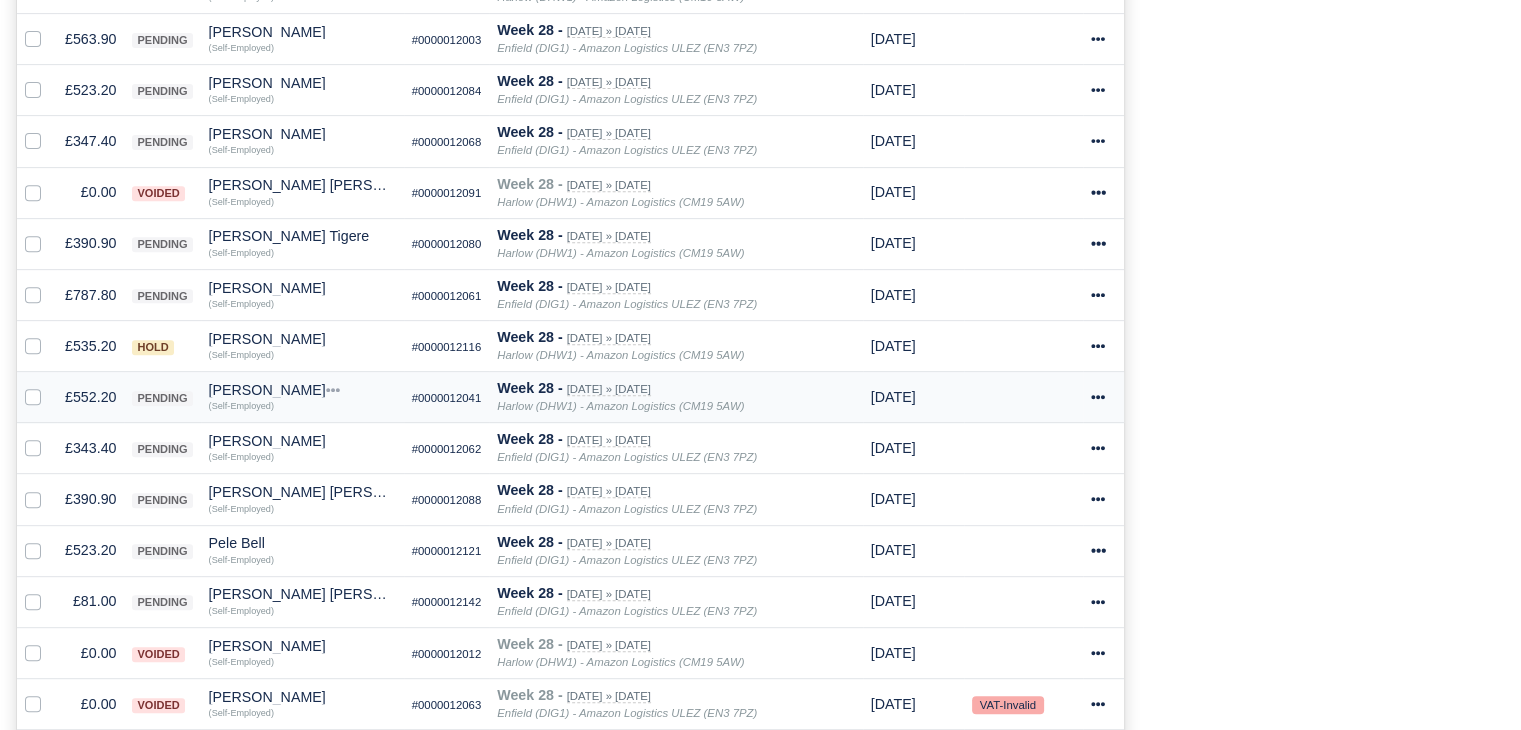 click on "£552.20" at bounding box center (90, 397) 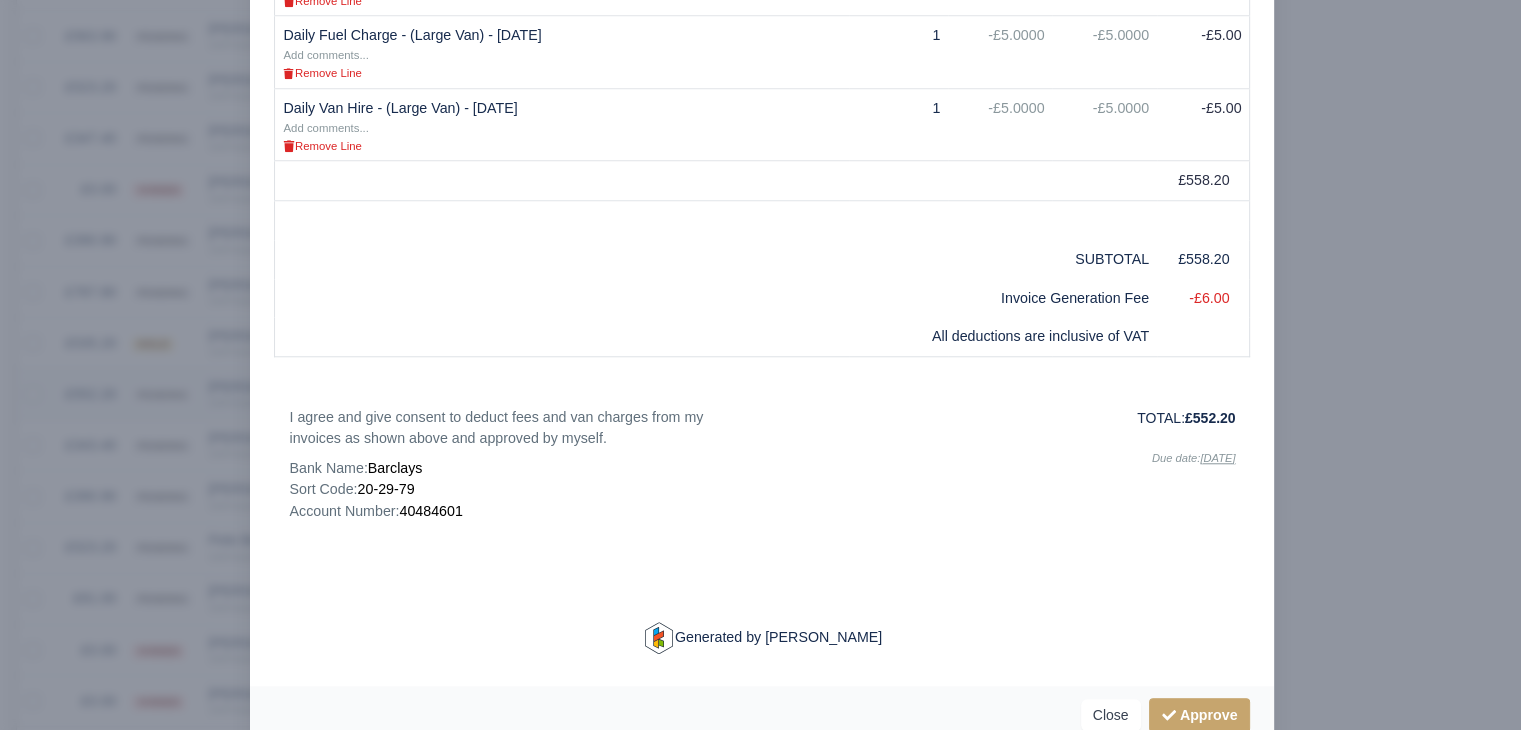 scroll, scrollTop: 789, scrollLeft: 0, axis: vertical 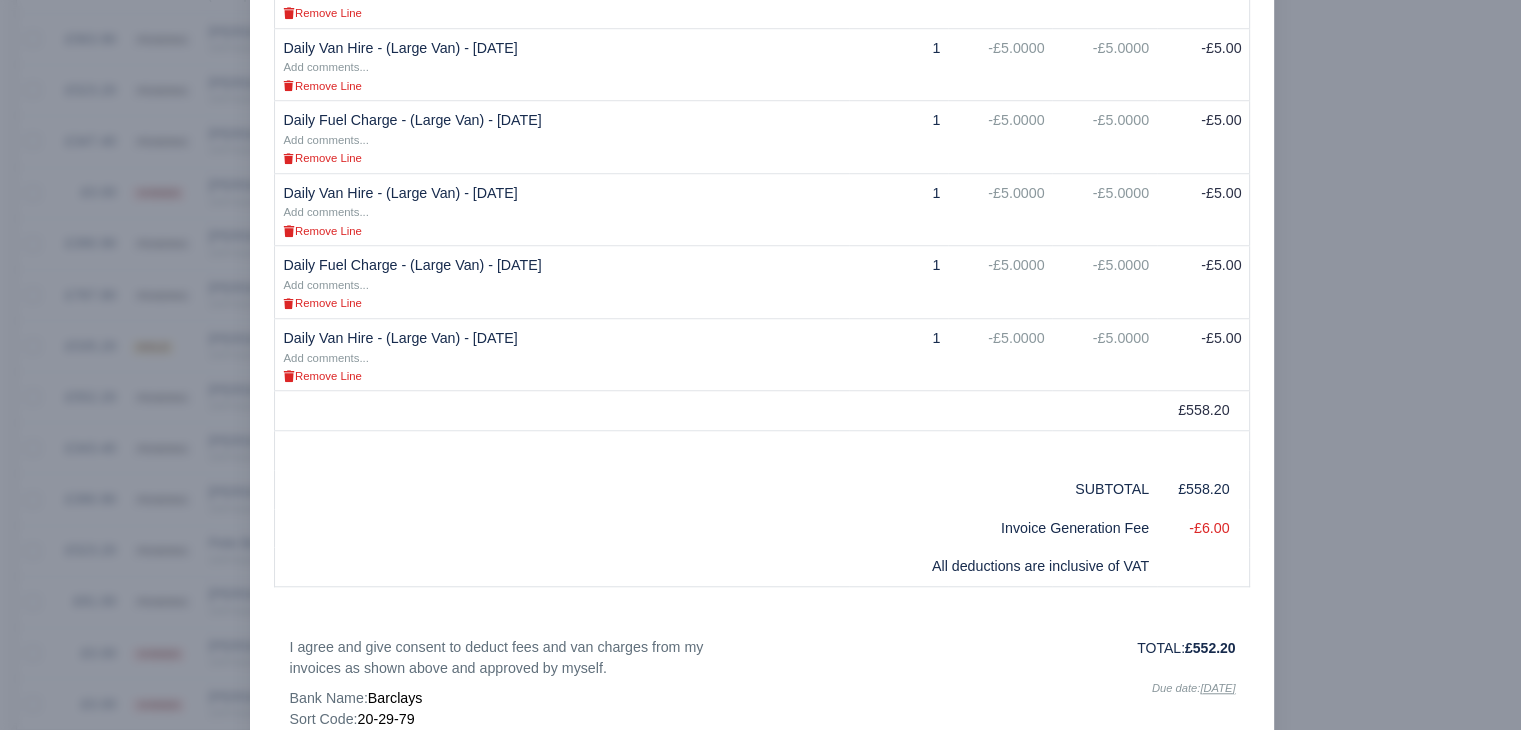 click at bounding box center (760, 365) 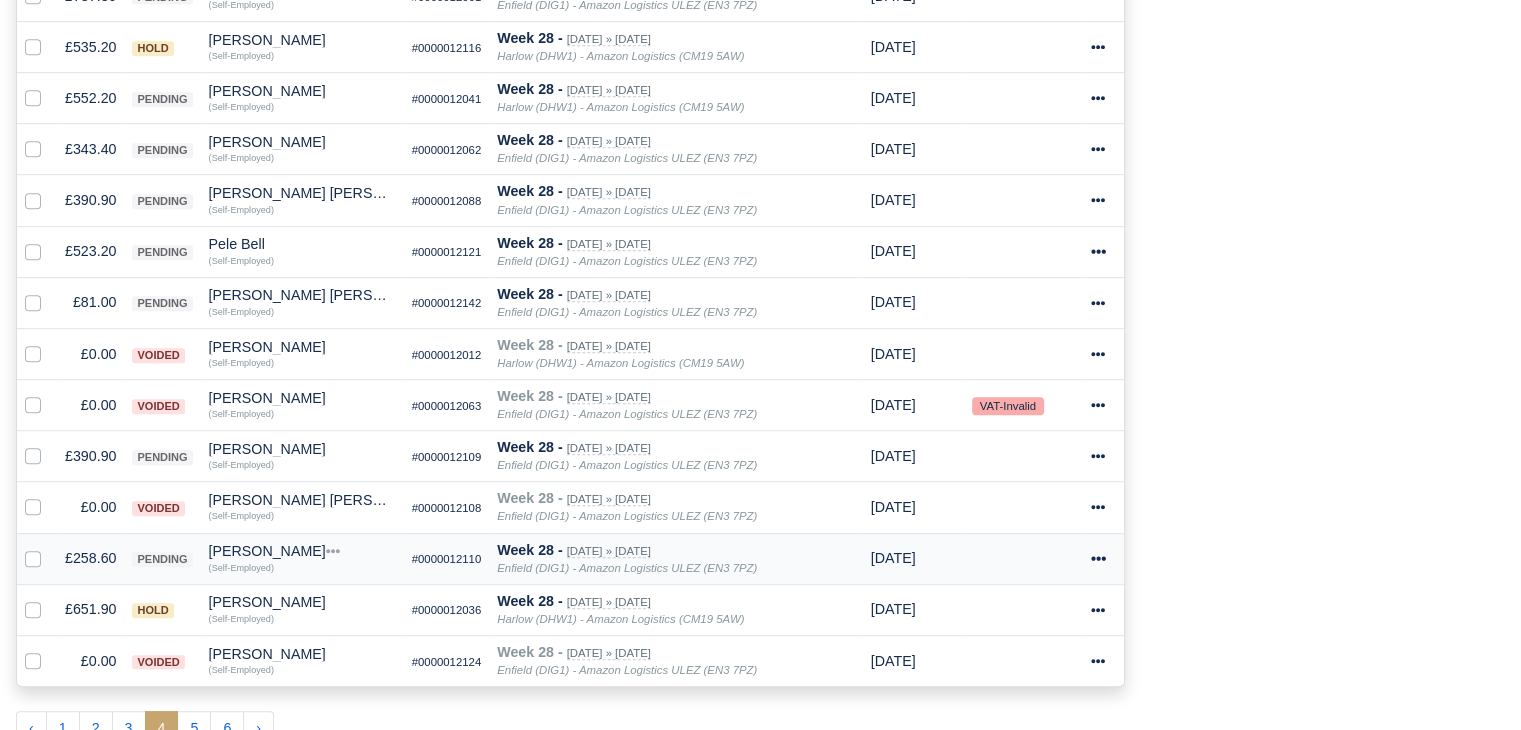 scroll, scrollTop: 1092, scrollLeft: 0, axis: vertical 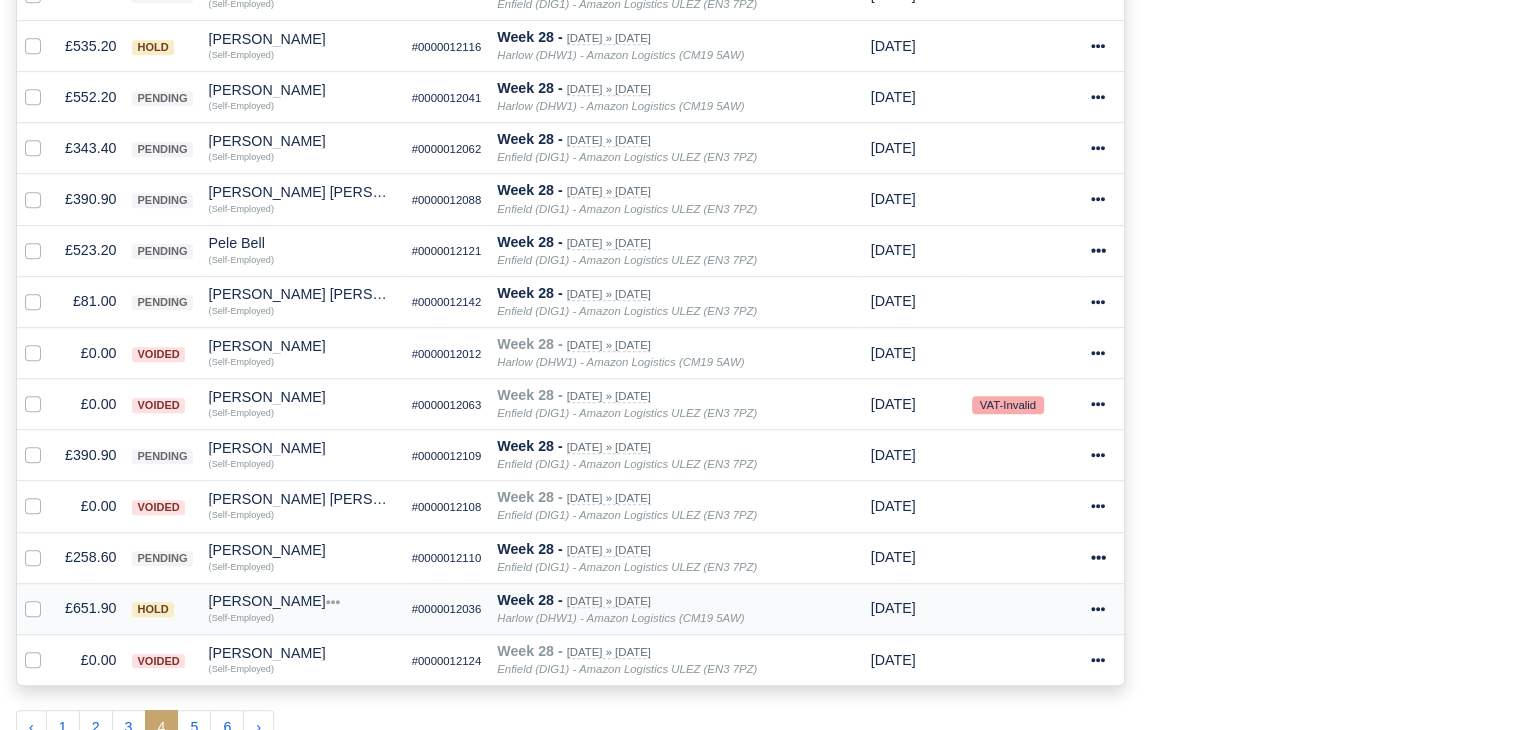 click on "£651.90" at bounding box center [90, 608] 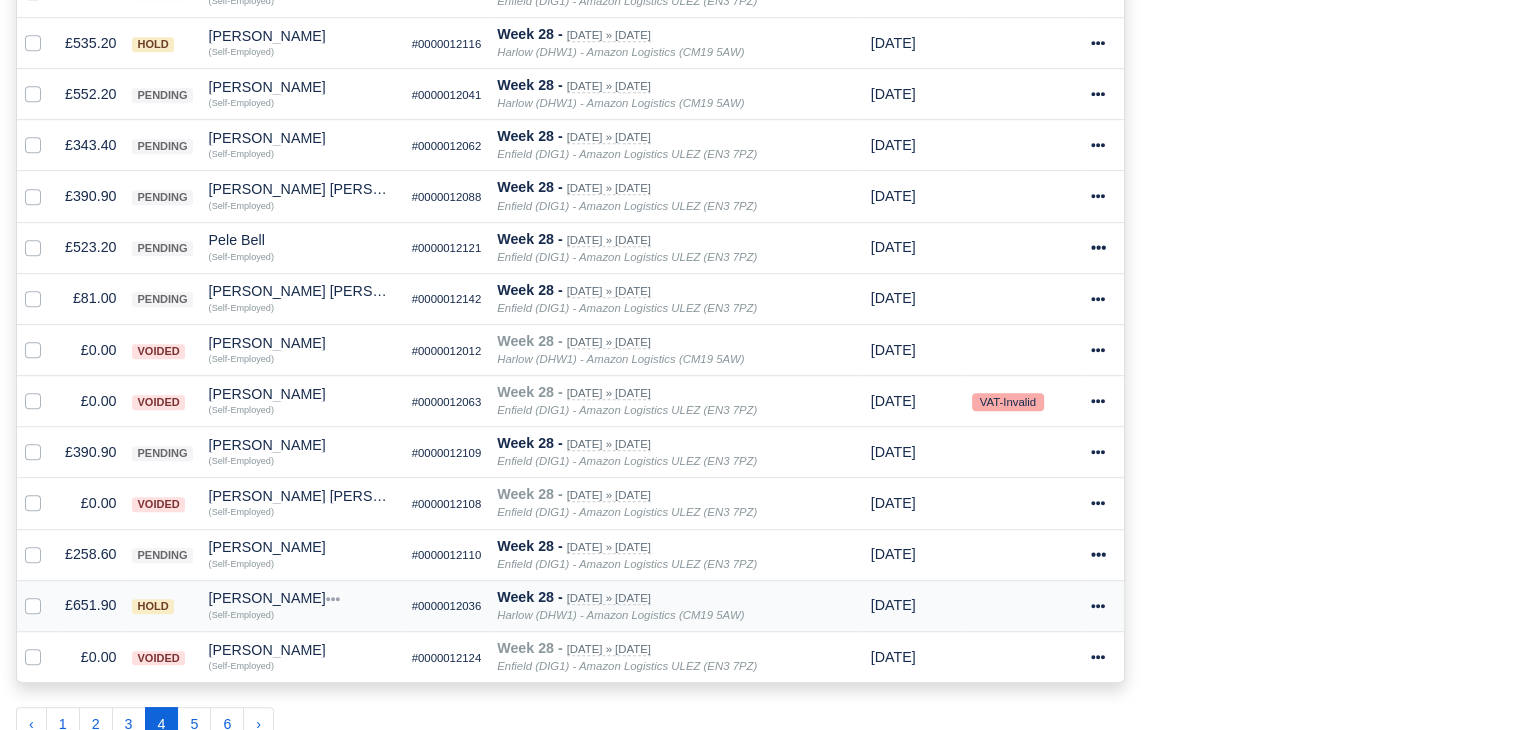 scroll, scrollTop: 1089, scrollLeft: 0, axis: vertical 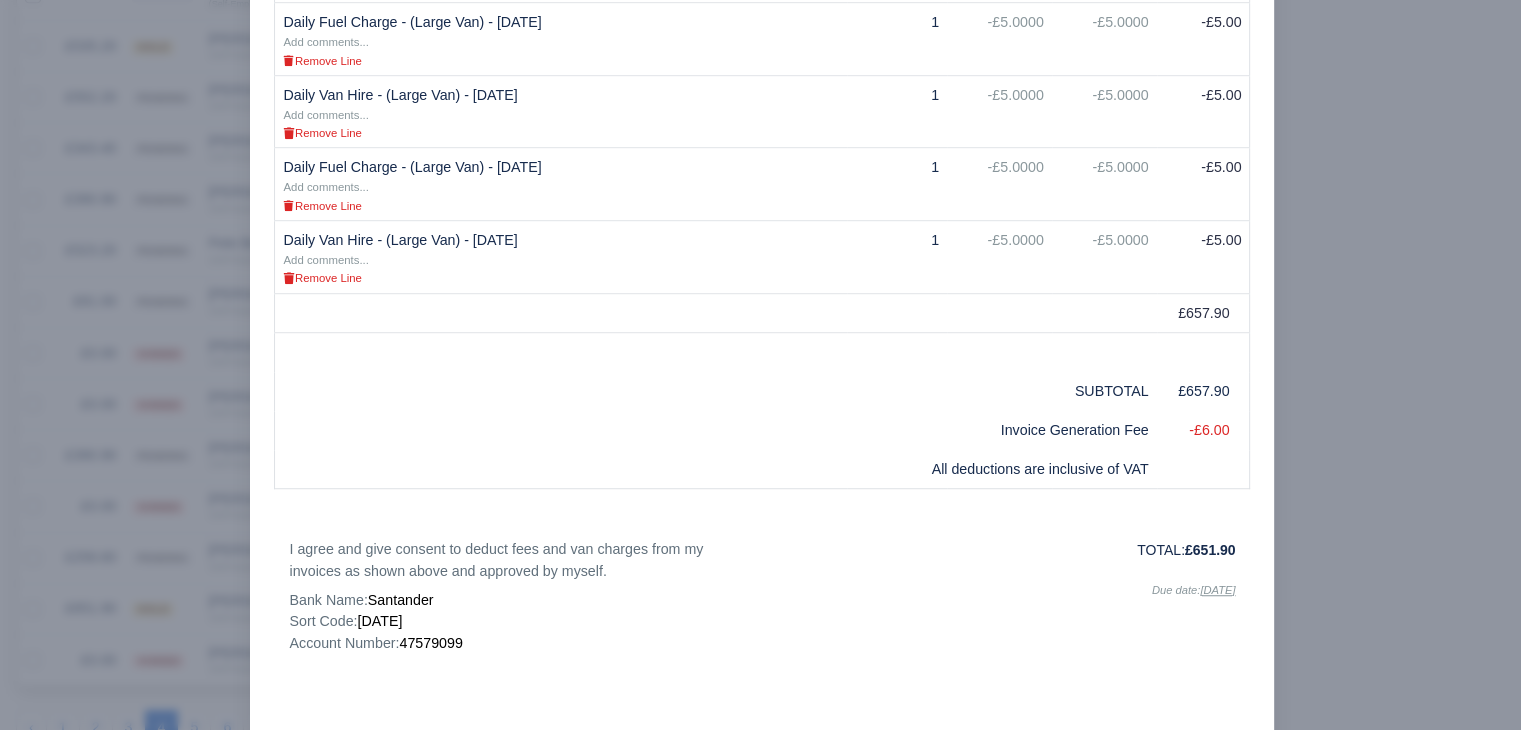 click at bounding box center [760, 365] 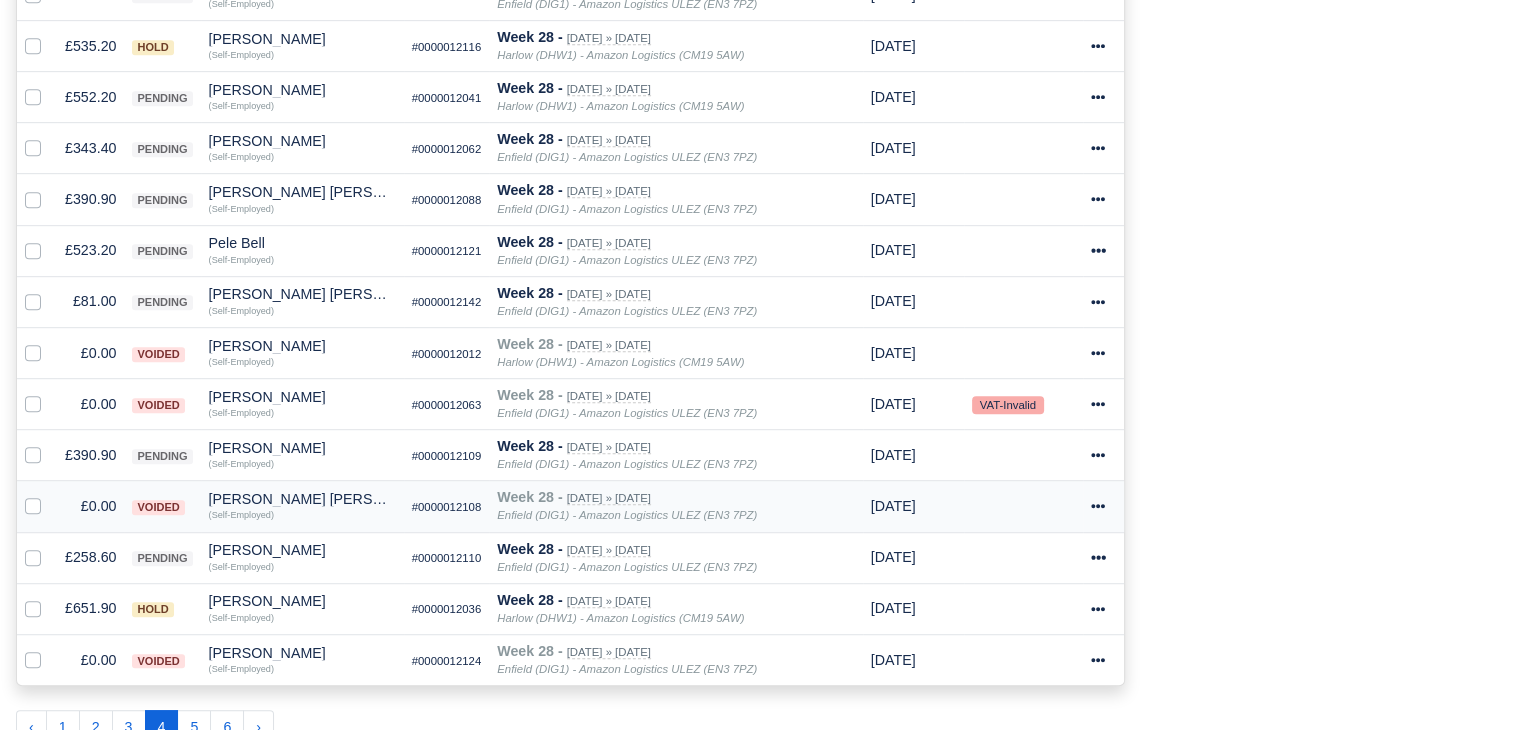 scroll, scrollTop: 1092, scrollLeft: 0, axis: vertical 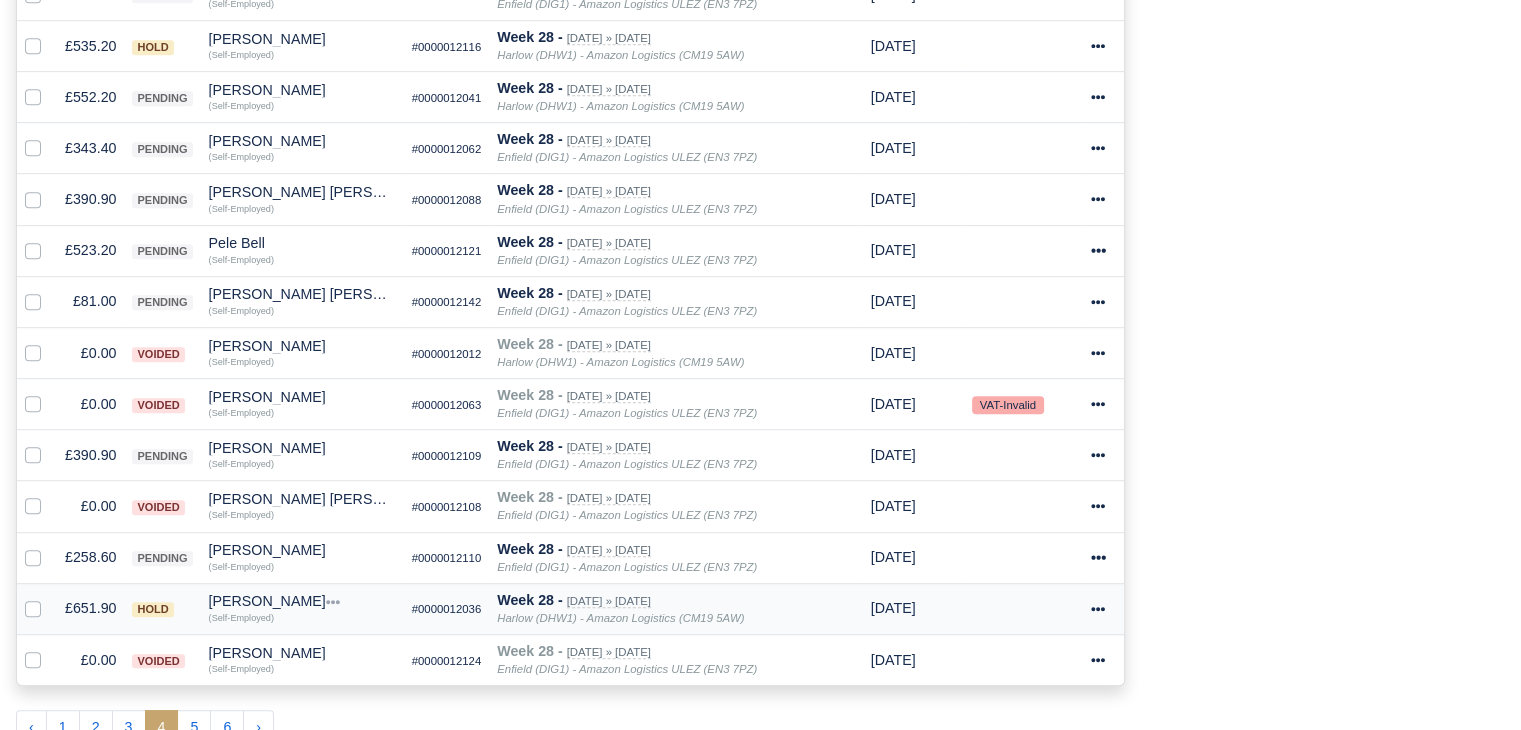 click on "[PERSON_NAME]" at bounding box center (302, 601) 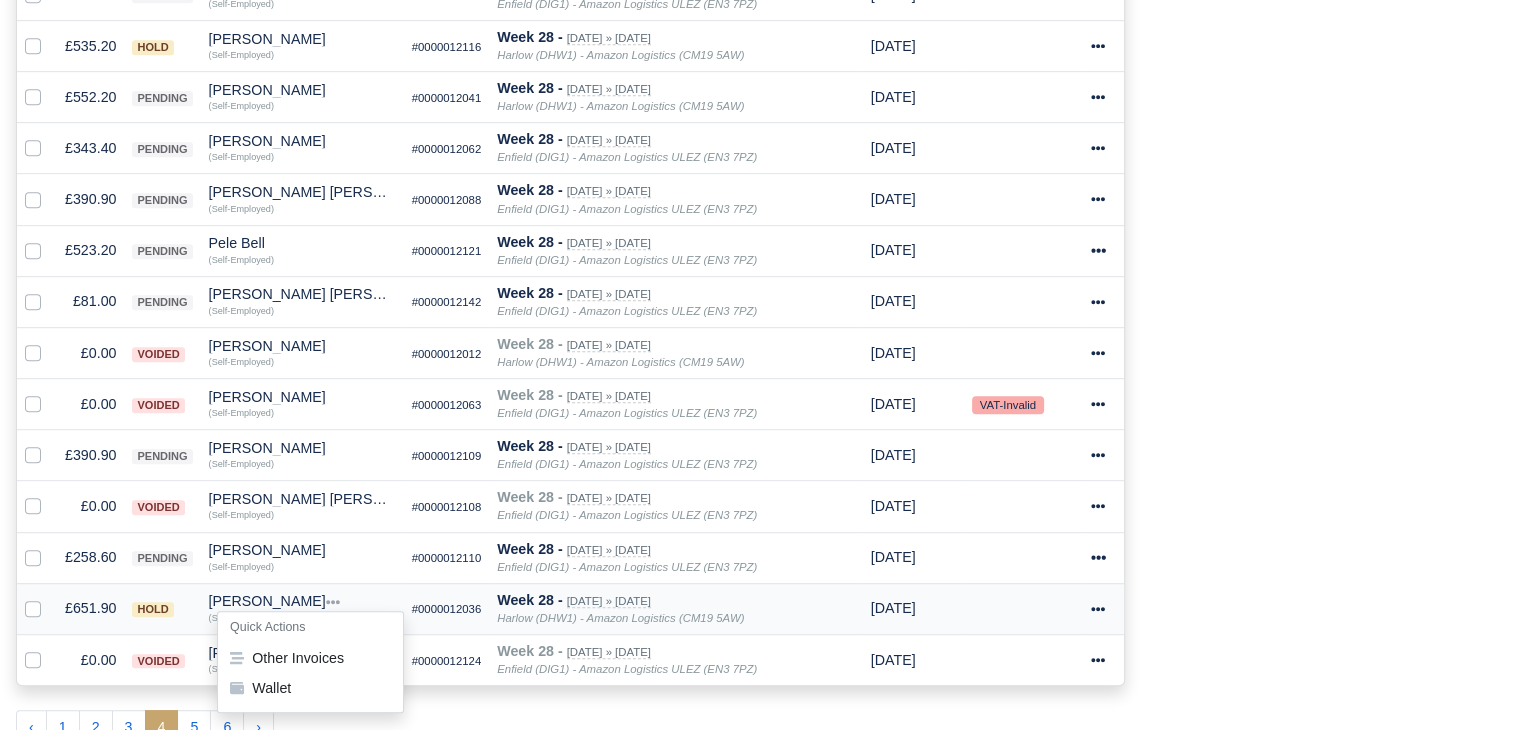 click on "Quick Actions" at bounding box center [310, 627] 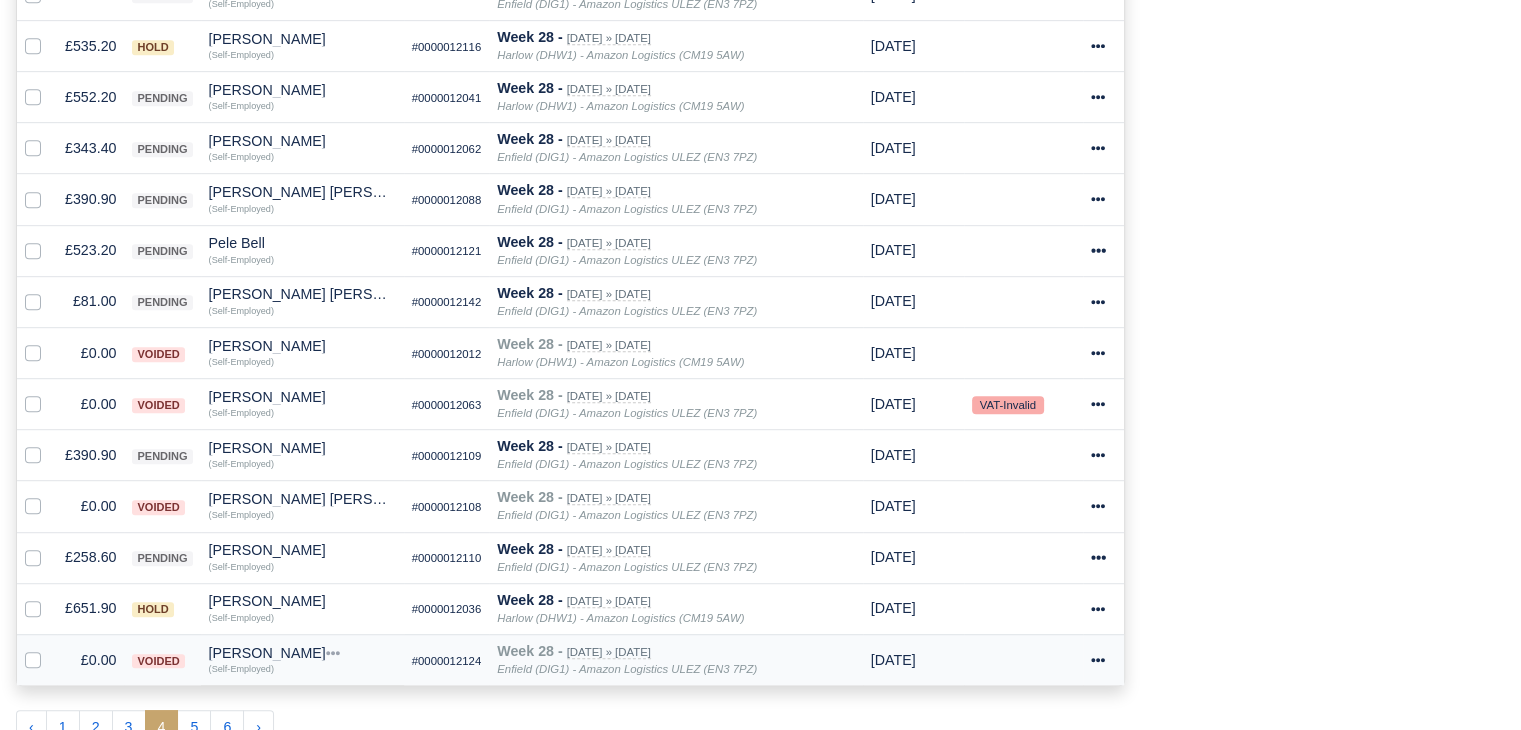 click on "[PERSON_NAME]" at bounding box center [302, 653] 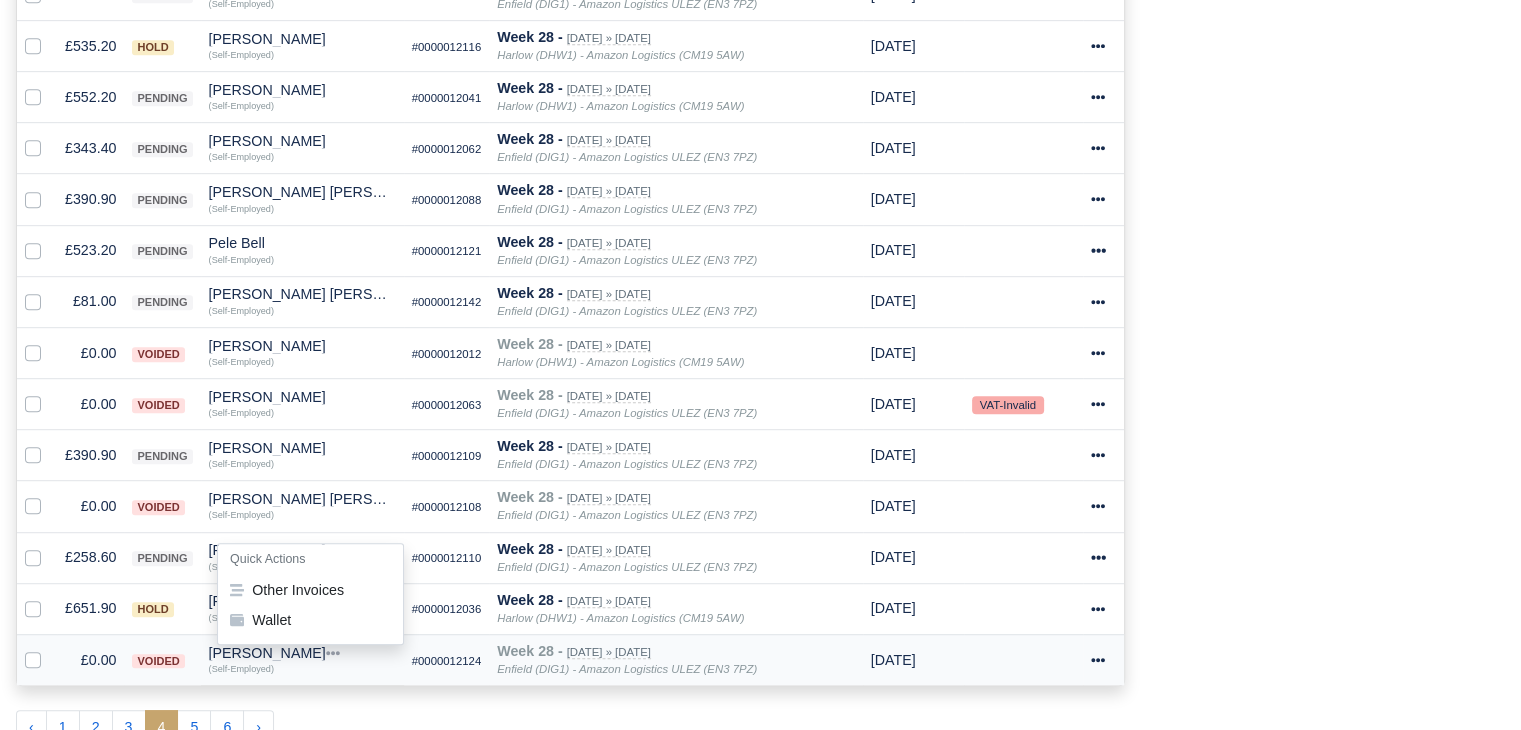 click on "#0000012124" at bounding box center (447, 661) 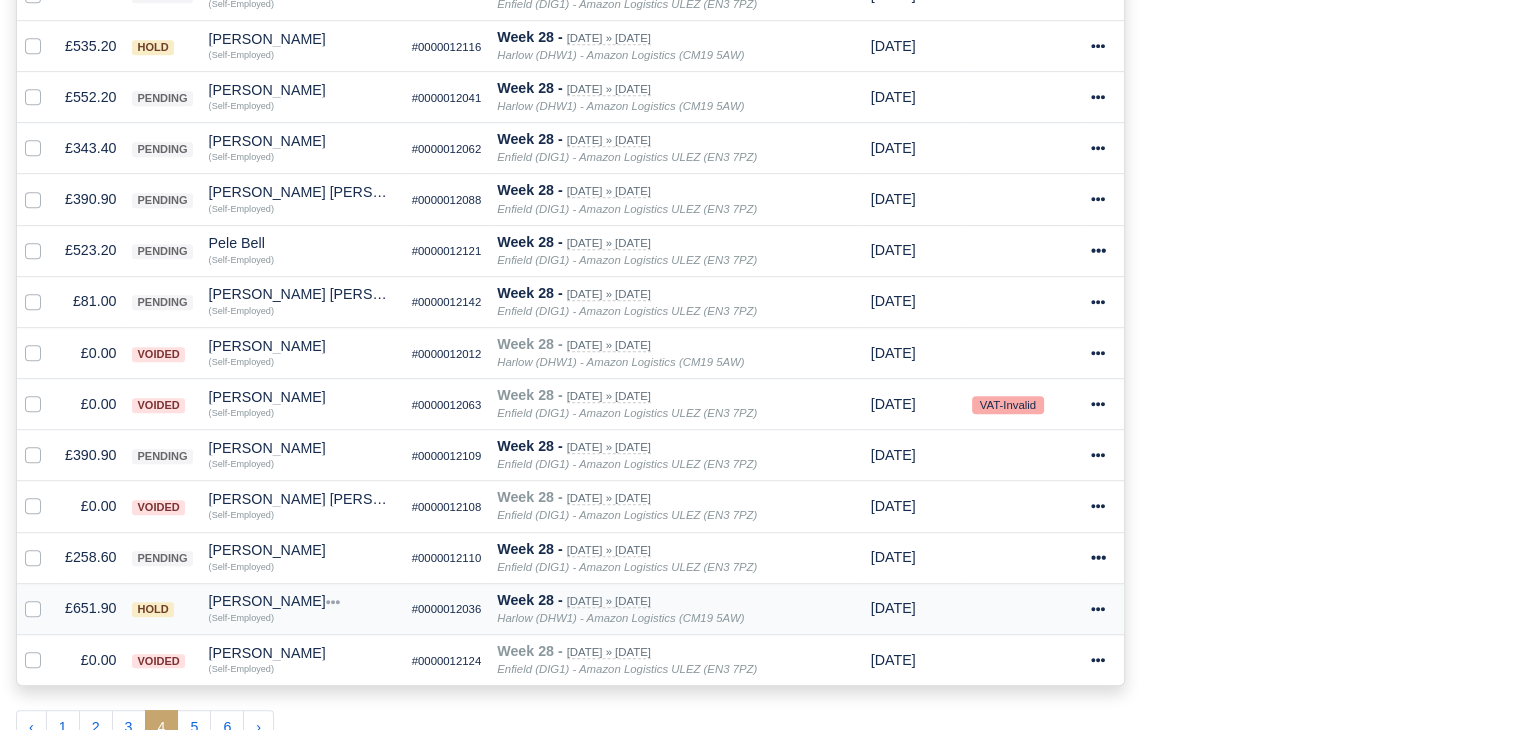 click on "[PERSON_NAME]" at bounding box center (302, 601) 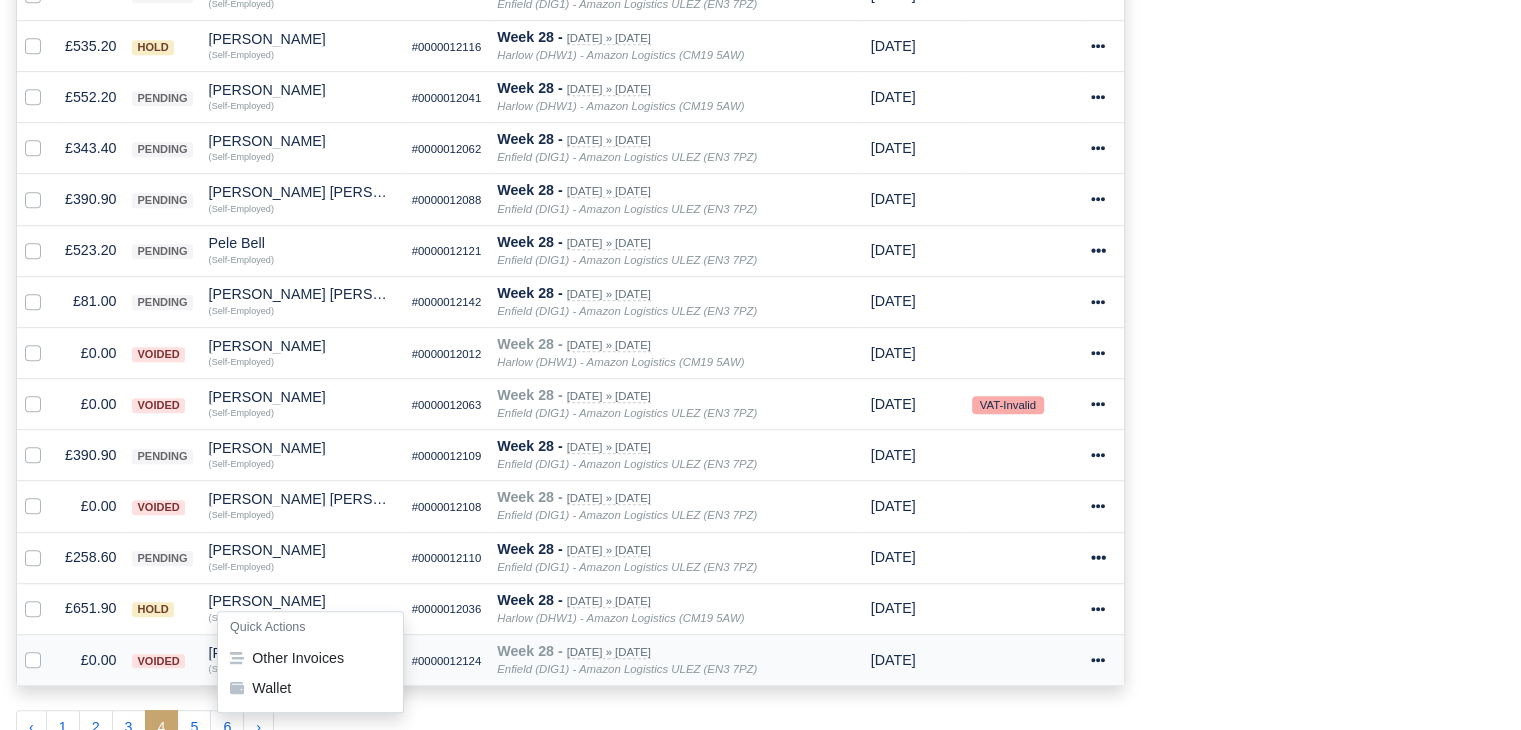 click on "Quick Actions" at bounding box center [310, 627] 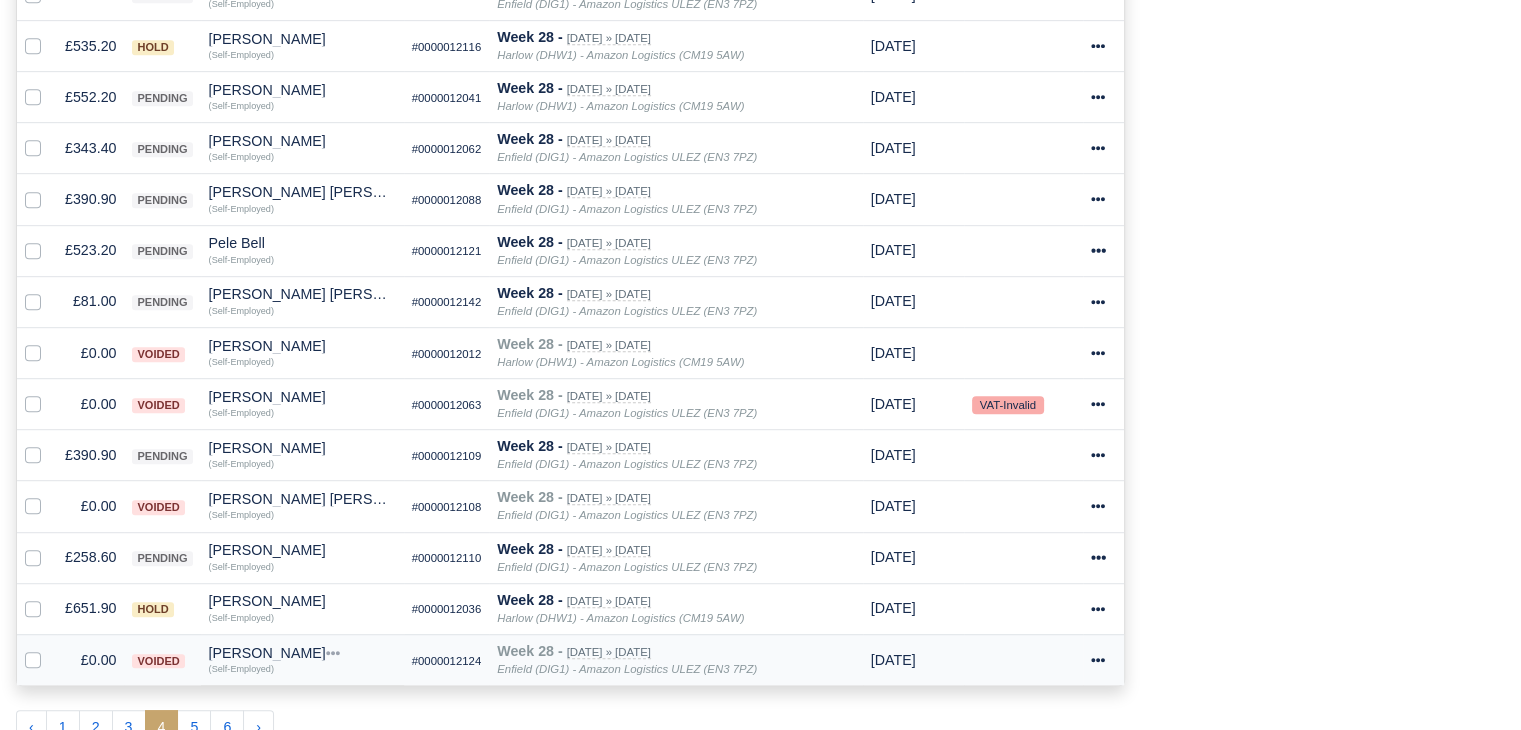 click on "[PERSON_NAME]" at bounding box center (302, 653) 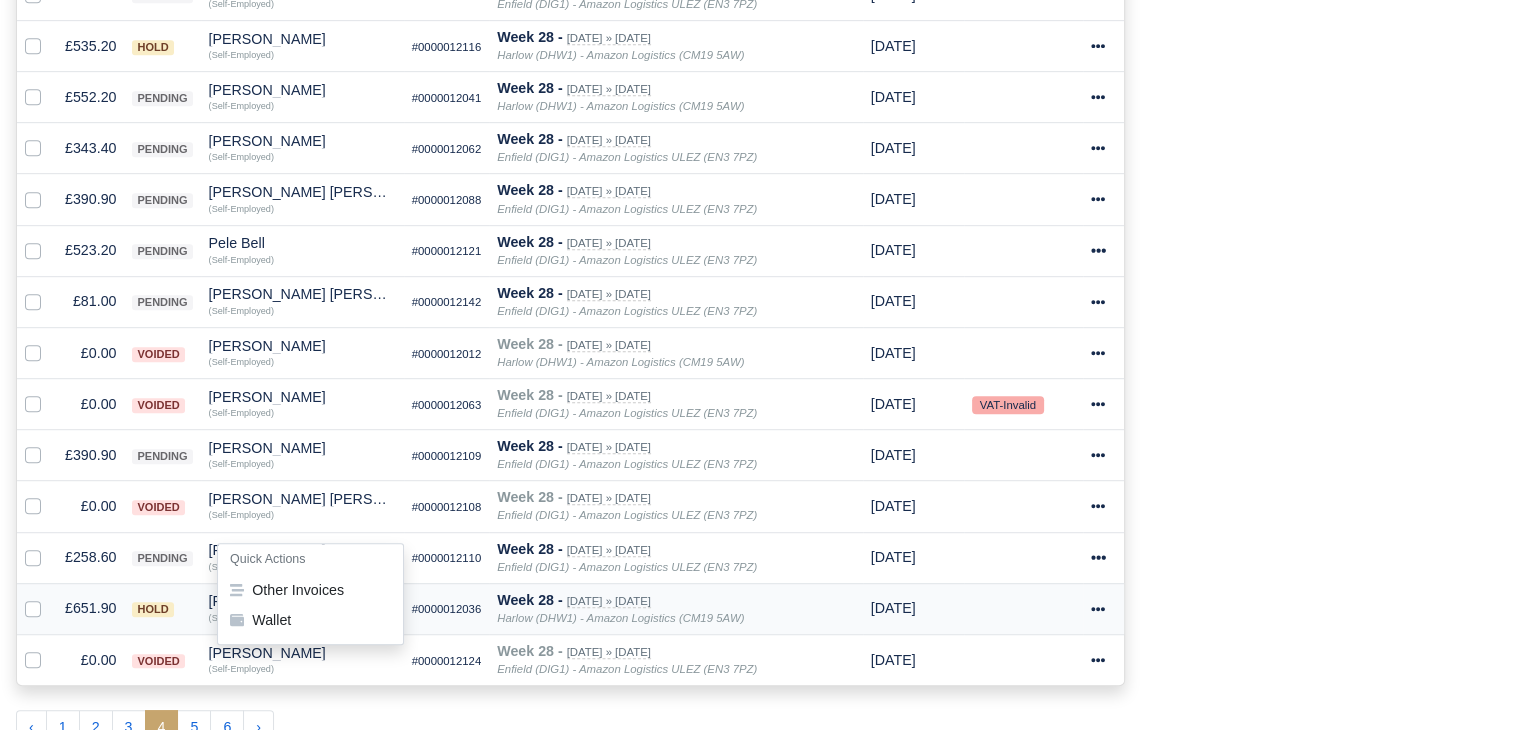click on "#0000012036" at bounding box center [447, 608] 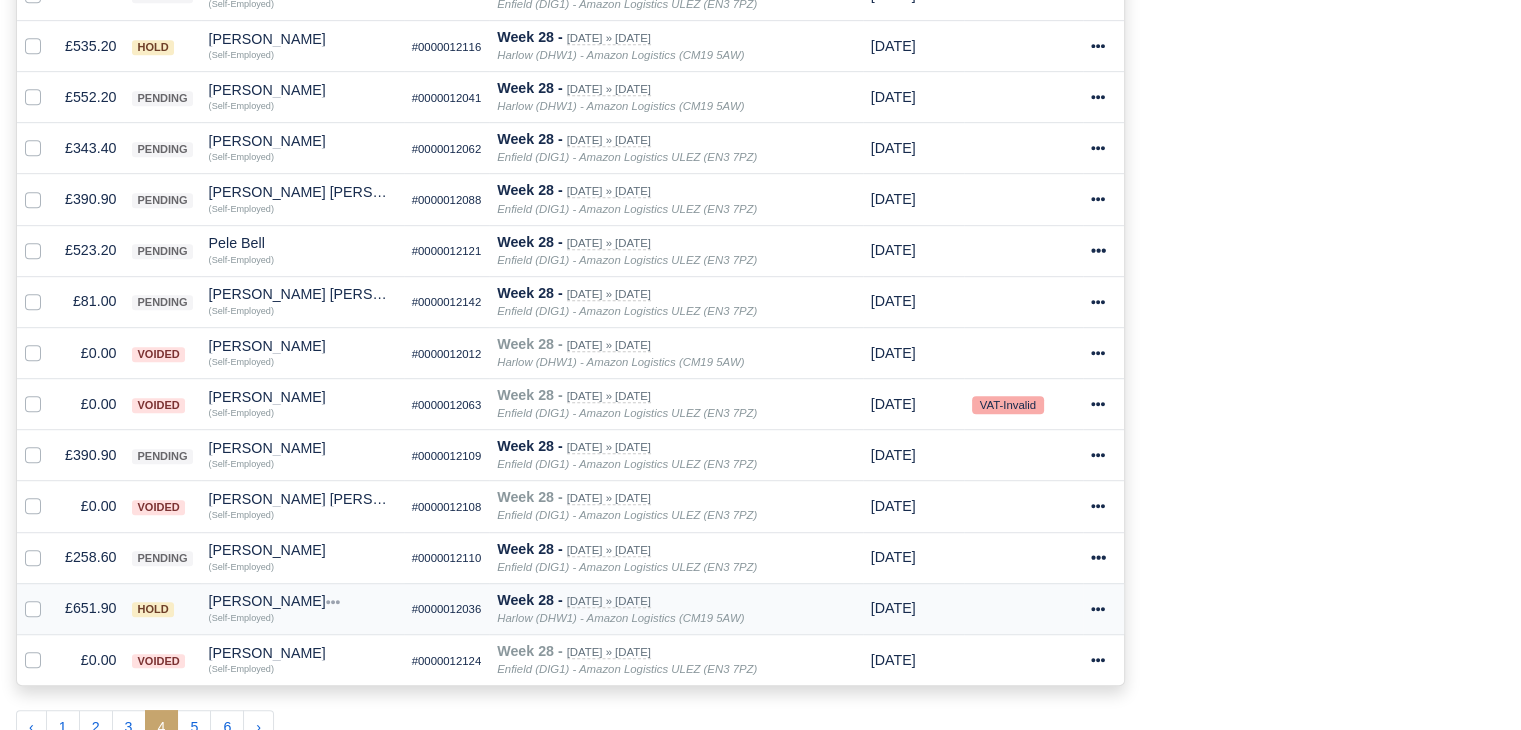 click 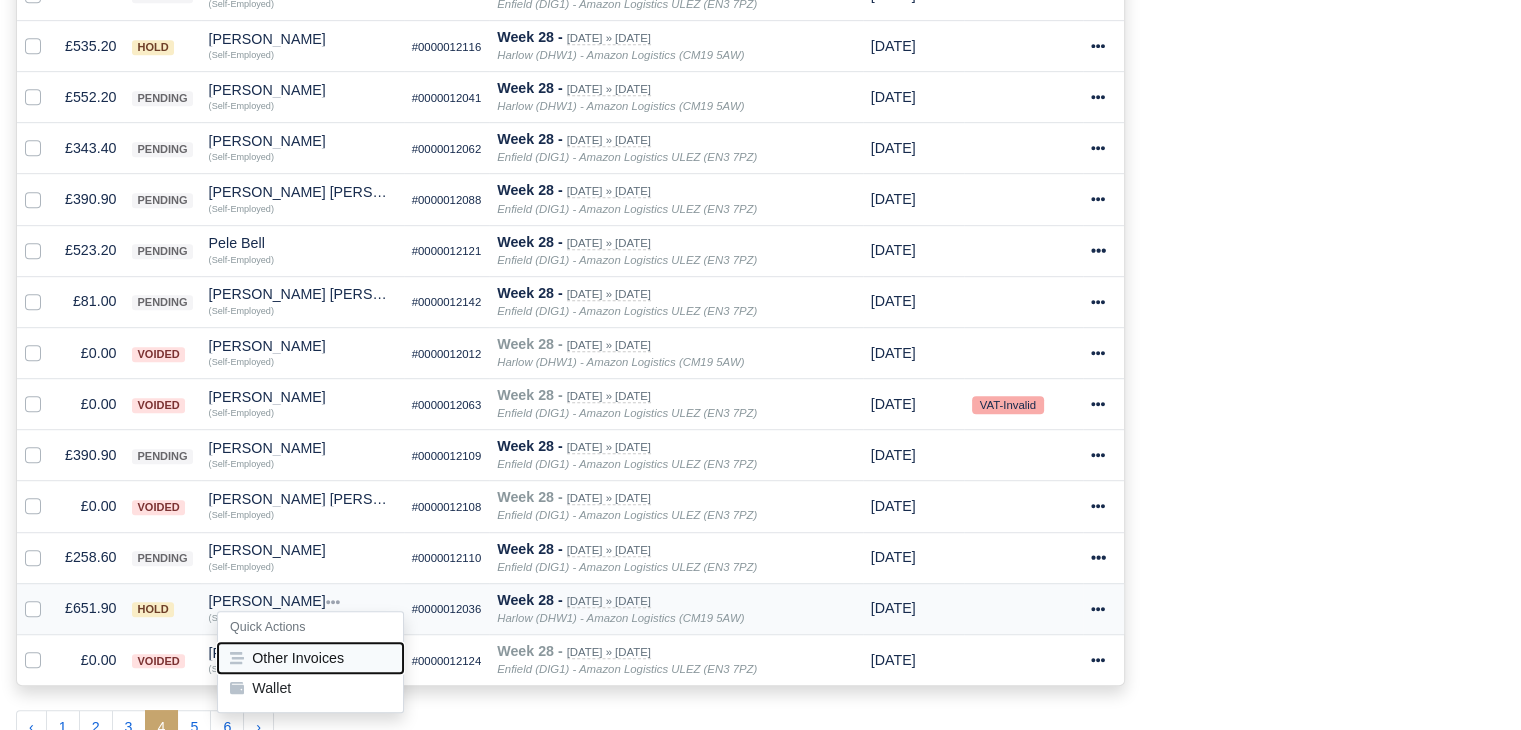 click on "Other Invoices" at bounding box center (310, 658) 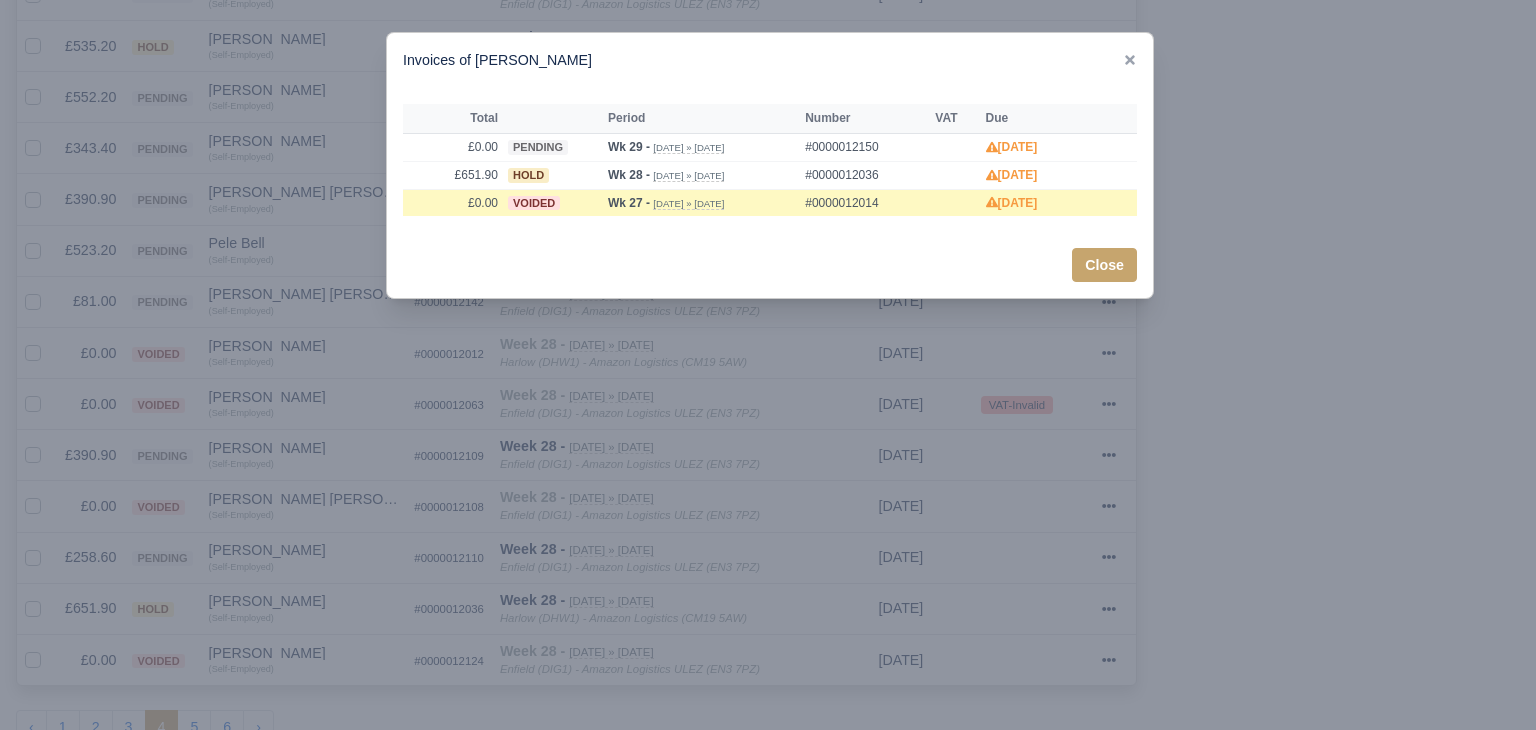 click at bounding box center [768, 365] 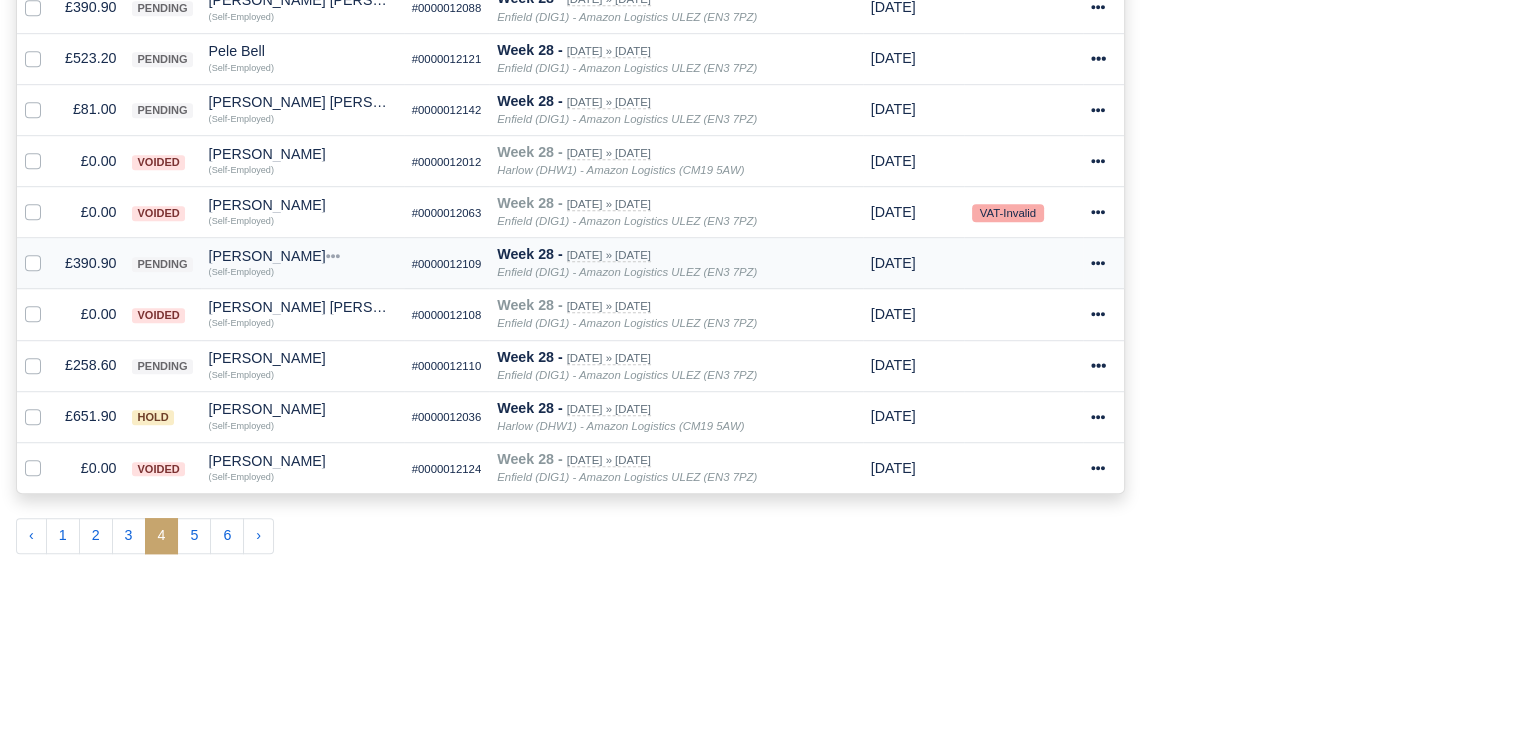 scroll, scrollTop: 1292, scrollLeft: 0, axis: vertical 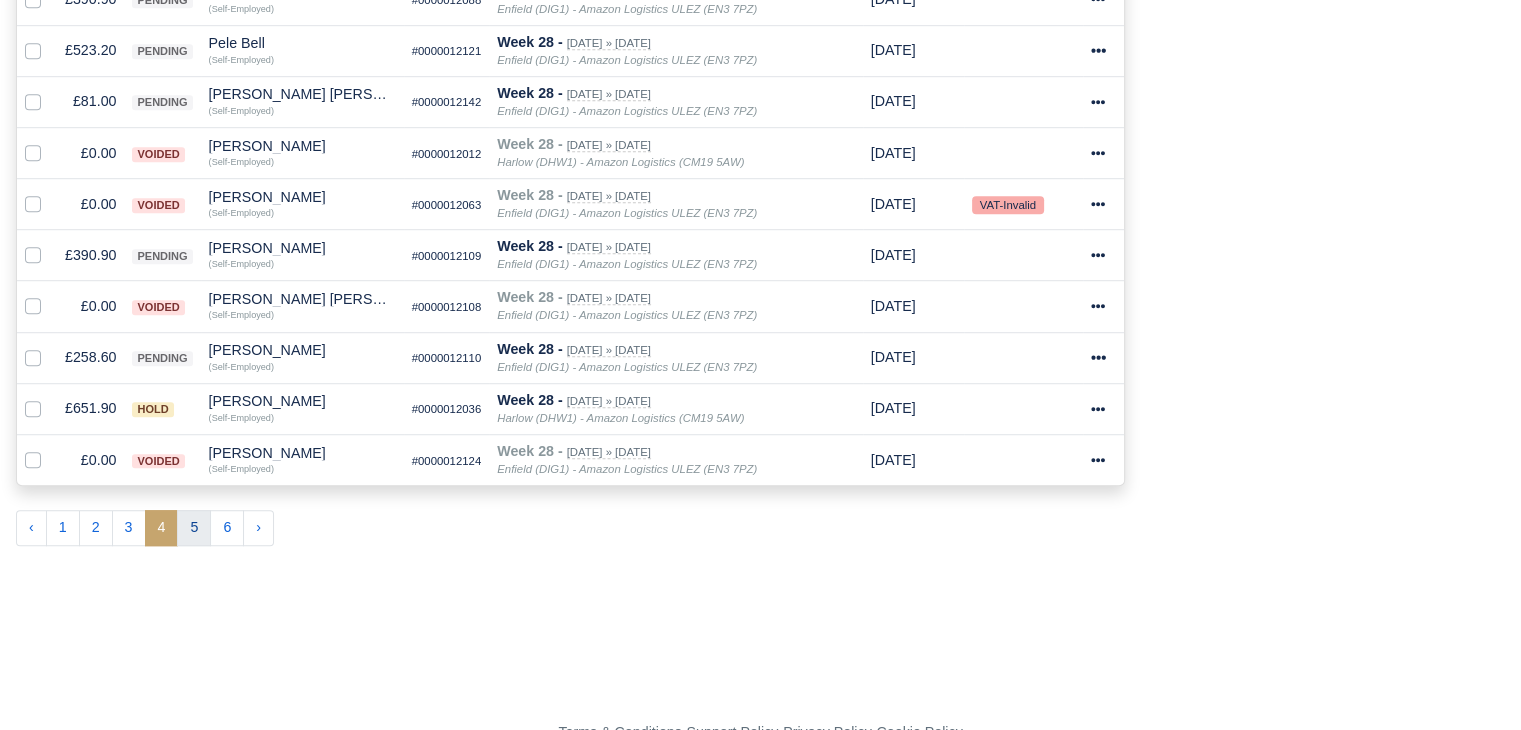 click on "5" at bounding box center (194, 528) 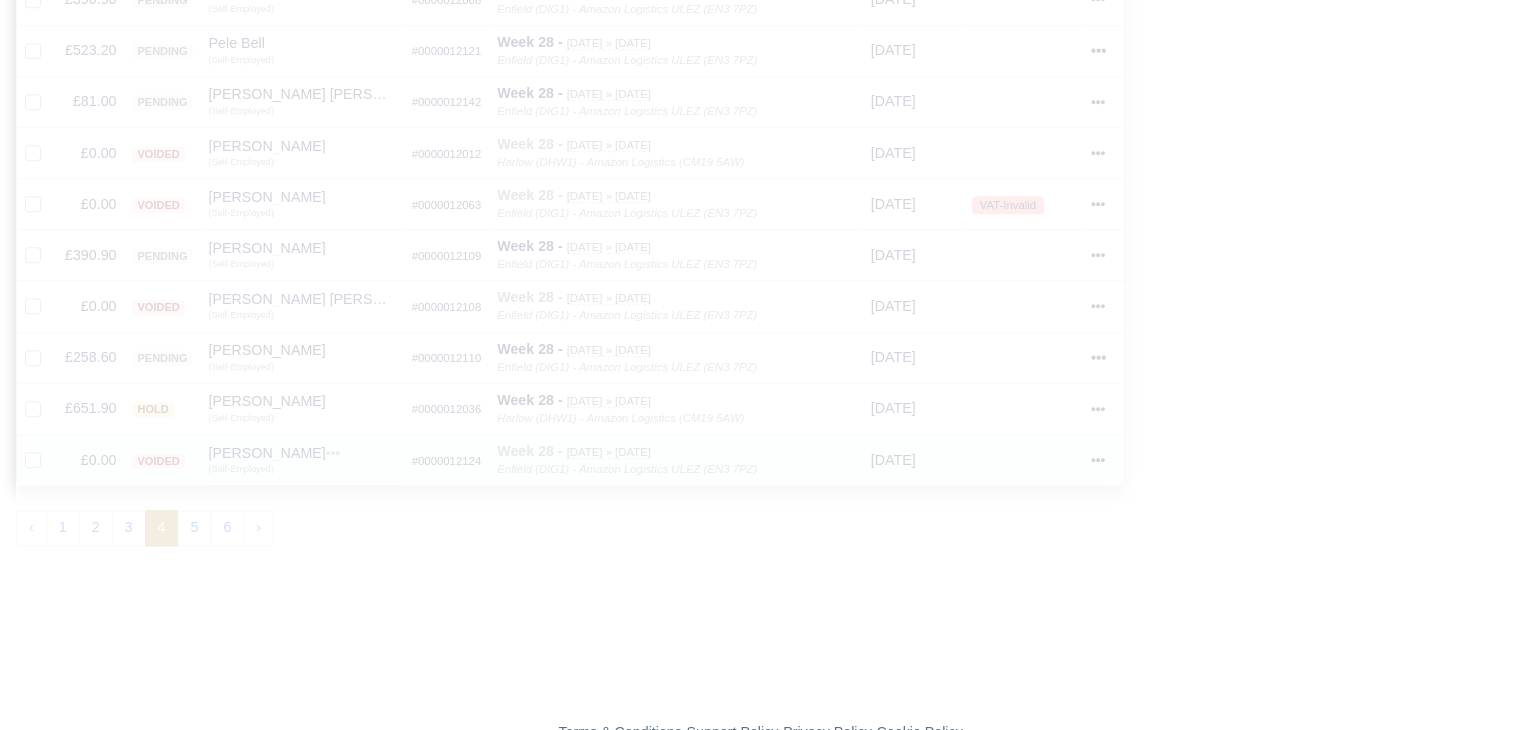 type 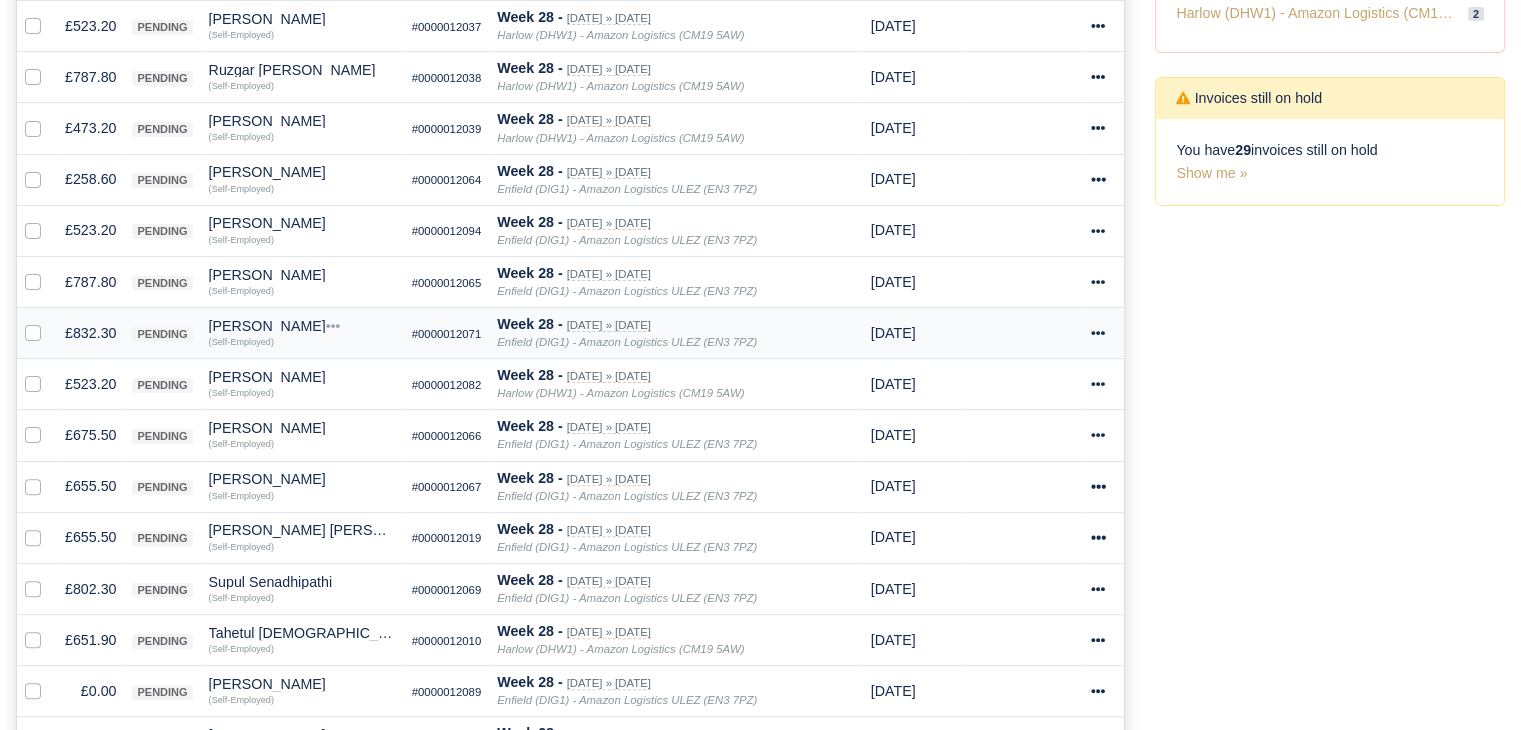 scroll, scrollTop: 798, scrollLeft: 0, axis: vertical 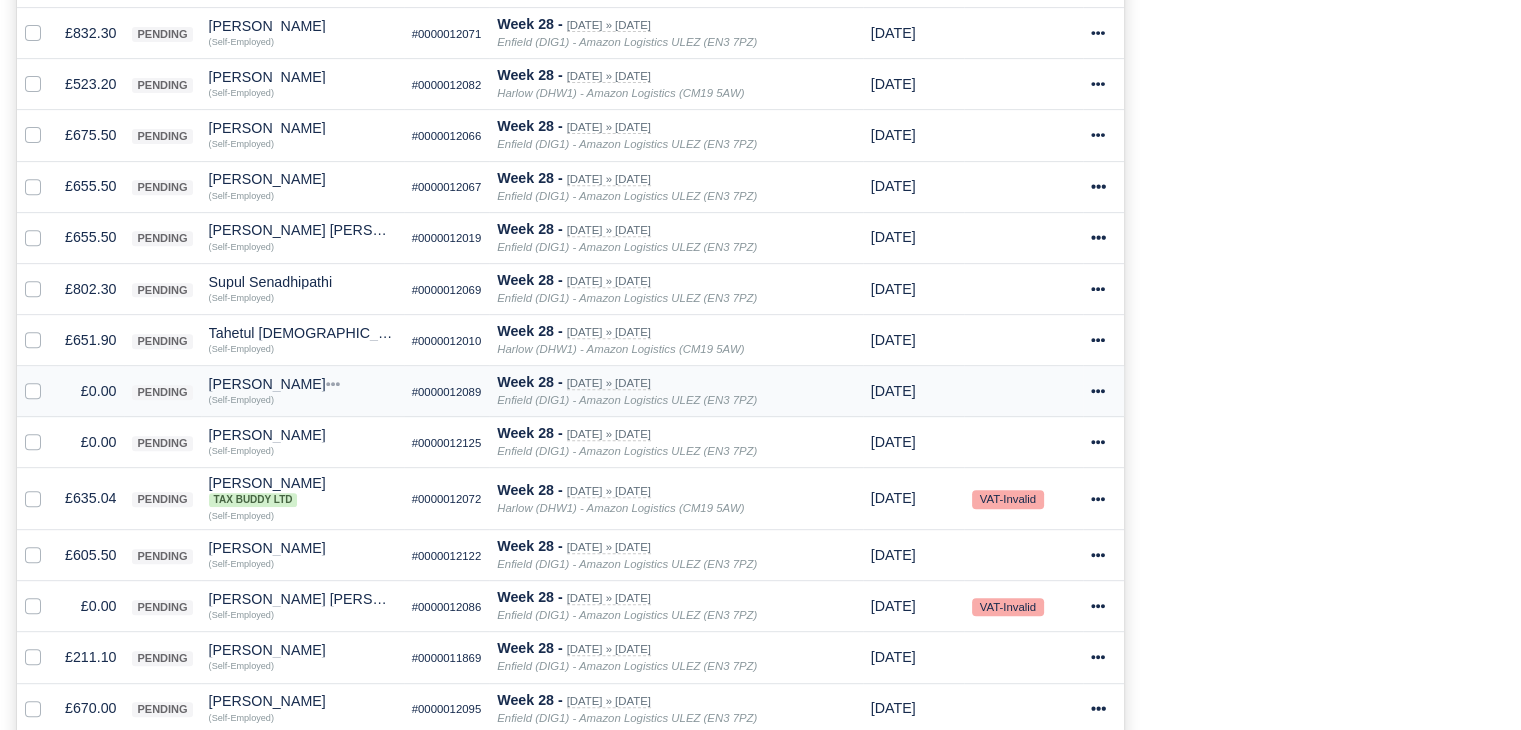 click at bounding box center (37, 391) 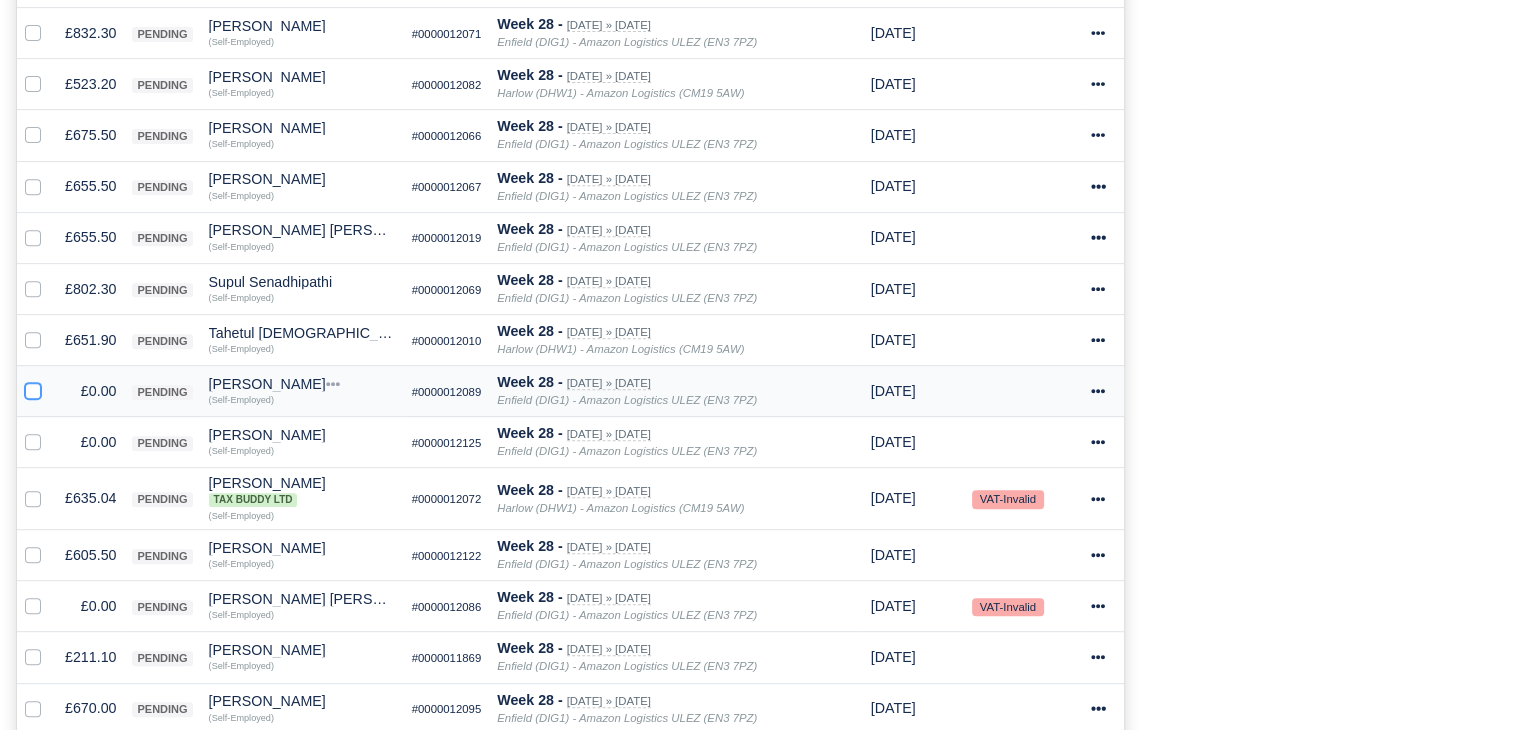 click at bounding box center (33, 388) 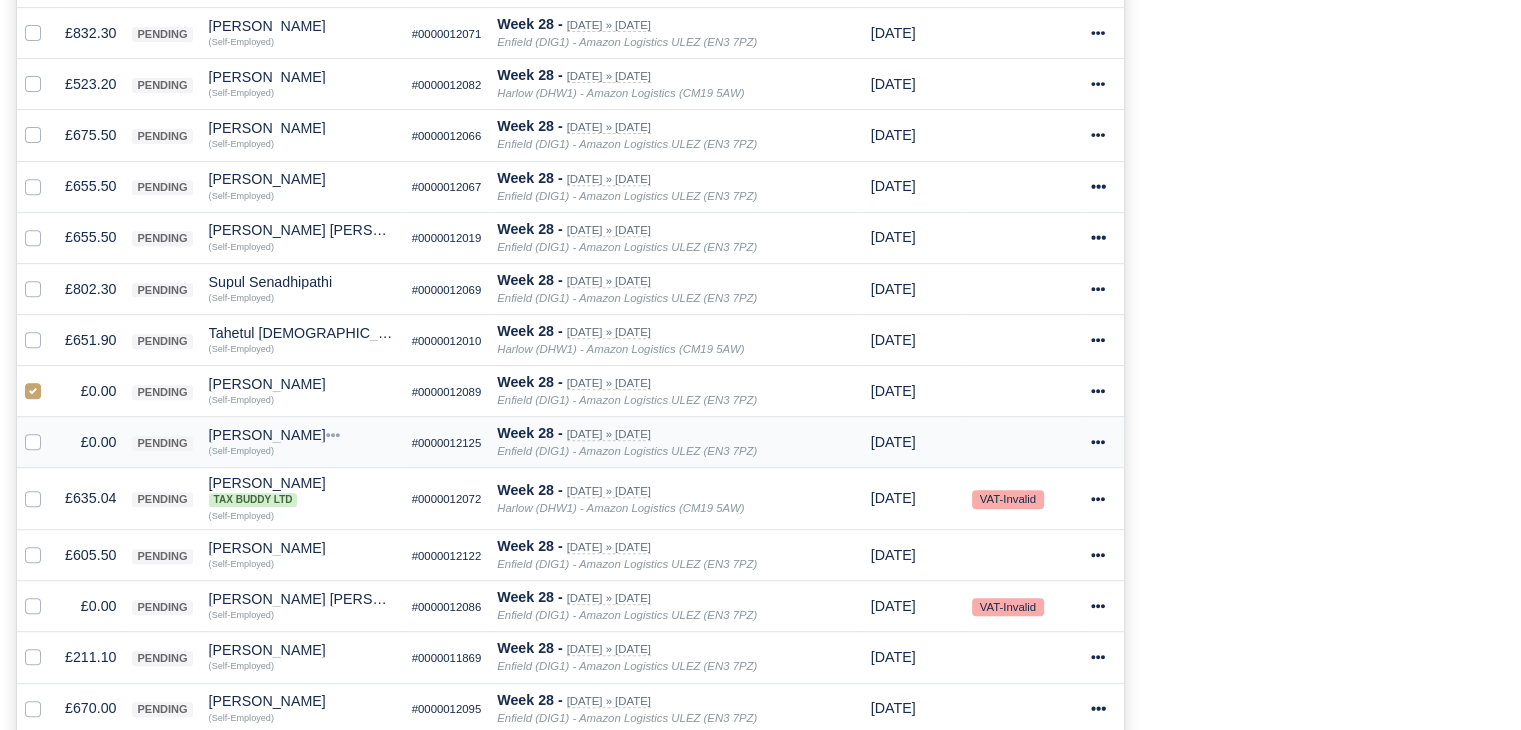 click at bounding box center (49, 431) 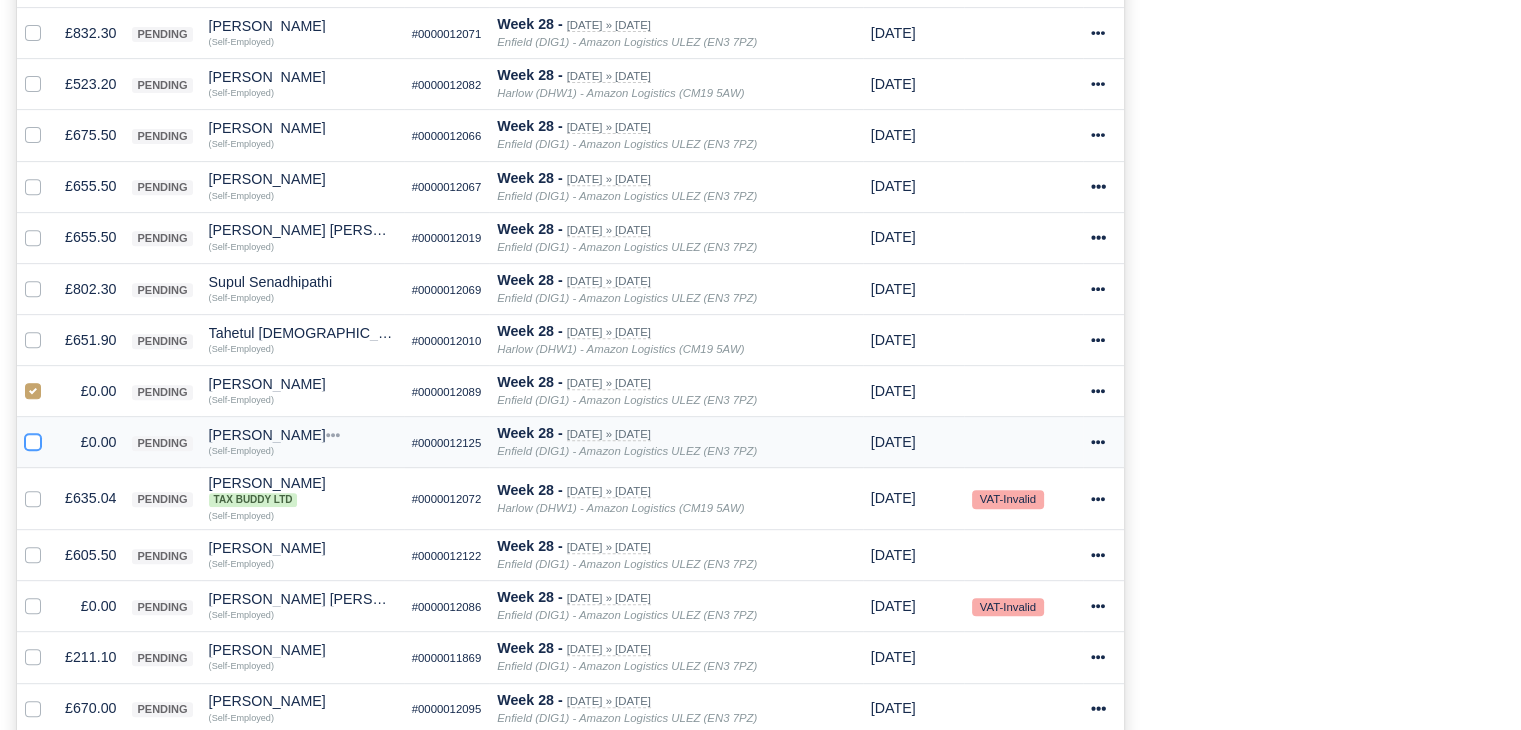 click at bounding box center (33, 439) 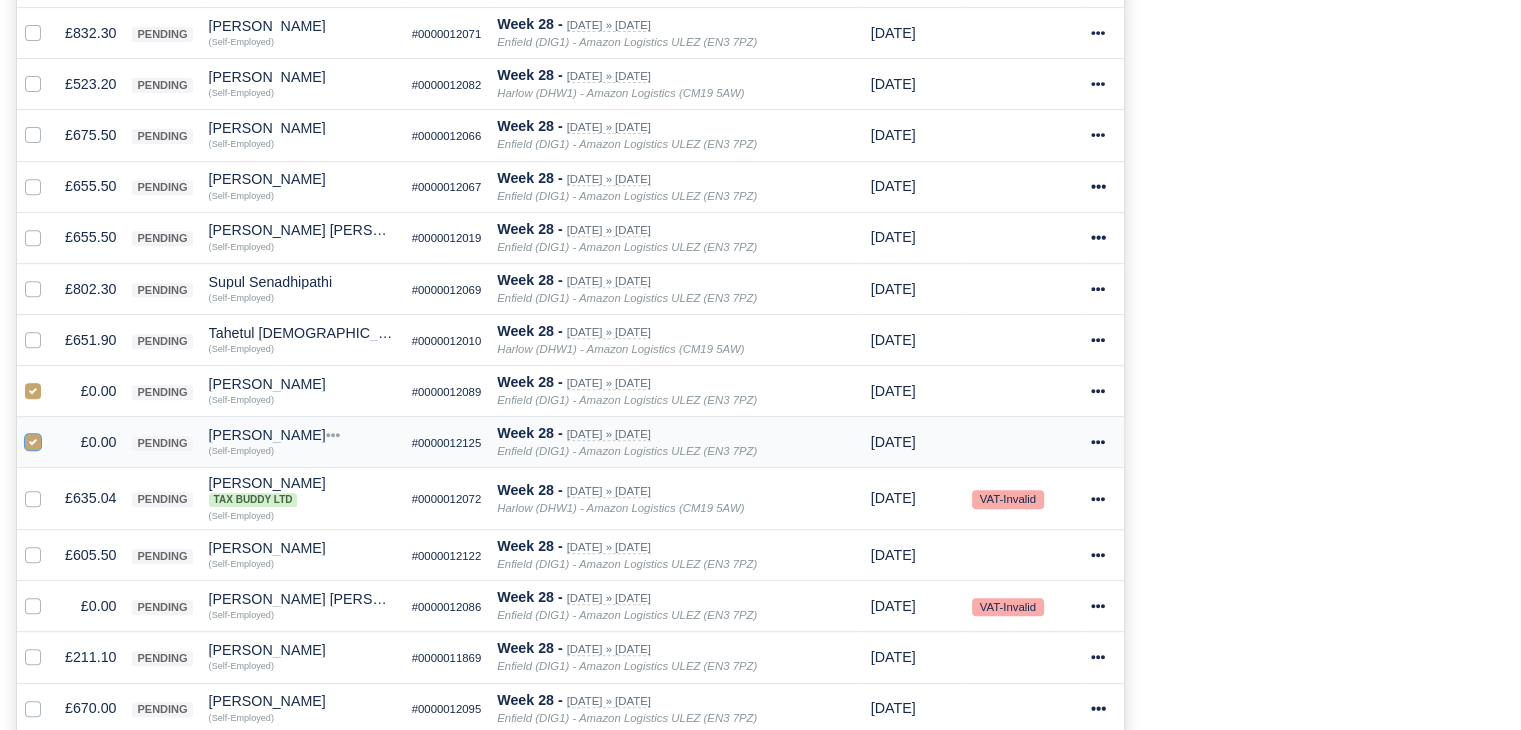 scroll, scrollTop: 998, scrollLeft: 0, axis: vertical 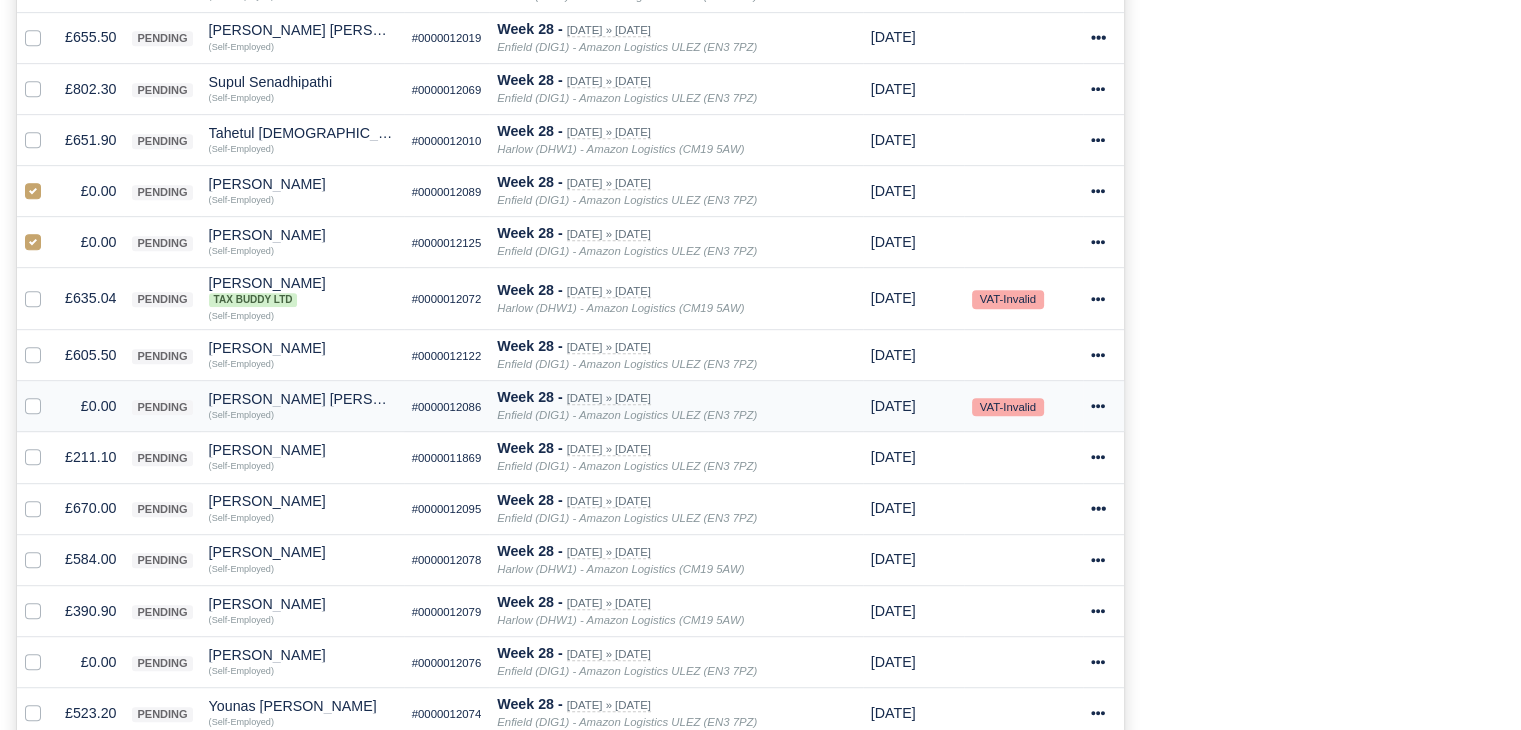 click at bounding box center [49, 395] 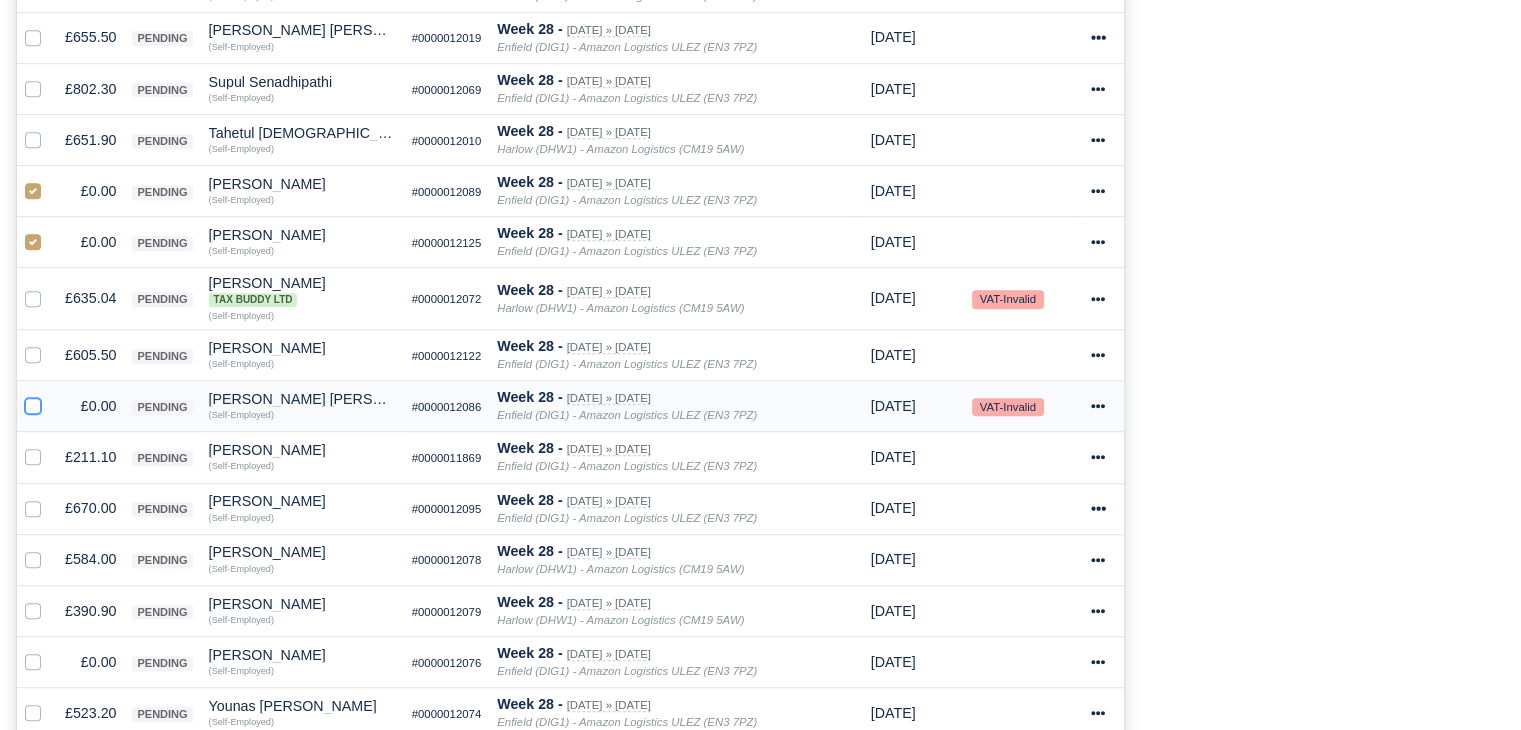 click at bounding box center (33, 403) 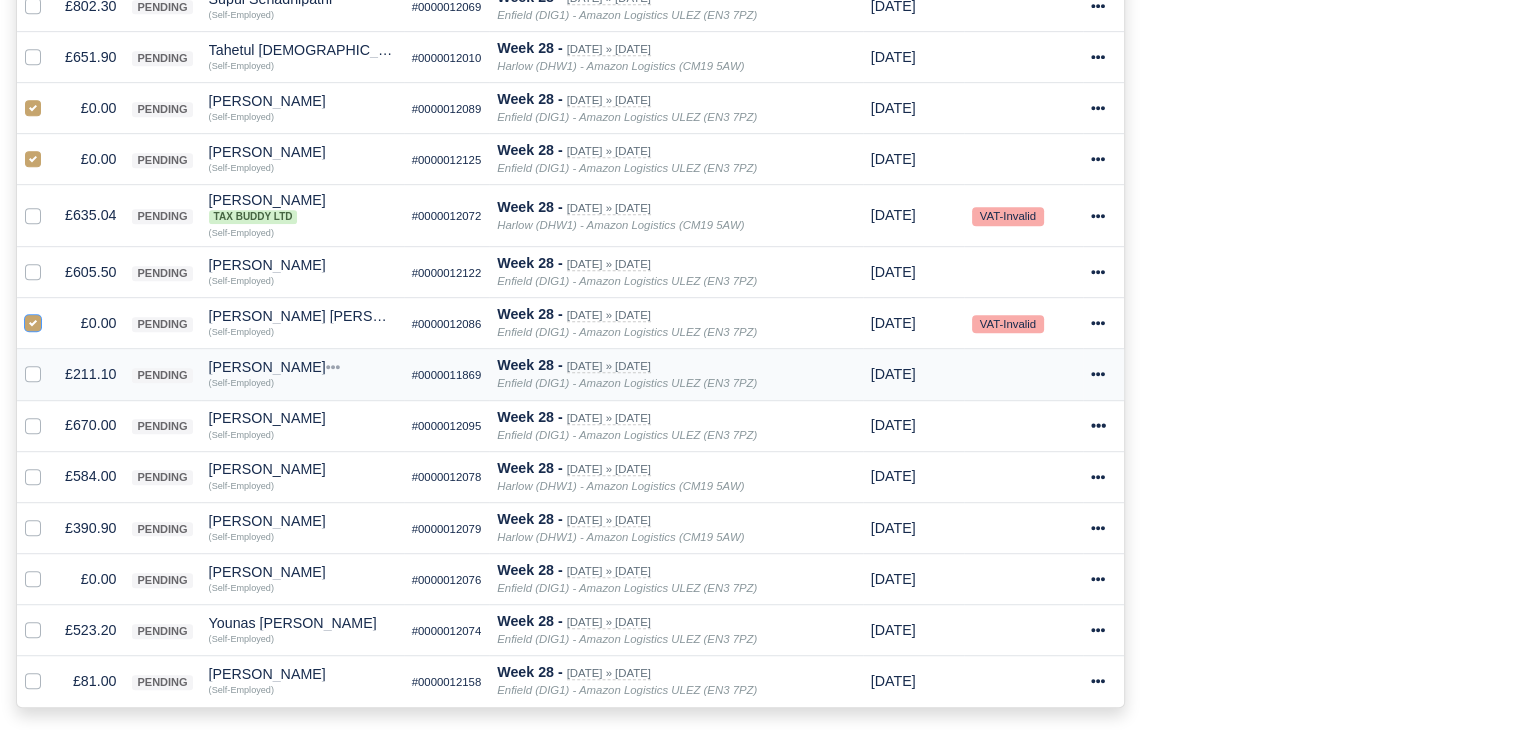 scroll, scrollTop: 1198, scrollLeft: 0, axis: vertical 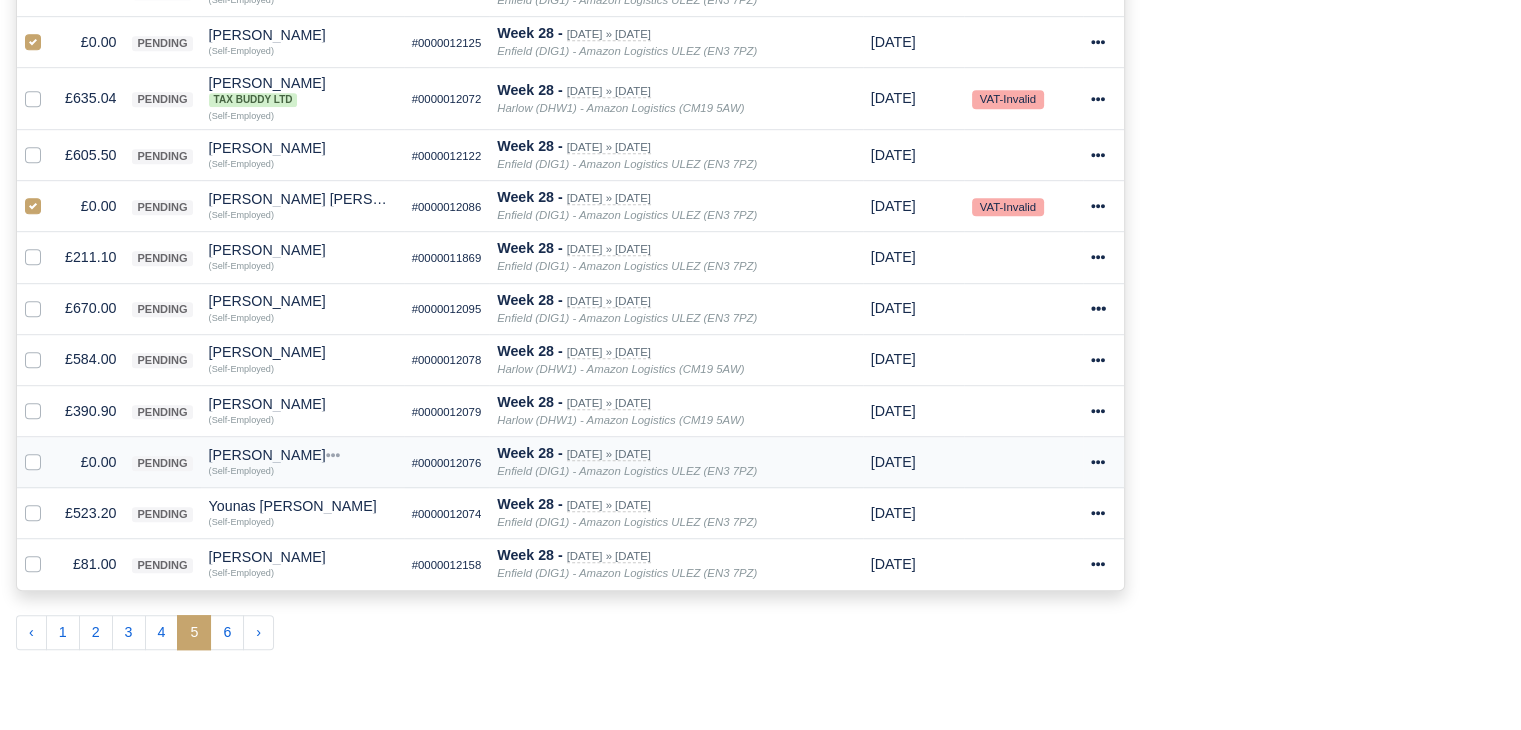 click at bounding box center (49, 451) 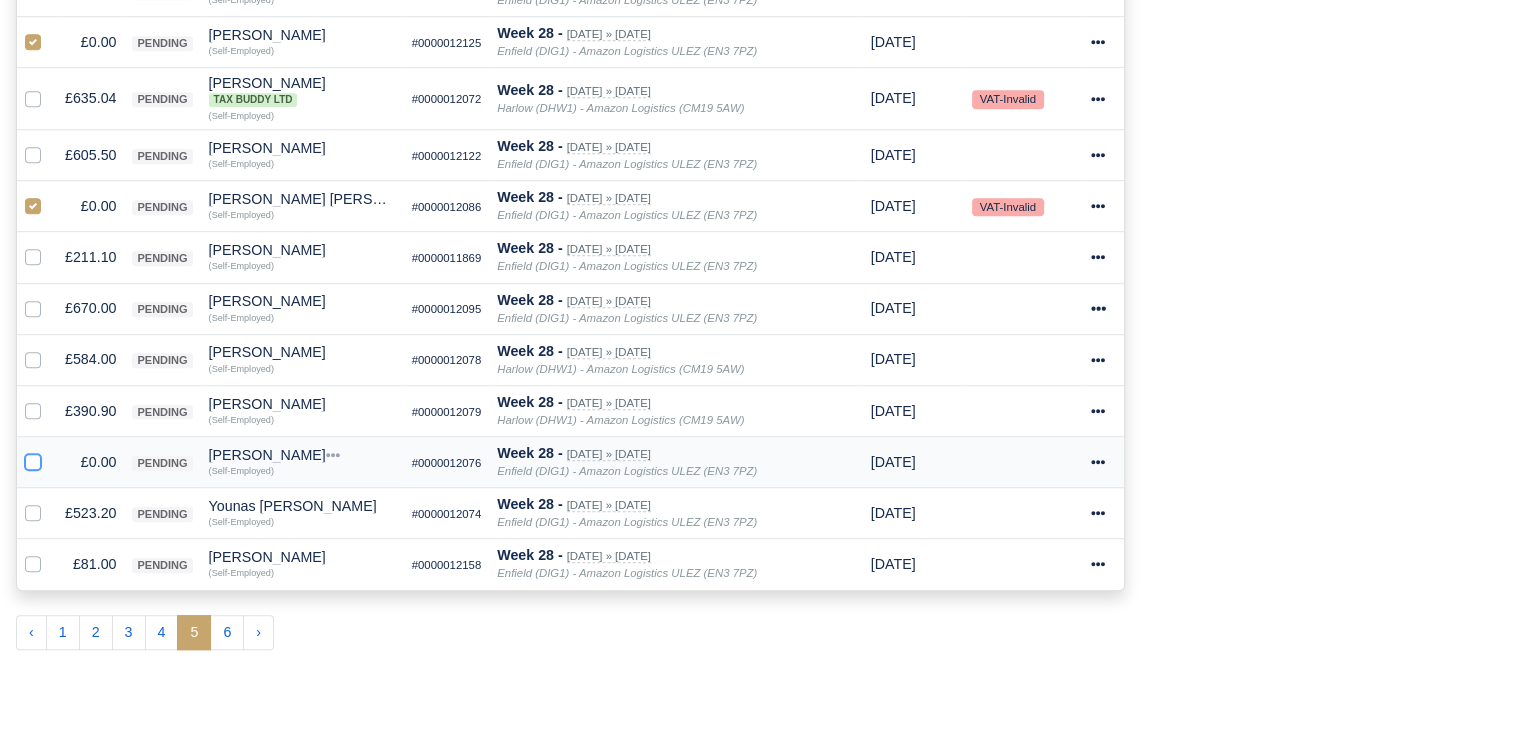 click at bounding box center [33, 459] 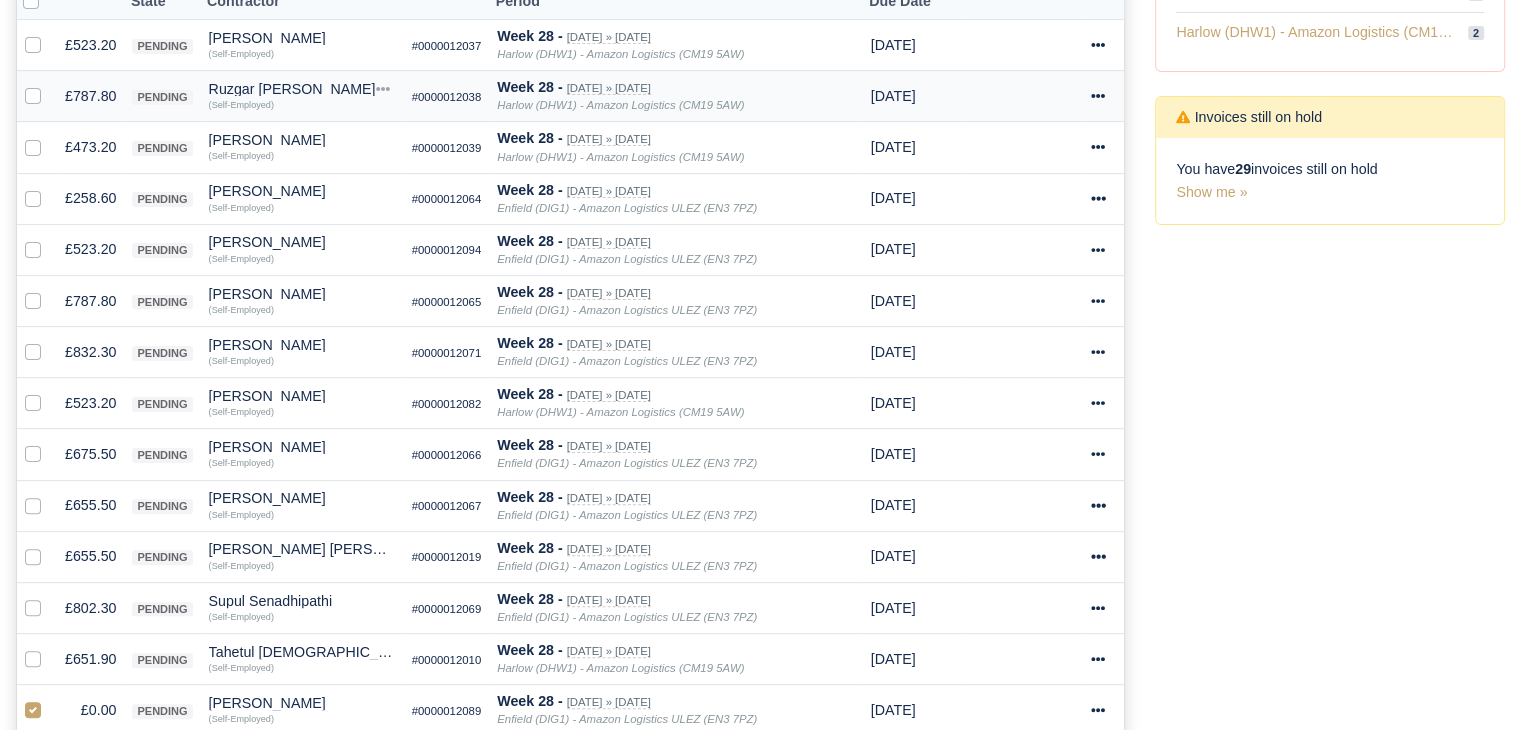 scroll, scrollTop: 198, scrollLeft: 0, axis: vertical 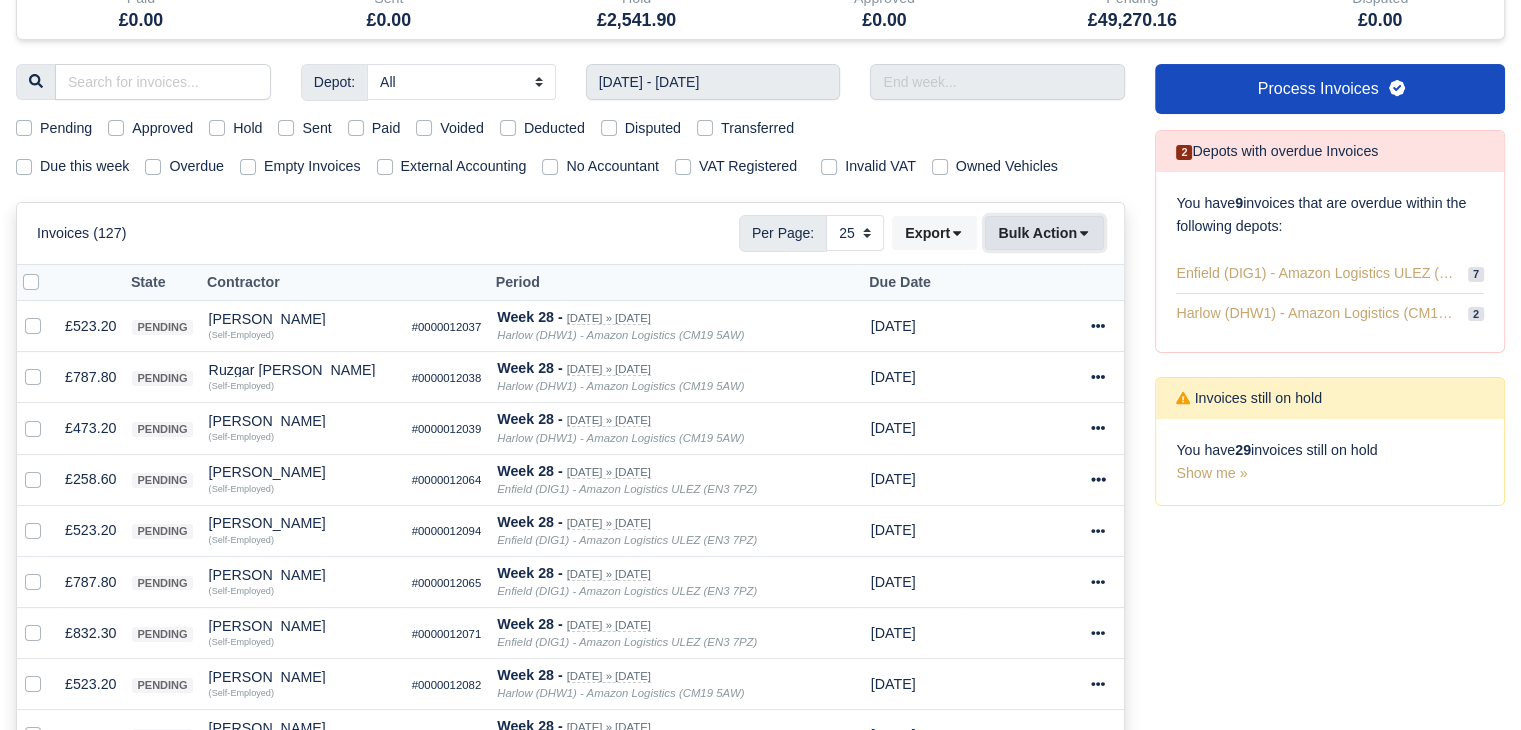 click on "Bulk Action" at bounding box center [1044, 233] 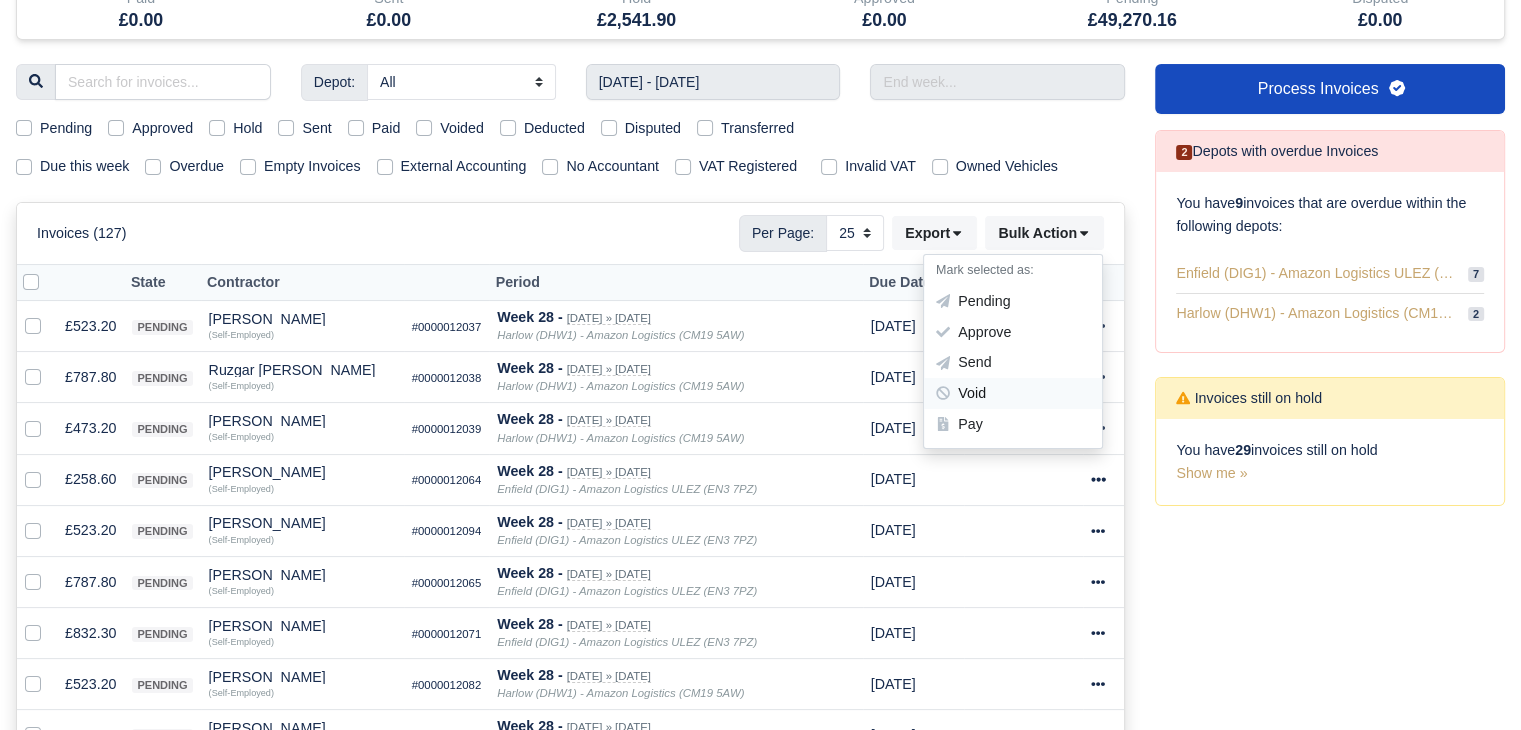 click on "Void" at bounding box center [1013, 394] 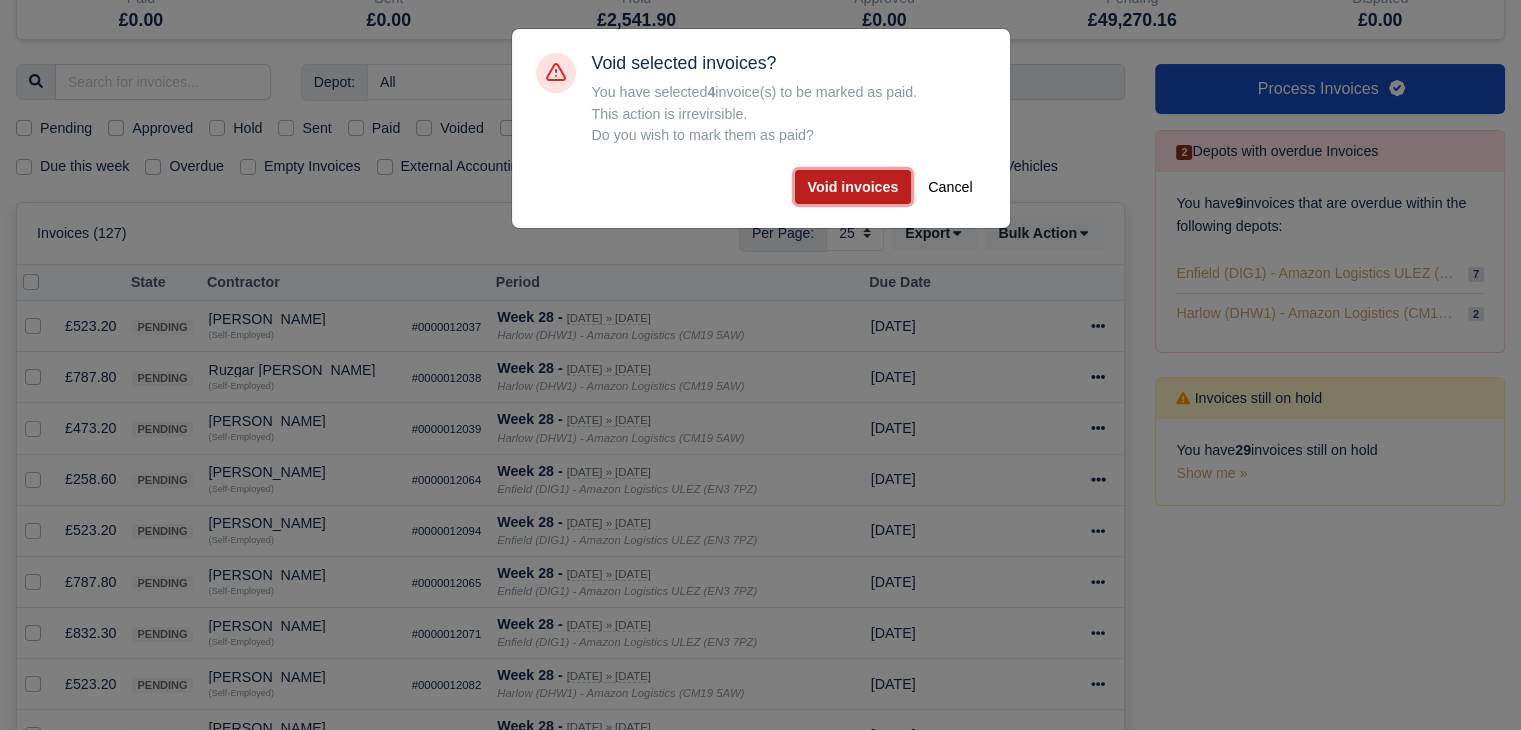 click on "Void invoices" at bounding box center (853, 187) 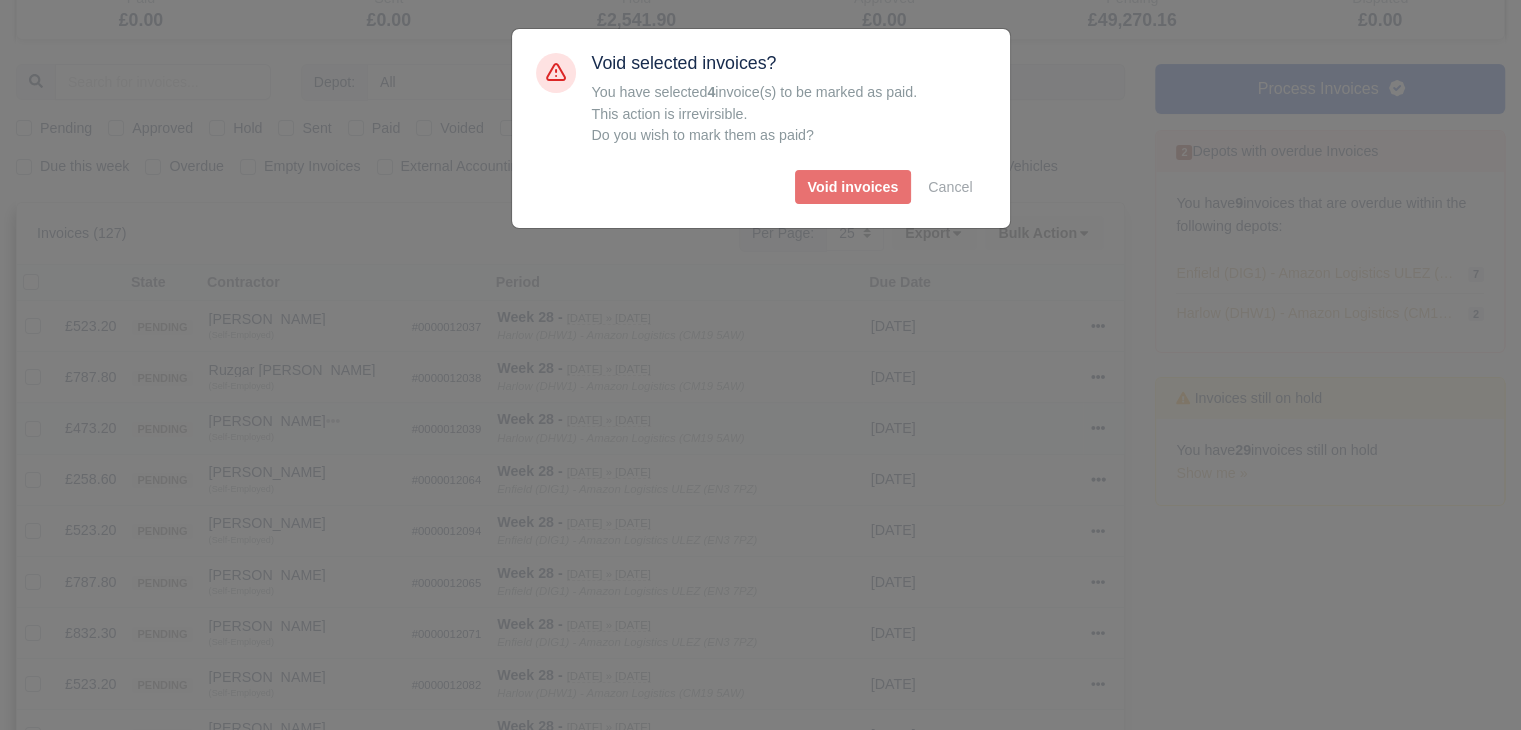 type 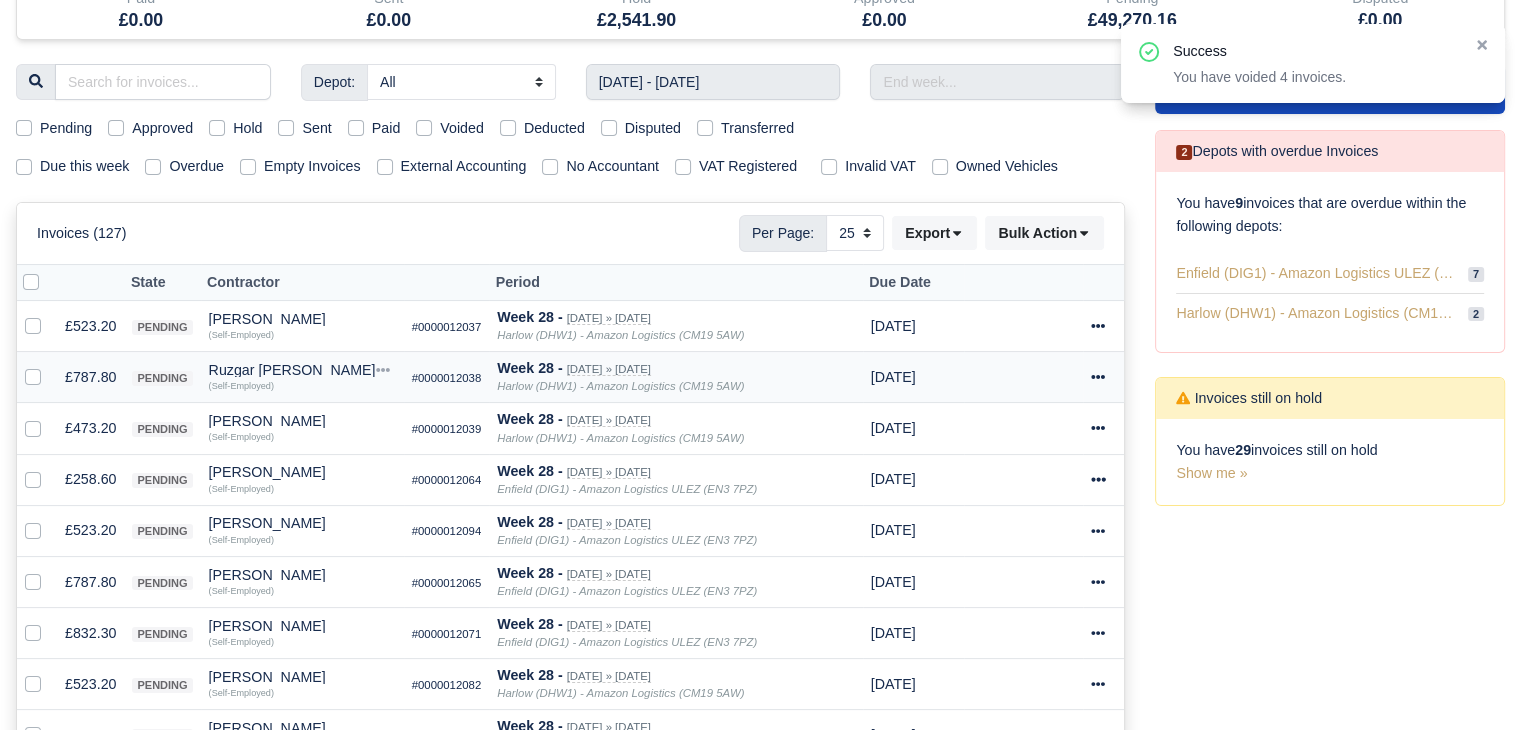 scroll, scrollTop: 498, scrollLeft: 0, axis: vertical 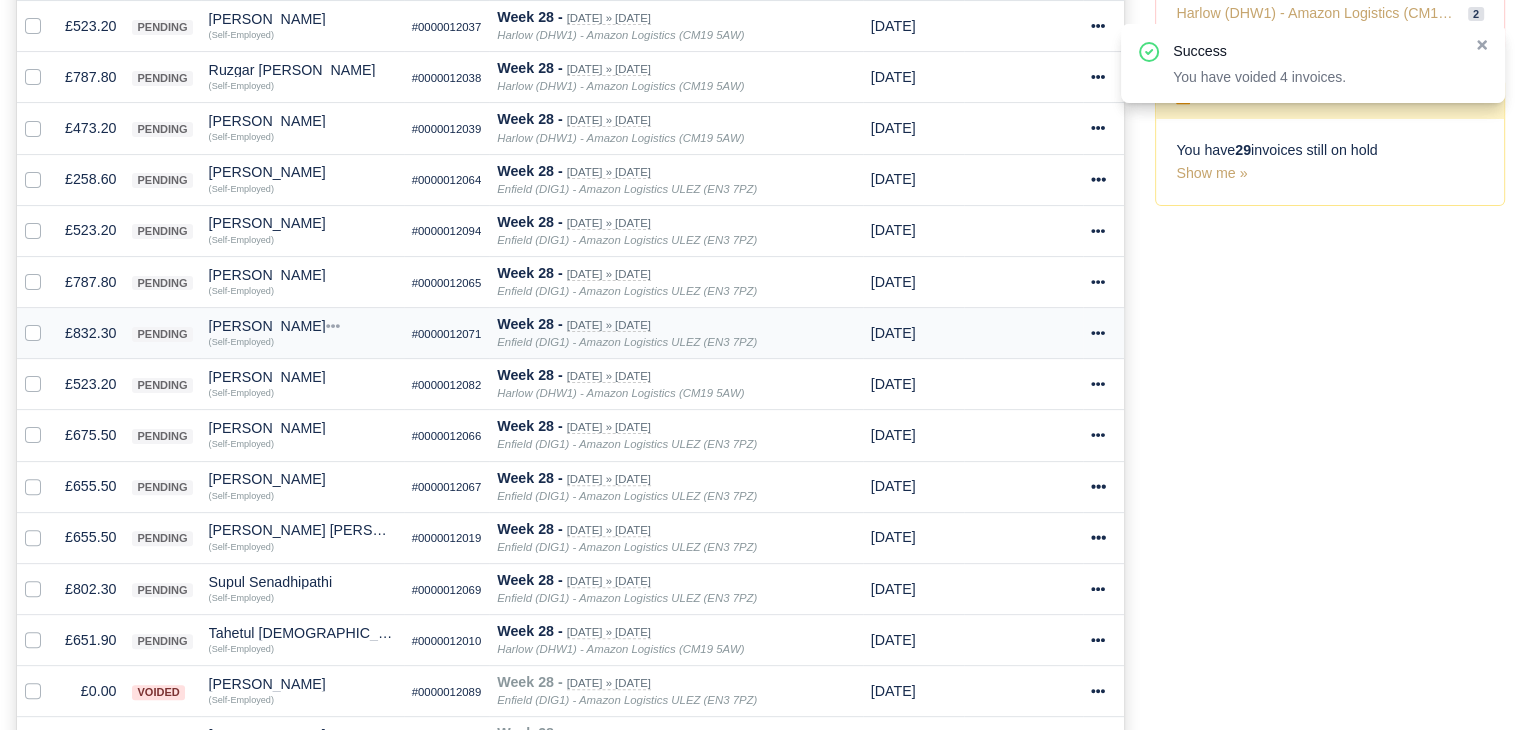 click on "£832.30" at bounding box center [90, 333] 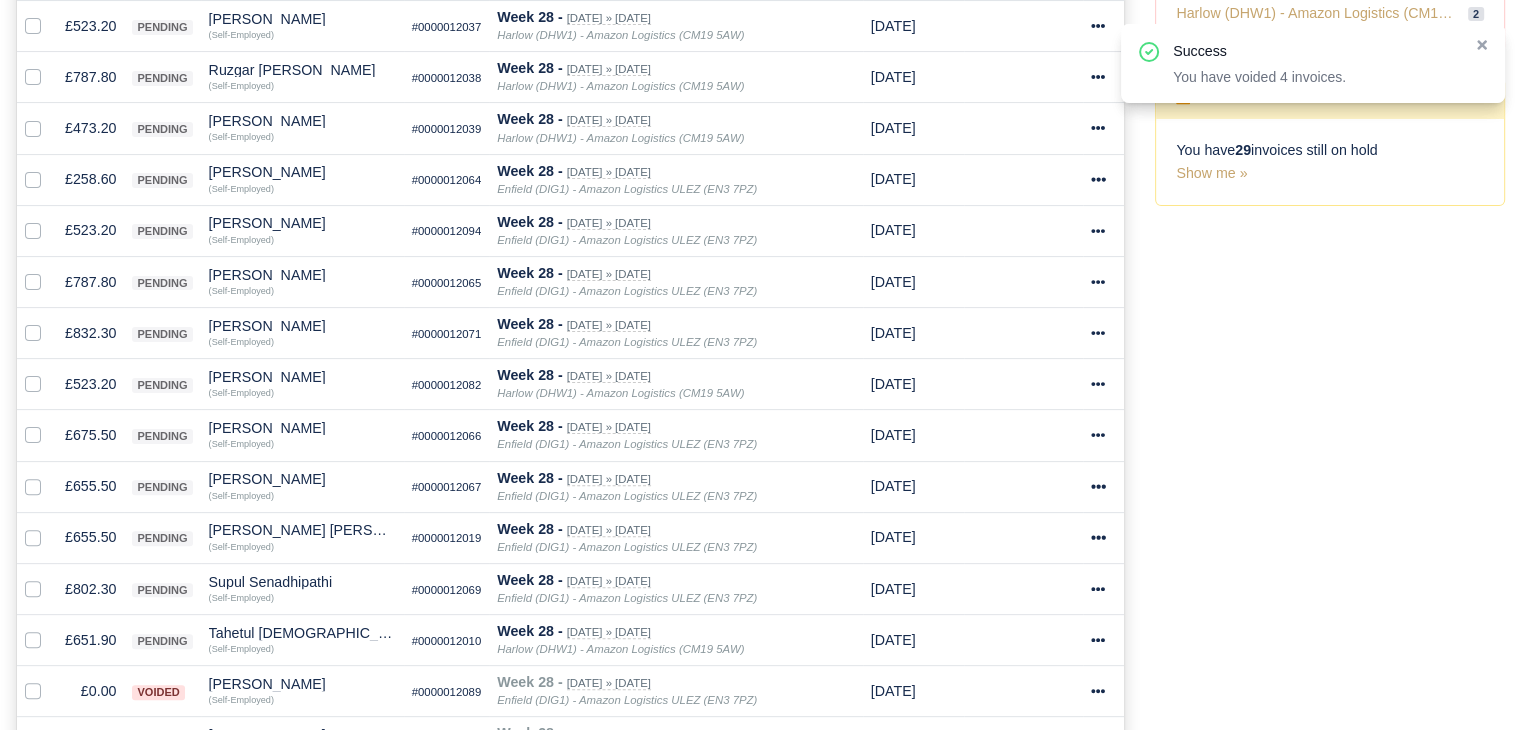 scroll, scrollTop: 496, scrollLeft: 0, axis: vertical 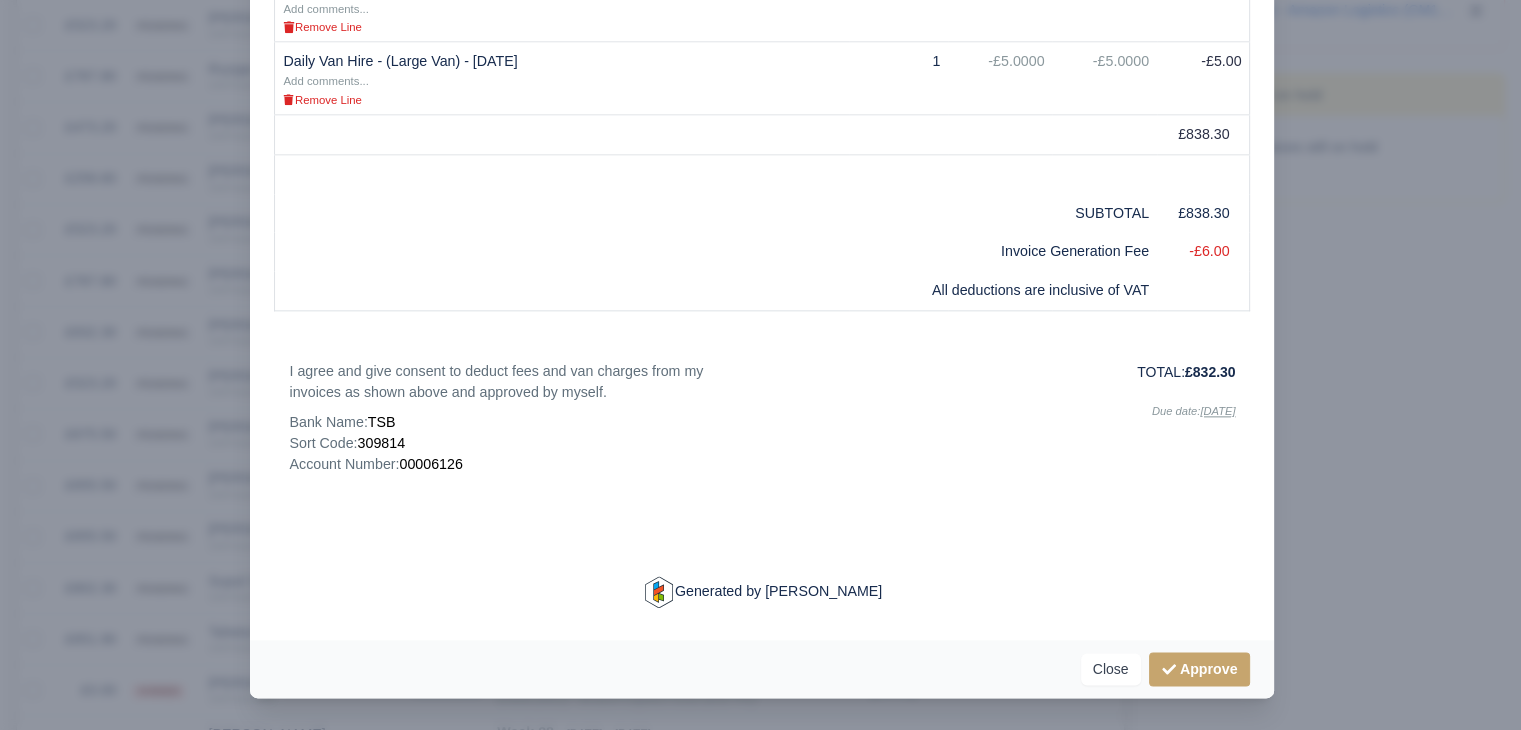 click at bounding box center [760, 365] 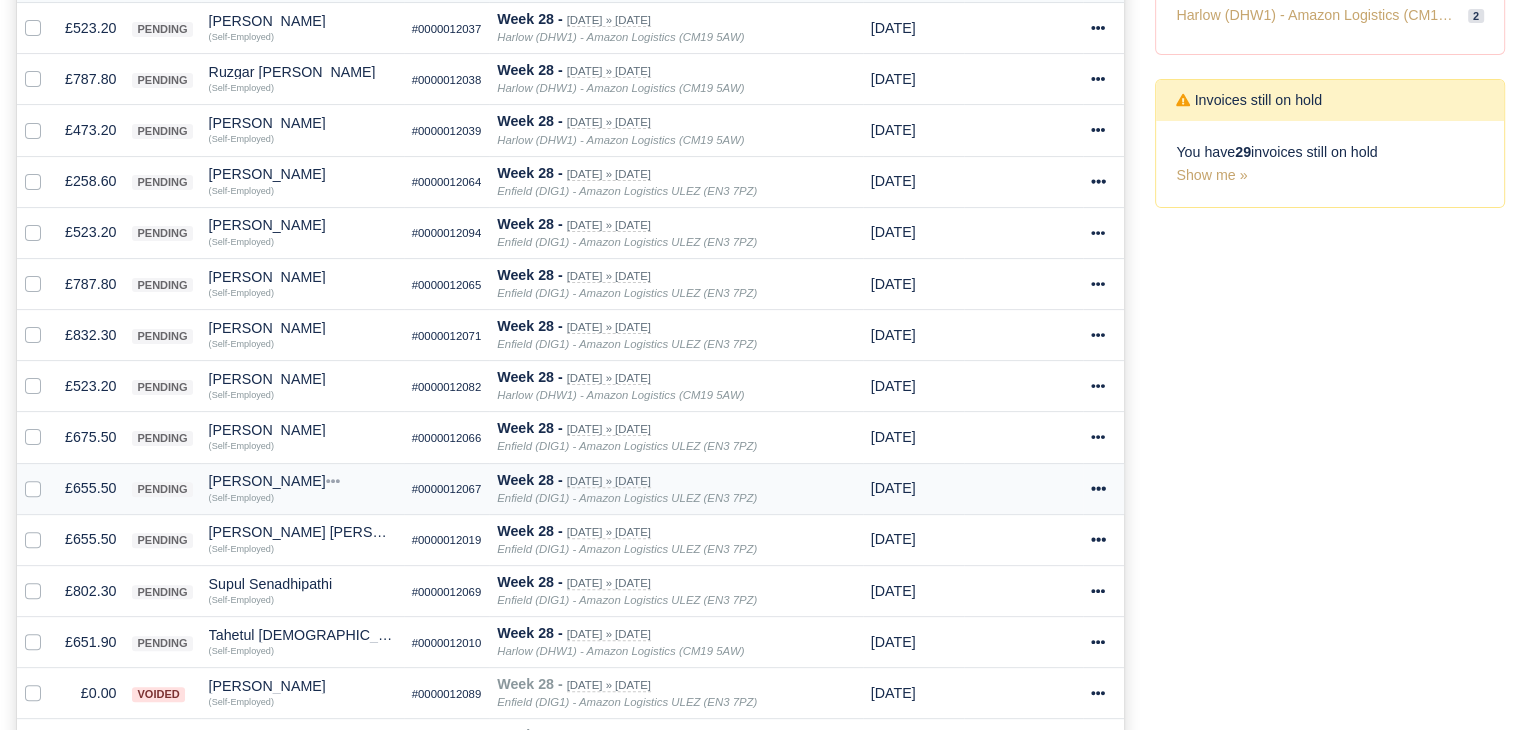 scroll, scrollTop: 498, scrollLeft: 0, axis: vertical 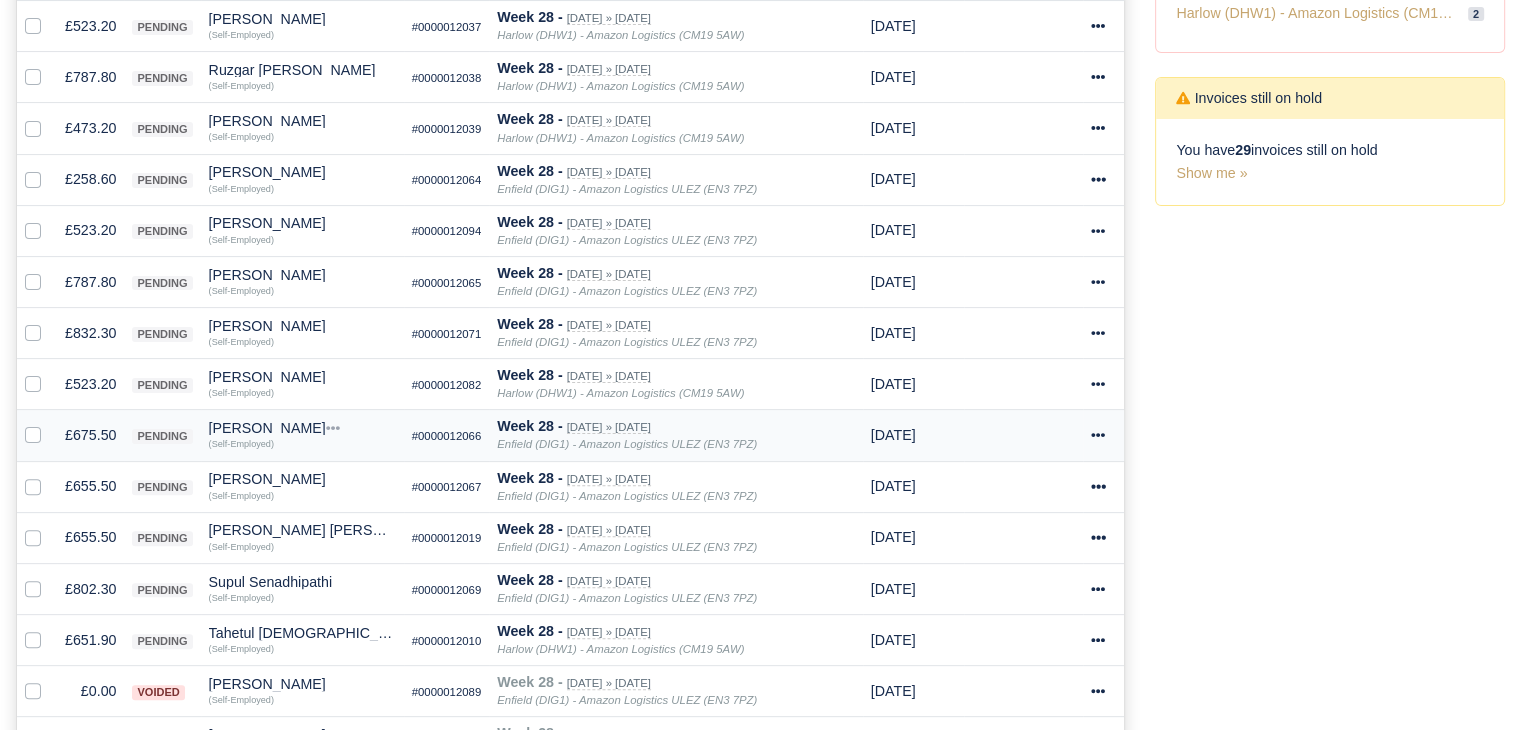 click on "£675.50" at bounding box center [90, 435] 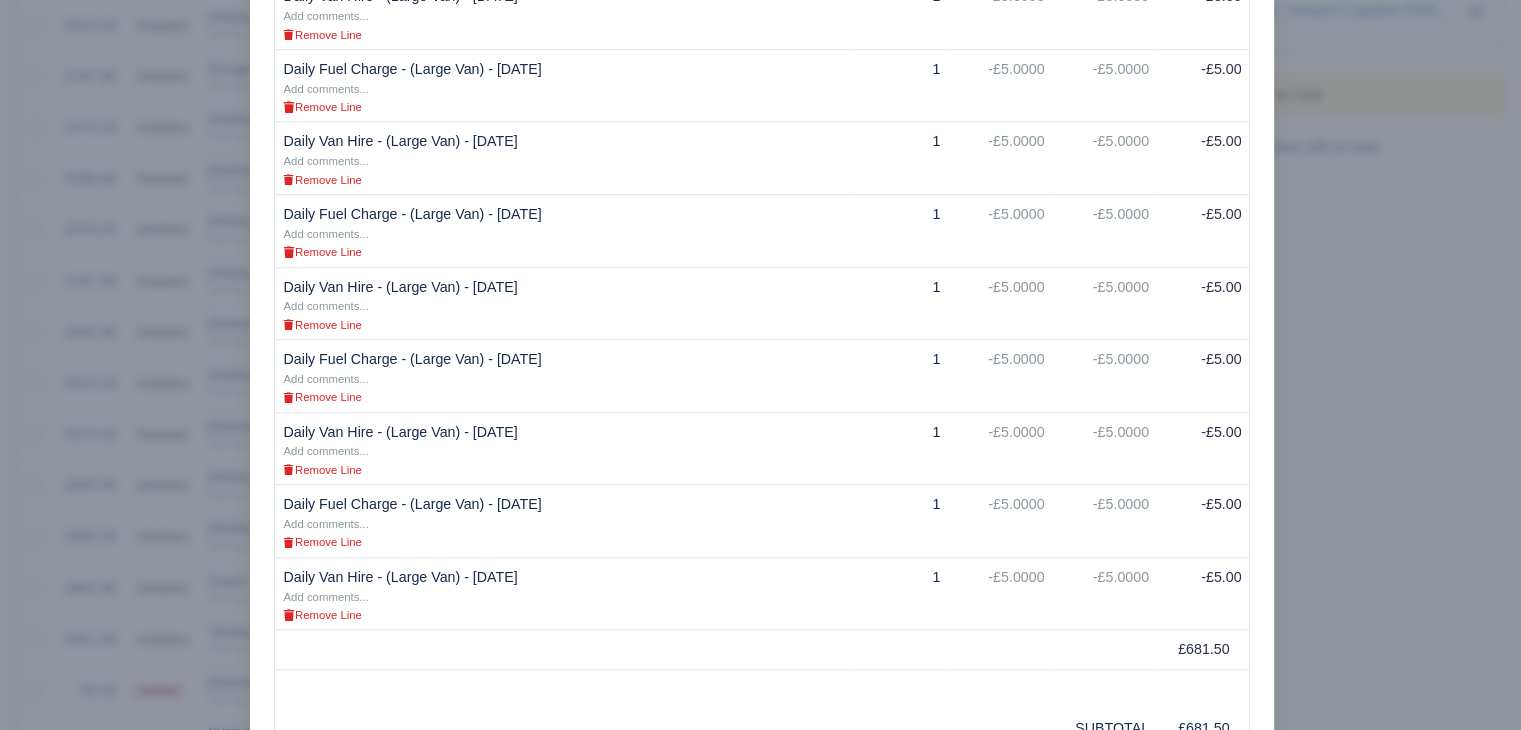 scroll, scrollTop: 2034, scrollLeft: 0, axis: vertical 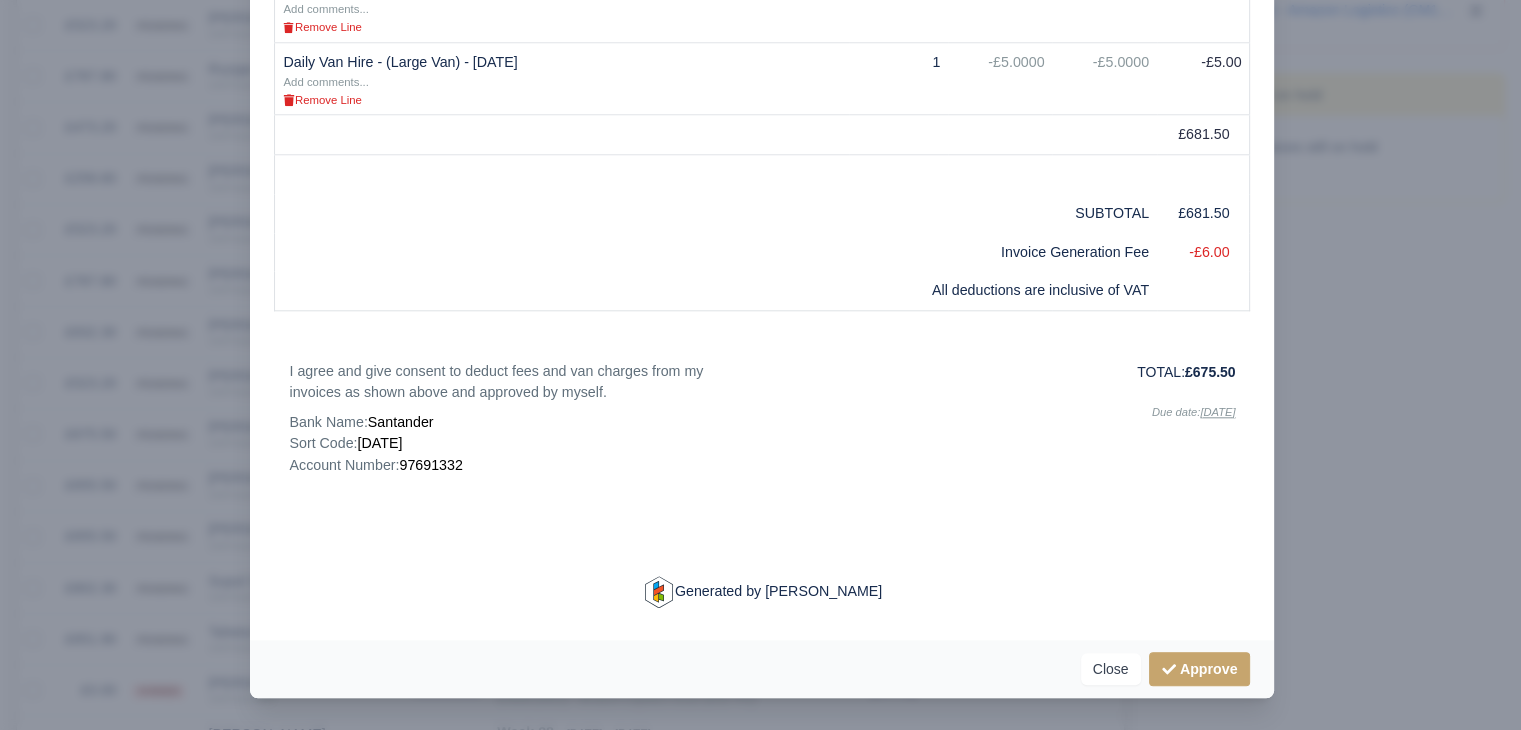 click at bounding box center [760, 365] 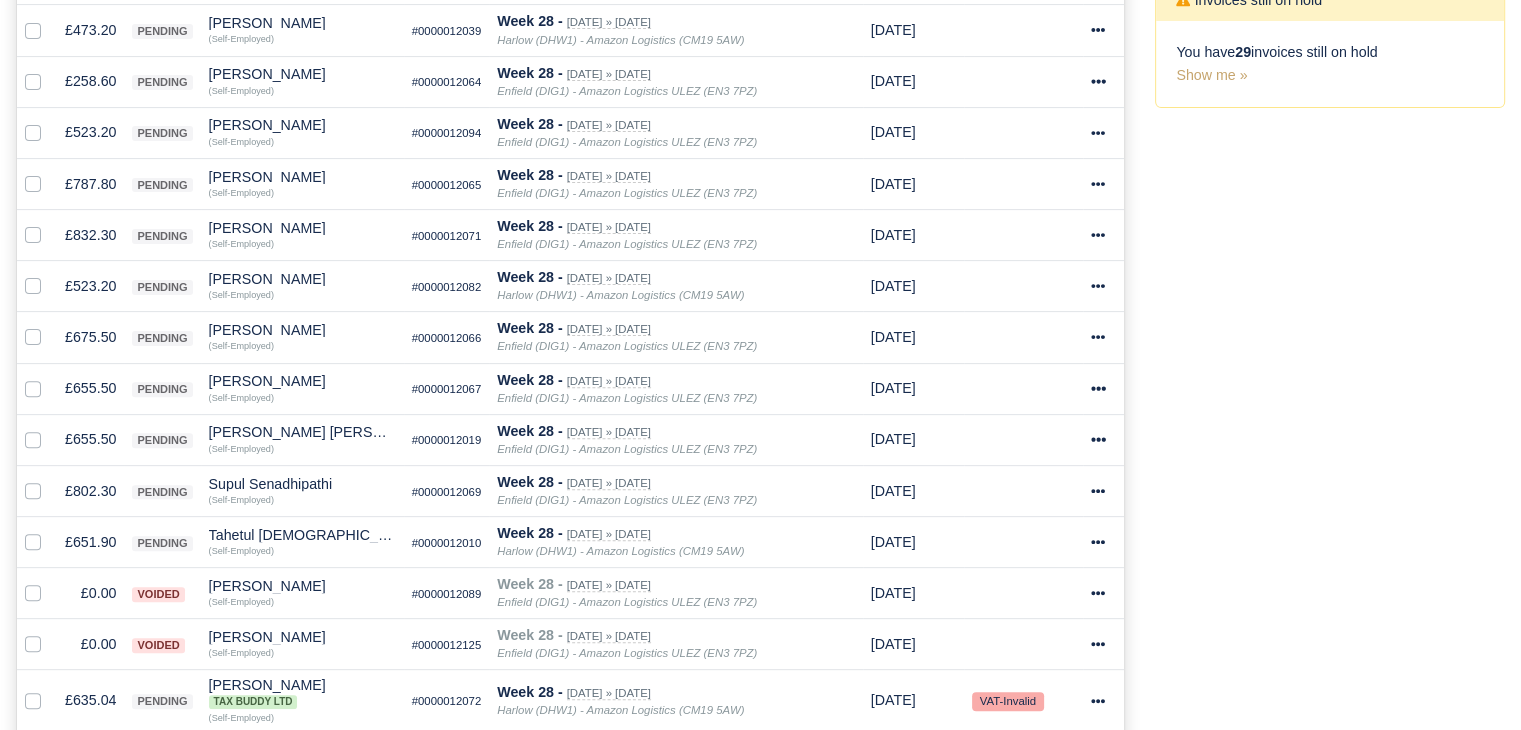 scroll, scrollTop: 598, scrollLeft: 0, axis: vertical 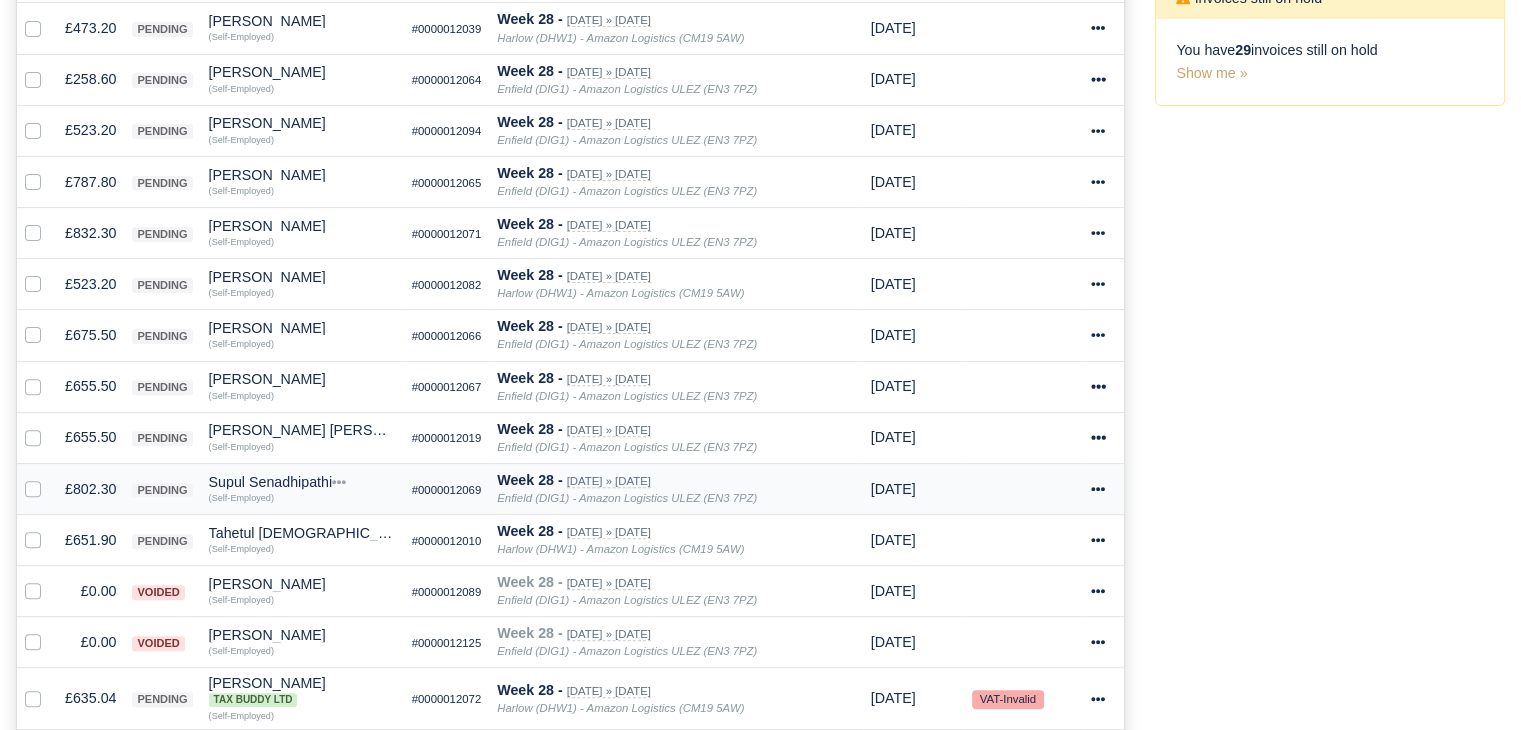 click on "£802.30" at bounding box center [90, 488] 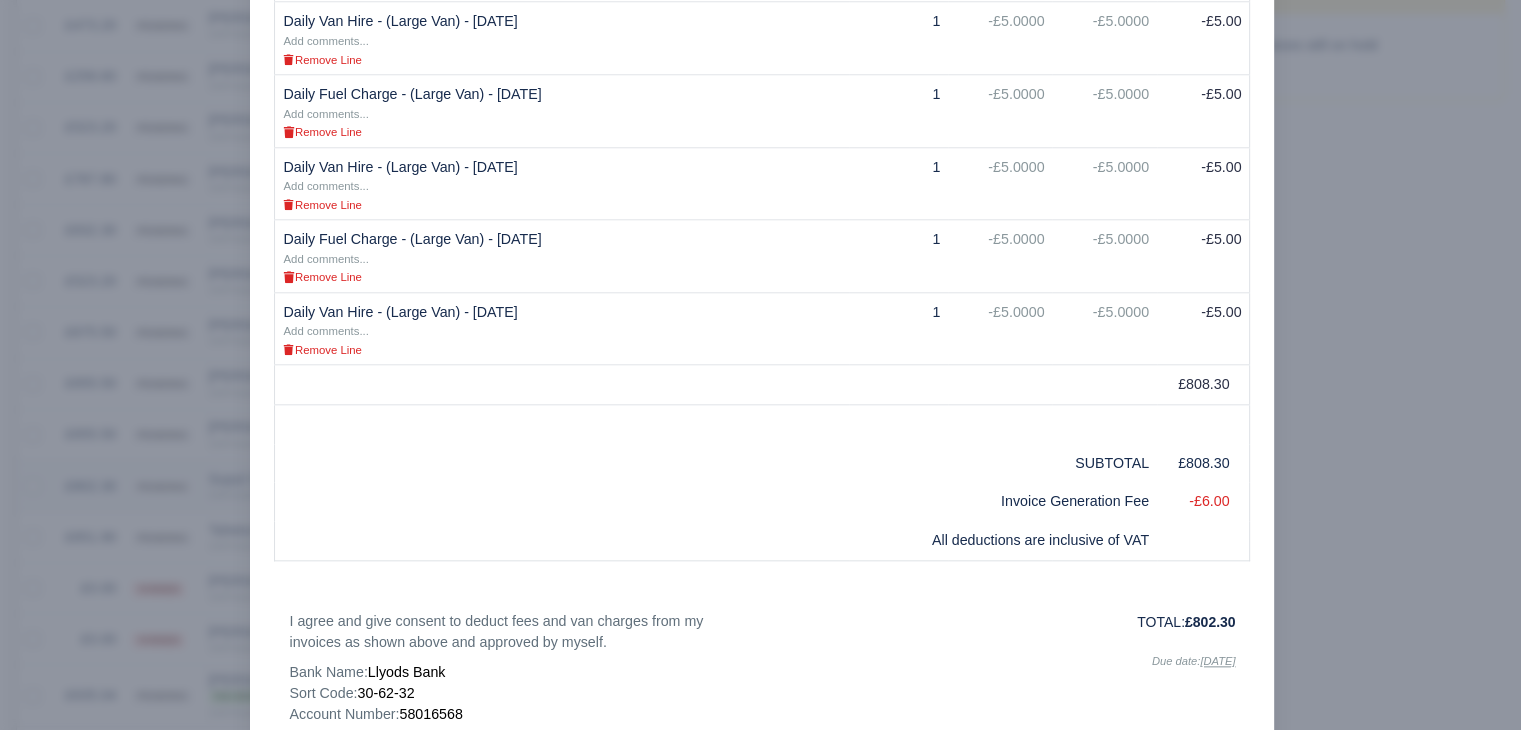 scroll, scrollTop: 596, scrollLeft: 0, axis: vertical 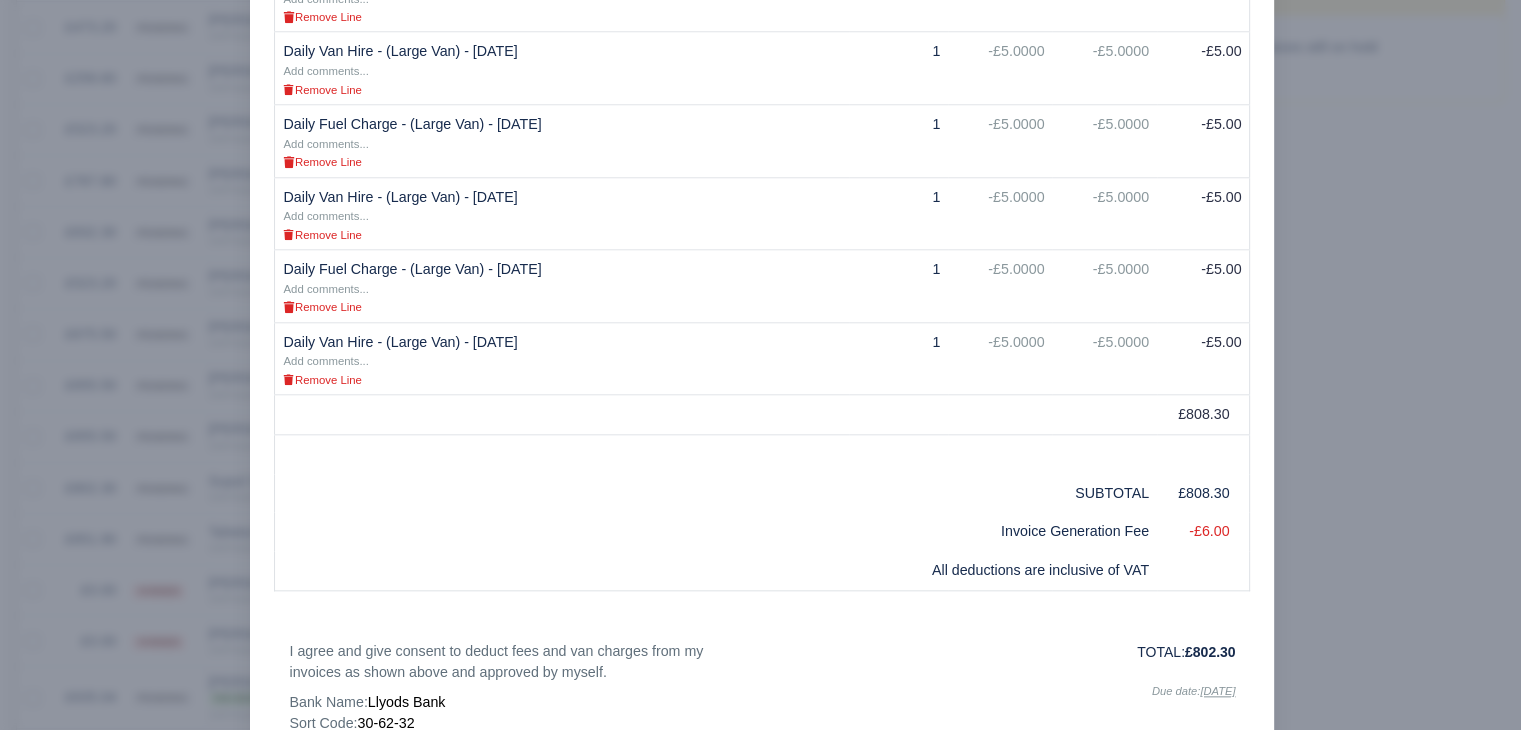 click at bounding box center (760, 365) 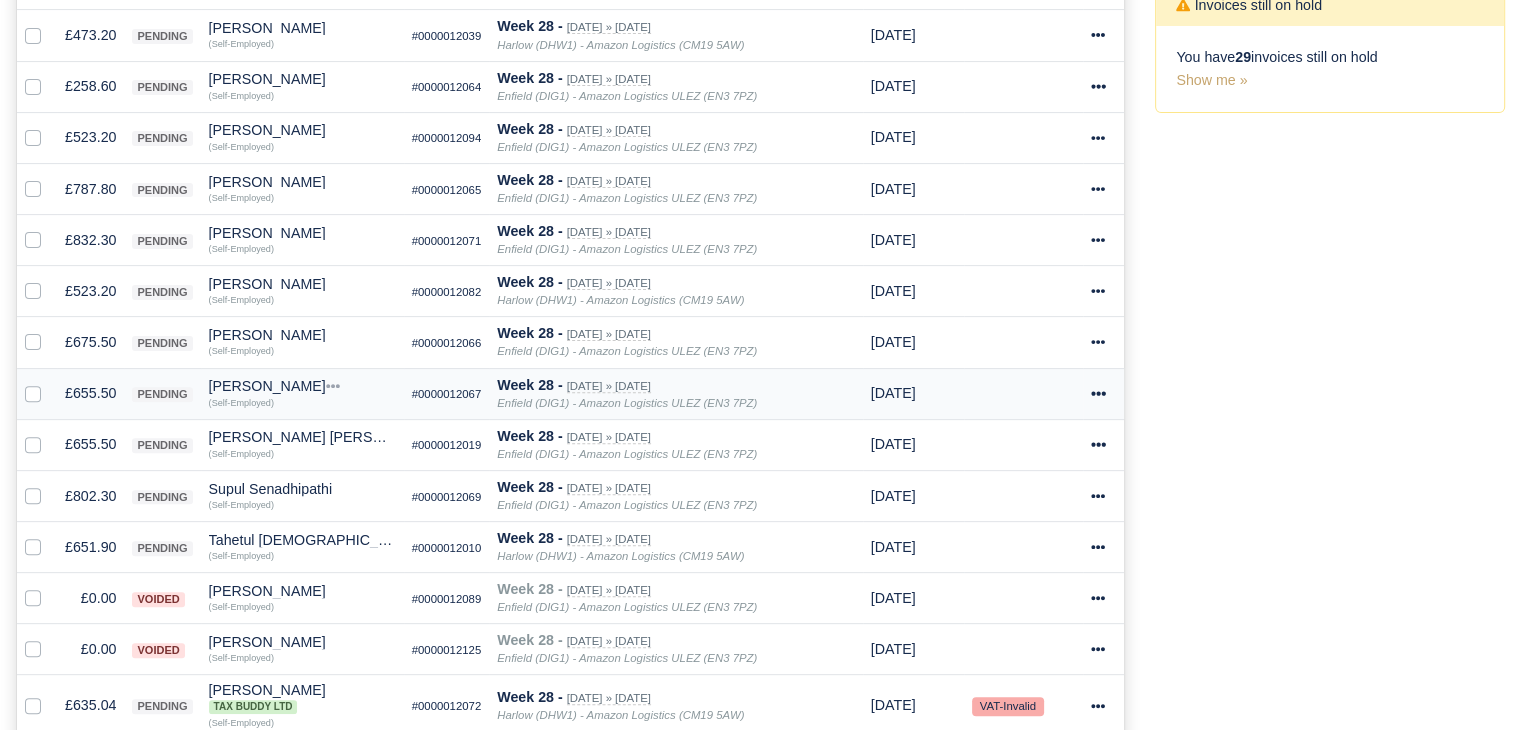 scroll, scrollTop: 598, scrollLeft: 0, axis: vertical 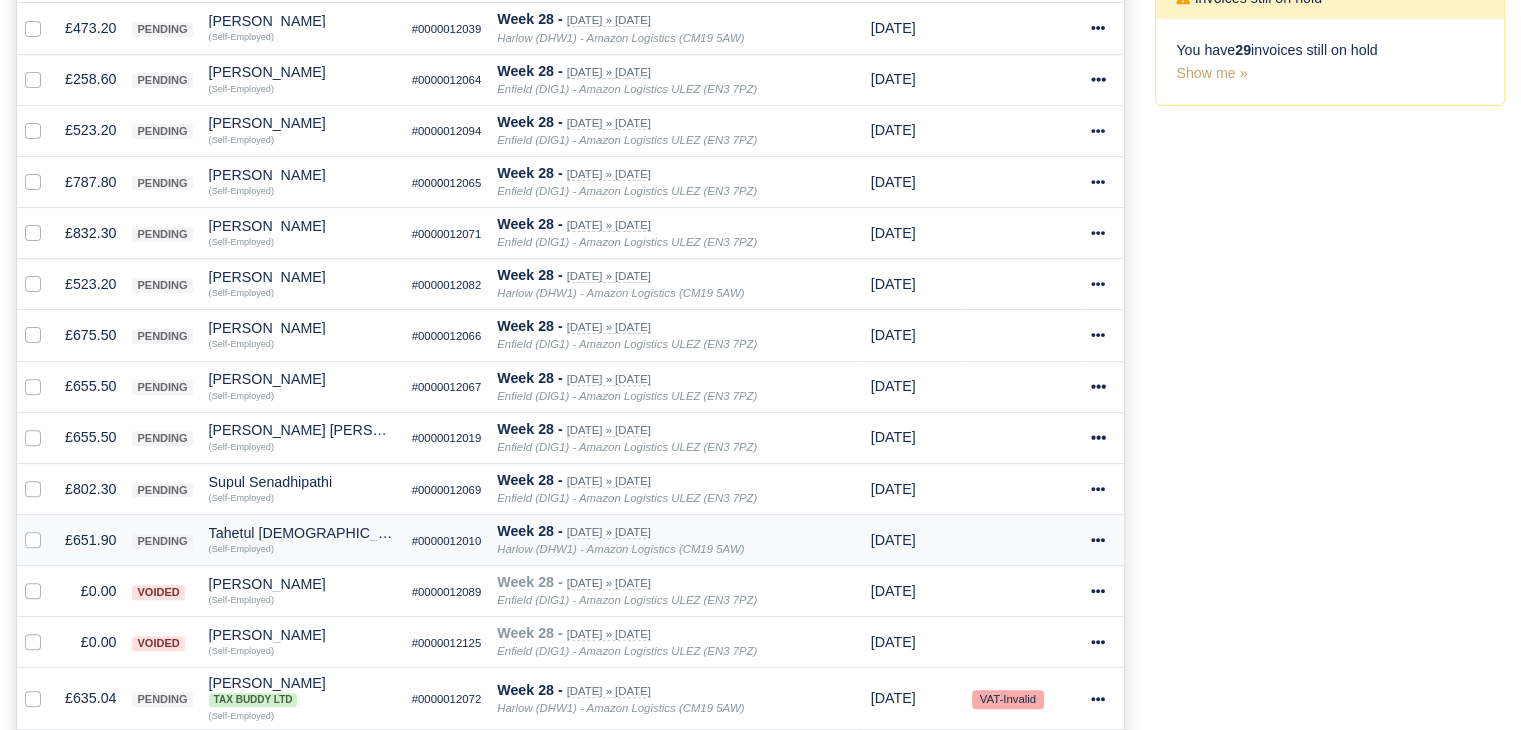 click on "£651.90" at bounding box center [90, 539] 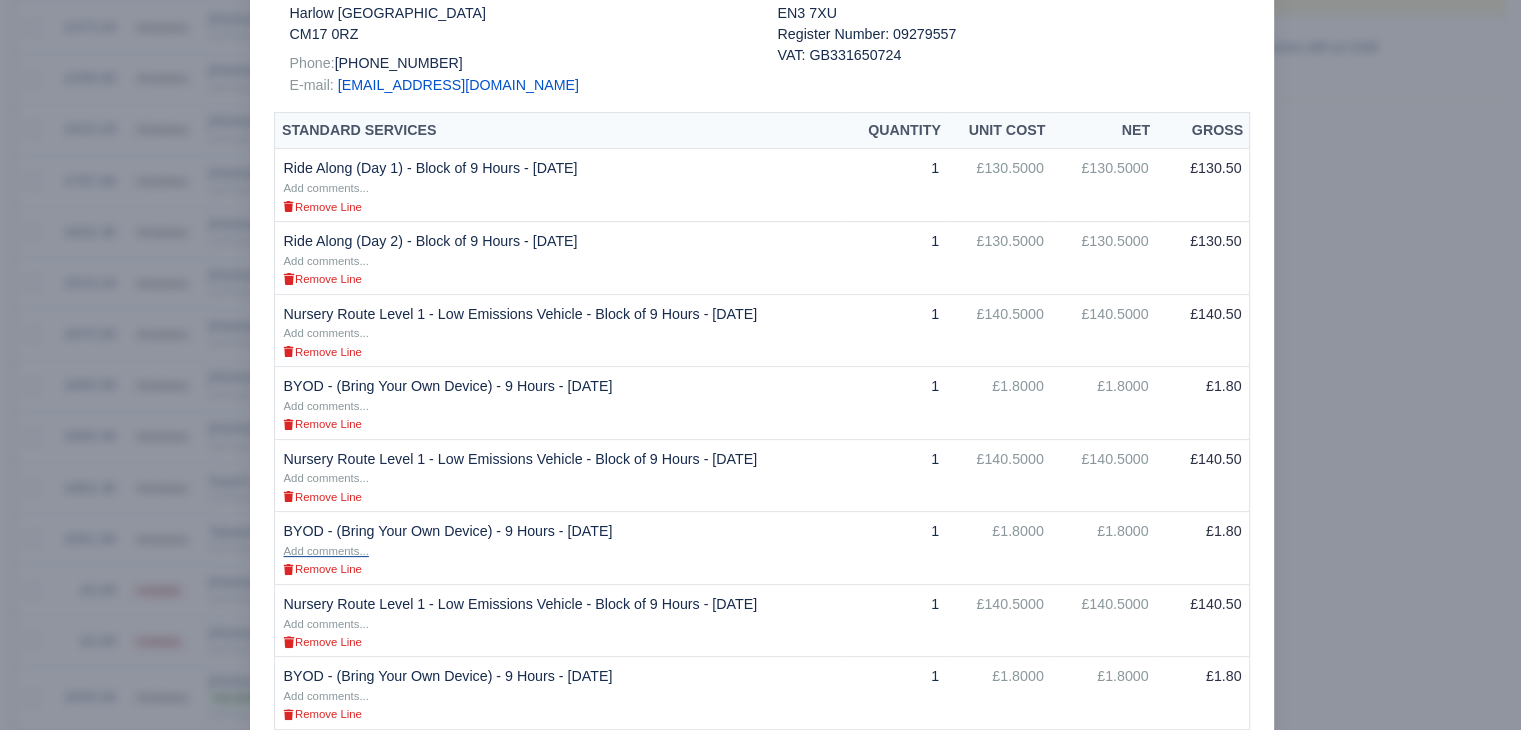scroll, scrollTop: 500, scrollLeft: 0, axis: vertical 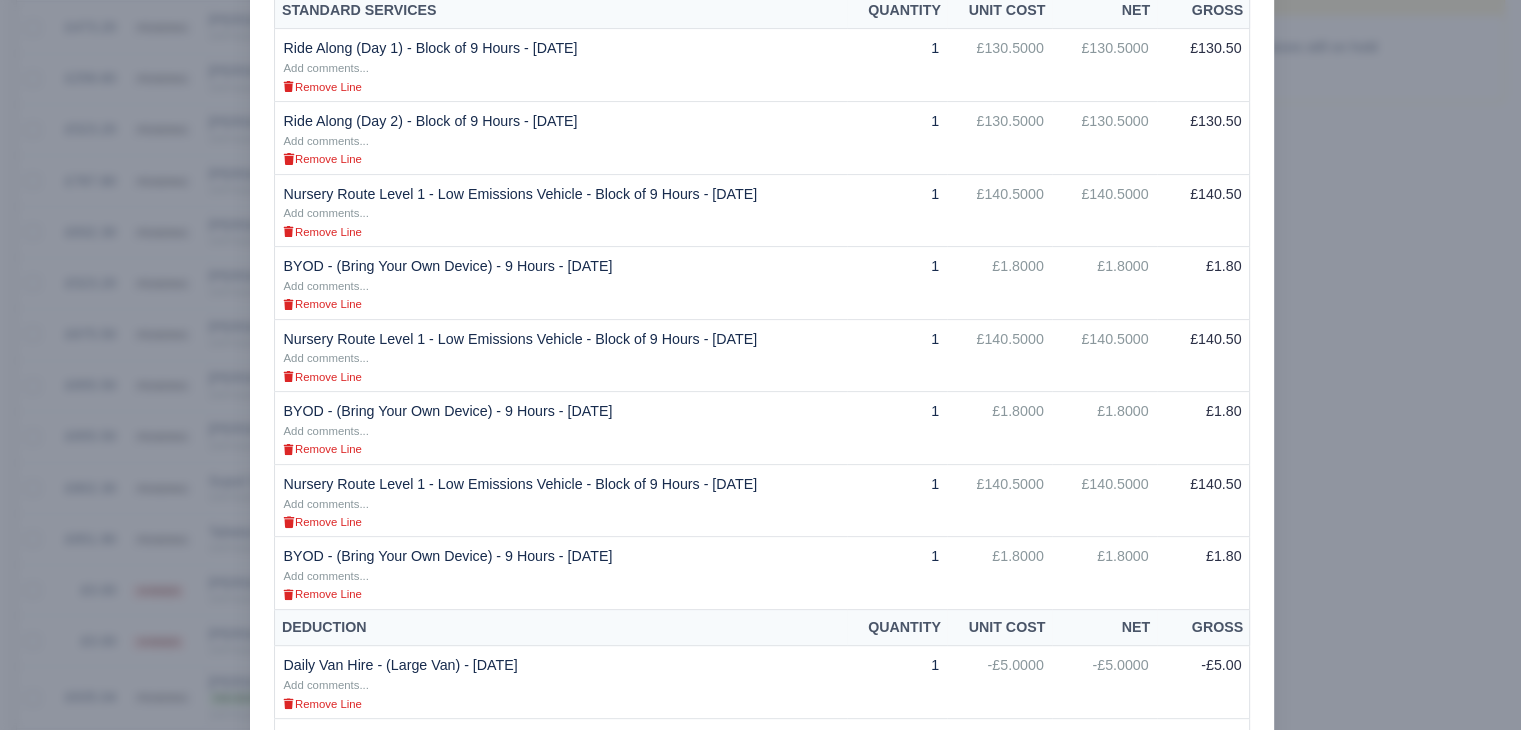 click at bounding box center [760, 365] 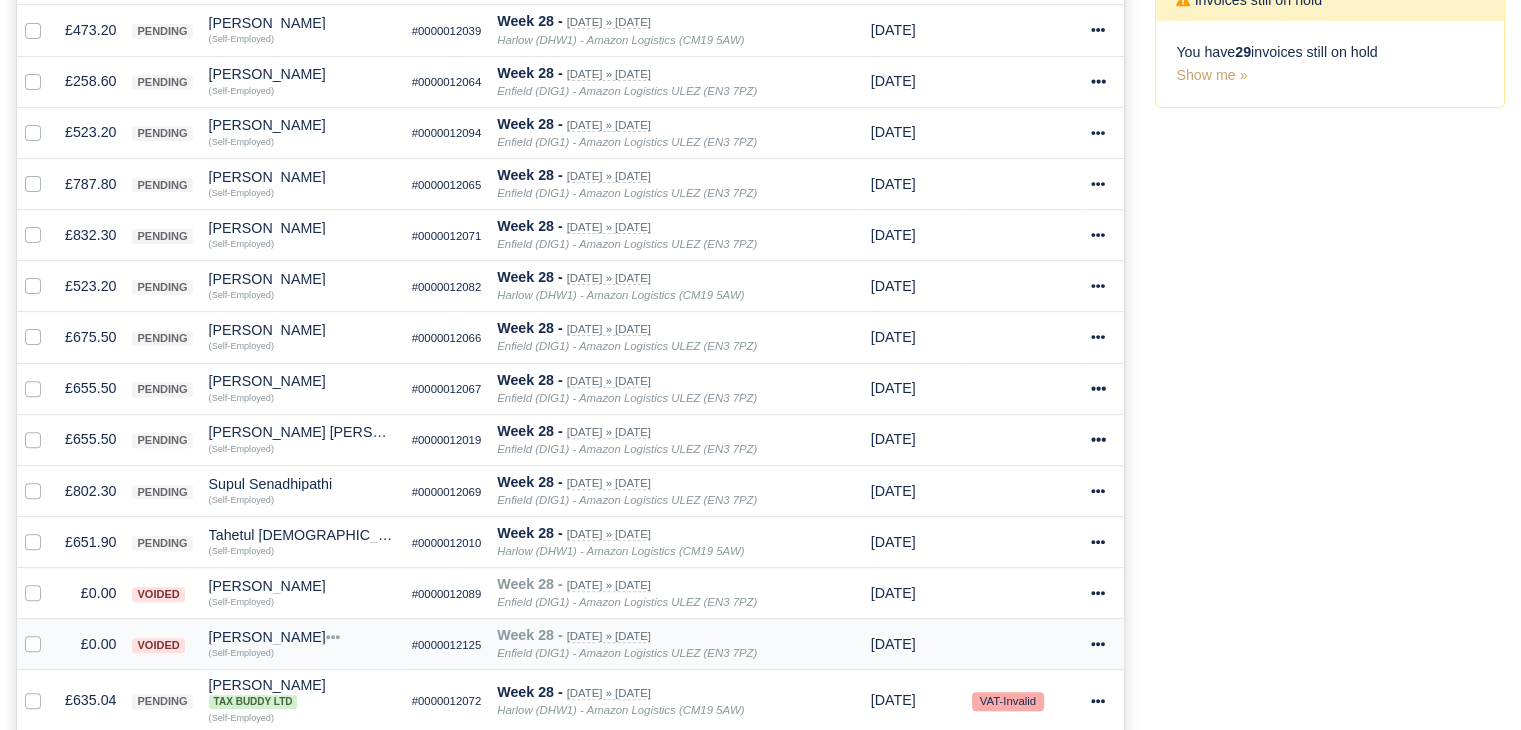 scroll, scrollTop: 598, scrollLeft: 0, axis: vertical 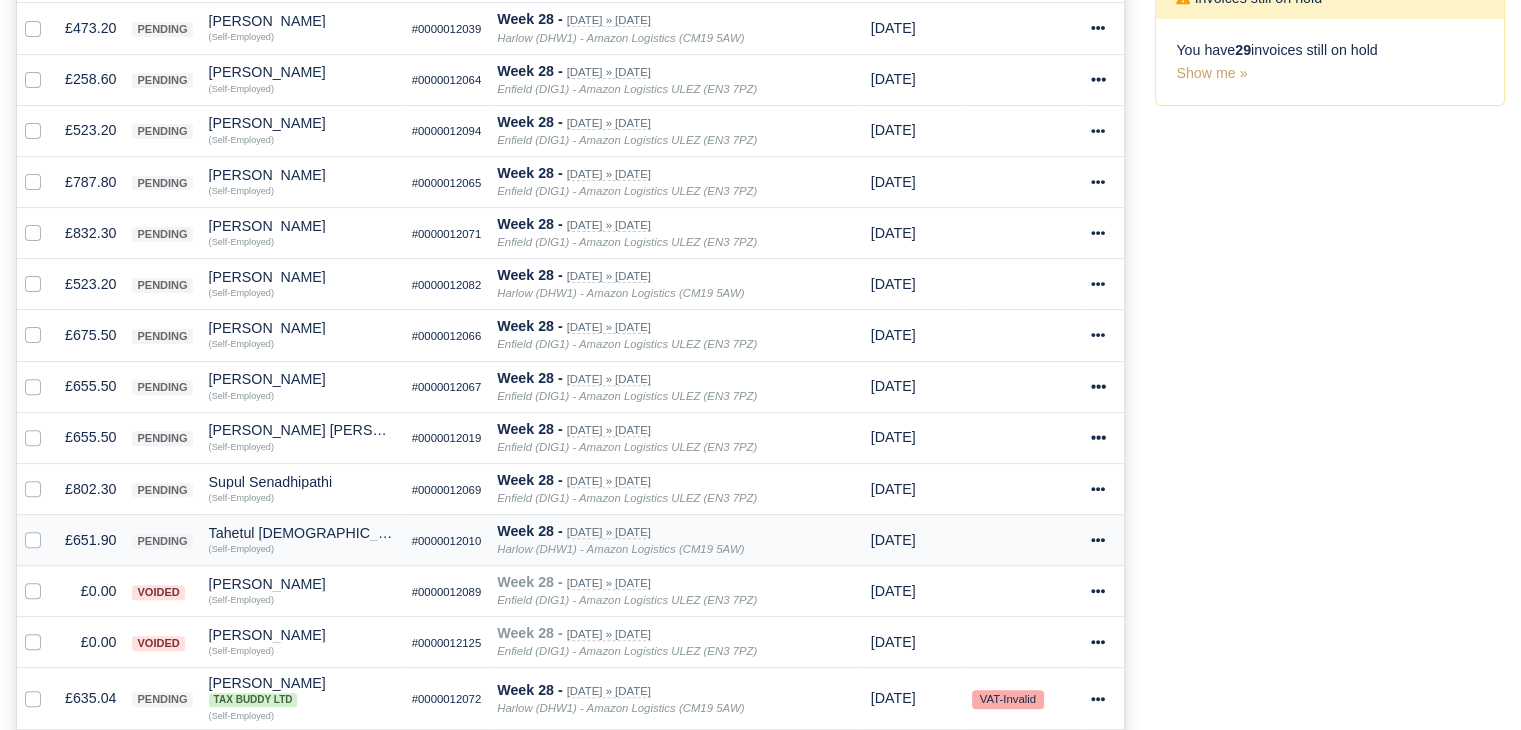 click on "Tahetul [DEMOGRAPHIC_DATA]" at bounding box center (302, 533) 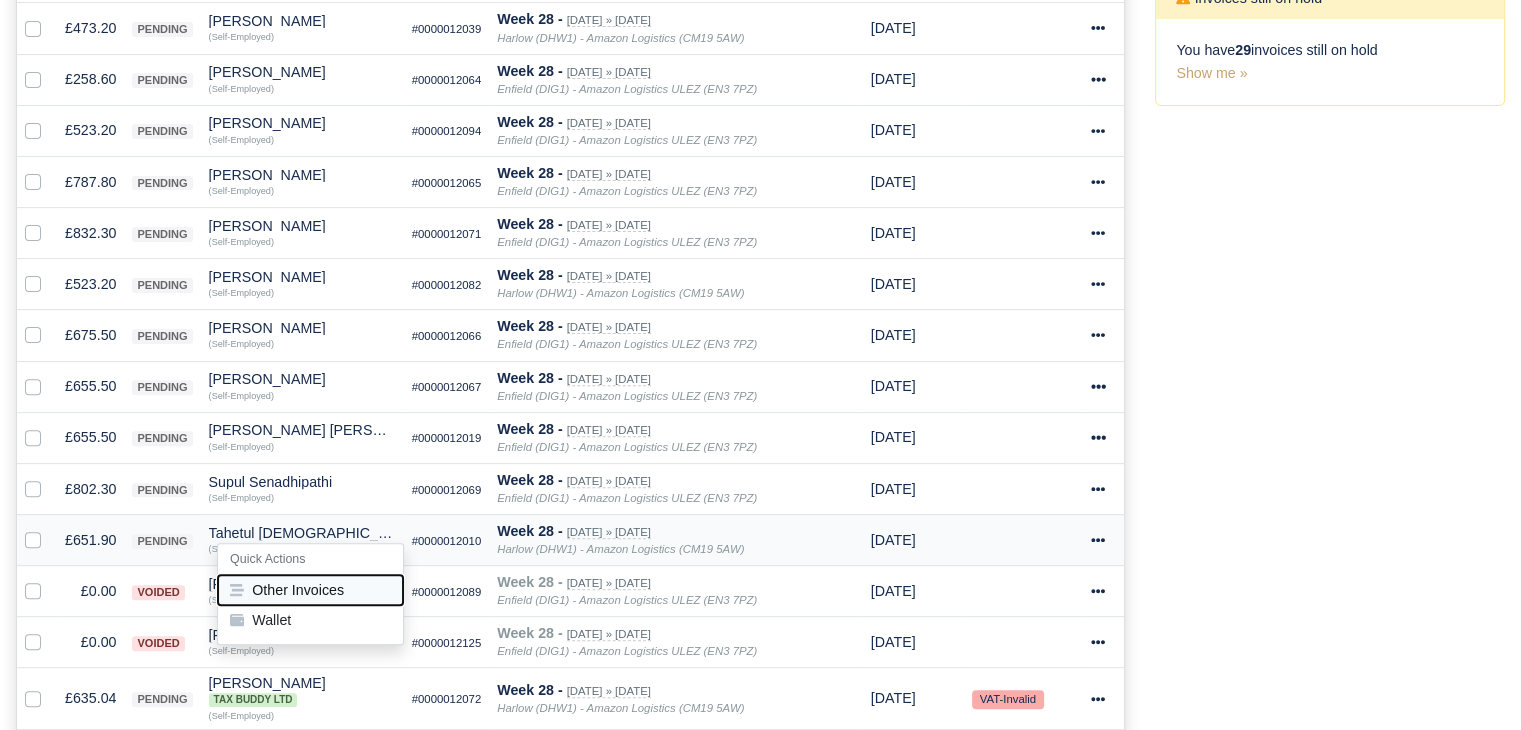 click on "Other Invoices" at bounding box center (310, 590) 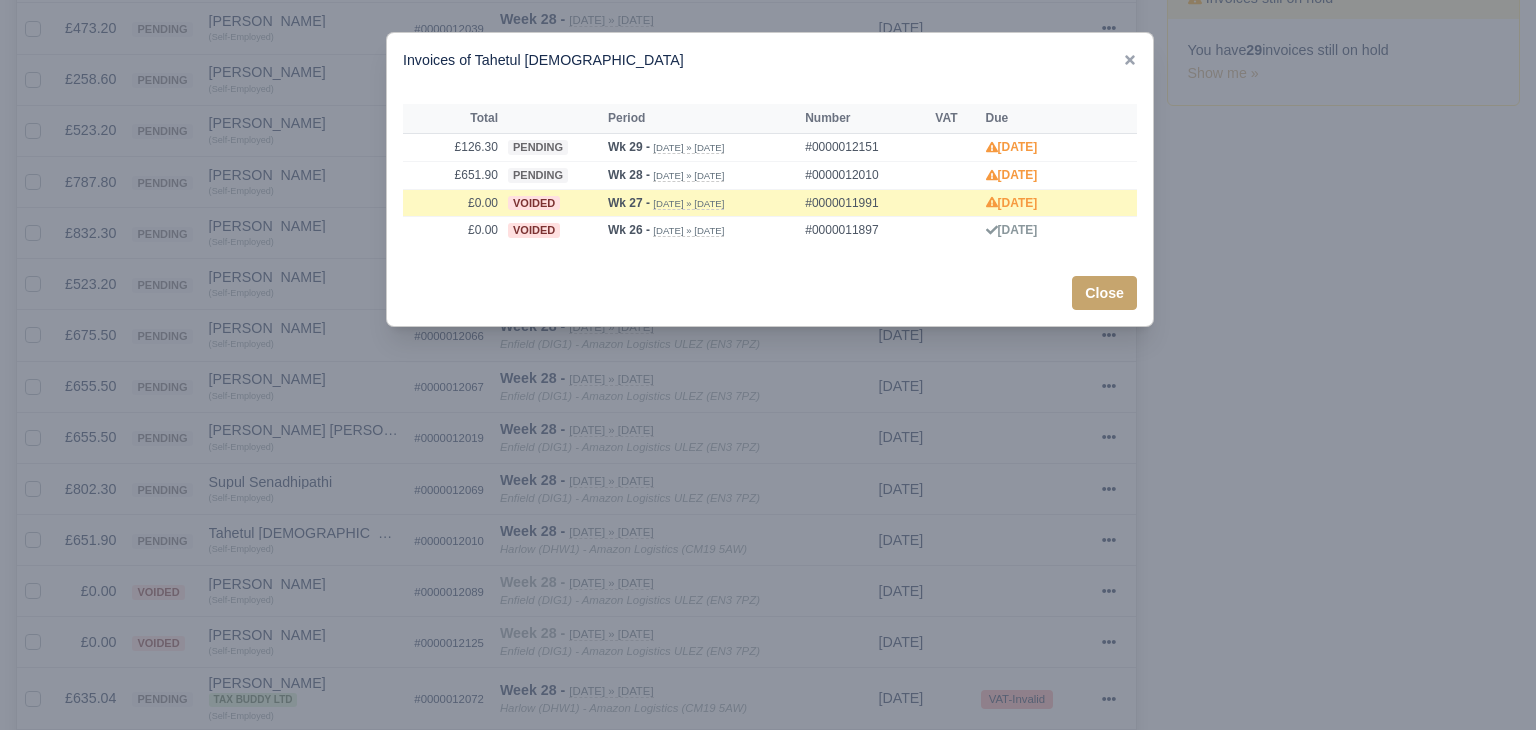 click at bounding box center (768, 365) 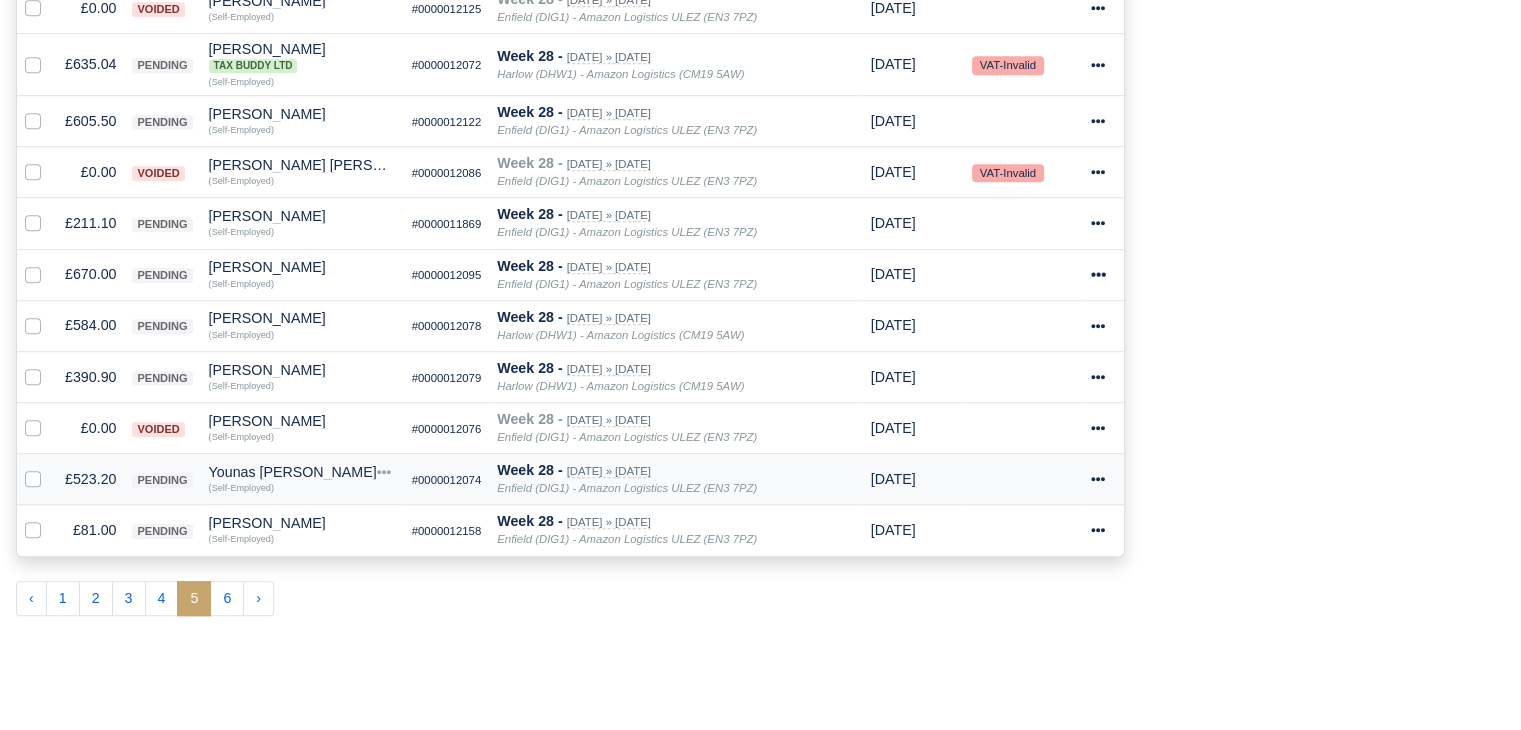 scroll, scrollTop: 1198, scrollLeft: 0, axis: vertical 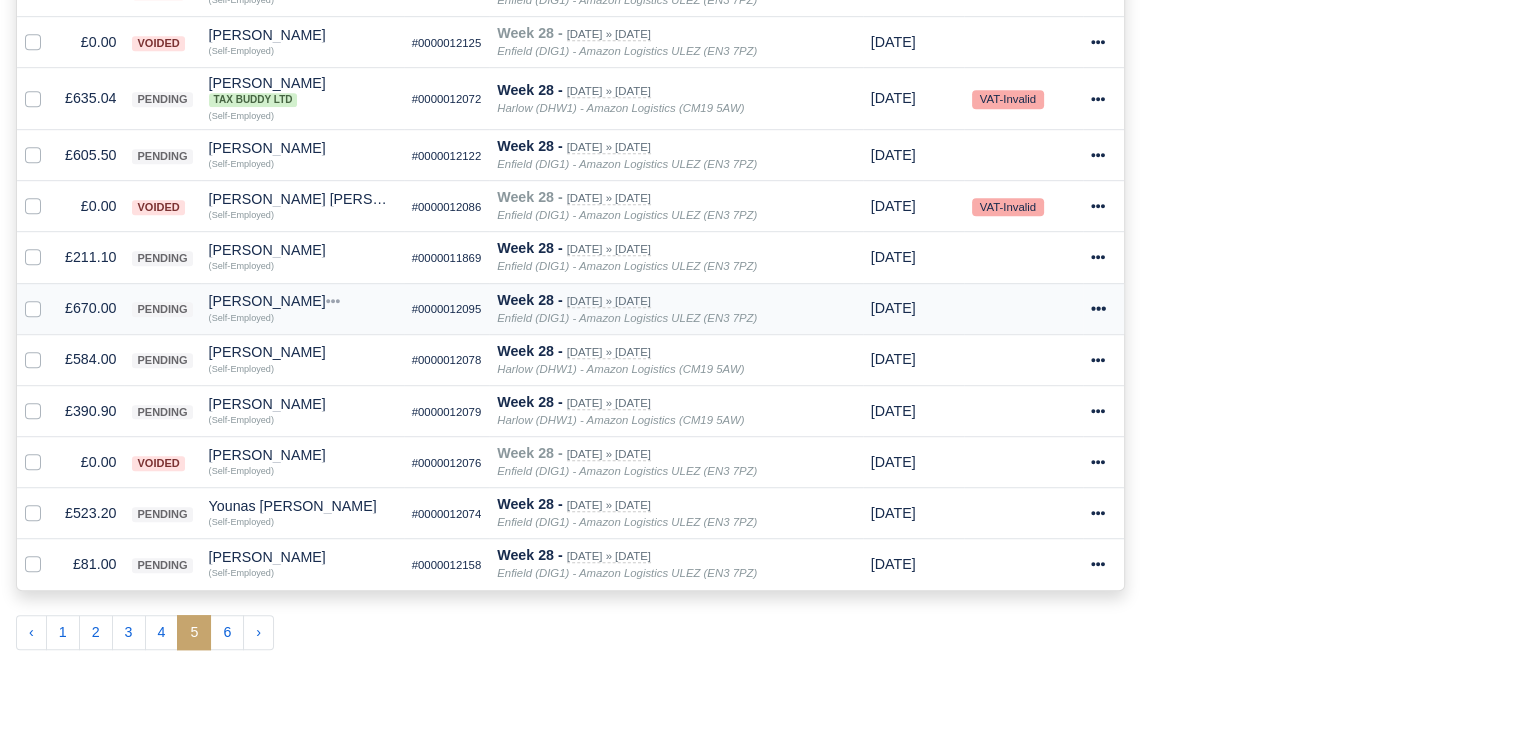 click on "£670.00" at bounding box center (90, 308) 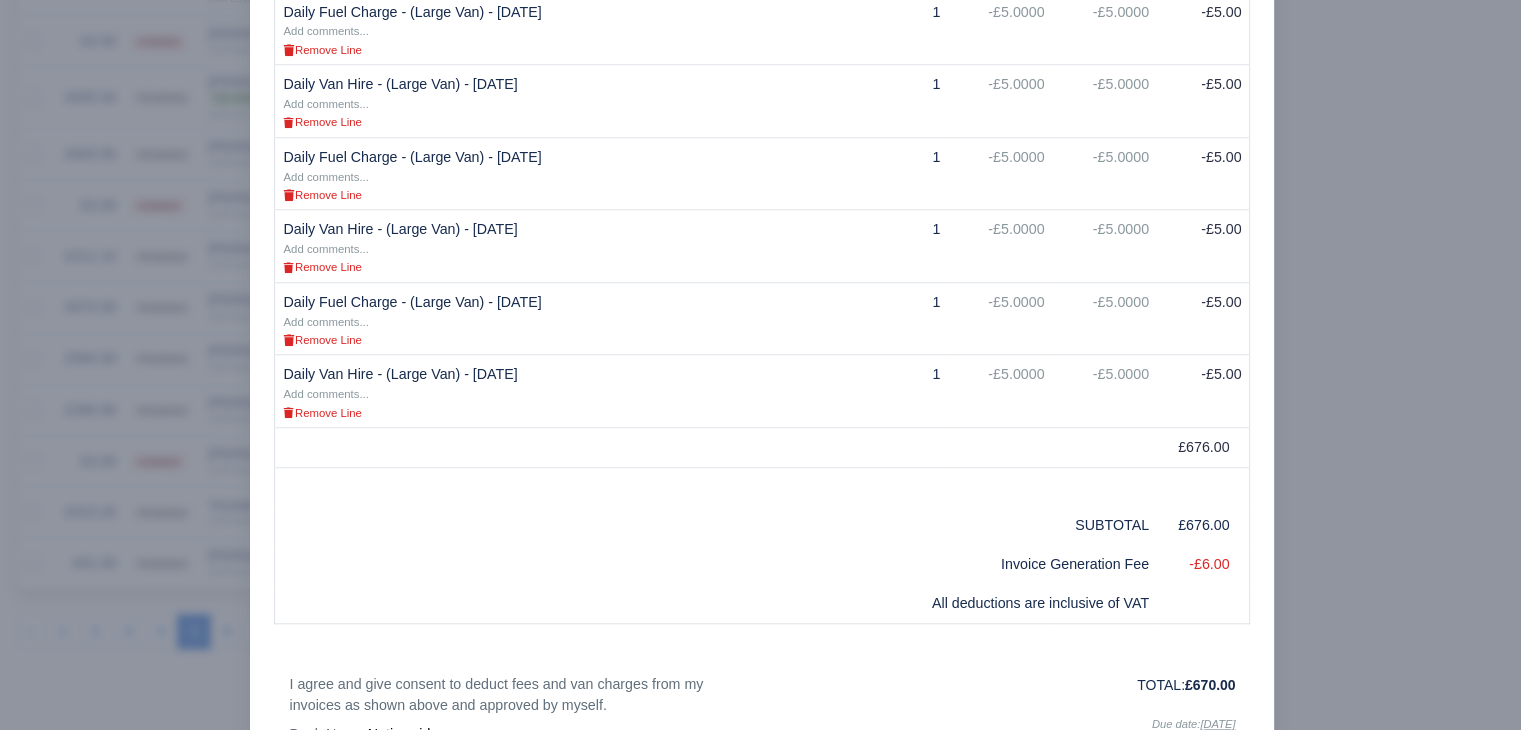 scroll, scrollTop: 1800, scrollLeft: 0, axis: vertical 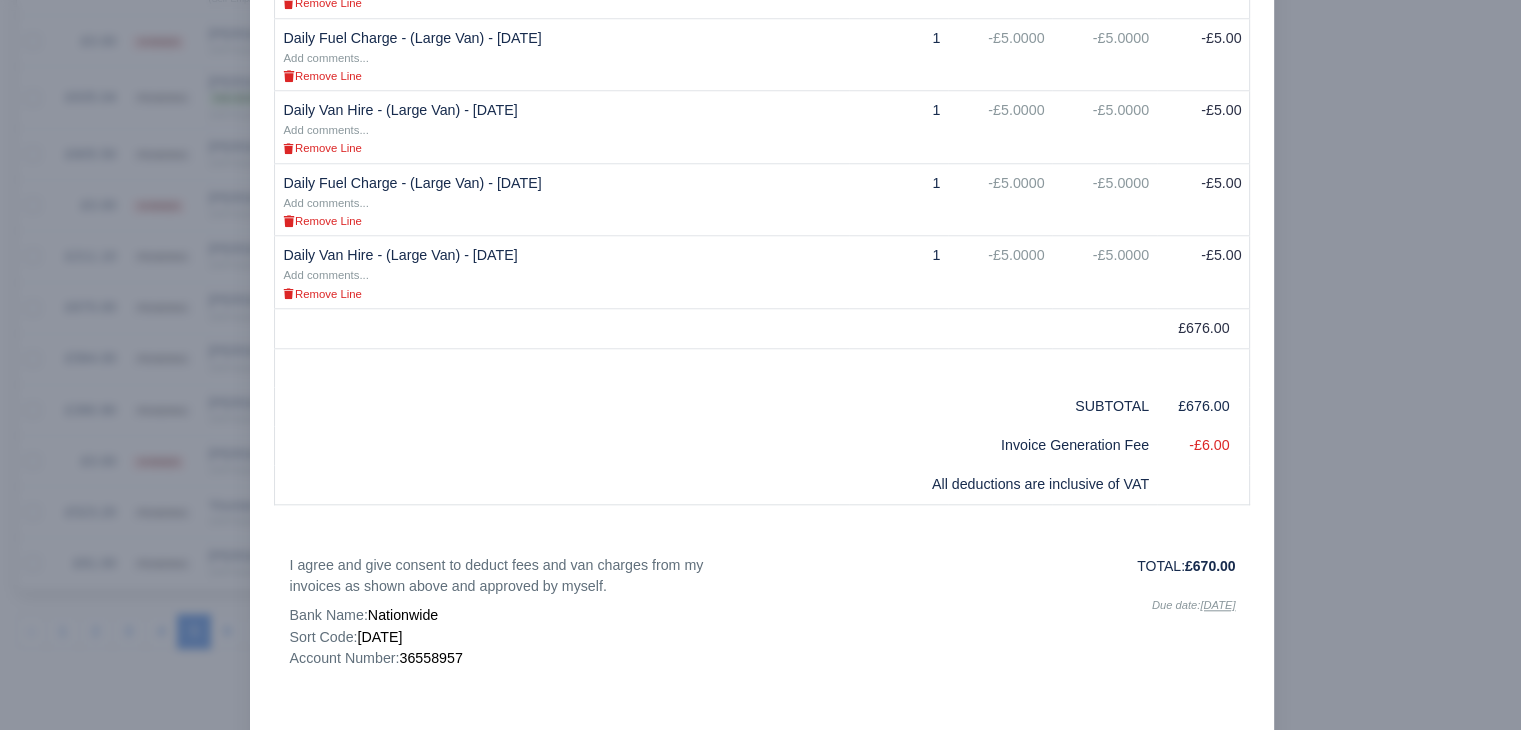 click at bounding box center [760, 365] 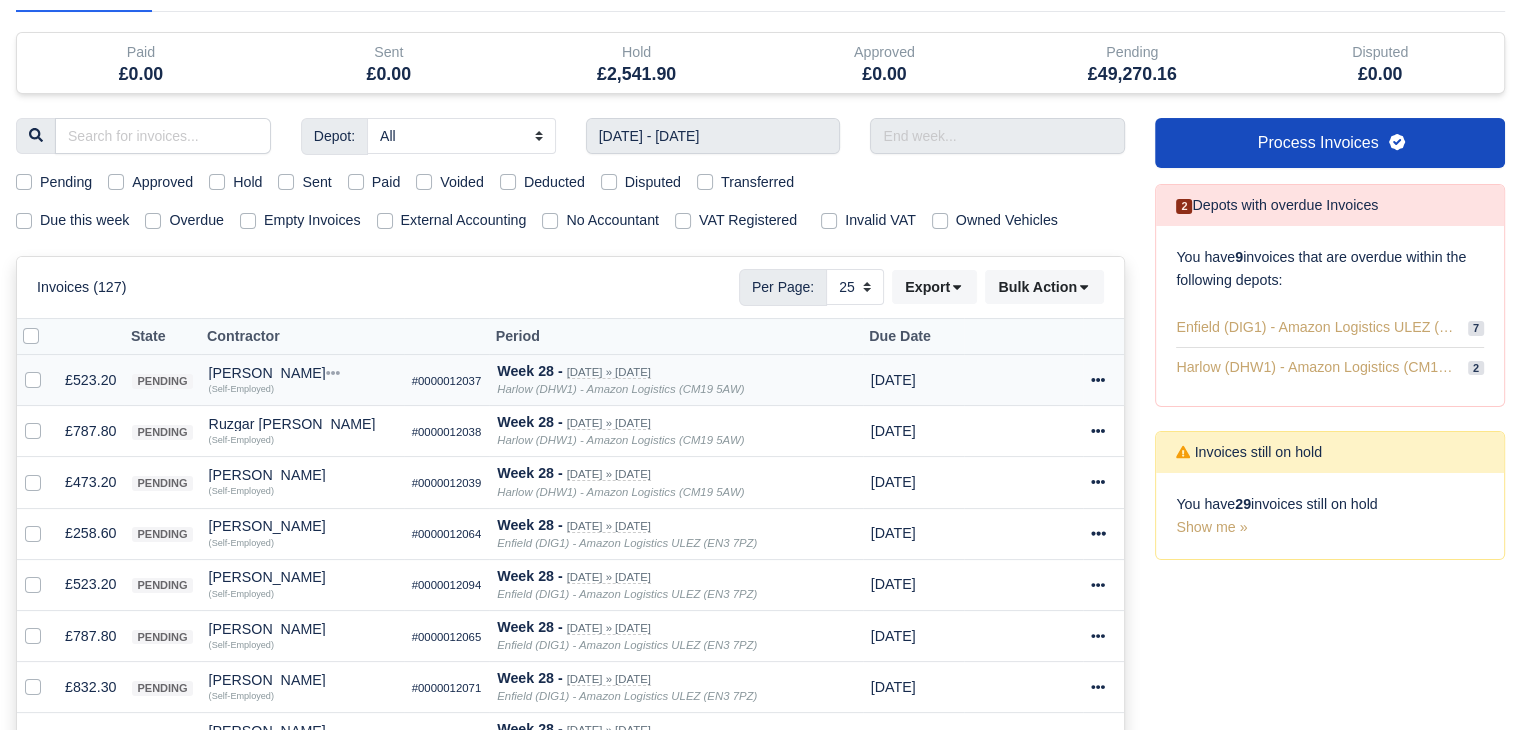 scroll, scrollTop: 0, scrollLeft: 0, axis: both 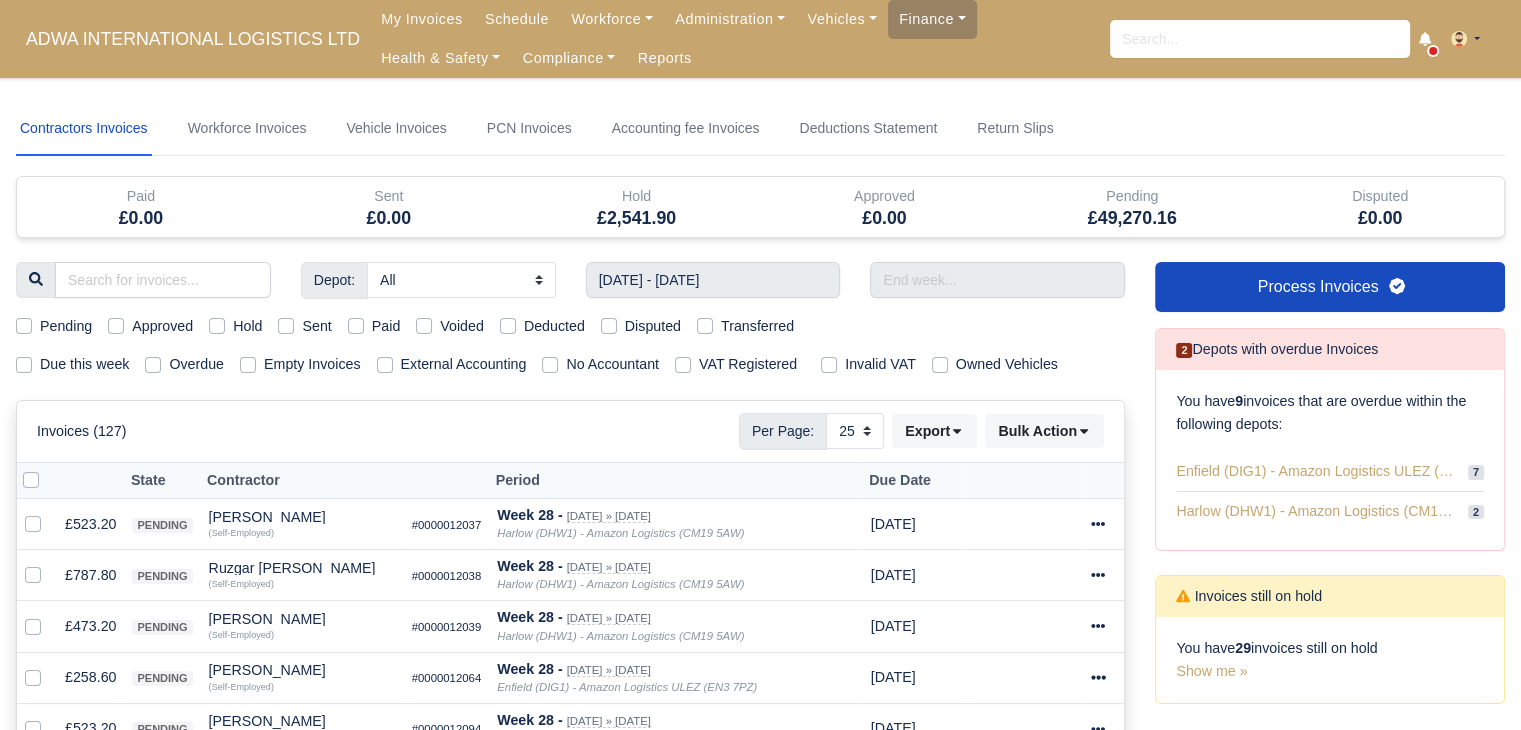 click on "Pending" at bounding box center [54, 326] 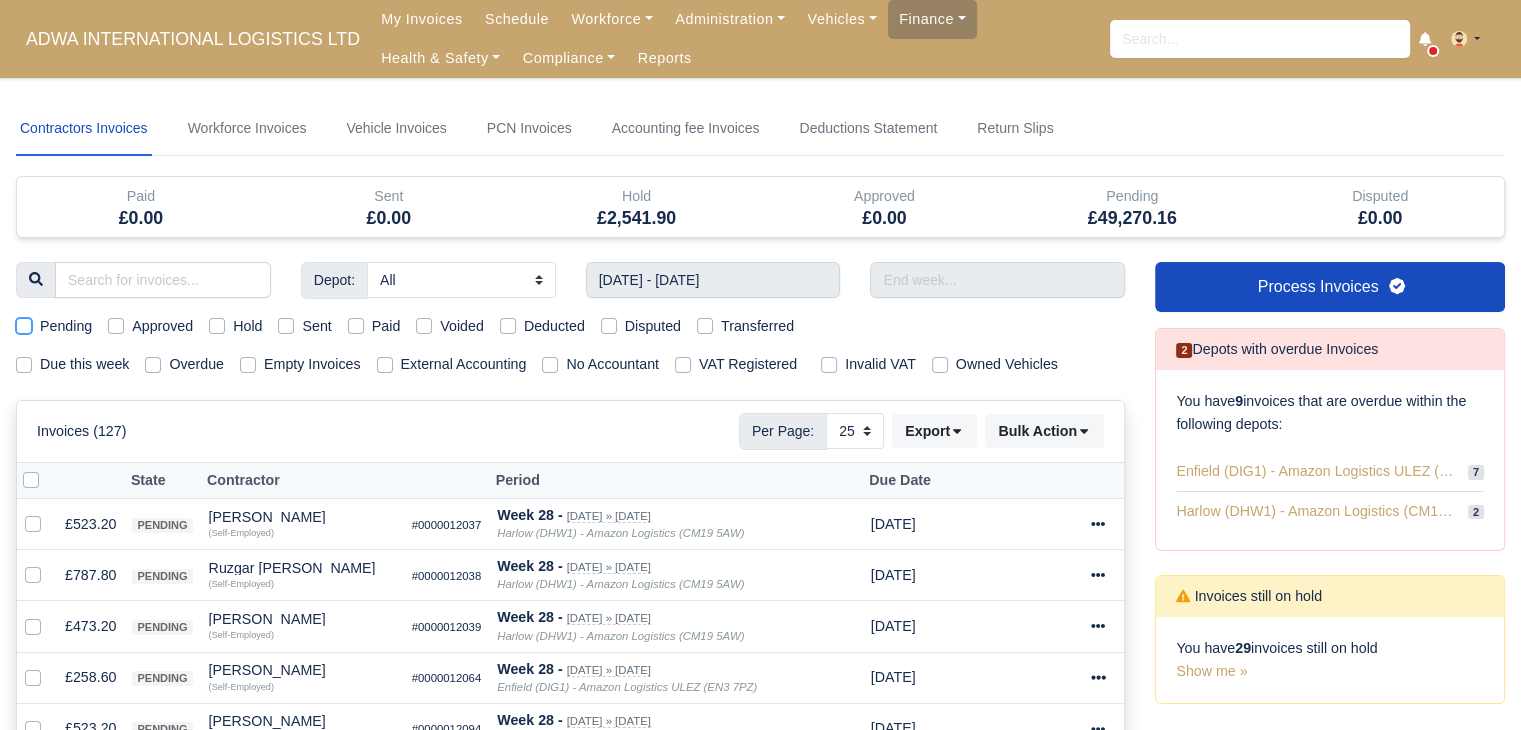 click on "Pending" at bounding box center [24, 323] 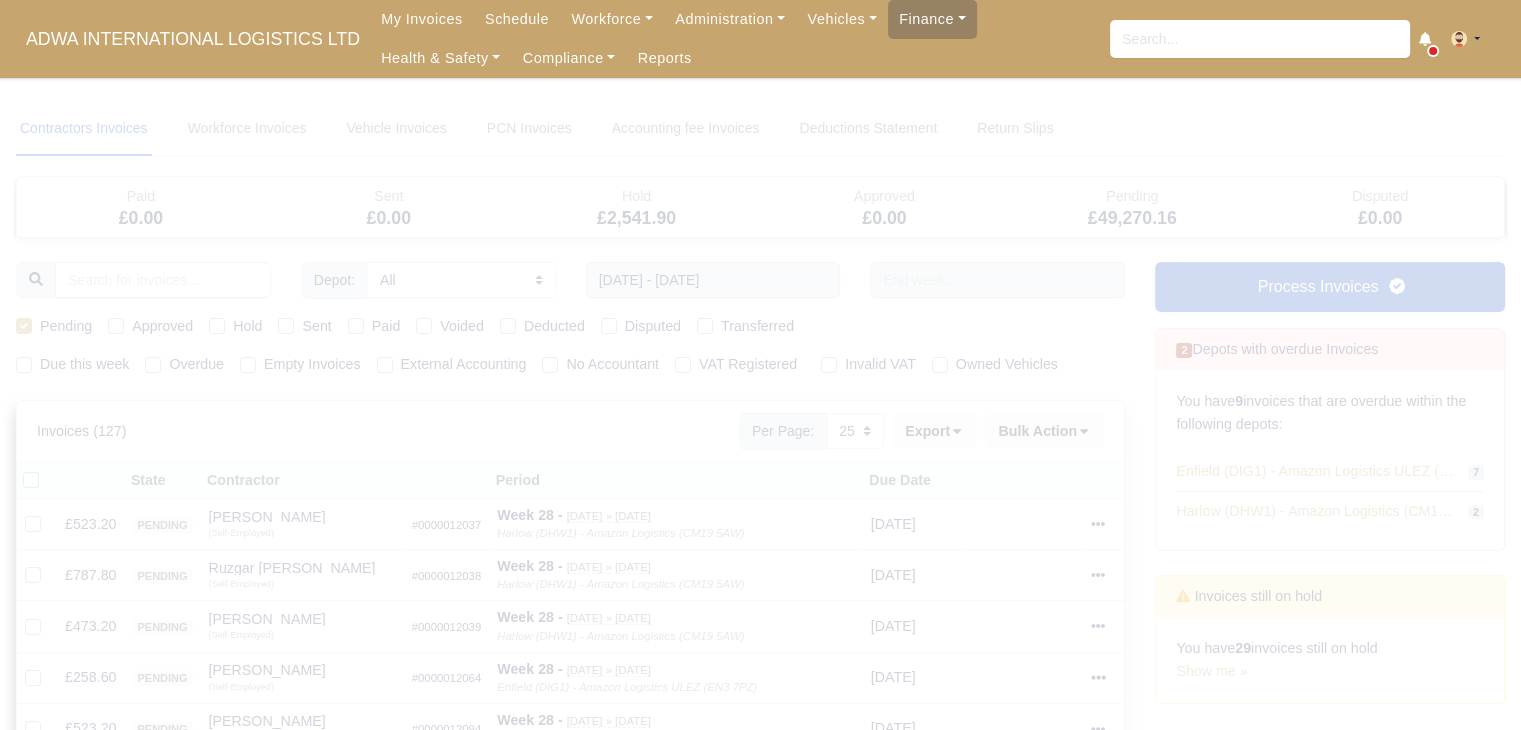 type 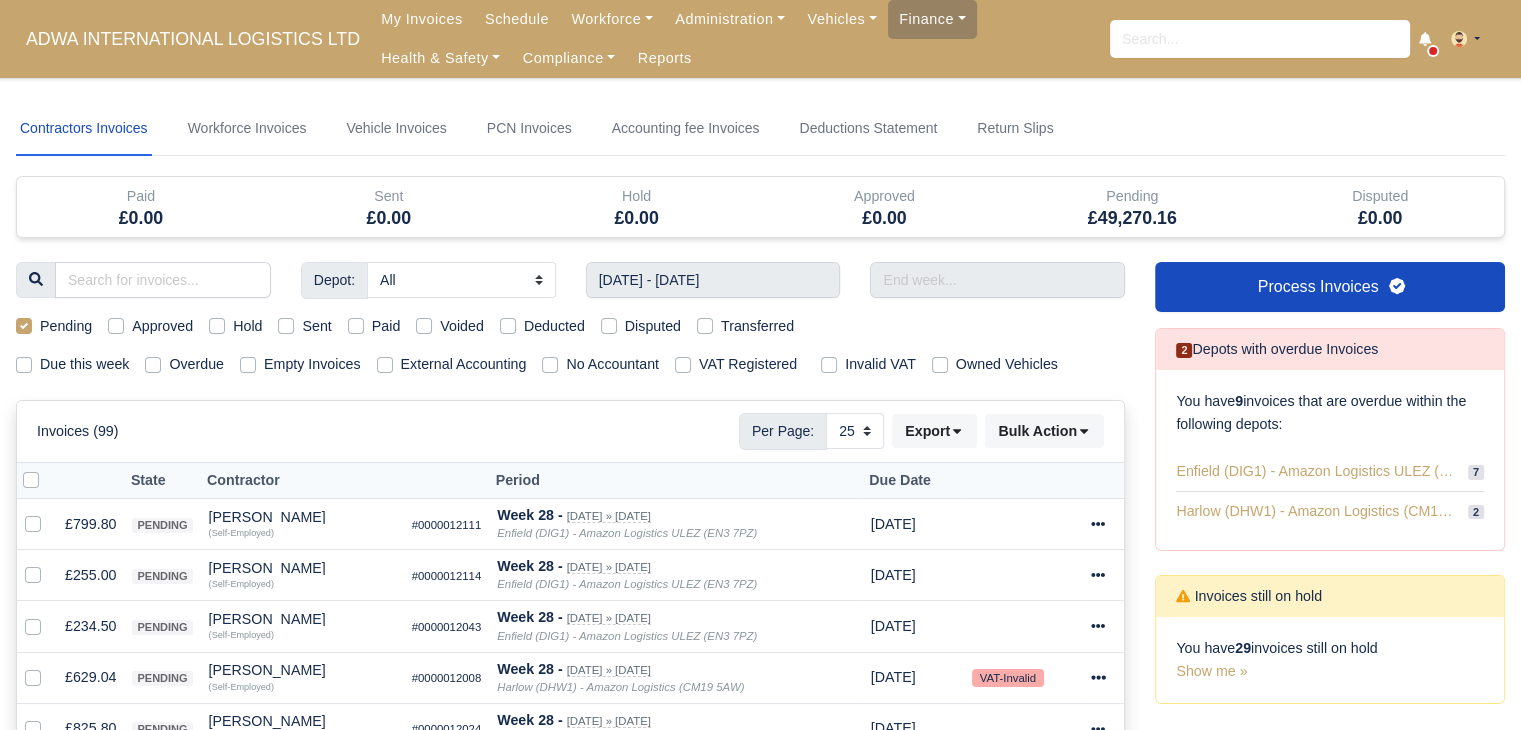 click at bounding box center (36, 480) 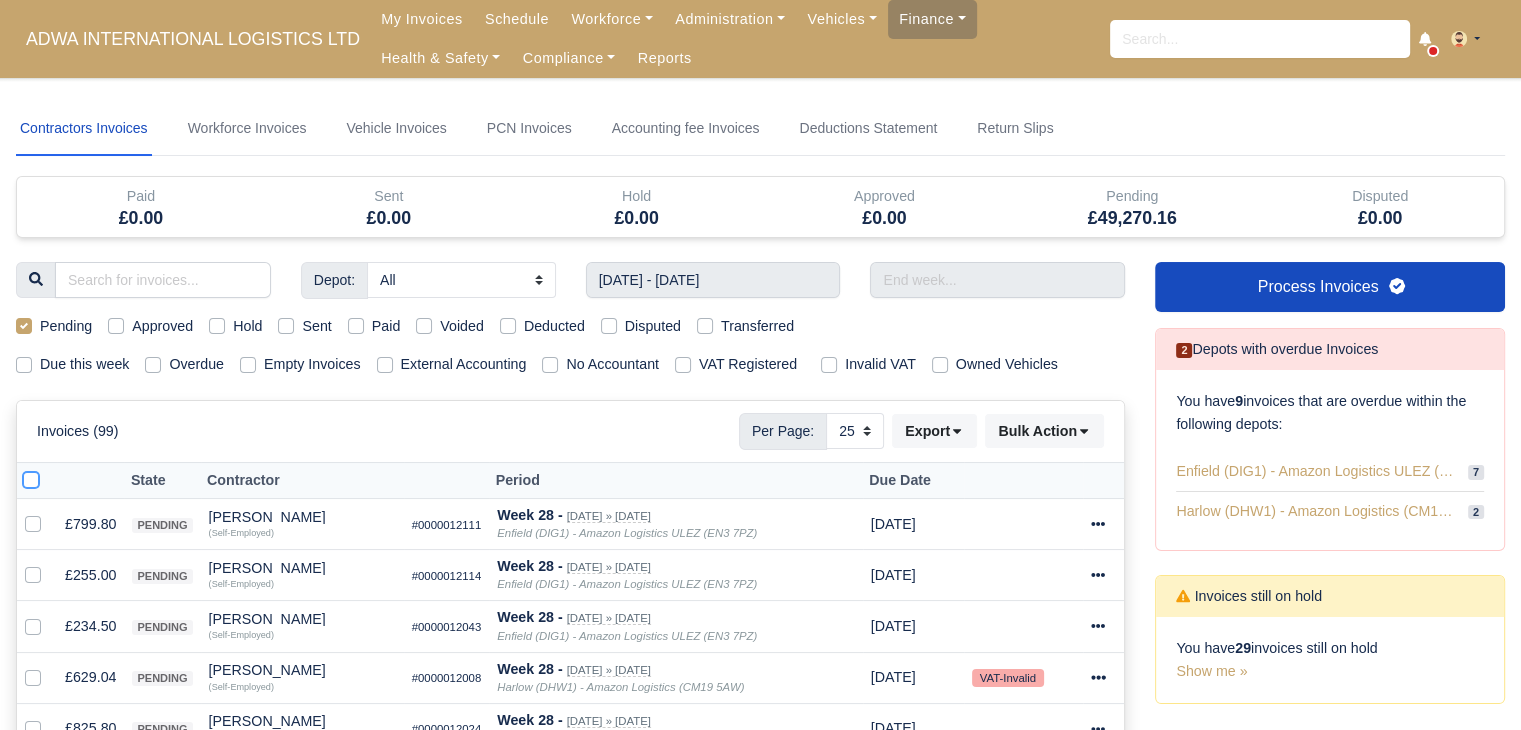 click at bounding box center [31, 477] 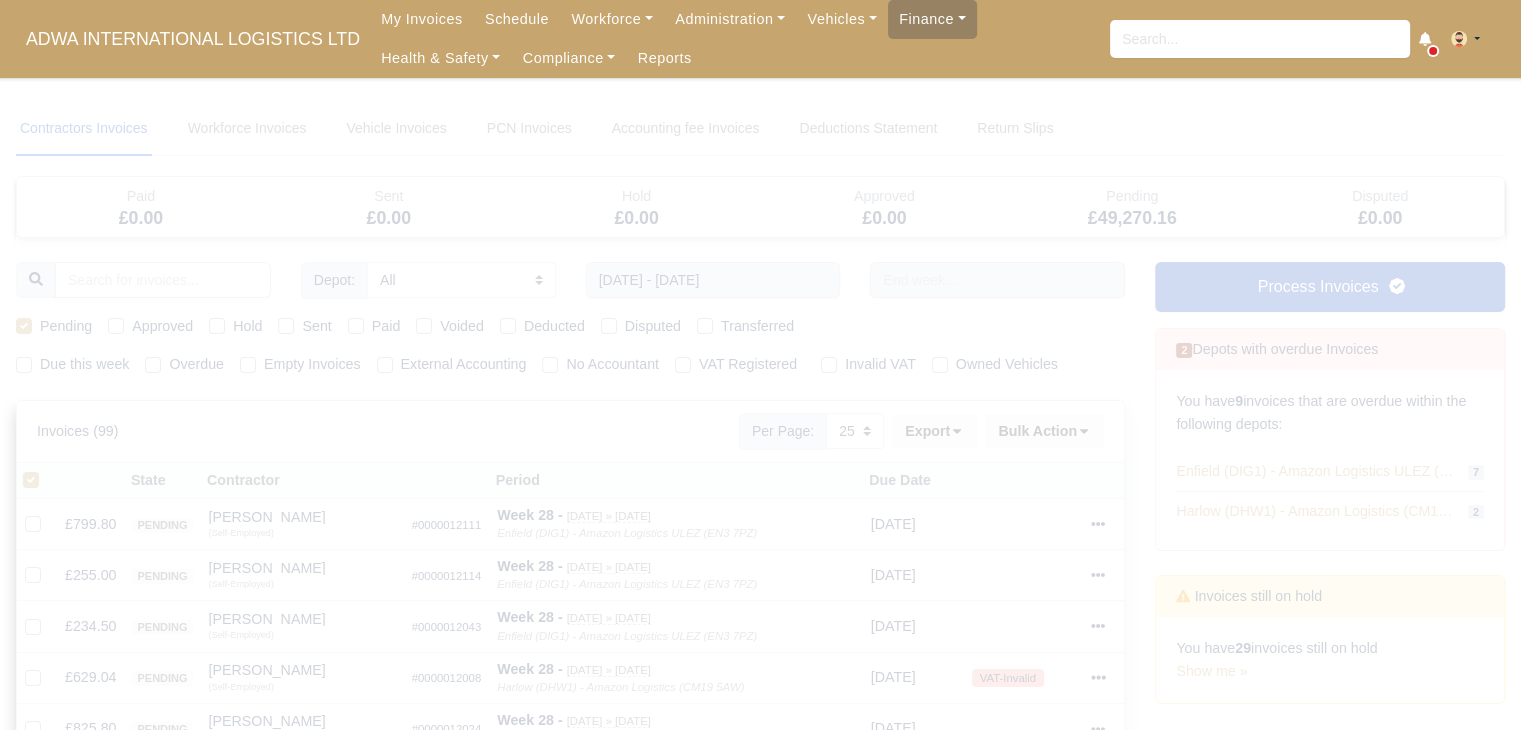 type 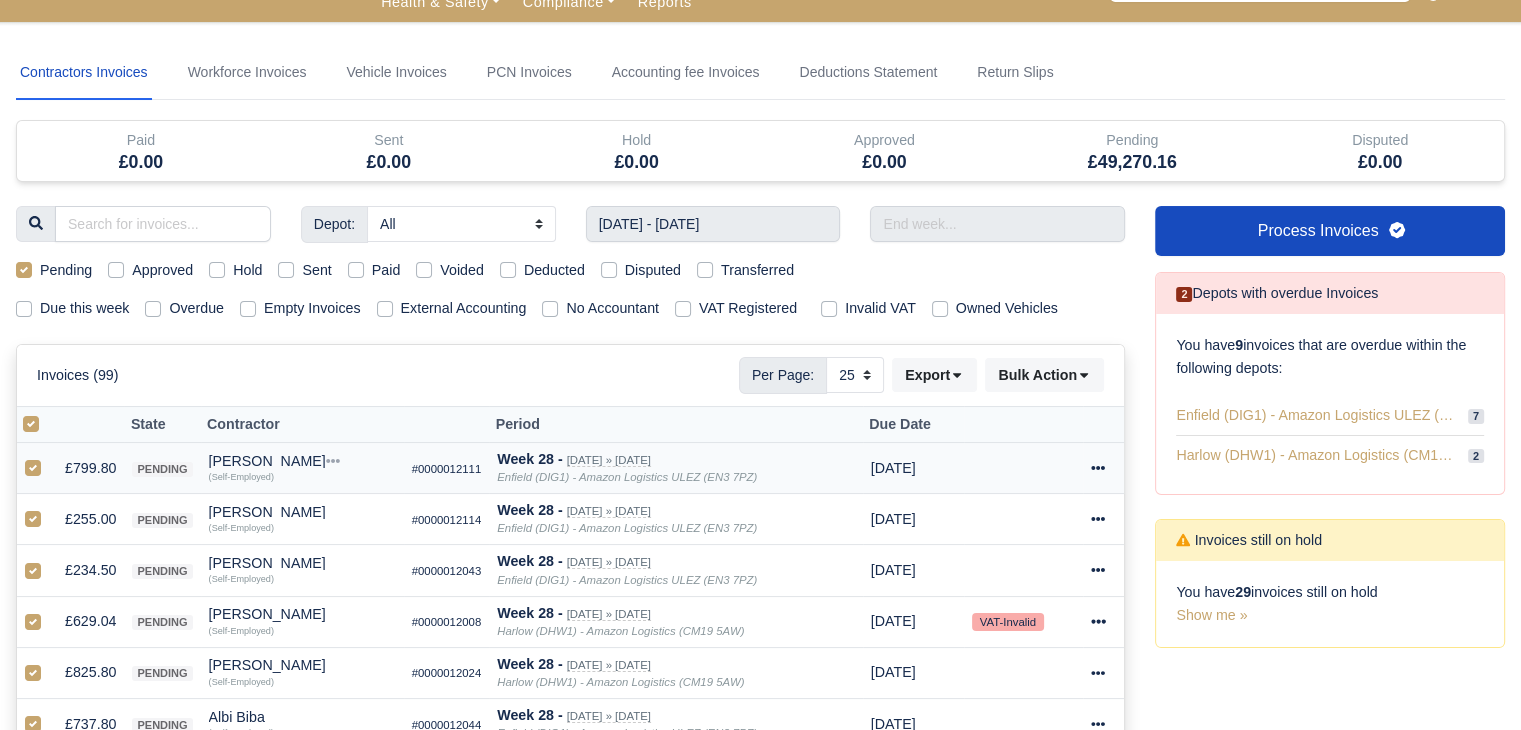 scroll, scrollTop: 0, scrollLeft: 0, axis: both 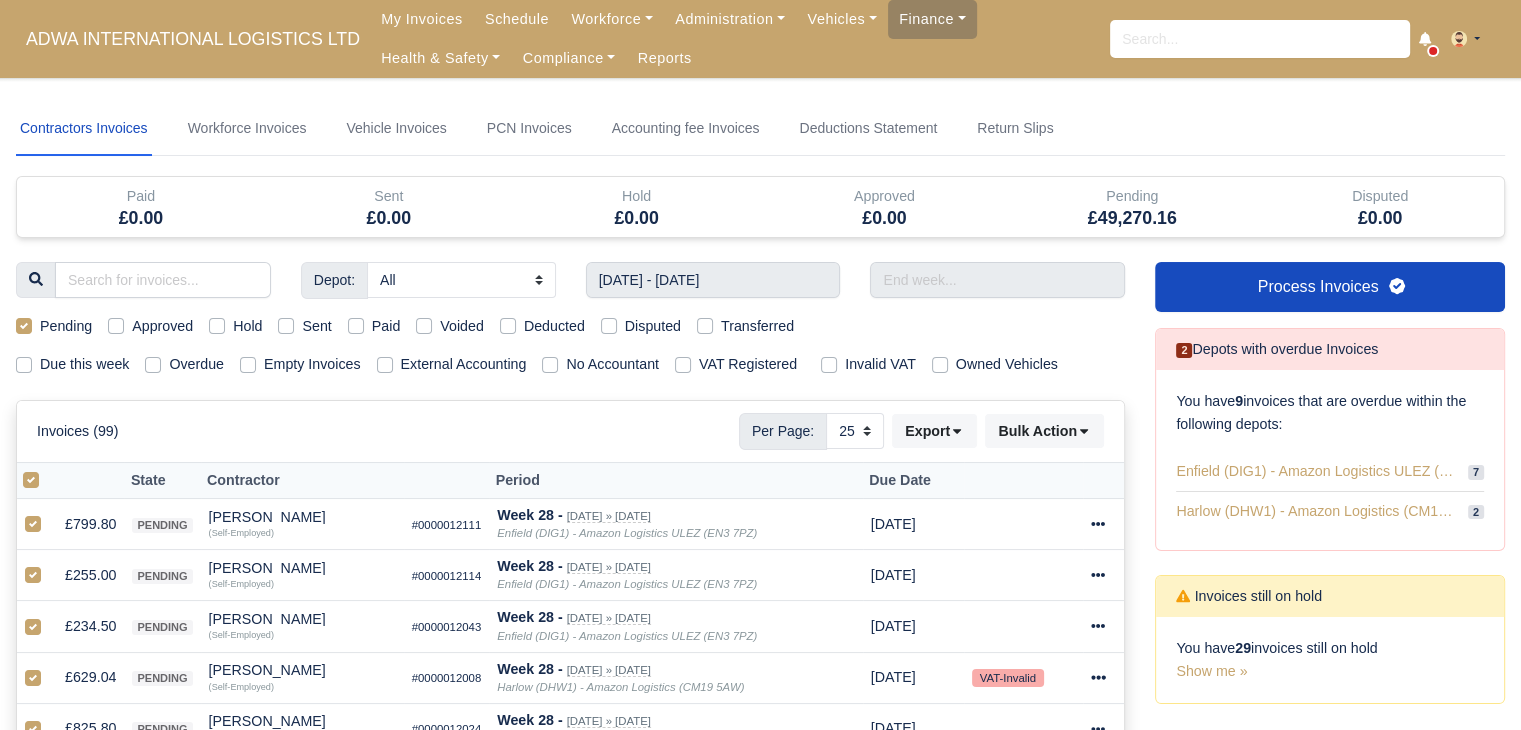 click on "Pending" at bounding box center (66, 326) 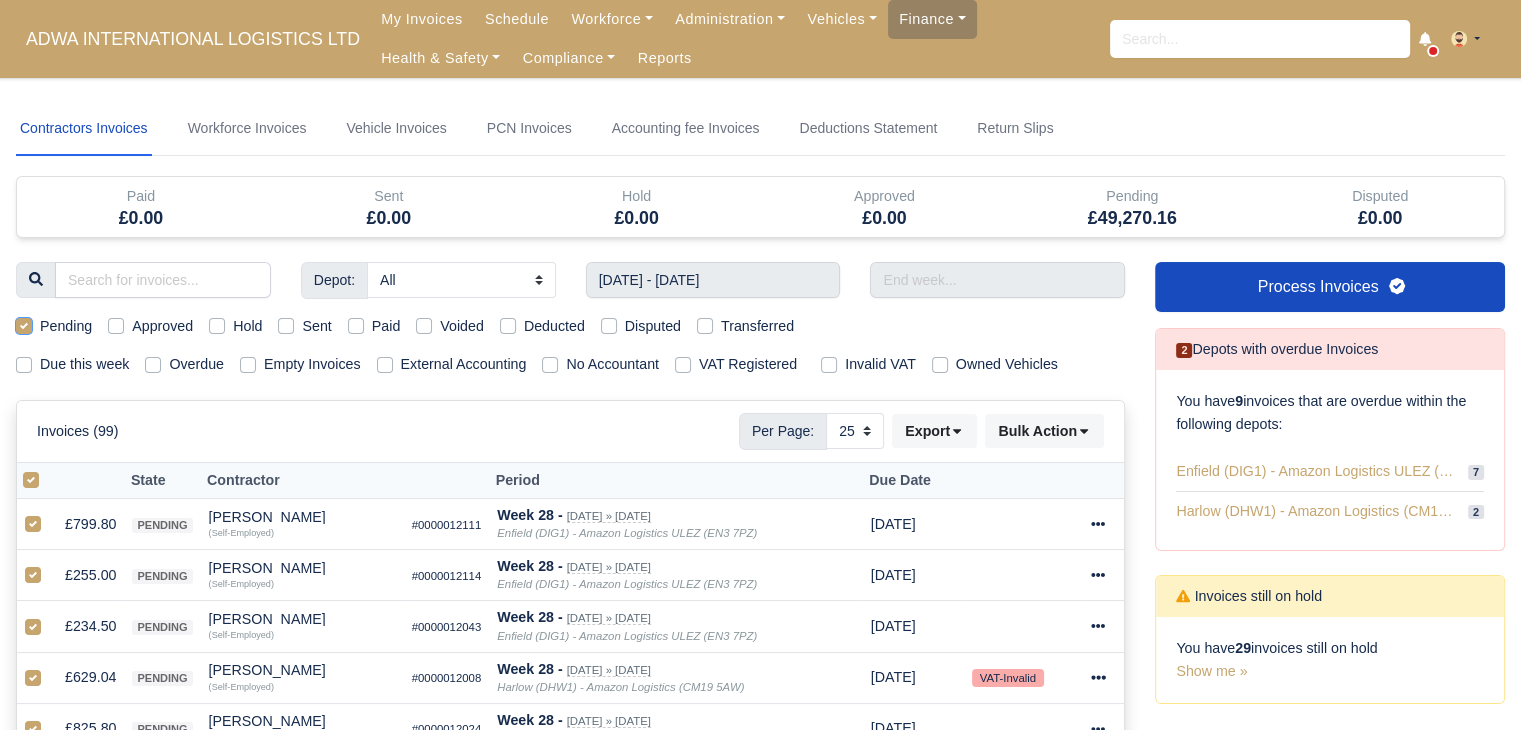 click on "Pending" at bounding box center [24, 323] 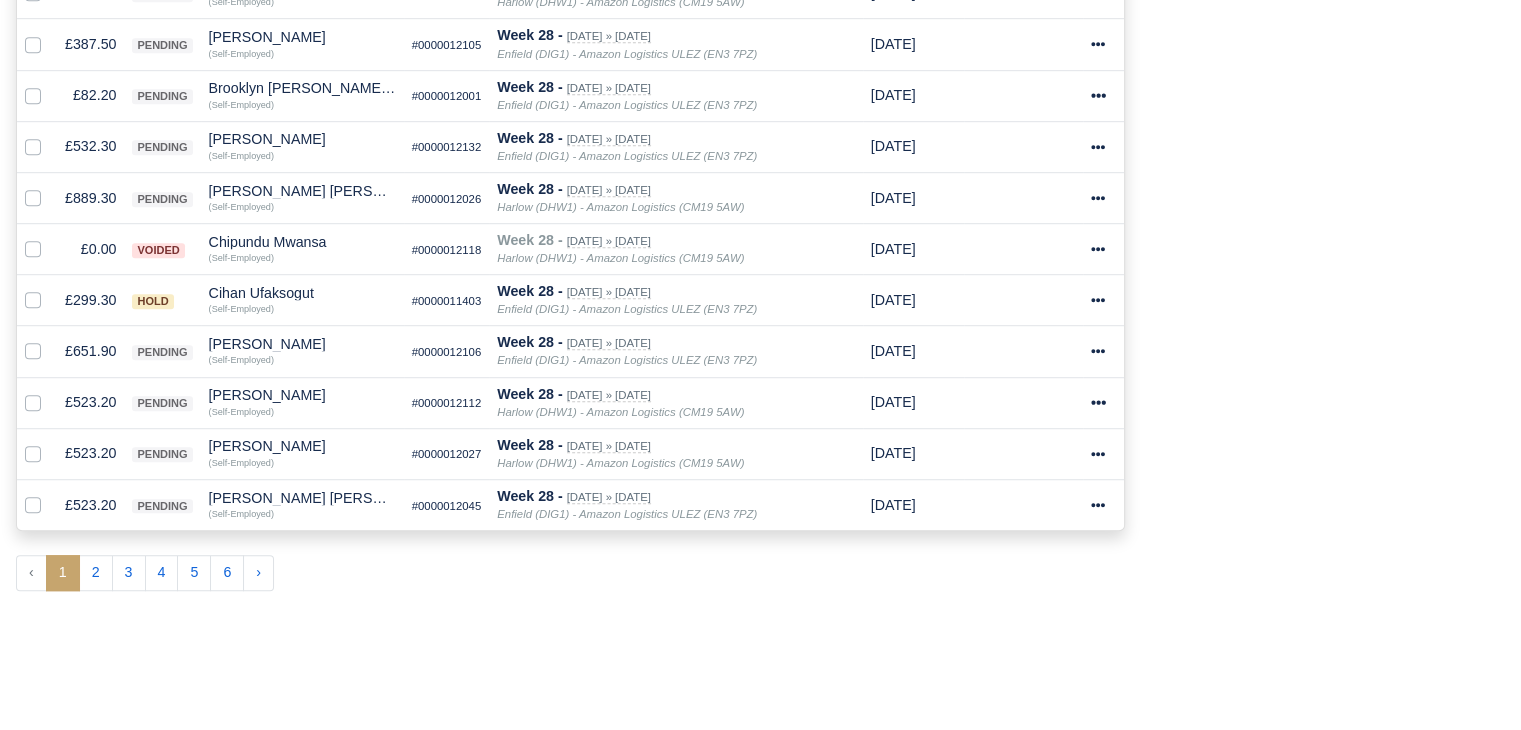scroll, scrollTop: 1298, scrollLeft: 0, axis: vertical 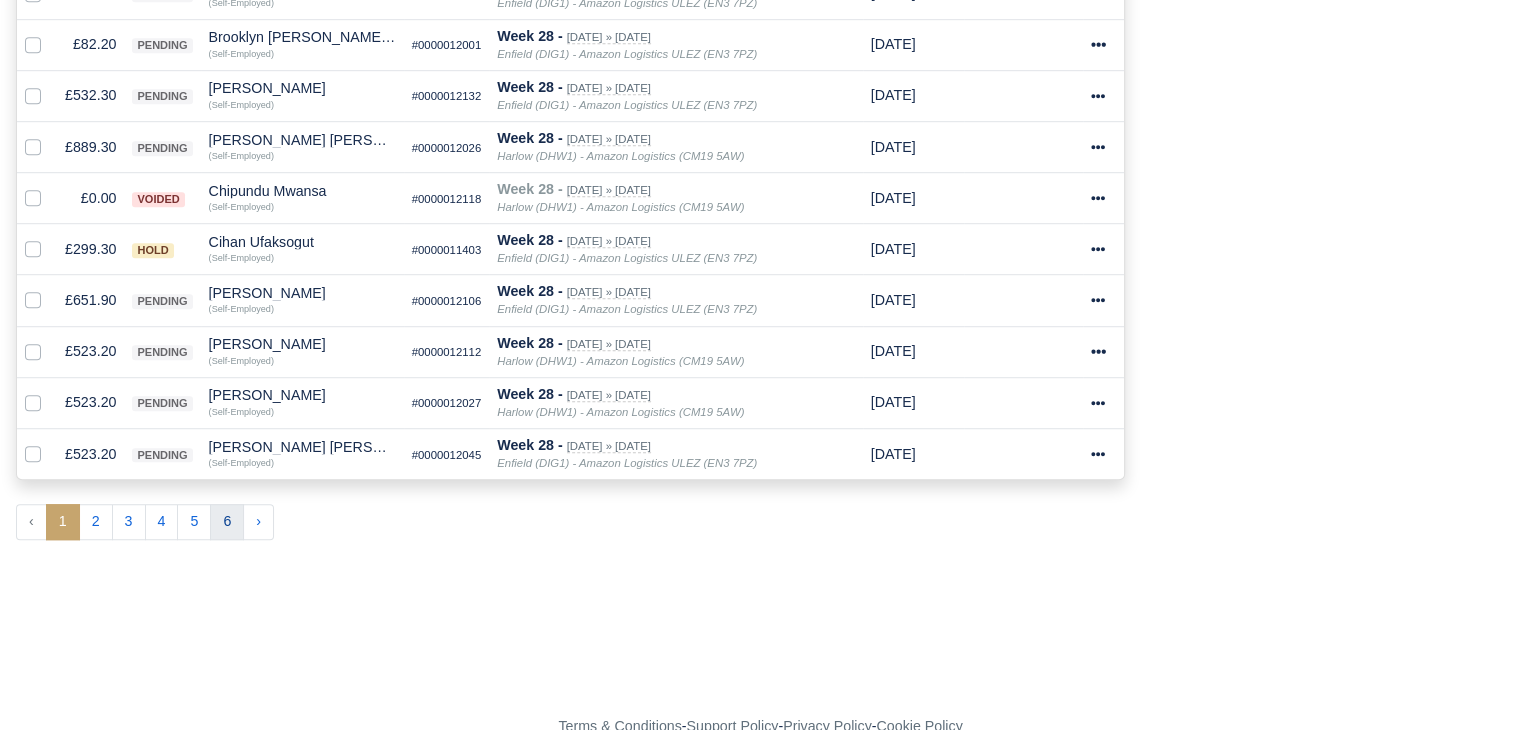 click on "6" at bounding box center (227, 522) 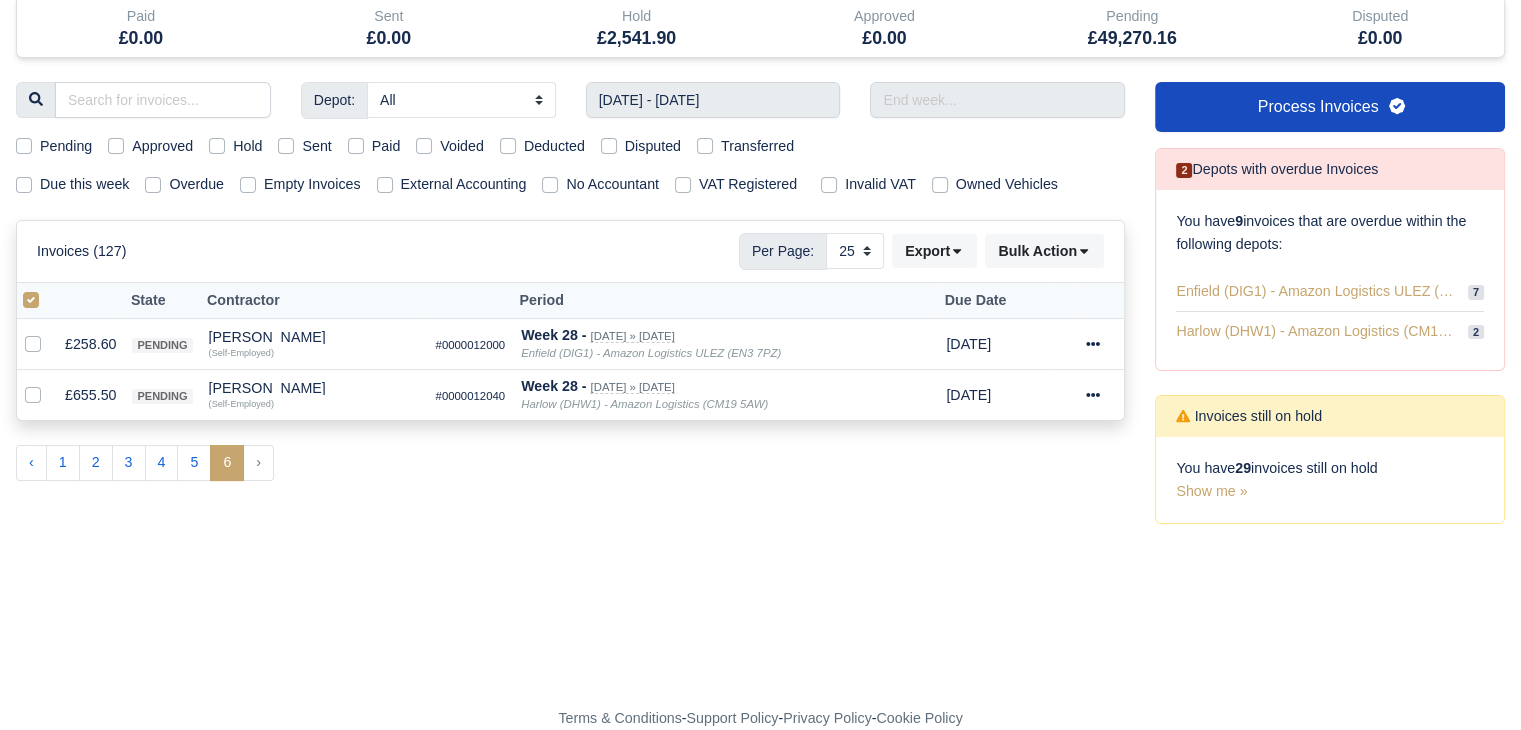 scroll, scrollTop: 179, scrollLeft: 0, axis: vertical 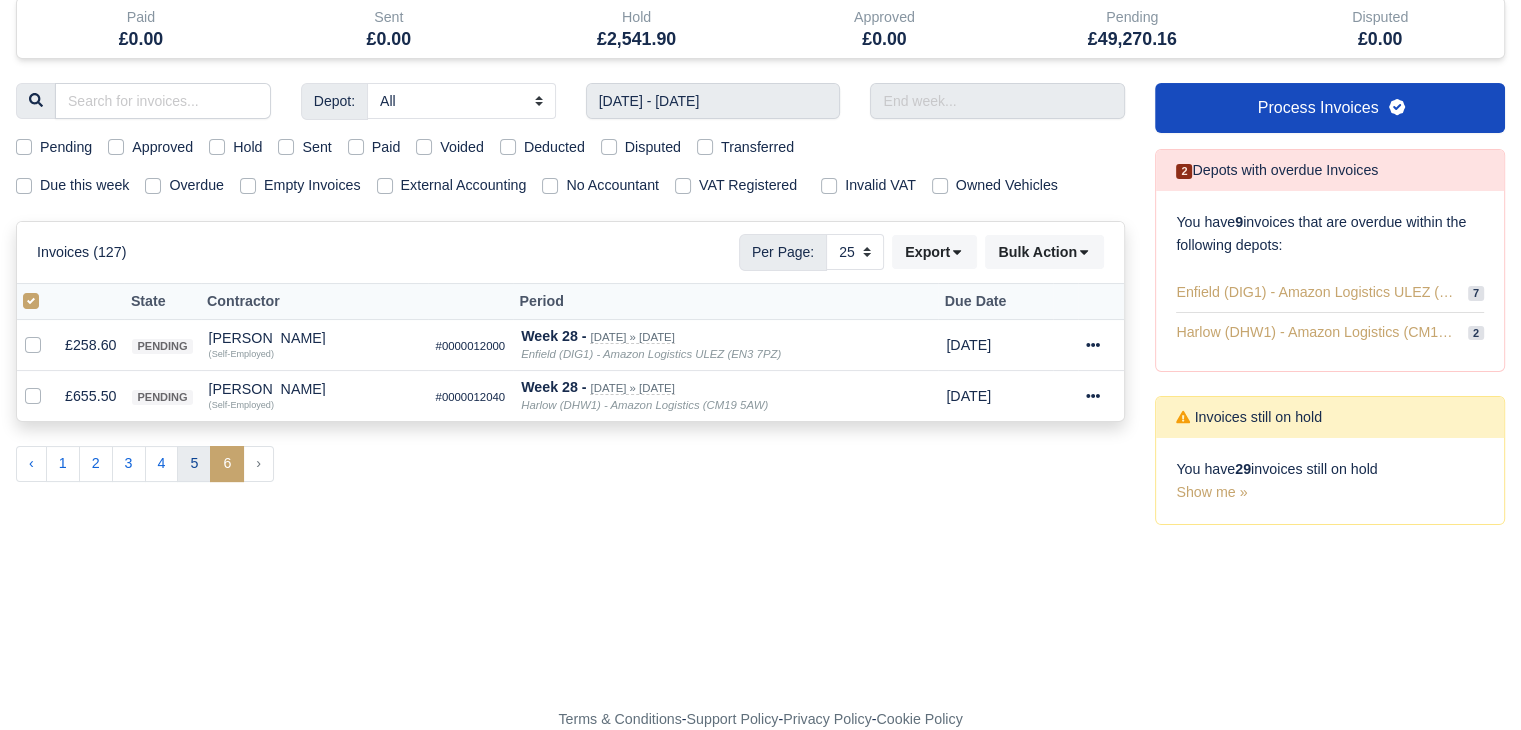 click on "5" at bounding box center [194, 464] 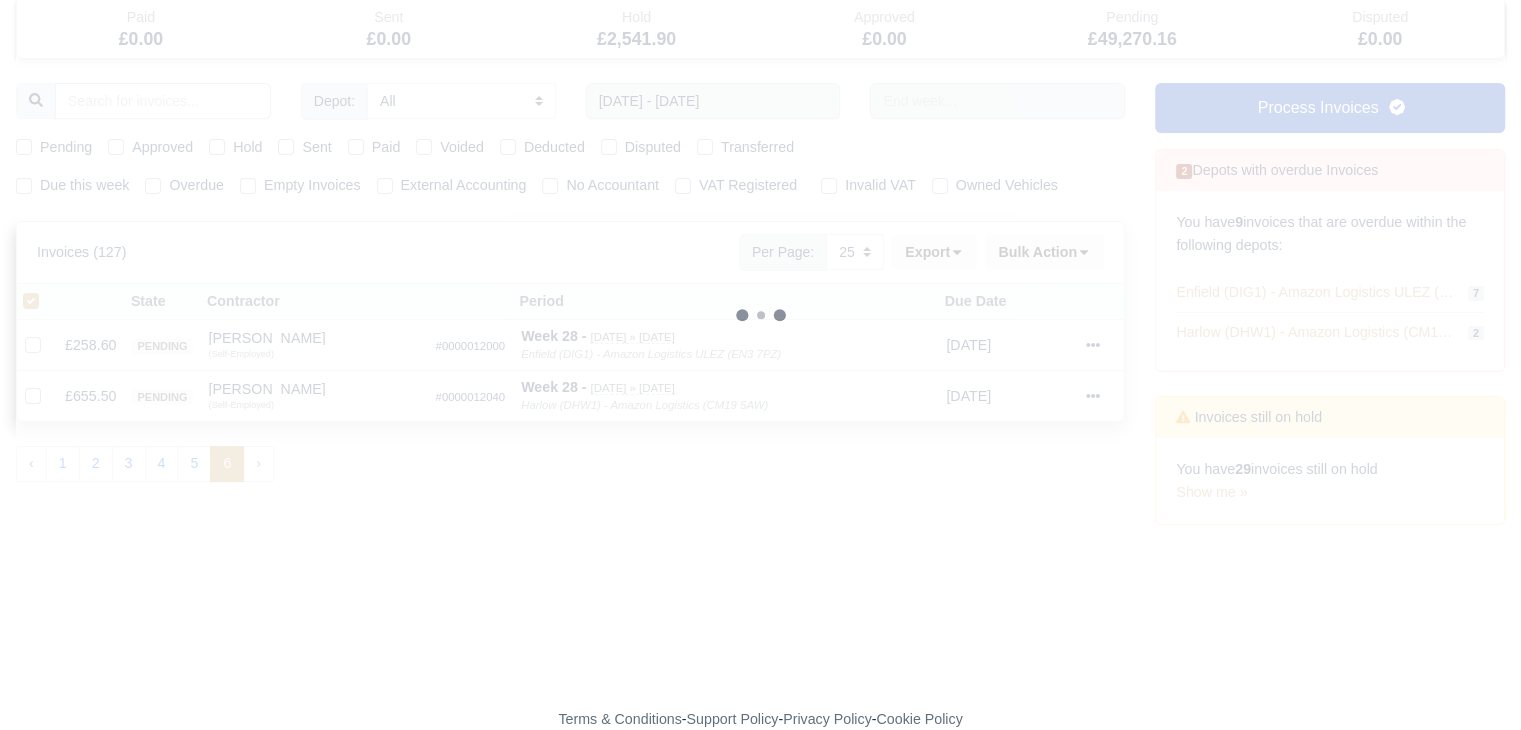 type 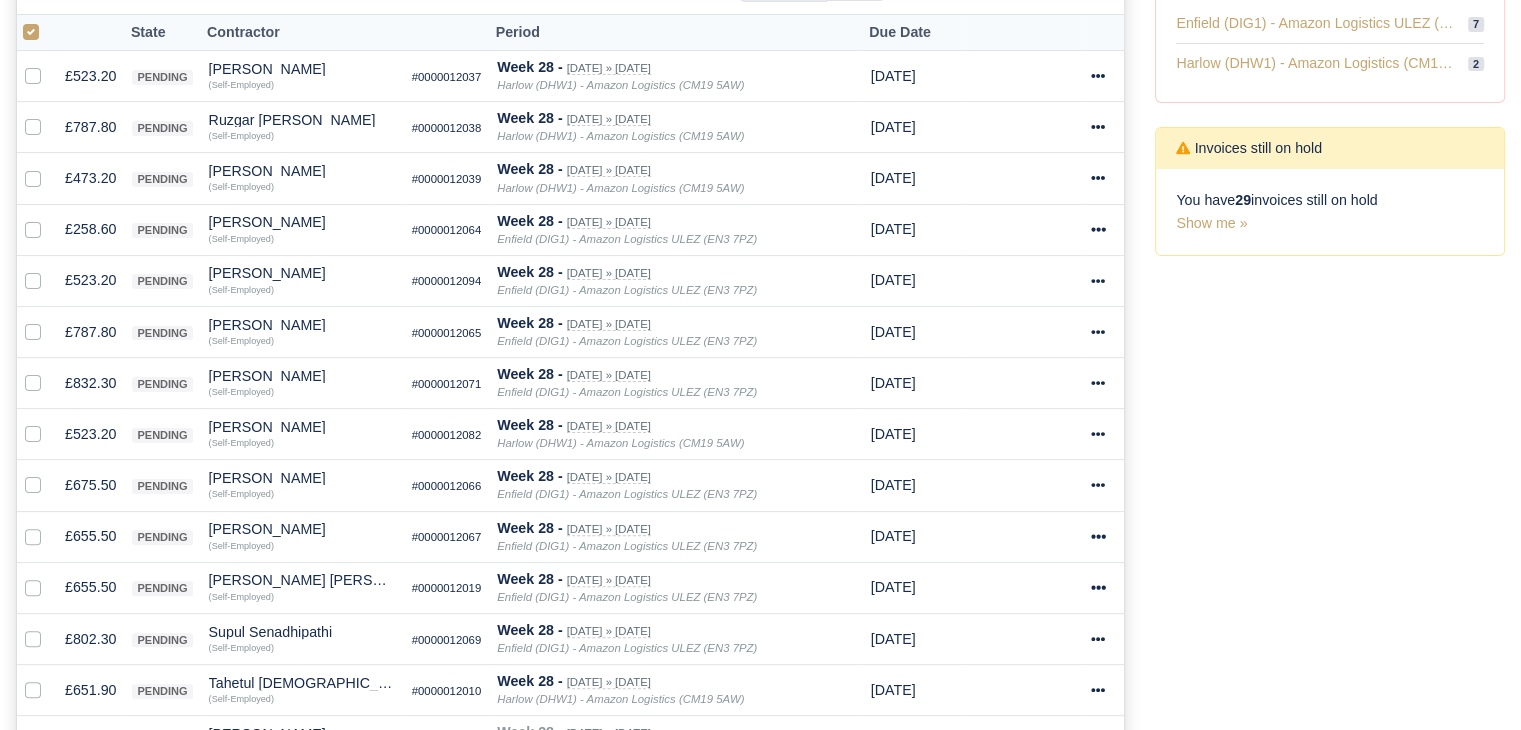 scroll, scrollTop: 0, scrollLeft: 0, axis: both 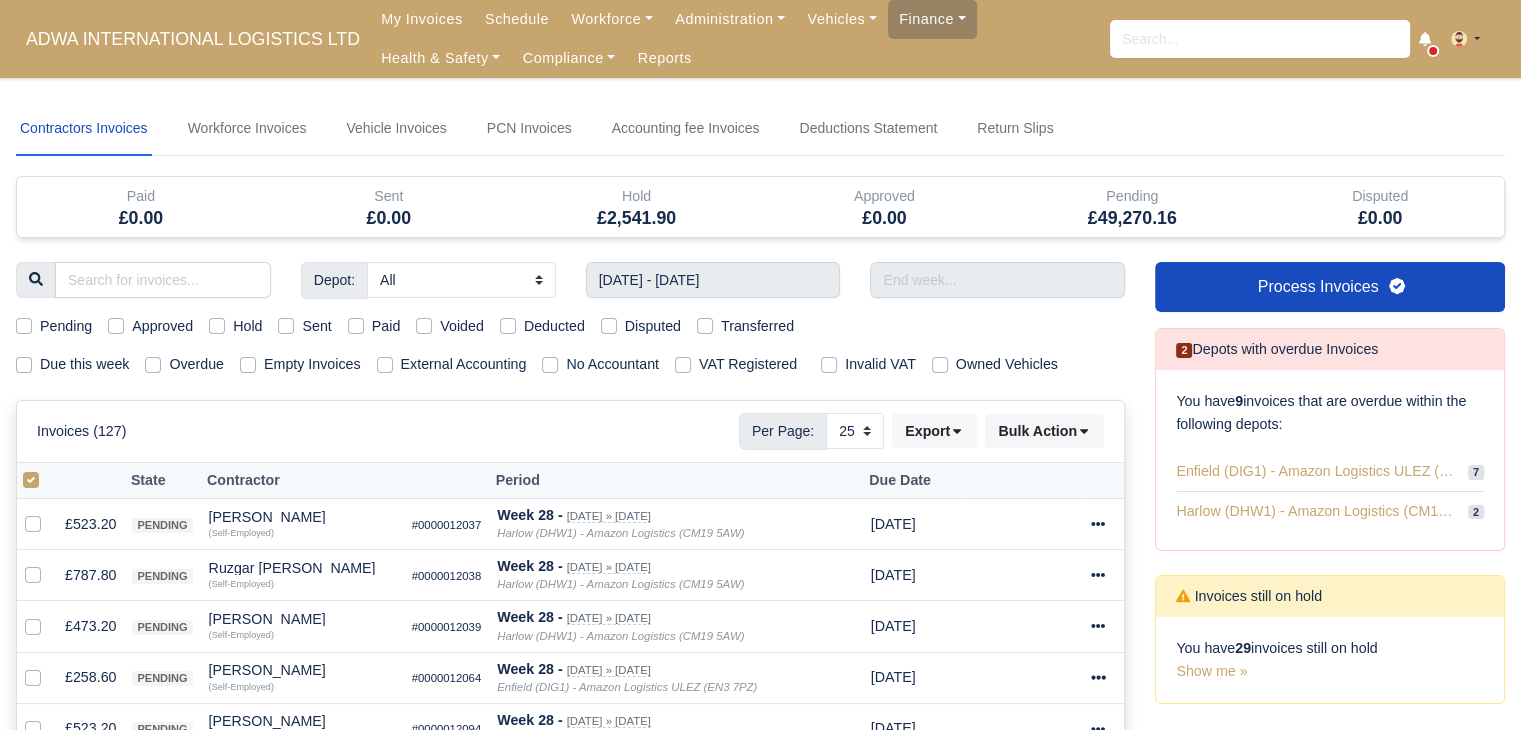 click on "Pending" at bounding box center (66, 326) 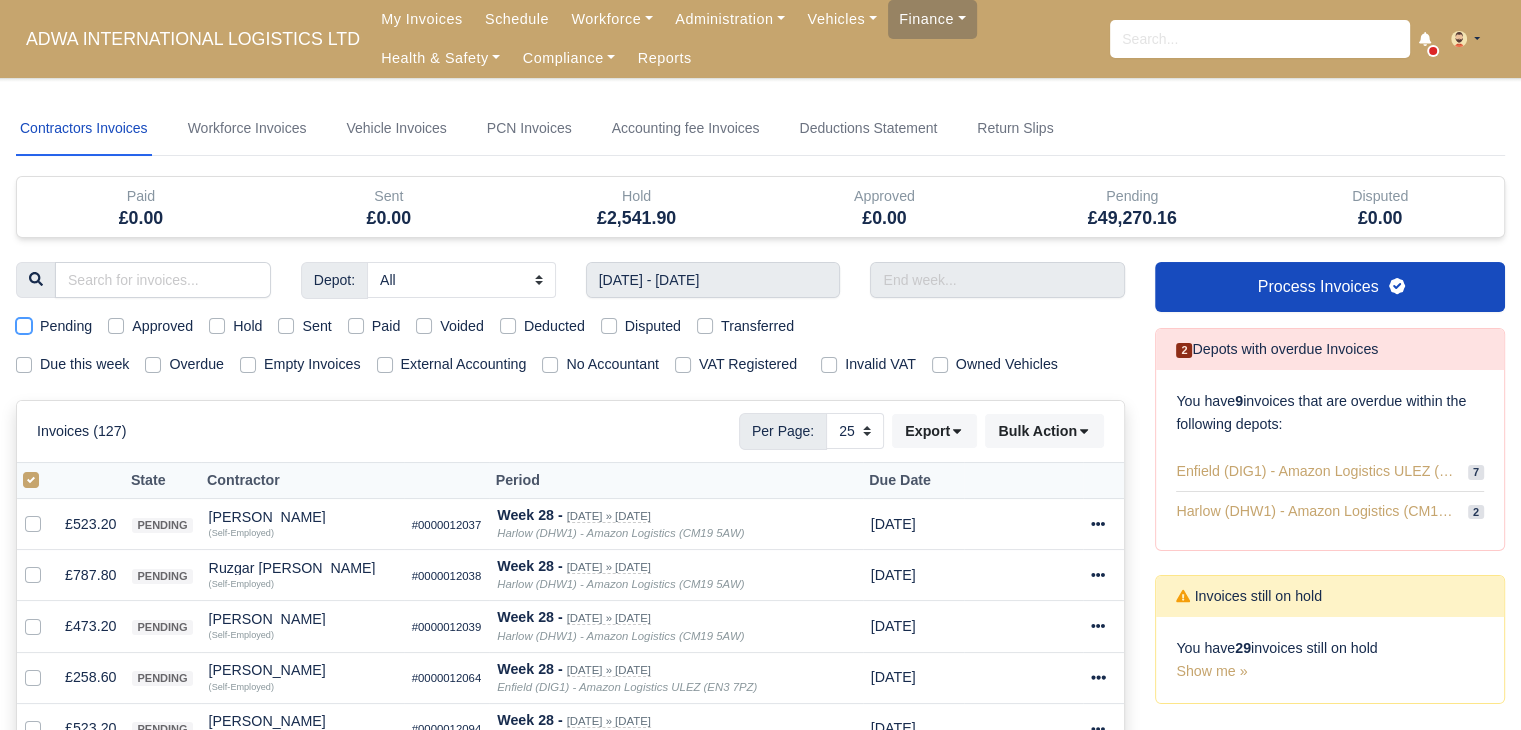 click on "Pending" at bounding box center [24, 323] 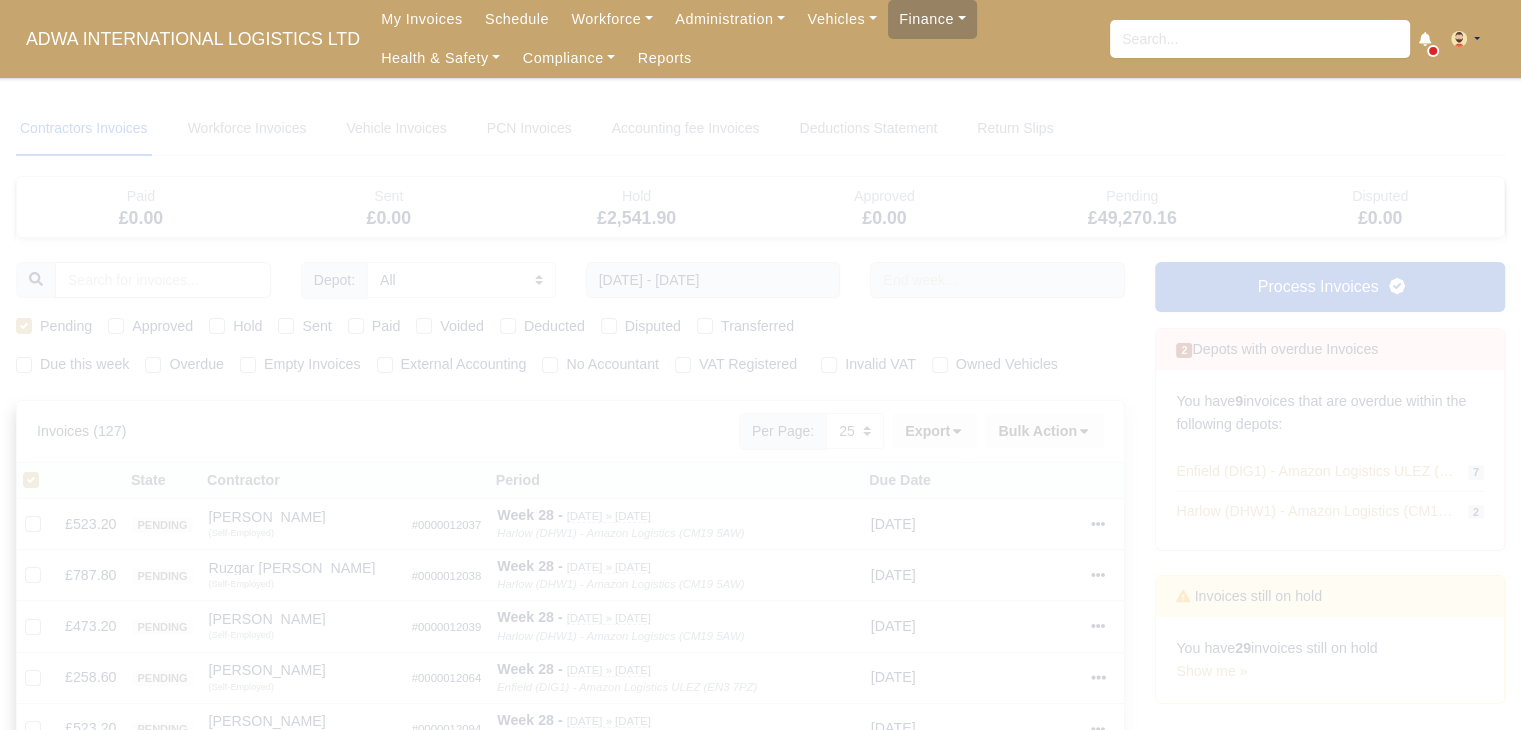 type 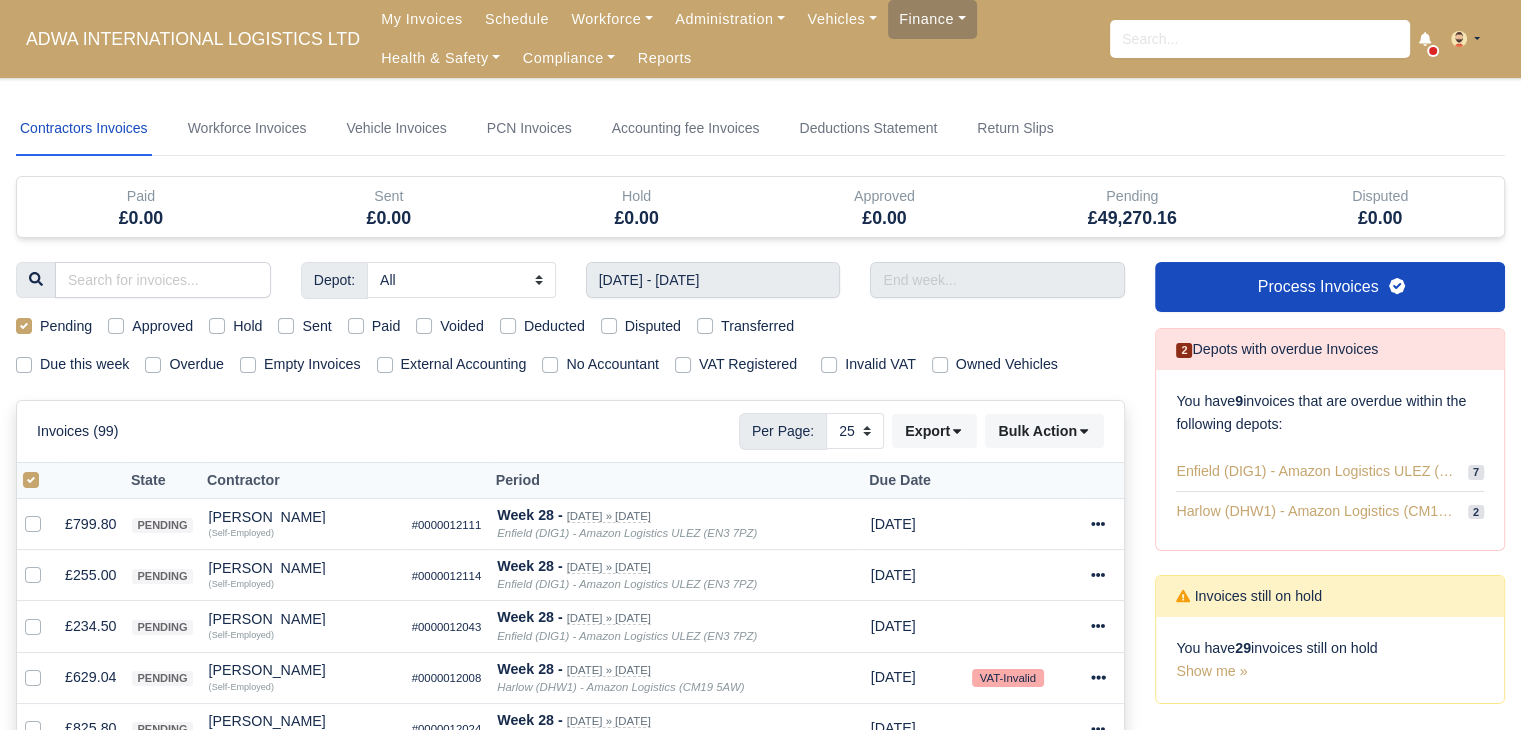 click at bounding box center [47, 469] 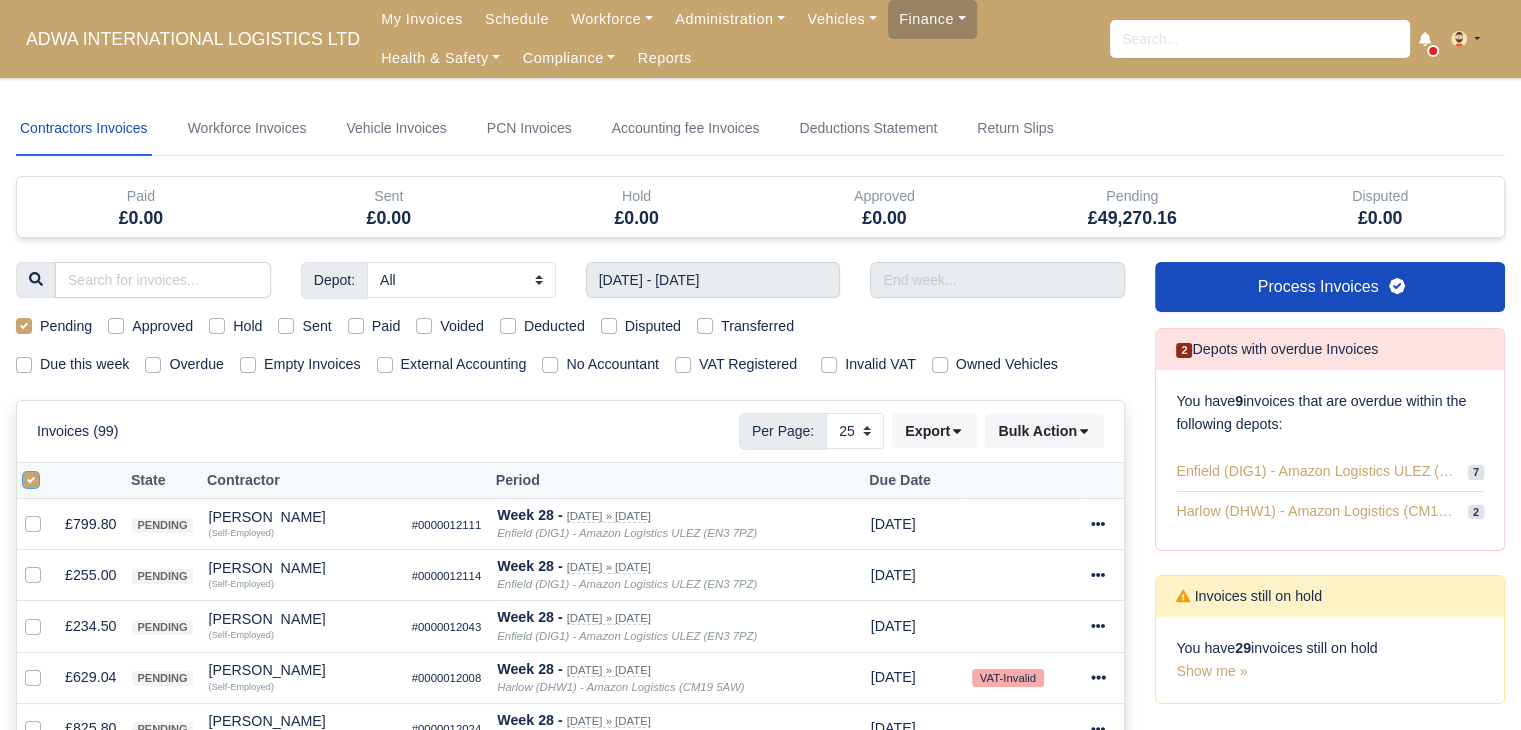 click at bounding box center (31, 477) 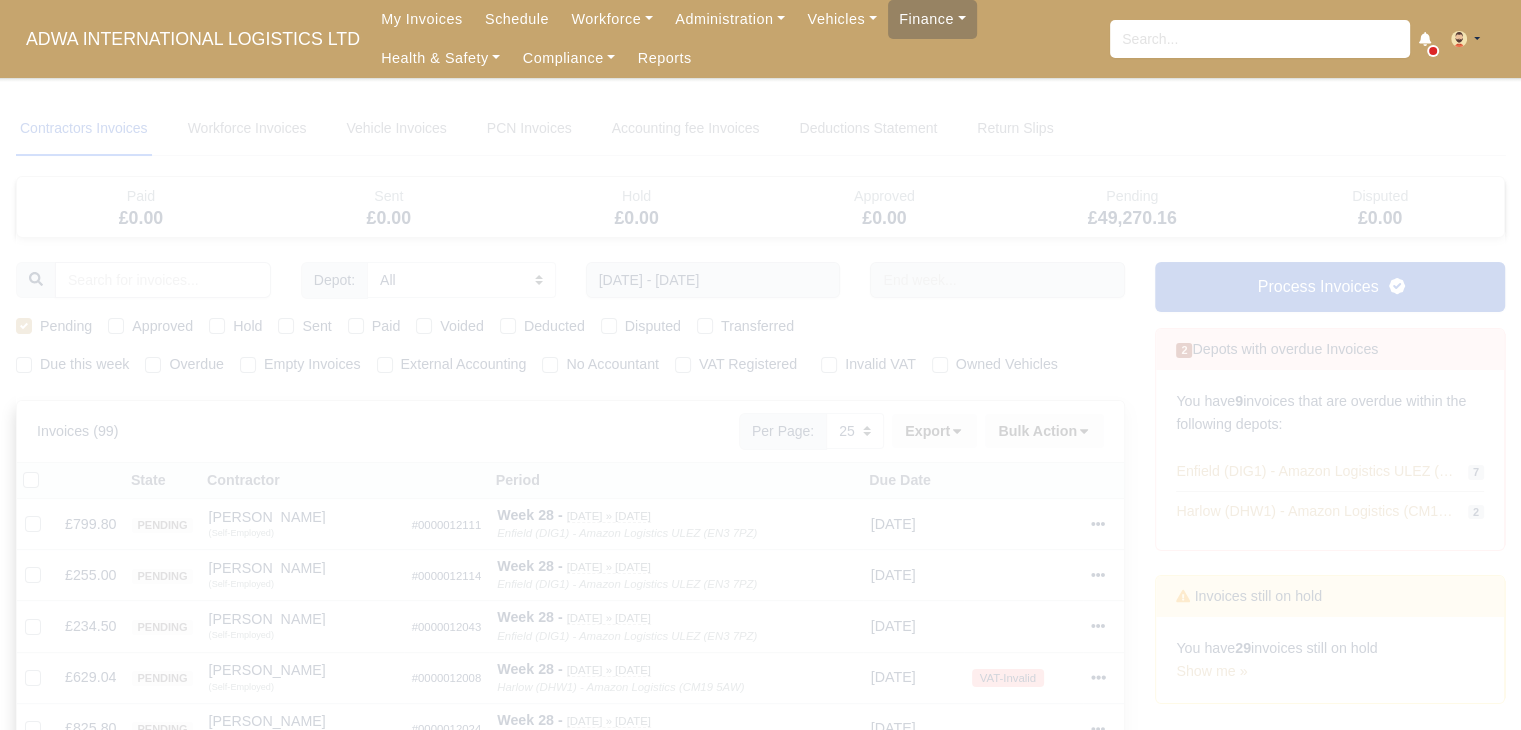 type 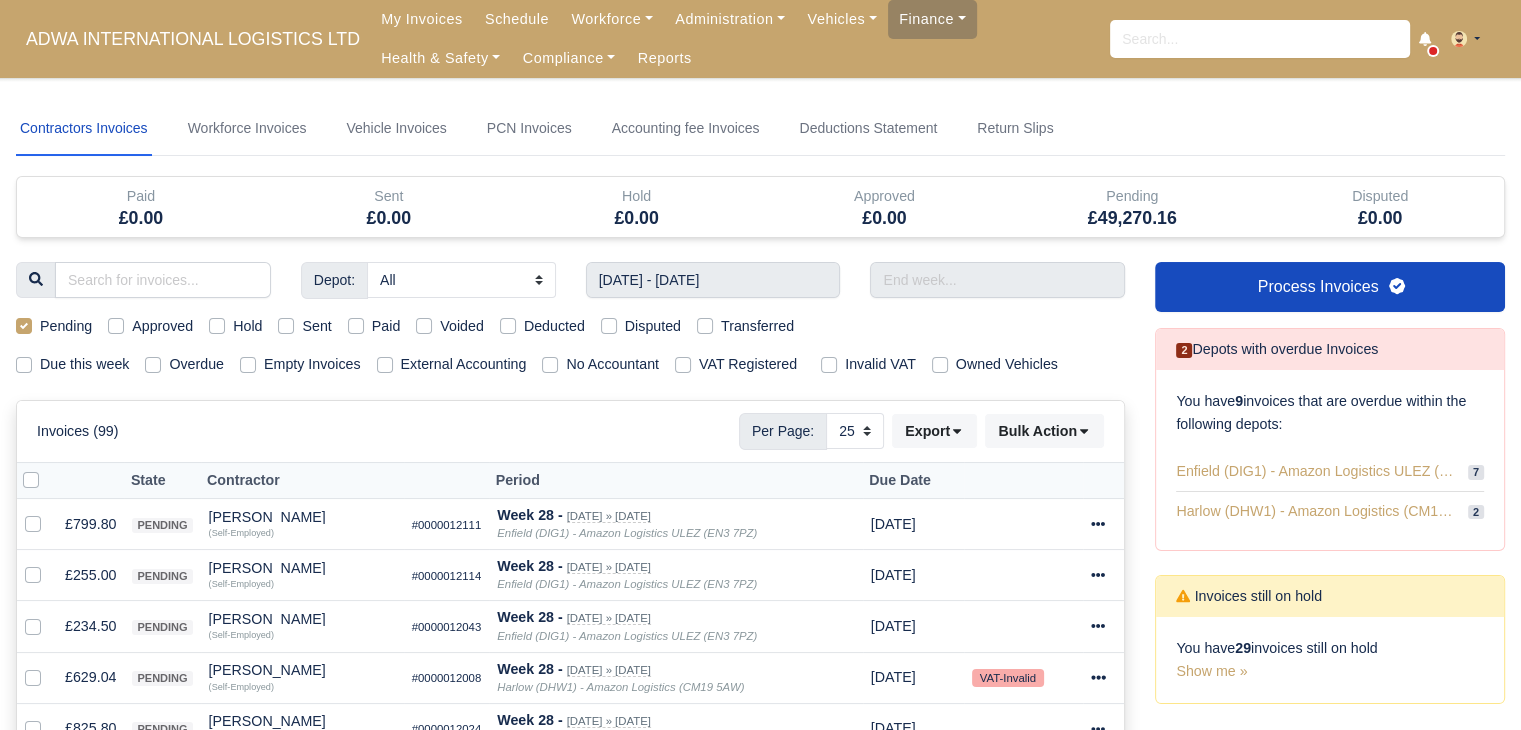 click at bounding box center (47, 469) 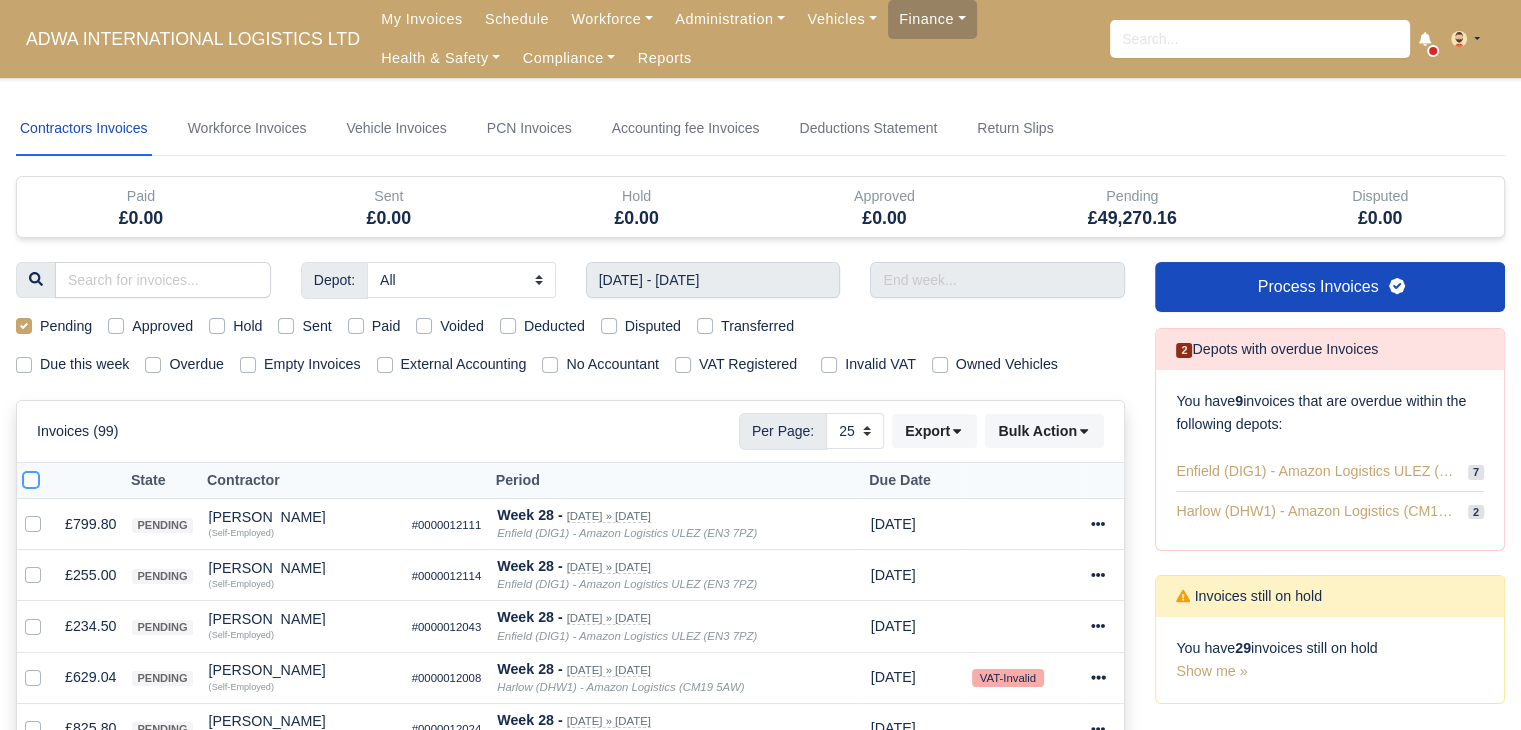 click at bounding box center [31, 477] 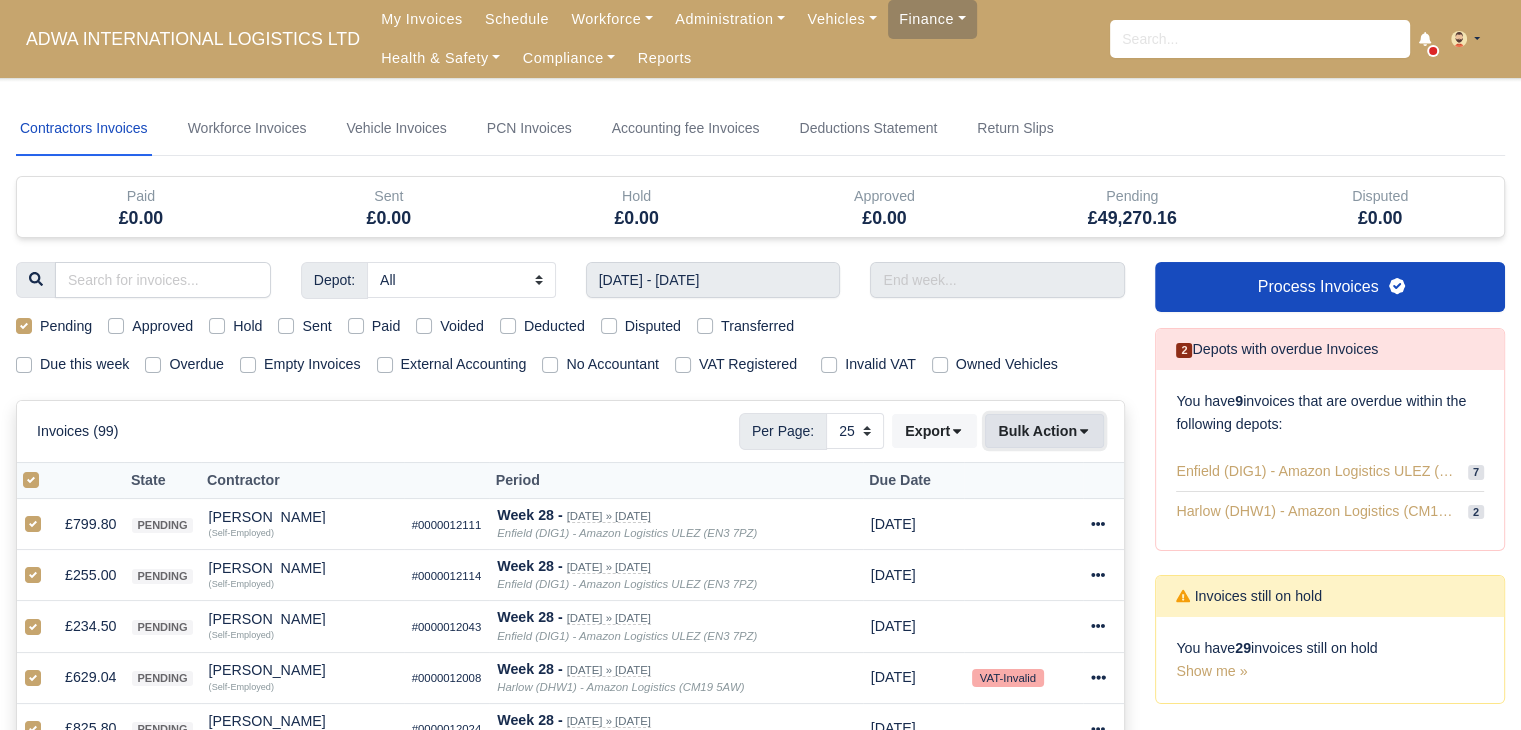 click on "Bulk Action" at bounding box center (1044, 431) 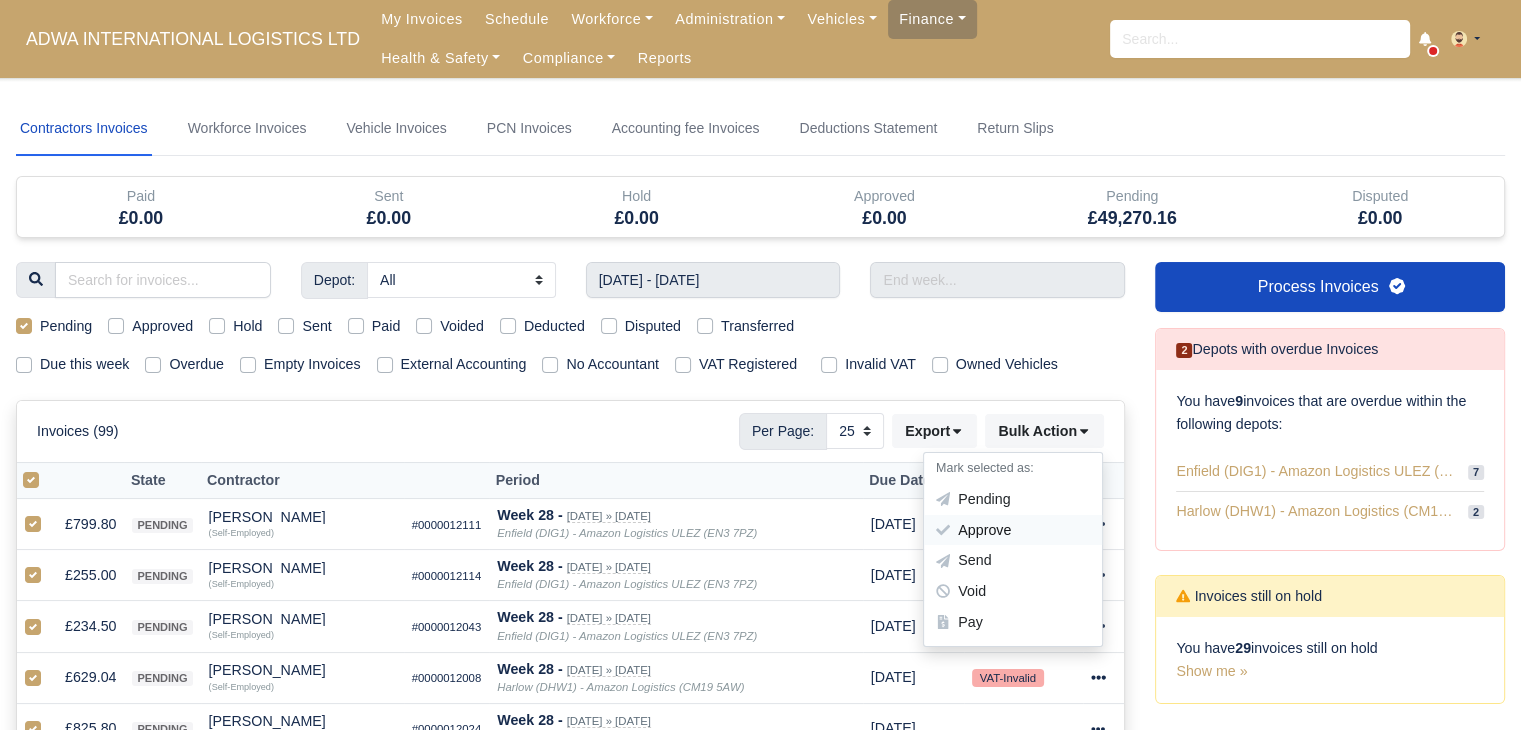 click on "Approve" at bounding box center [1013, 530] 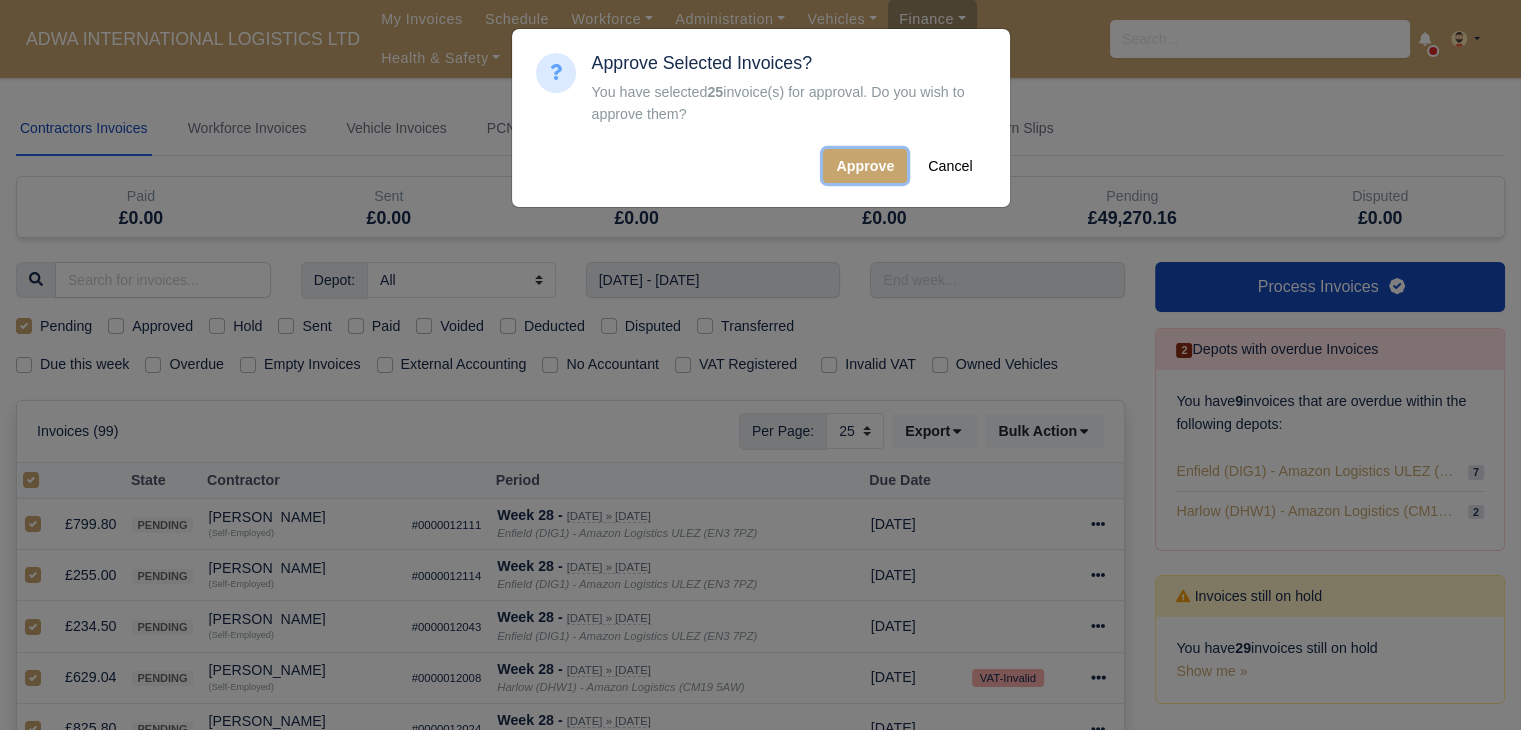 click on "Approve" at bounding box center [865, 166] 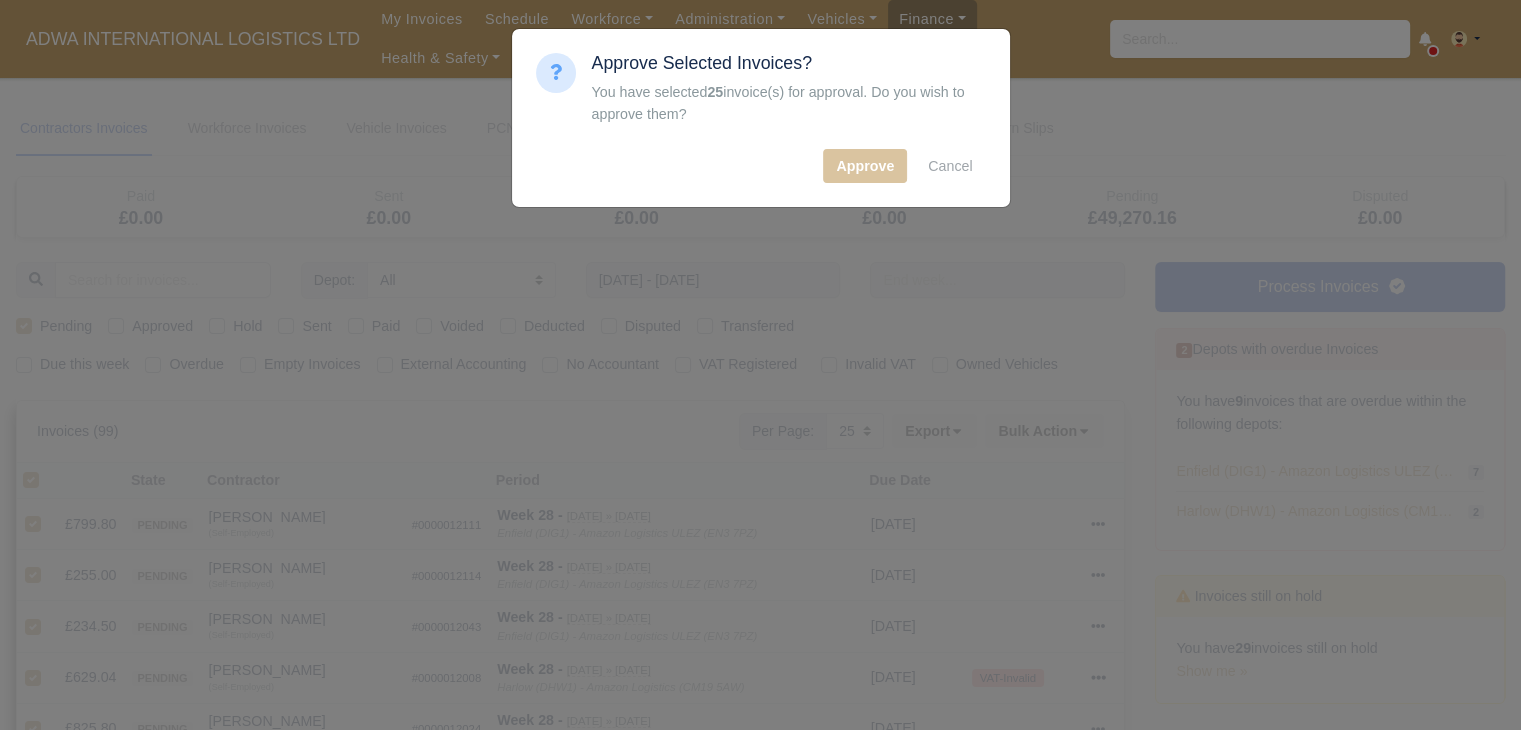 type 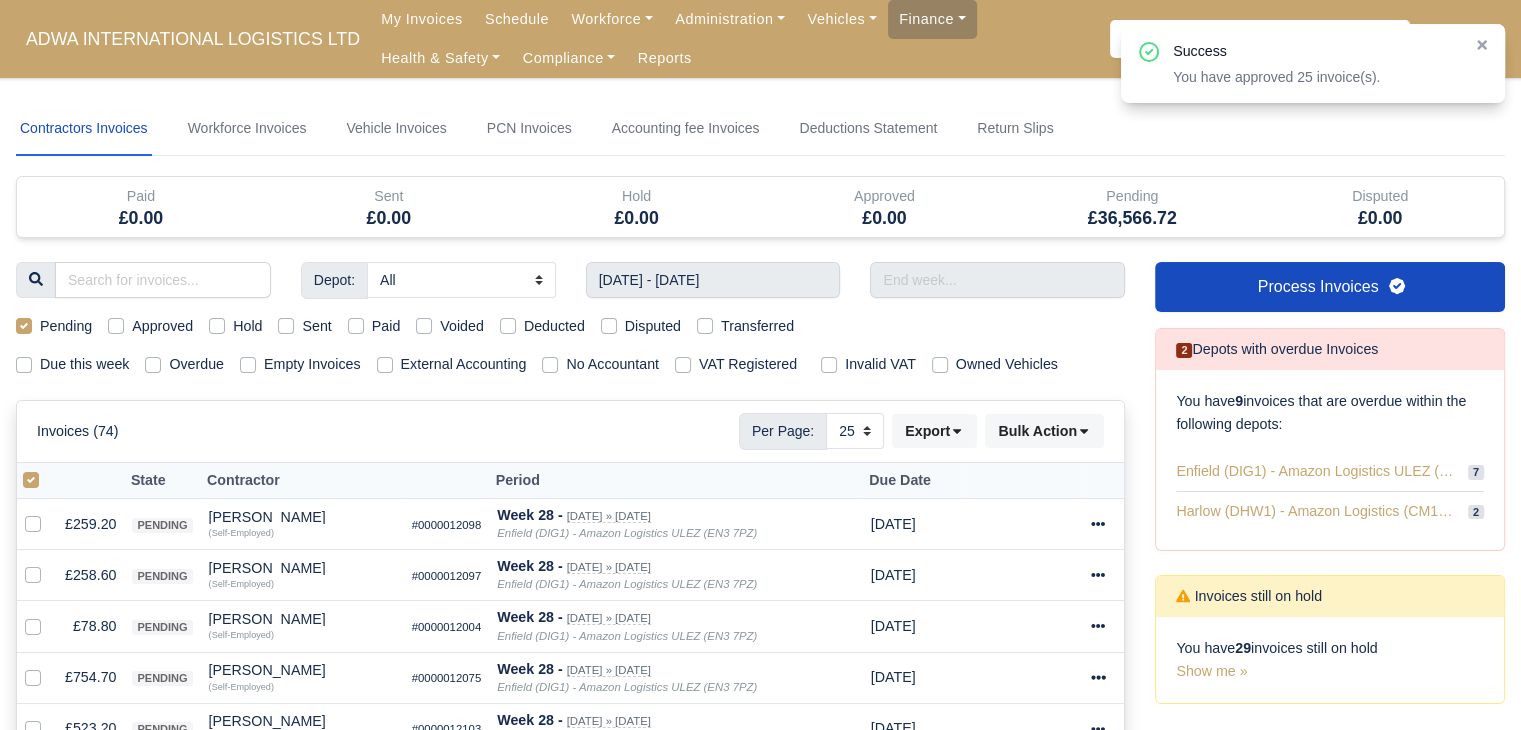 click at bounding box center [47, 469] 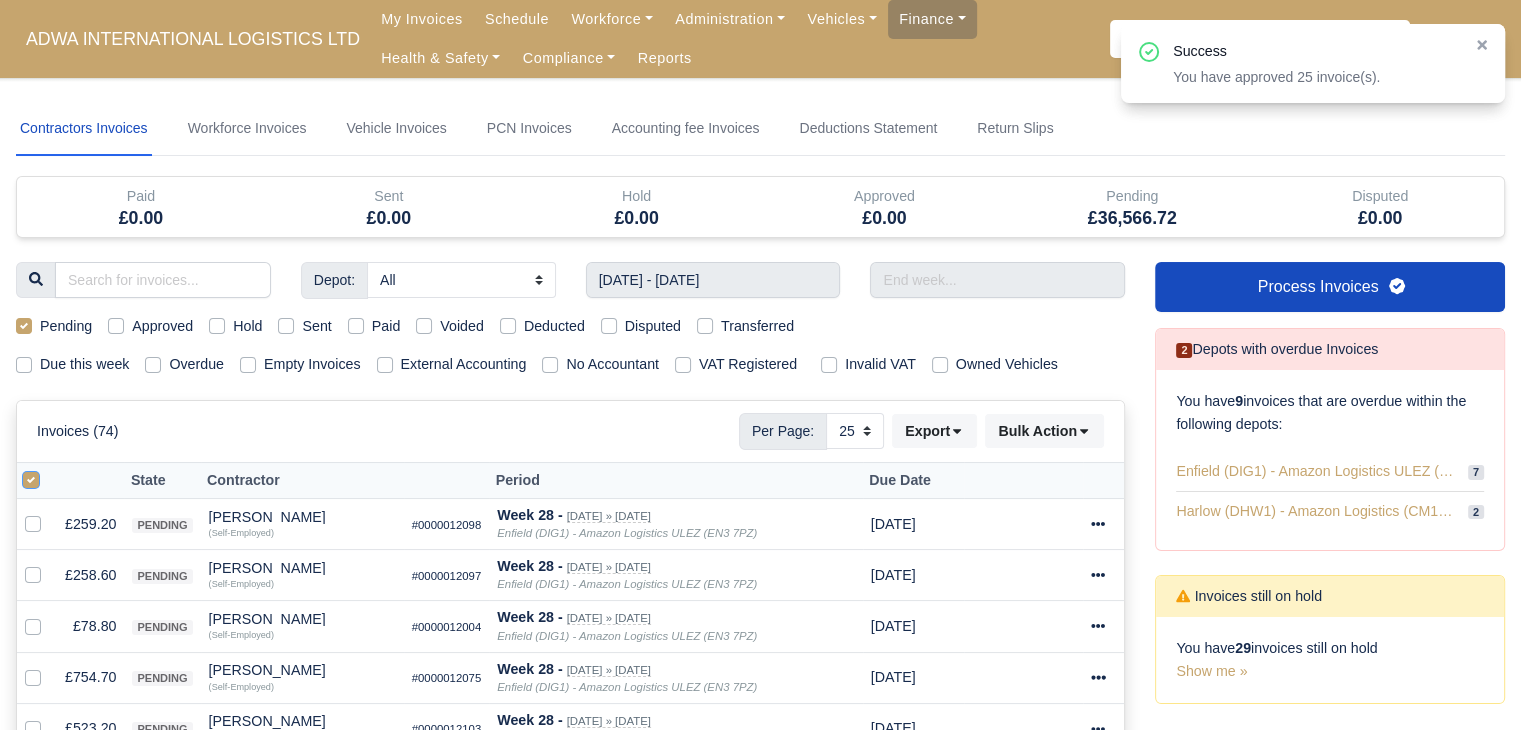 click at bounding box center [31, 477] 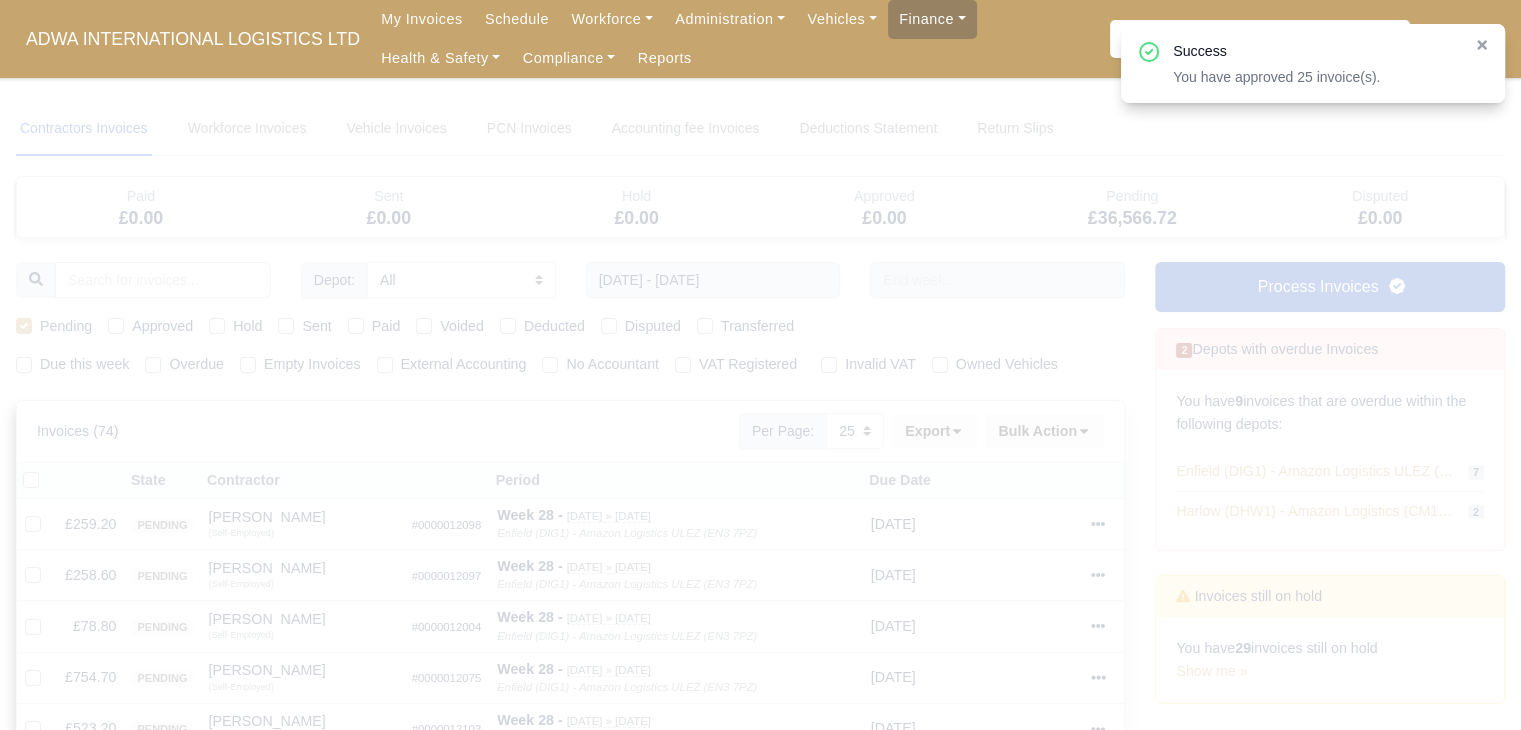 type 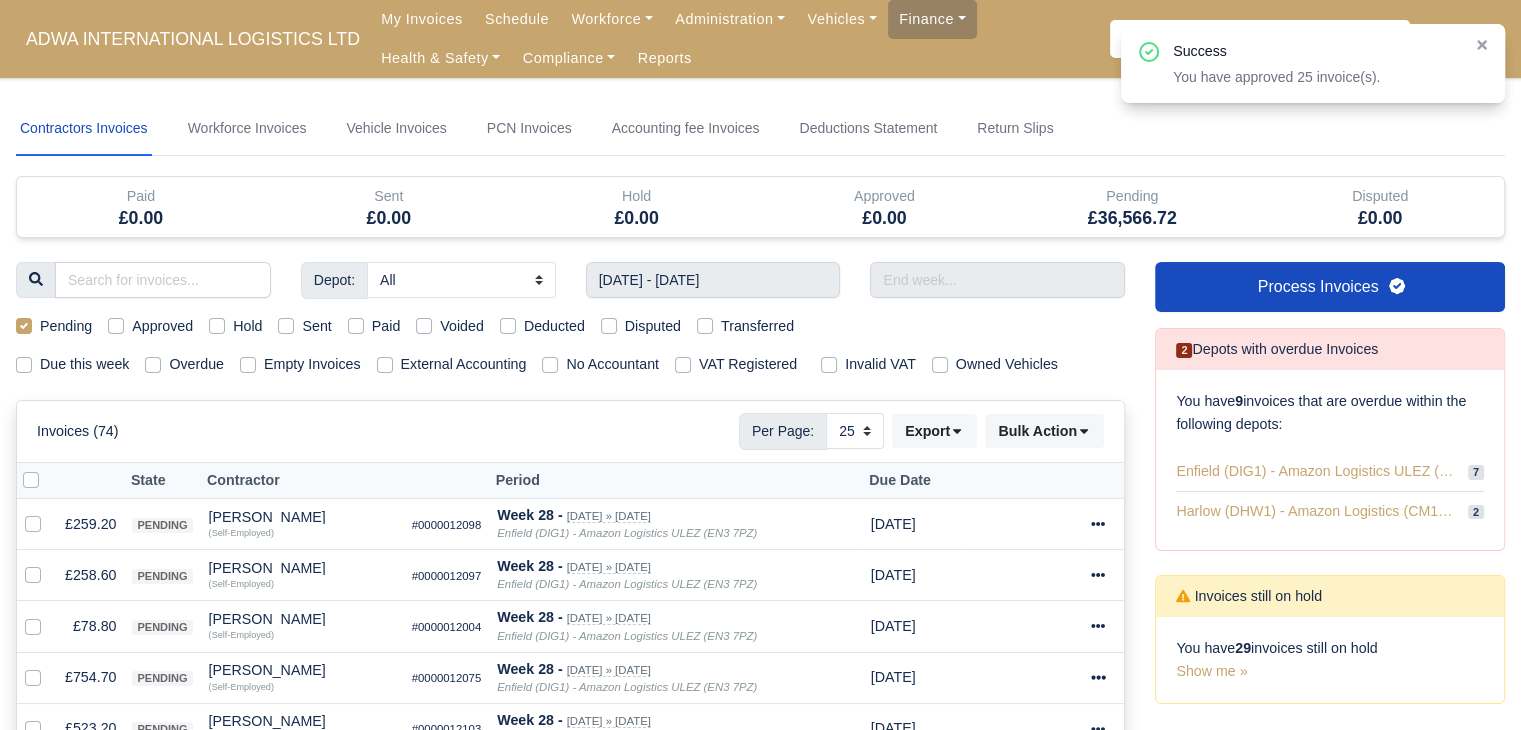 click at bounding box center [47, 469] 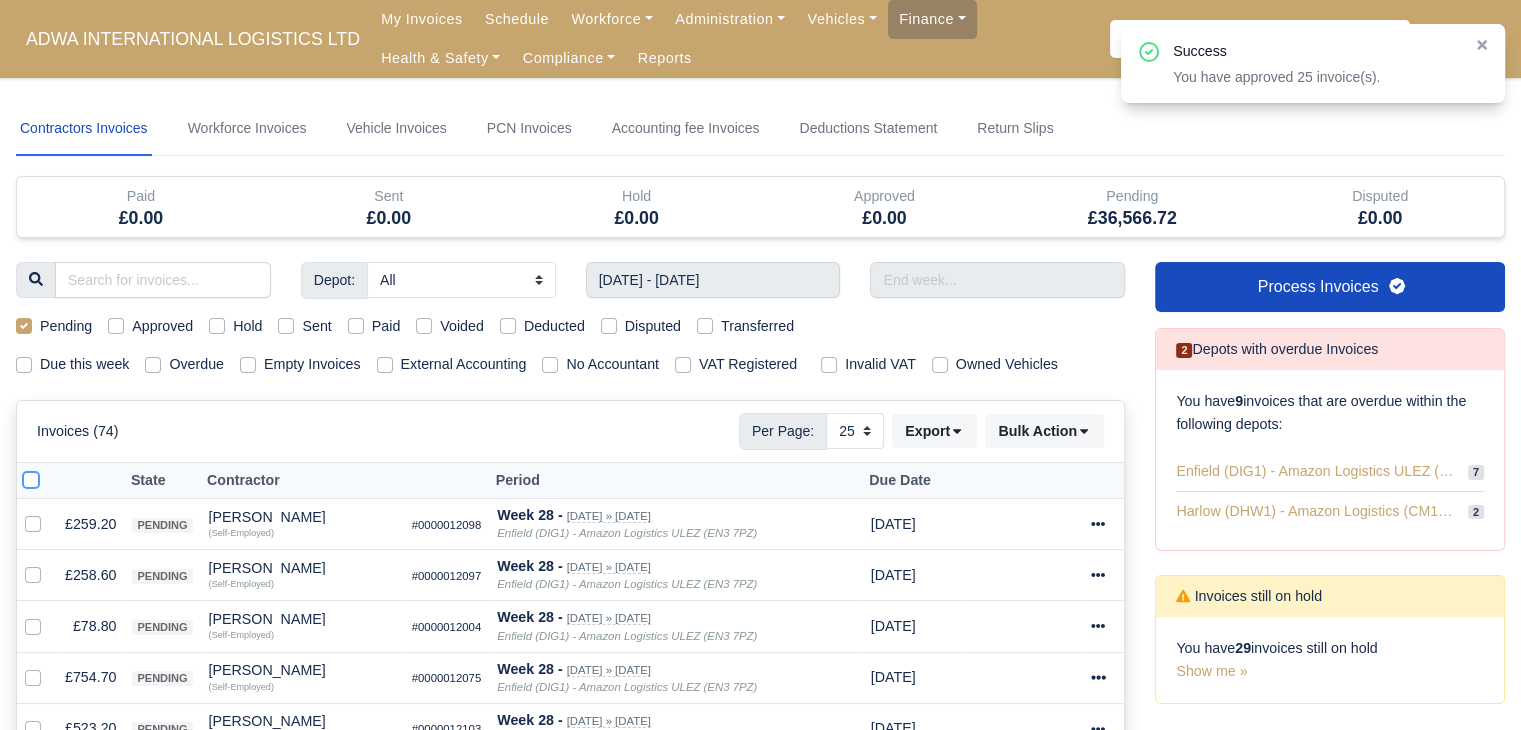 click at bounding box center (31, 477) 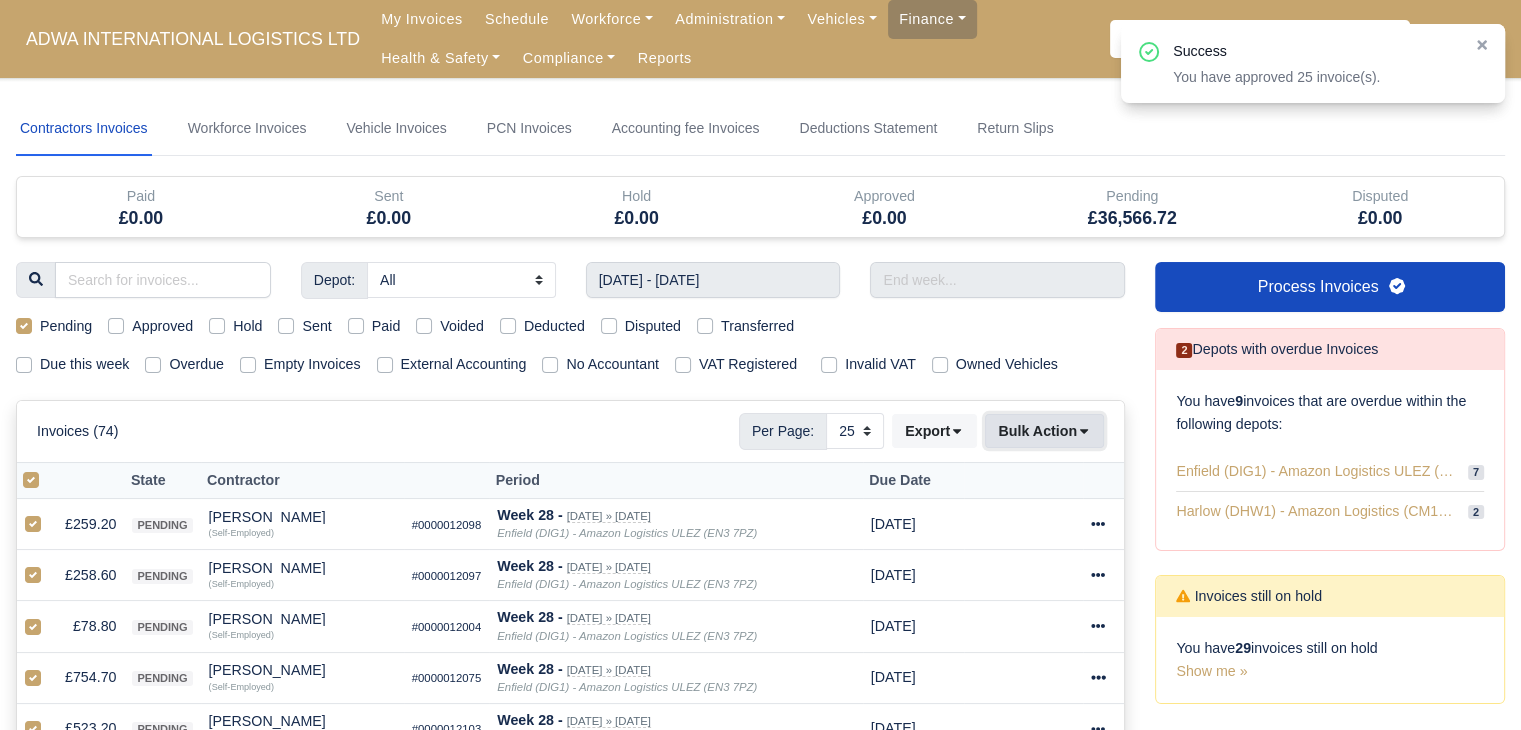 click on "Bulk Action" at bounding box center [1044, 431] 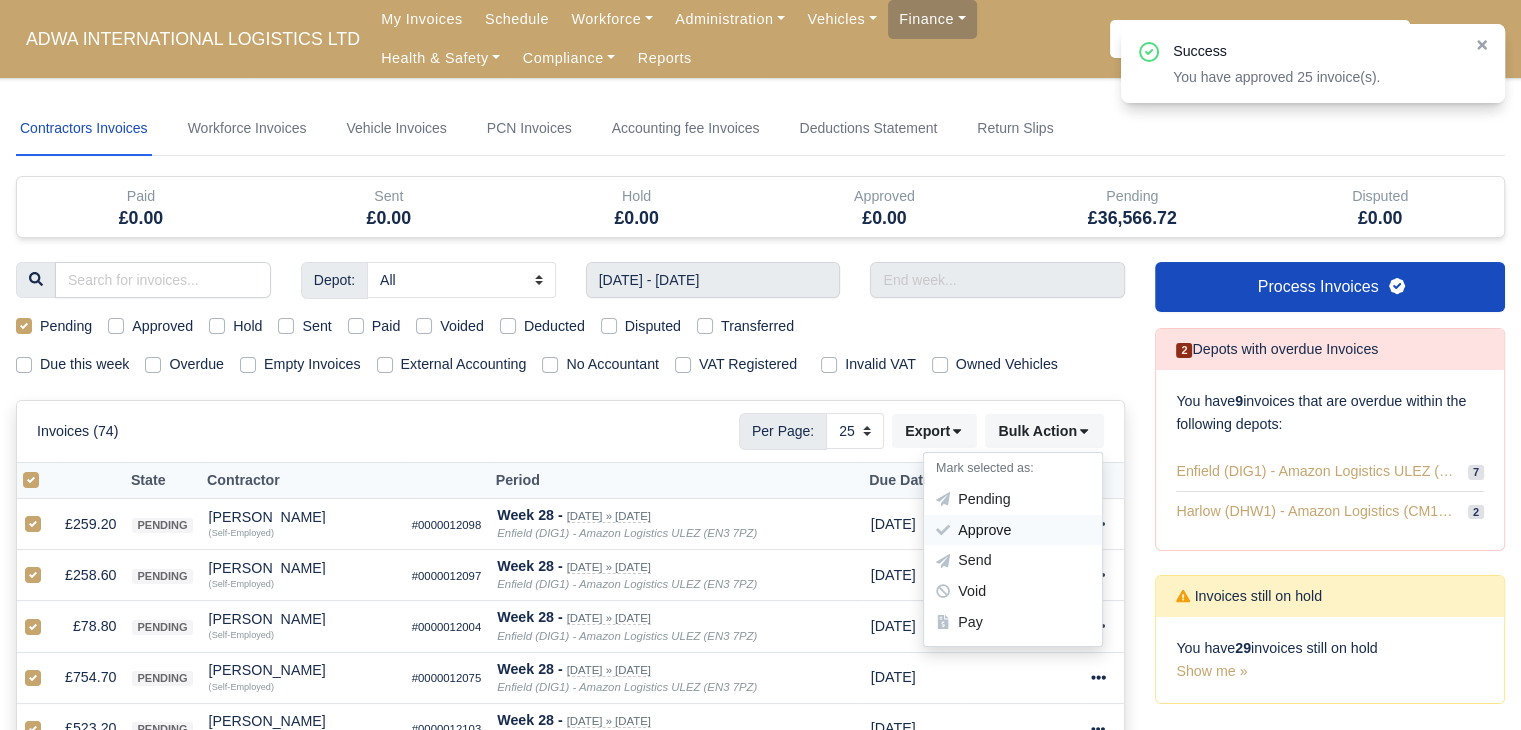 click on "Approve" at bounding box center (1013, 530) 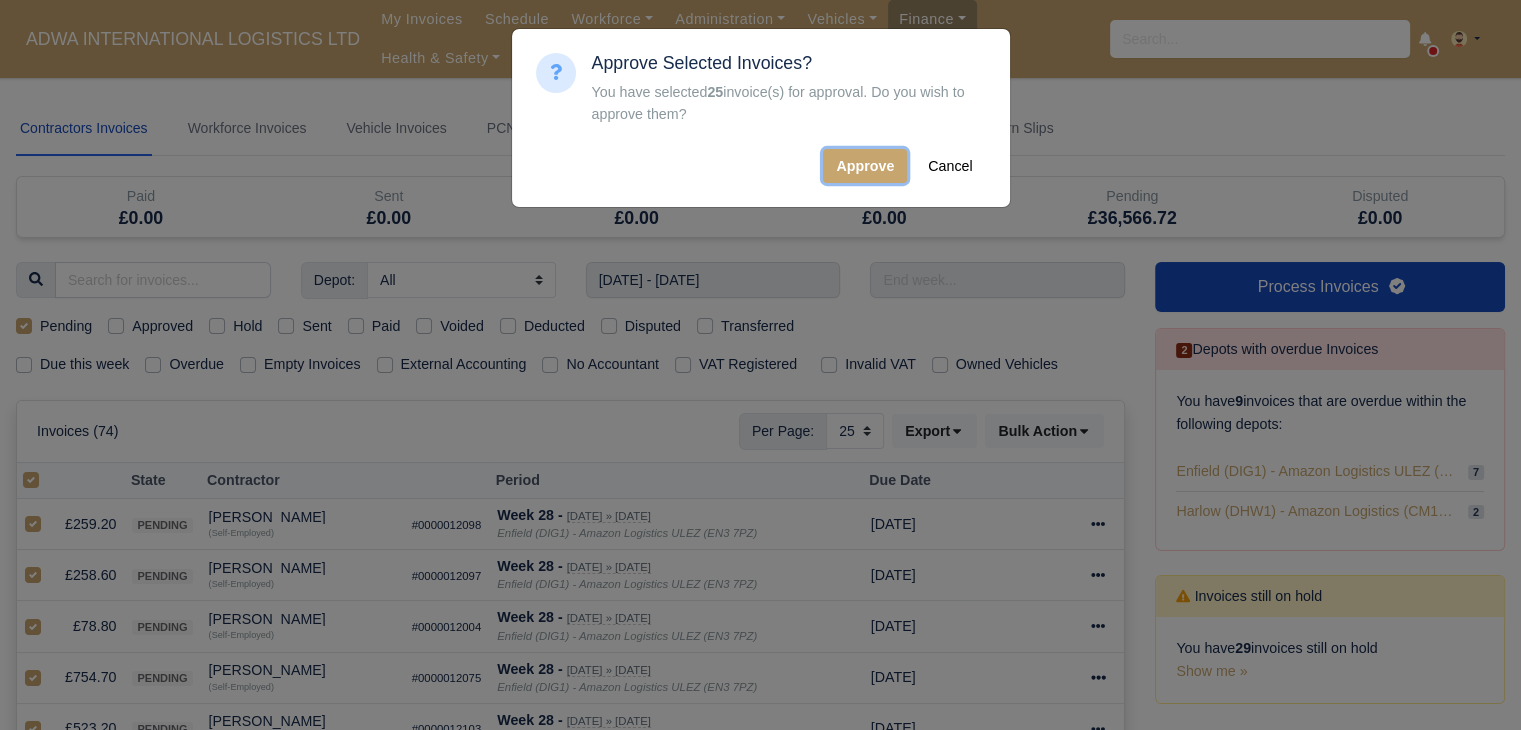 click on "Approve" at bounding box center (865, 166) 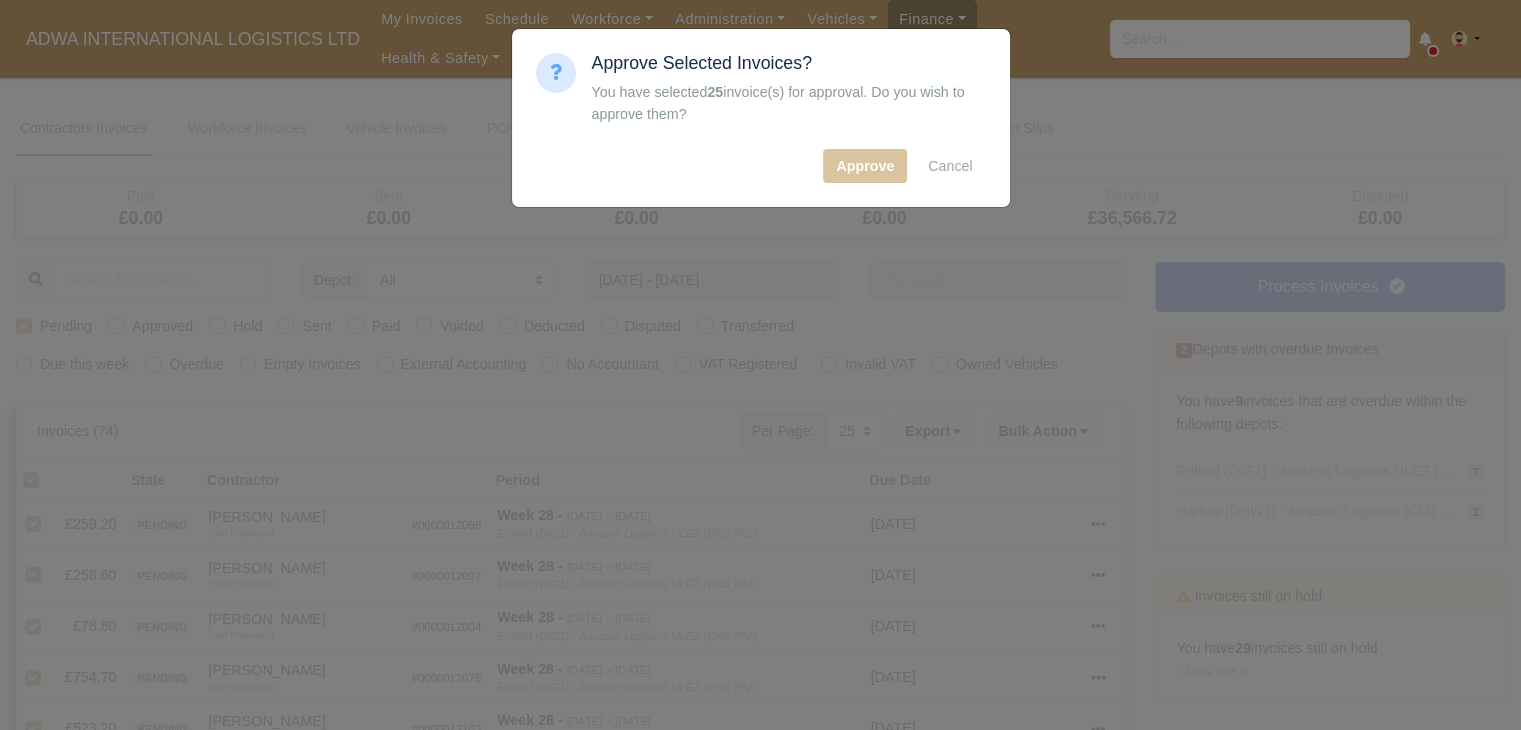 type 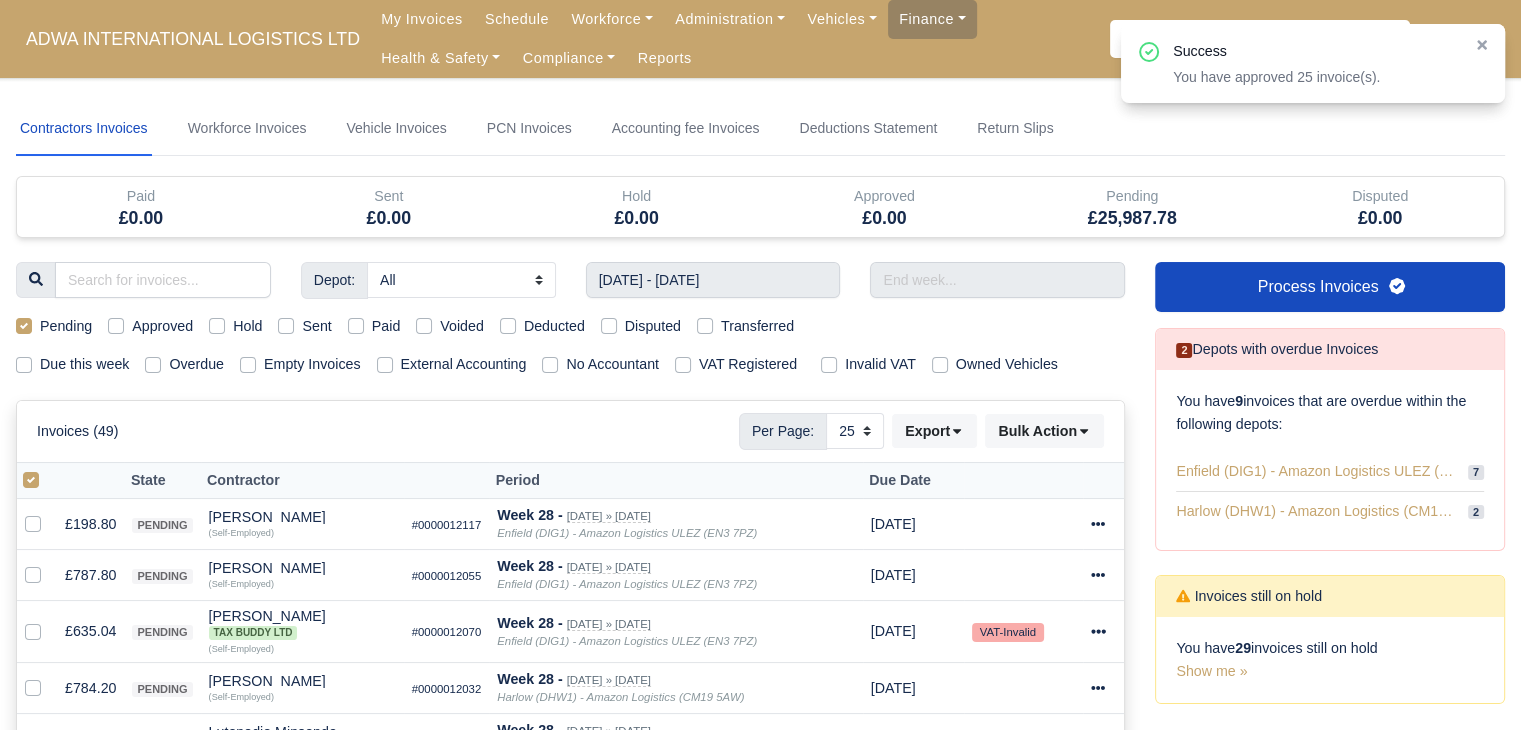 click at bounding box center (47, 469) 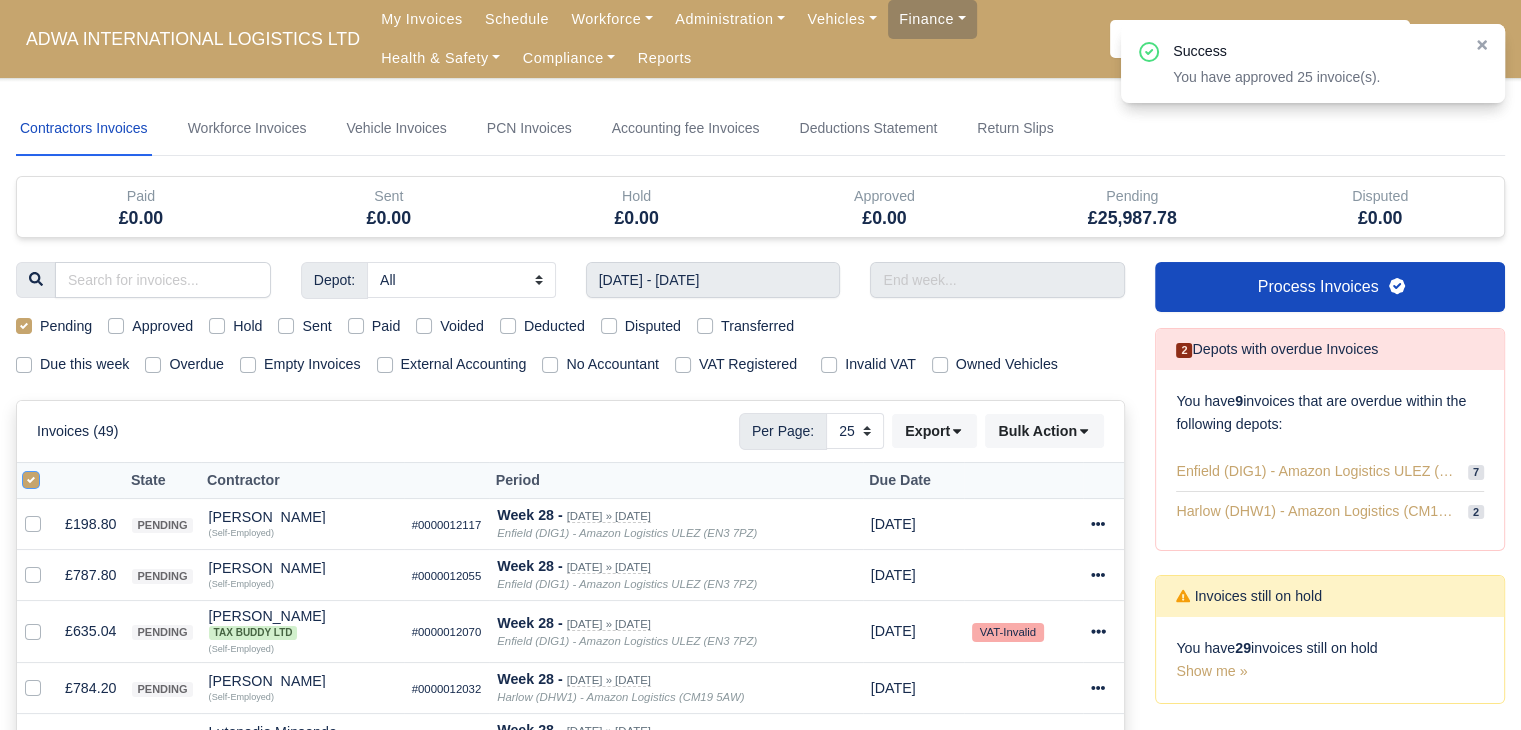 click at bounding box center (31, 477) 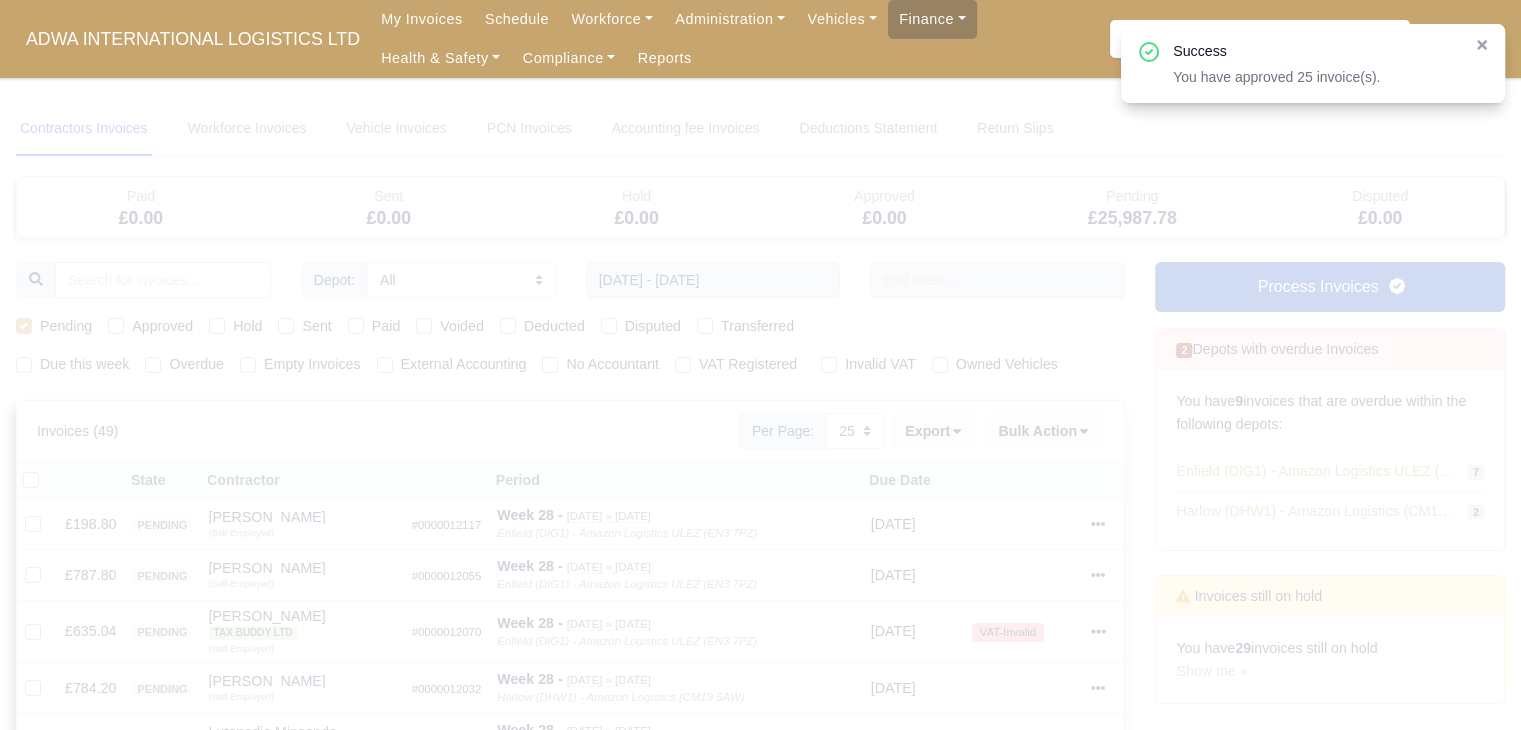 type 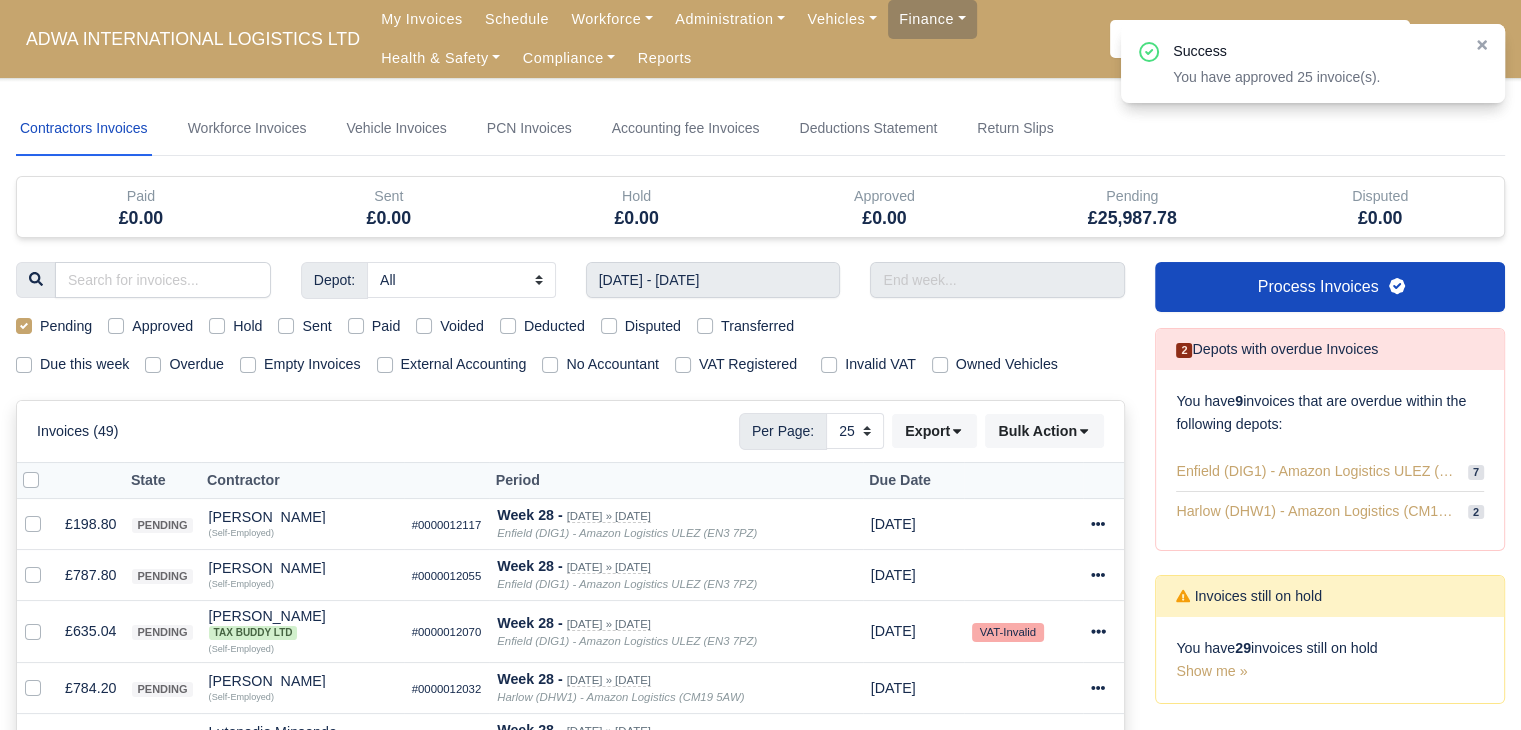 click at bounding box center (47, 469) 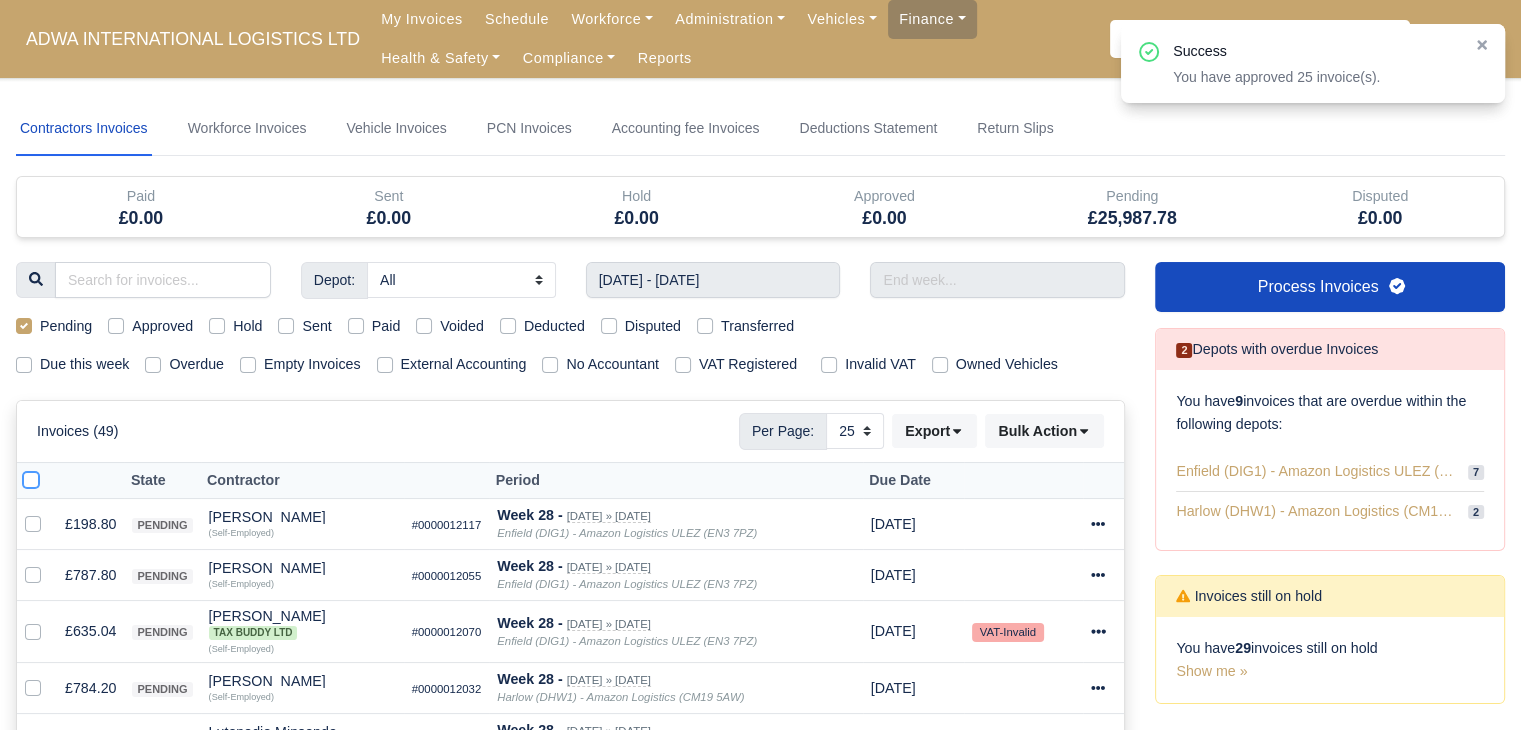 click at bounding box center [31, 477] 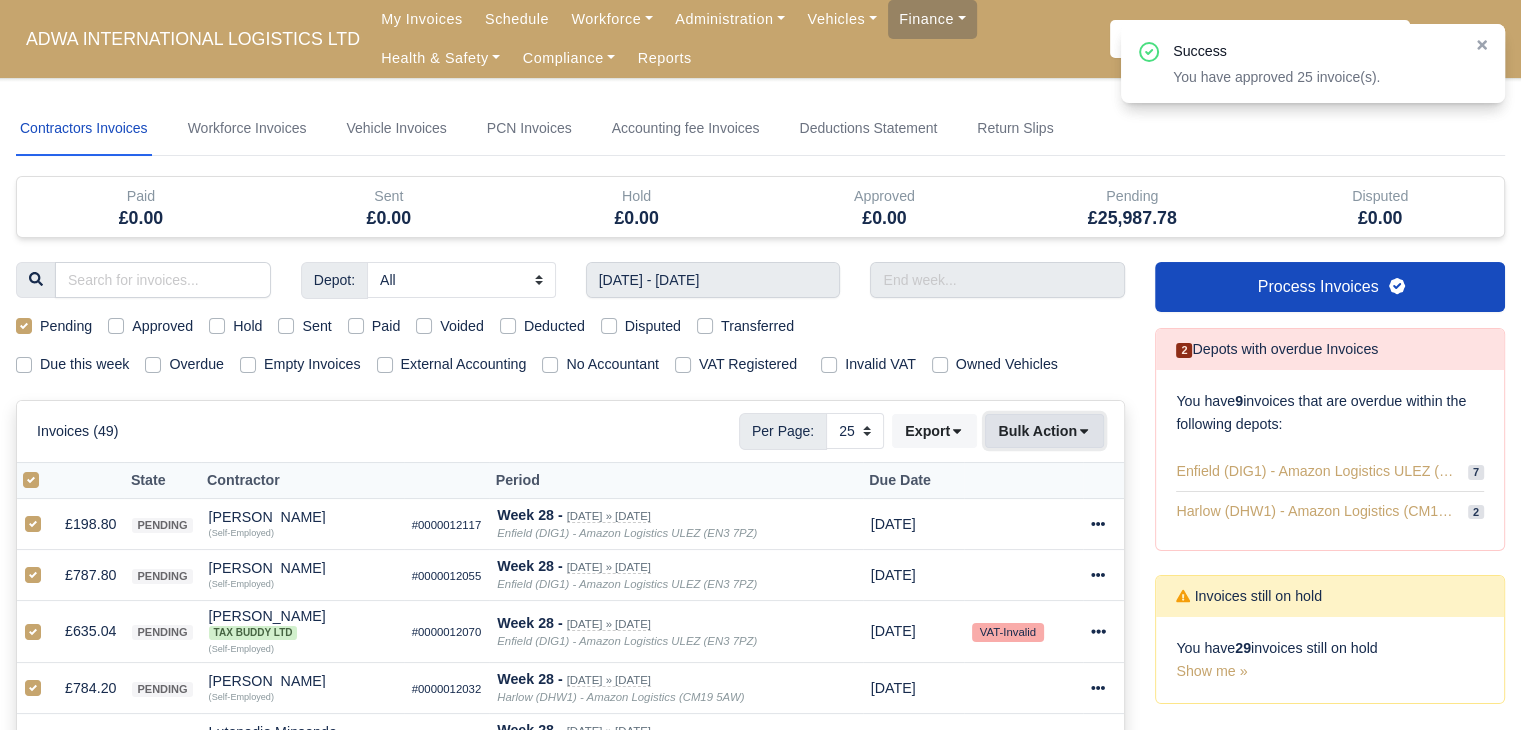 click on "Bulk Action" at bounding box center [1044, 431] 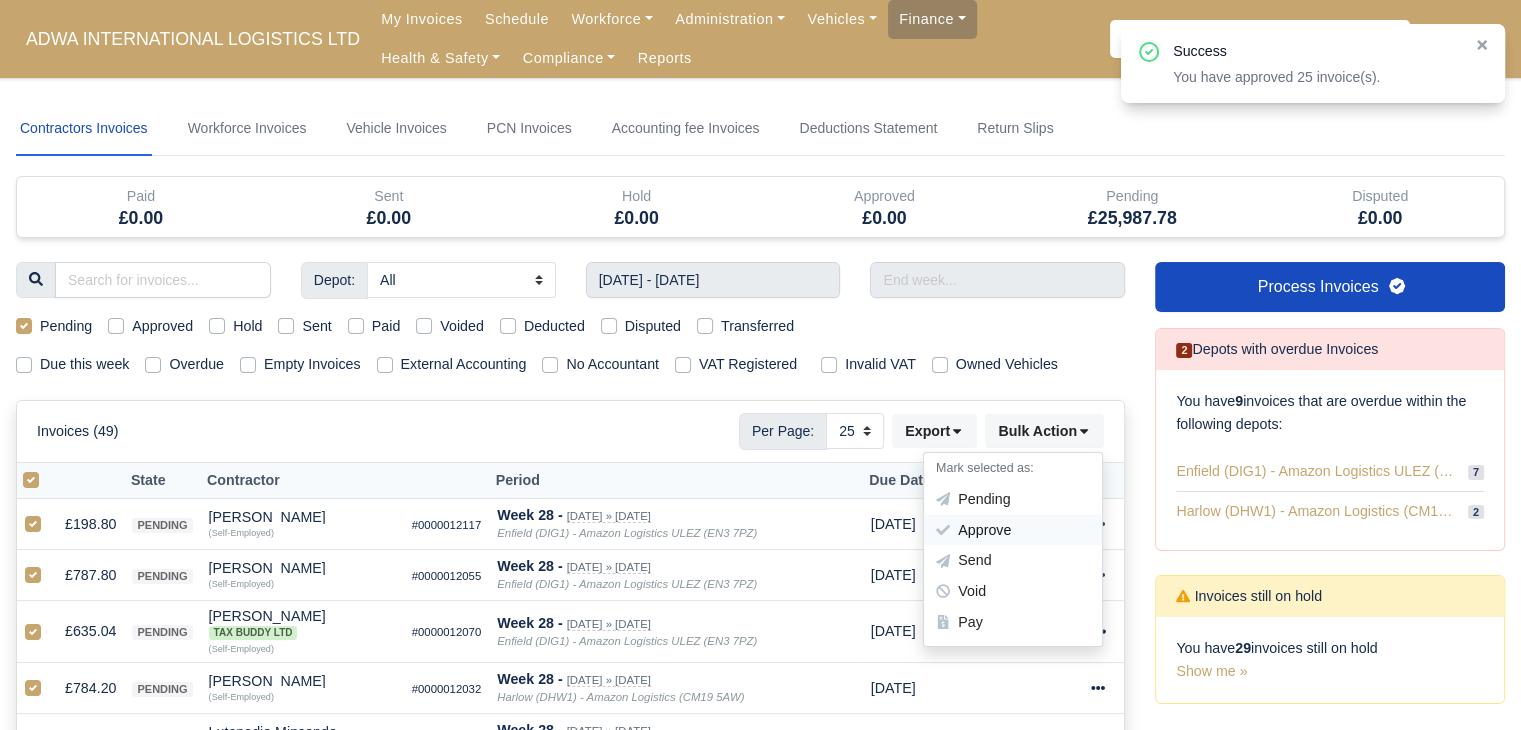 click on "Approve" at bounding box center [1013, 530] 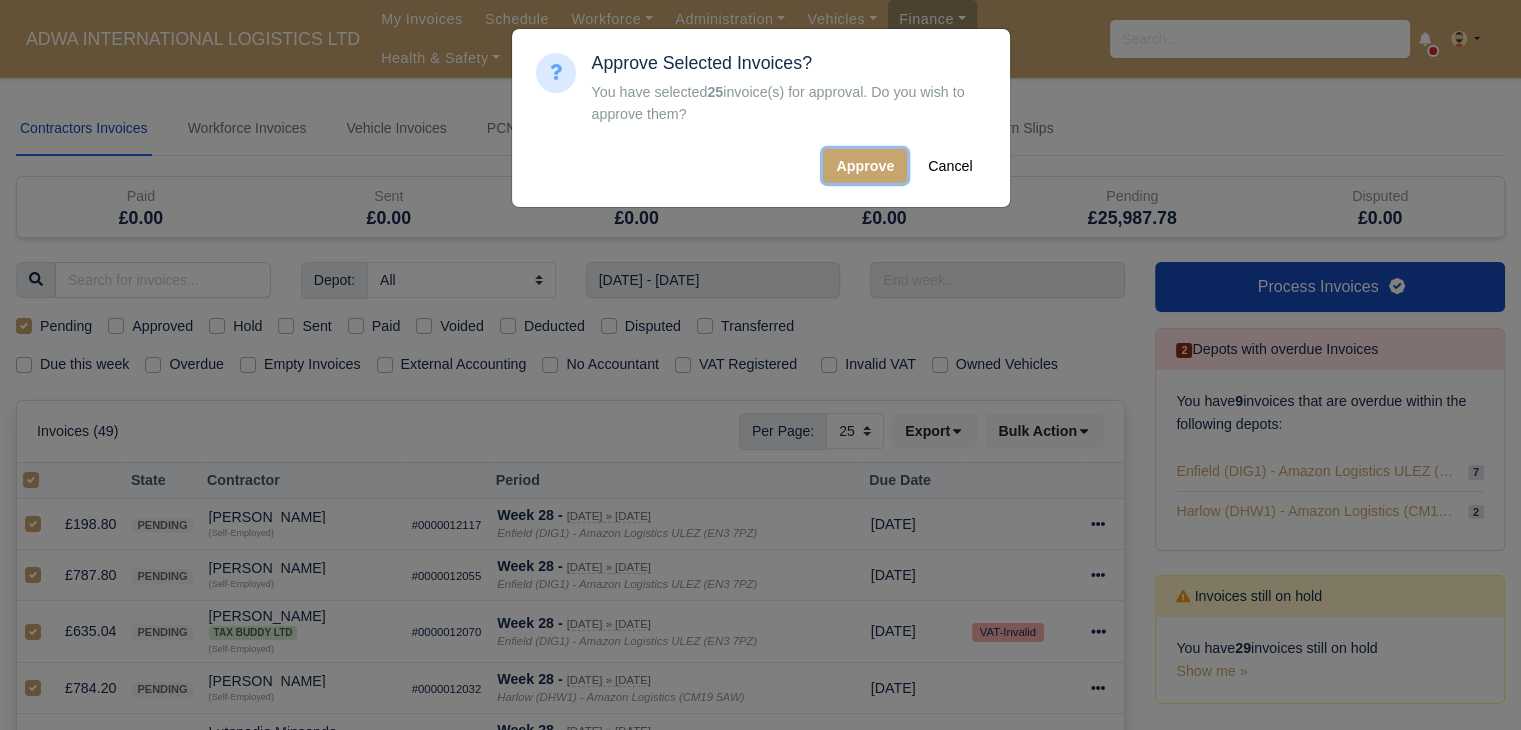 click on "Approve" at bounding box center (865, 166) 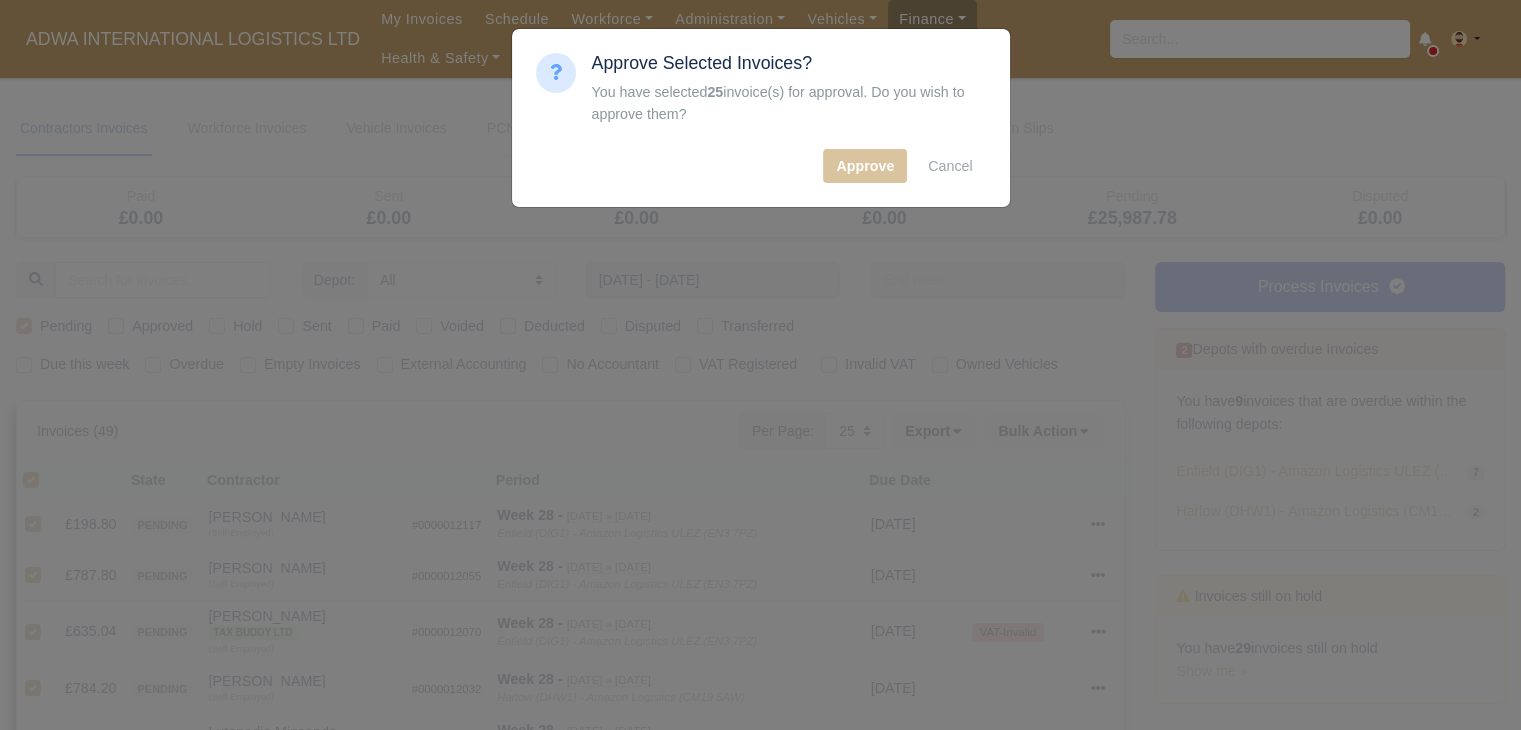 type 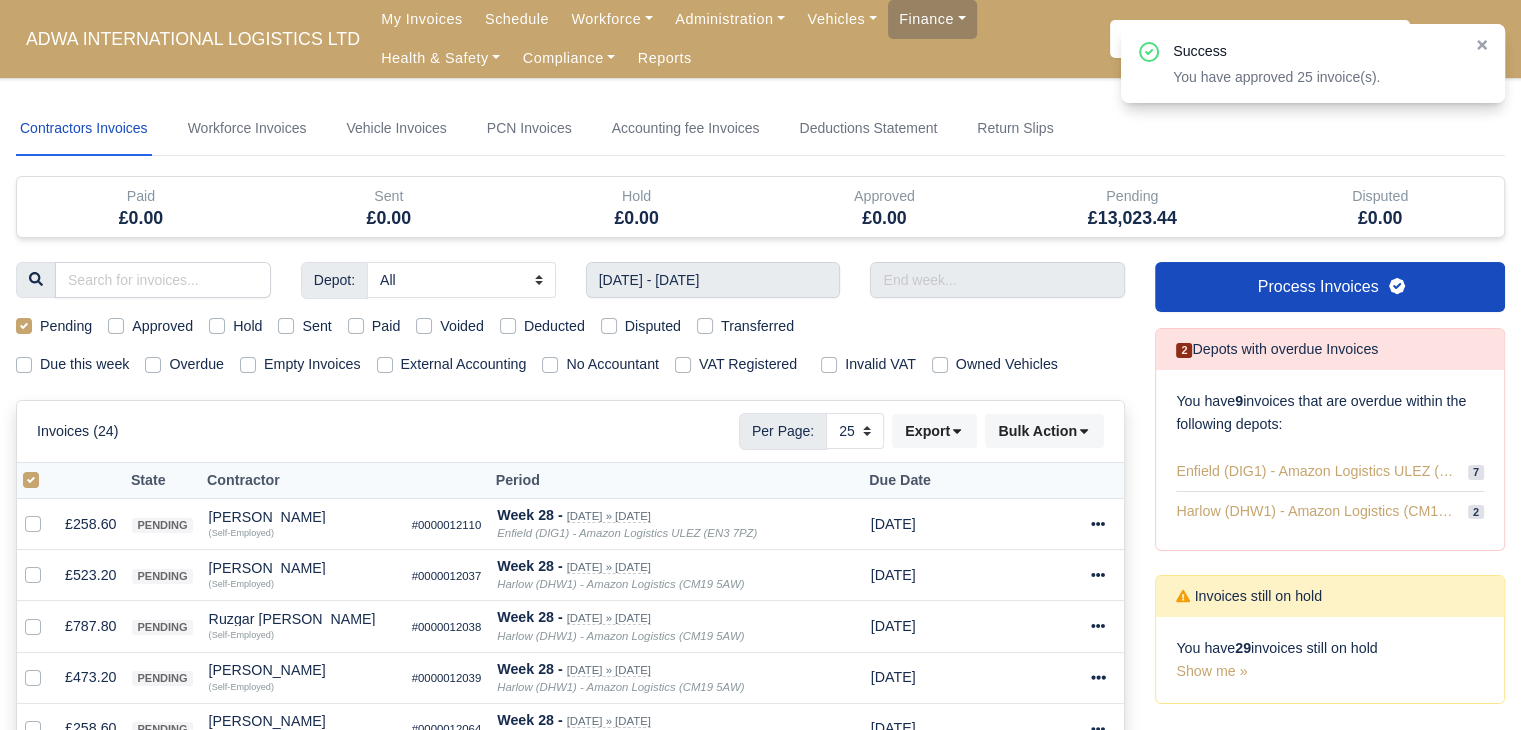 click at bounding box center (47, 469) 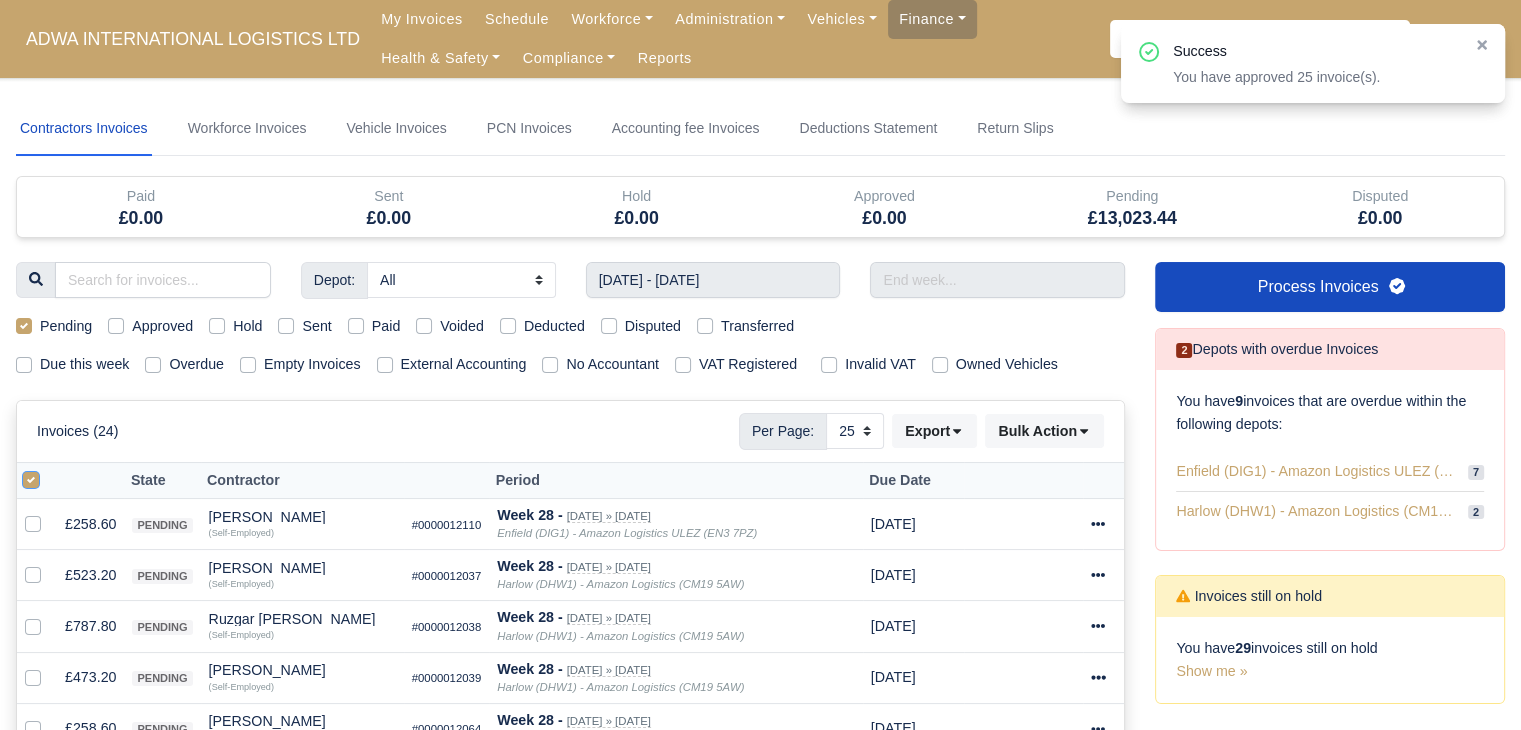 click at bounding box center [31, 477] 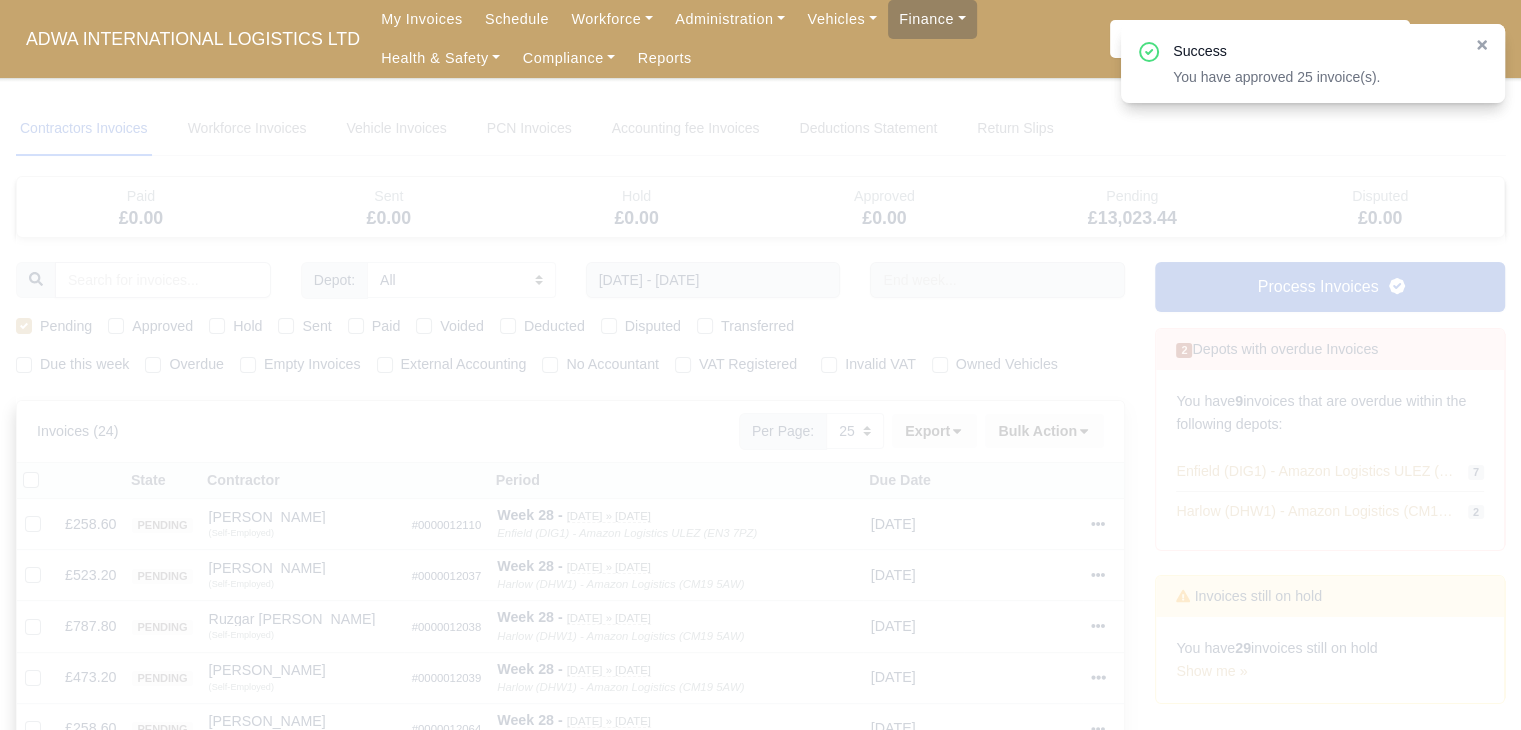 type 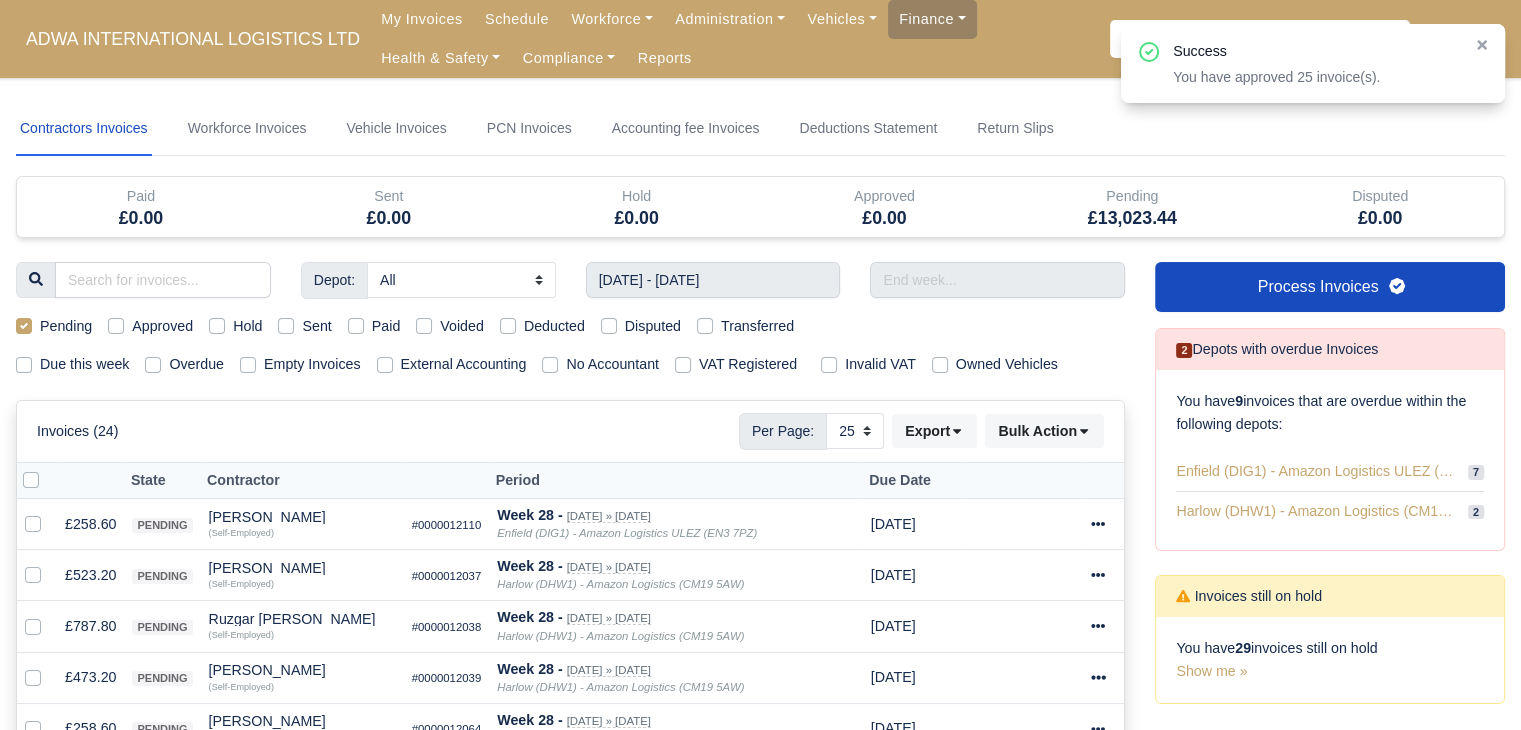 click at bounding box center [47, 469] 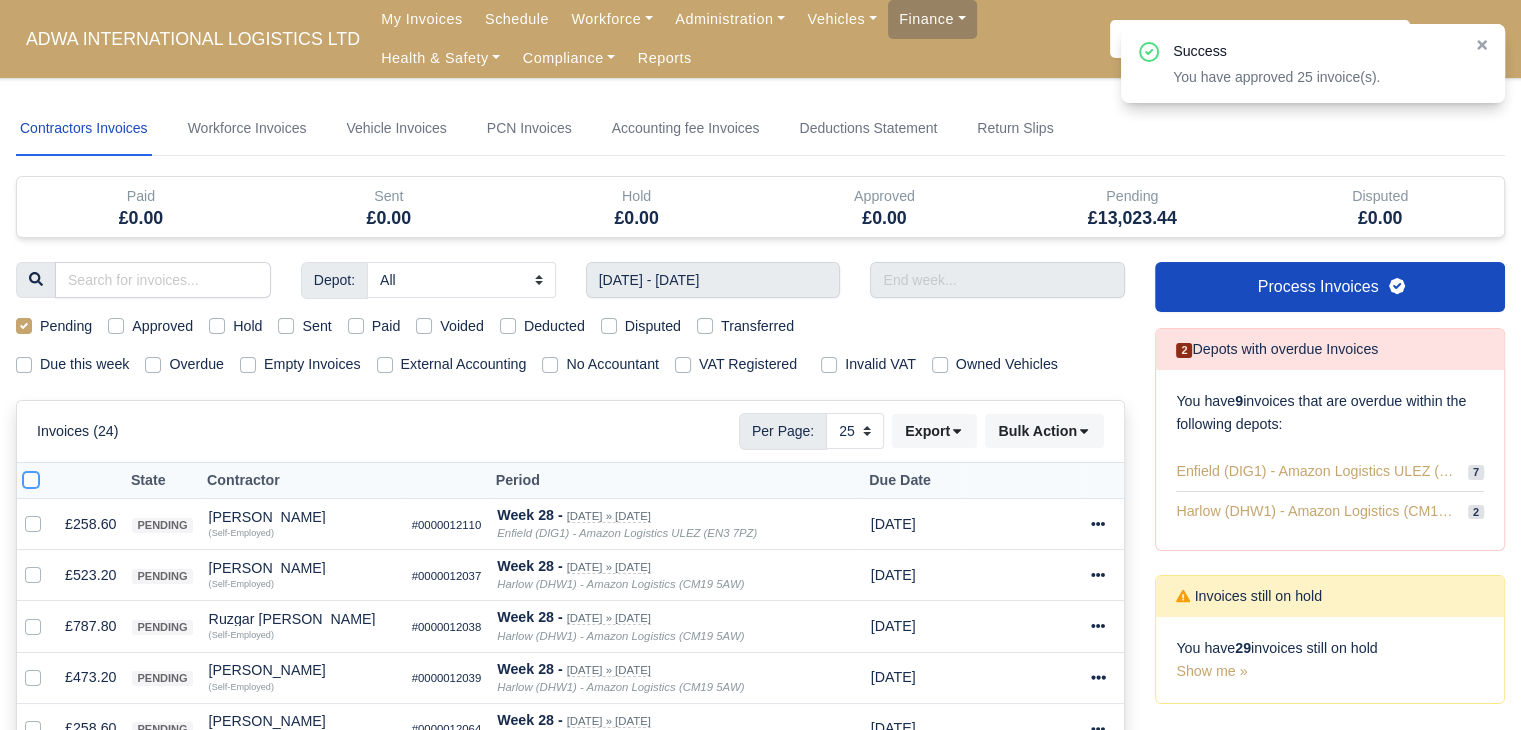 click at bounding box center [31, 477] 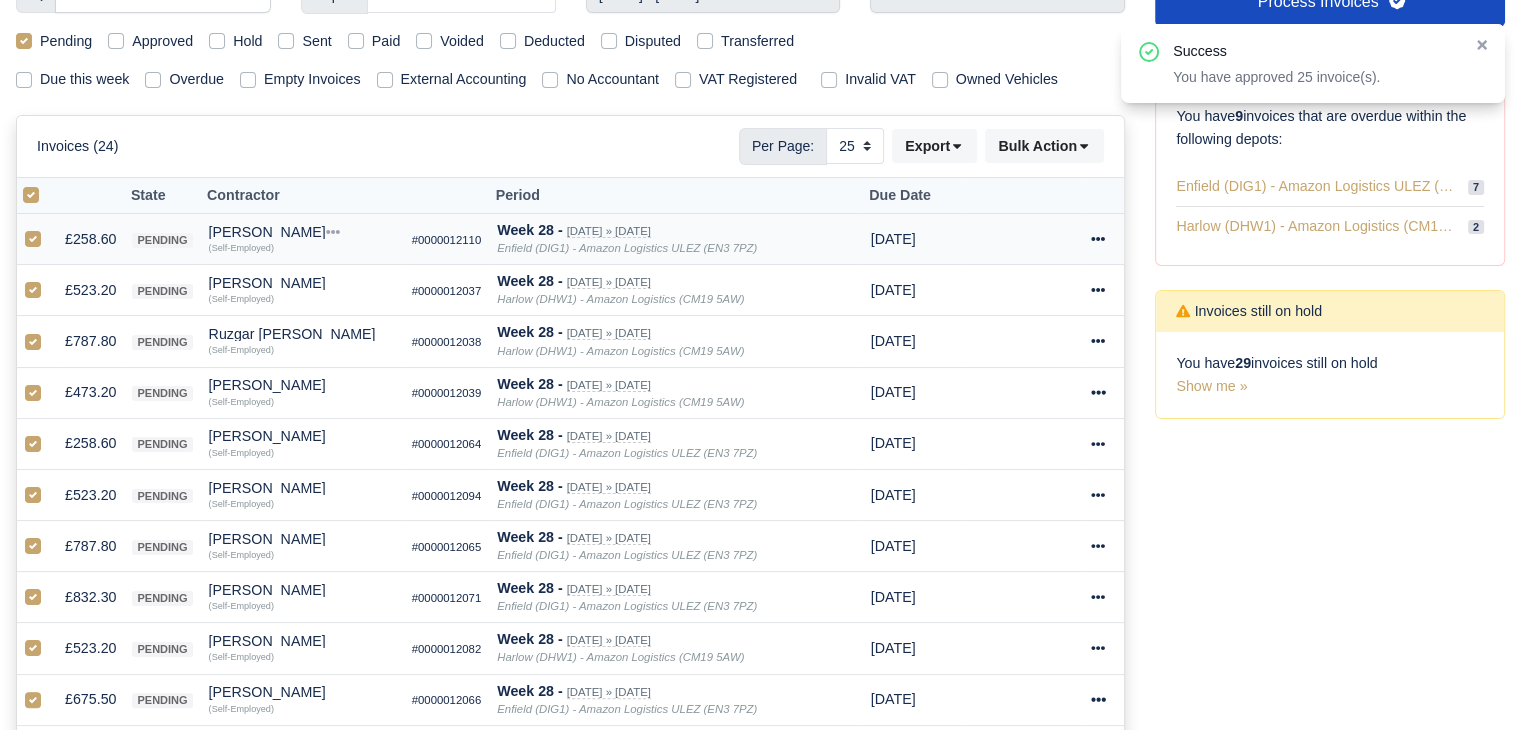 scroll, scrollTop: 0, scrollLeft: 0, axis: both 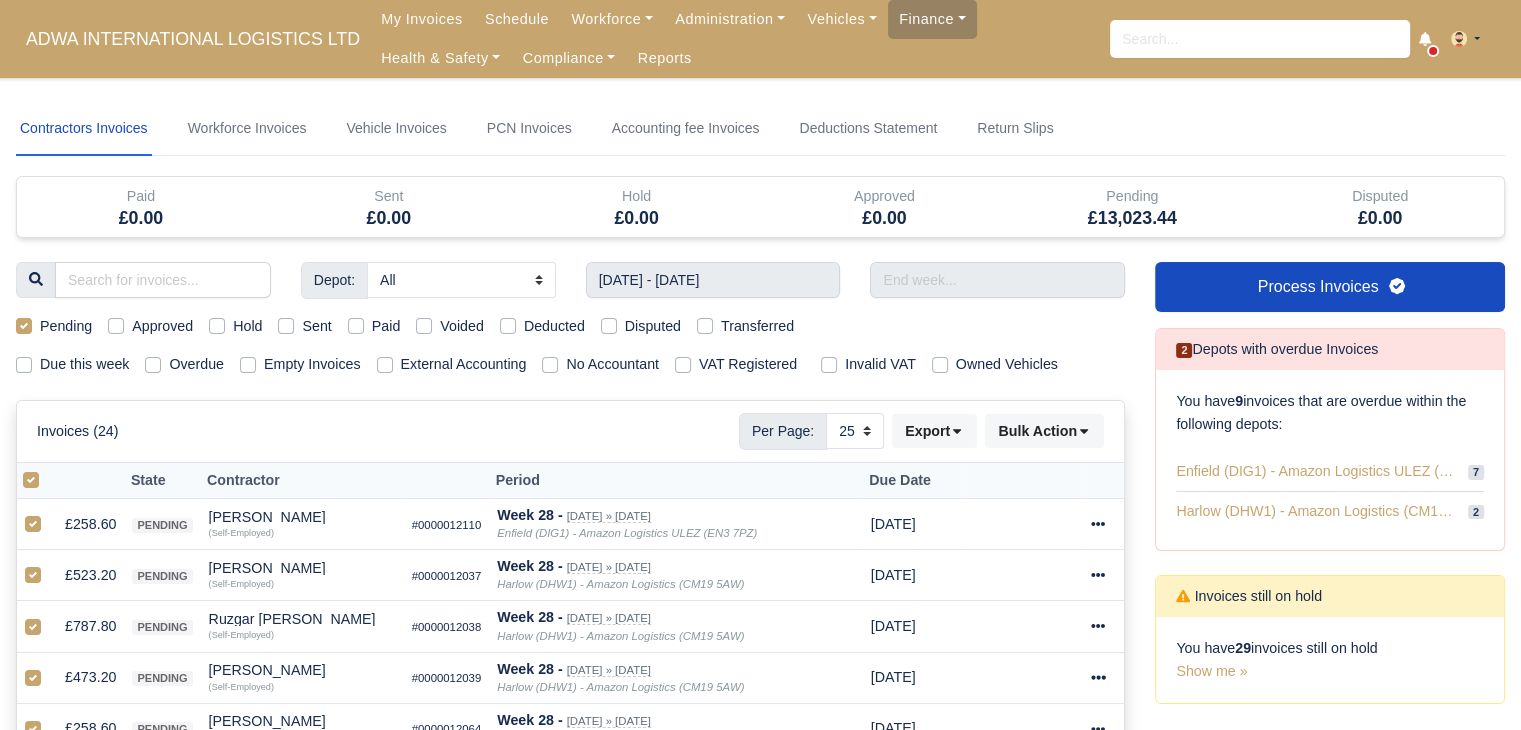 click on "Invoices (24)
Per Page:
10
25
50
Export
Data export:
Export BACS 18
Download Invoices
Download PDF" at bounding box center [570, 431] 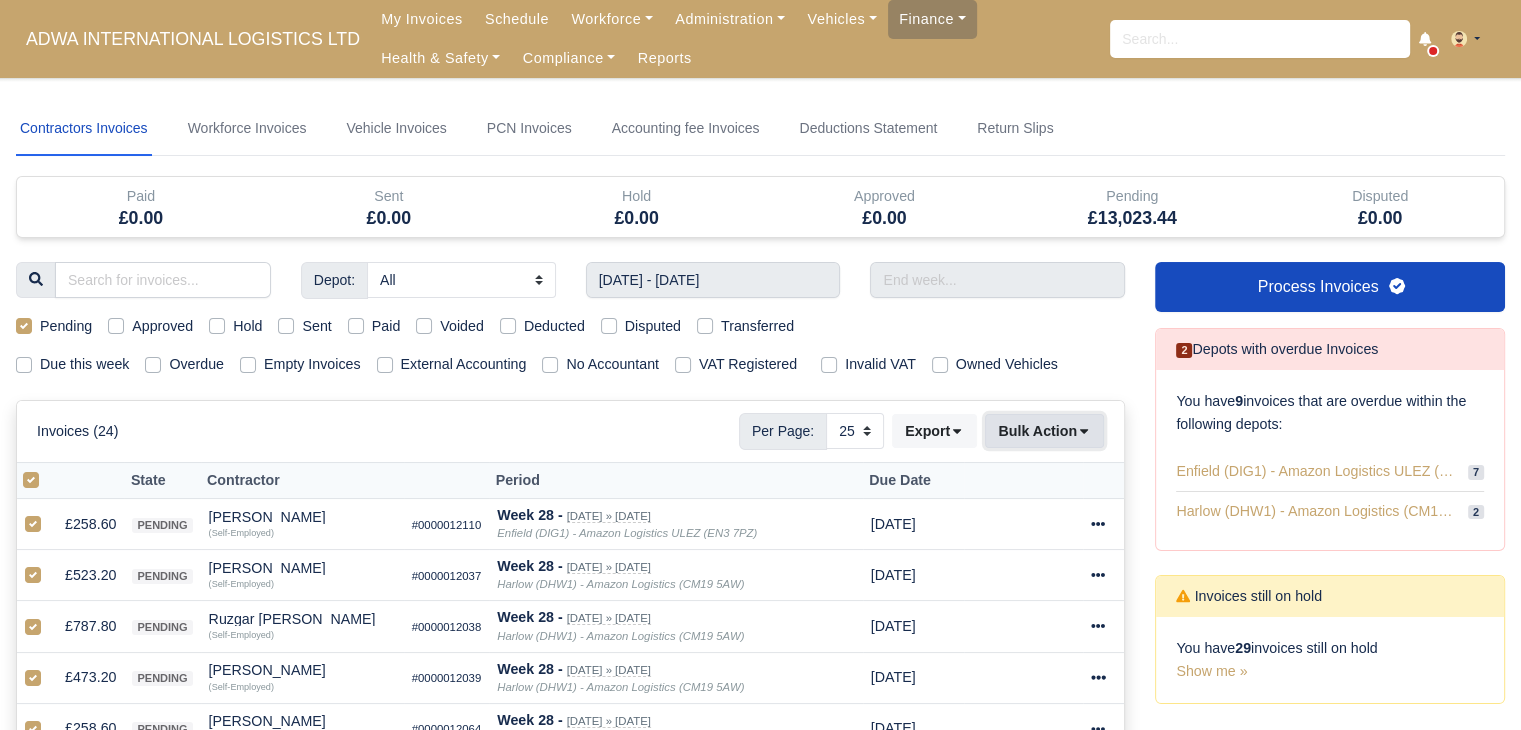 click on "Bulk Action" at bounding box center (1044, 431) 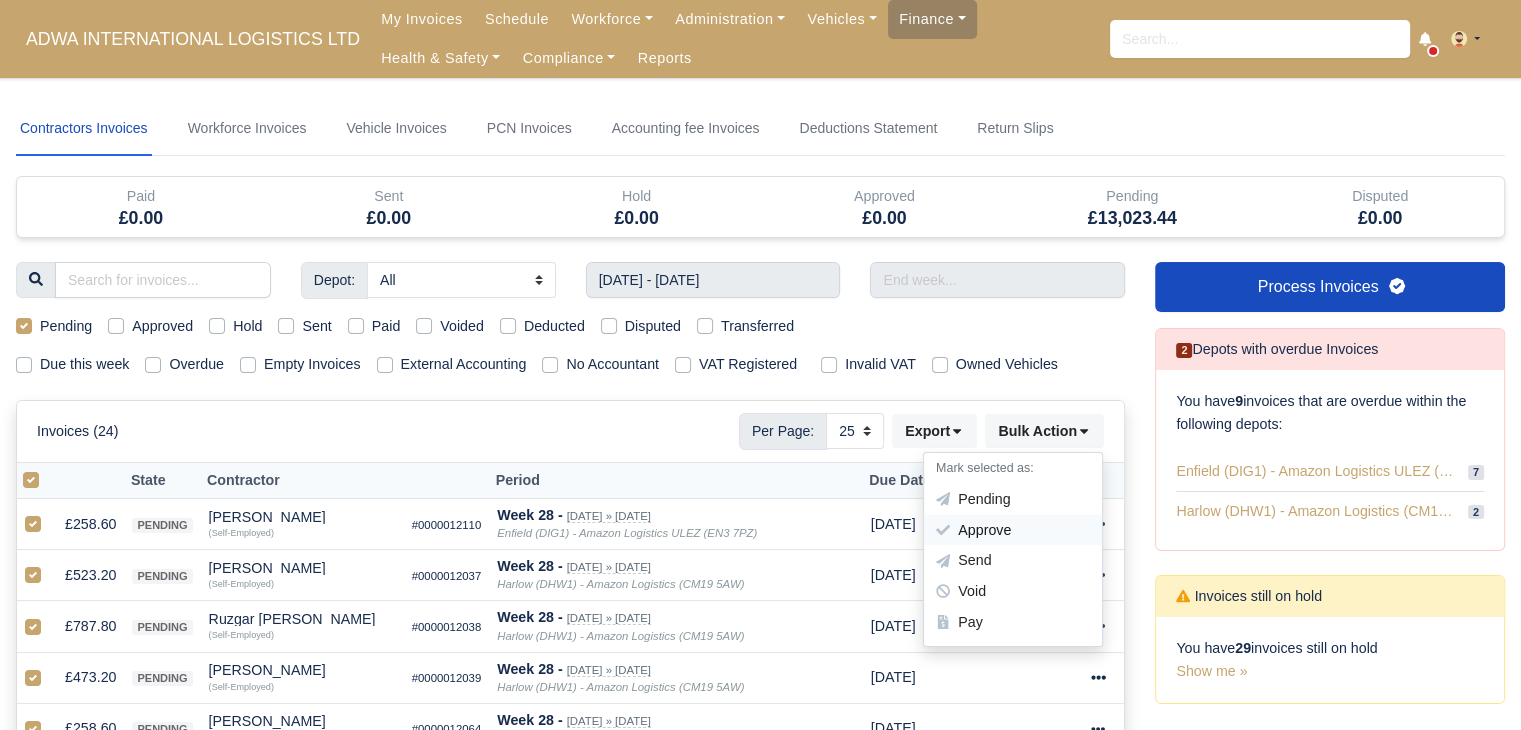 click on "Approve" at bounding box center (1013, 530) 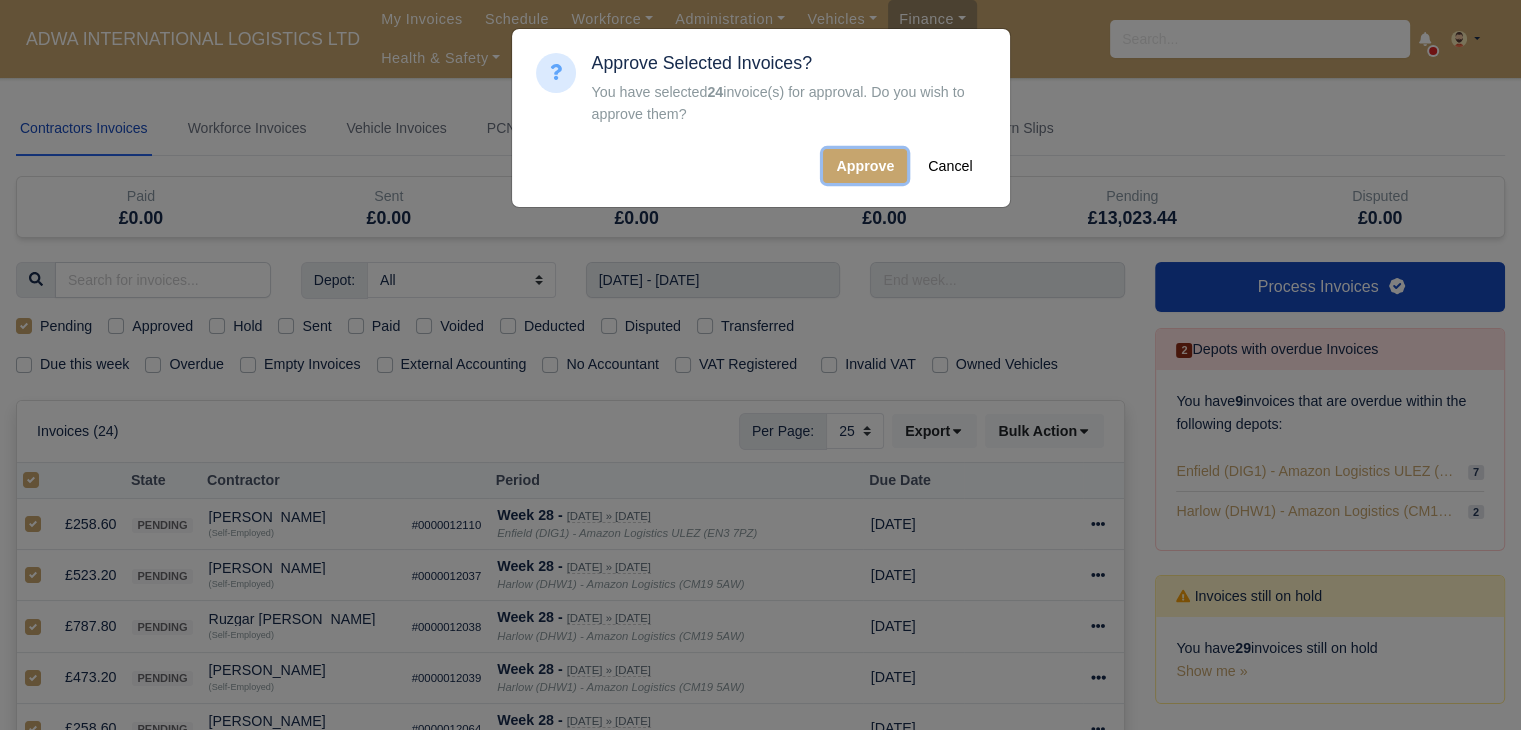 click on "Approve" at bounding box center [865, 166] 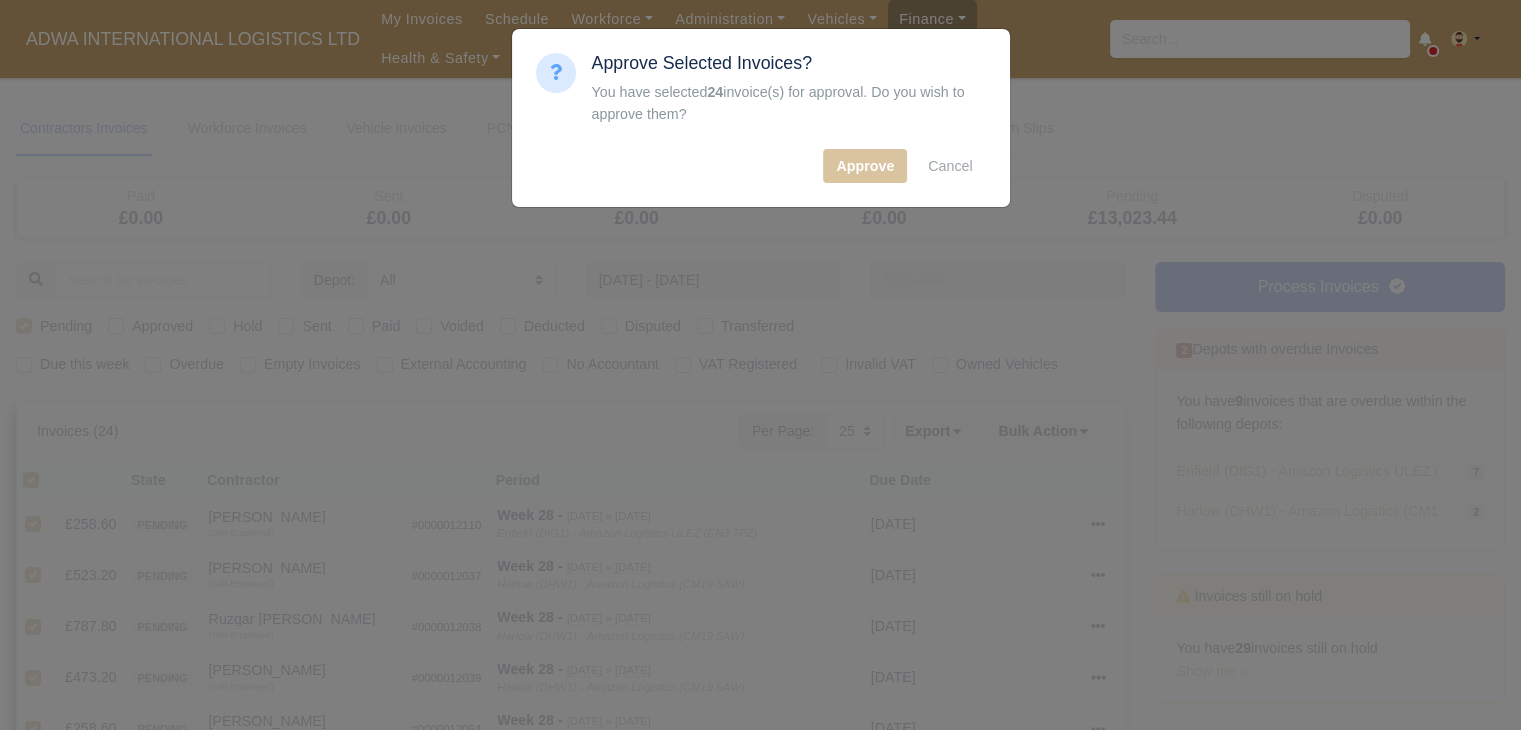 type 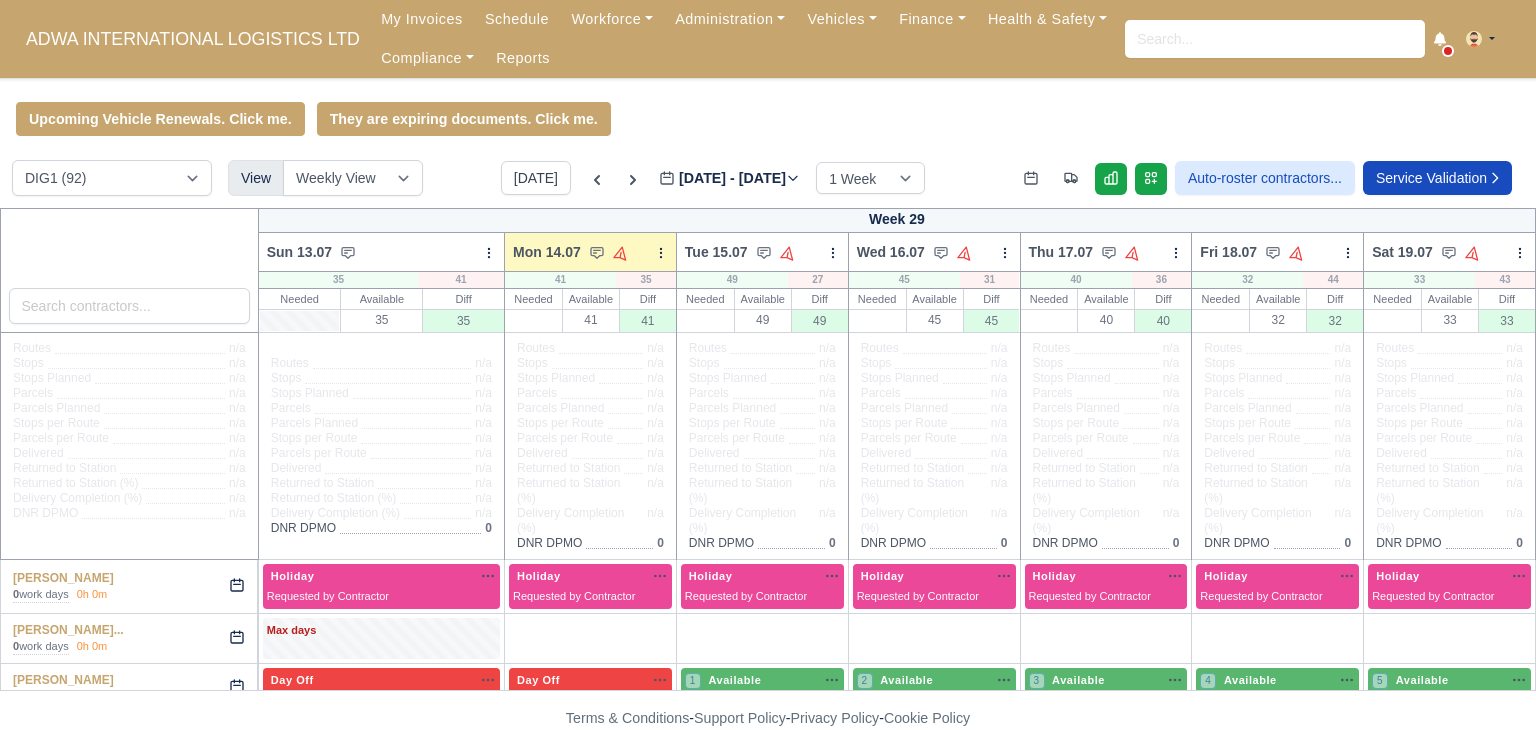 scroll, scrollTop: 0, scrollLeft: 0, axis: both 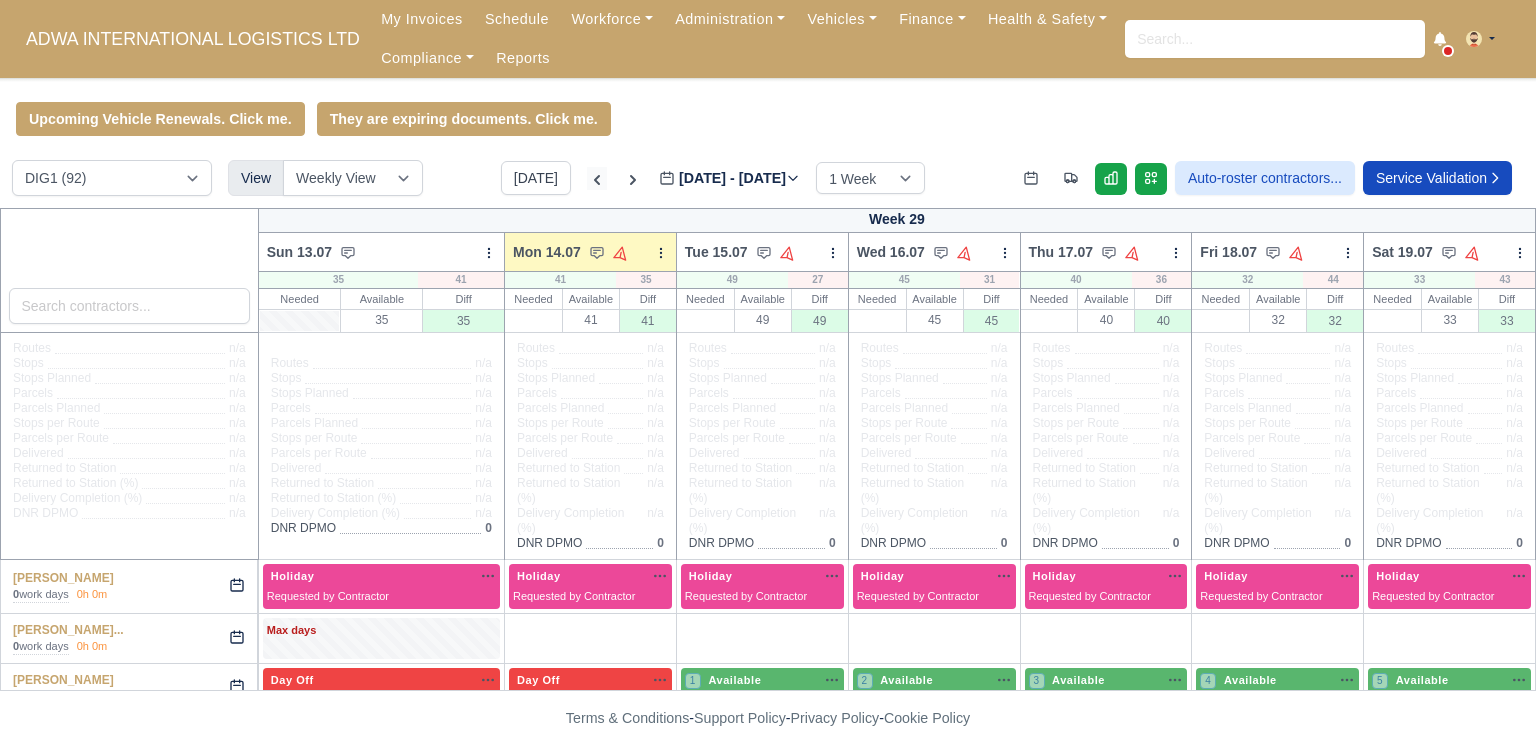 click 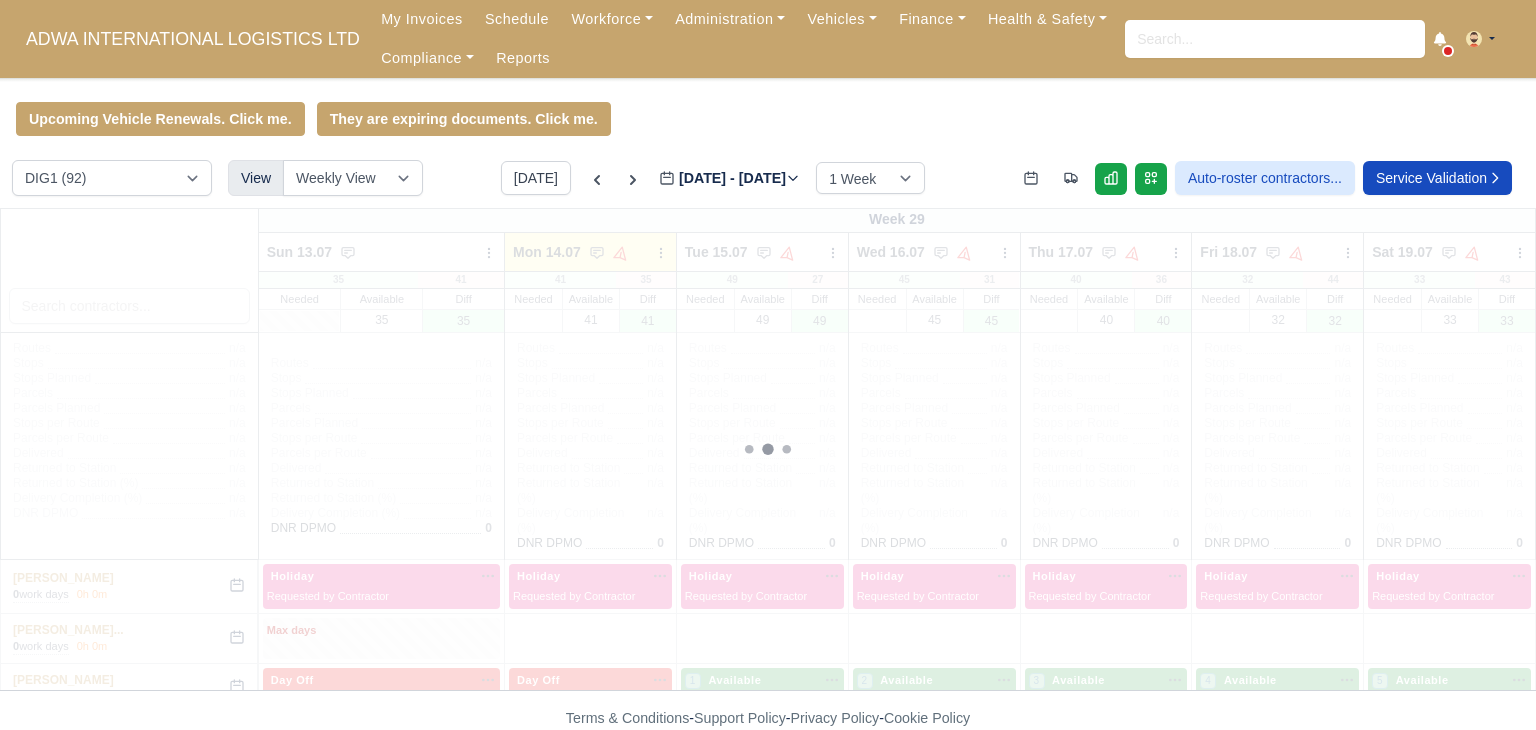 type on "2025-07-07" 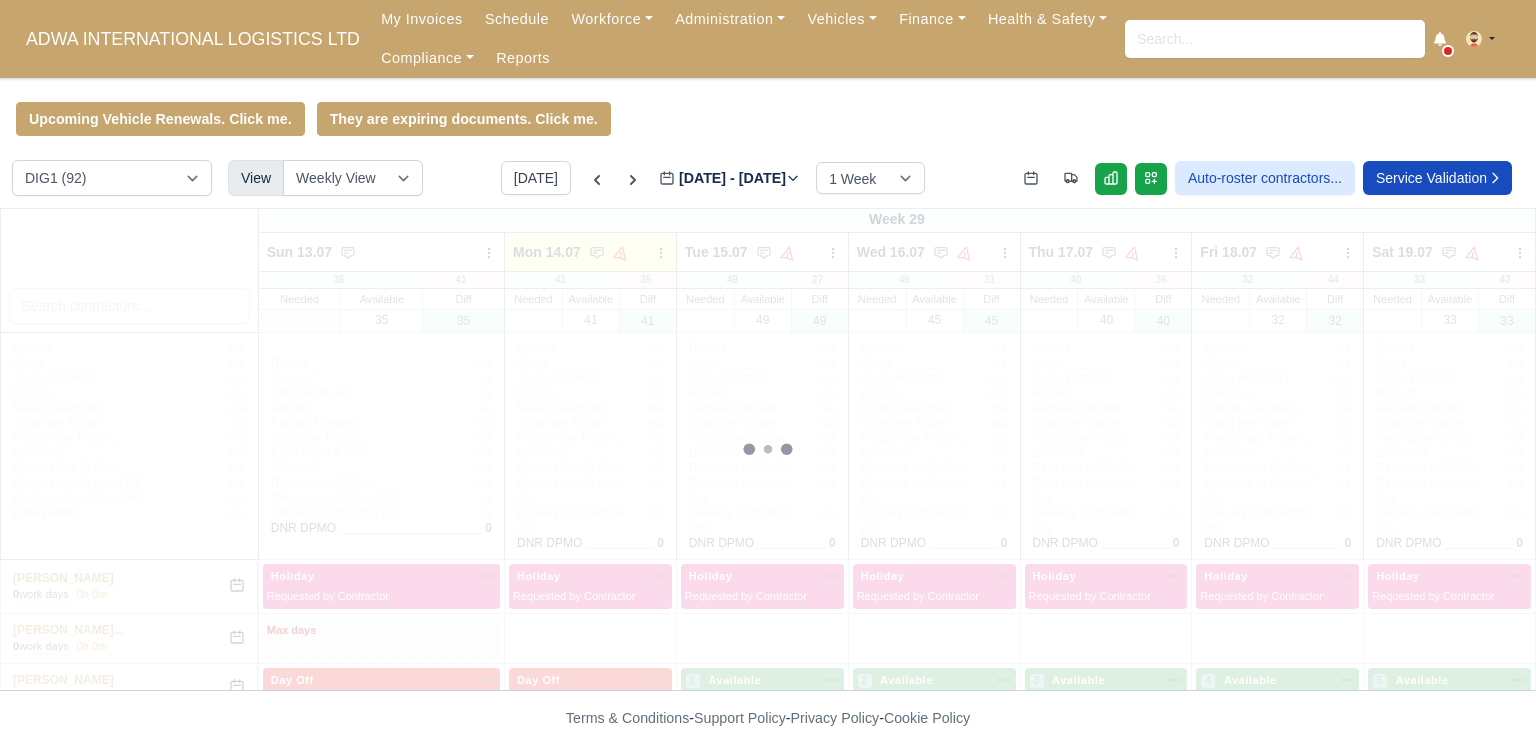 type 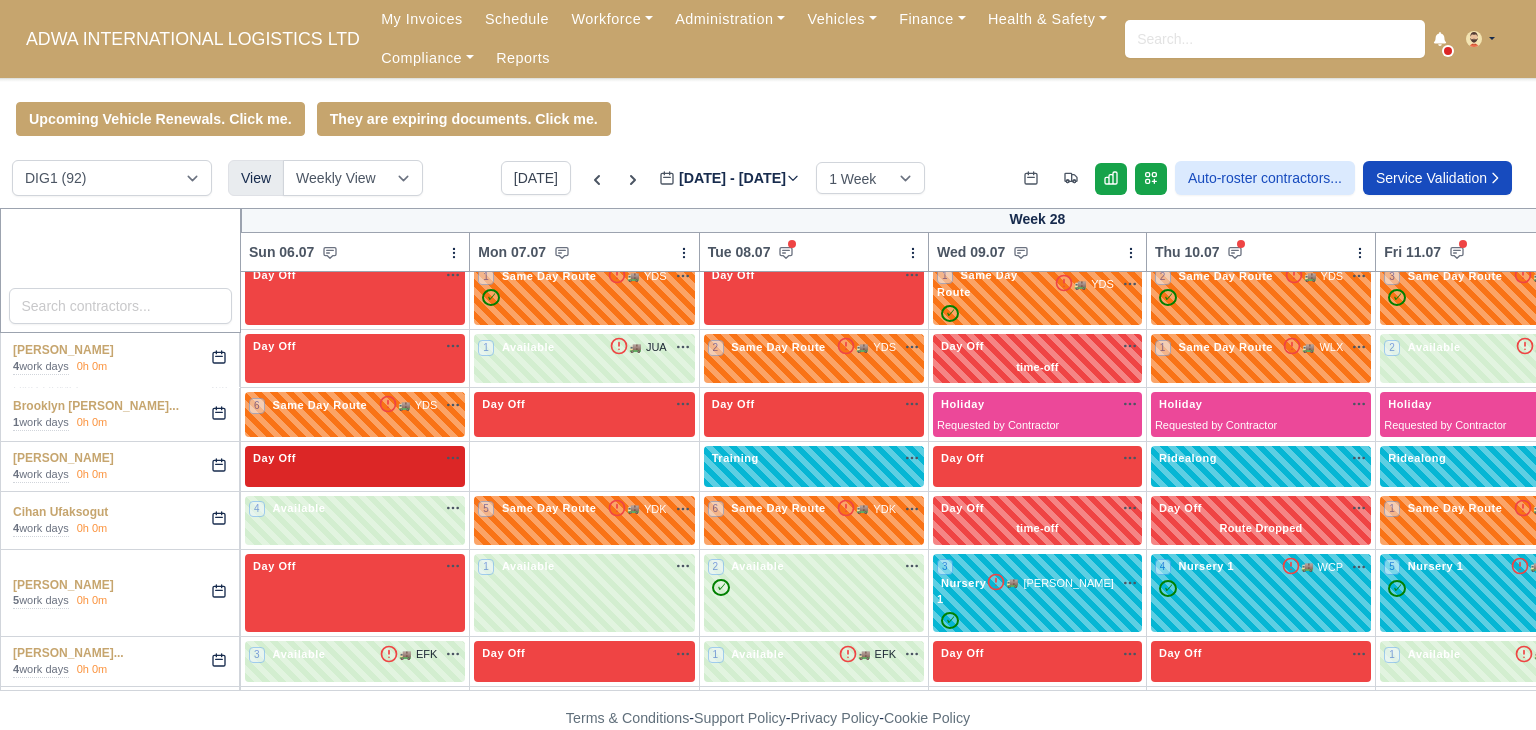 scroll, scrollTop: 700, scrollLeft: 0, axis: vertical 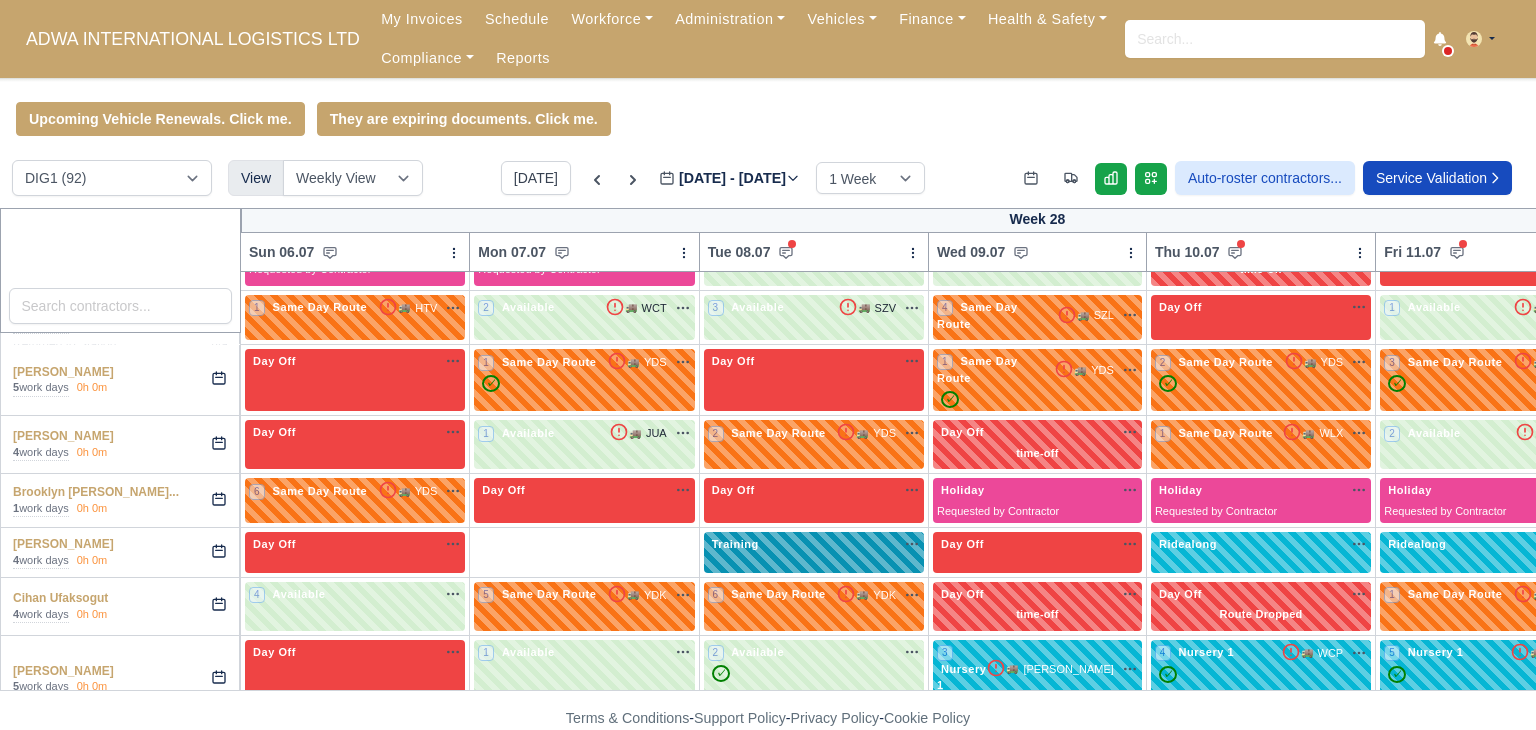 click on "Training
na" at bounding box center (814, 544) 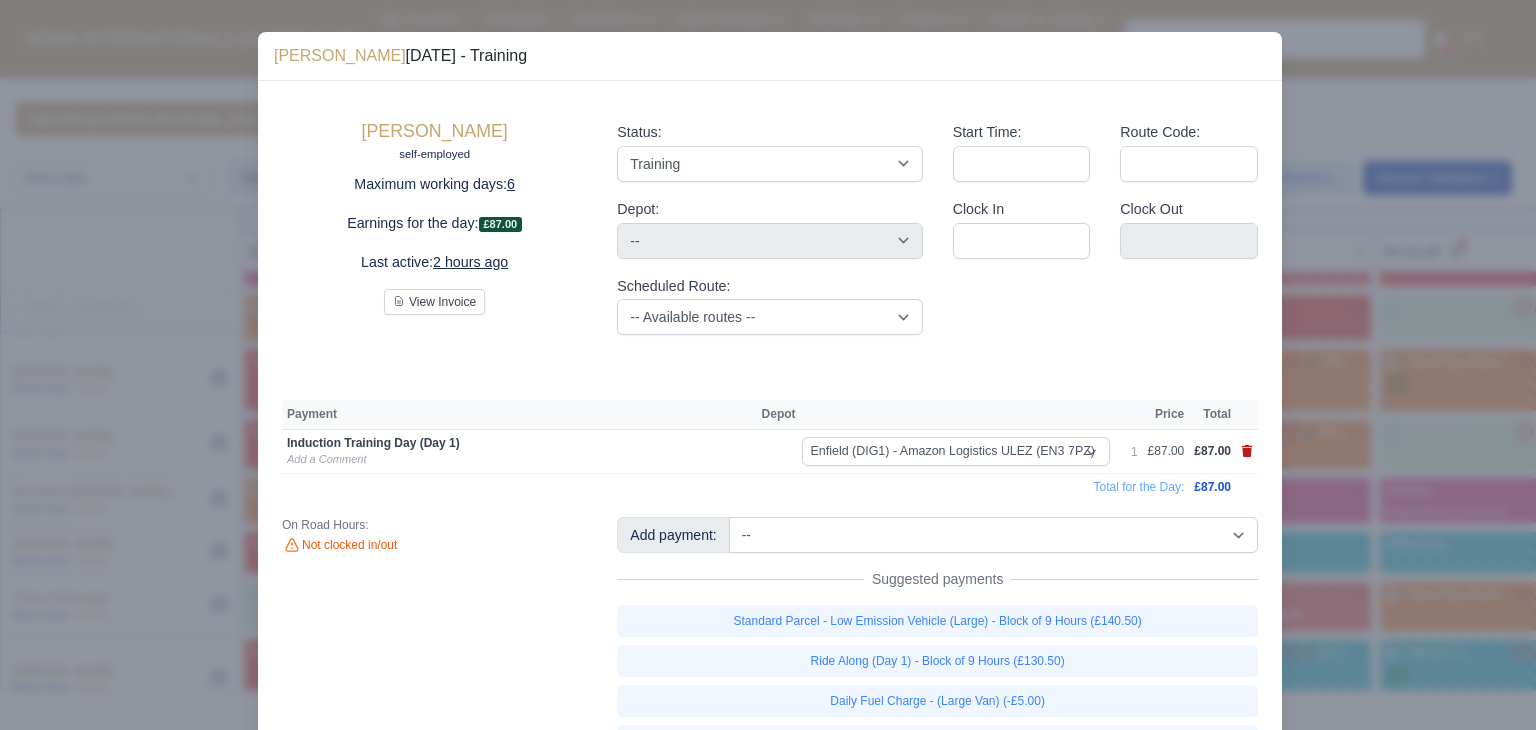 click 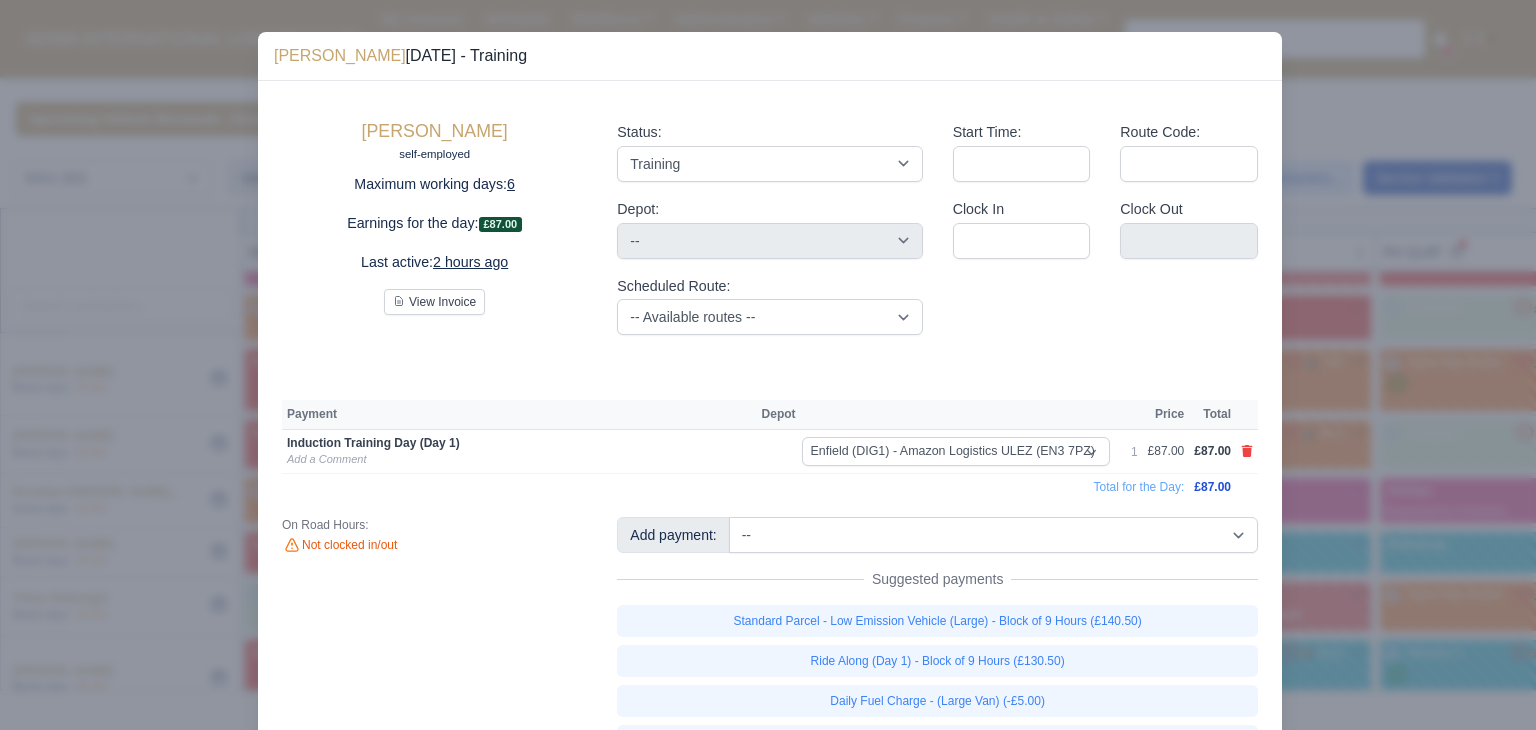 type 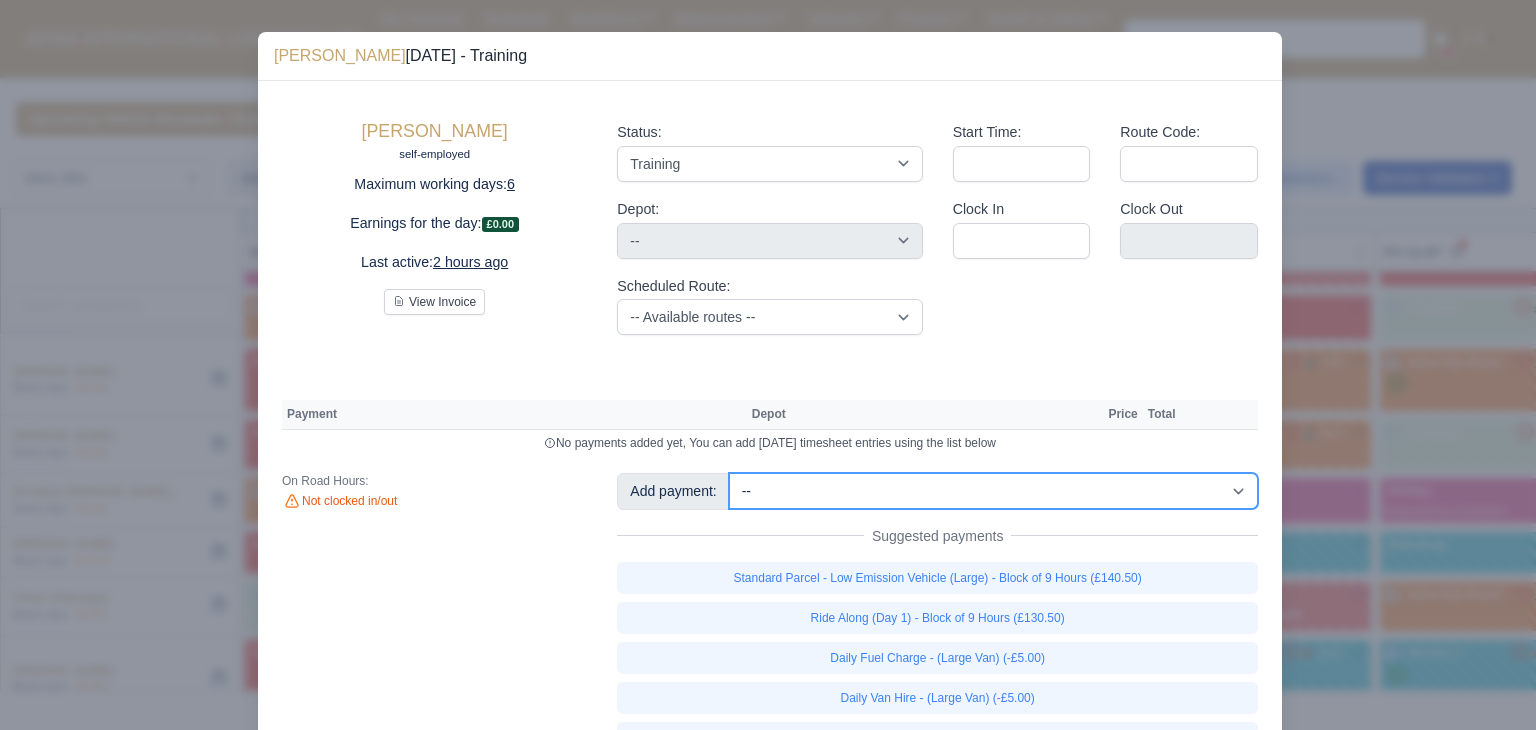 click on "--
Additional Hour Support  (£14.50)
Additional Stop Support (£1.00)
BYOD - (Bring Your Own Device) - 6 Hours (£1.20)
BYOD - (Bring Your Own Device) - 9 Hours (£1.80)
Daily Fuel Charge  - (Large Van) (-£5.00)
Daily Fuel Charge  - (Small Van) (-£5.00)
Daily OSM (£130.00)
Daily Van Cleaning (£120.00)
Daily Van Hire  - (Large Van) (-£5.00)
Daily Van Hire  - (Small Van) (-£5.00)
Induction Training Day - Health and Safety  (£14.50)
Induction Training Day (Day 1) (£87.00)
Induction Training Day (Day 1) - Block of 9 Hours  (£130.50)
Nursery Route Level 1 - Low Emissions Vehicle - Block of 9 Hours (£140.50)
Nursery Route Level 2 - Low Emissions Vehicle - Block of 9 Hours (£140.50)" at bounding box center [993, 491] 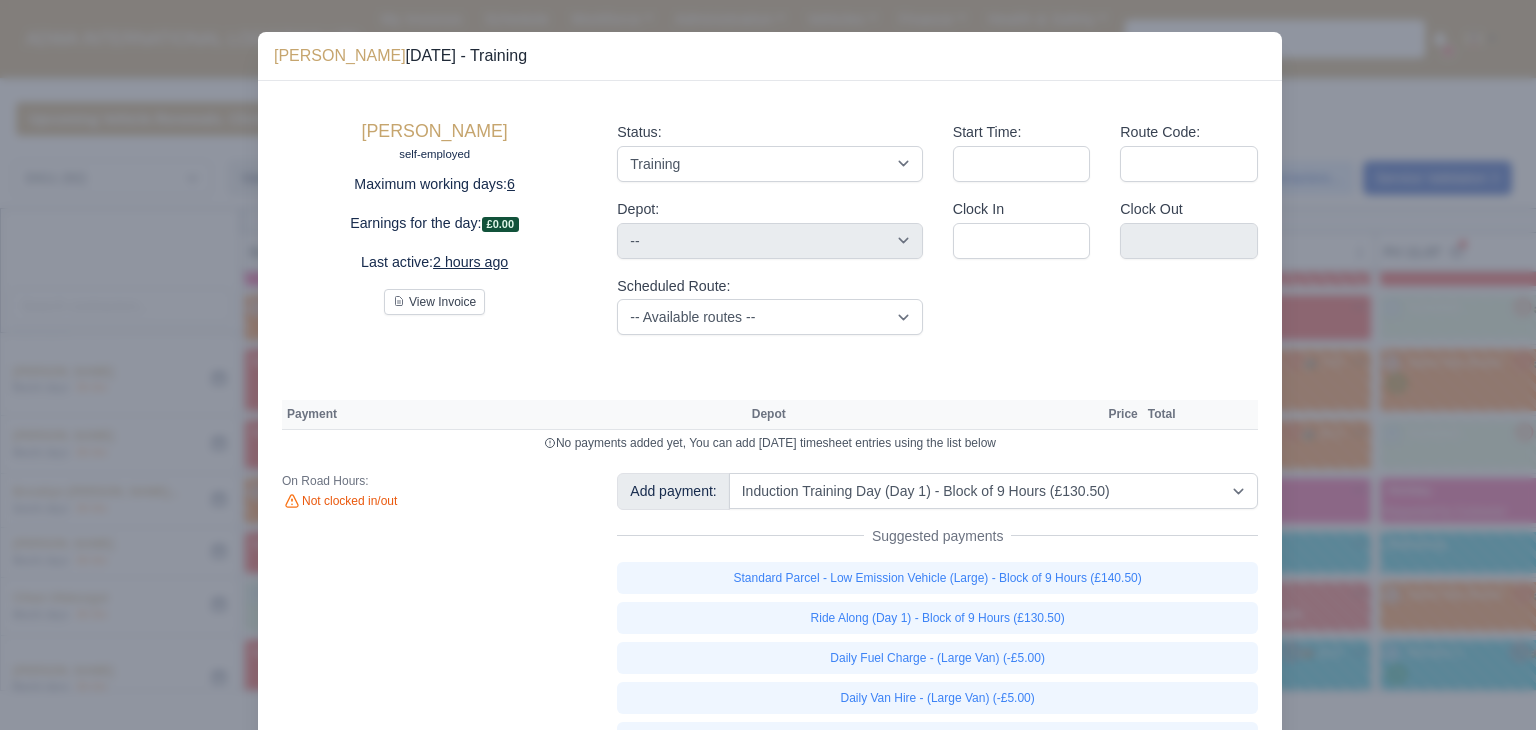 type 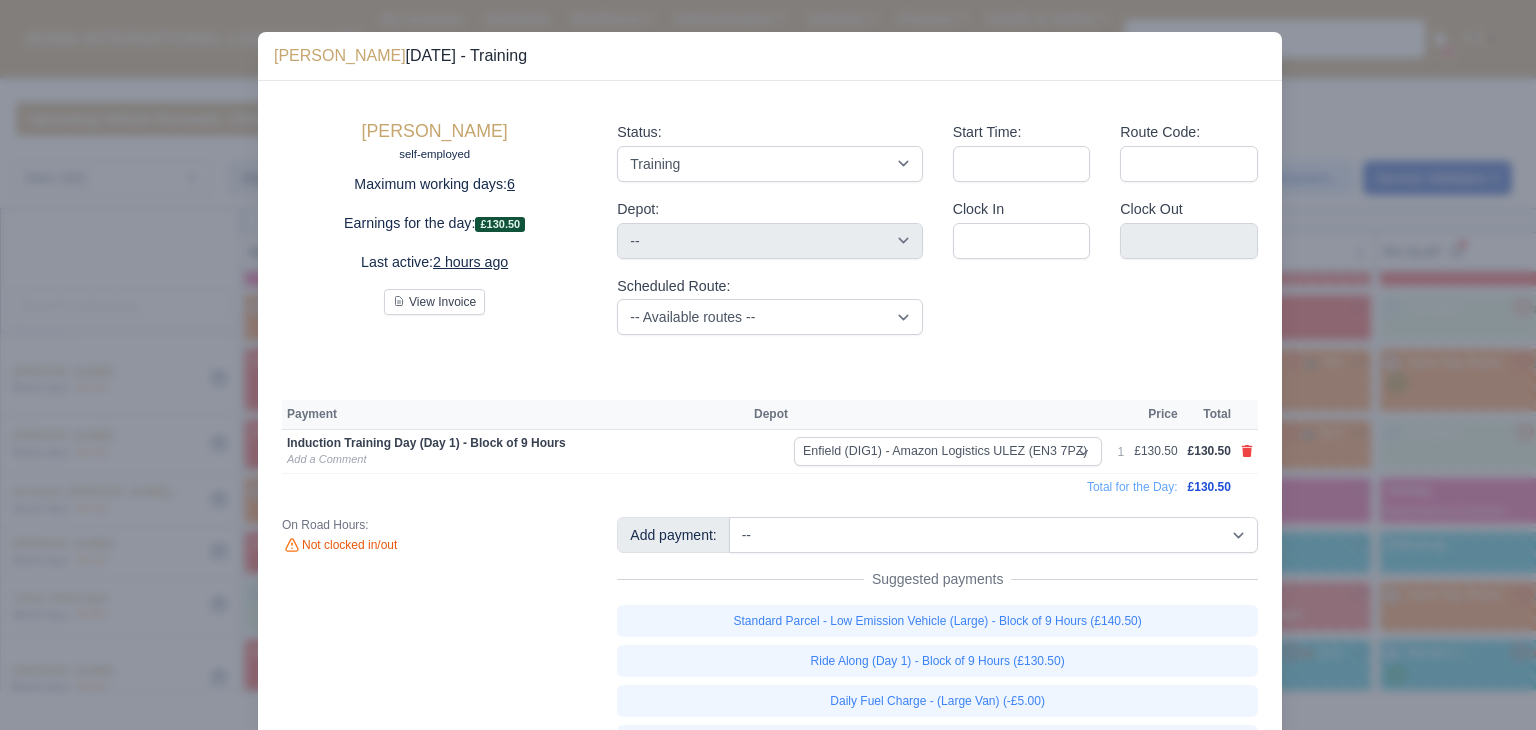 type 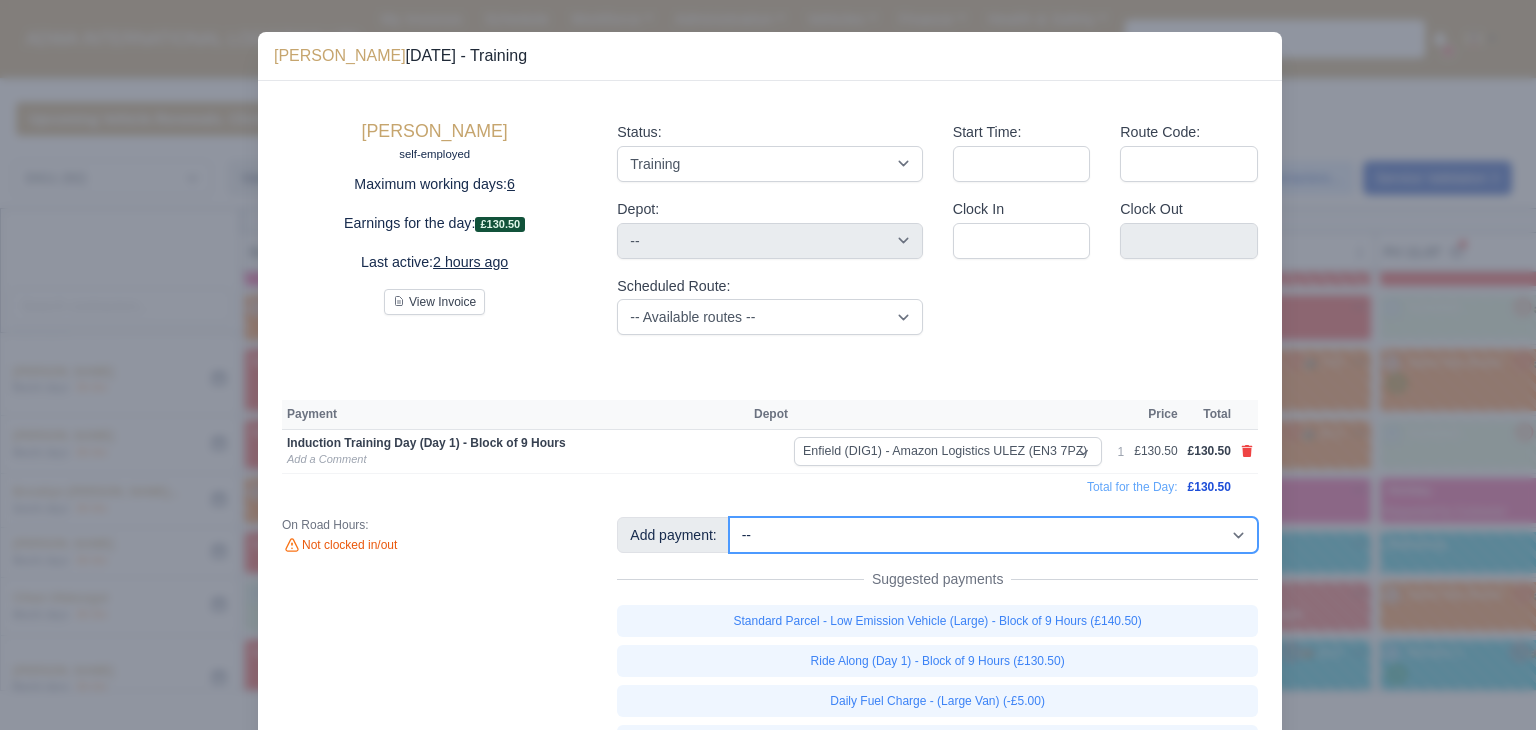click on "--
Additional Hour Support  (£14.50)
Additional Stop Support (£1.00)
BYOD - (Bring Your Own Device) - 6 Hours (£1.20)
BYOD - (Bring Your Own Device) - 9 Hours (£1.80)
Daily Fuel Charge  - (Large Van) (-£5.00)
Daily Fuel Charge  - (Small Van) (-£5.00)
Daily OSM (£130.00)
Daily Van Cleaning (£120.00)
Daily Van Hire  - (Large Van) (-£5.00)
Daily Van Hire  - (Small Van) (-£5.00)
Induction Training Day - Health and Safety  (£14.50)
Induction Training Day (Day 1) (£87.00)
Induction Training Day (Day 1) - Block of 9 Hours  (£130.50)
Nursery Route Level 1 - Low Emissions Vehicle - Block of 9 Hours (£140.50)
Nursery Route Level 2 - Low Emissions Vehicle - Block of 9 Hours (£140.50)" at bounding box center (993, 535) 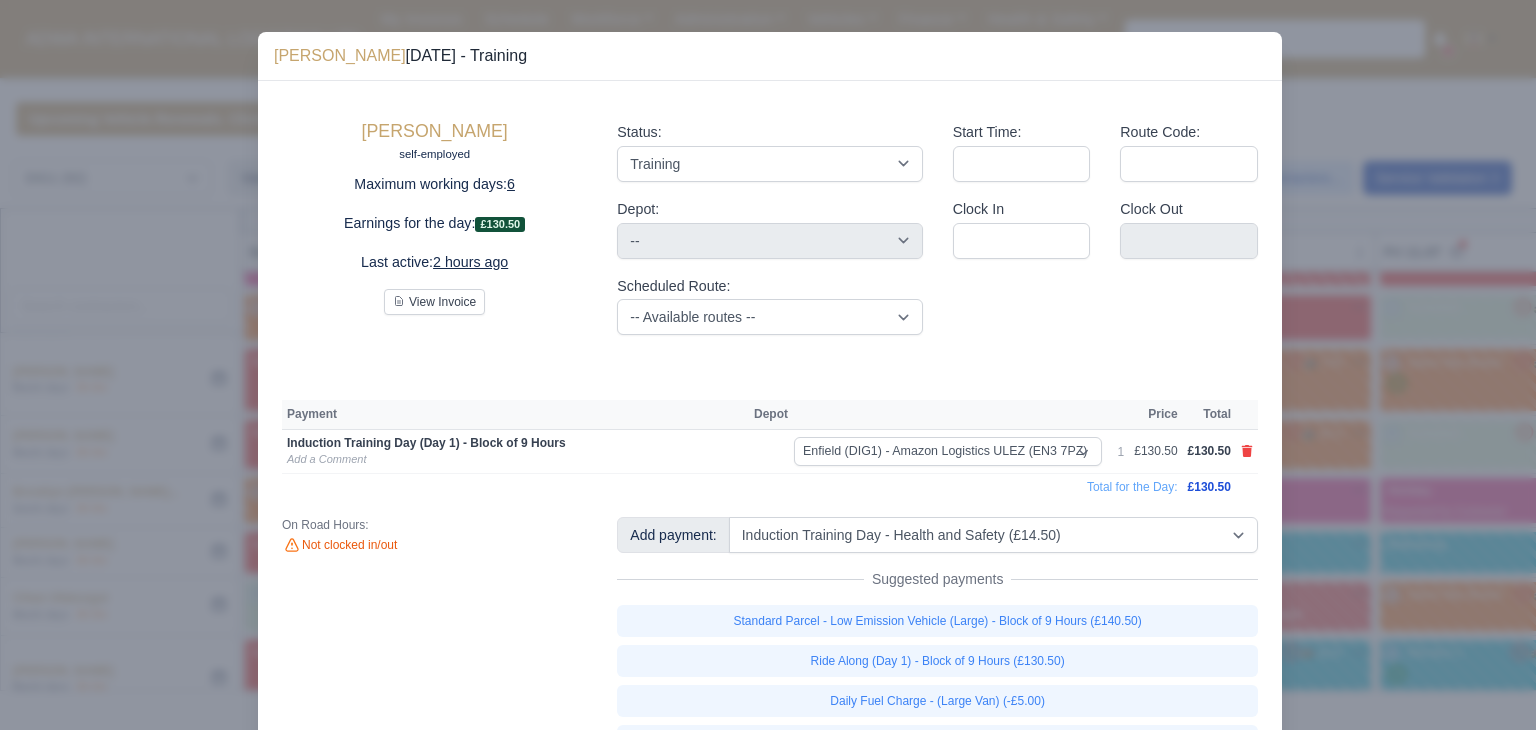 click at bounding box center [768, 365] 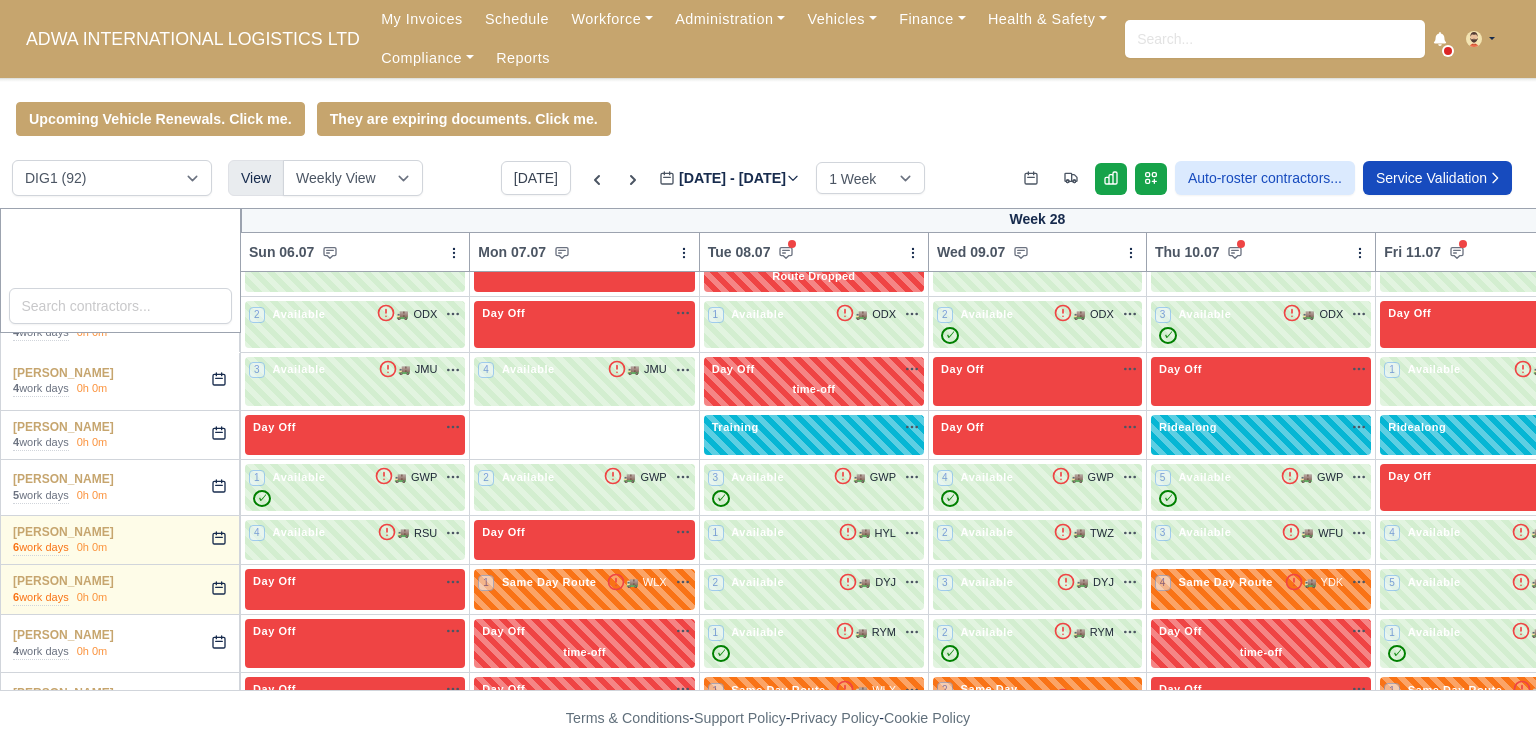 scroll, scrollTop: 2600, scrollLeft: 0, axis: vertical 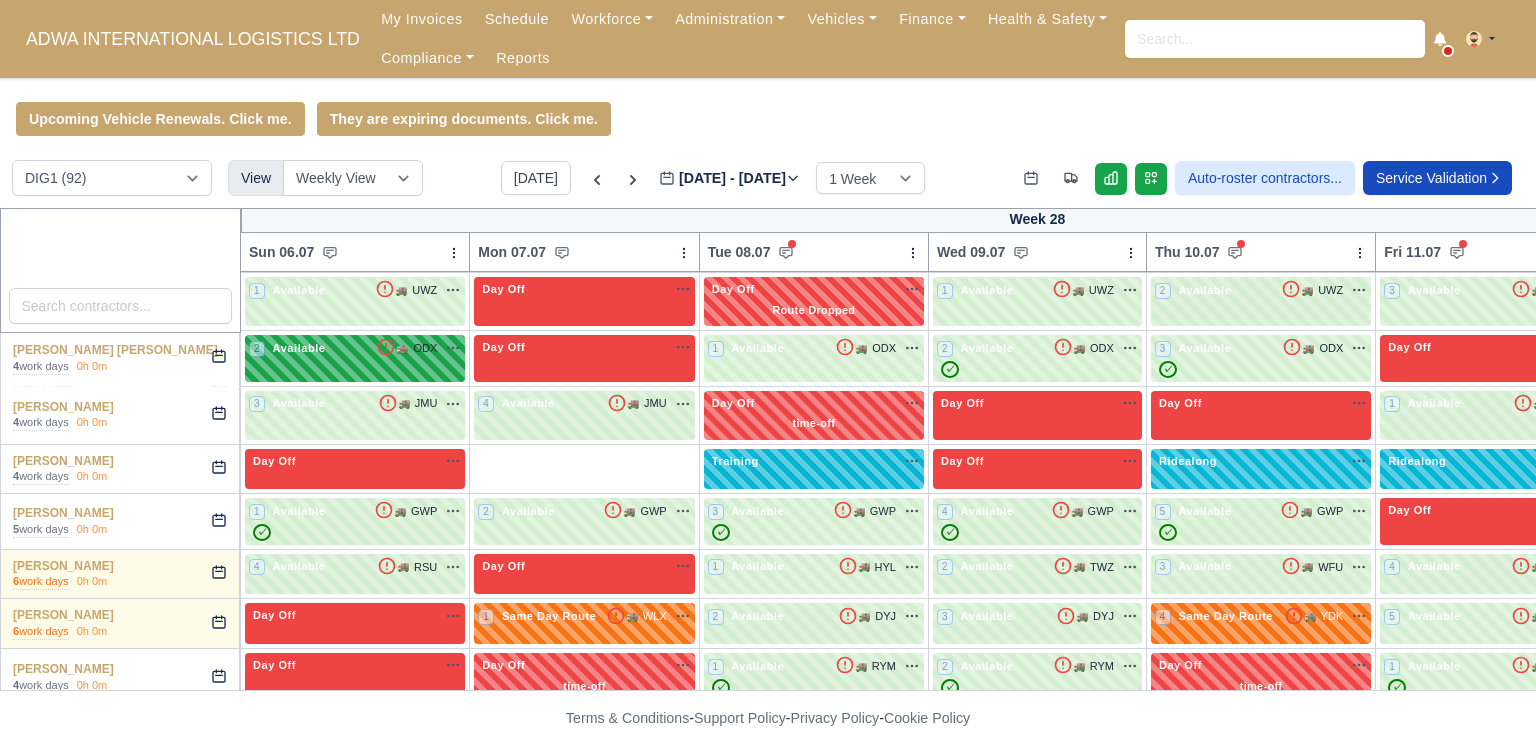 click on "2
Available
🚚
ODX" at bounding box center (355, 350) 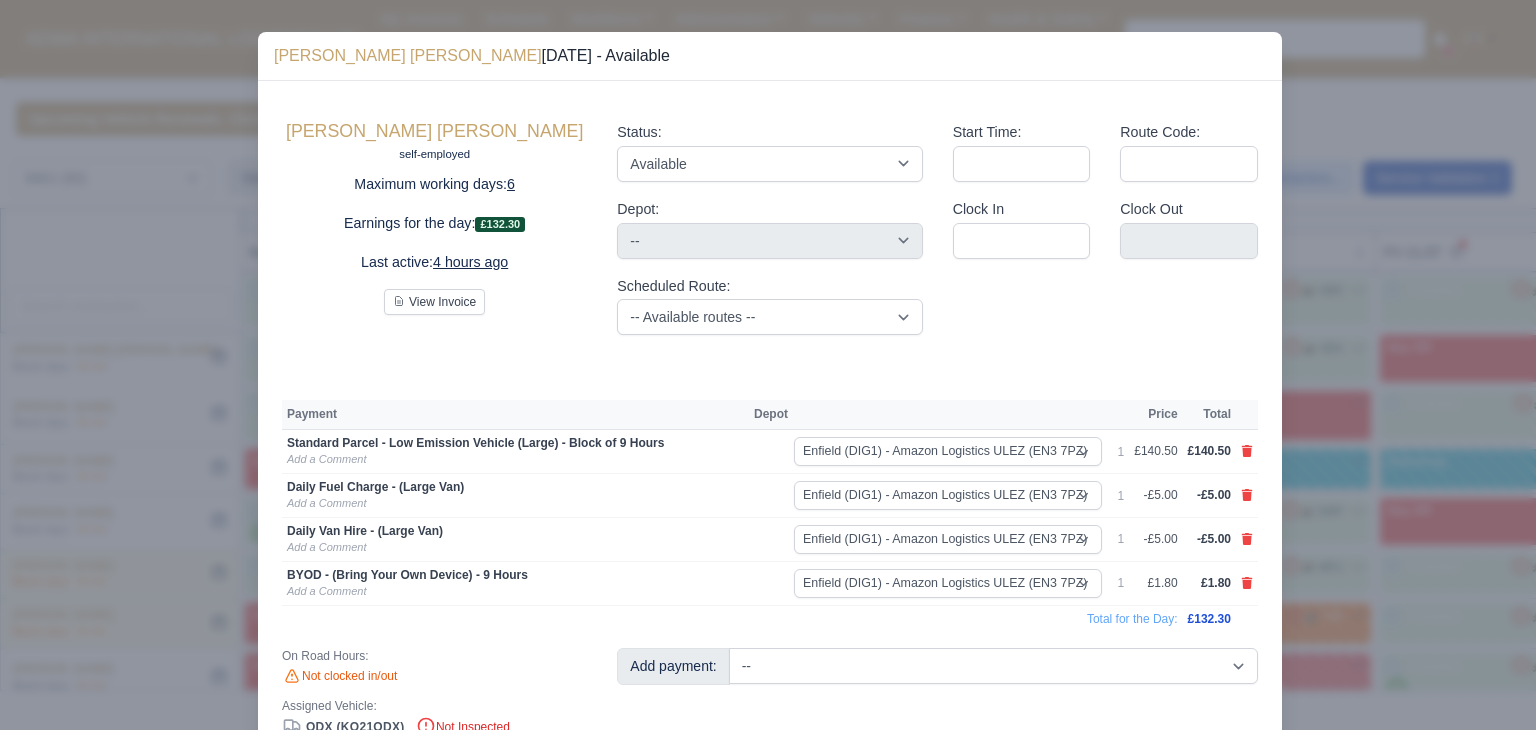 click at bounding box center [768, 365] 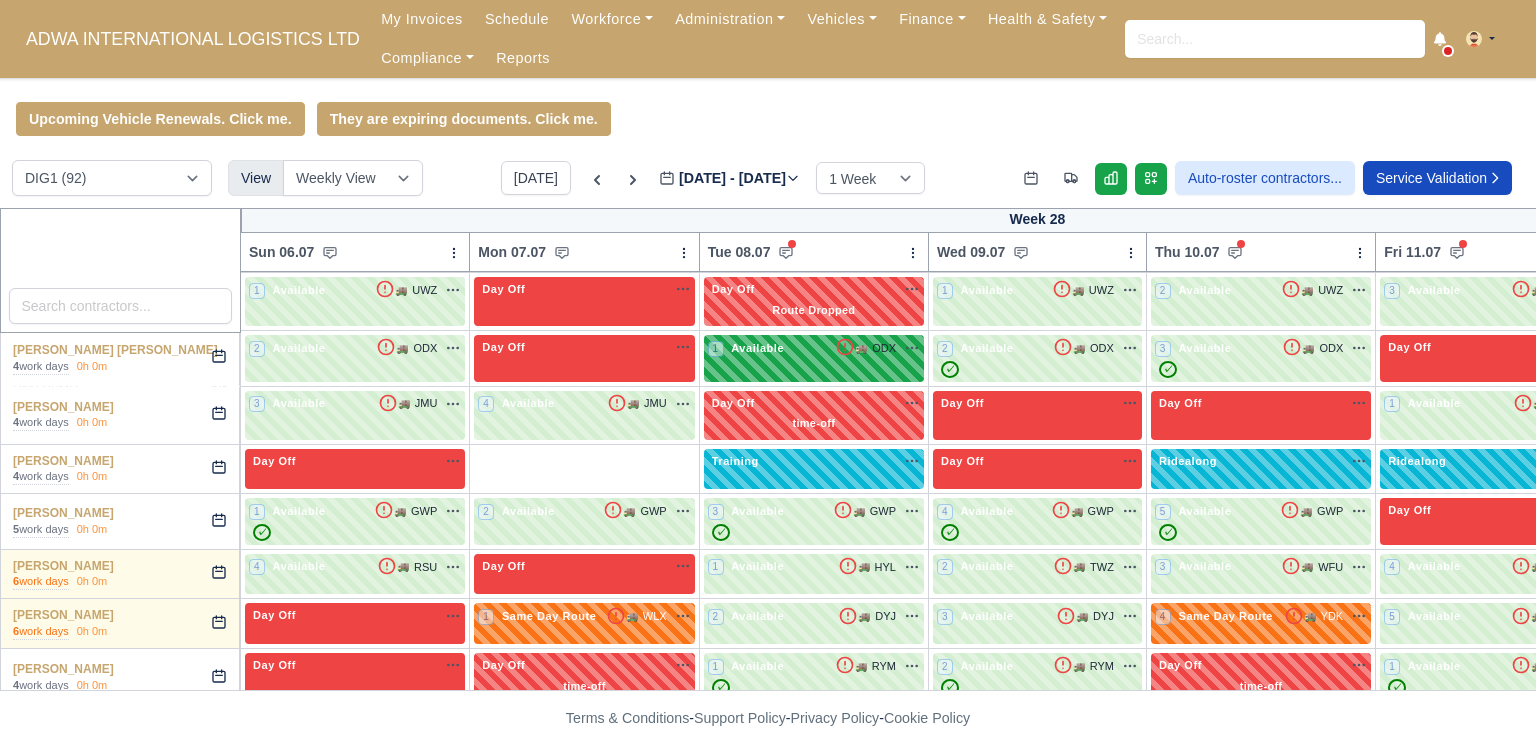 click on "Available" at bounding box center (757, 348) 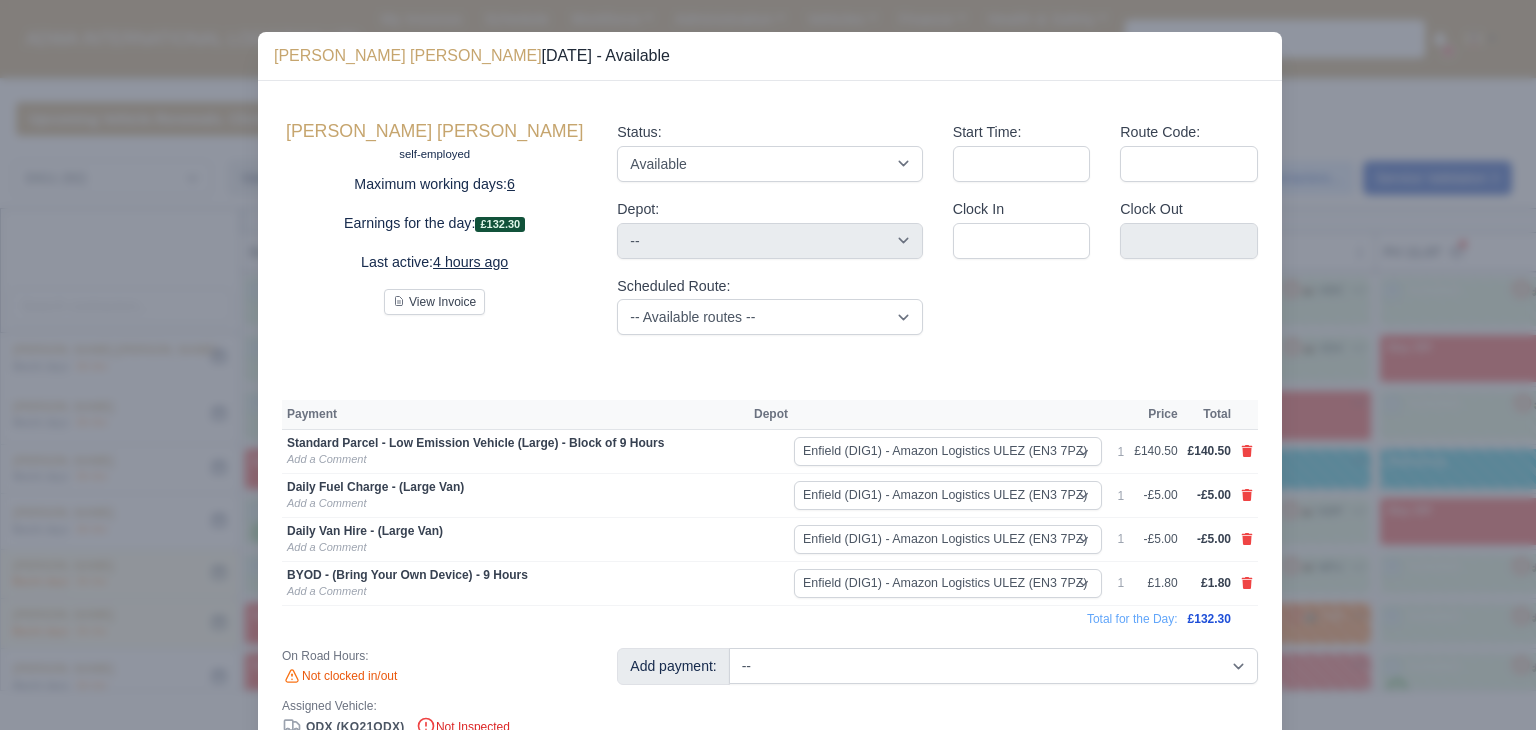 drag, startPoint x: 1401, startPoint y: 397, endPoint x: 1379, endPoint y: 406, distance: 23.769728 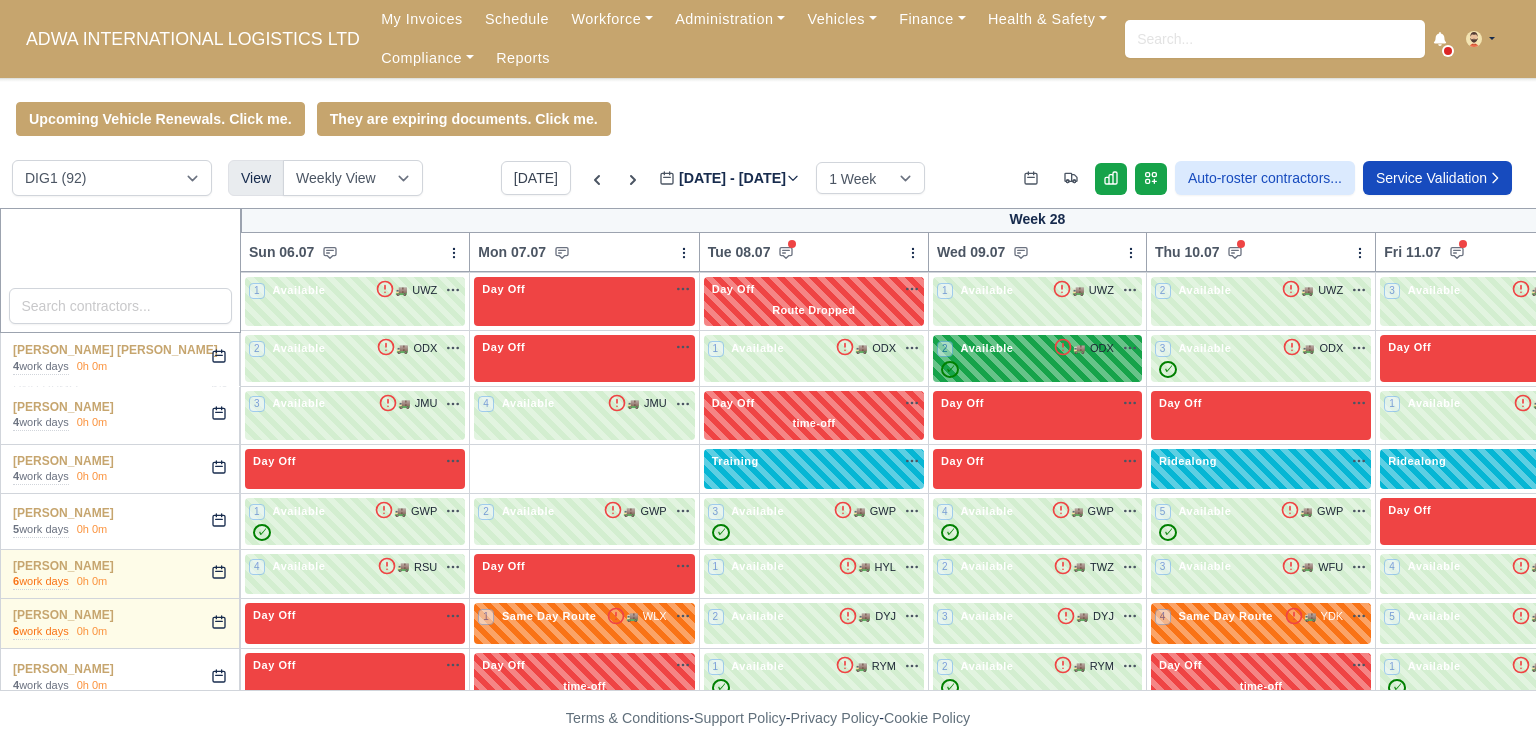 click on "✓" at bounding box center (950, 369) 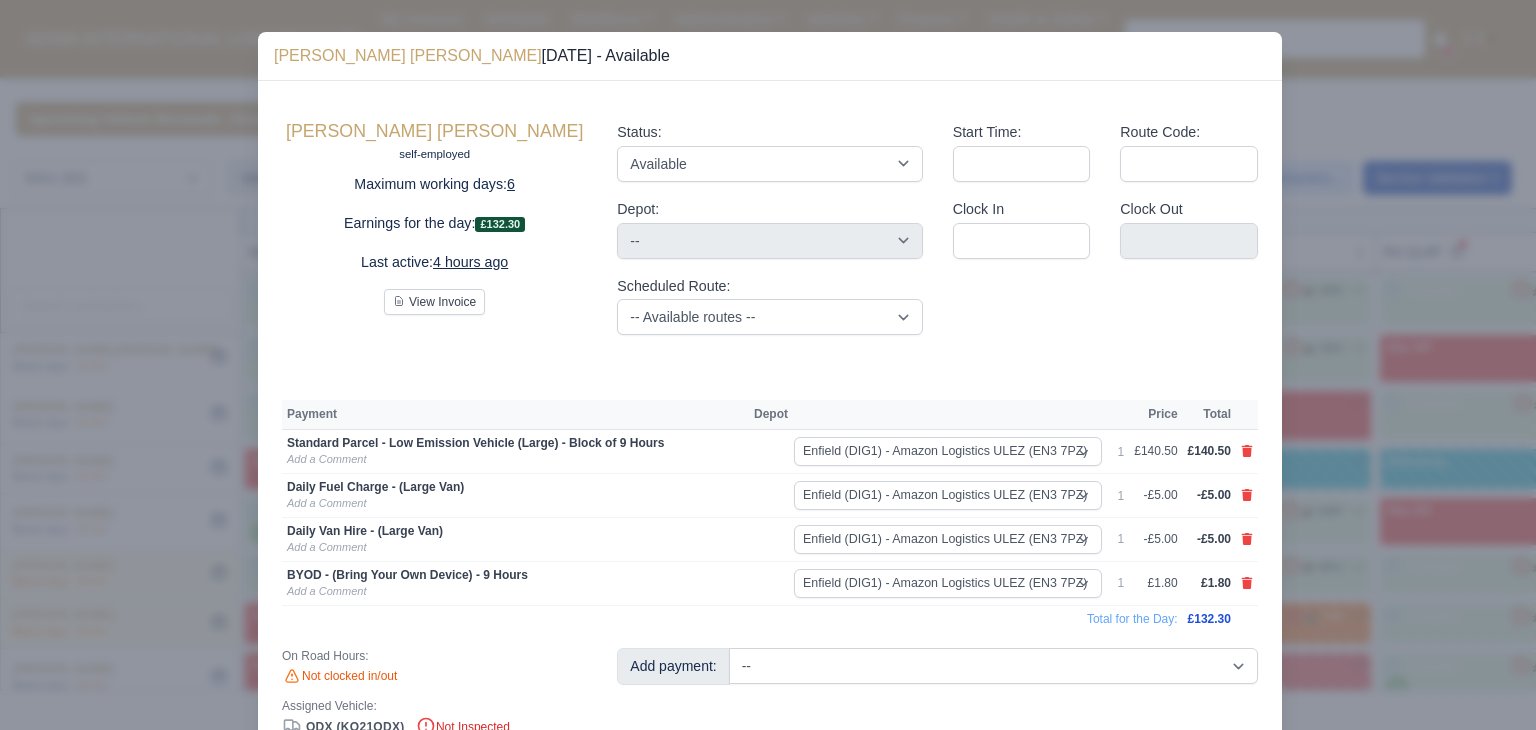 click at bounding box center [768, 365] 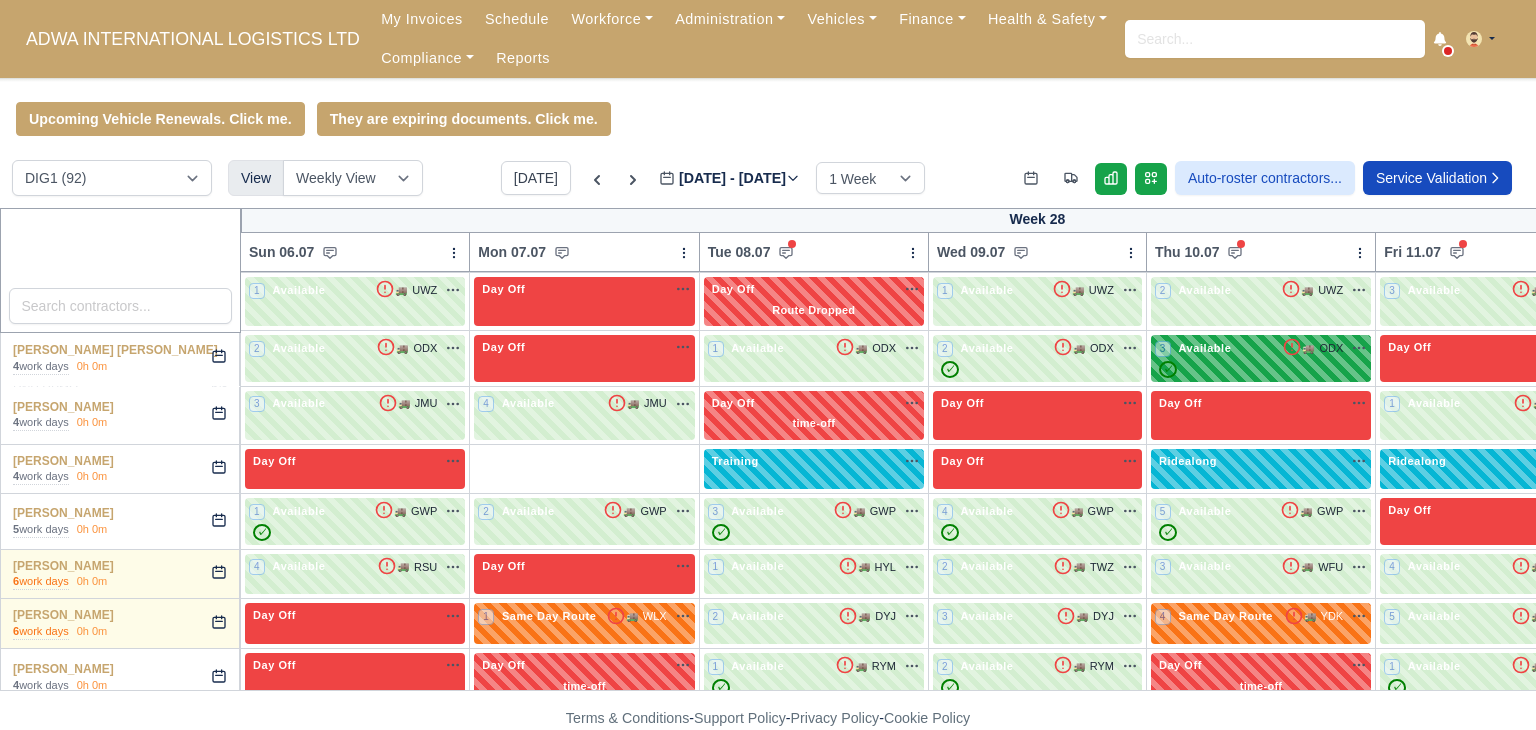 click on "✓" at bounding box center (1261, 369) 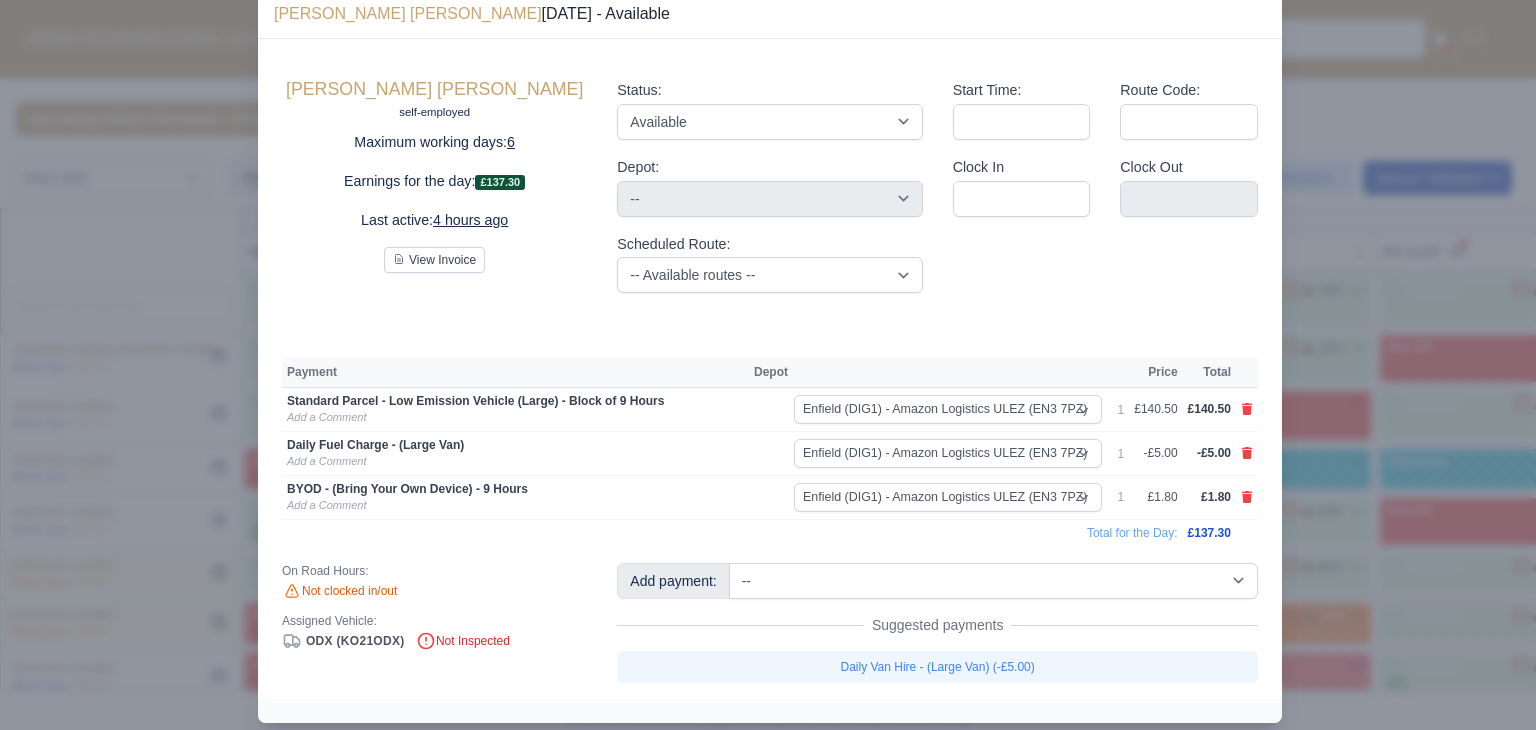 scroll, scrollTop: 65, scrollLeft: 0, axis: vertical 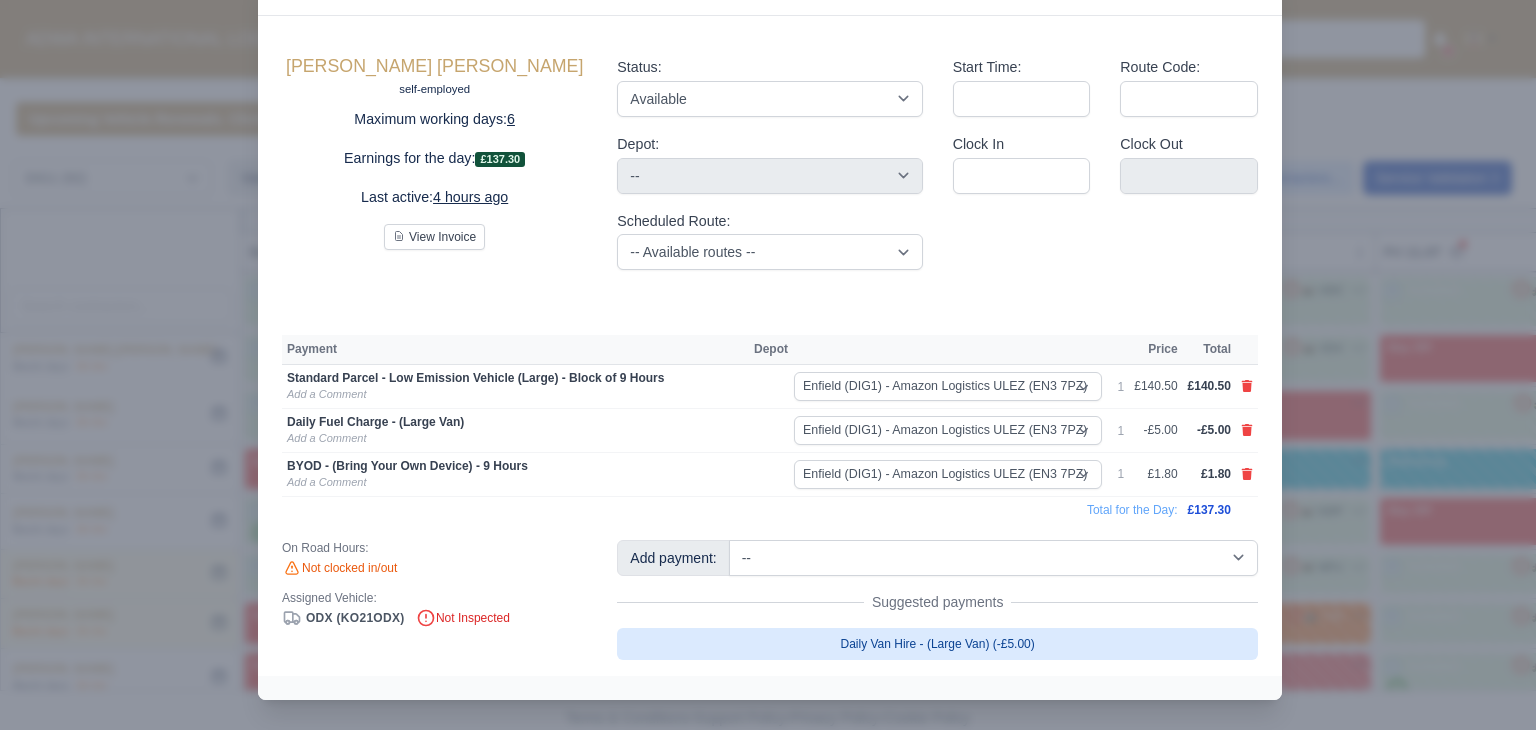 click on "Daily Van Hire  - (Large Van) (-£5.00)" at bounding box center [937, 644] 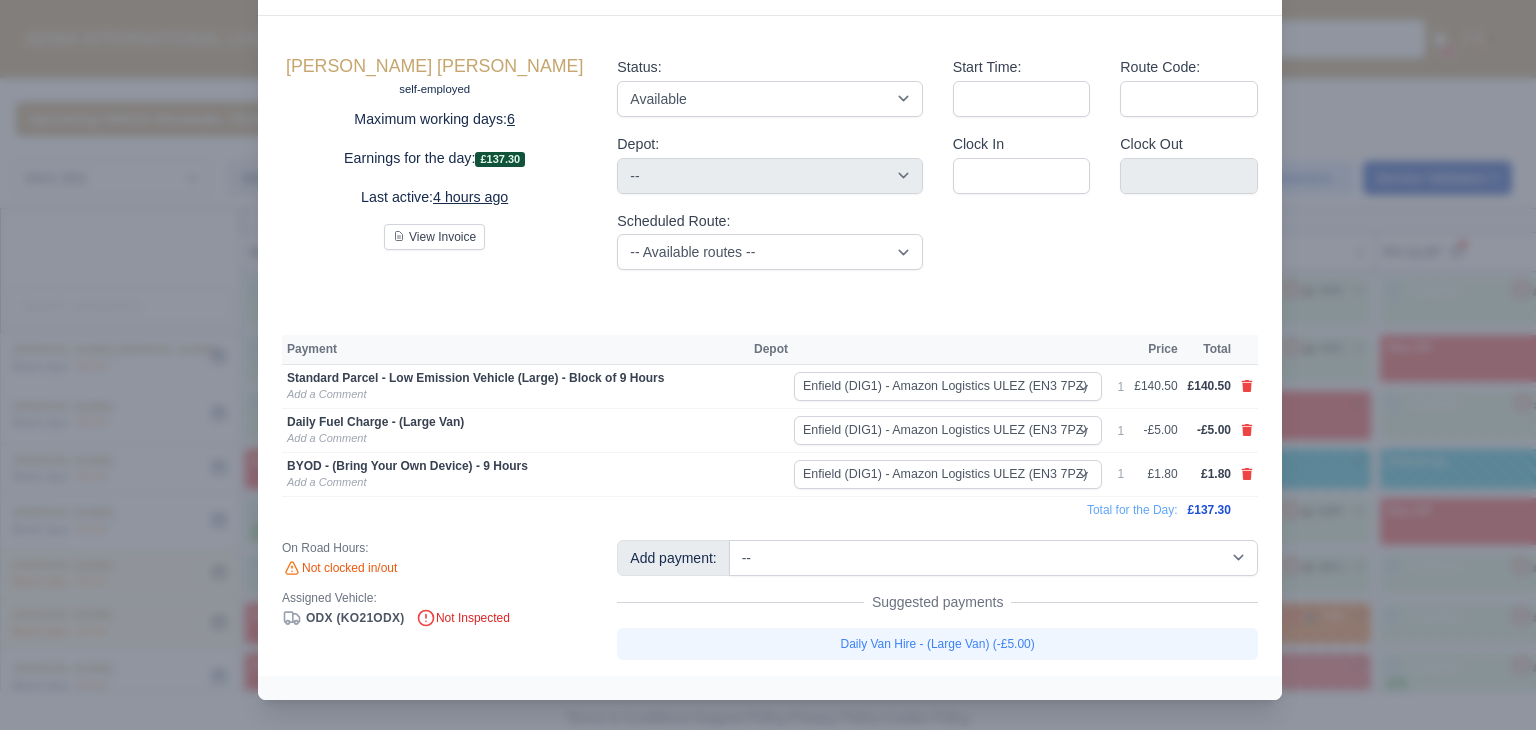 scroll, scrollTop: 77, scrollLeft: 0, axis: vertical 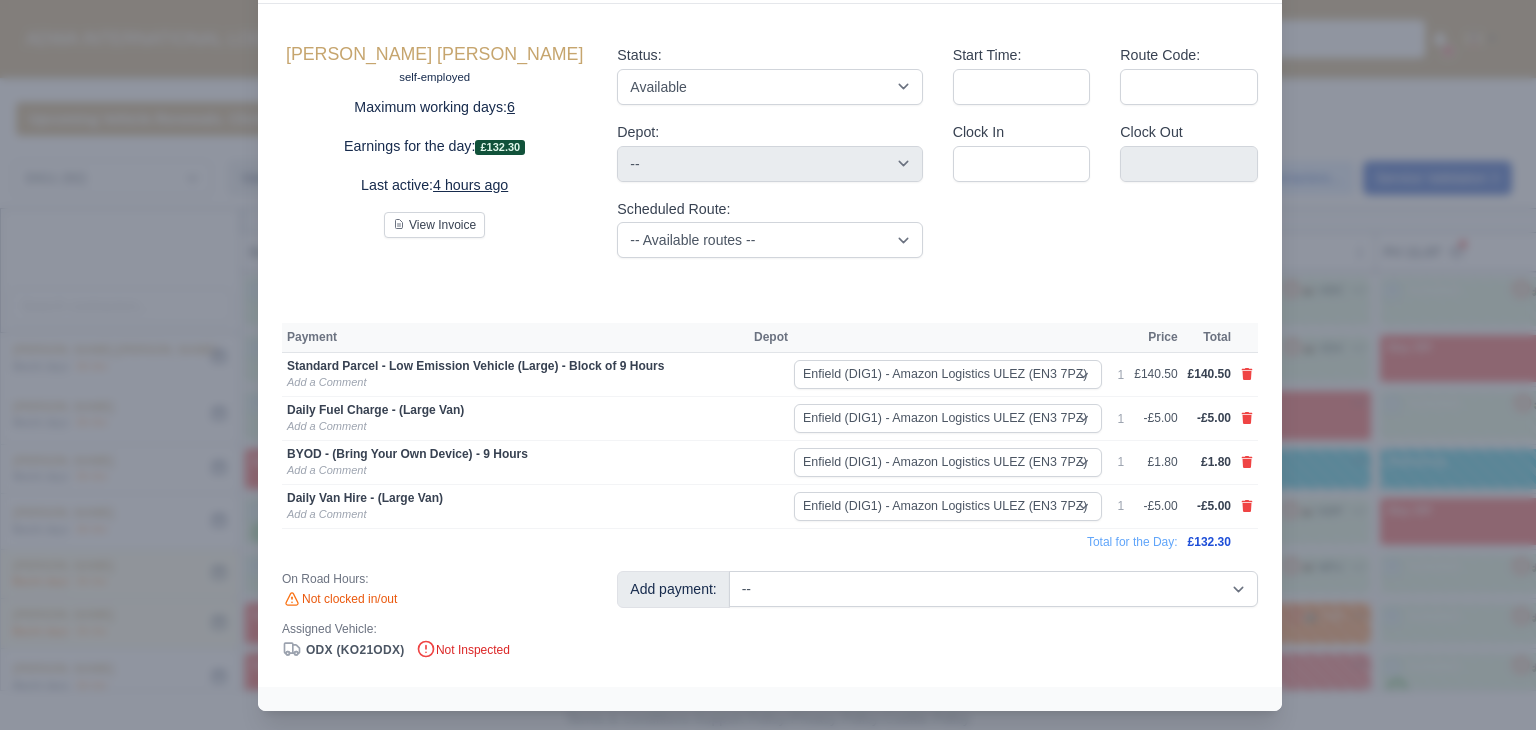 click on "Marian Cosmin Simion
self-employed
Maximum working days:  6
Earnings for the day:
£132.30
Last active:
4 hours ago
View Invoice
Status:
Available
Day Off
Stand By
Holiday
Other Depot
In Office
OSM
Ridealong
Nursery 1
Nursery 2" at bounding box center (770, 345) 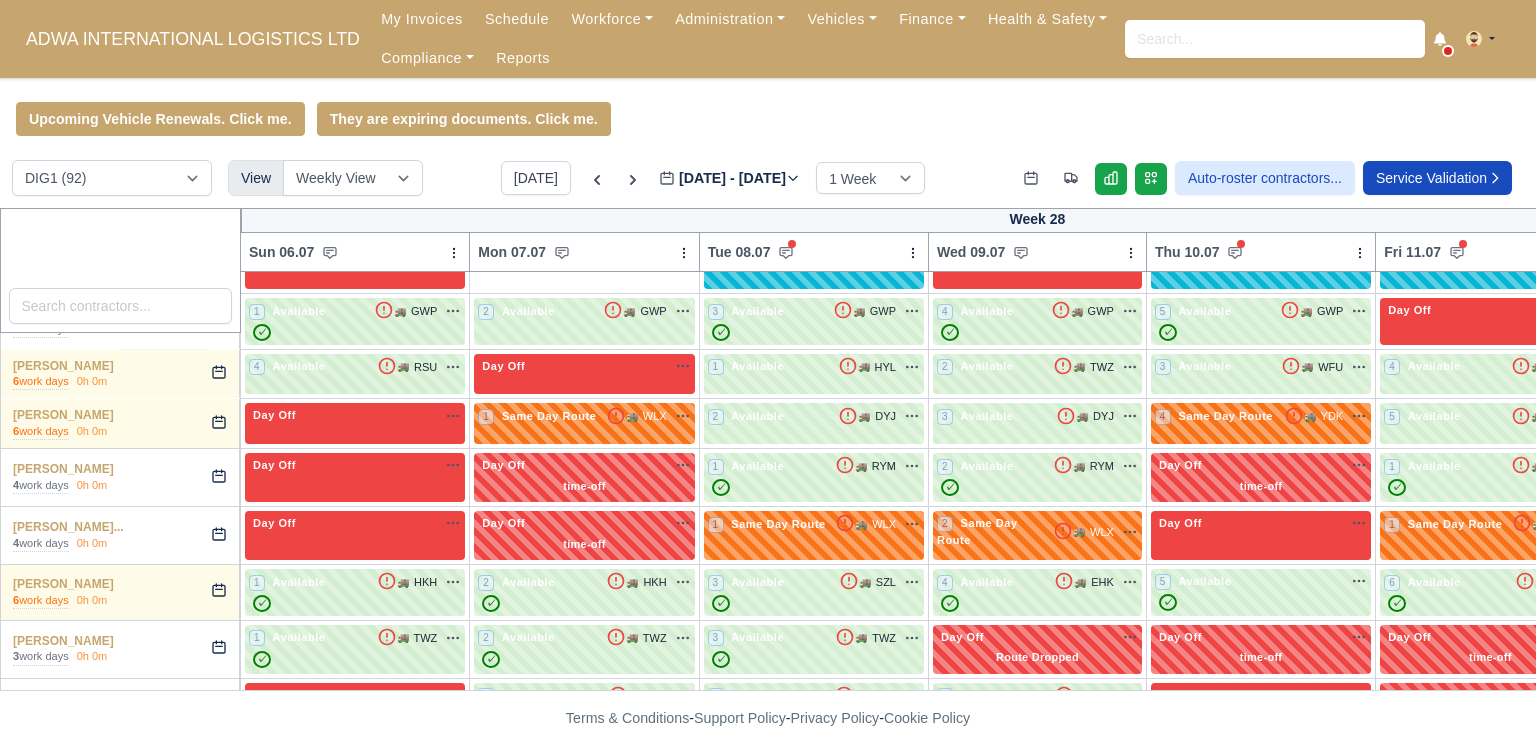 scroll, scrollTop: 2700, scrollLeft: 0, axis: vertical 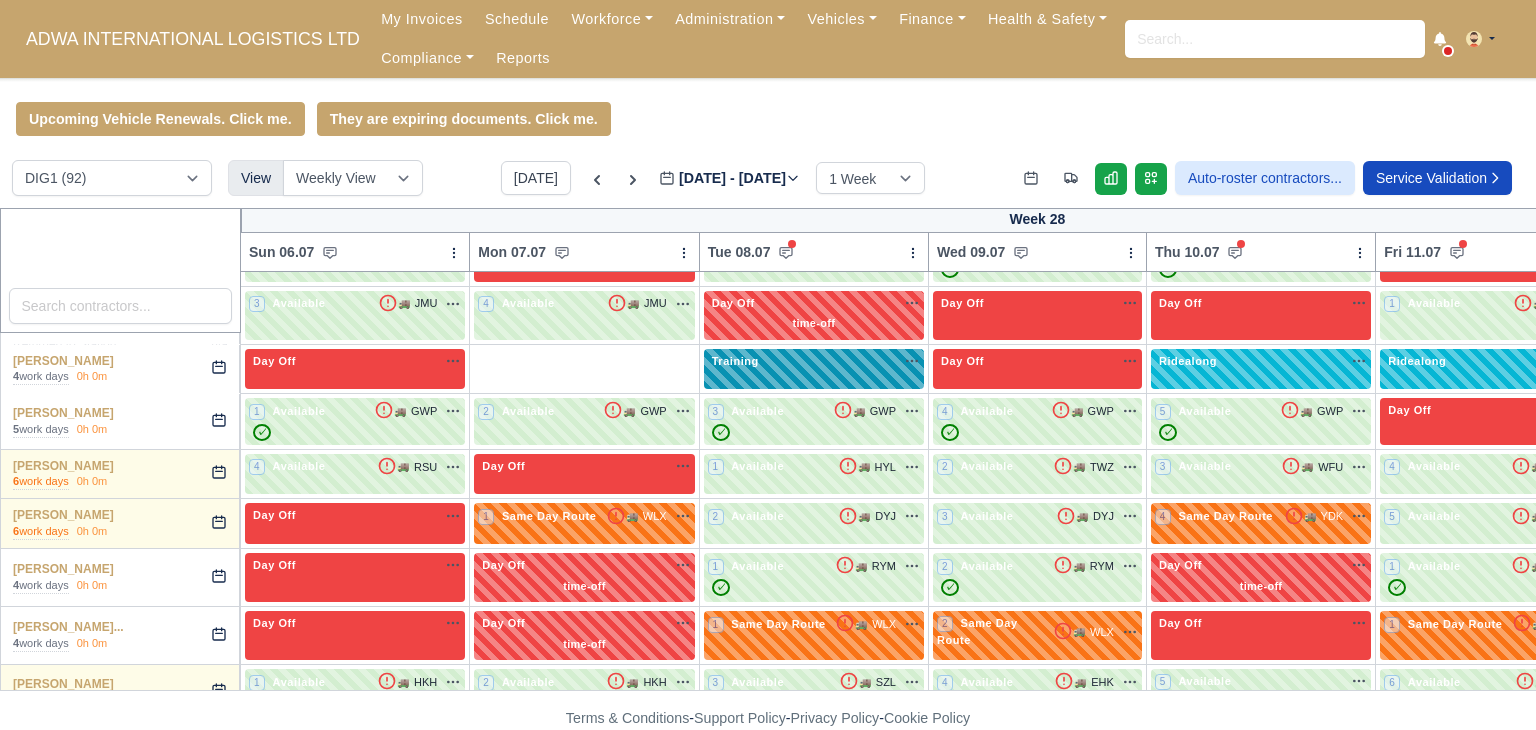 click on "Training" at bounding box center (735, 361) 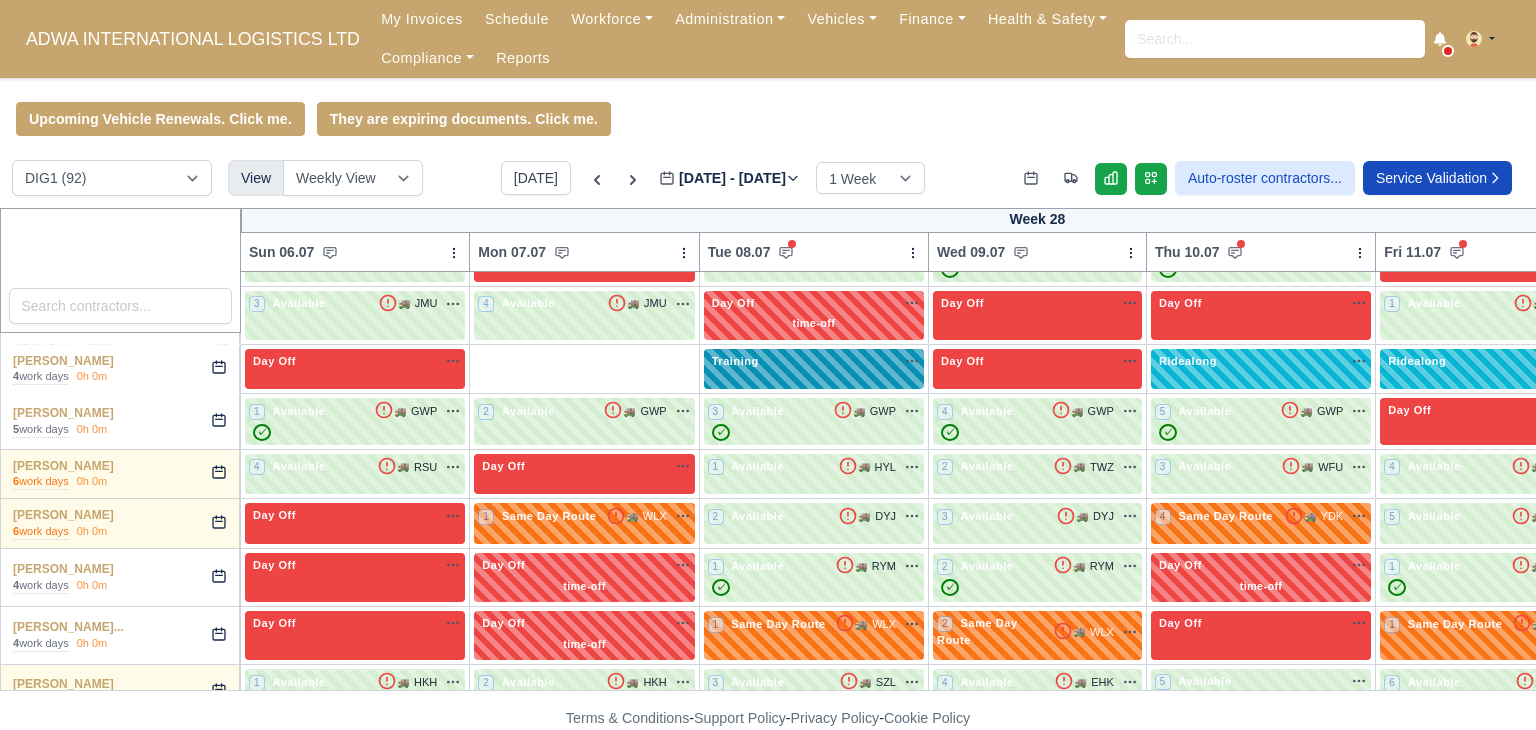 select on "Training" 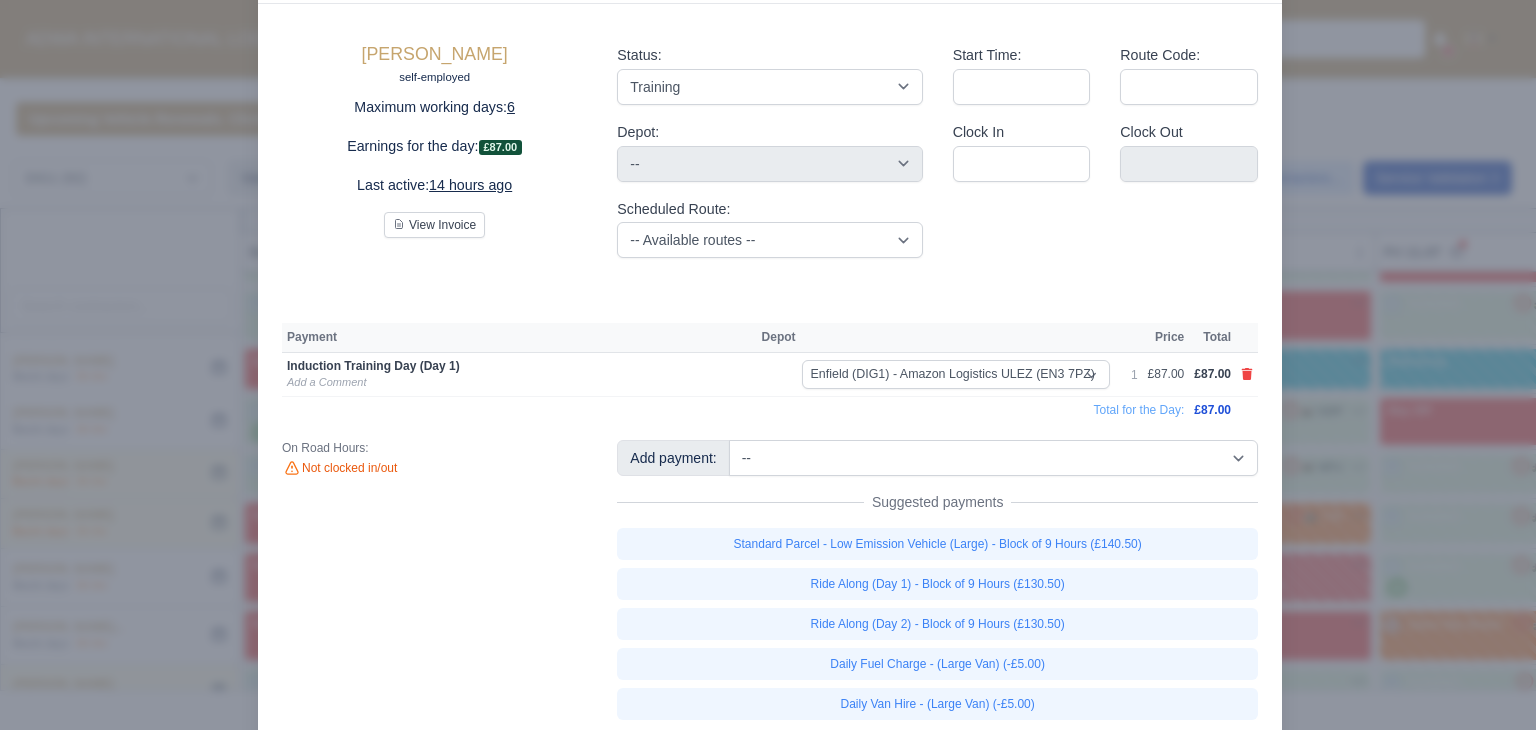 click at bounding box center (1247, 374) 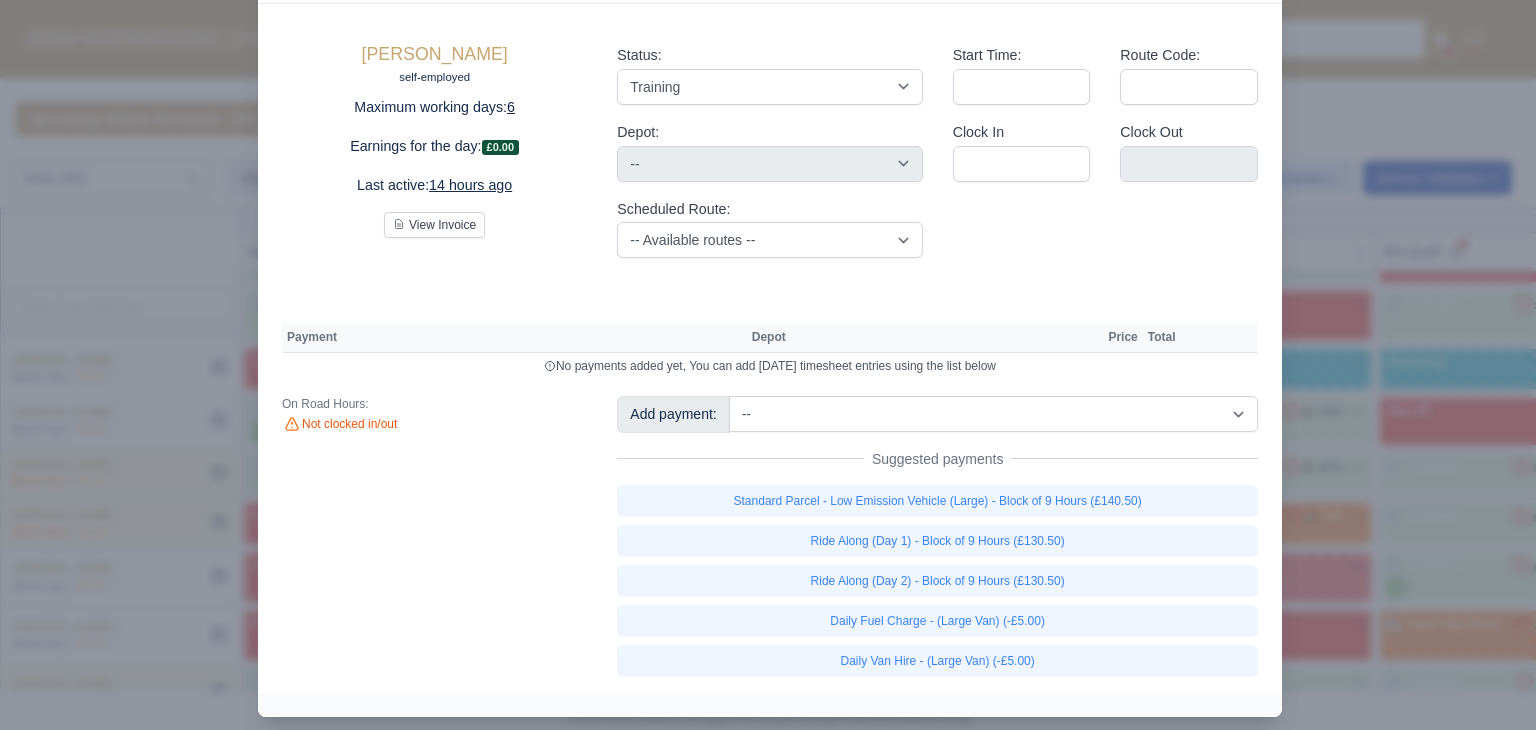 type 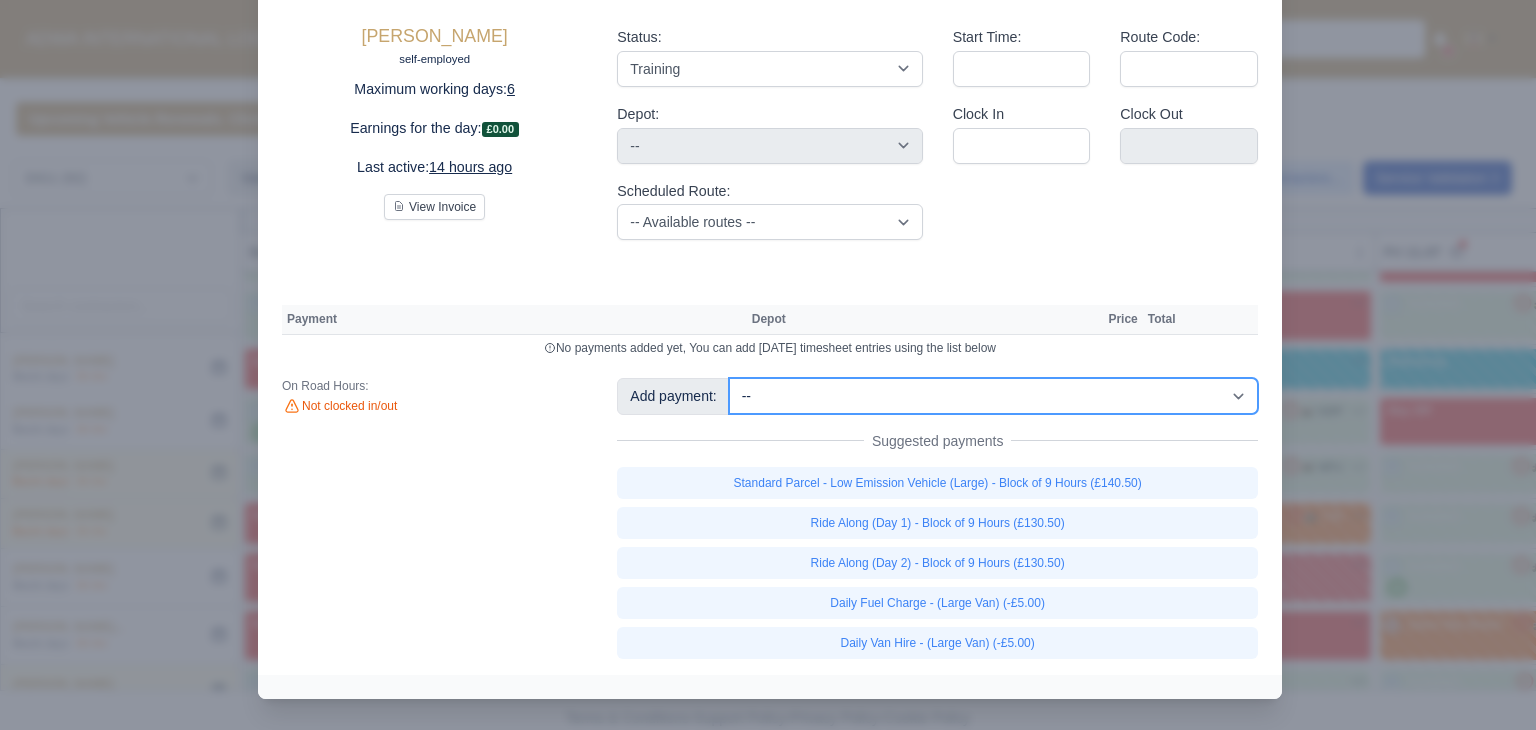click on "--
Additional Hour Support  (£14.50)
Additional Stop Support (£1.00)
BYOD - (Bring Your Own Device) - 6 Hours (£1.20)
BYOD - (Bring Your Own Device) - 9 Hours (£1.80)
Daily Fuel Charge  - (Large Van) (-£5.00)
Daily Fuel Charge  - (Small Van) (-£5.00)
Daily OSM (£130.00)
Daily Van Cleaning (£120.00)
Daily Van Hire  - (Large Van) (-£5.00)
Daily Van Hire  - (Small Van) (-£5.00)
Induction Training Day - Health and Safety  (£14.50)
Induction Training Day (Day 1) (£87.00)
Induction Training Day (Day 1) - Block of 9 Hours  (£130.50)
Nursery Route Level 1 - Low Emissions Vehicle - Block of 9 Hours (£140.50)
Nursery Route Level 2 - Low Emissions Vehicle - Block of 9 Hours (£140.50)" at bounding box center (993, 396) 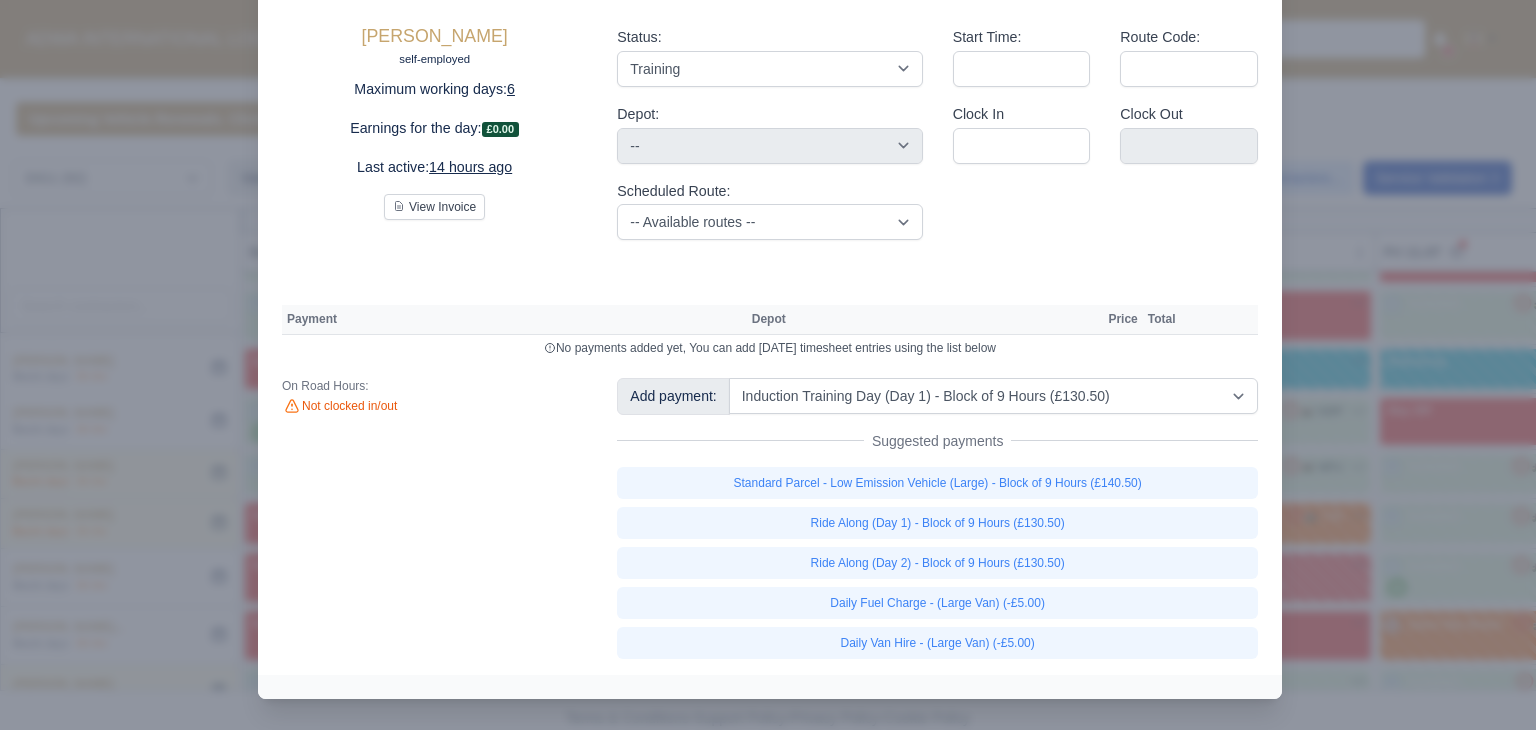 type 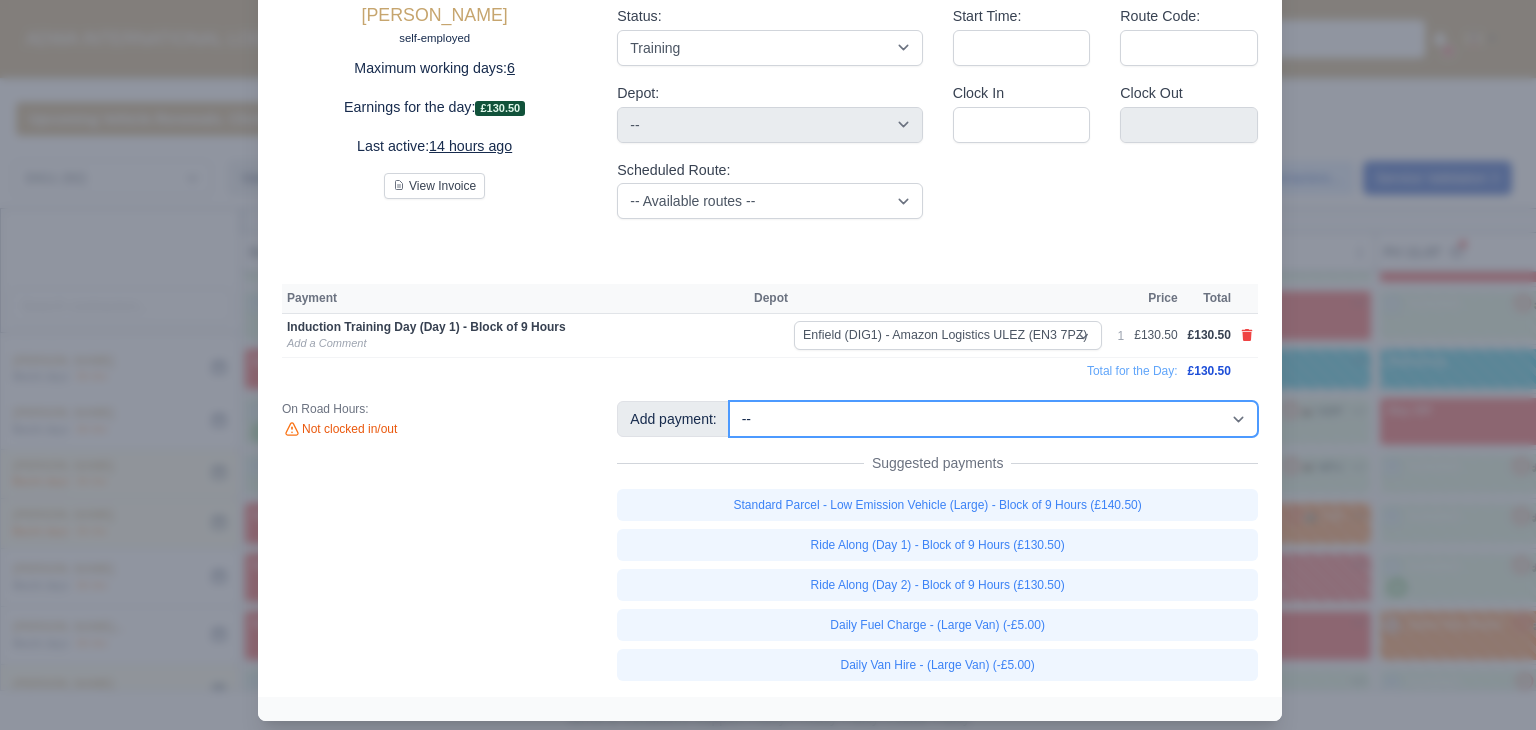 click on "--
Additional Hour Support  (£14.50)
Additional Stop Support (£1.00)
BYOD - (Bring Your Own Device) - 6 Hours (£1.20)
BYOD - (Bring Your Own Device) - 9 Hours (£1.80)
Daily Fuel Charge  - (Large Van) (-£5.00)
Daily Fuel Charge  - (Small Van) (-£5.00)
Daily OSM (£130.00)
Daily Van Cleaning (£120.00)
Daily Van Hire  - (Large Van) (-£5.00)
Daily Van Hire  - (Small Van) (-£5.00)
Induction Training Day - Health and Safety  (£14.50)
Induction Training Day (Day 1) (£87.00)
Induction Training Day (Day 1) - Block of 9 Hours  (£130.50)
Nursery Route Level 1 - Low Emissions Vehicle - Block of 9 Hours (£140.50)
Nursery Route Level 2 - Low Emissions Vehicle - Block of 9 Hours (£140.50)" at bounding box center [993, 419] 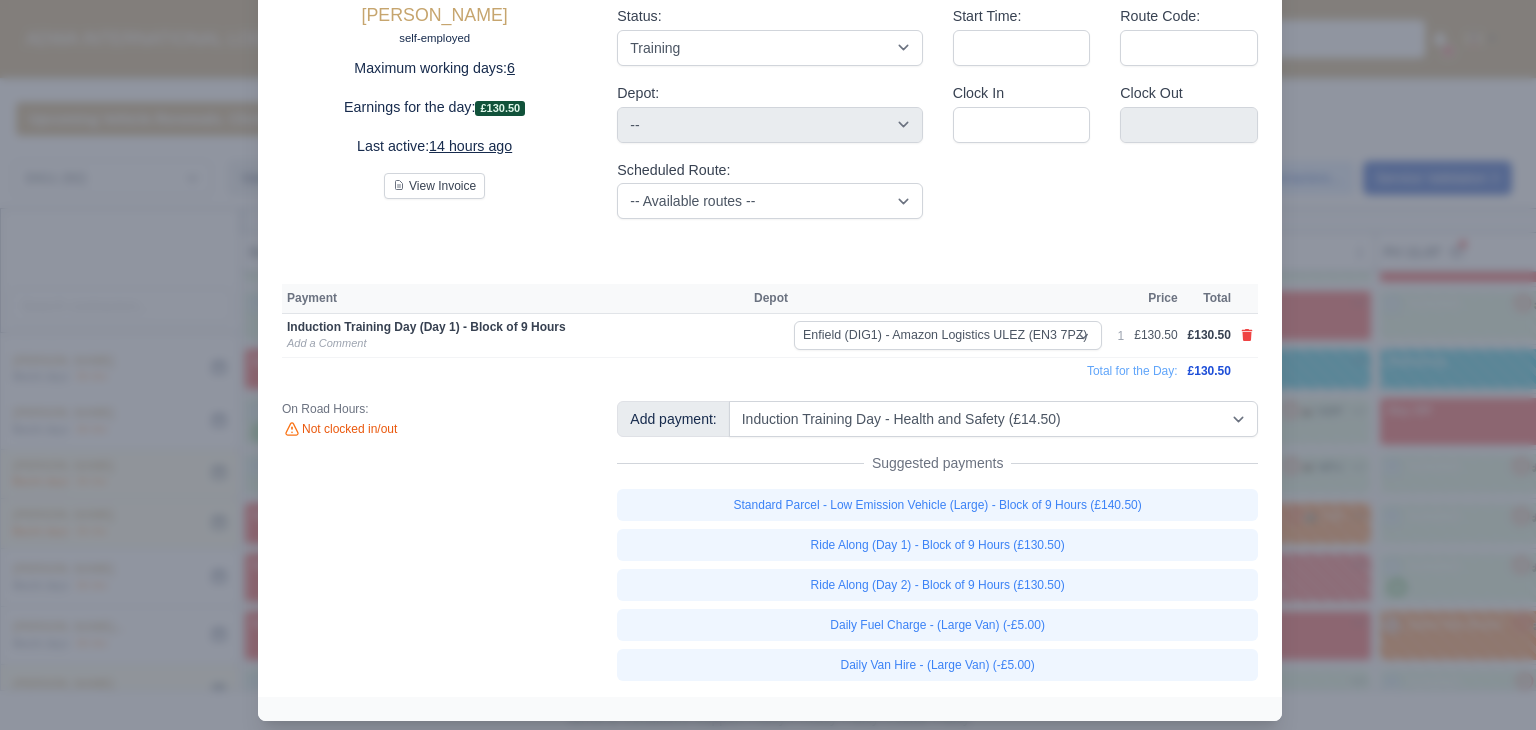 click at bounding box center (768, 365) 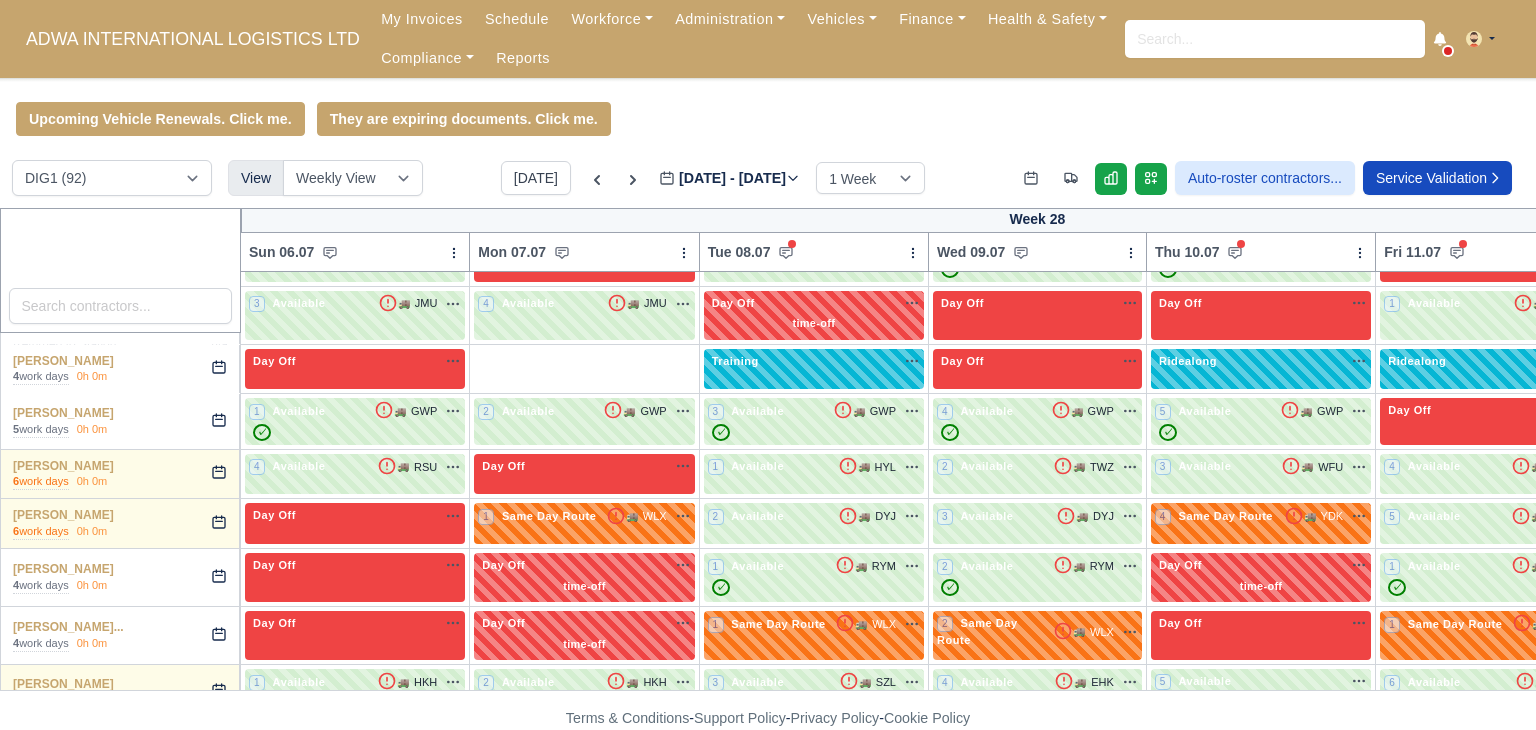 type 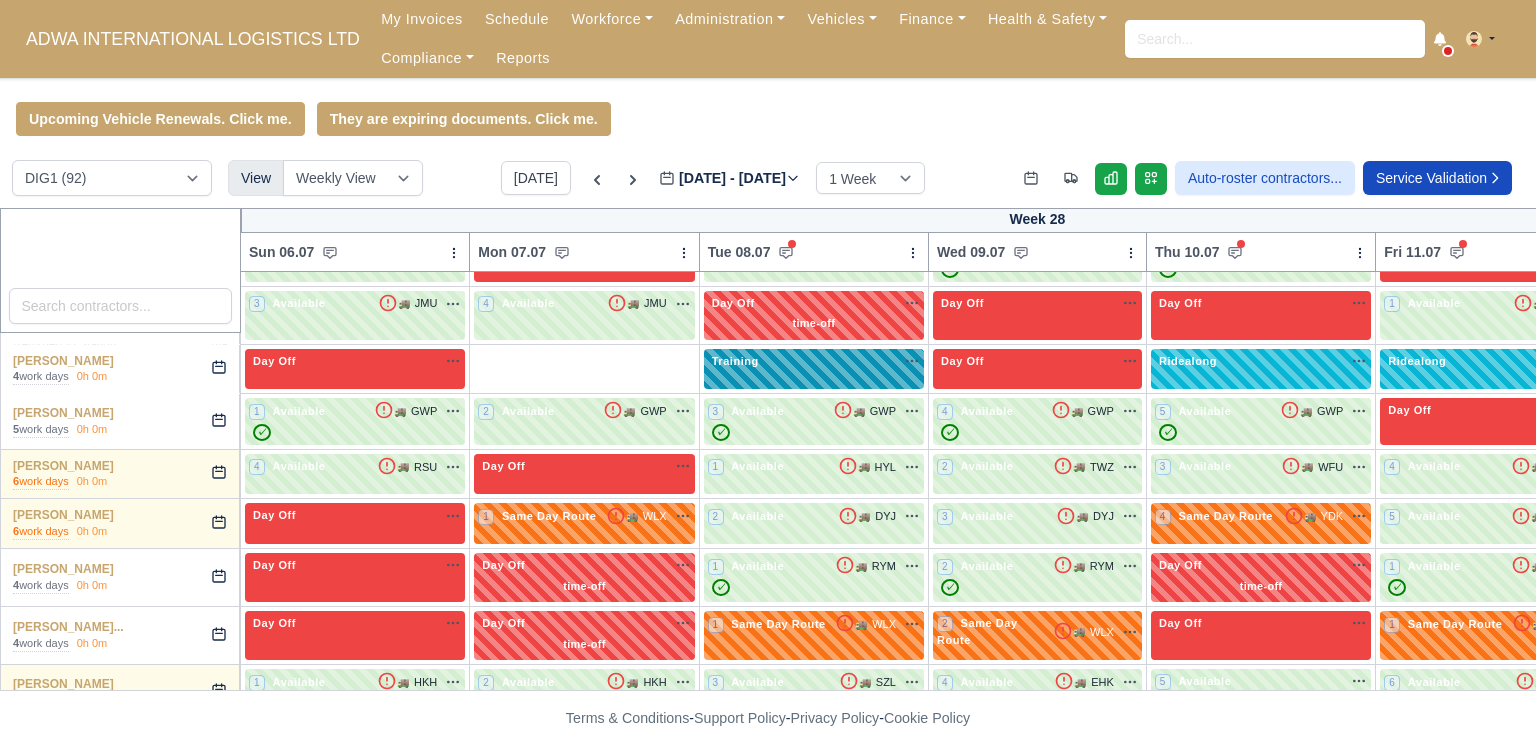 click on "Training
na" at bounding box center (814, 361) 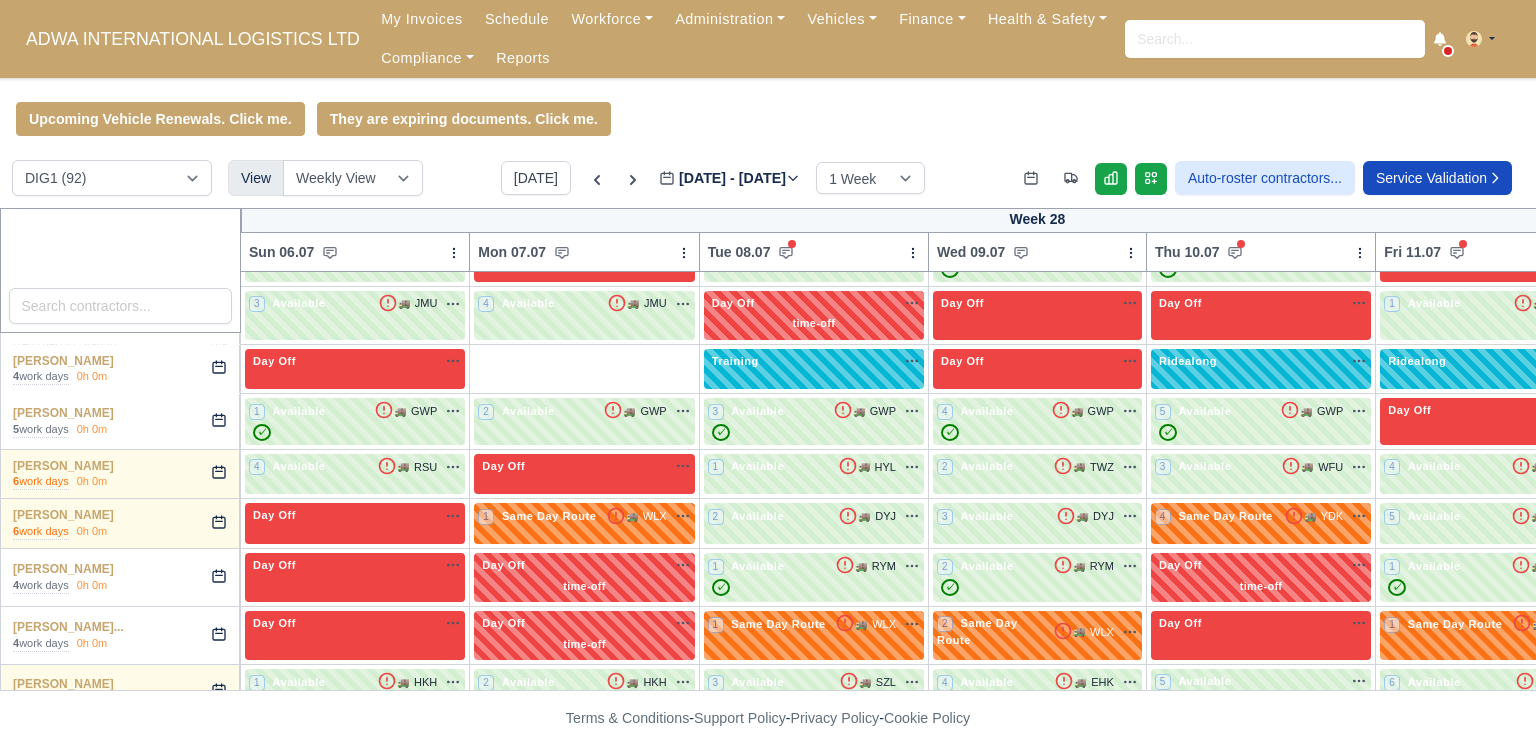 select on "Training" 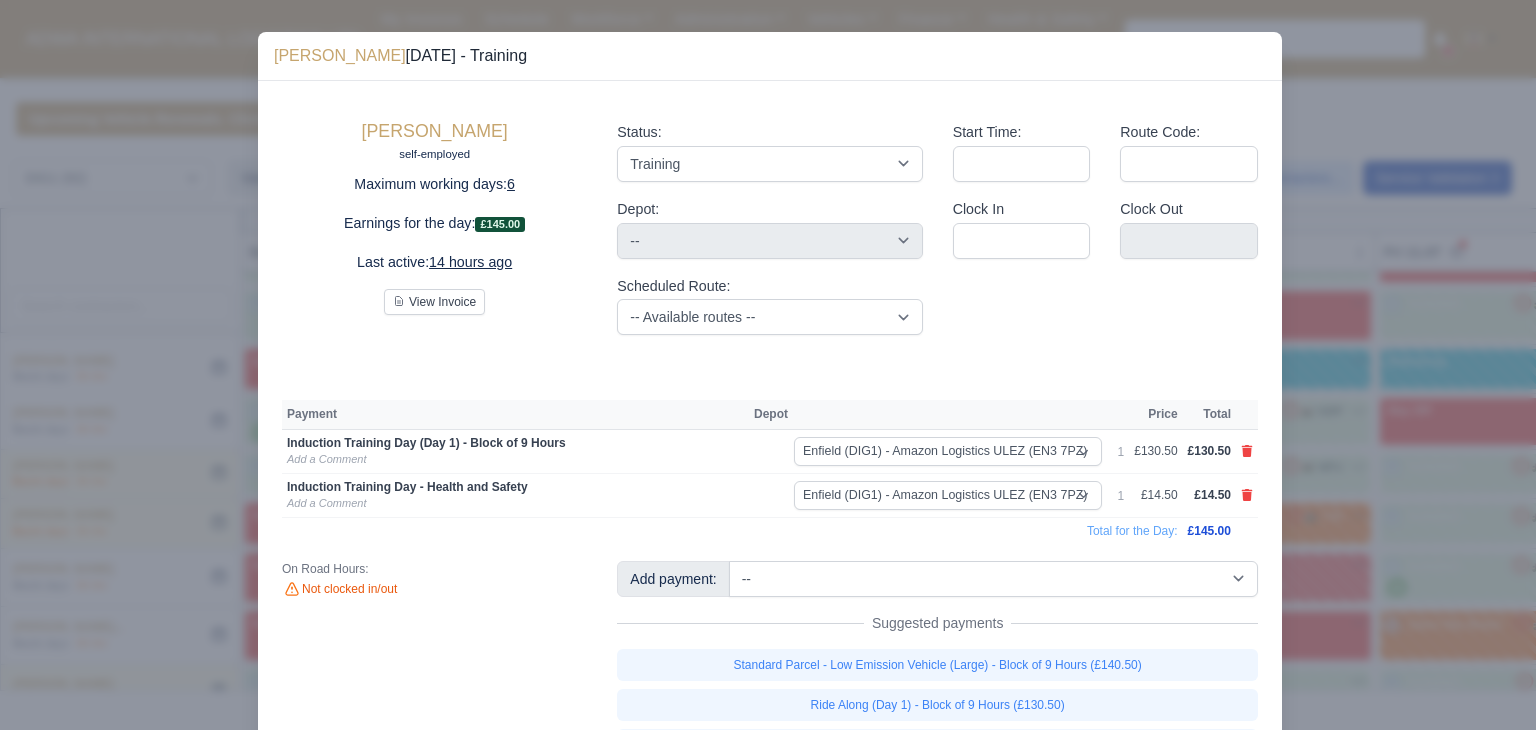 click at bounding box center [768, 365] 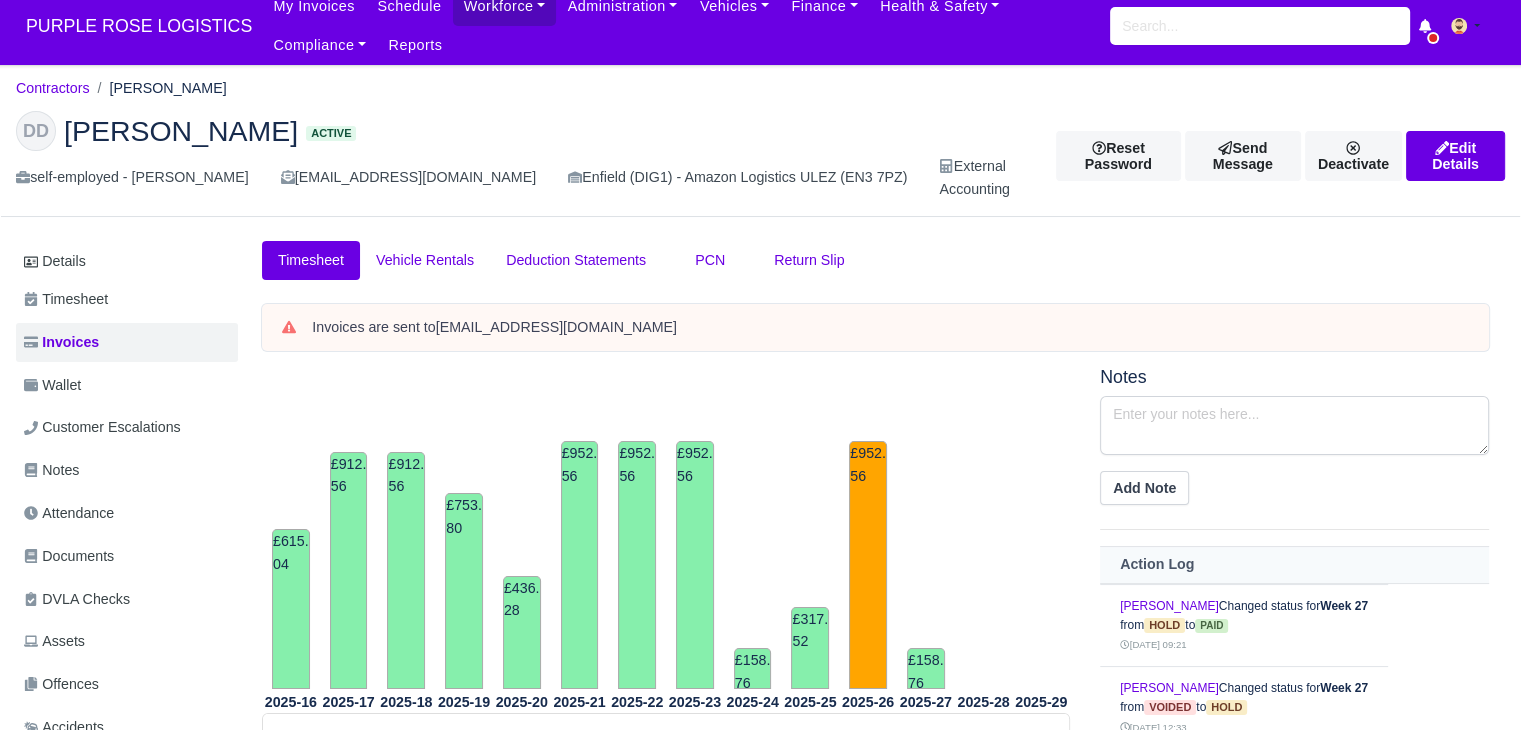 scroll, scrollTop: 0, scrollLeft: 0, axis: both 